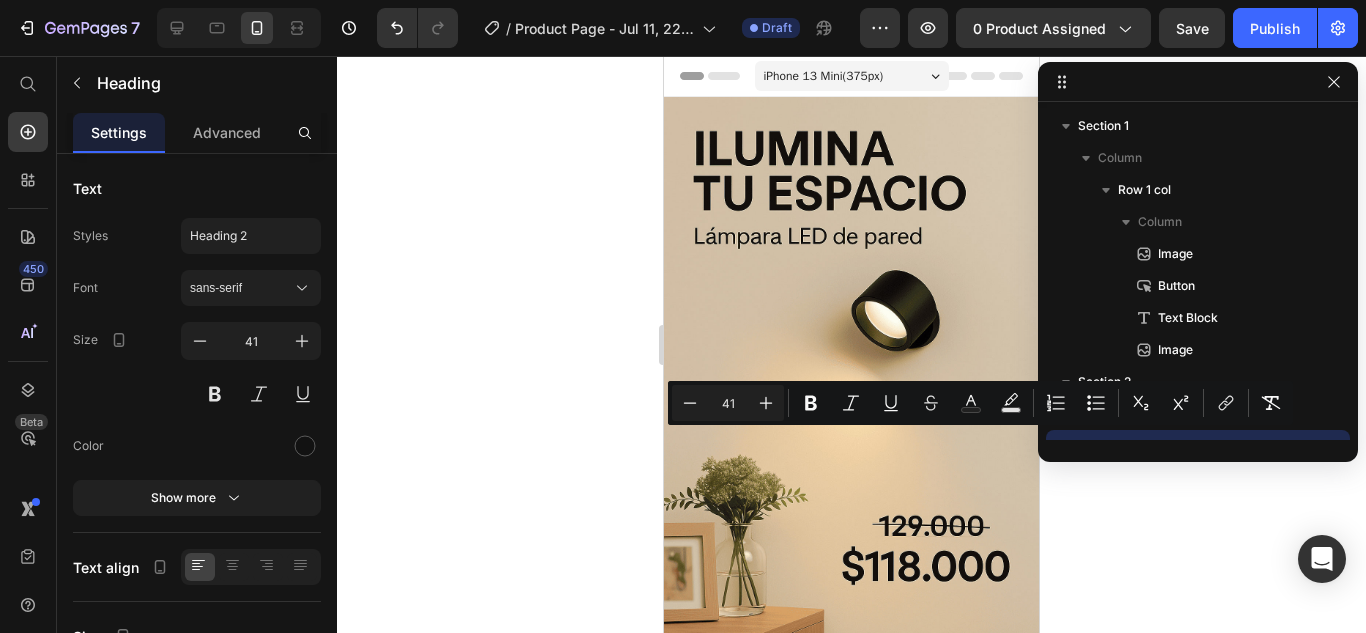 scroll, scrollTop: 993, scrollLeft: 0, axis: vertical 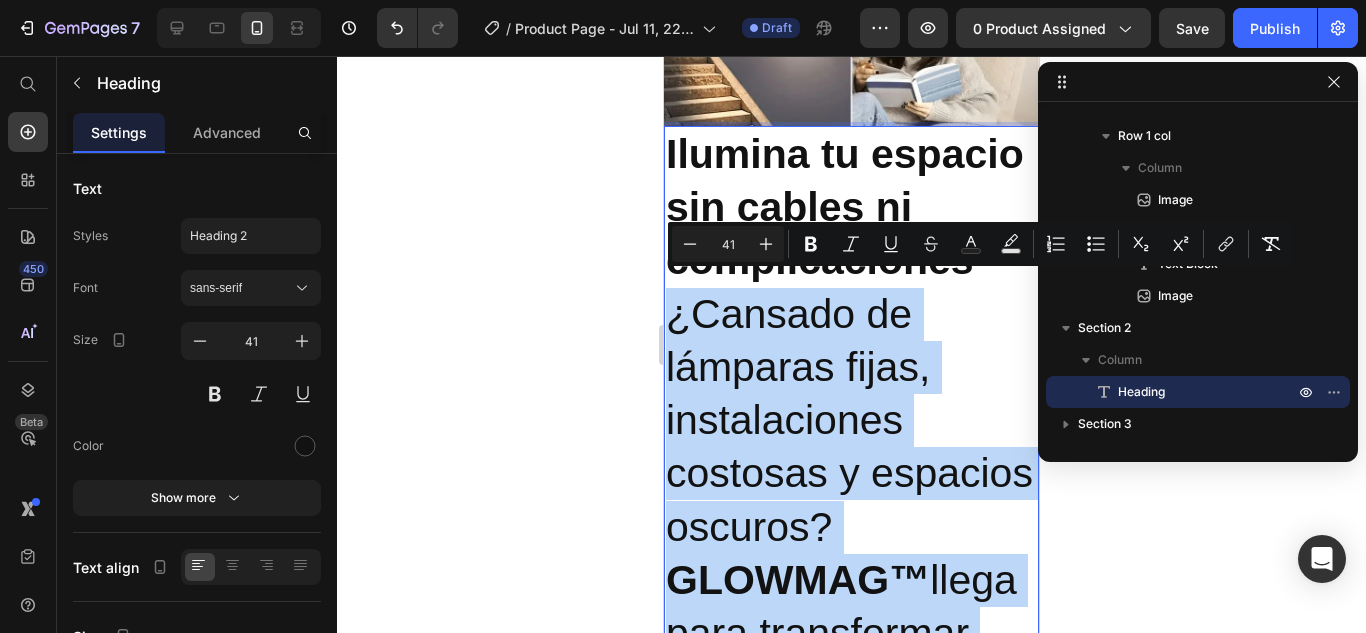 click on "Ilumina tu espacio sin cables ni complicaciones ¿Cansado de lámparas fijas, instalaciones costosas y espacios oscuros? GLOWMAG™ llega para transformar cualquier ambiente con un solo toque. Con su diseño magnético e instalación sin herramientas, obtén luz donde quieras, cuando quieras . ⚠️ ¡Más del 82% de nuestros clientes dicen que resolvieron problemas de iluminación en su hogar en solo 3 minutos de uso!" at bounding box center (851, 847) 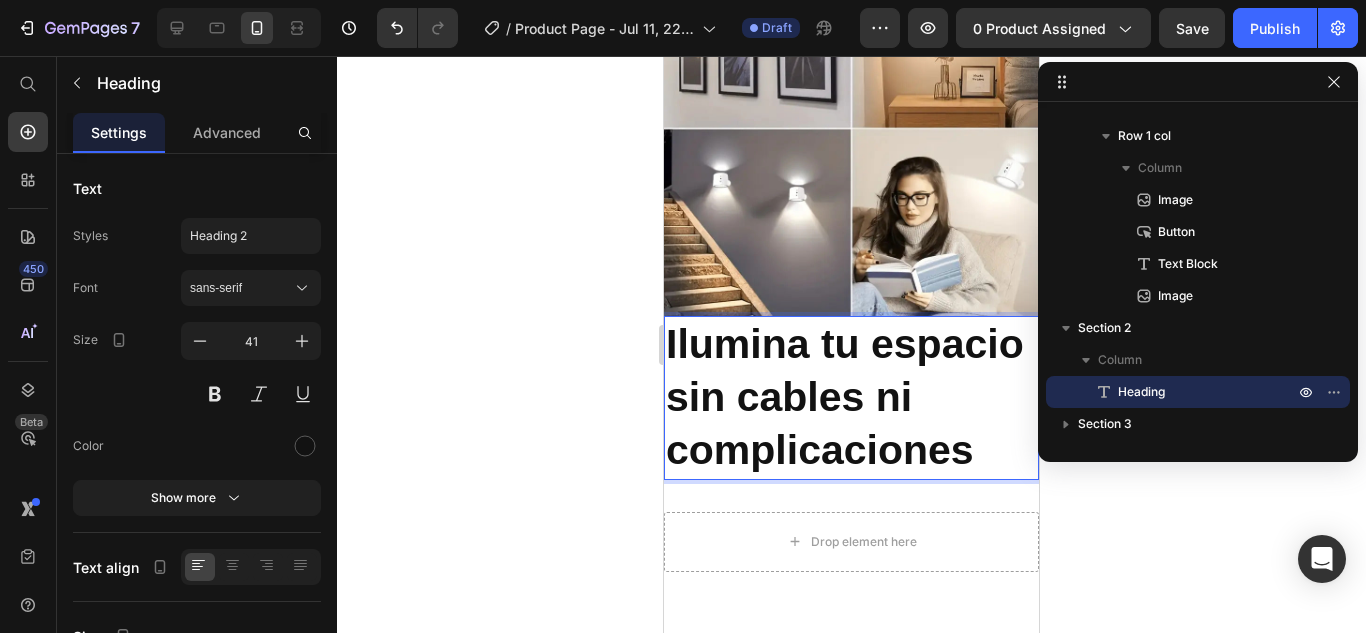 scroll, scrollTop: 793, scrollLeft: 0, axis: vertical 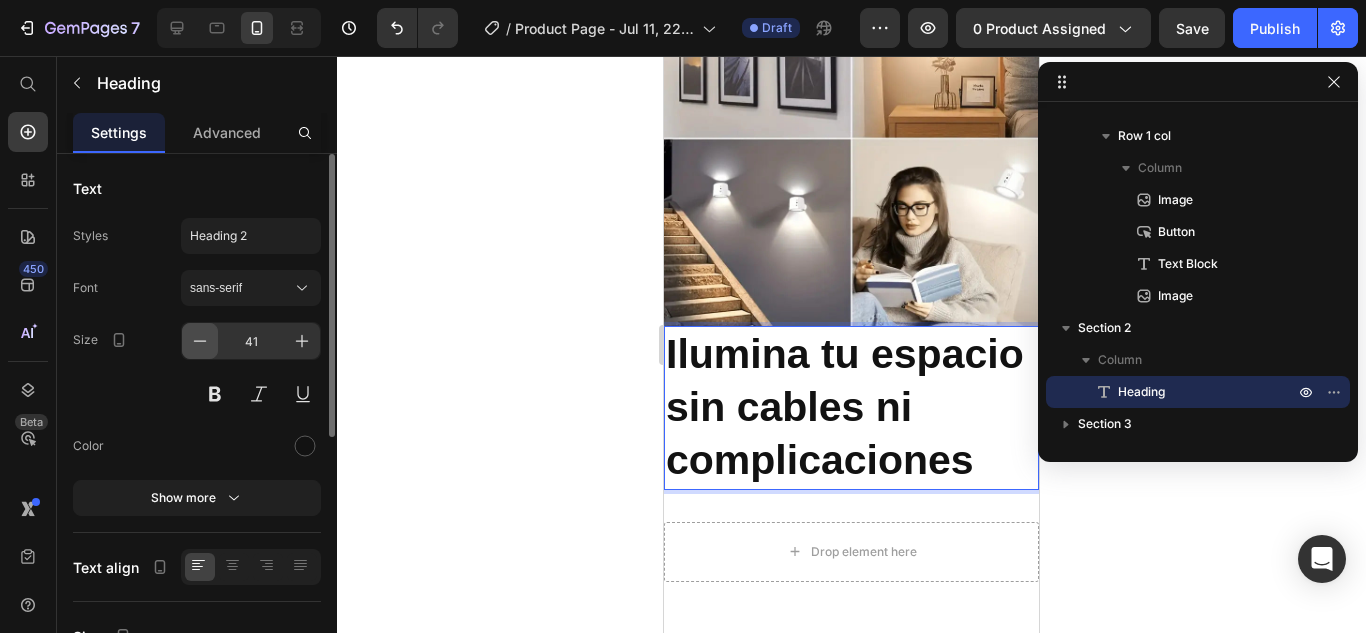 click 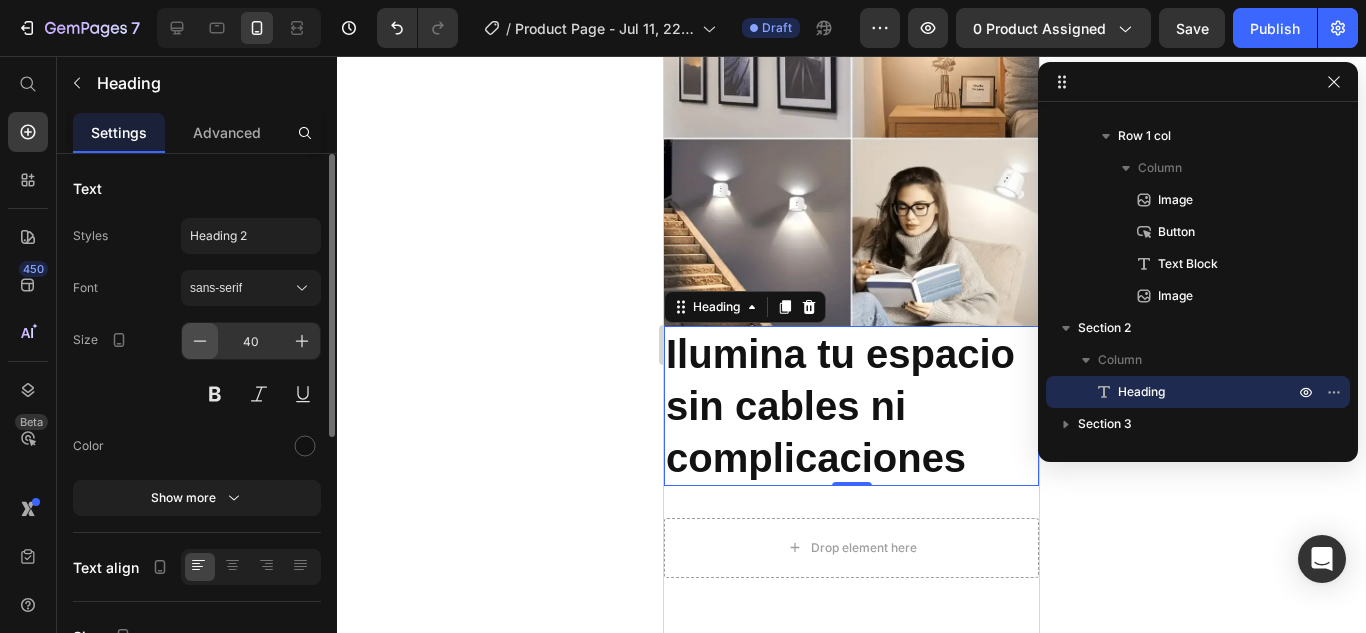 click 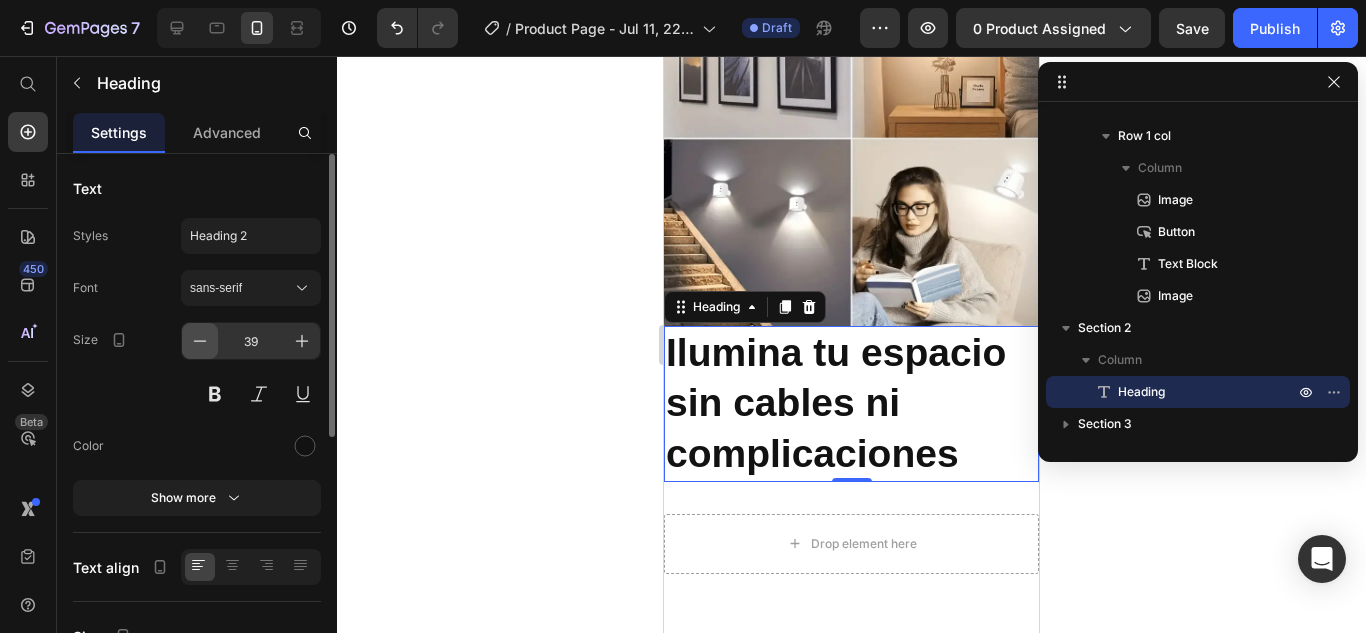 click 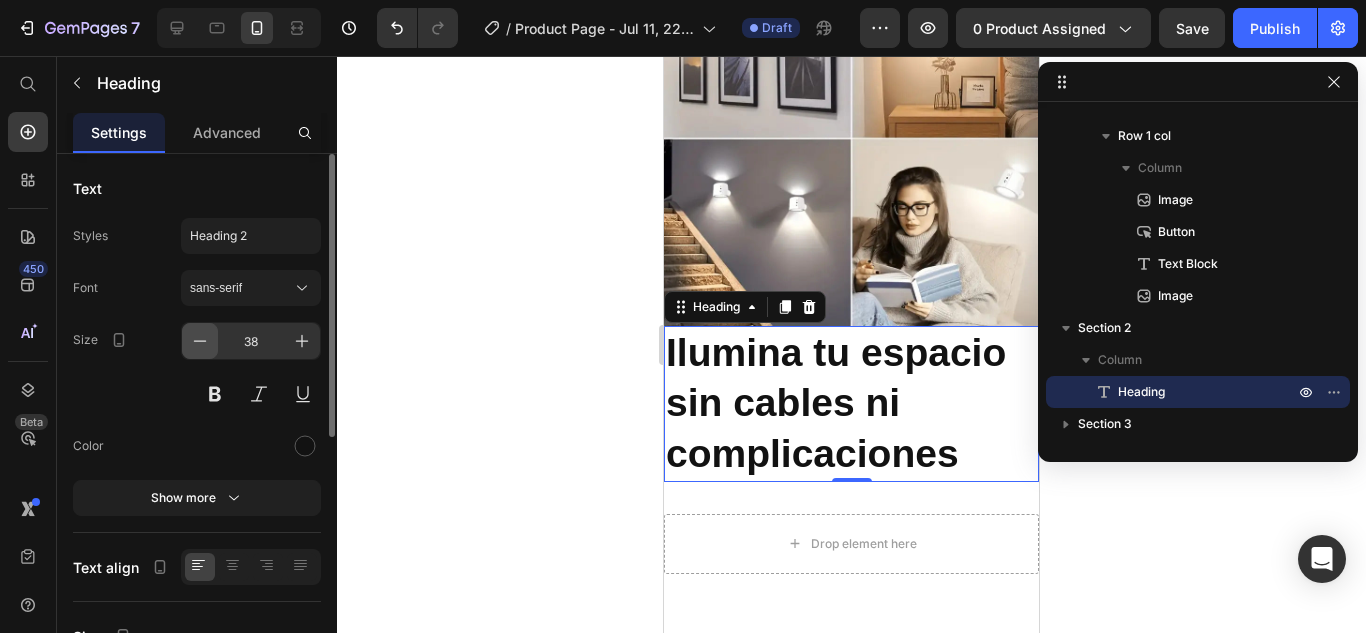 click 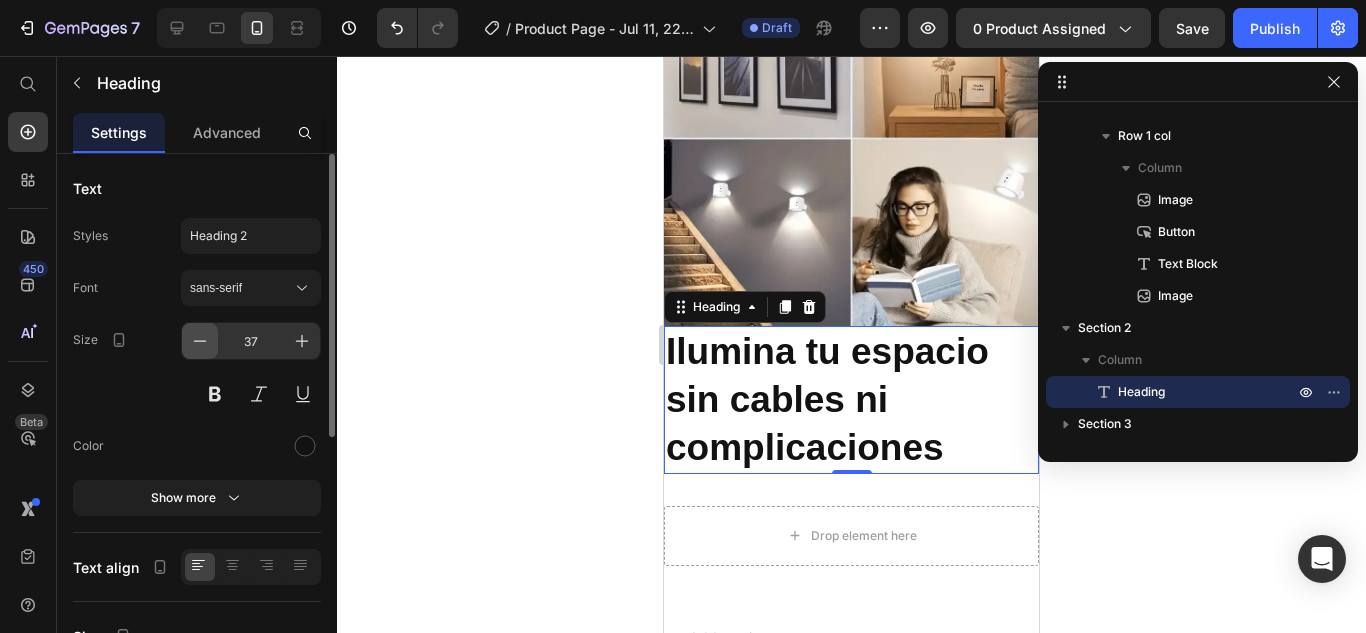 click 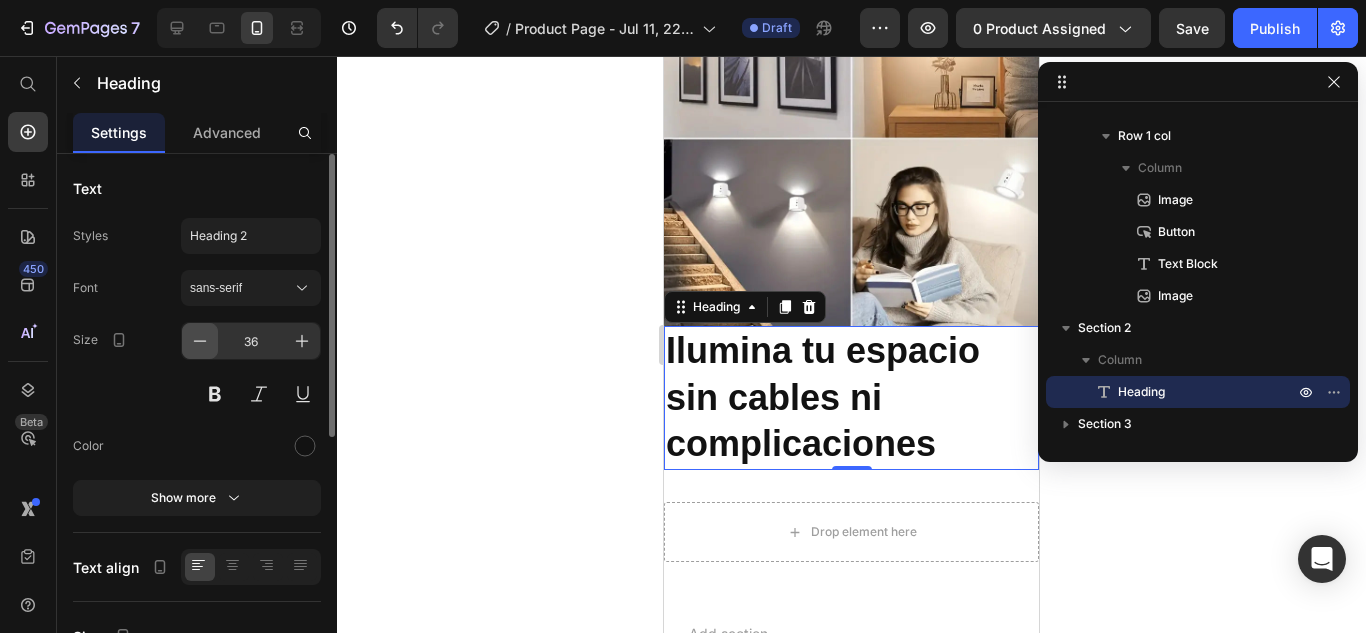 click 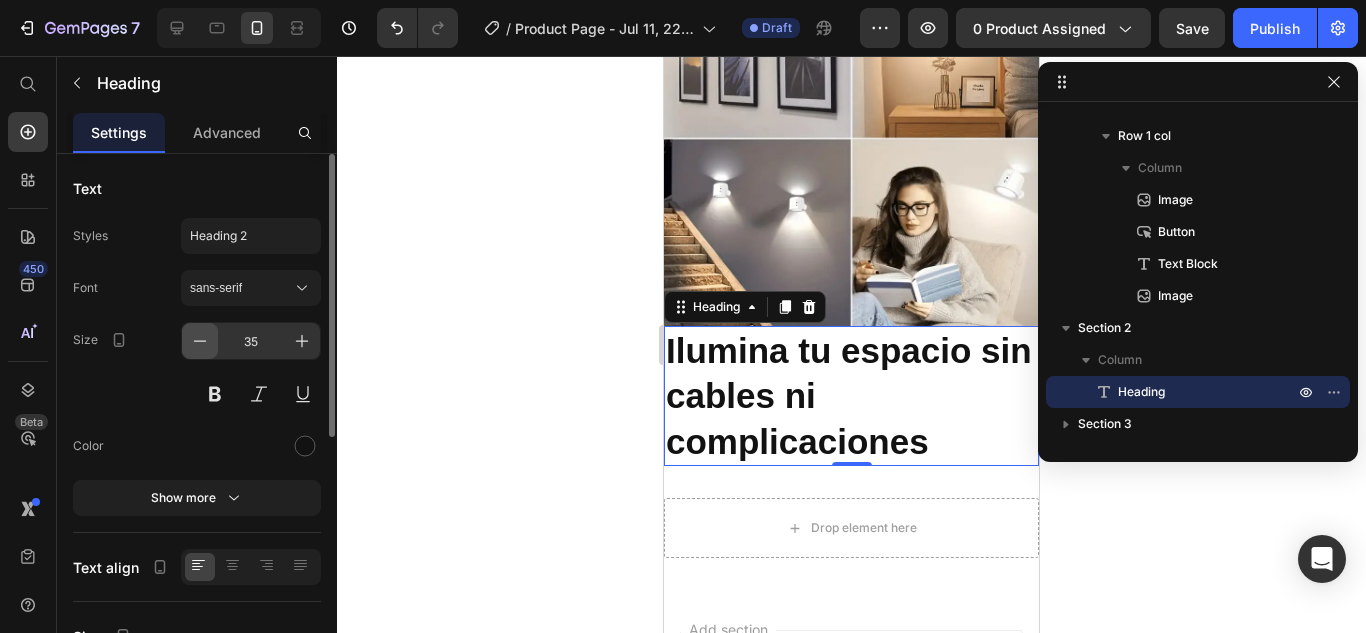 click 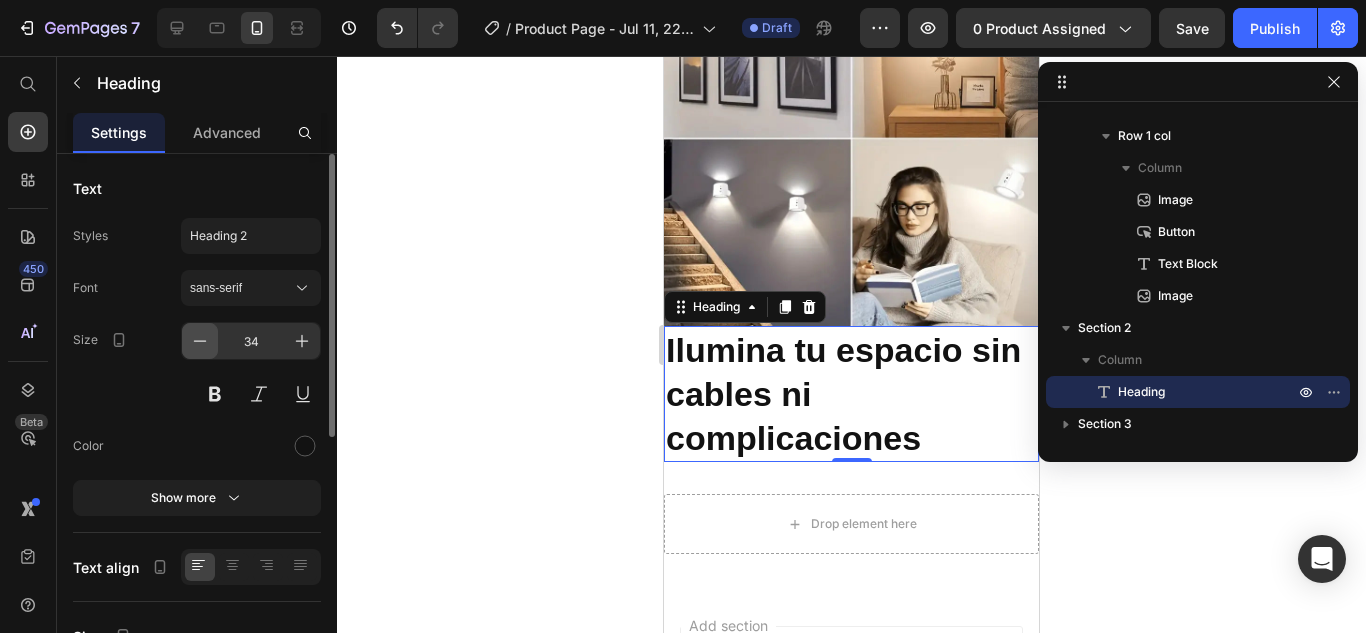 click 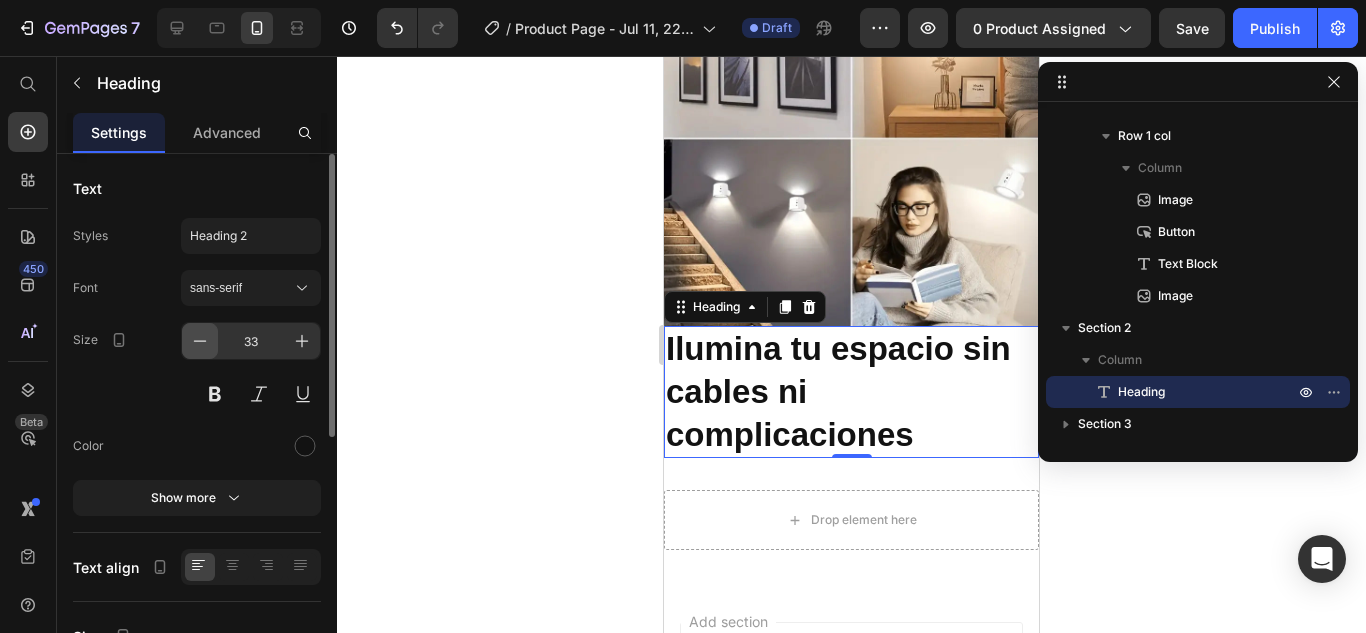 click 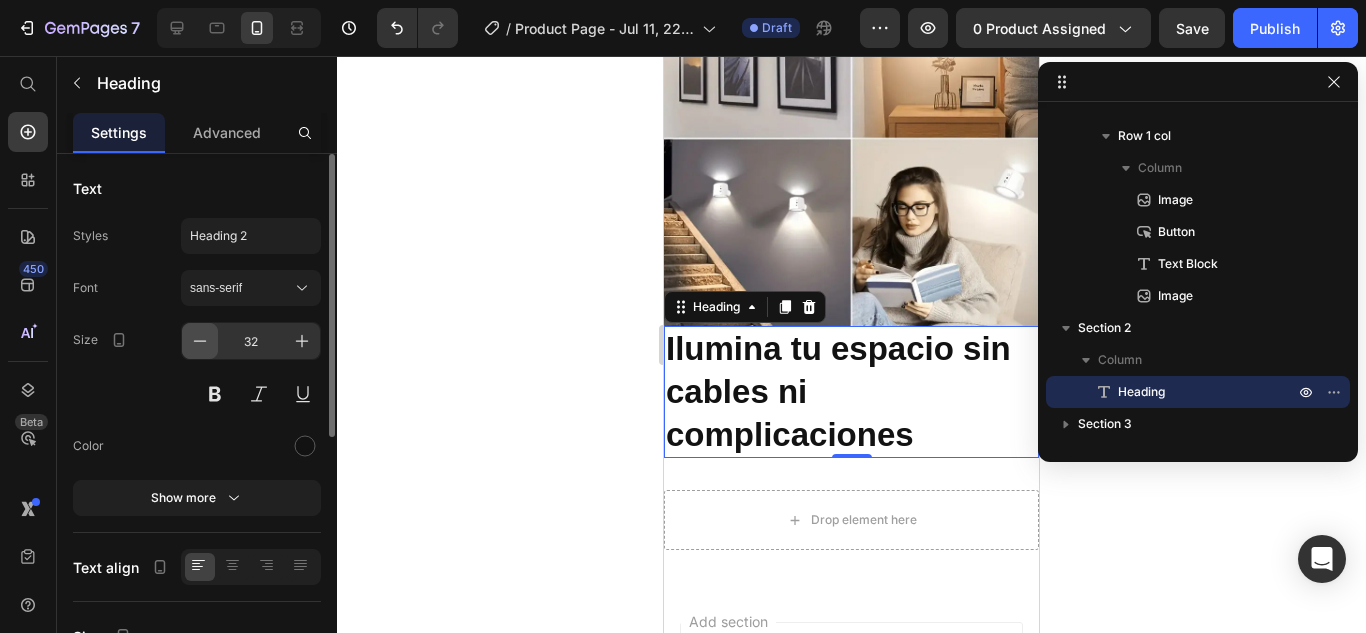 click 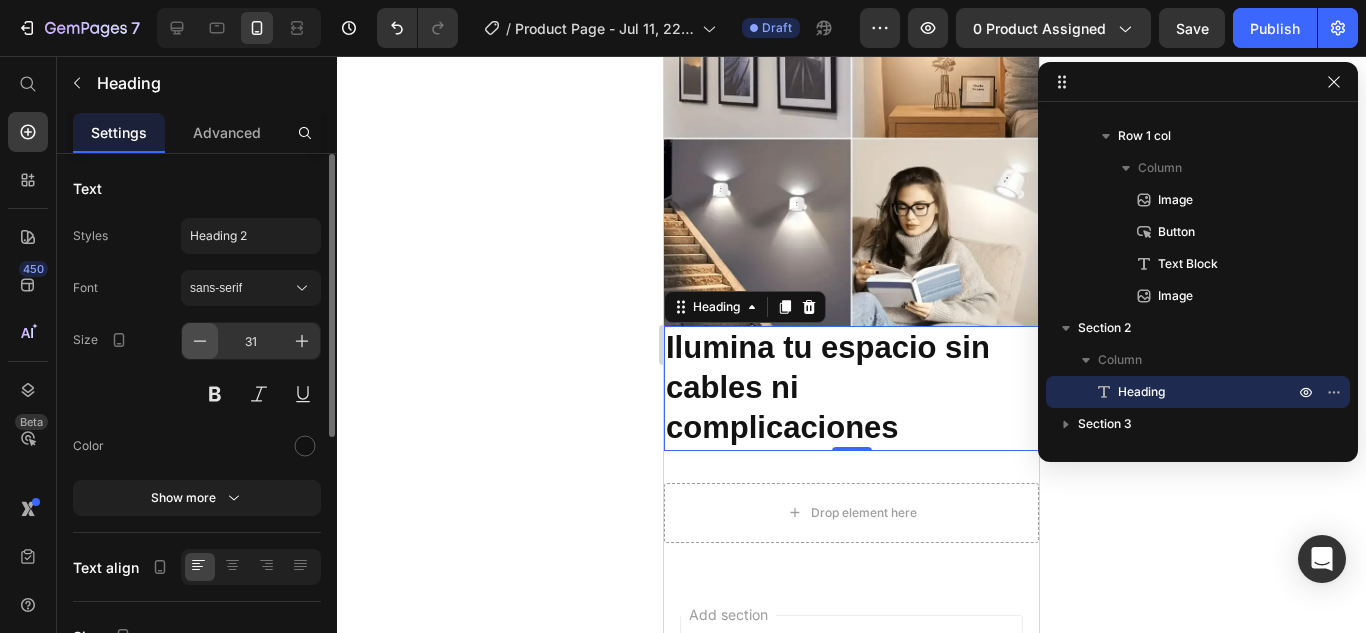 click 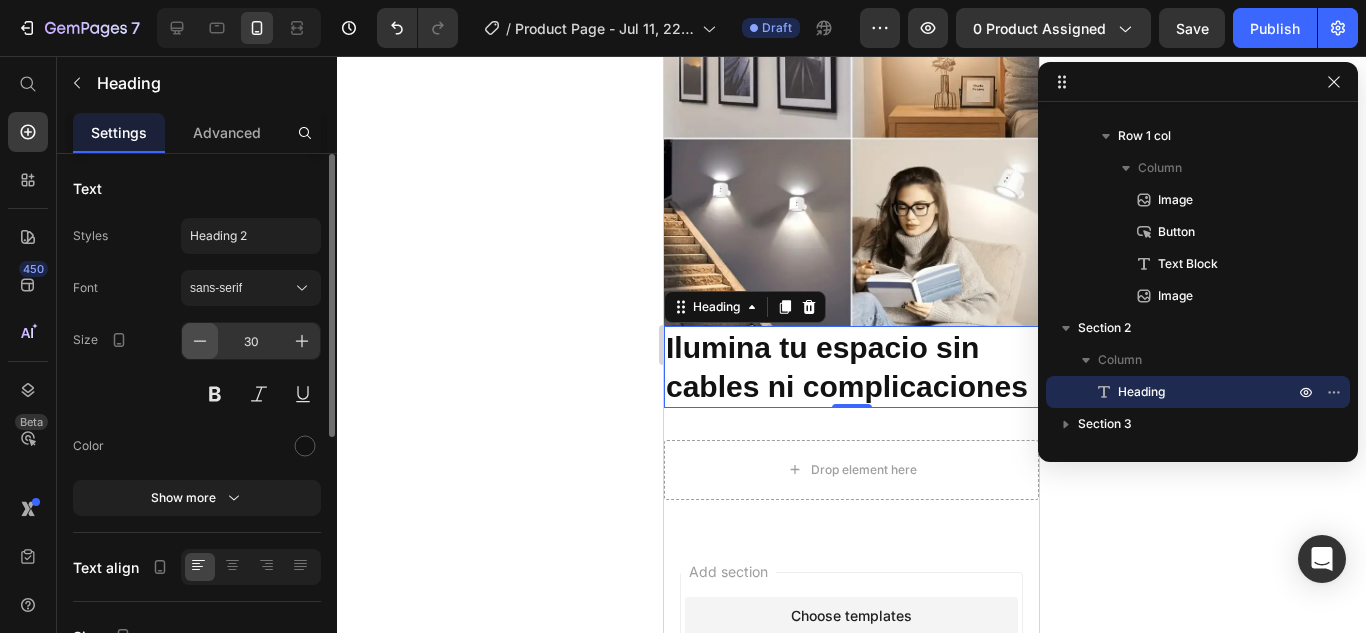 click 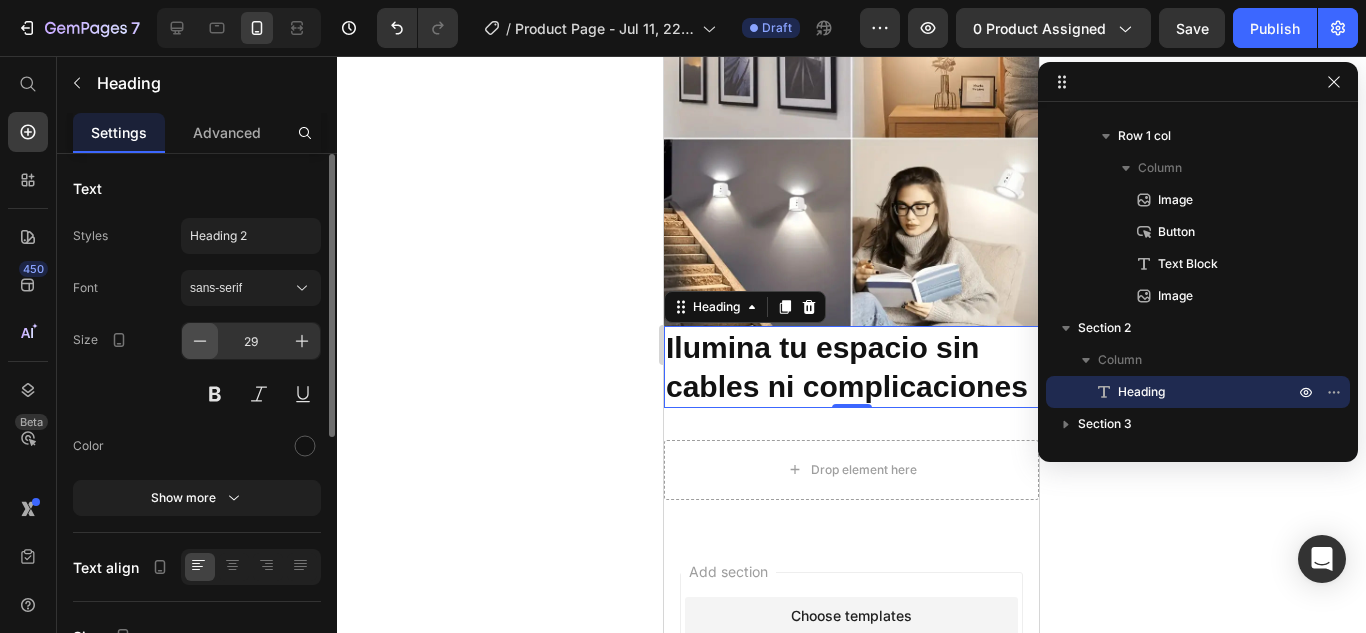 click 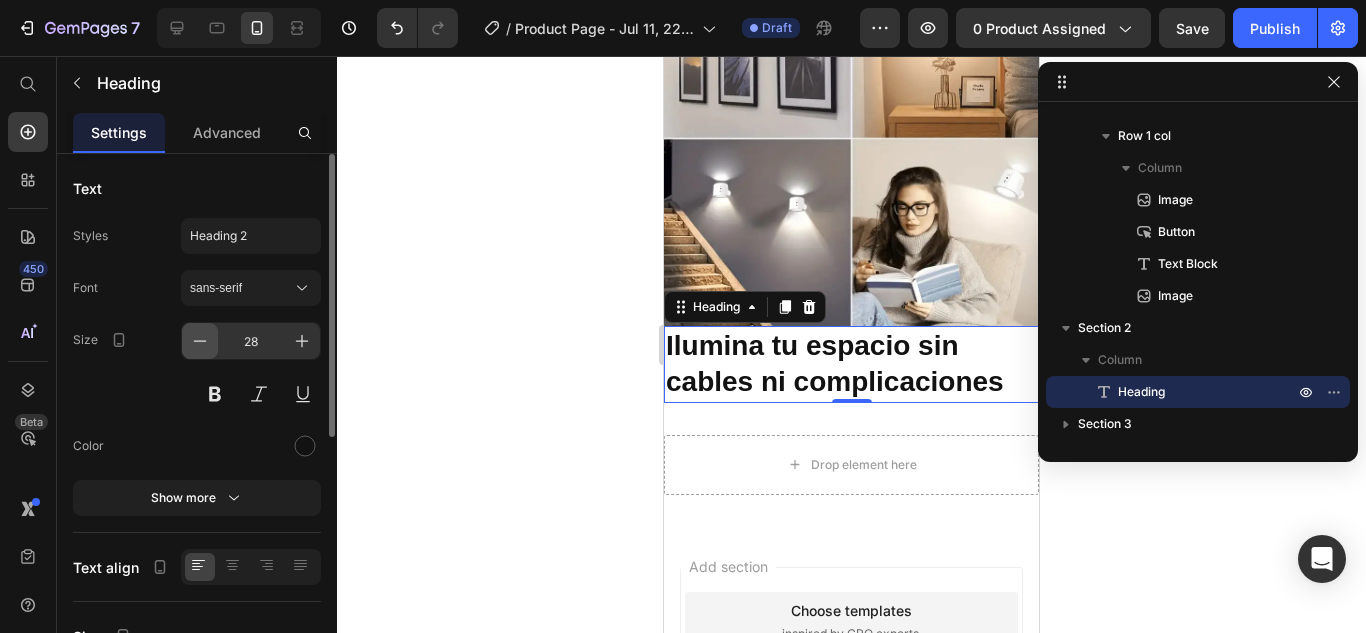 click 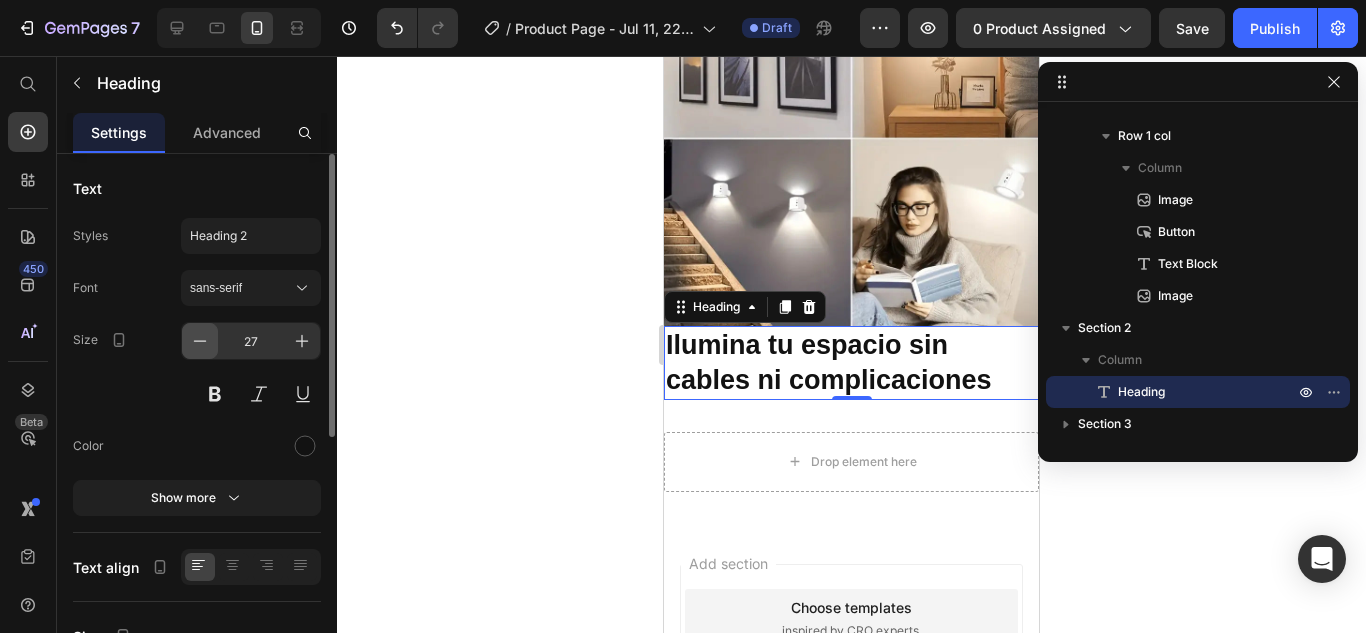 click 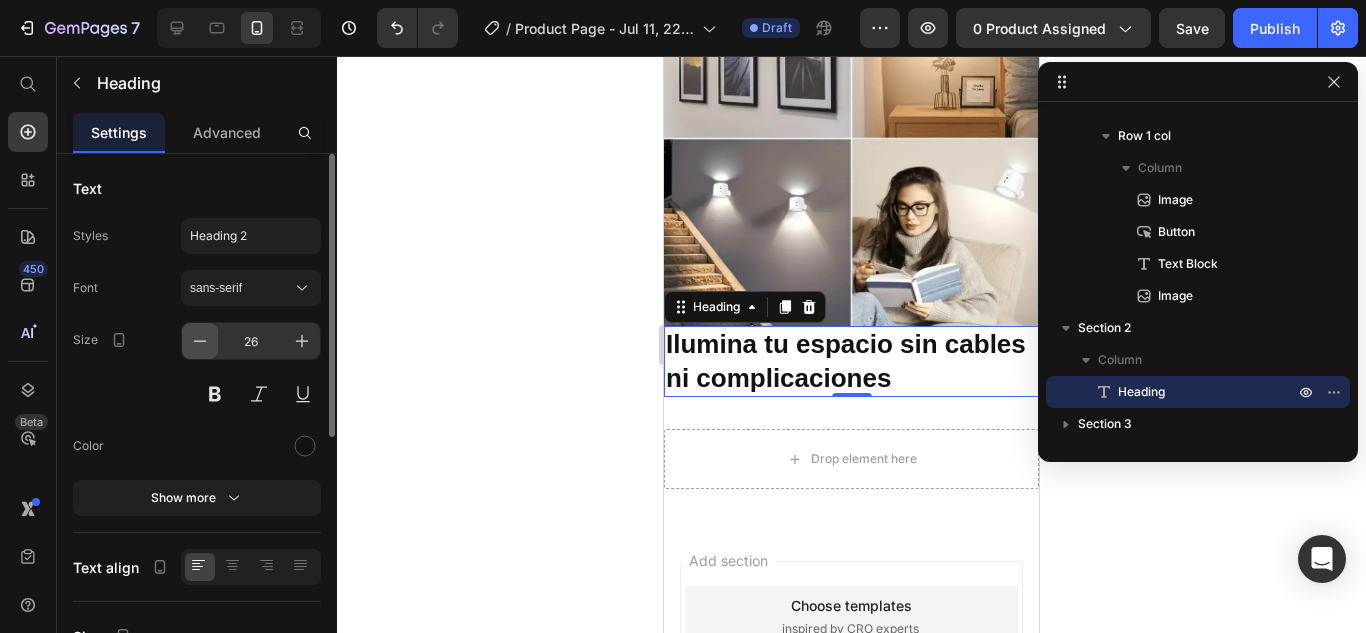 click 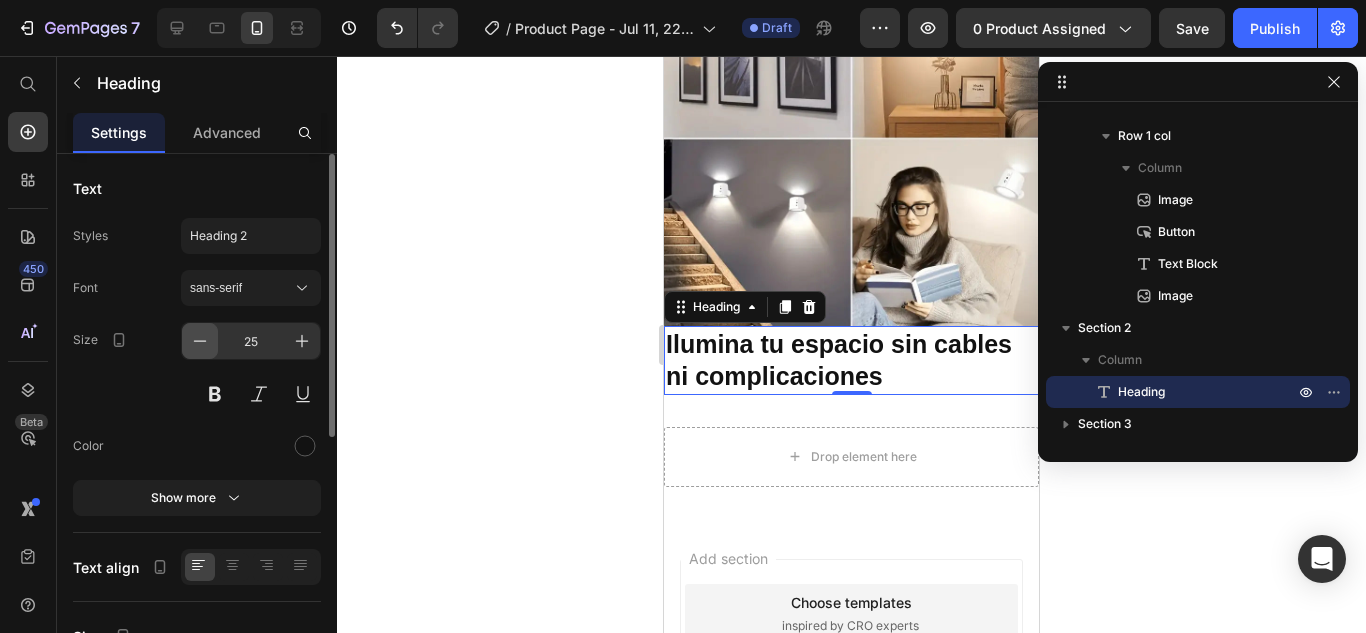click 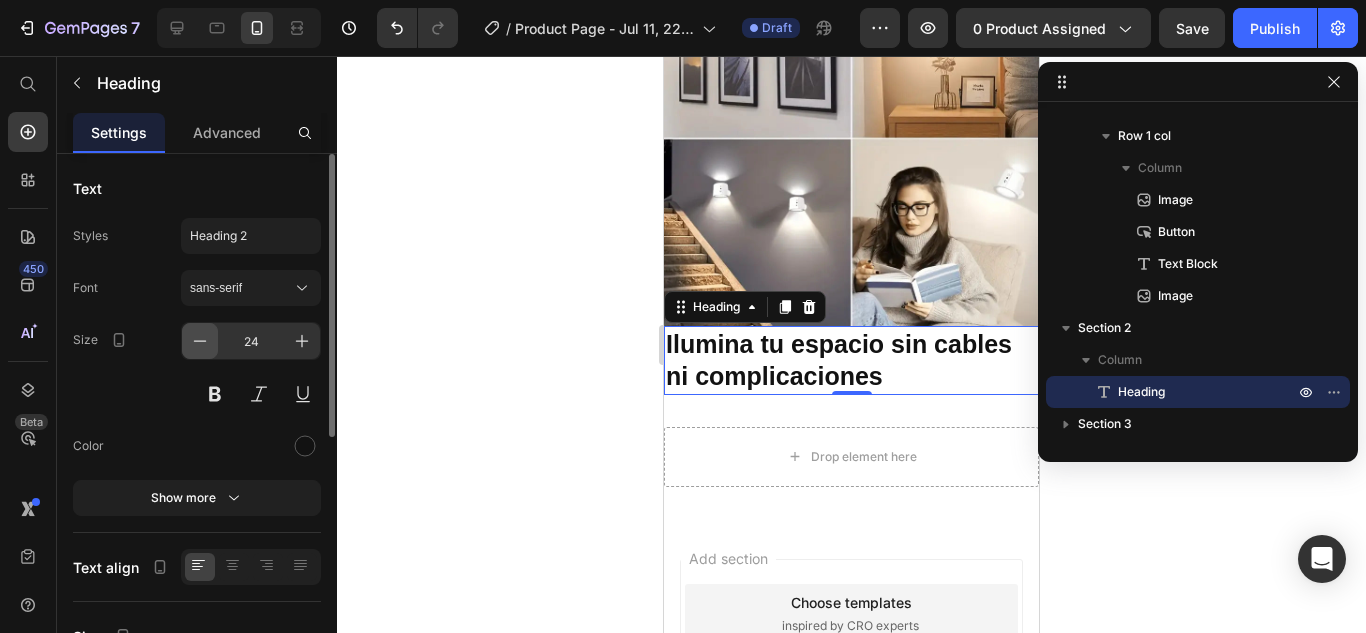 click 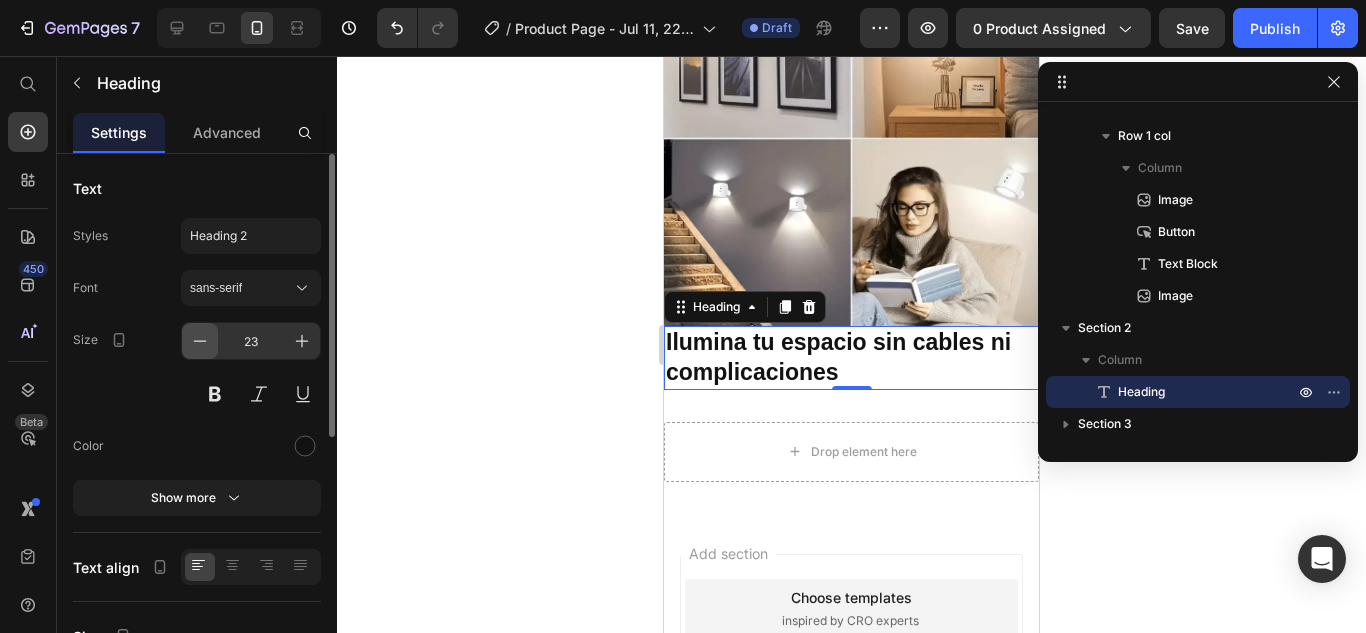 click 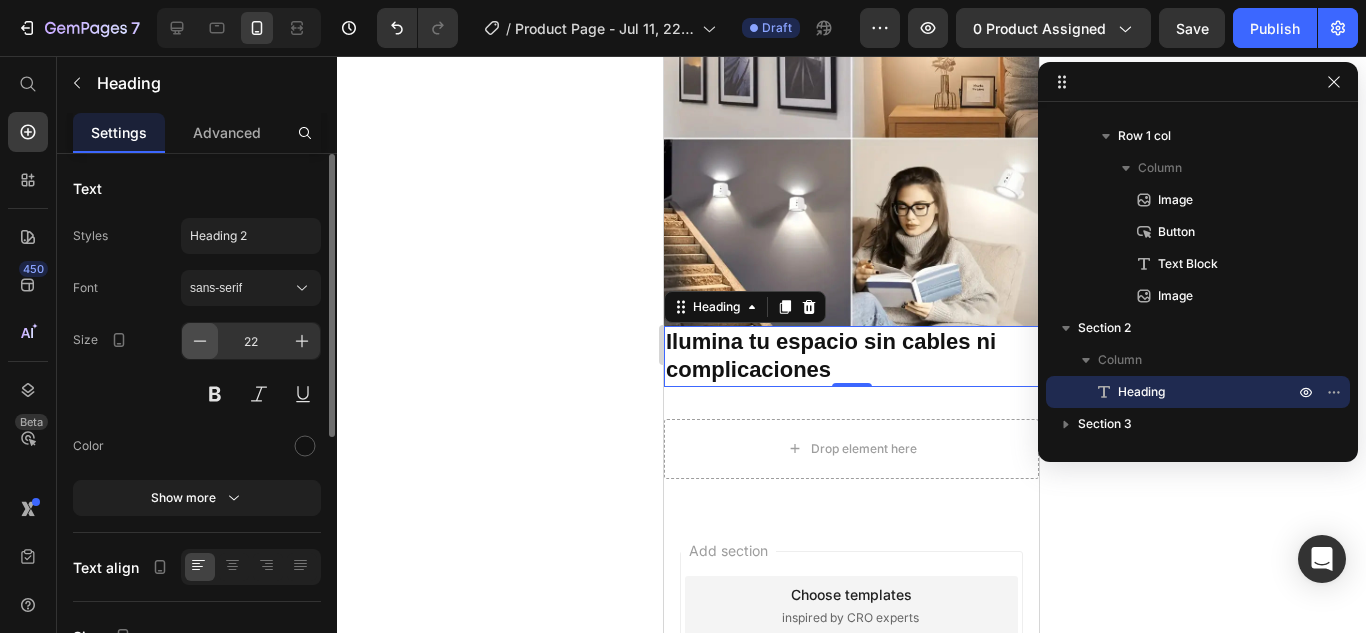 click 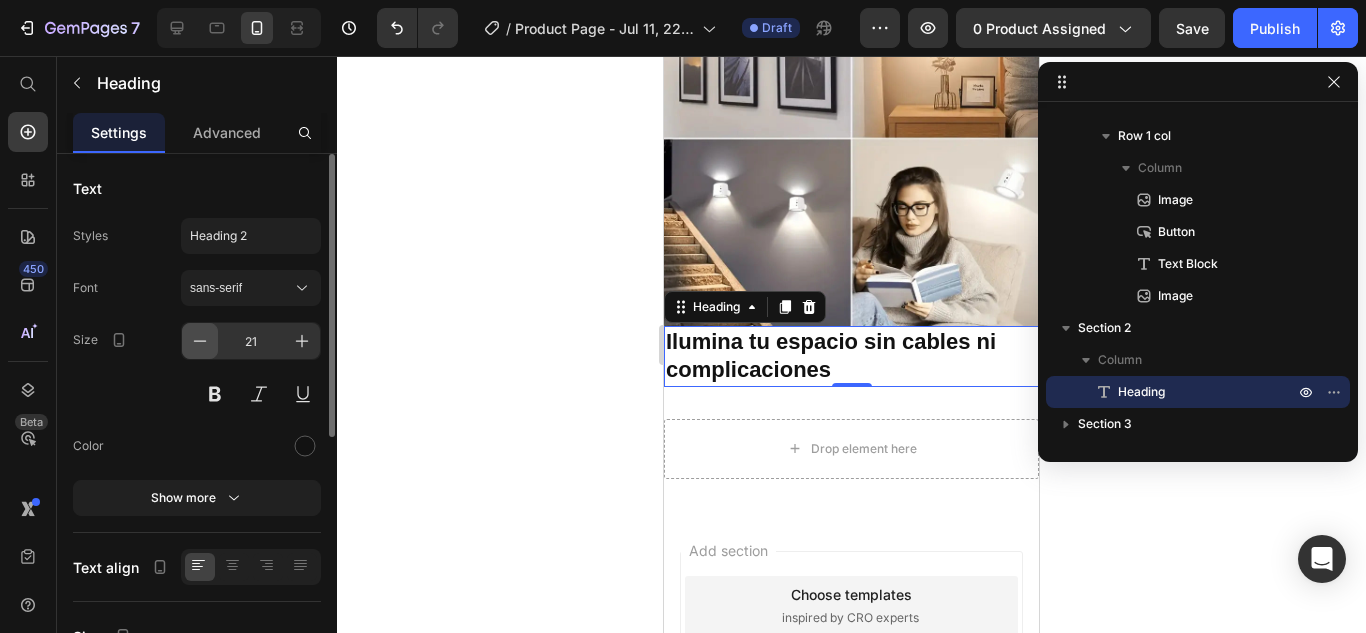click 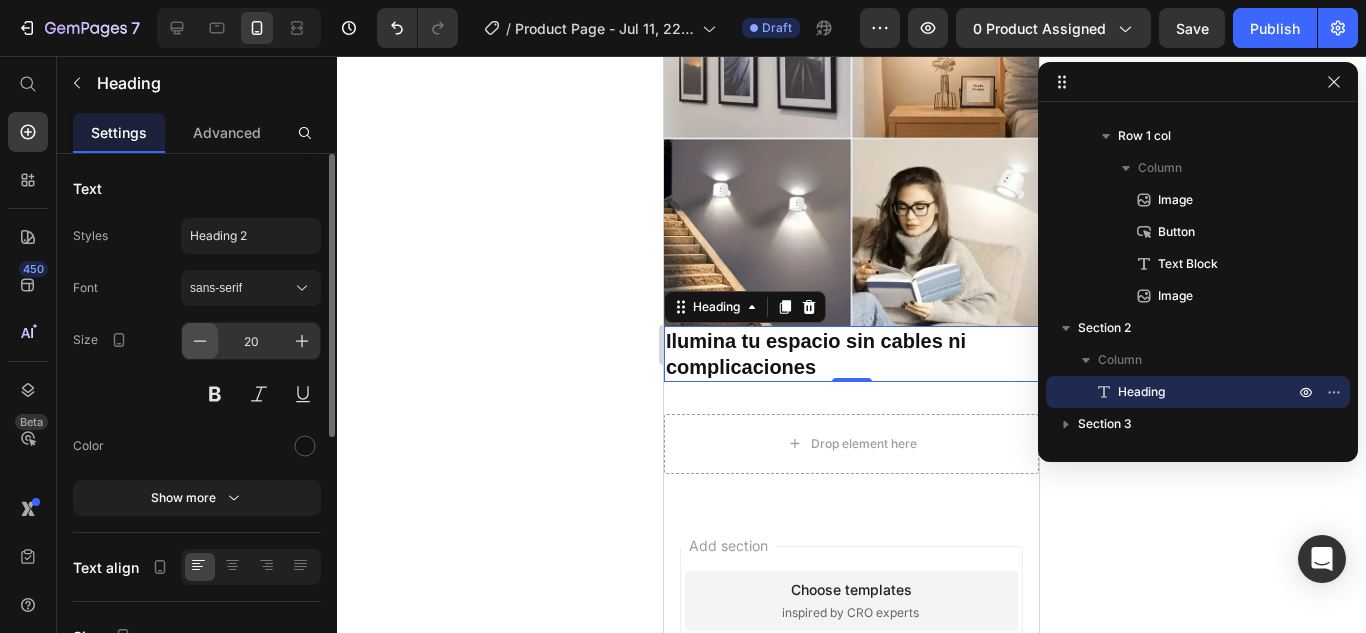 click 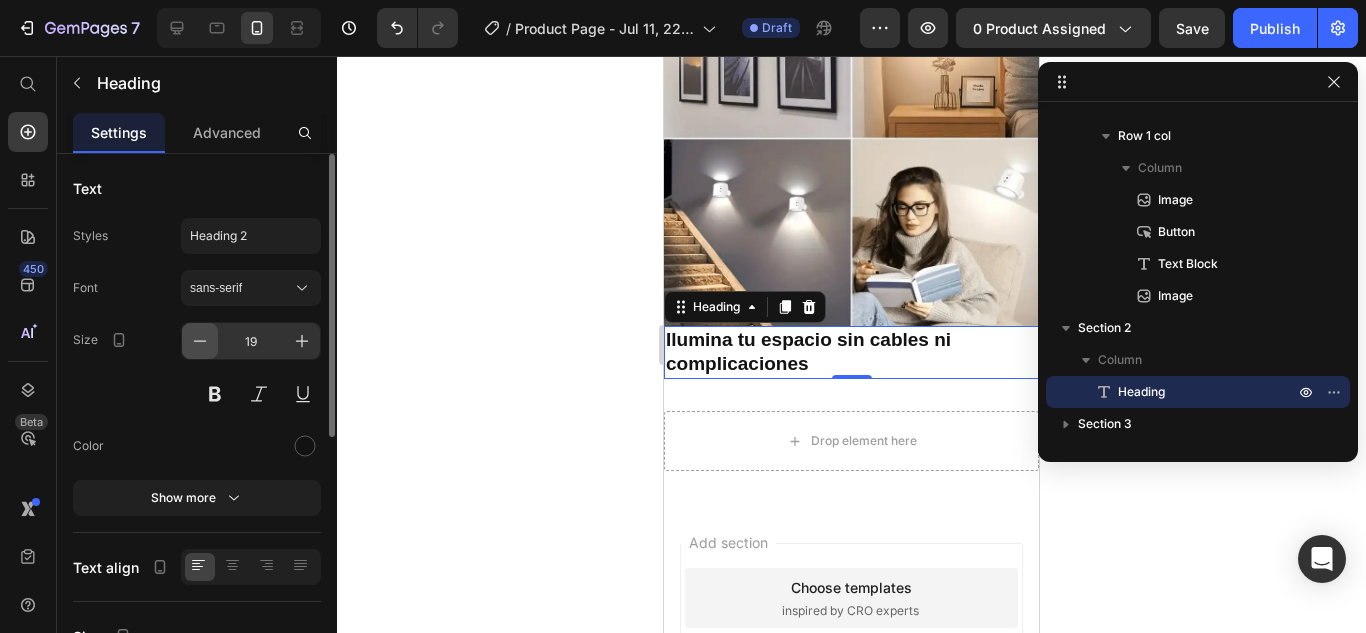 click 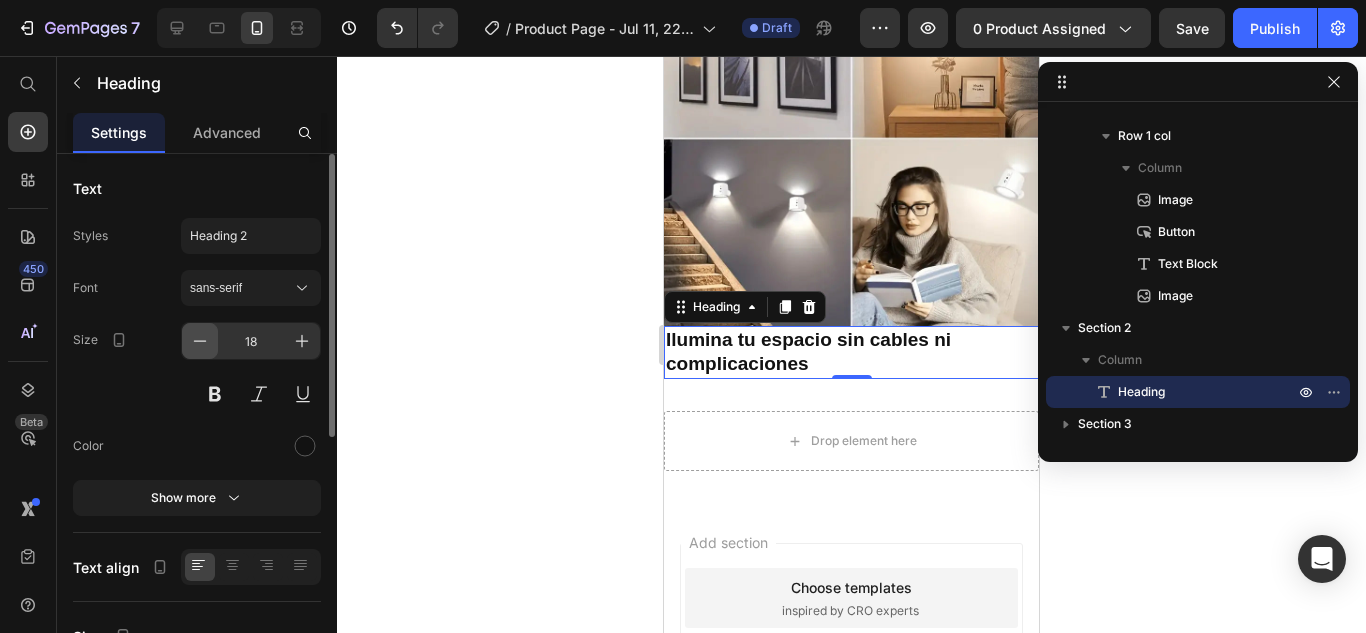 click 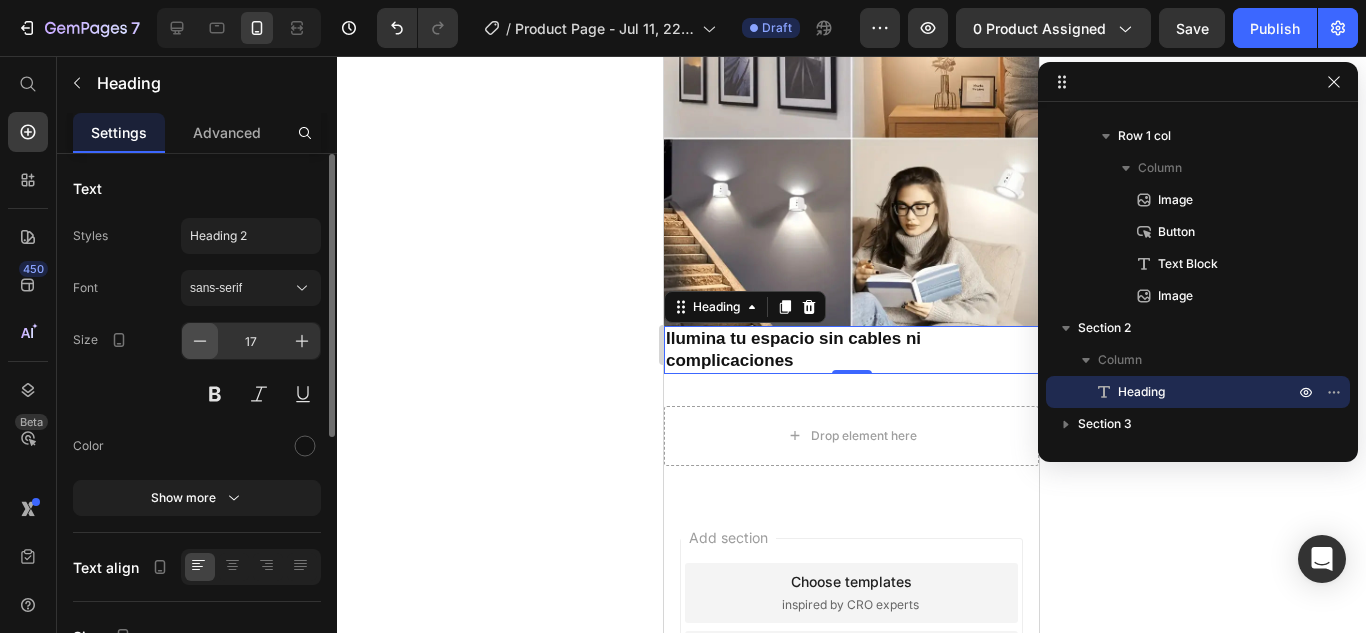 click 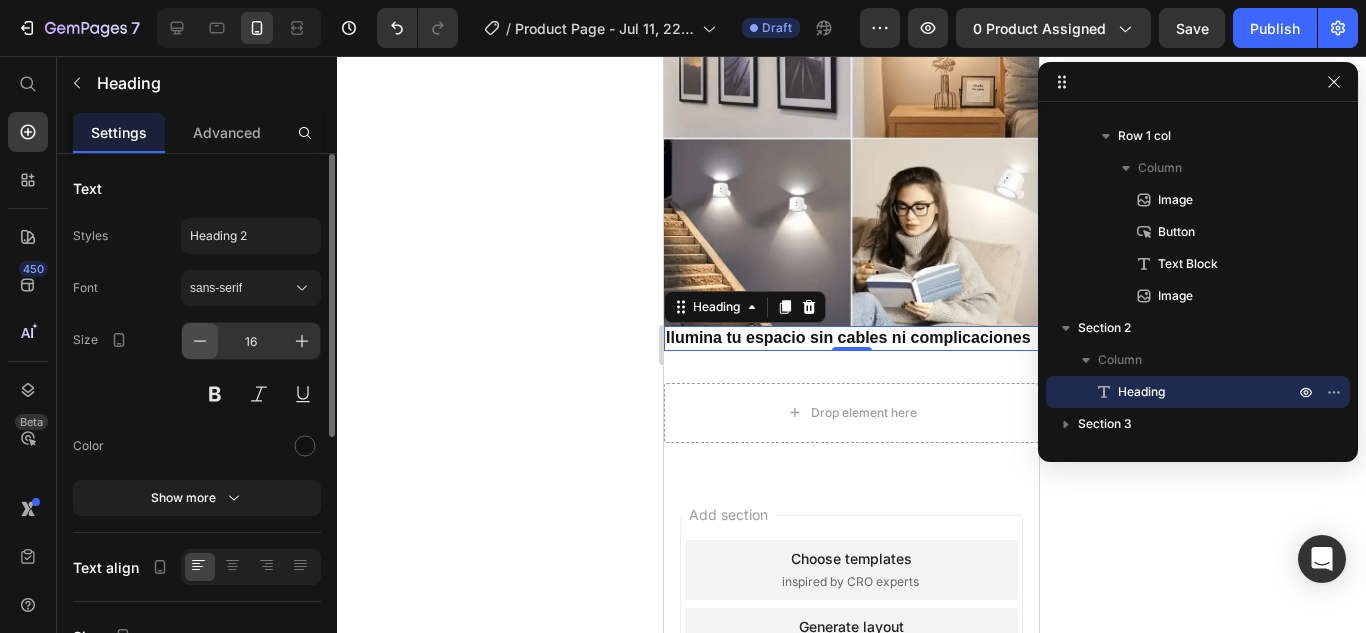 click 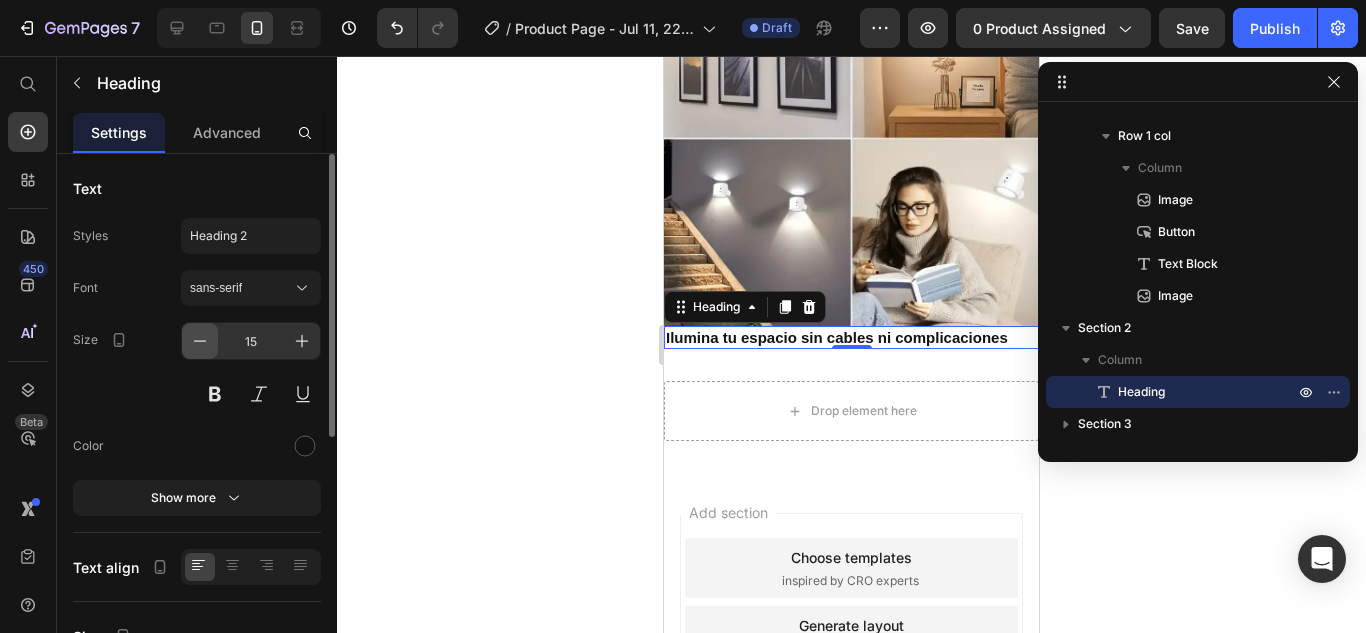 click 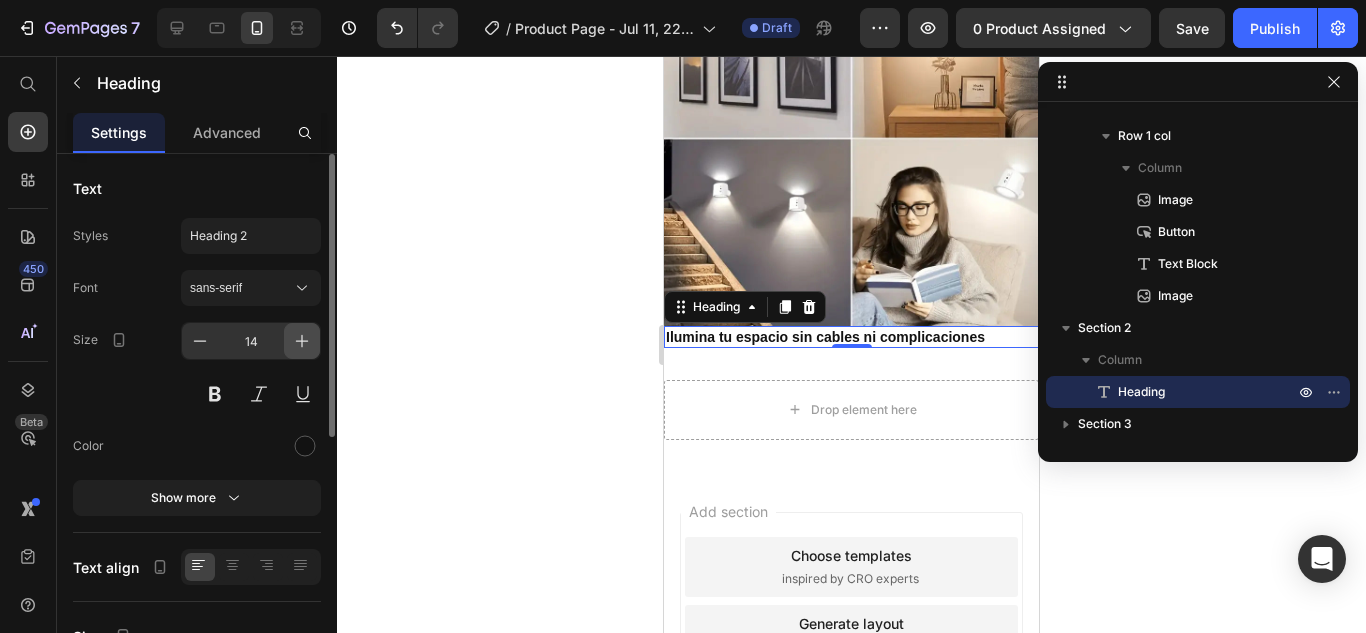 click 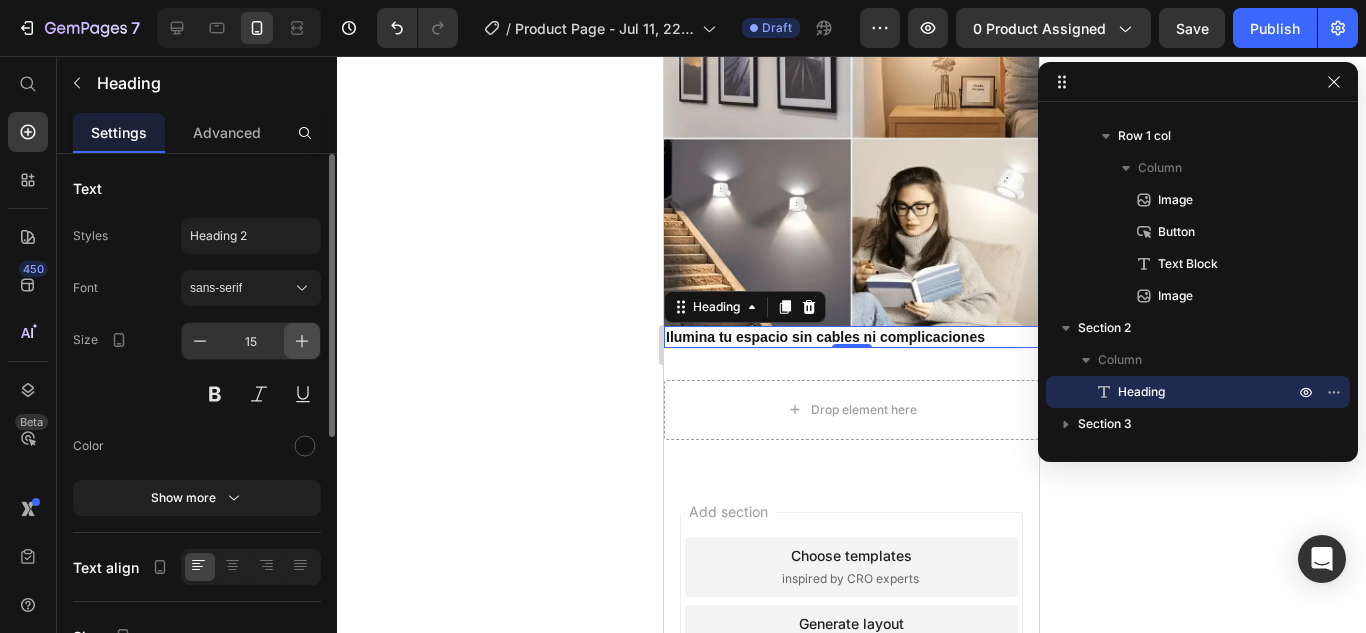 click 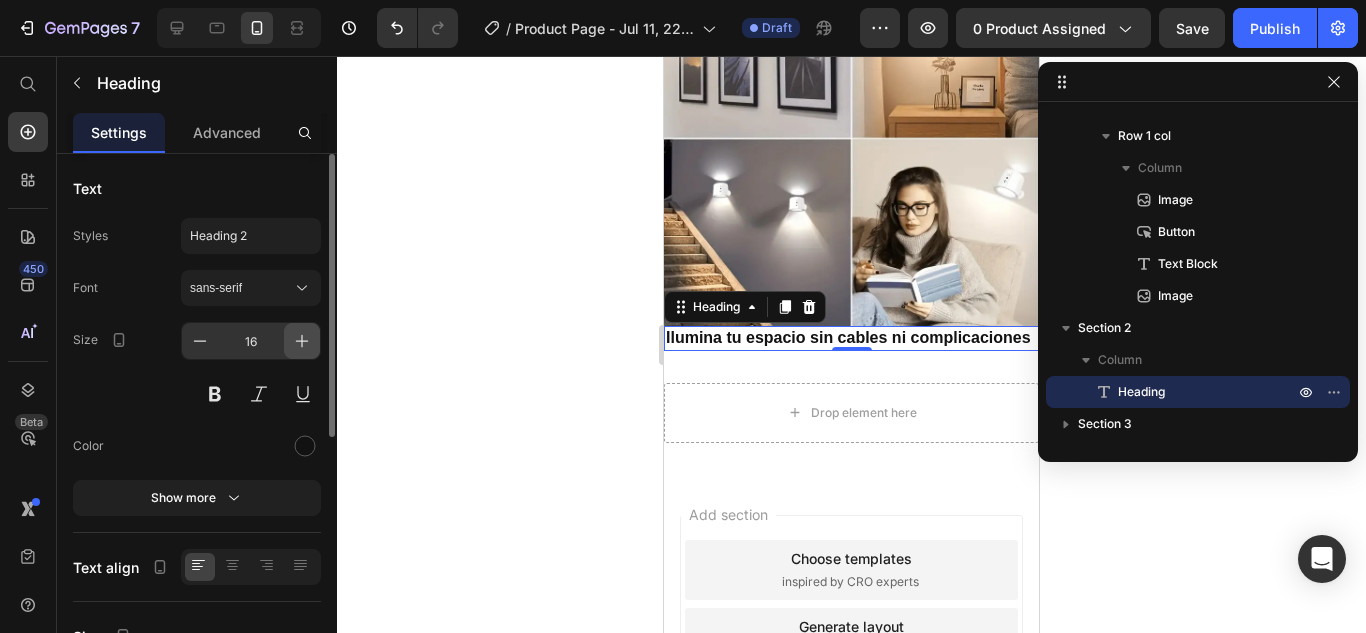 click 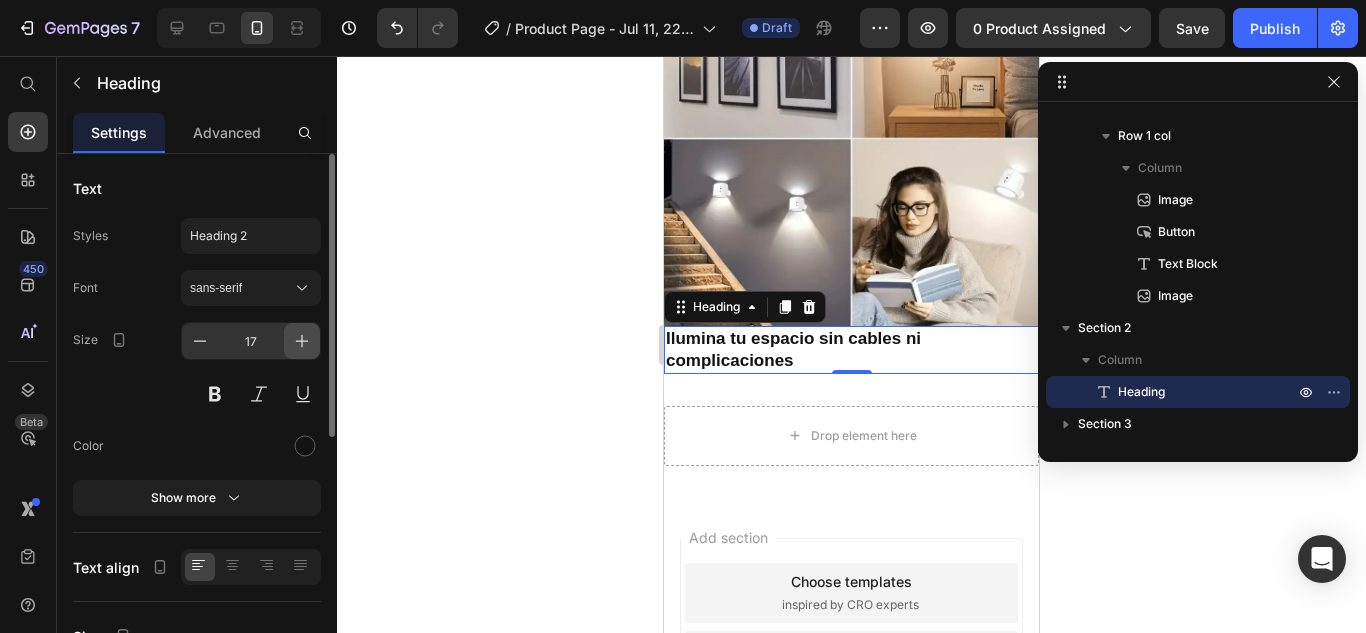 click 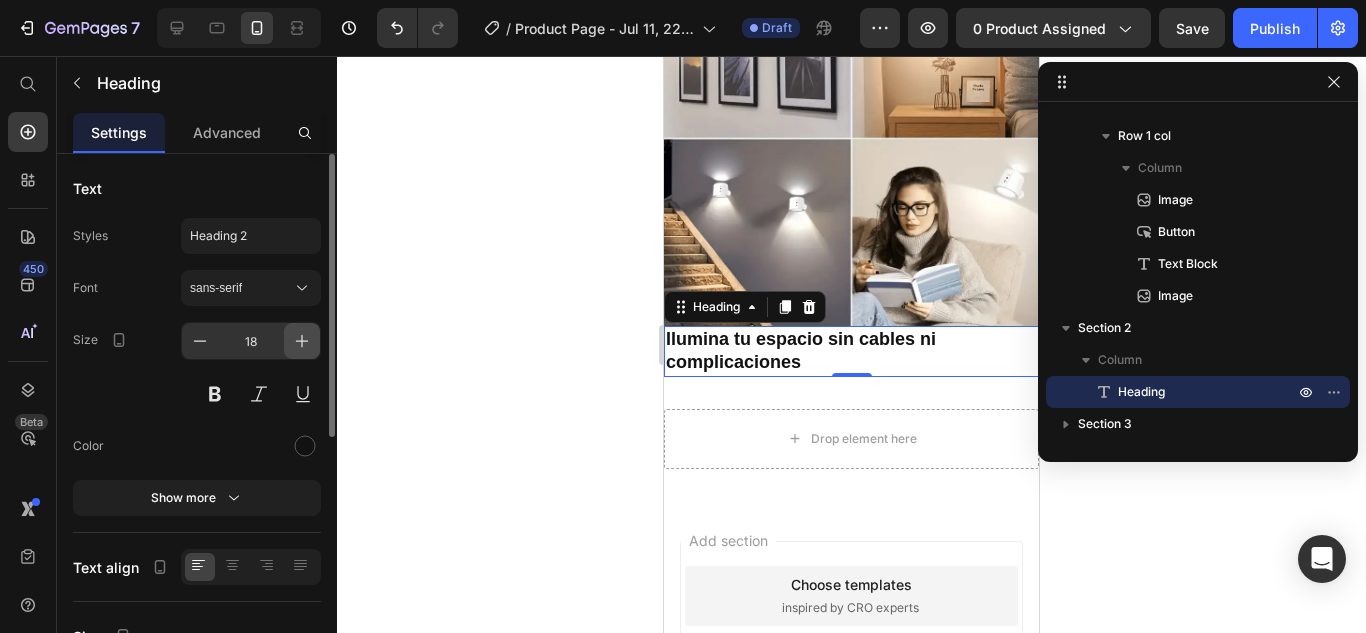 click 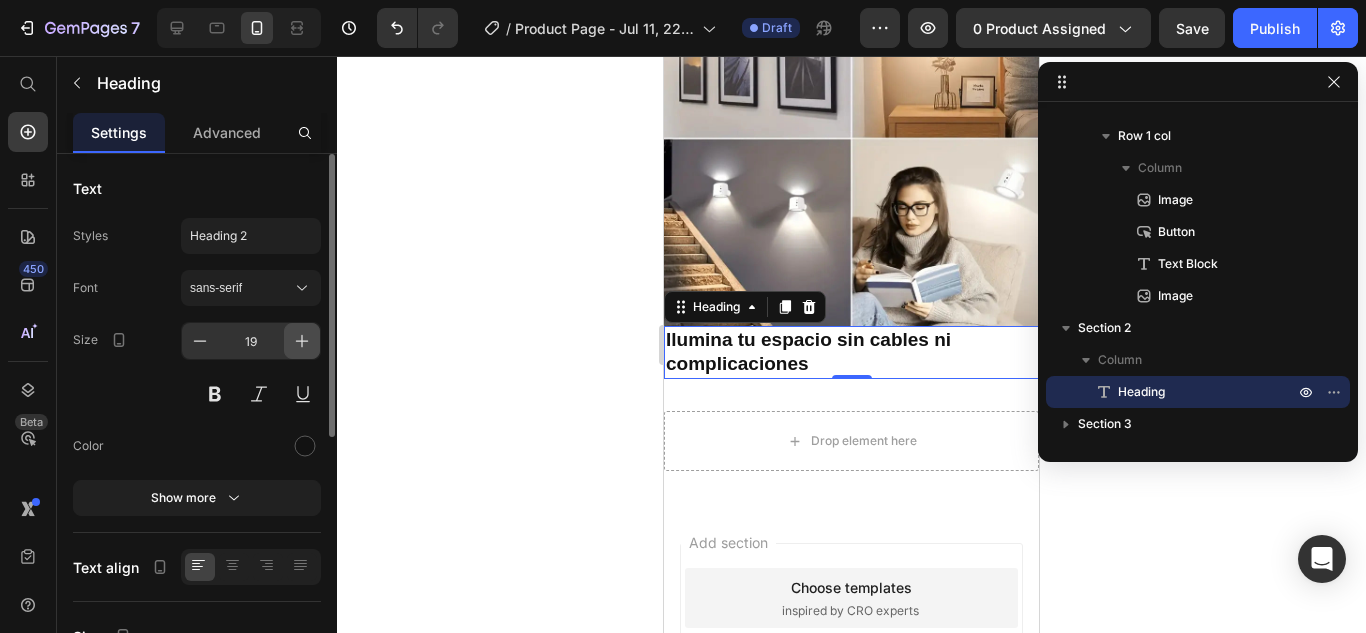 click 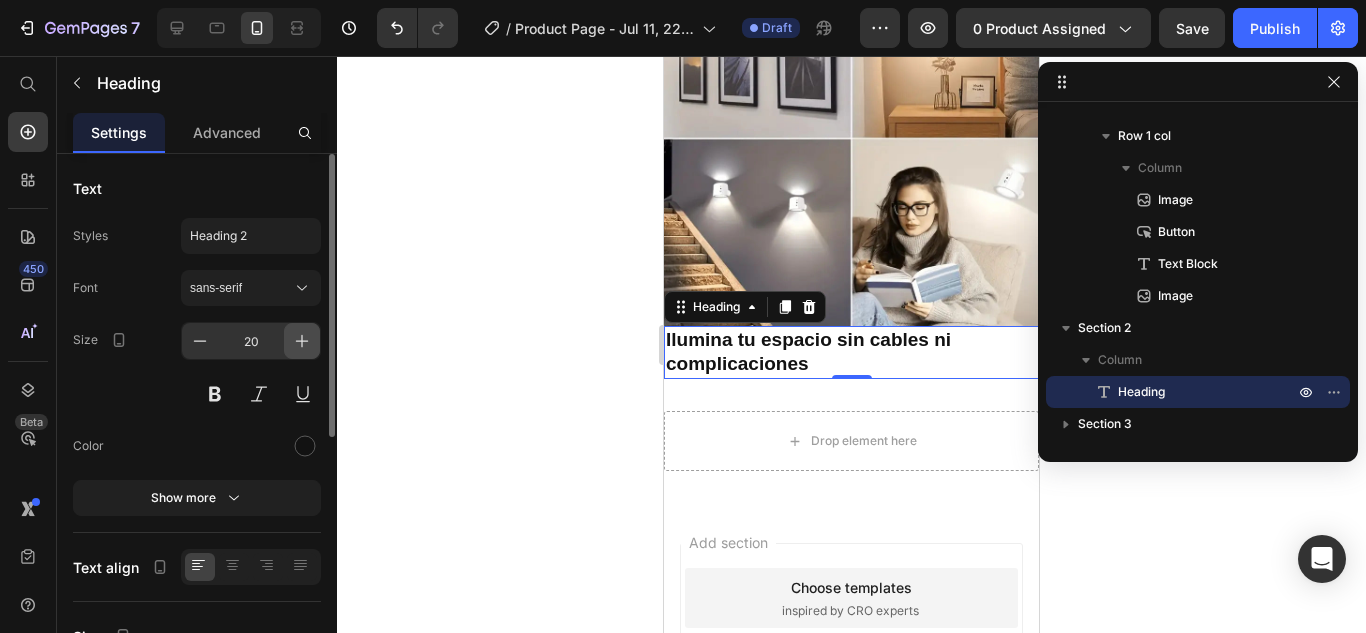 click 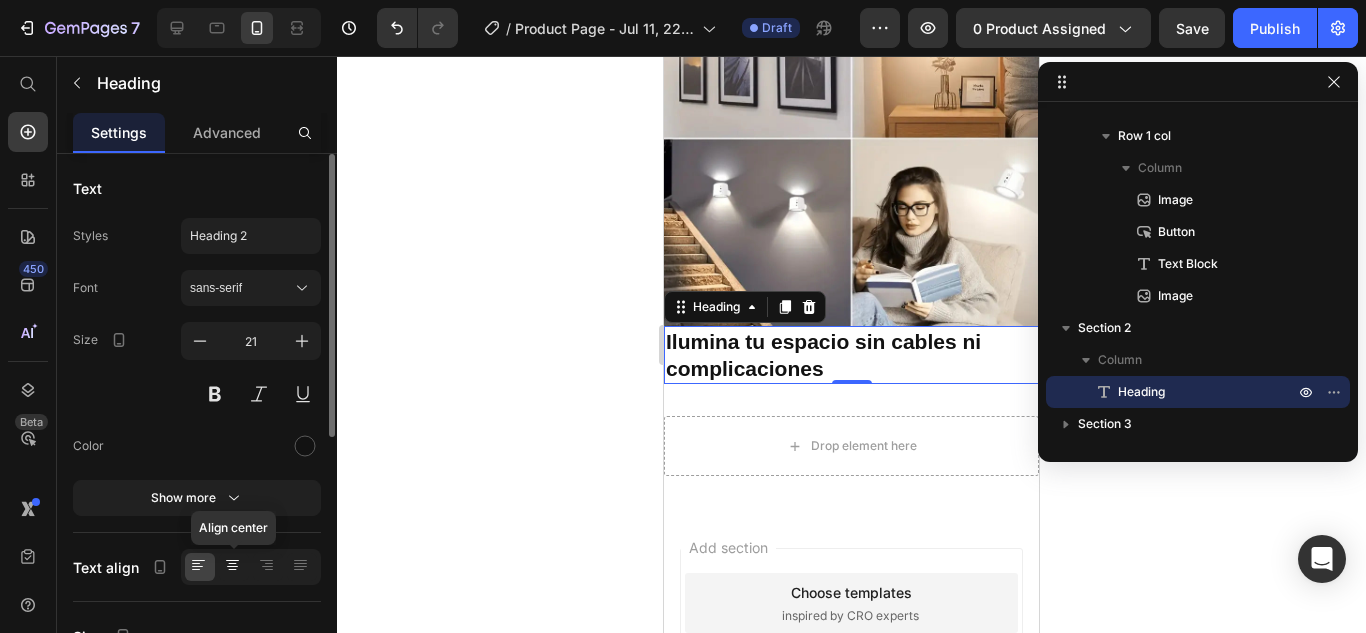 click 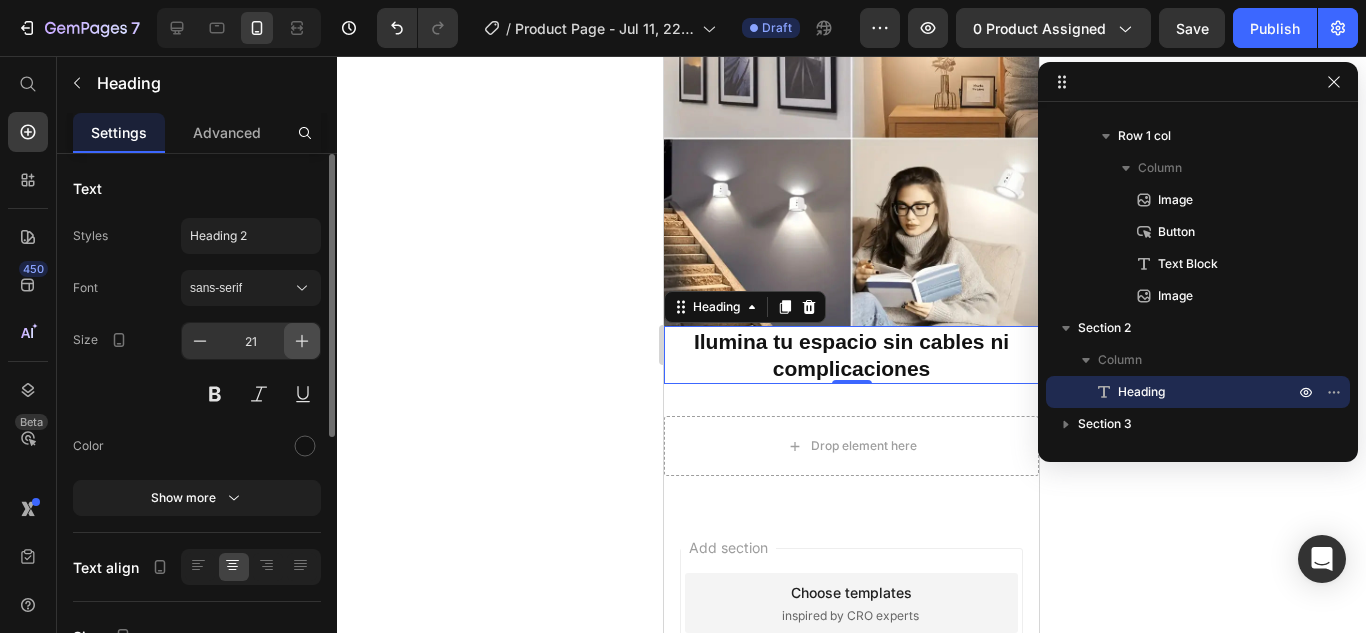 click at bounding box center [302, 341] 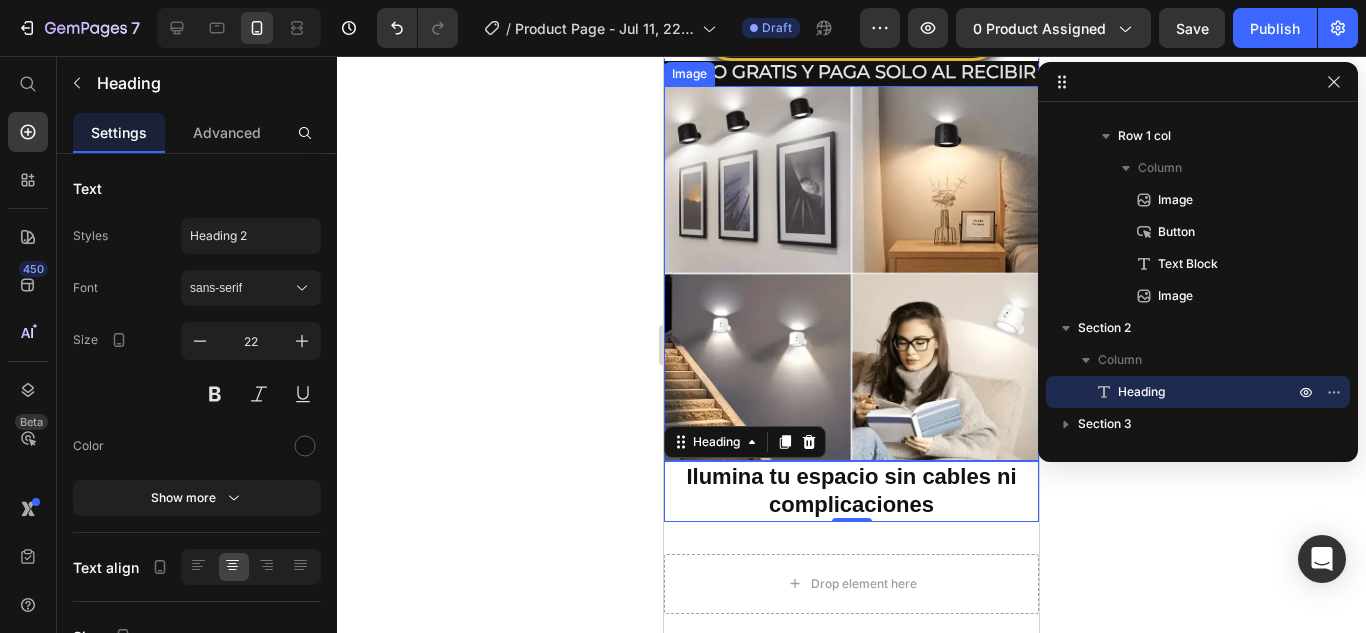 scroll, scrollTop: 693, scrollLeft: 0, axis: vertical 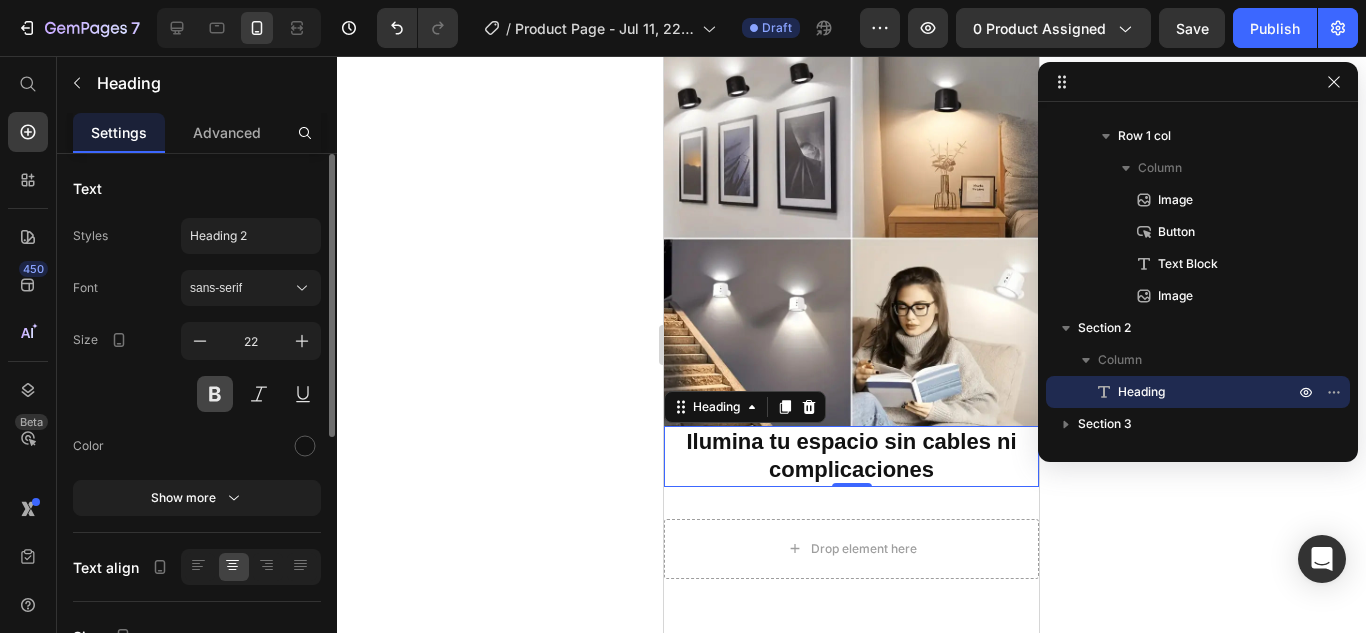 click at bounding box center [215, 394] 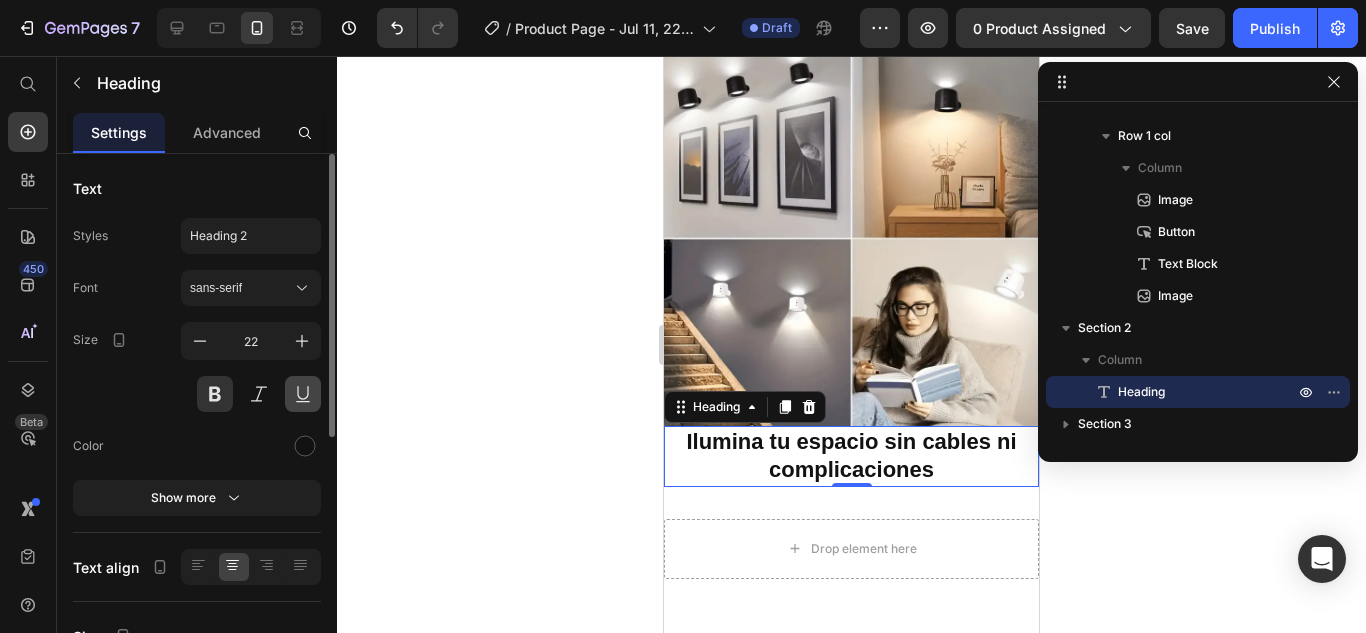 click at bounding box center (303, 394) 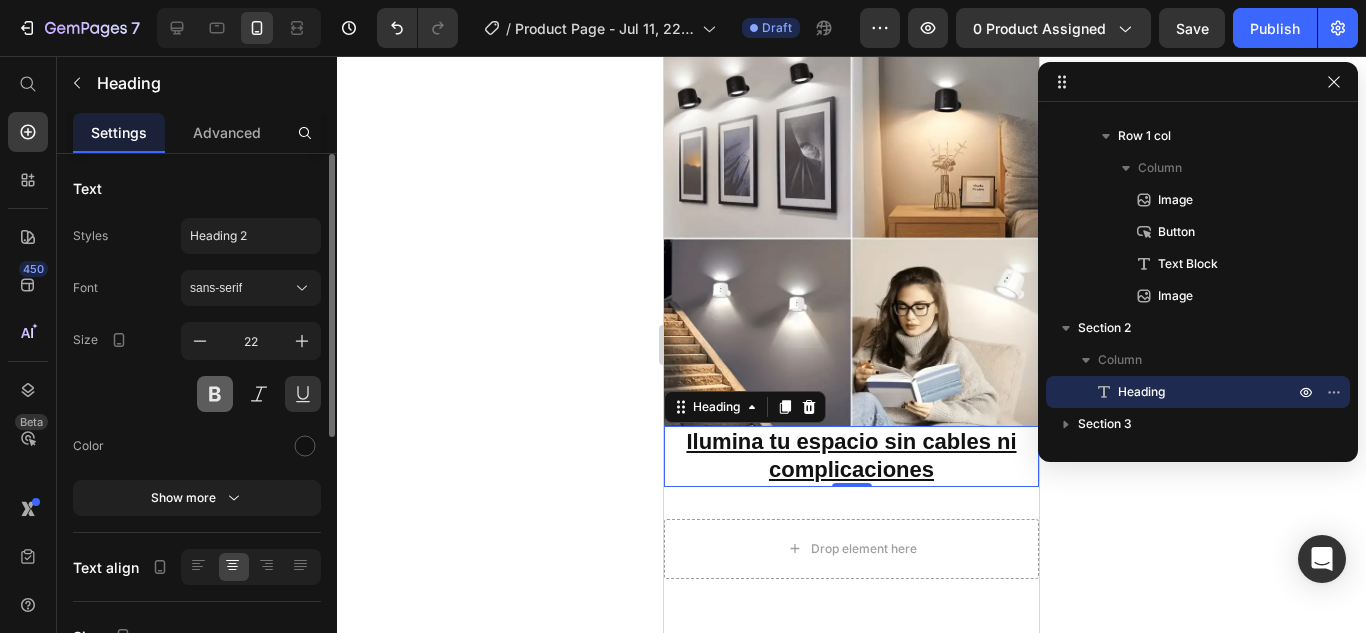 click at bounding box center [215, 394] 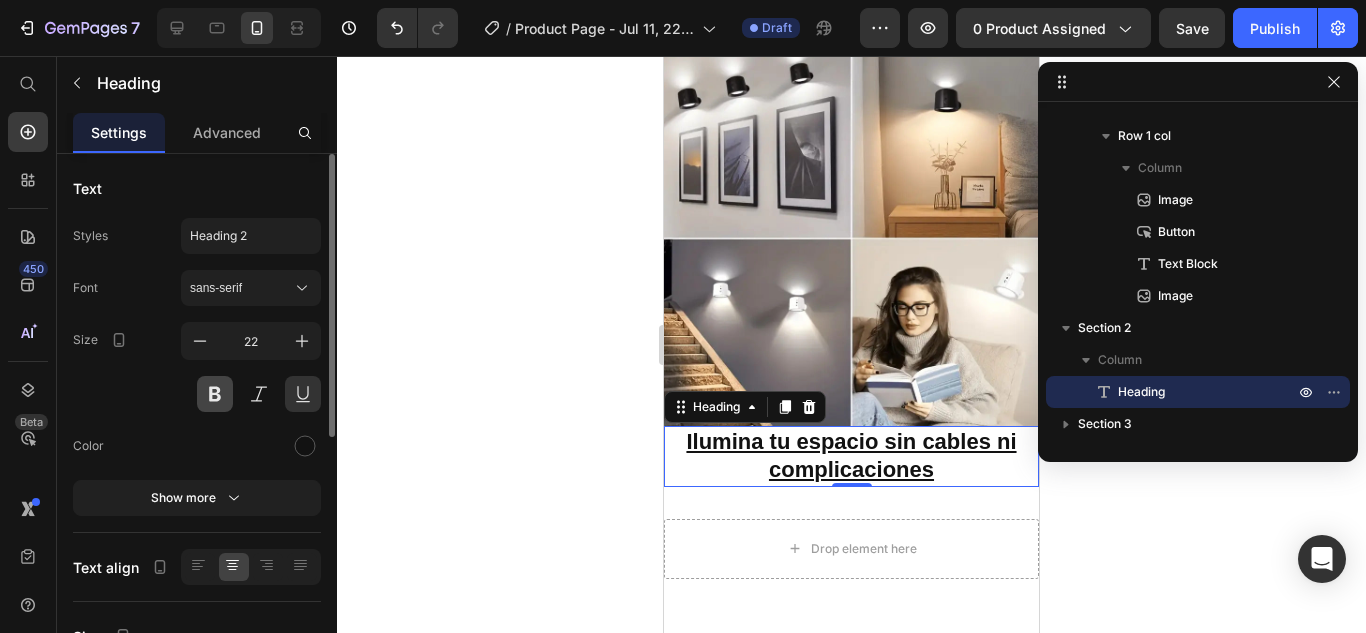 click at bounding box center (215, 394) 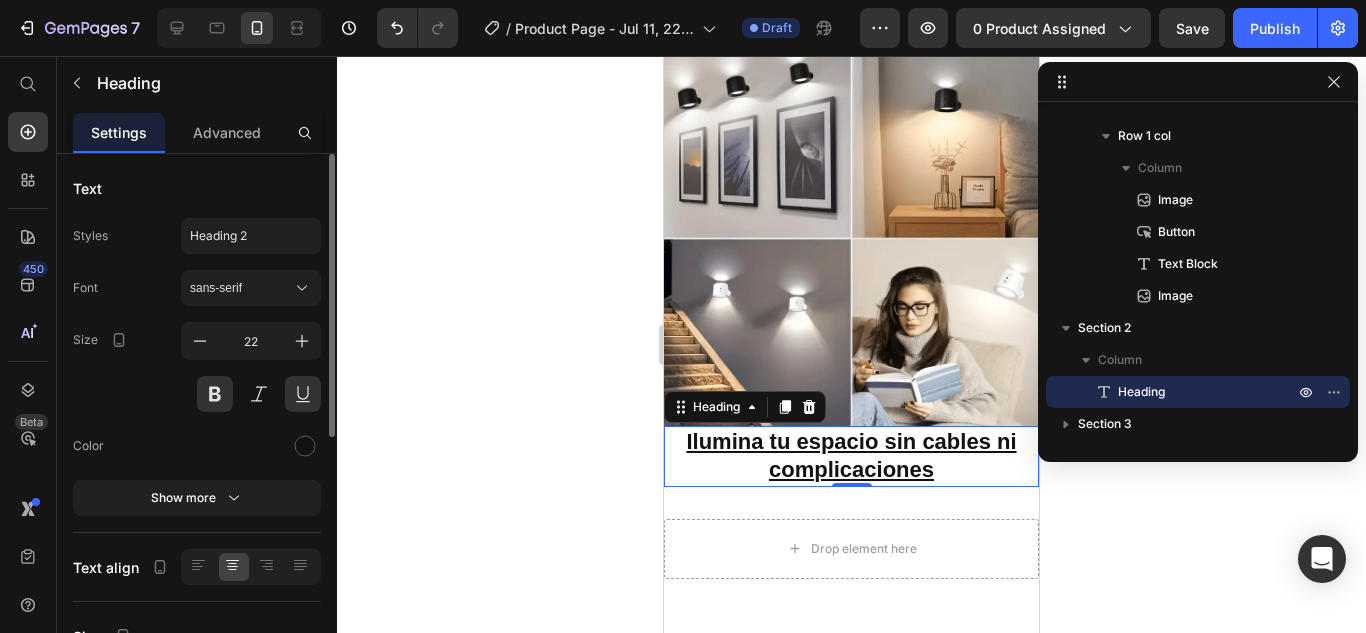 scroll, scrollTop: 200, scrollLeft: 0, axis: vertical 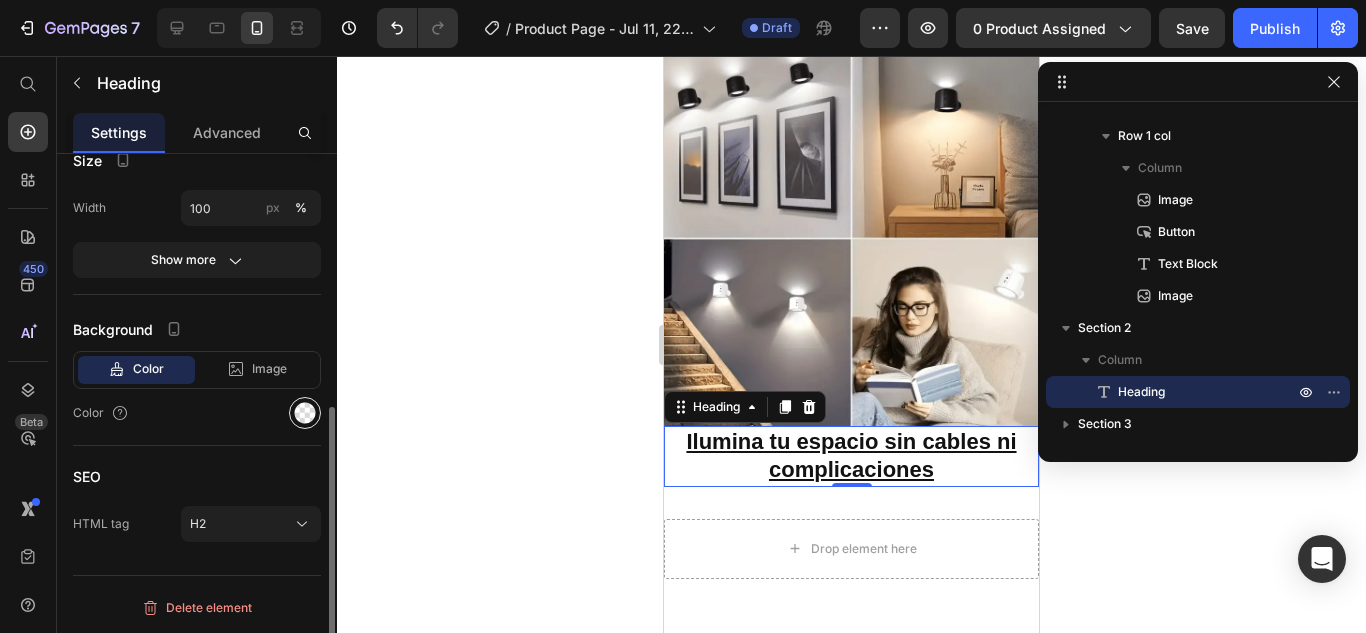click at bounding box center (305, 413) 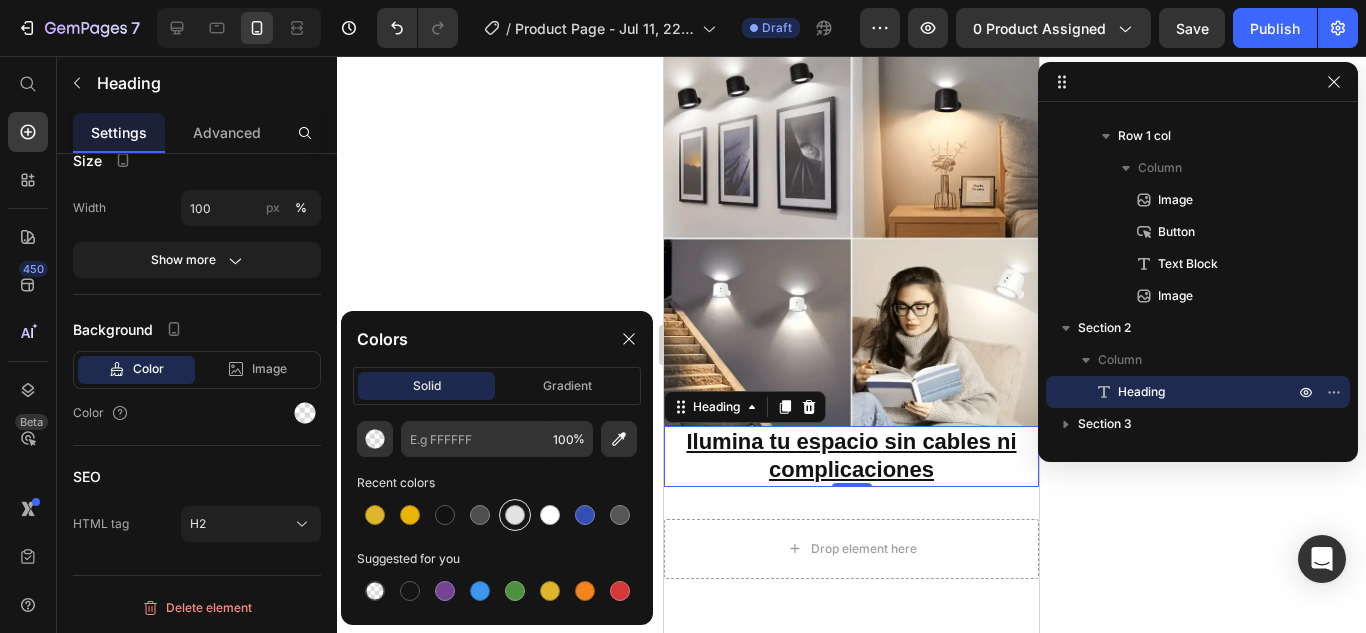 click at bounding box center (515, 515) 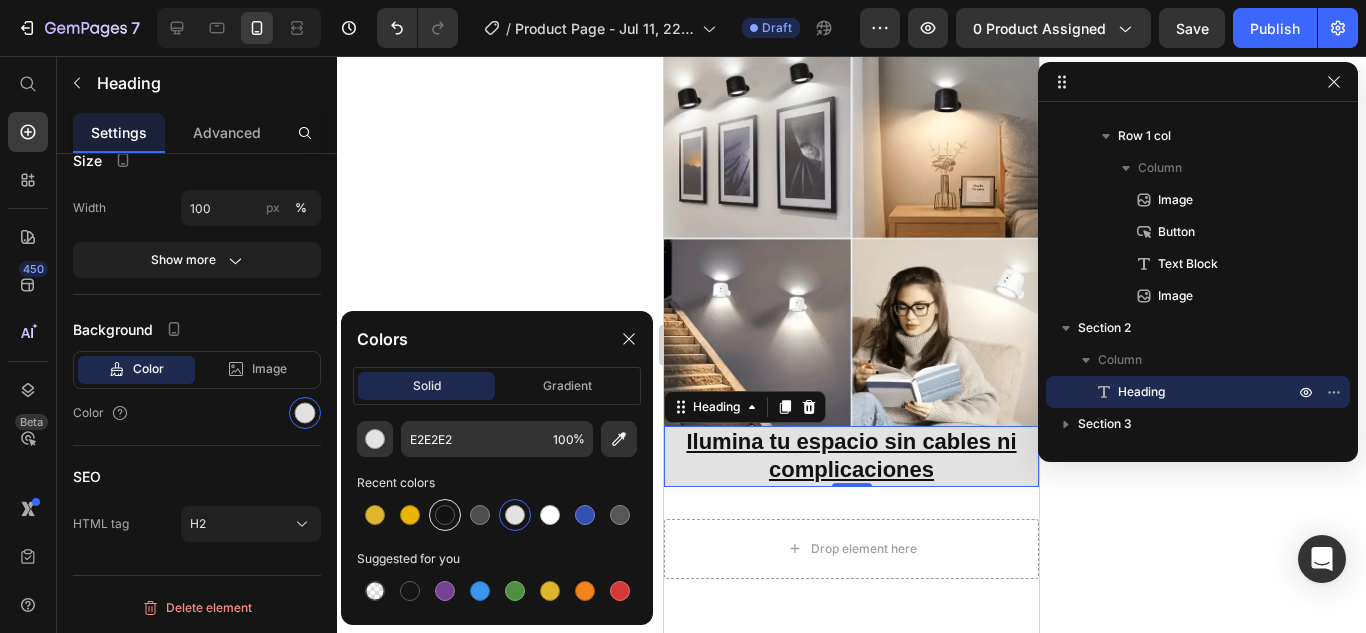 click at bounding box center [445, 515] 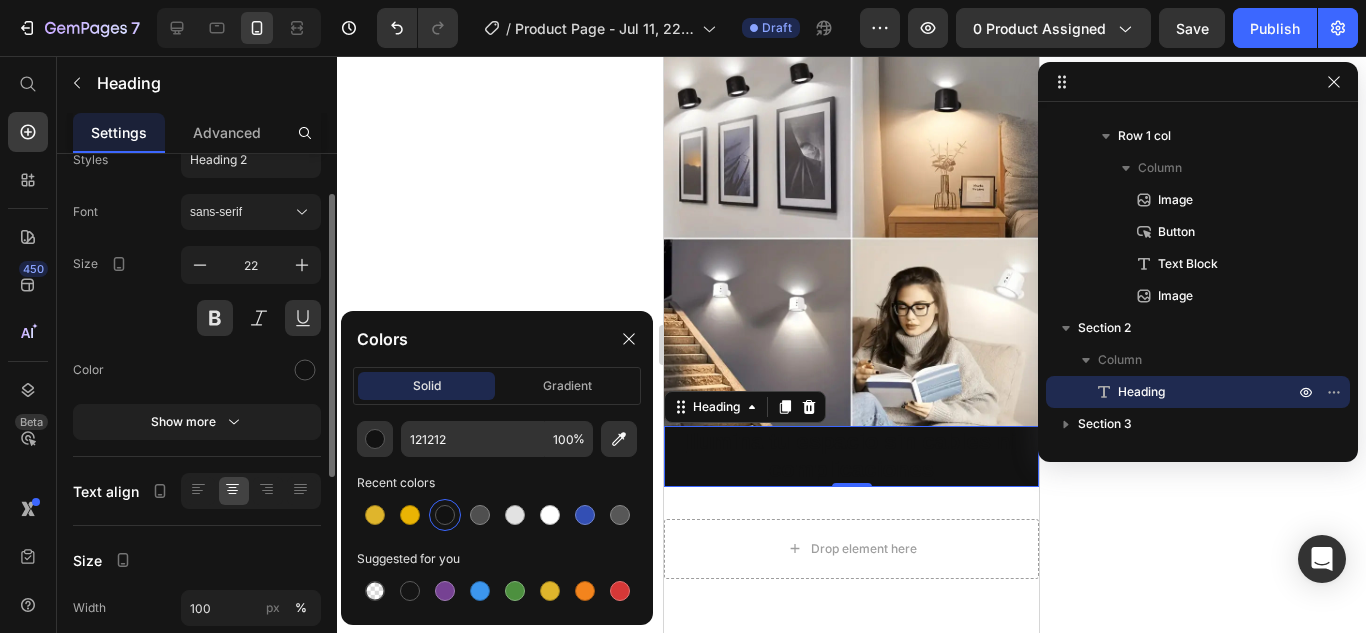 scroll, scrollTop: 0, scrollLeft: 0, axis: both 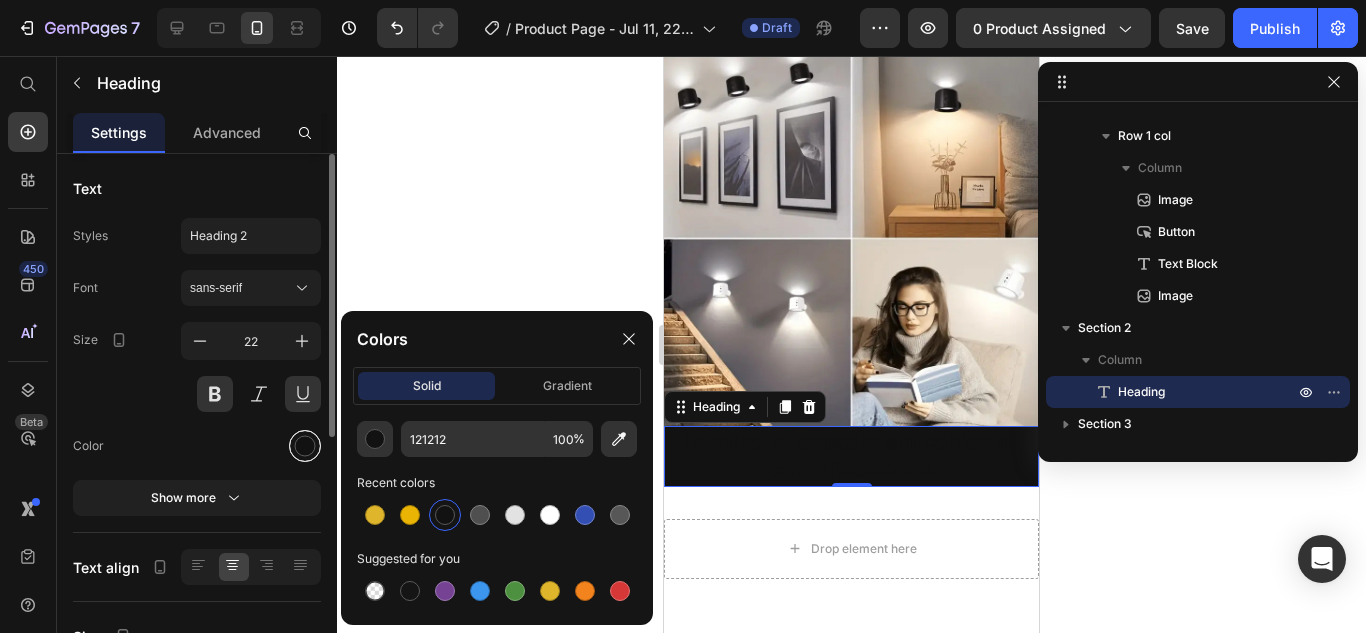 click at bounding box center (305, 446) 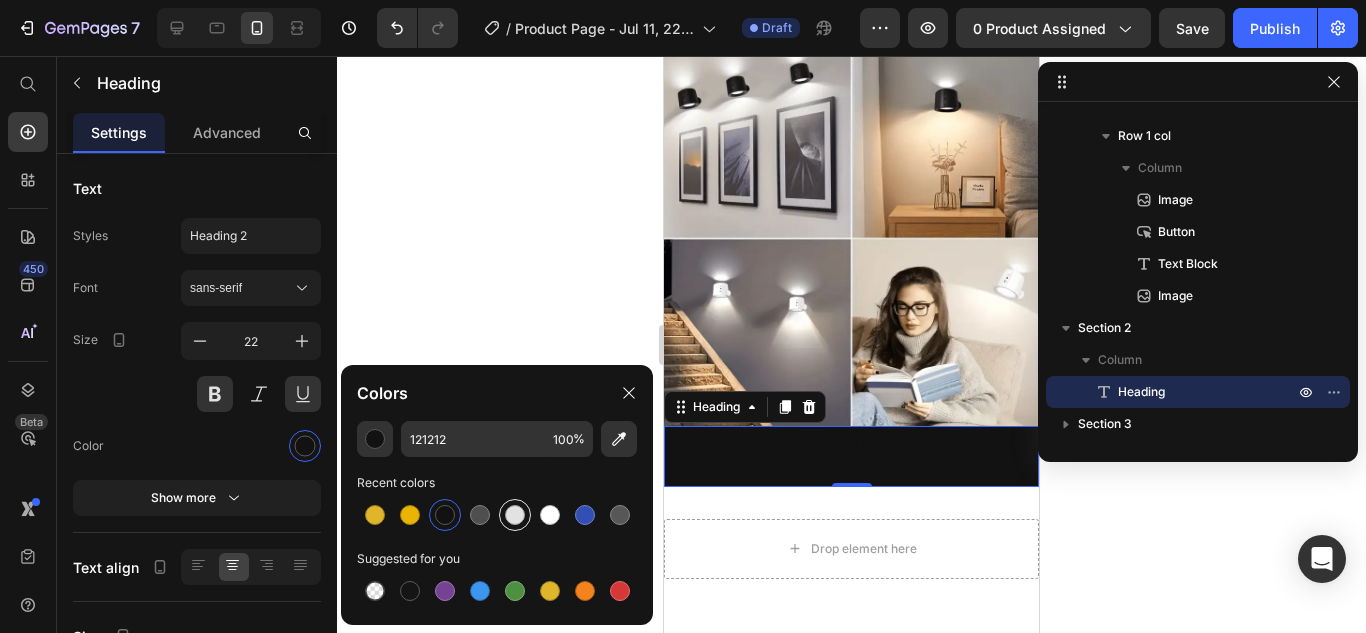 click at bounding box center (515, 515) 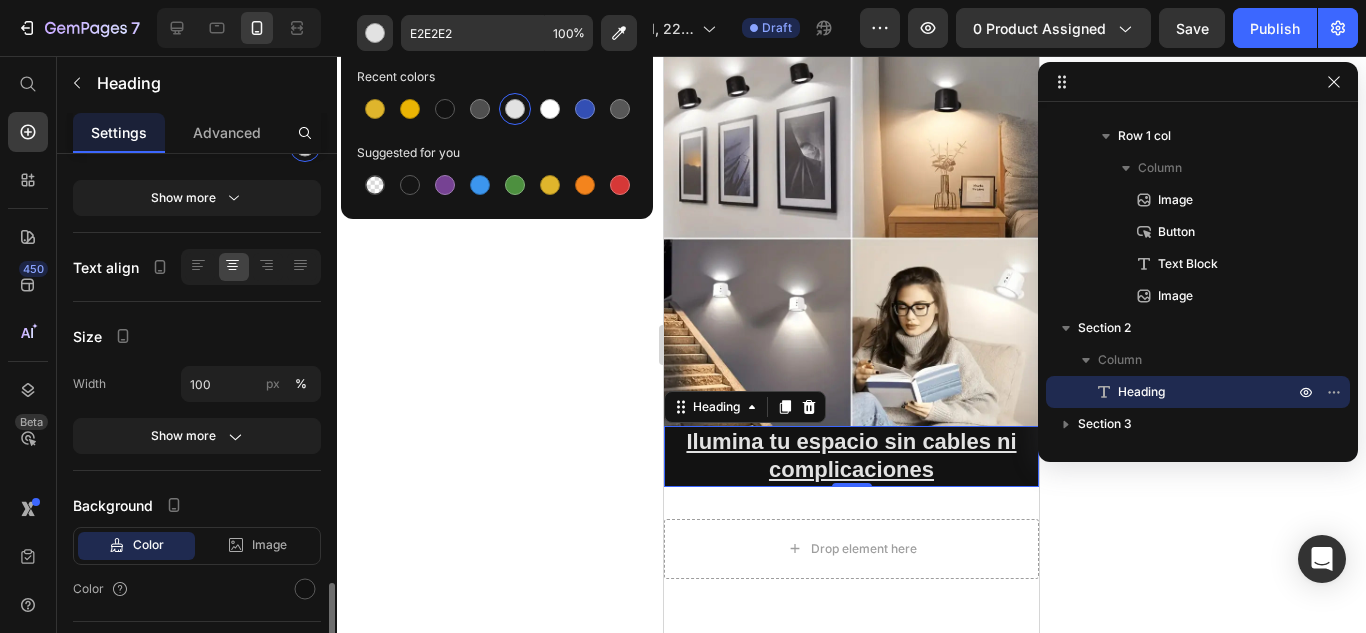 scroll, scrollTop: 476, scrollLeft: 0, axis: vertical 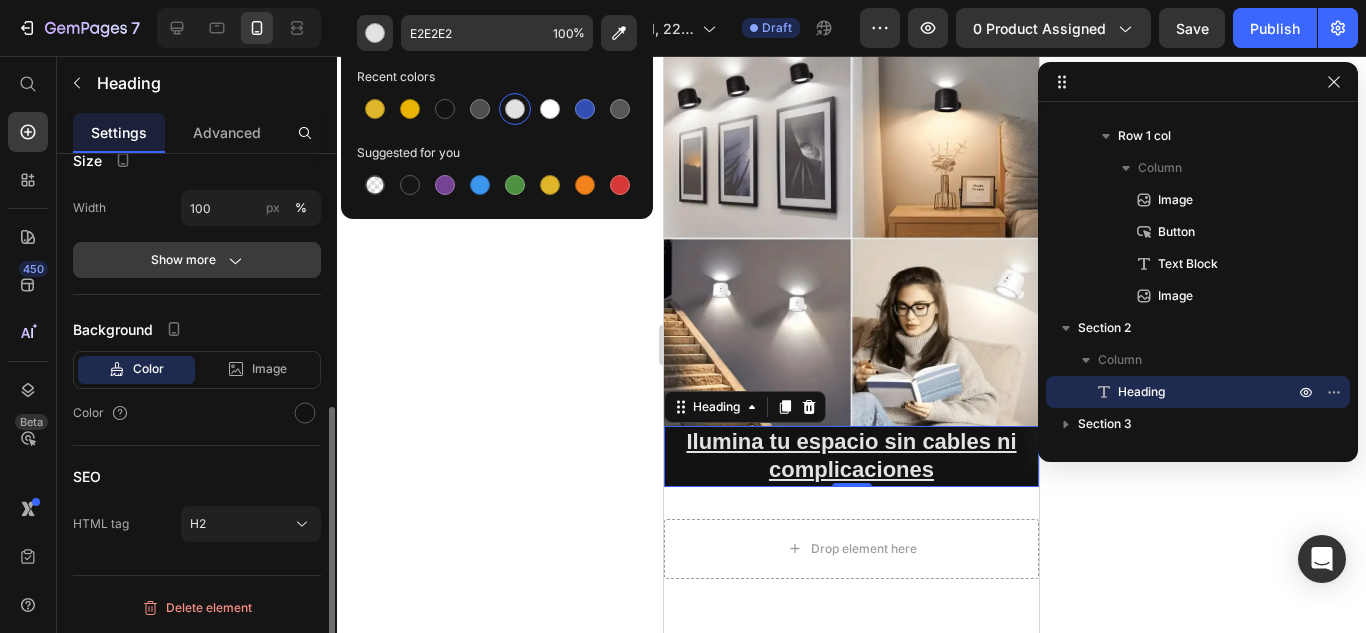 click 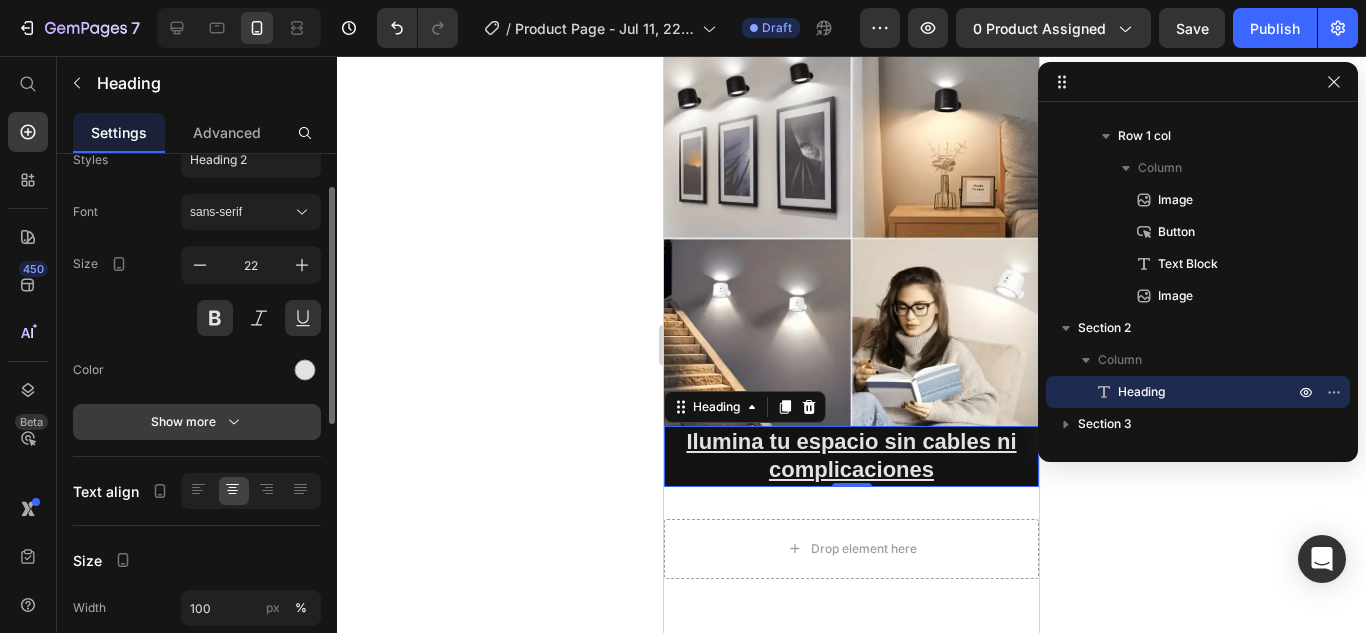 scroll, scrollTop: 176, scrollLeft: 0, axis: vertical 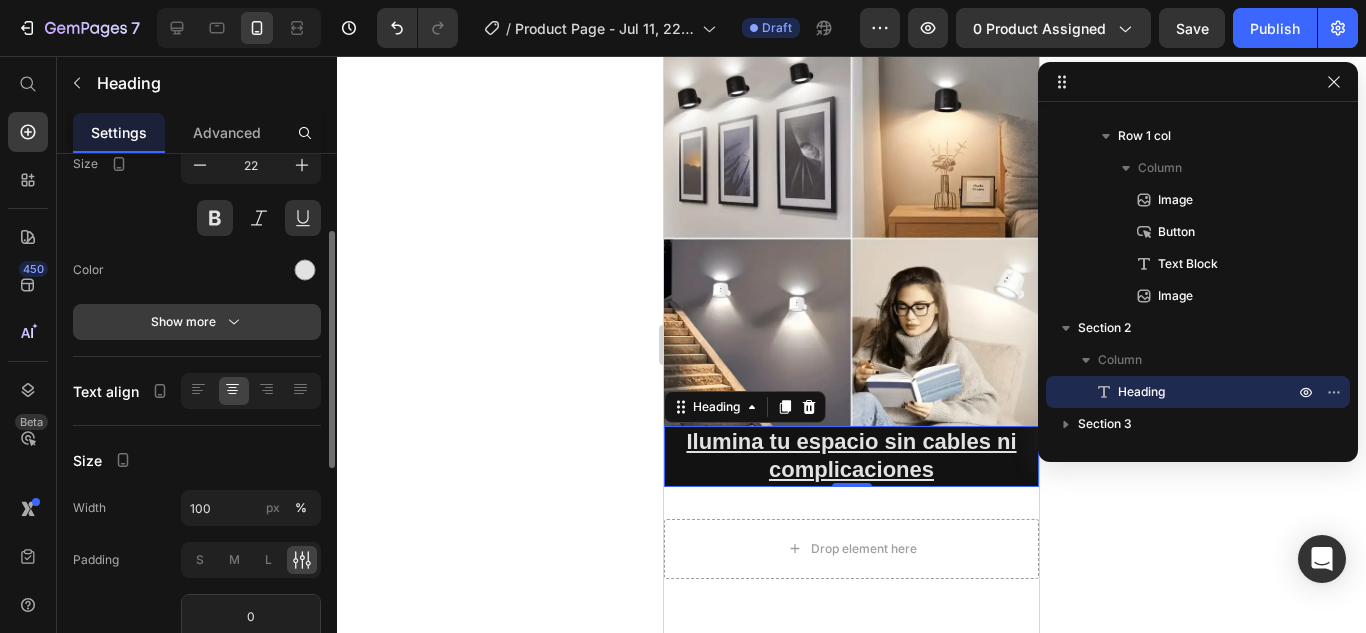 click on "Show more" at bounding box center (197, 322) 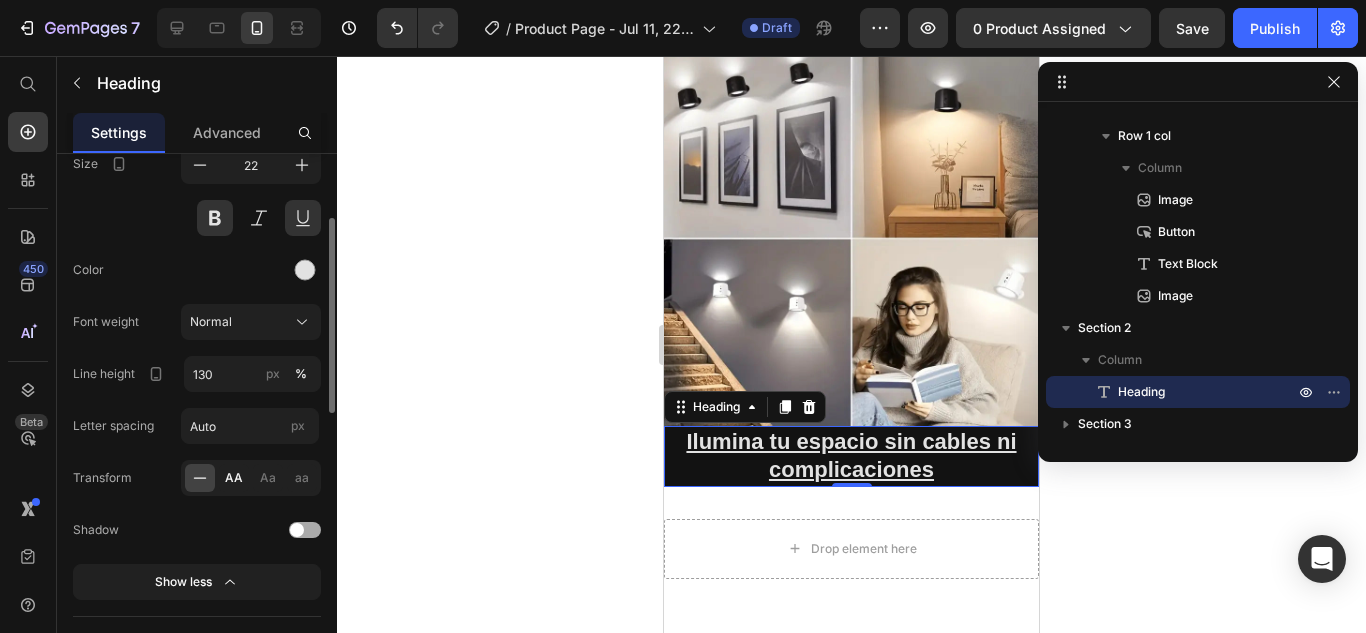 click on "AA" 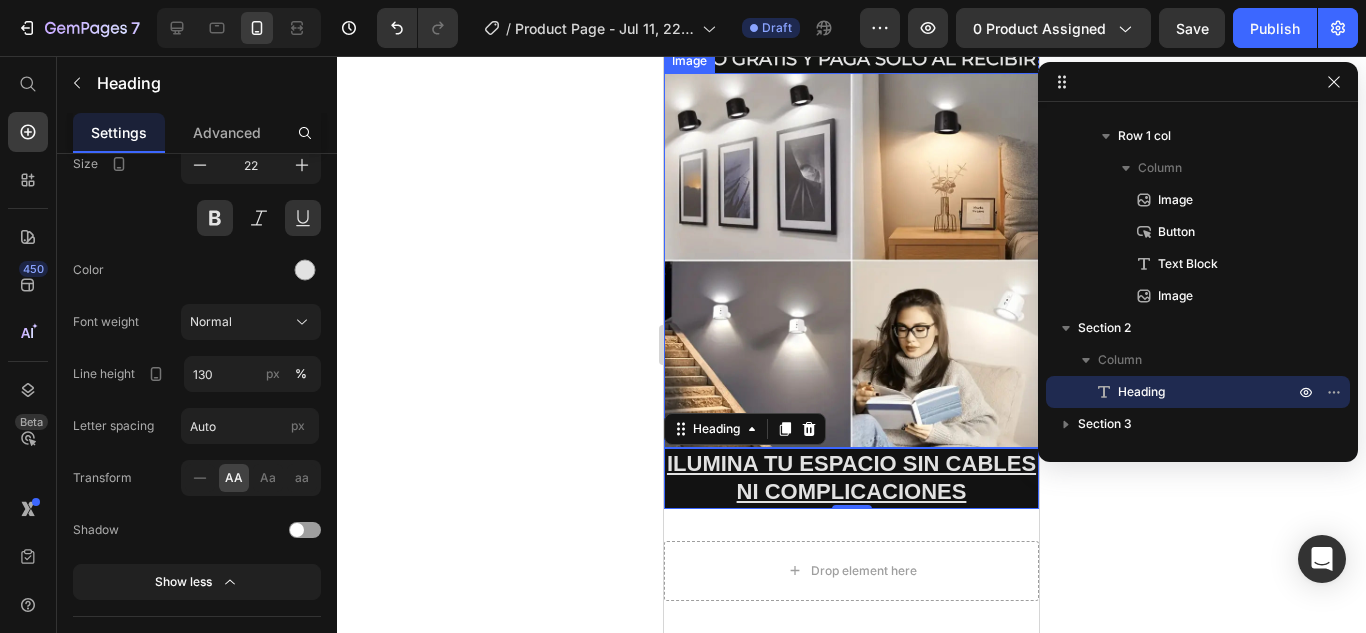 scroll, scrollTop: 793, scrollLeft: 0, axis: vertical 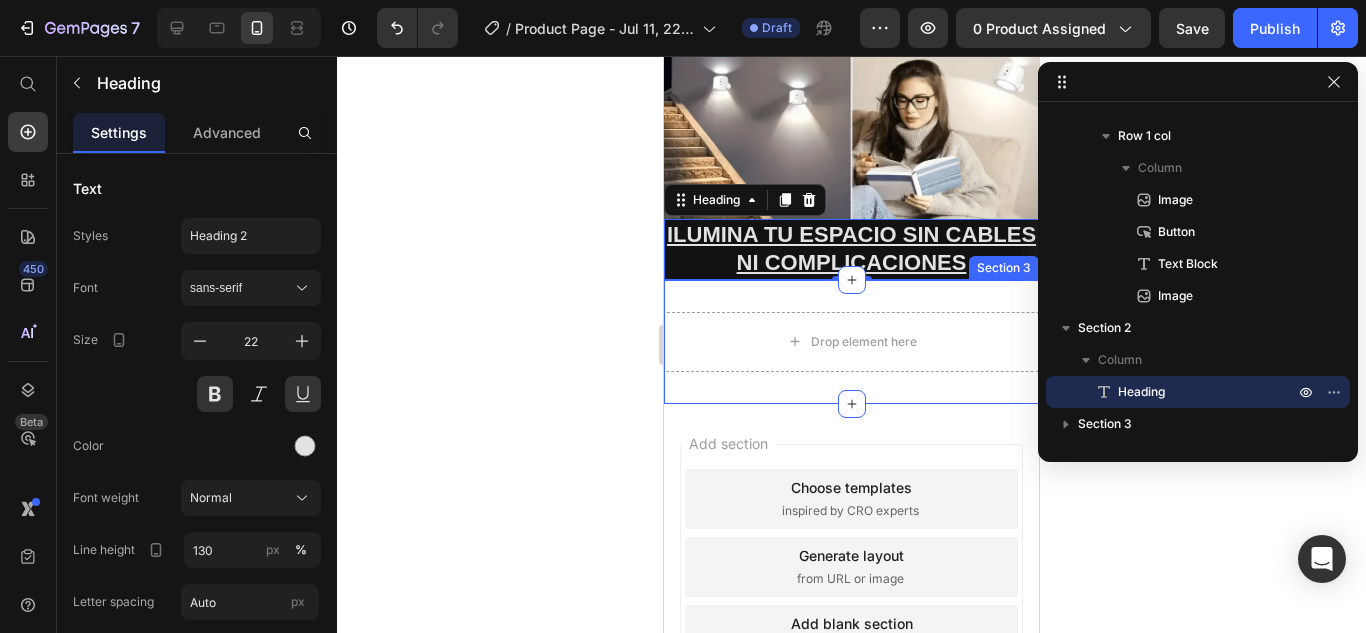 click on "Drop element here Section 3" at bounding box center (851, 342) 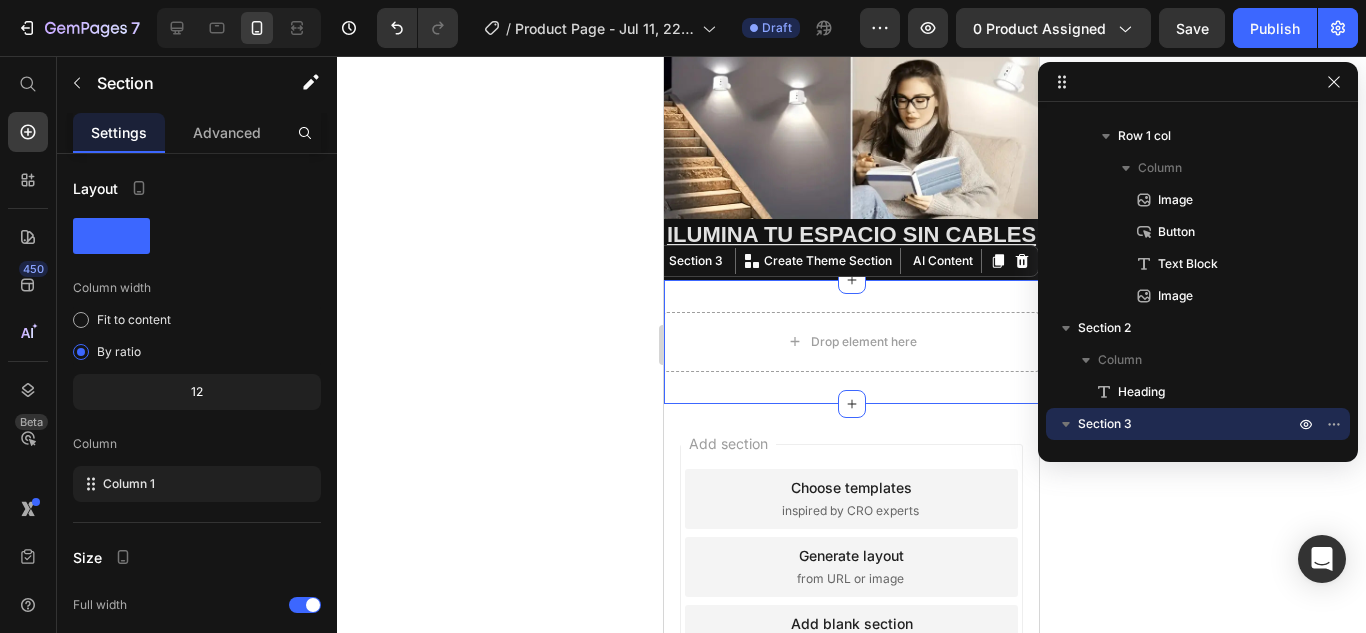 click 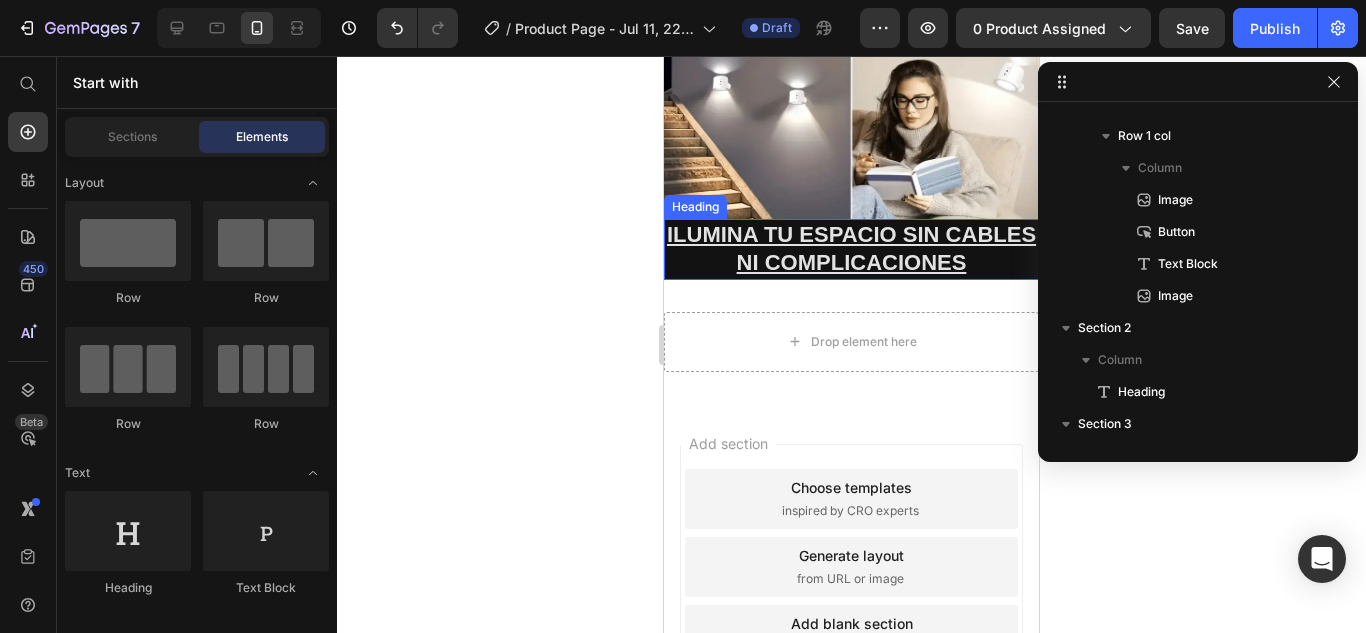 click on "Ilumina tu espacio sin cables ni complicaciones" at bounding box center (851, 249) 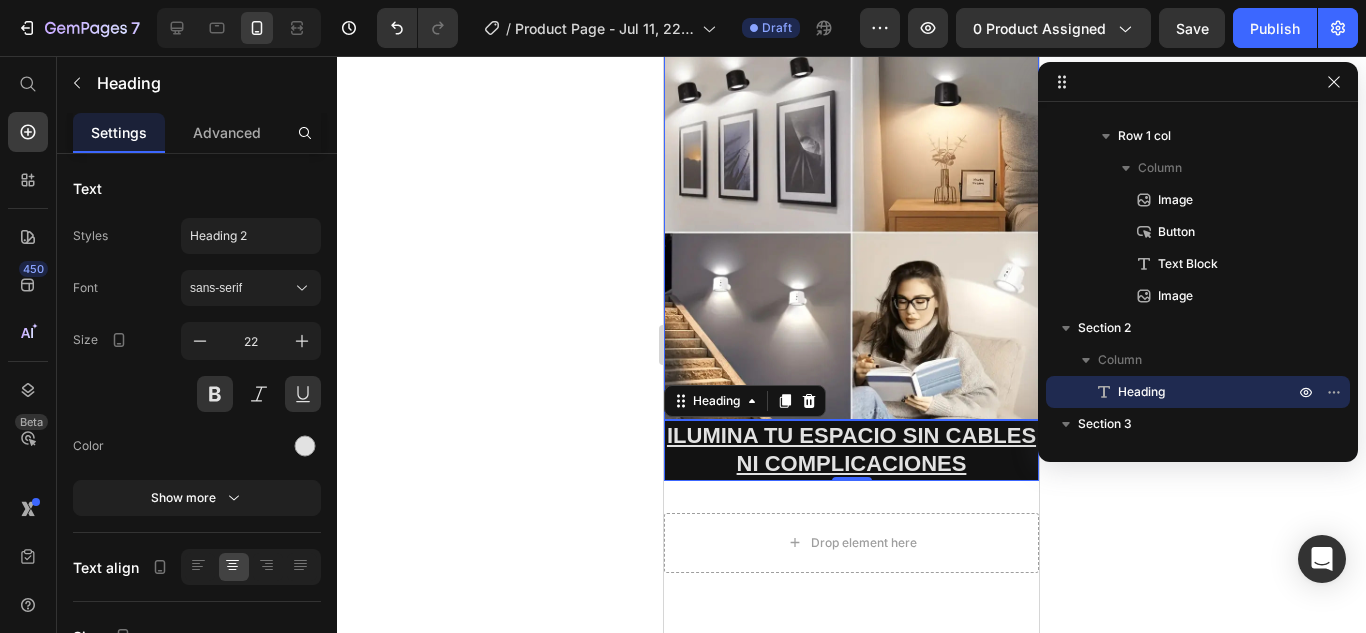 scroll, scrollTop: 700, scrollLeft: 0, axis: vertical 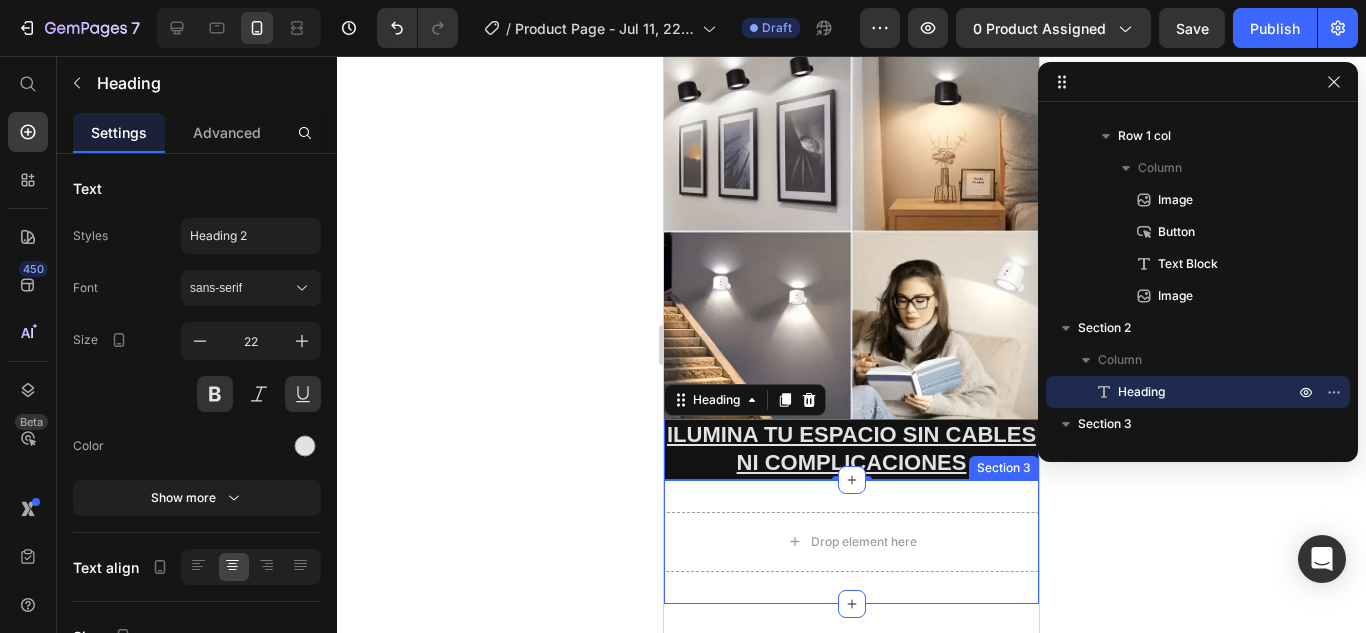 click on "Drop element here Section 3" at bounding box center [851, 542] 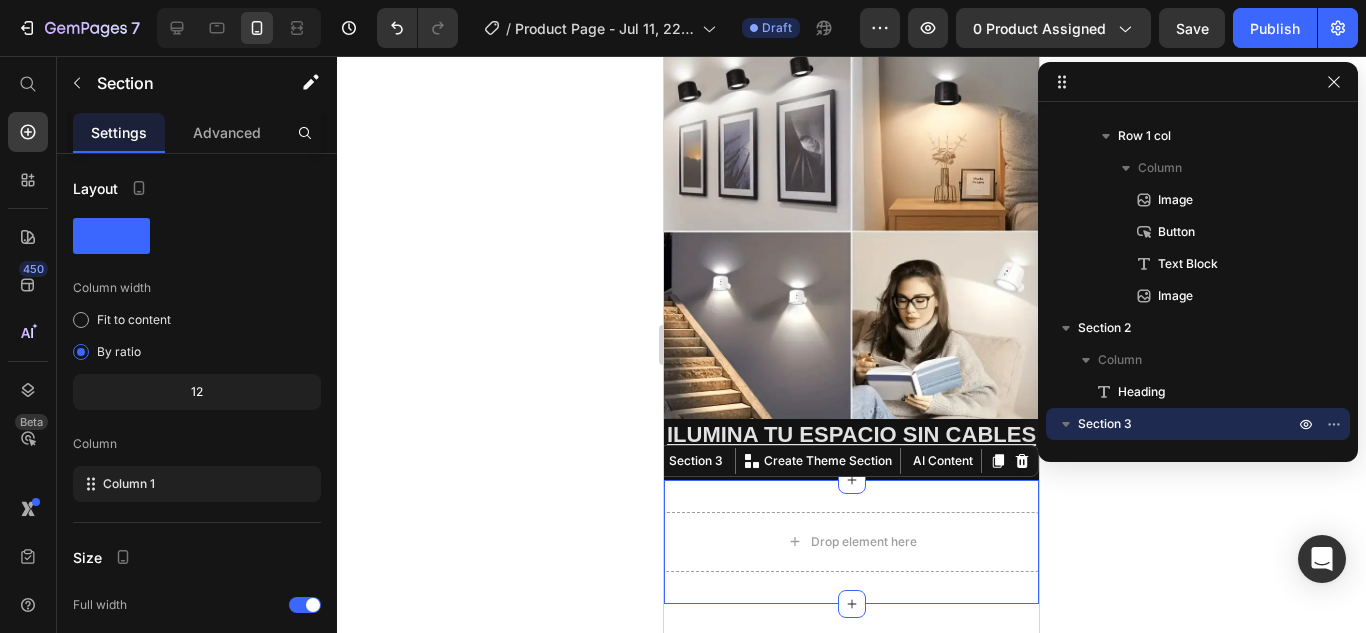 click on "Drop element here Section 3 You can create reusable sections Create Theme Section AI Content Write with GemAI What would you like to describe here? Tone and Voice Persuasive Product GlowMAG ® Show more Generate" at bounding box center [851, 542] 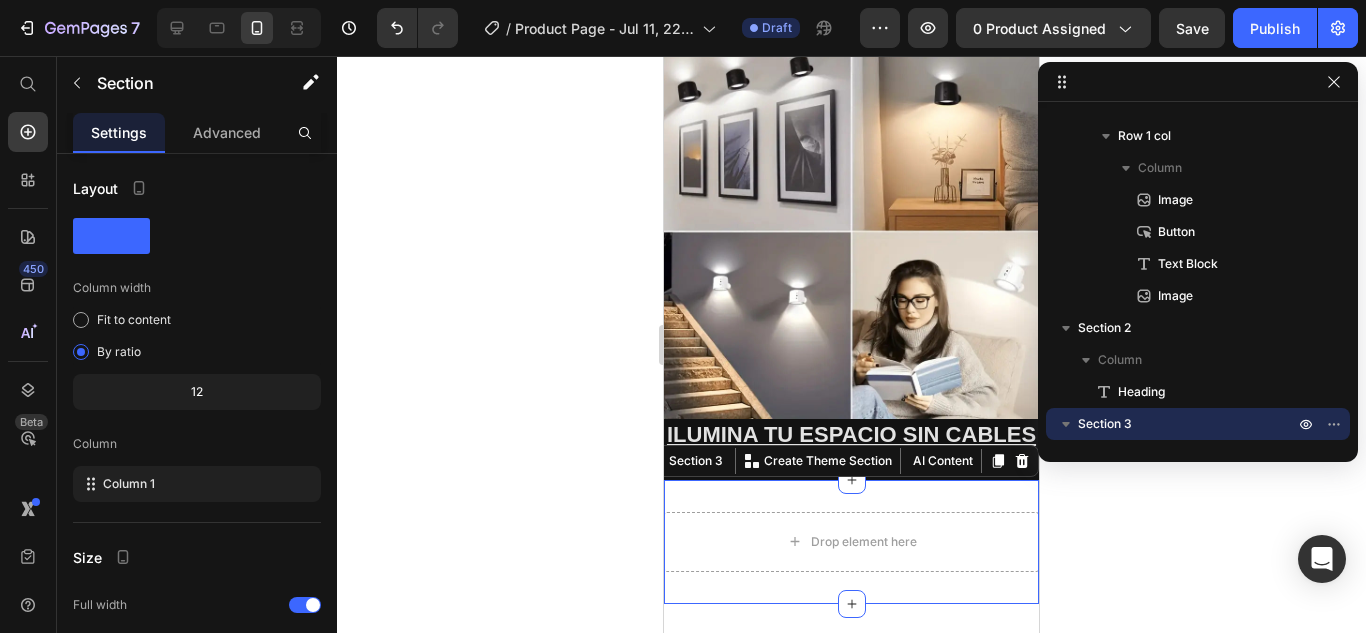 click on "Drop element here Section 3 You can create reusable sections Create Theme Section AI Content Write with GemAI What would you like to describe here? Tone and Voice Persuasive Product GlowMAG ® Show more Generate" at bounding box center (851, 542) 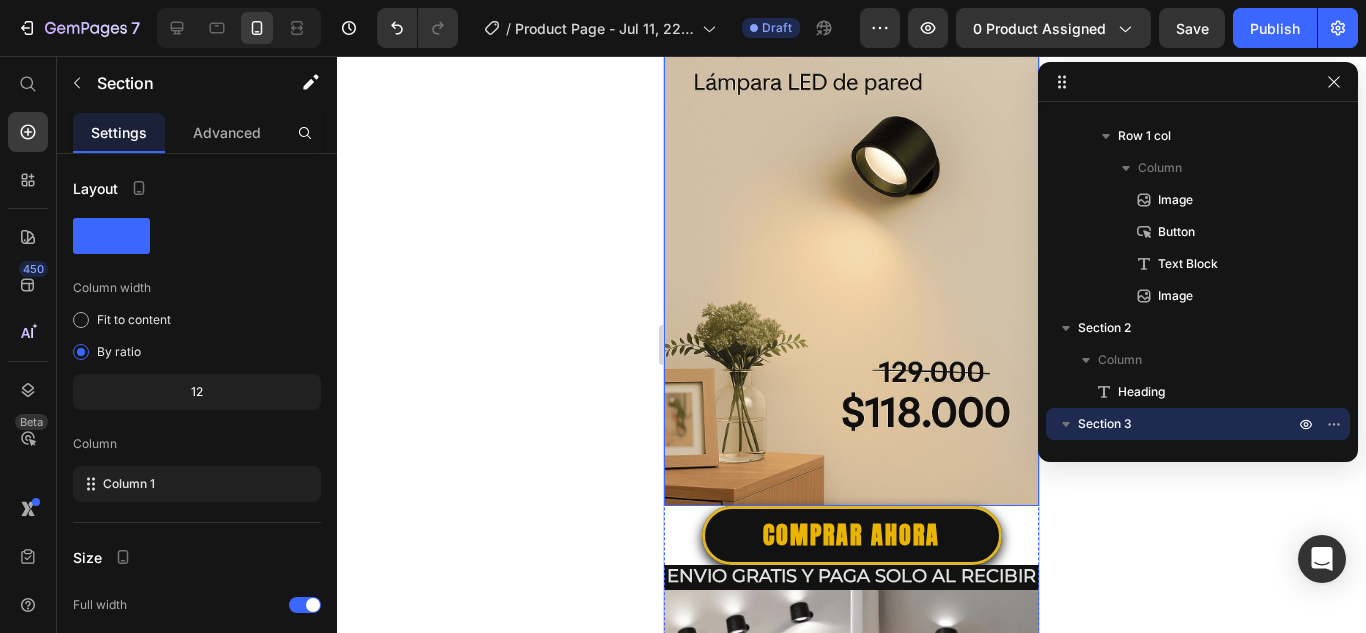 scroll, scrollTop: 200, scrollLeft: 0, axis: vertical 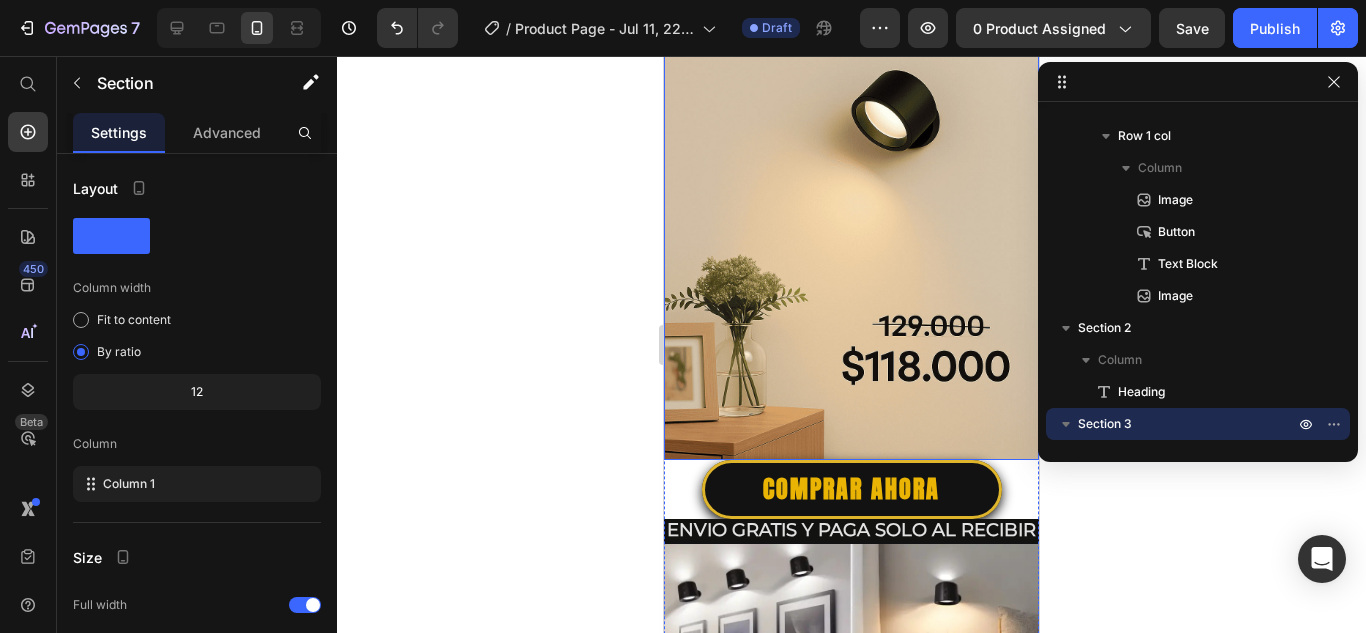 click at bounding box center [851, 178] 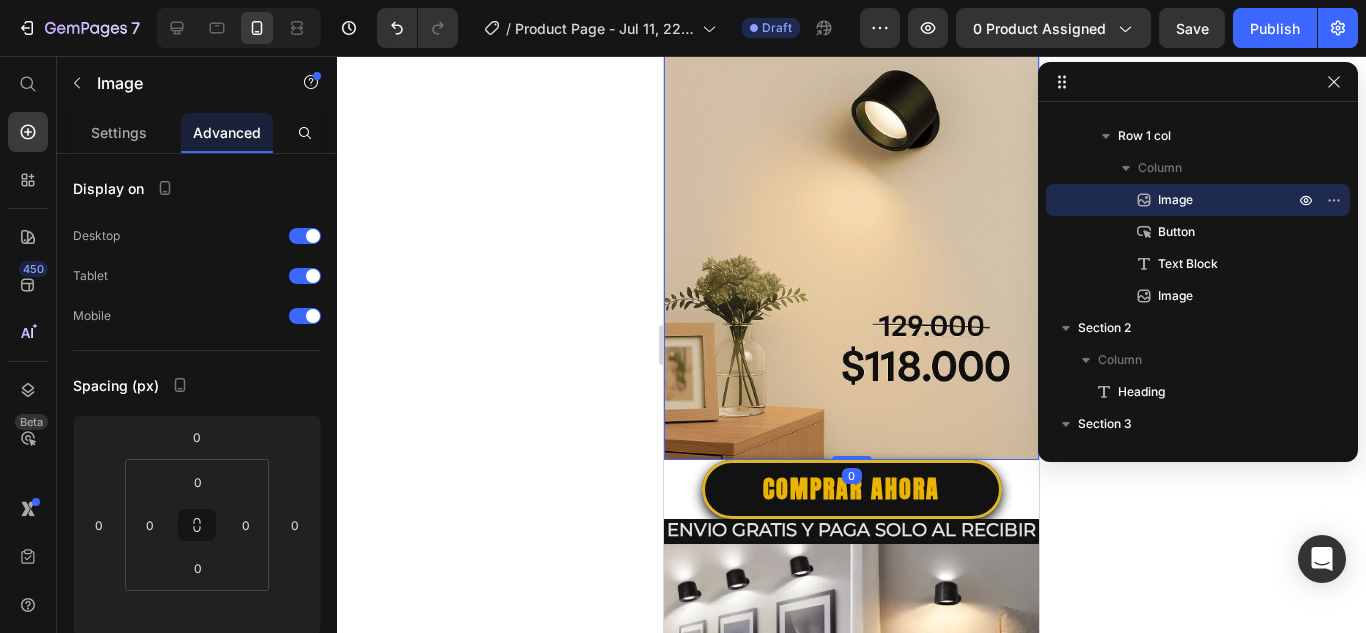 click 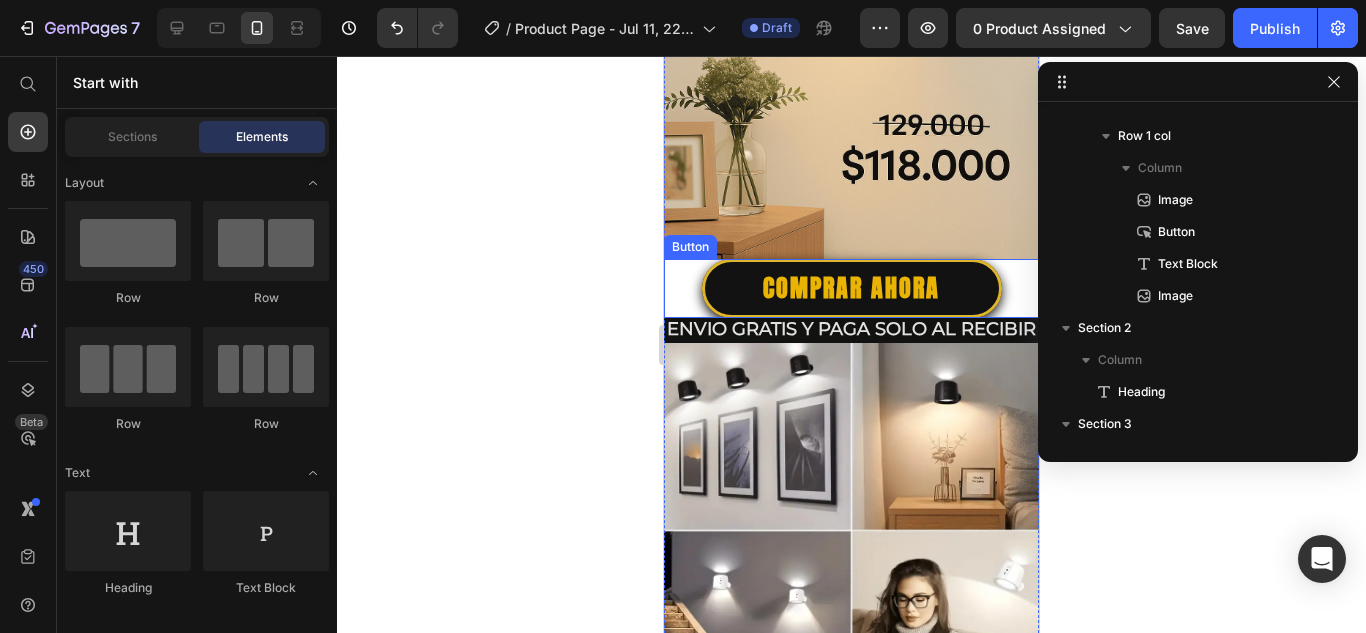 scroll, scrollTop: 400, scrollLeft: 0, axis: vertical 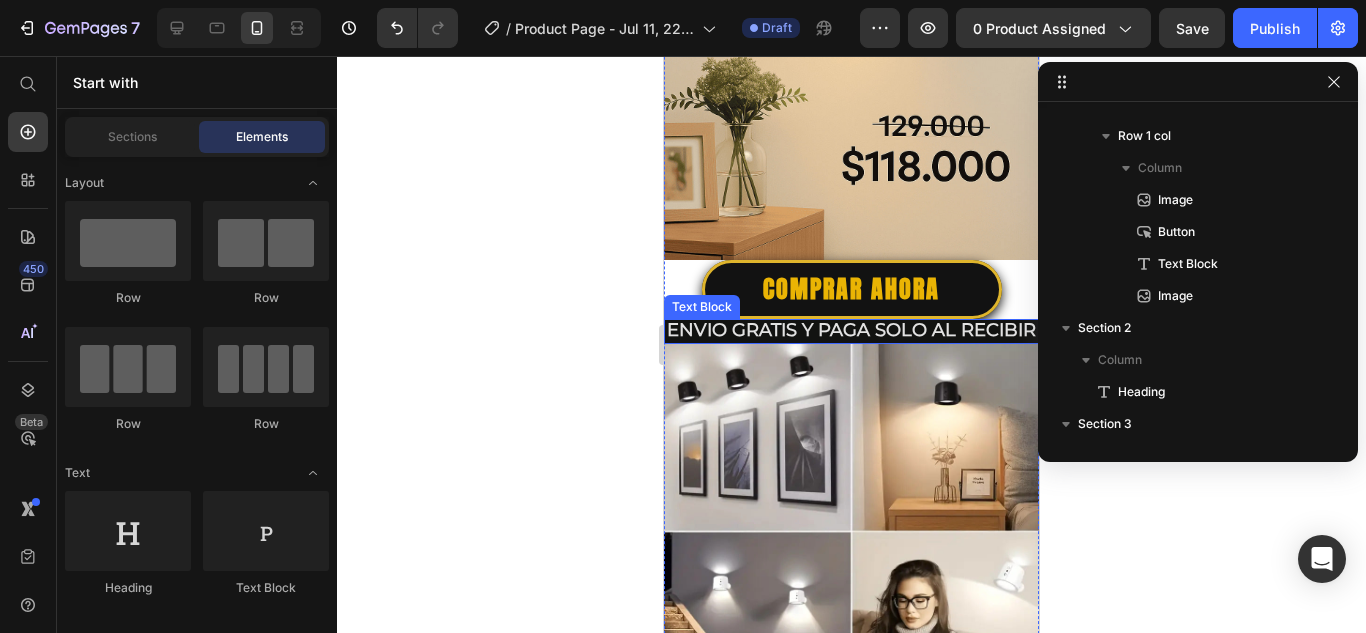 click on "envio gratis y paga solo al recibir" at bounding box center (851, 330) 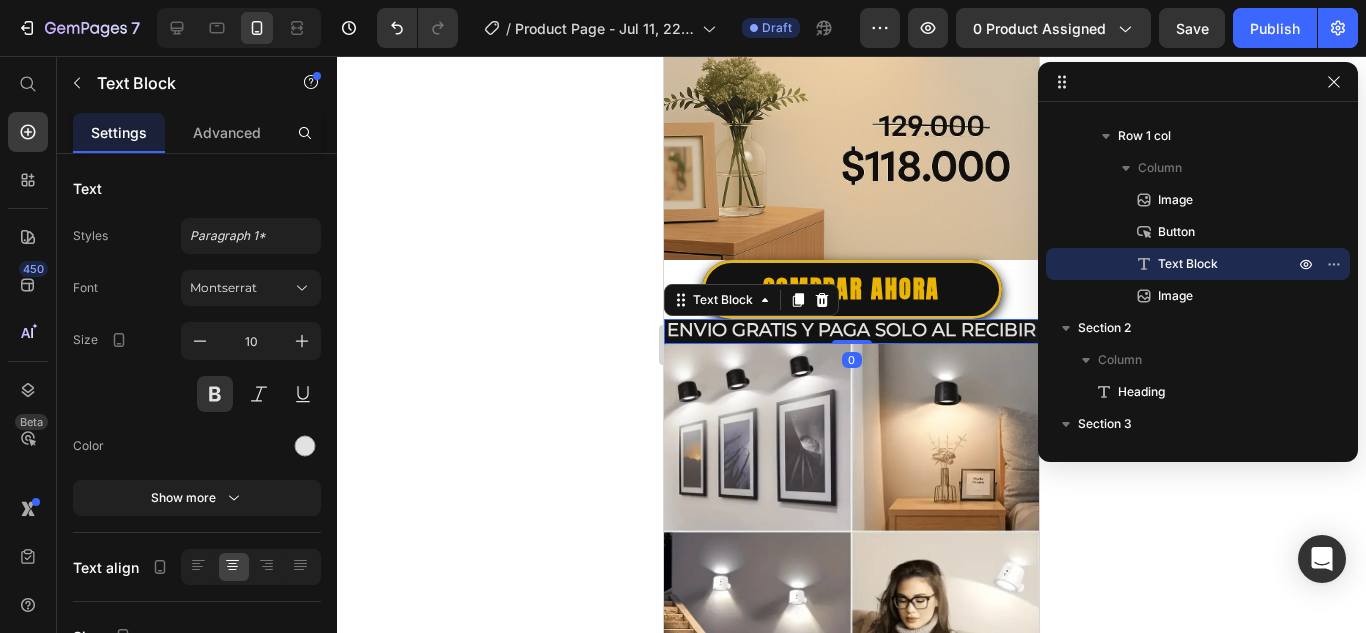 click on "envio gratis y paga solo al recibir" at bounding box center [851, 330] 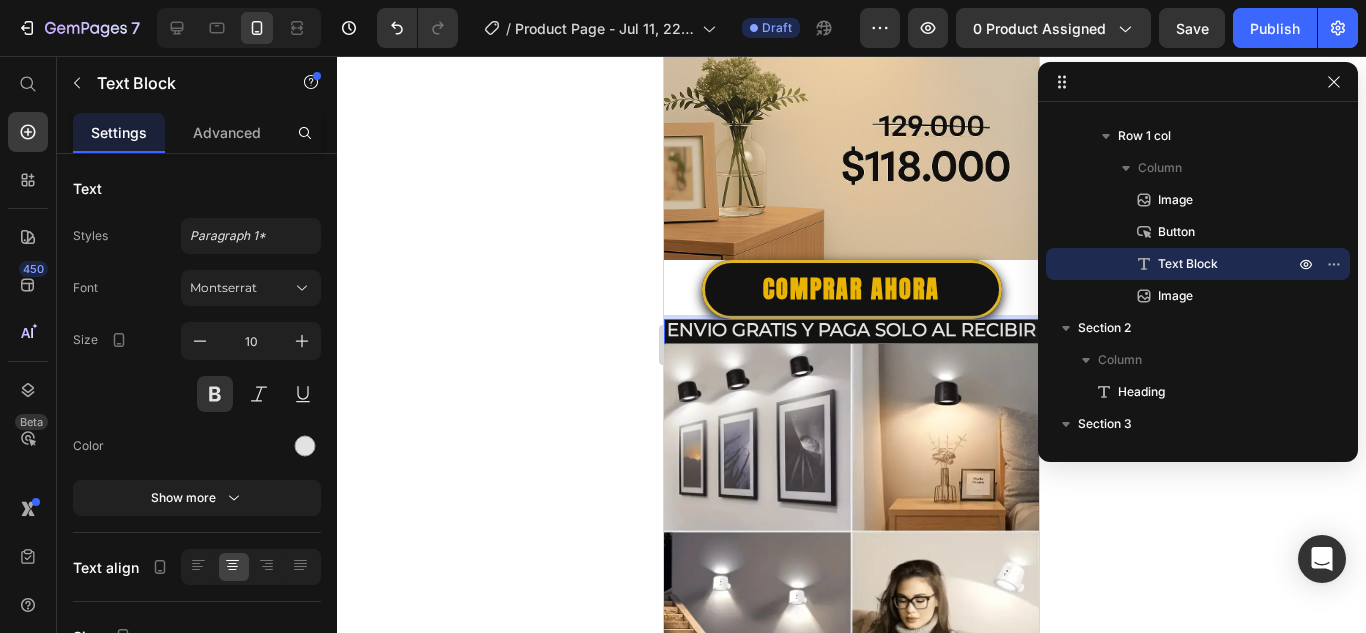 click on "envio gratis y paga solo al recibir" at bounding box center [851, 331] 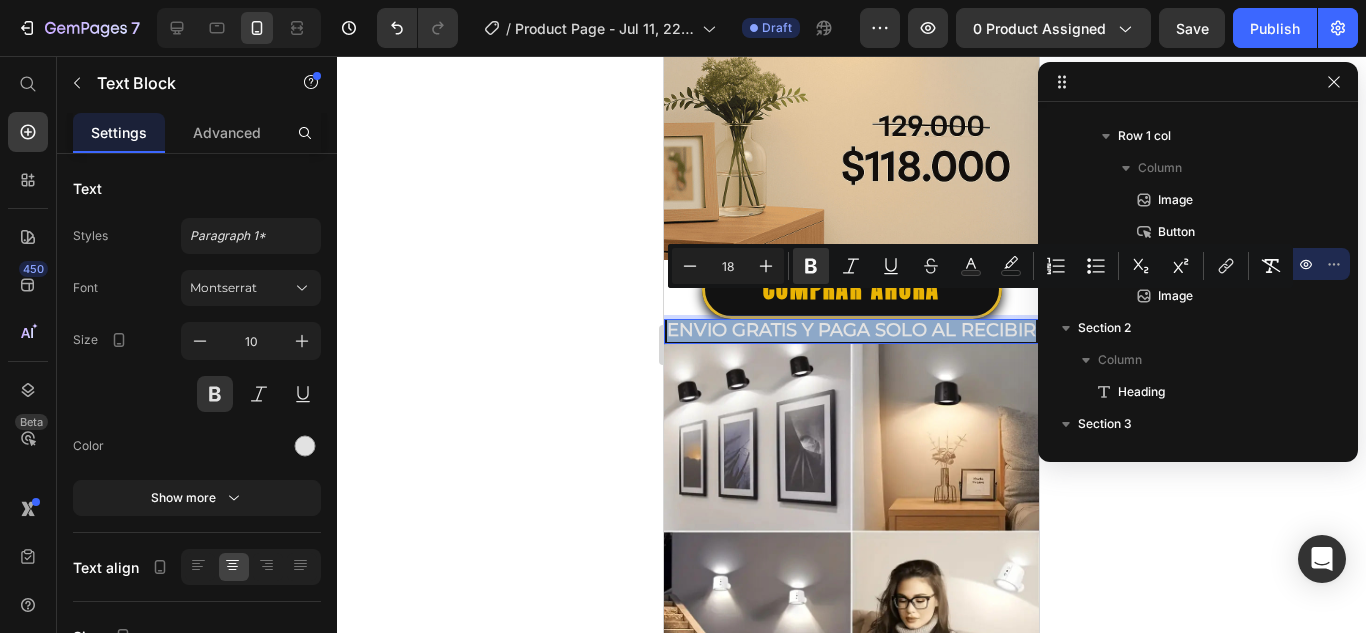 drag, startPoint x: 891, startPoint y: 329, endPoint x: 701, endPoint y: 299, distance: 192.35384 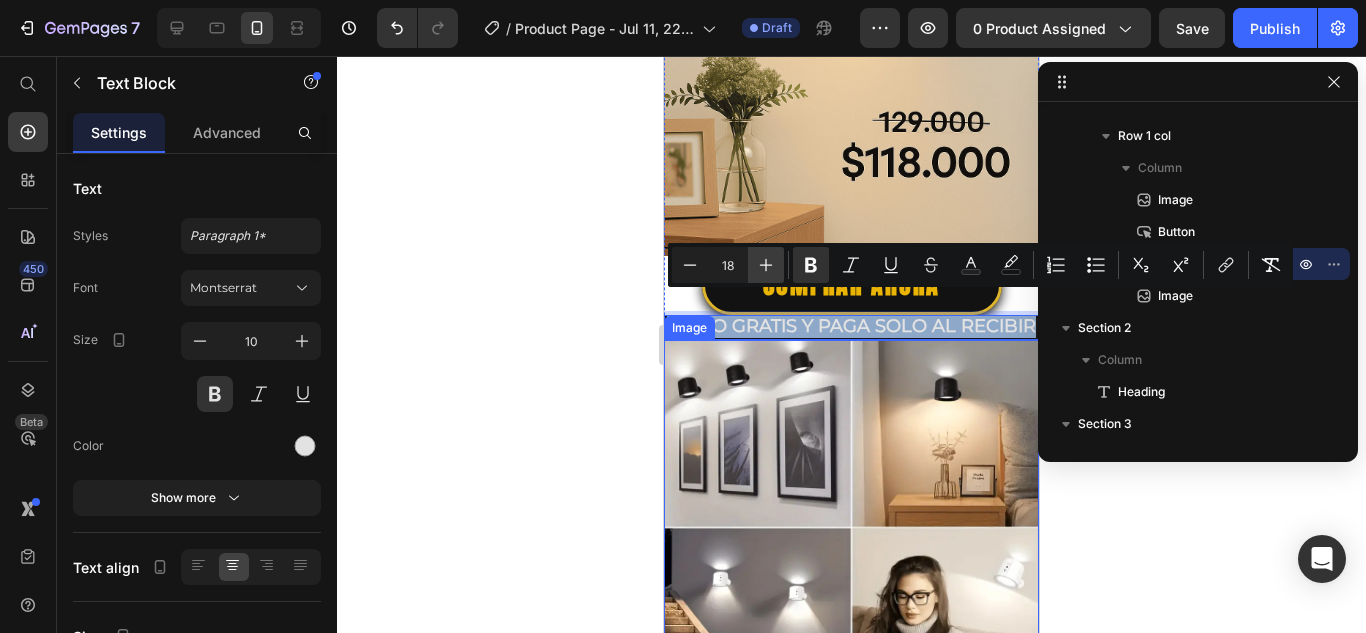 scroll, scrollTop: 400, scrollLeft: 0, axis: vertical 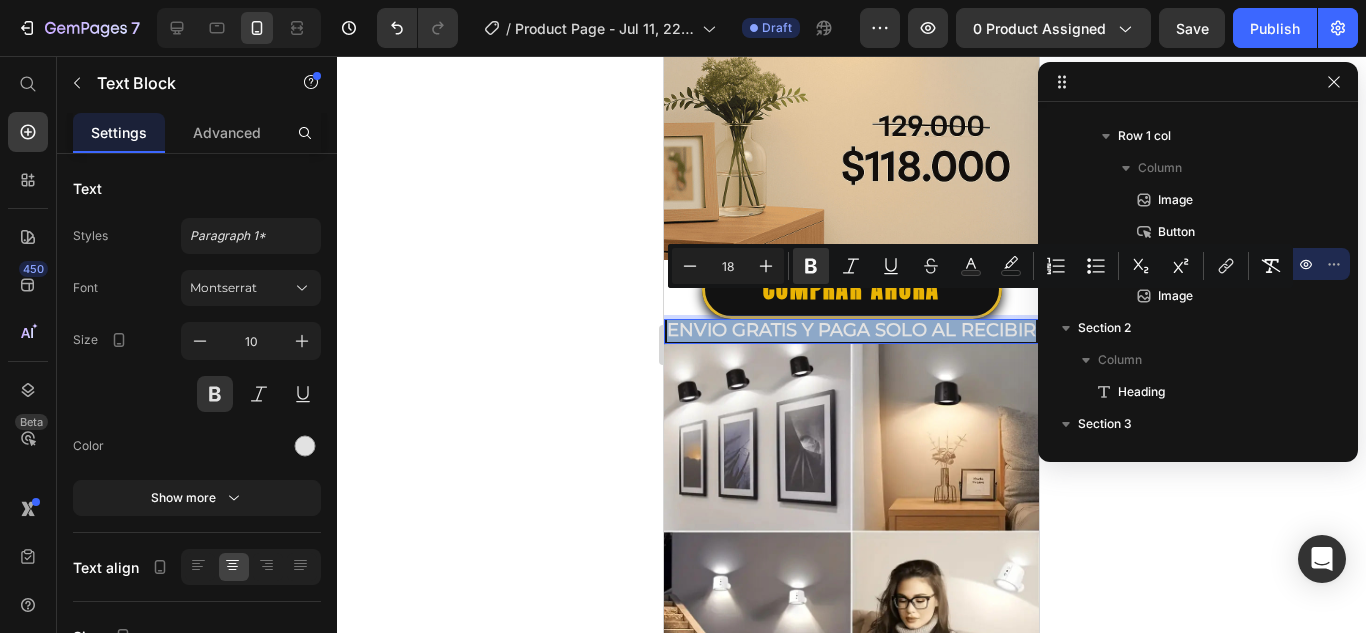 type on "10" 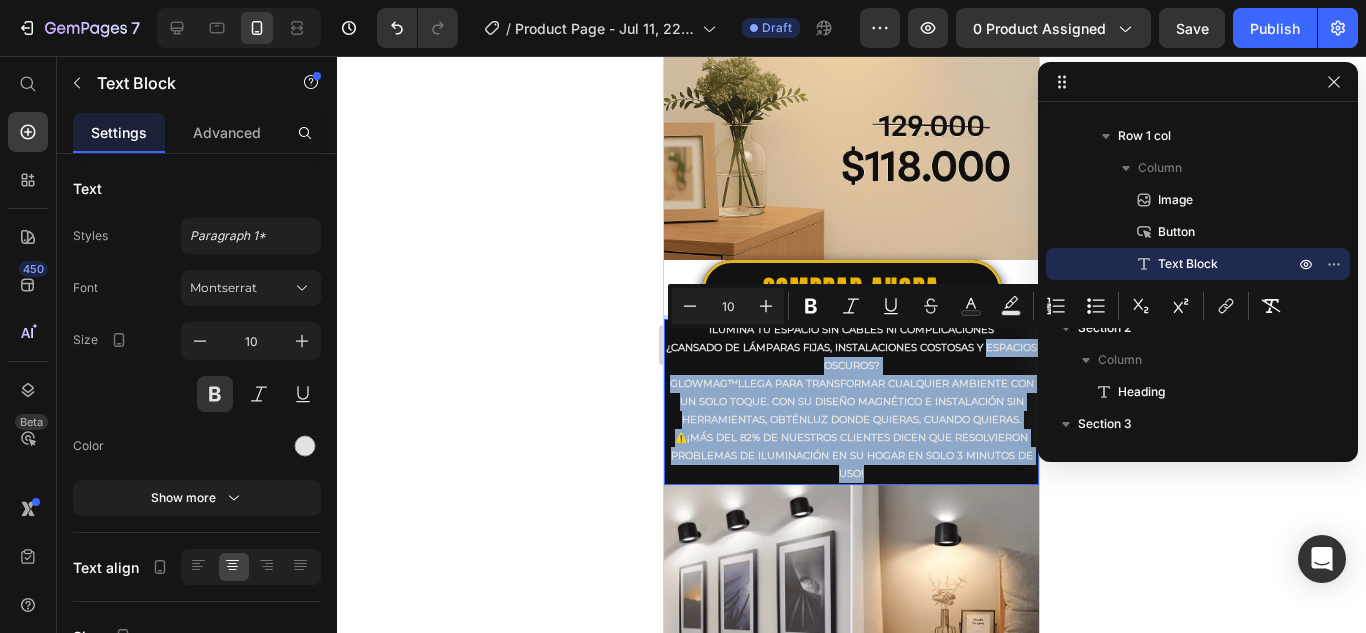 drag, startPoint x: 881, startPoint y: 471, endPoint x: 692, endPoint y: 348, distance: 225.49945 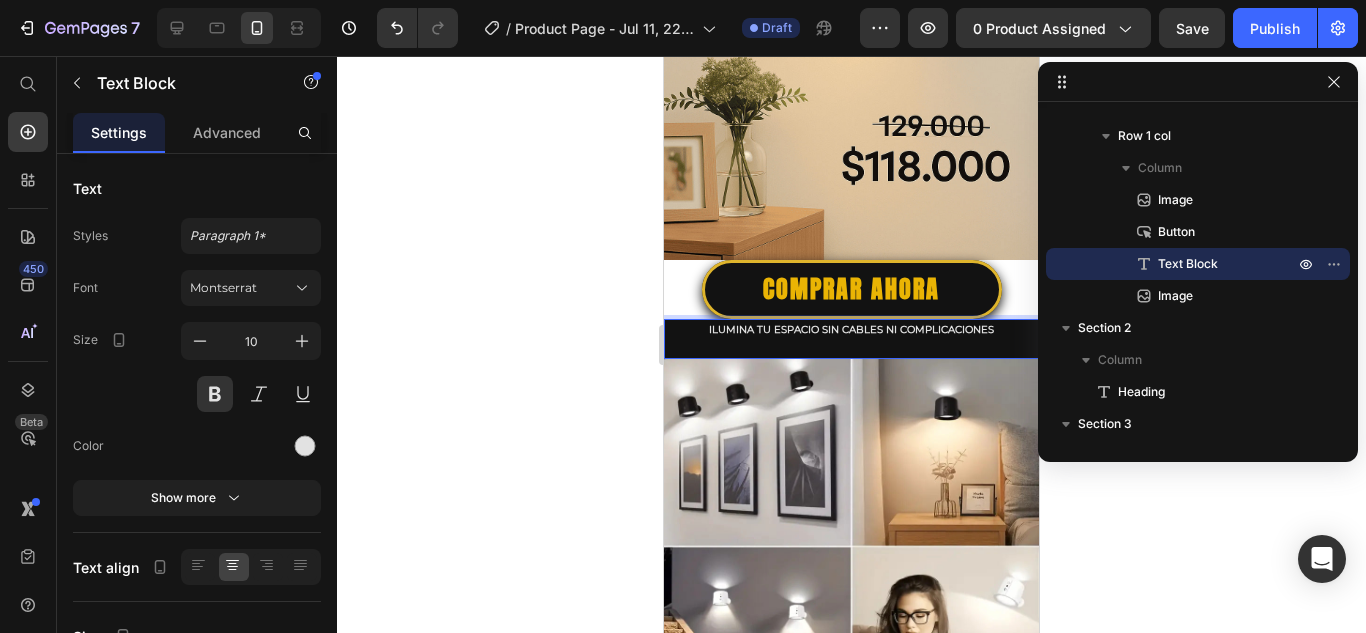 click on "Ilumina tu espacio sin cables ni complicaciones" at bounding box center (851, 330) 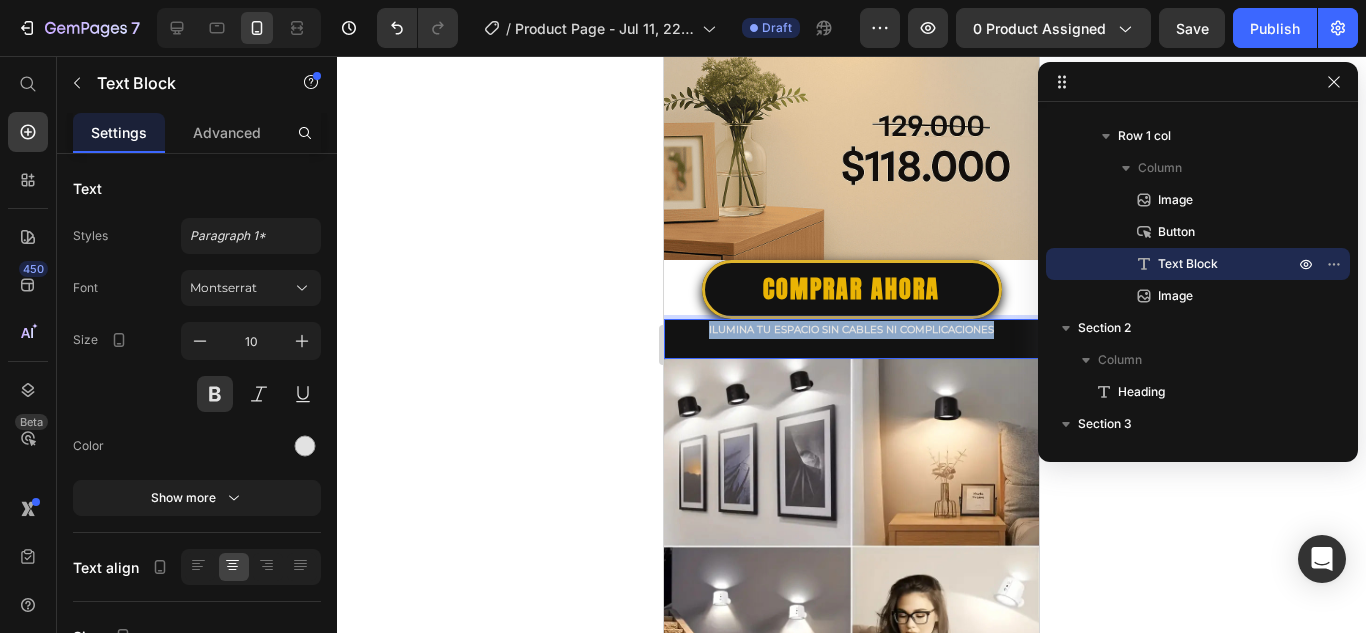 drag, startPoint x: 983, startPoint y: 301, endPoint x: 693, endPoint y: 312, distance: 290.20856 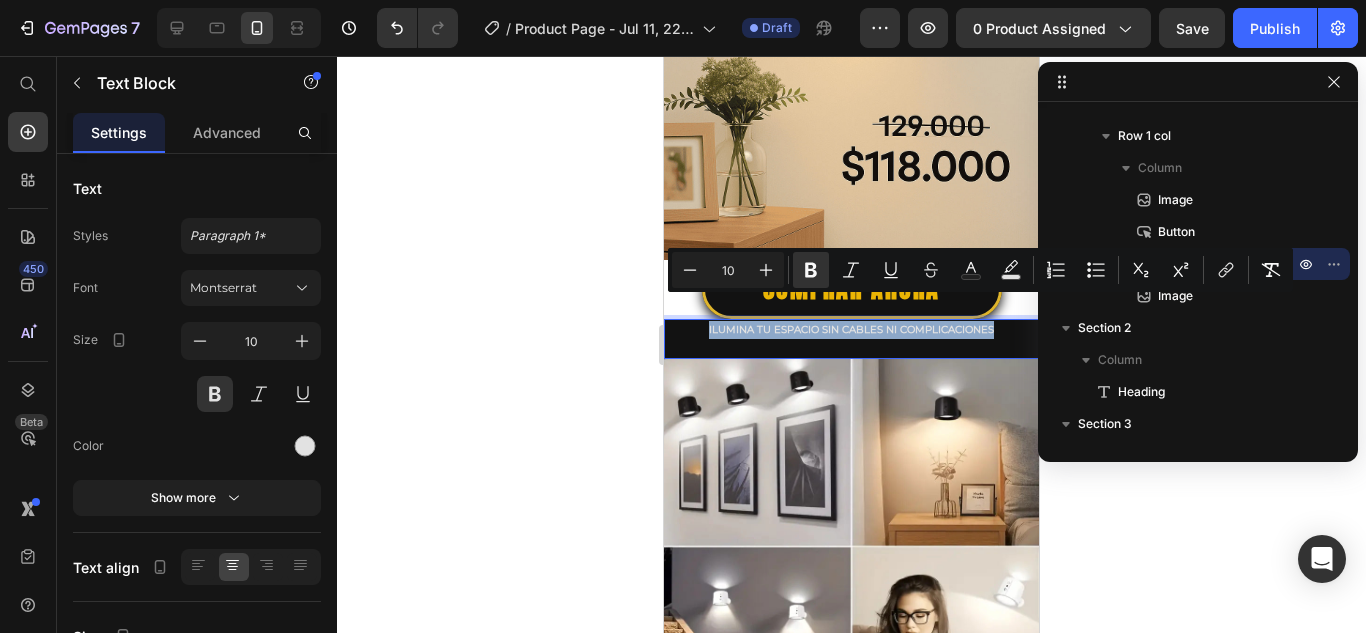click on "Ilumina tu espacio sin cables ni complicaciones" at bounding box center [851, 330] 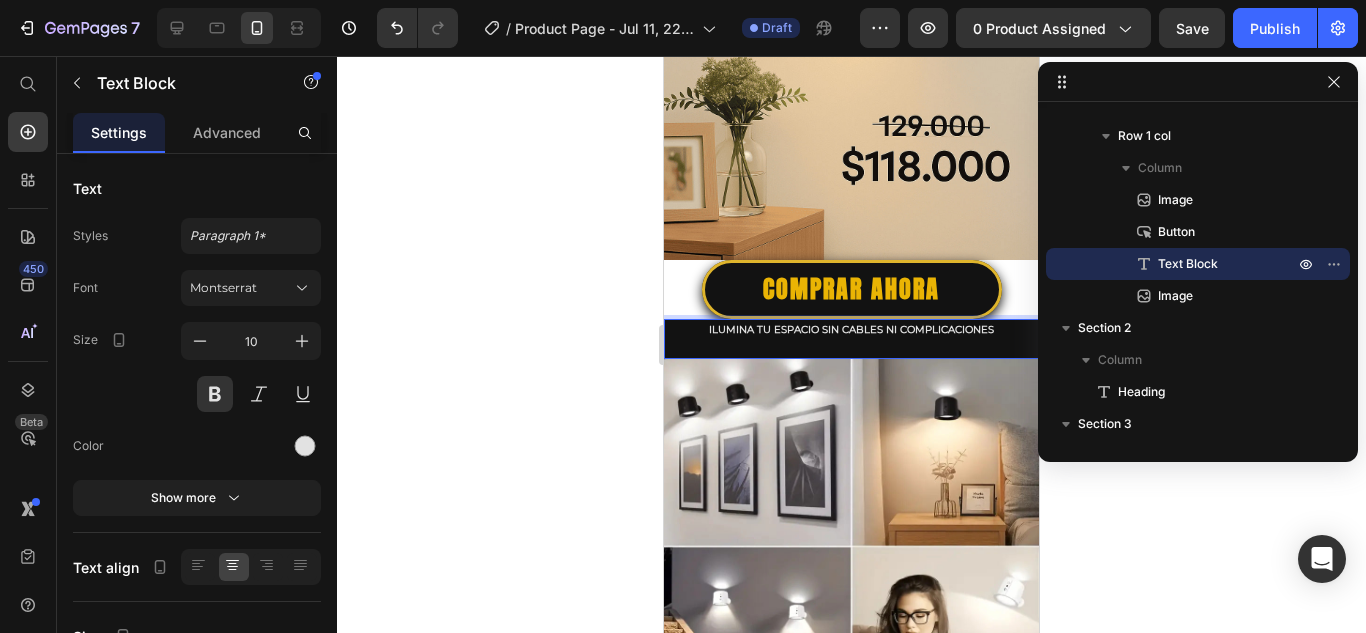 click on "Ilumina tu espacio sin cables ni complicaciones" at bounding box center [851, 329] 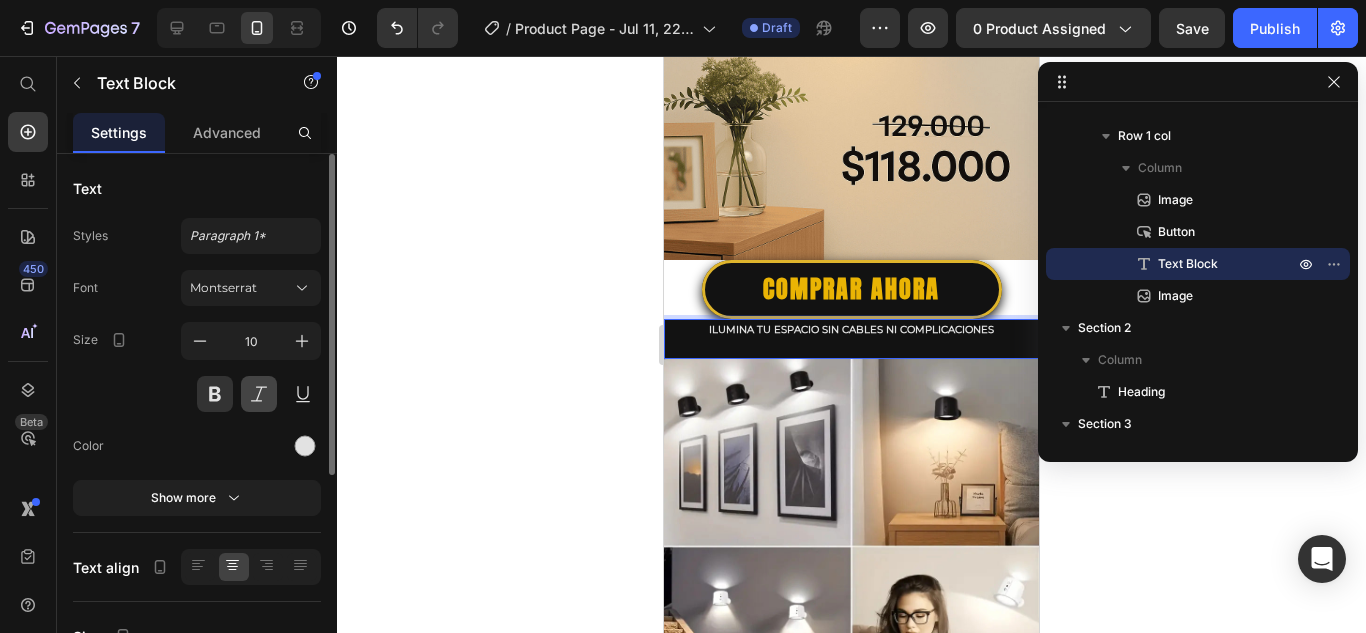 click at bounding box center (259, 394) 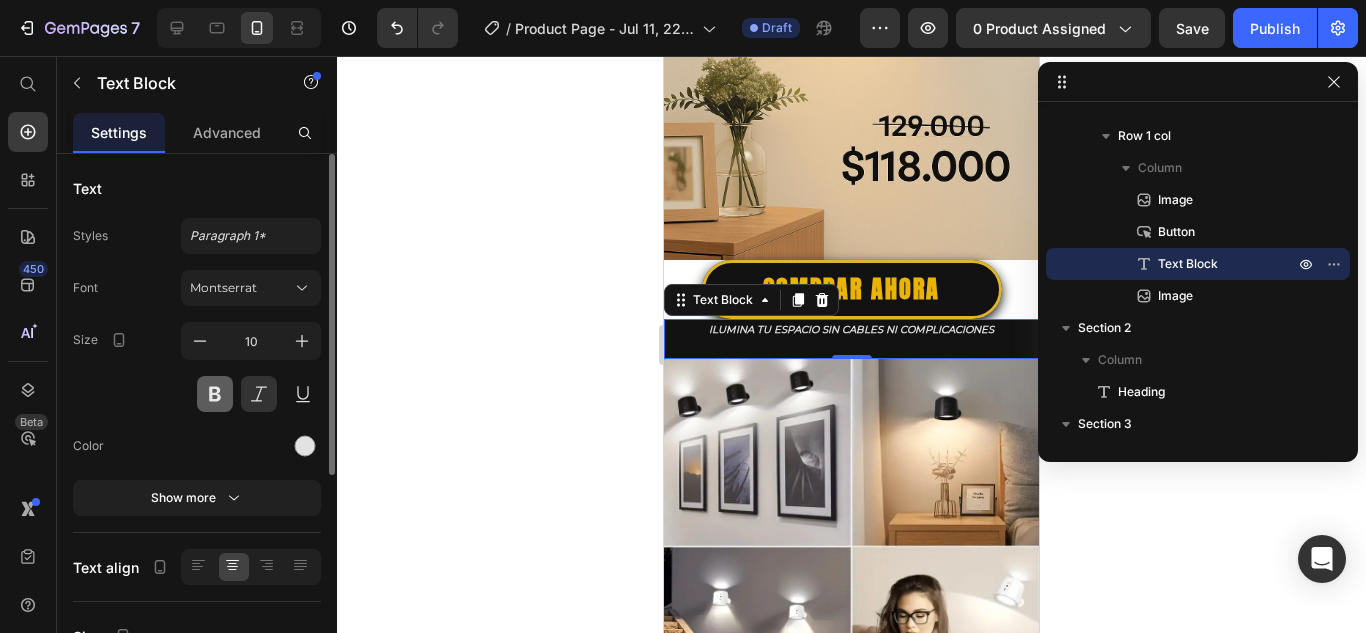 click at bounding box center [215, 394] 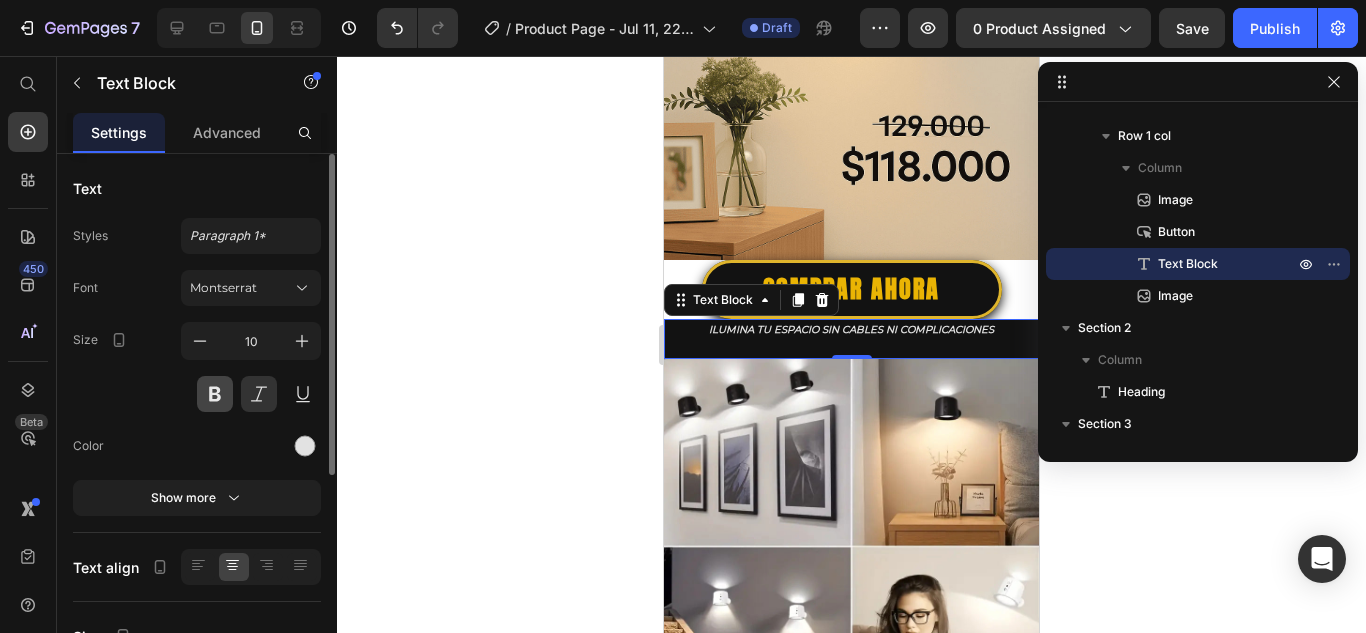 click at bounding box center [215, 394] 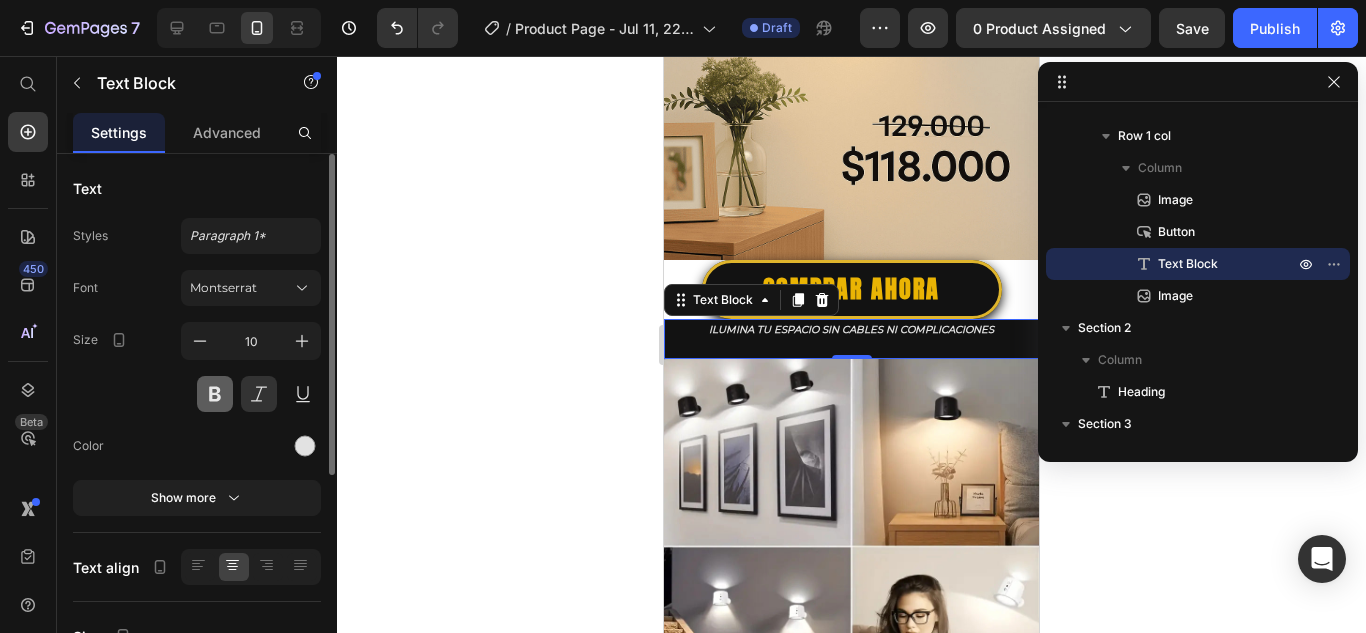 click at bounding box center [215, 394] 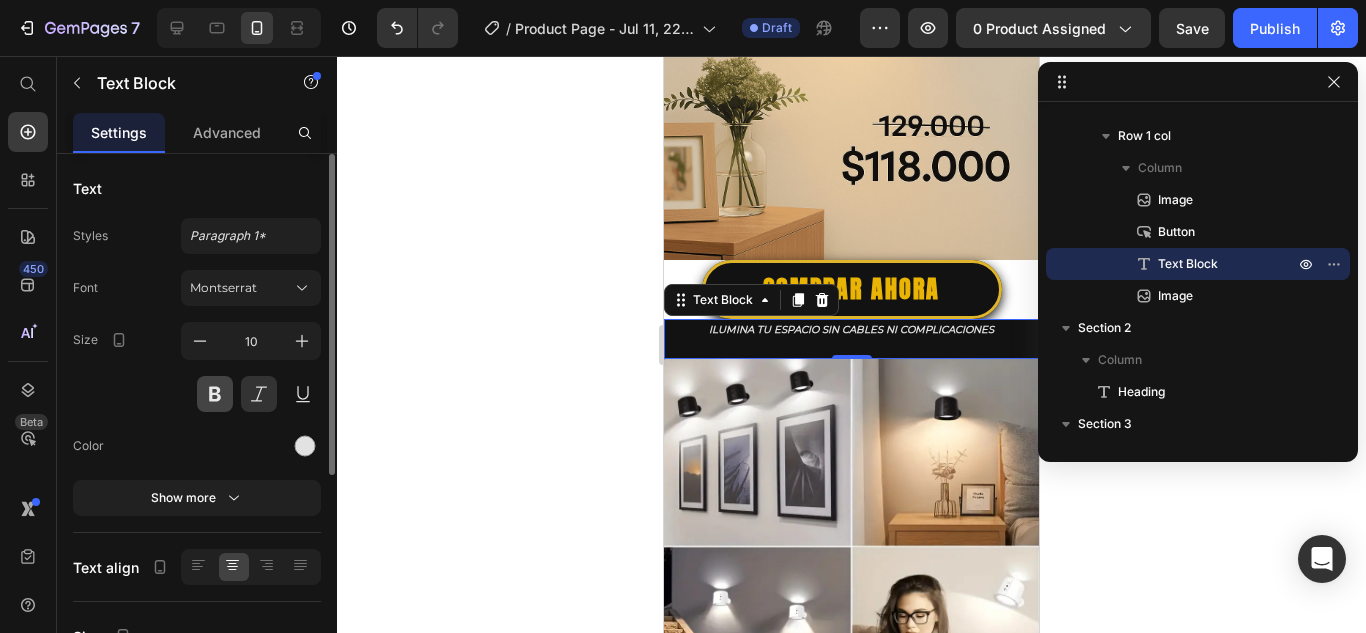 click at bounding box center (215, 394) 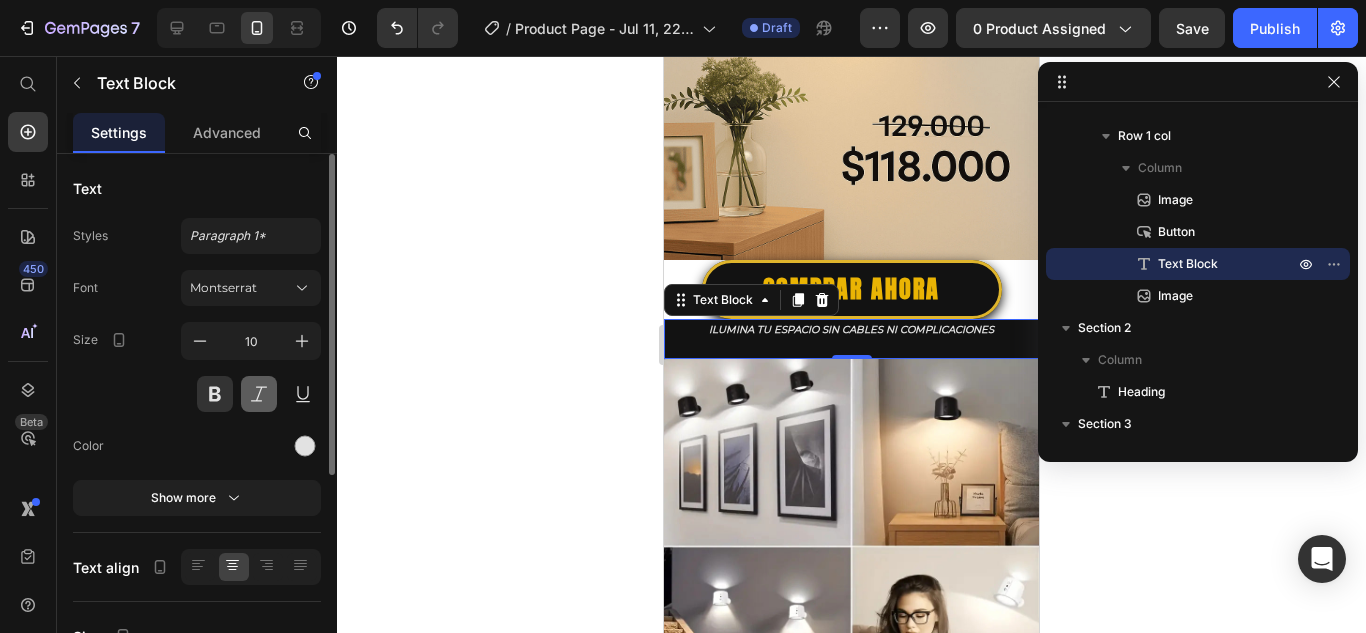 click at bounding box center [259, 394] 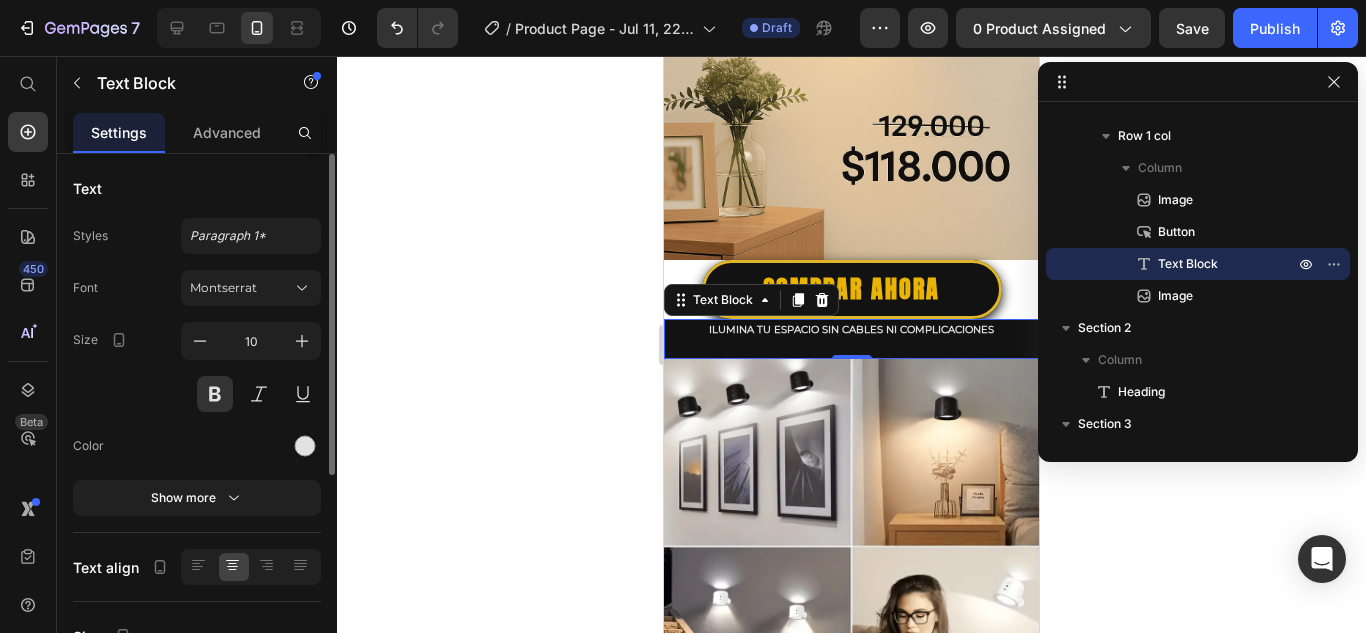 click at bounding box center (251, 394) 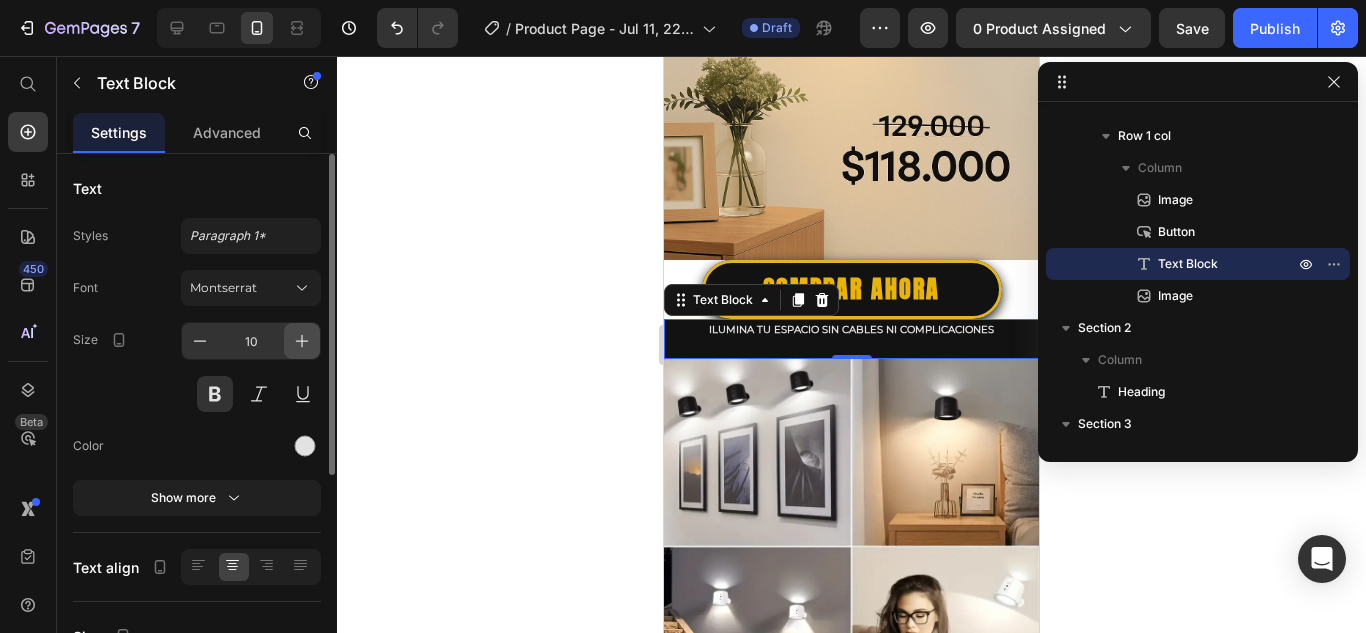 click 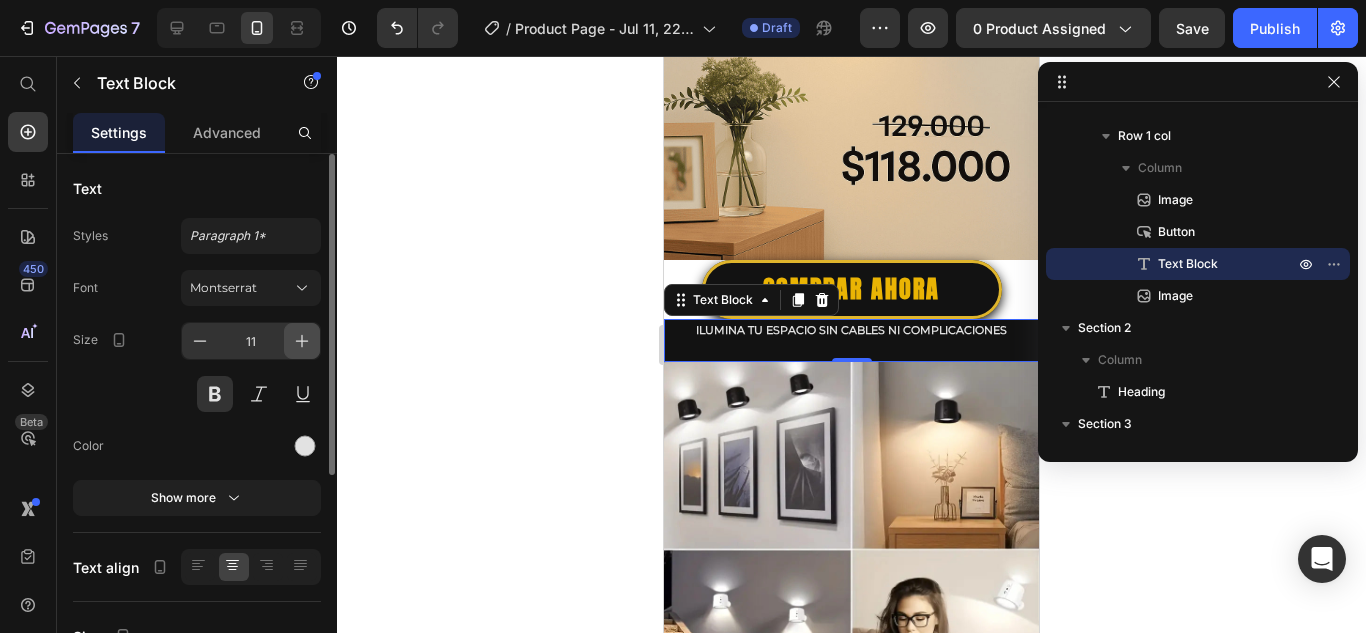click 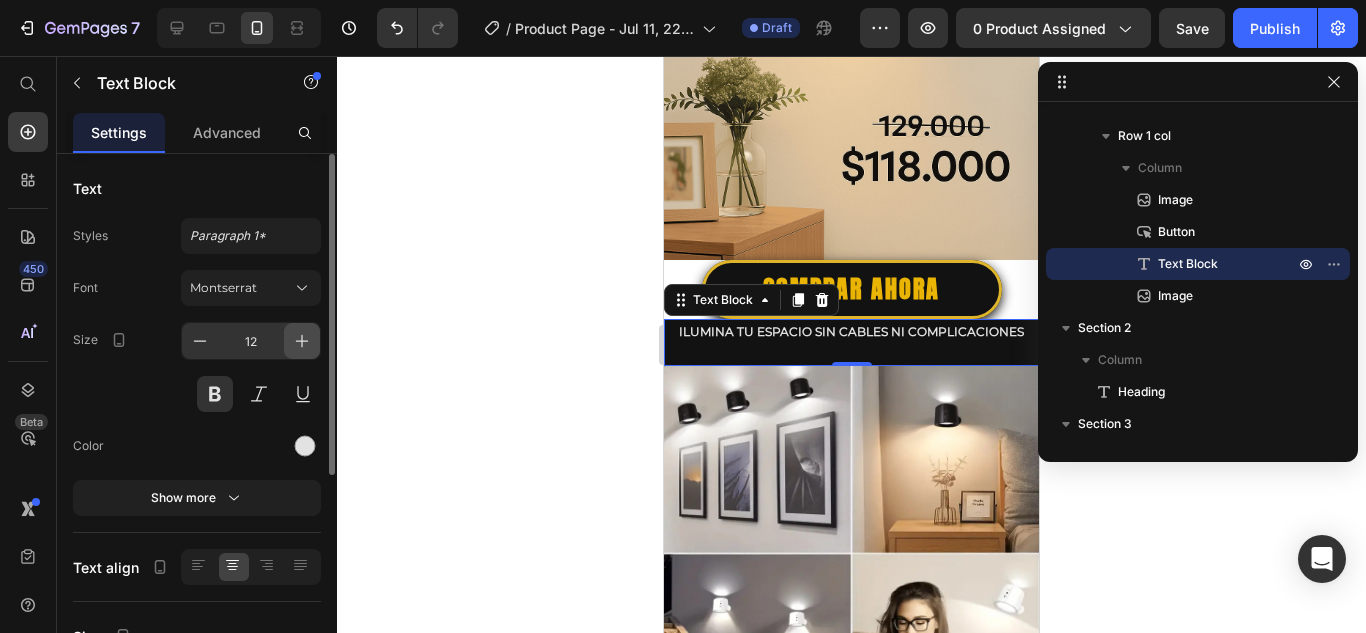 click 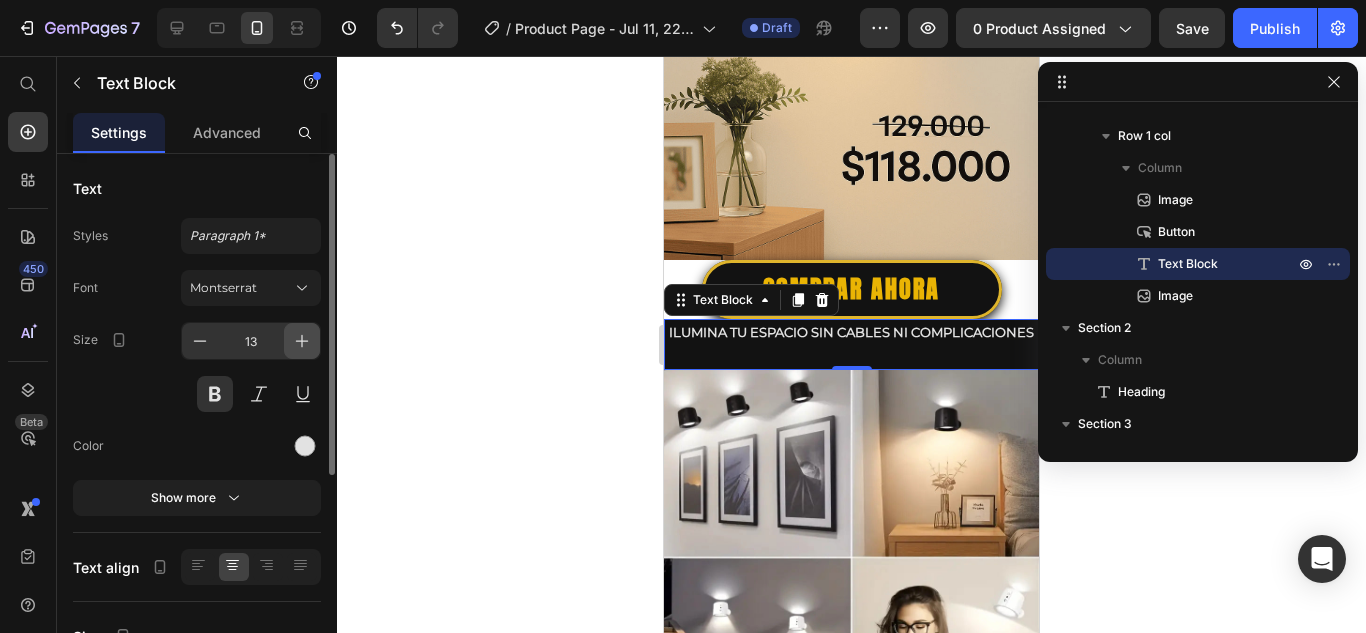 click 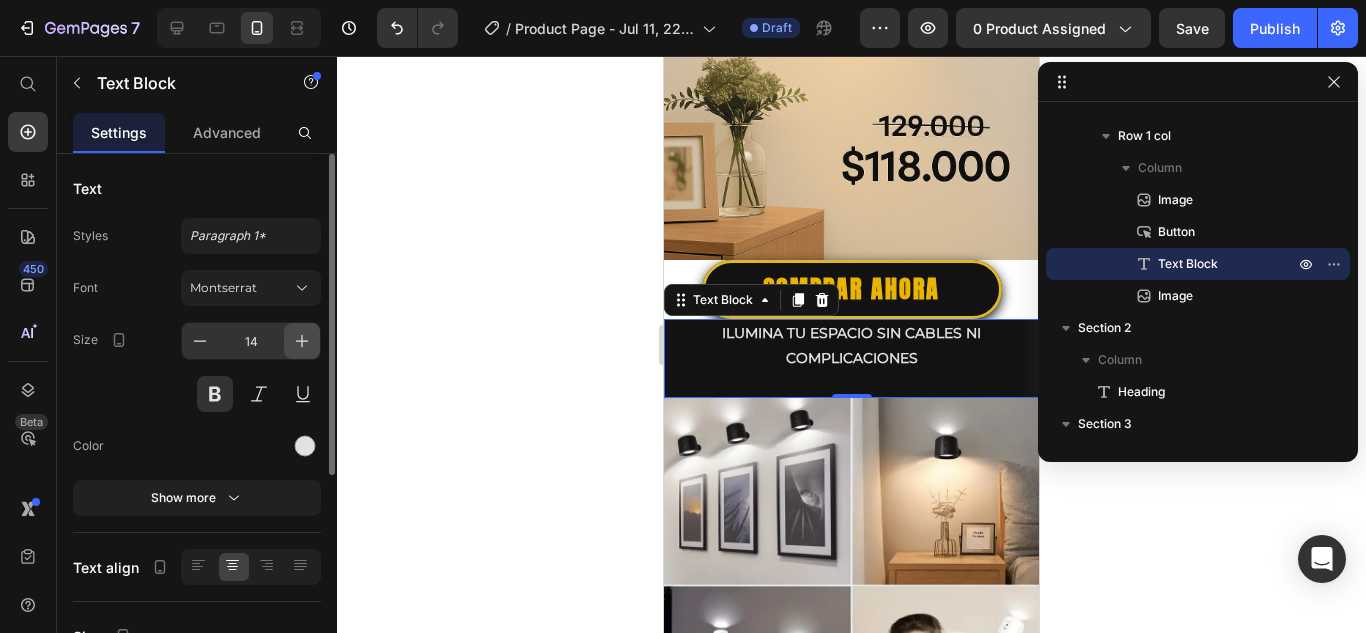 click 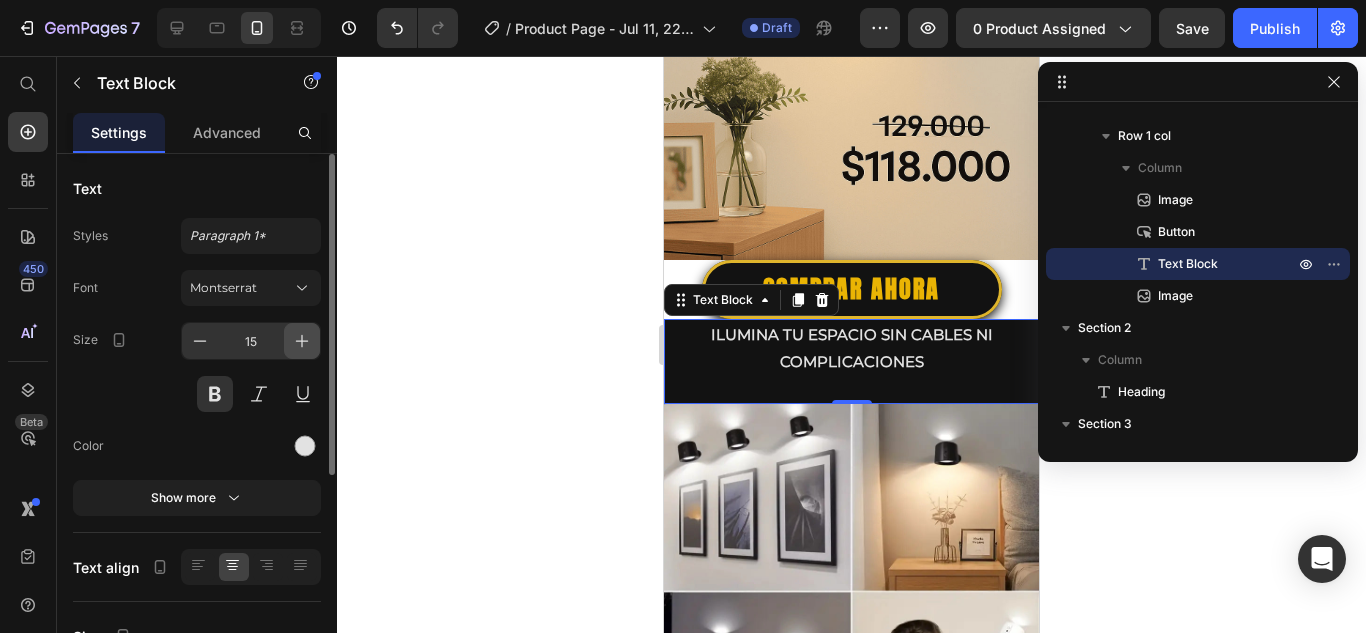 click 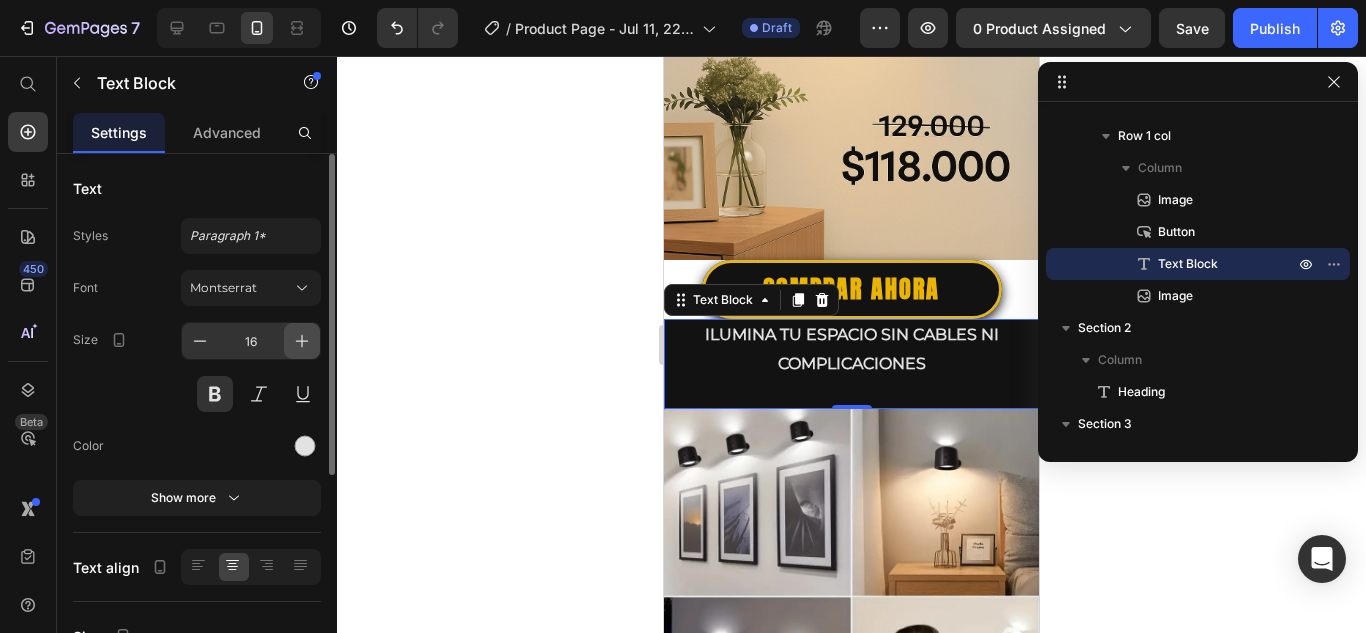 click 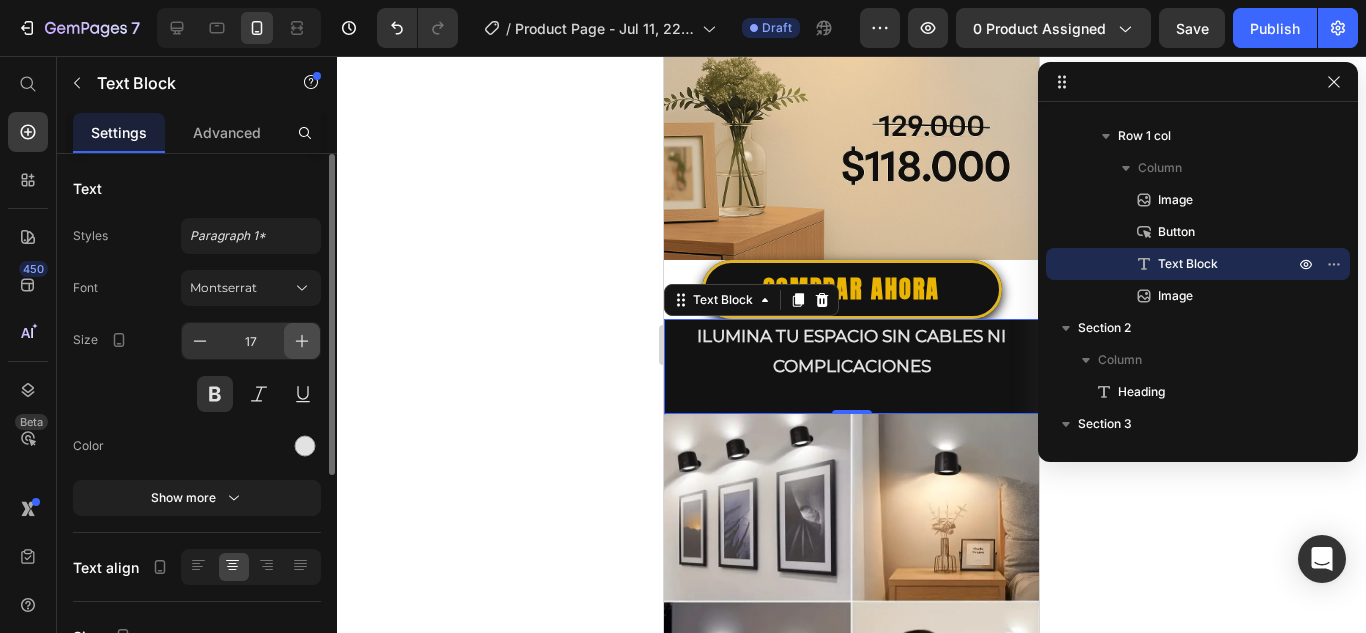 click 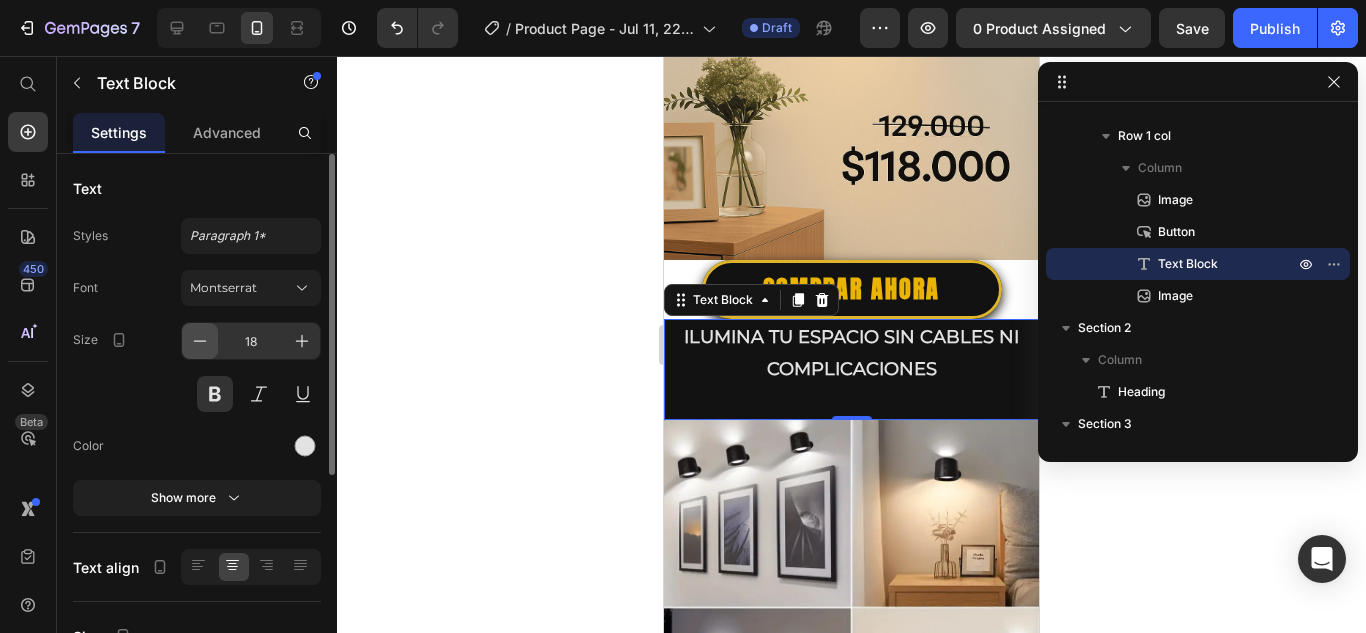 click 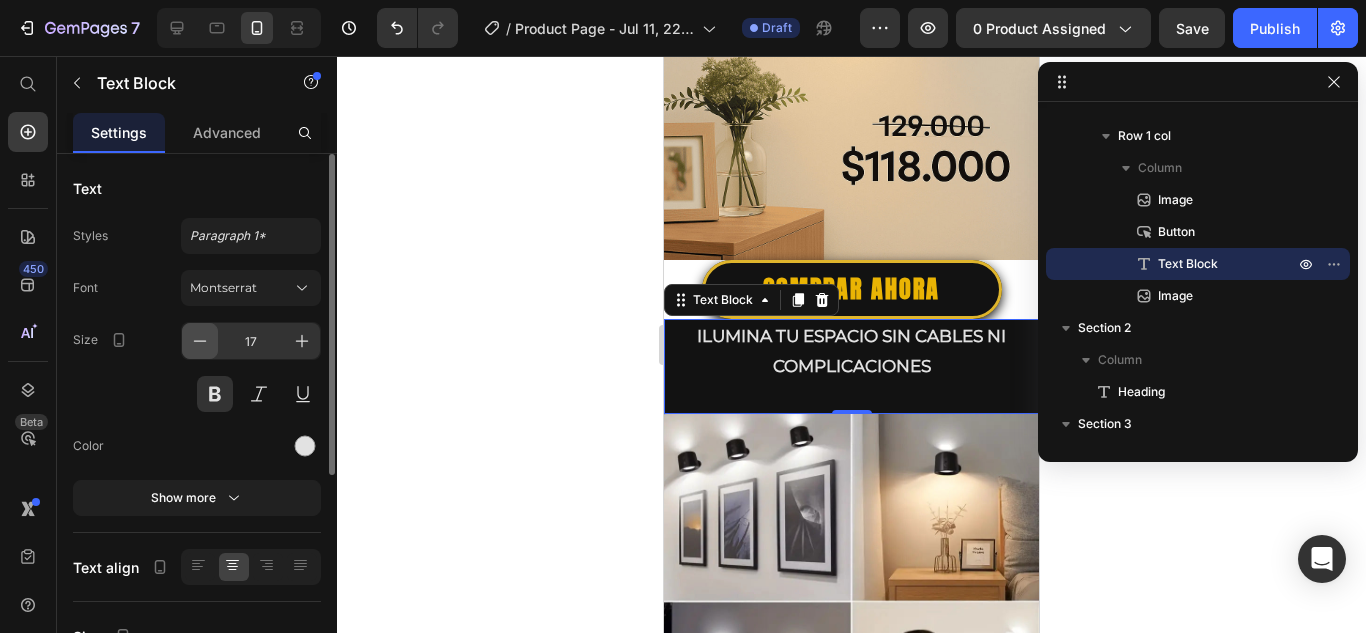 click 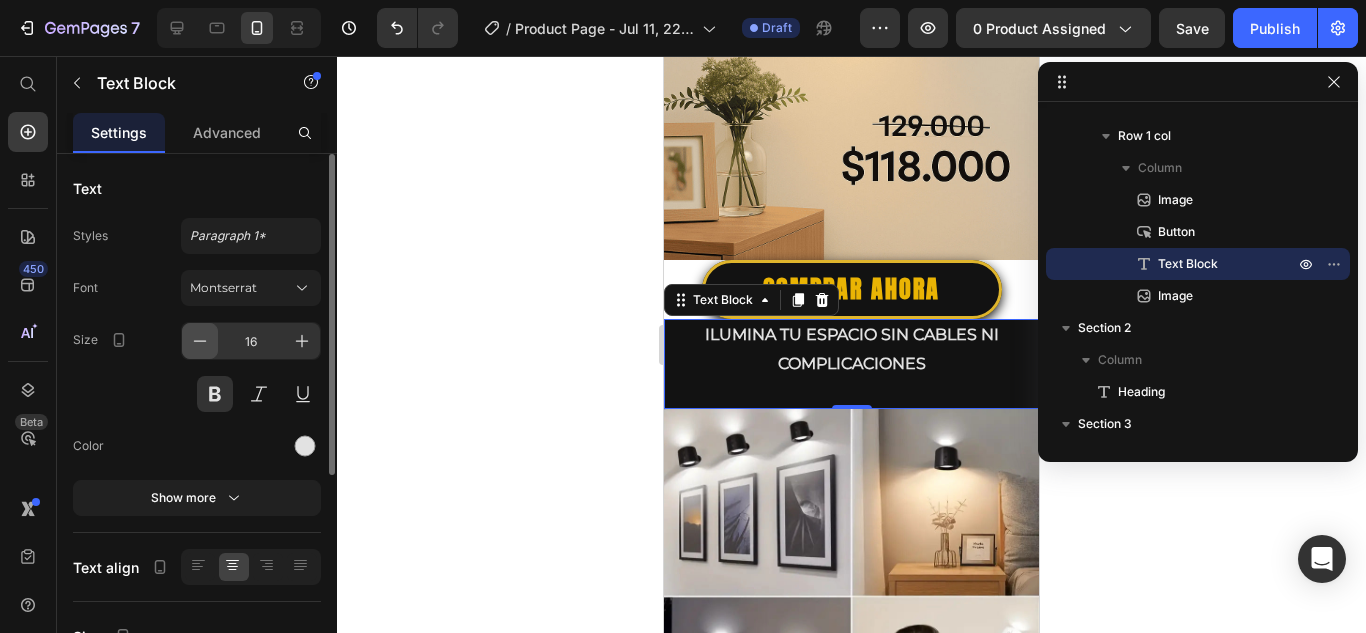 click 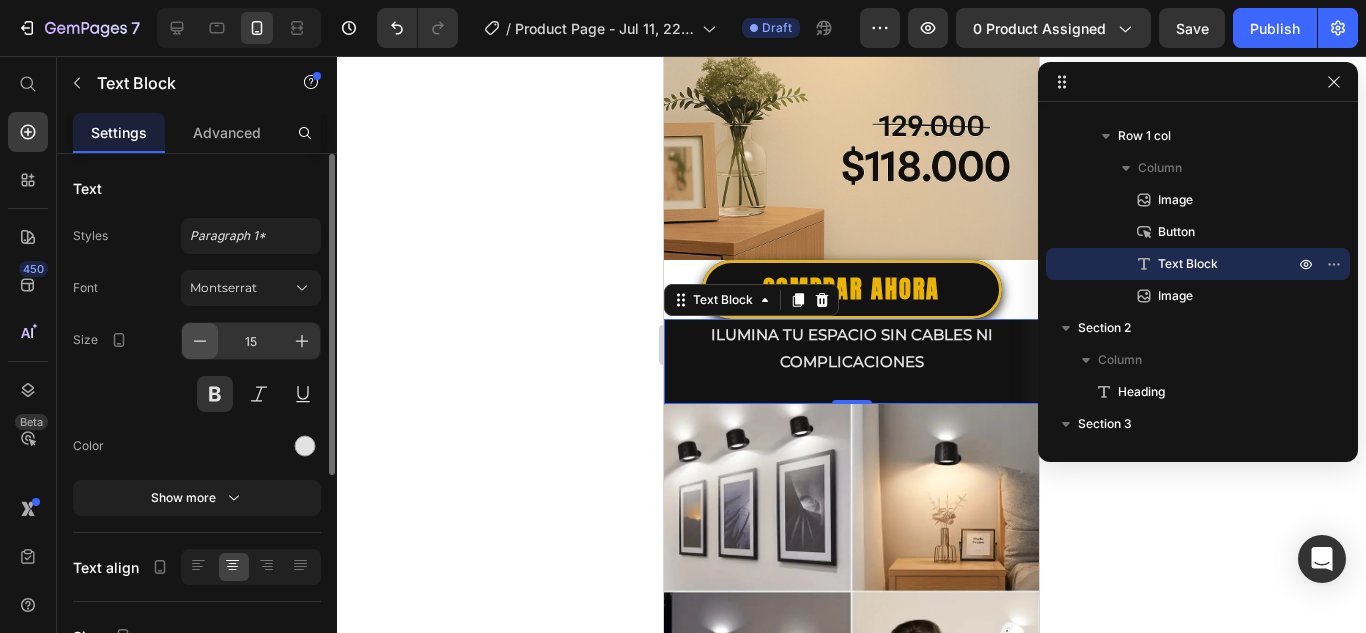 click 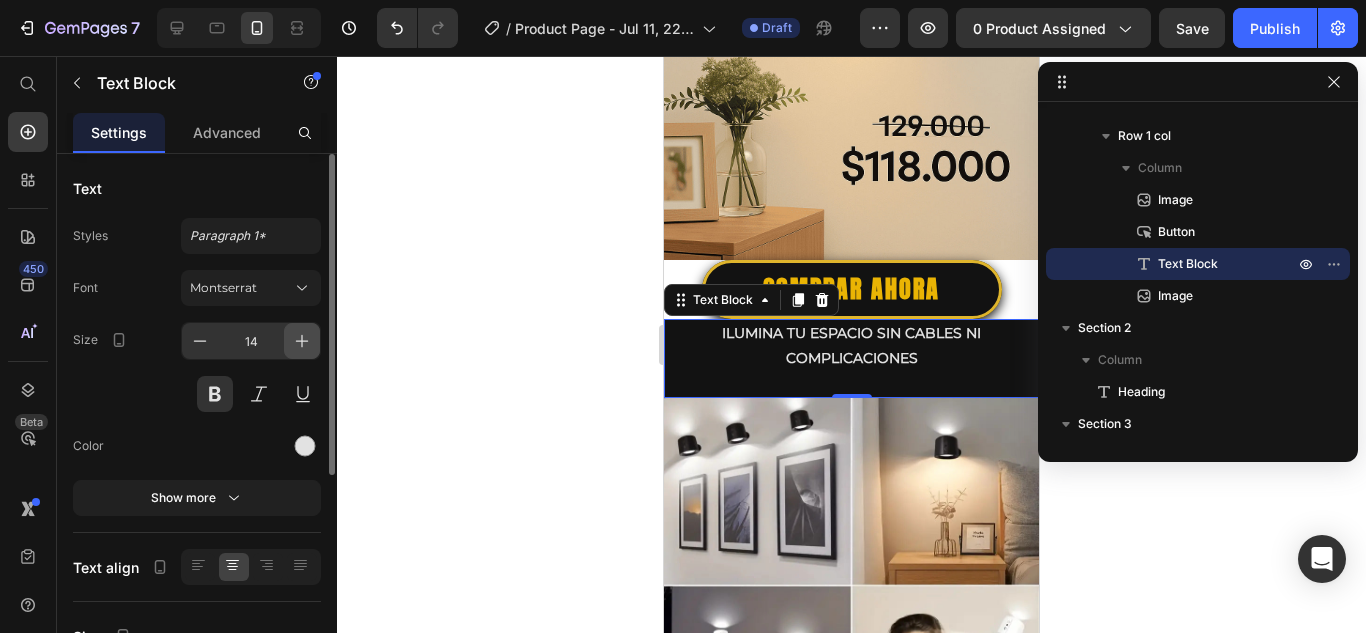 click 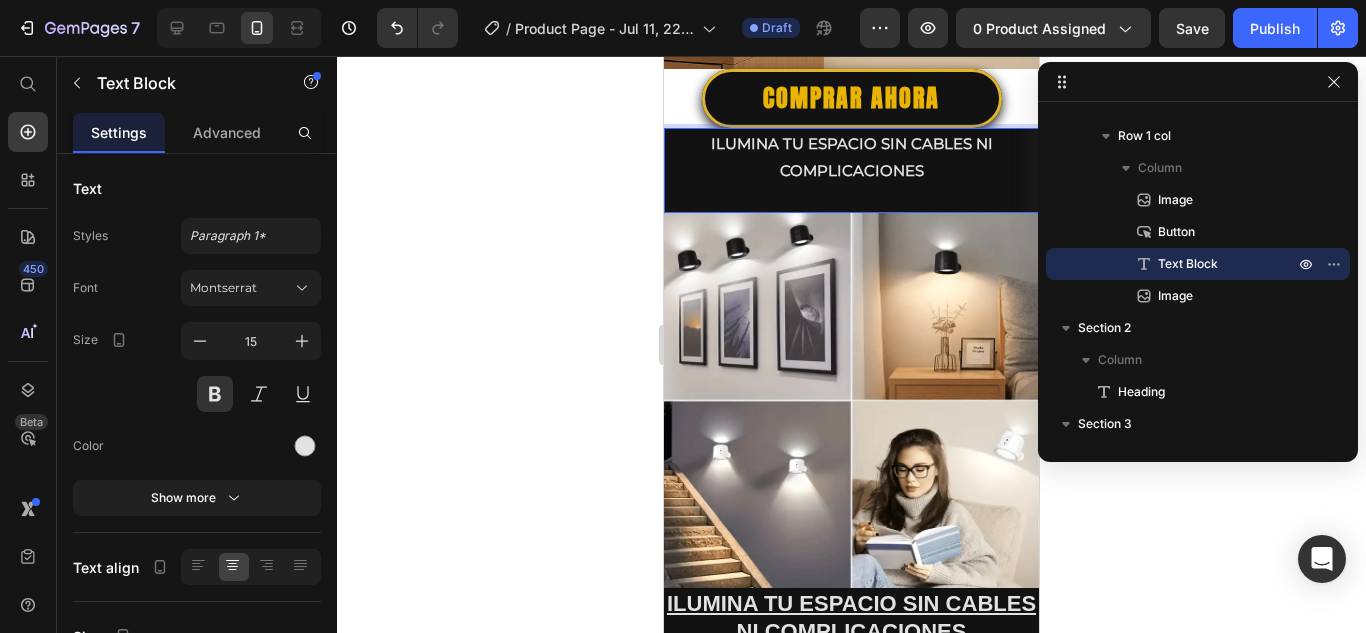 scroll, scrollTop: 600, scrollLeft: 0, axis: vertical 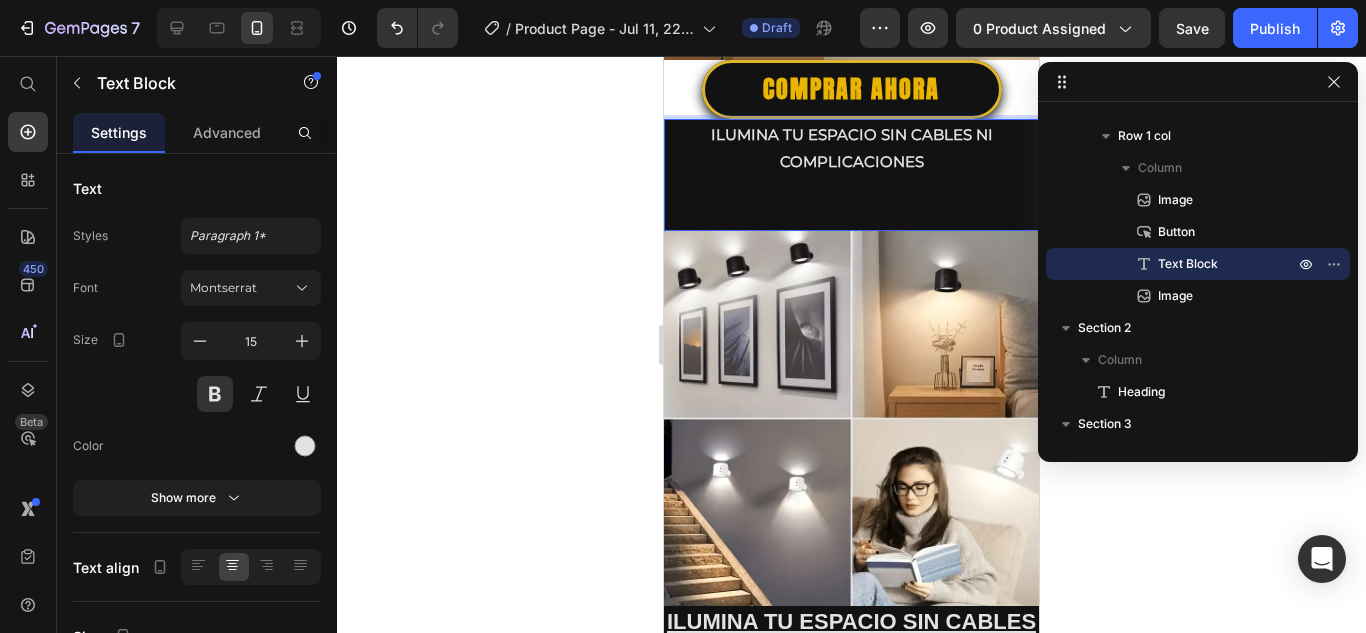 drag, startPoint x: 848, startPoint y: 168, endPoint x: 825, endPoint y: 176, distance: 24.351591 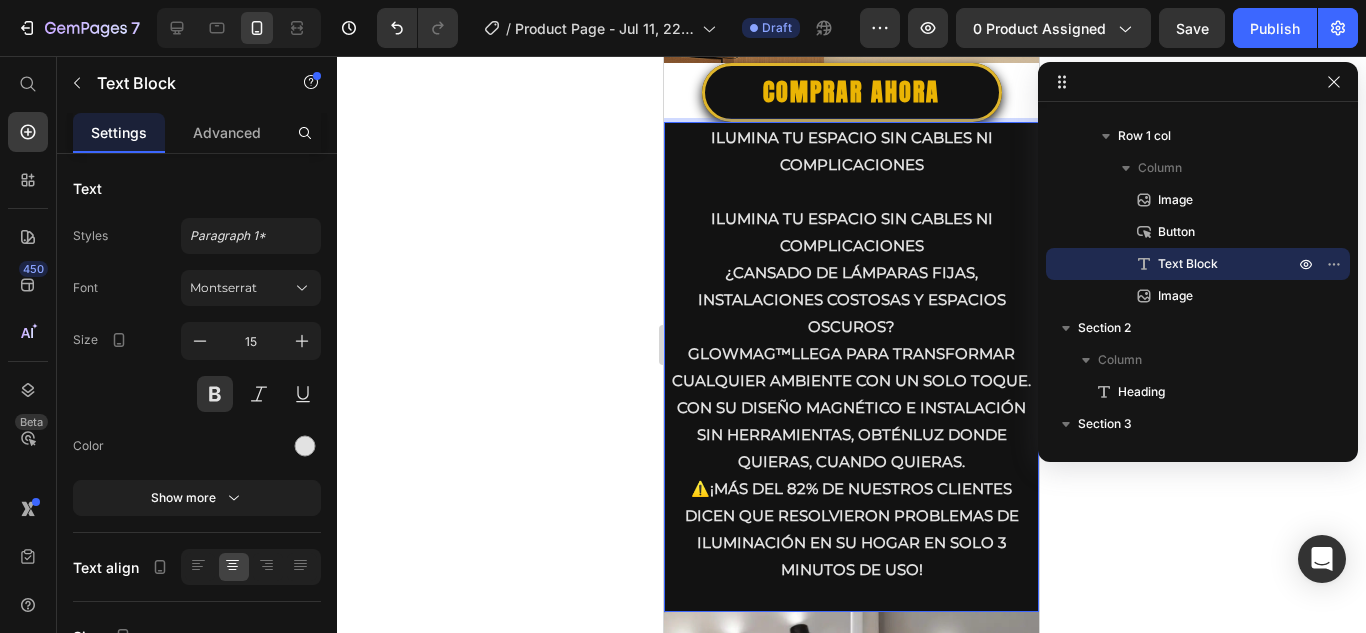 scroll, scrollTop: 600, scrollLeft: 0, axis: vertical 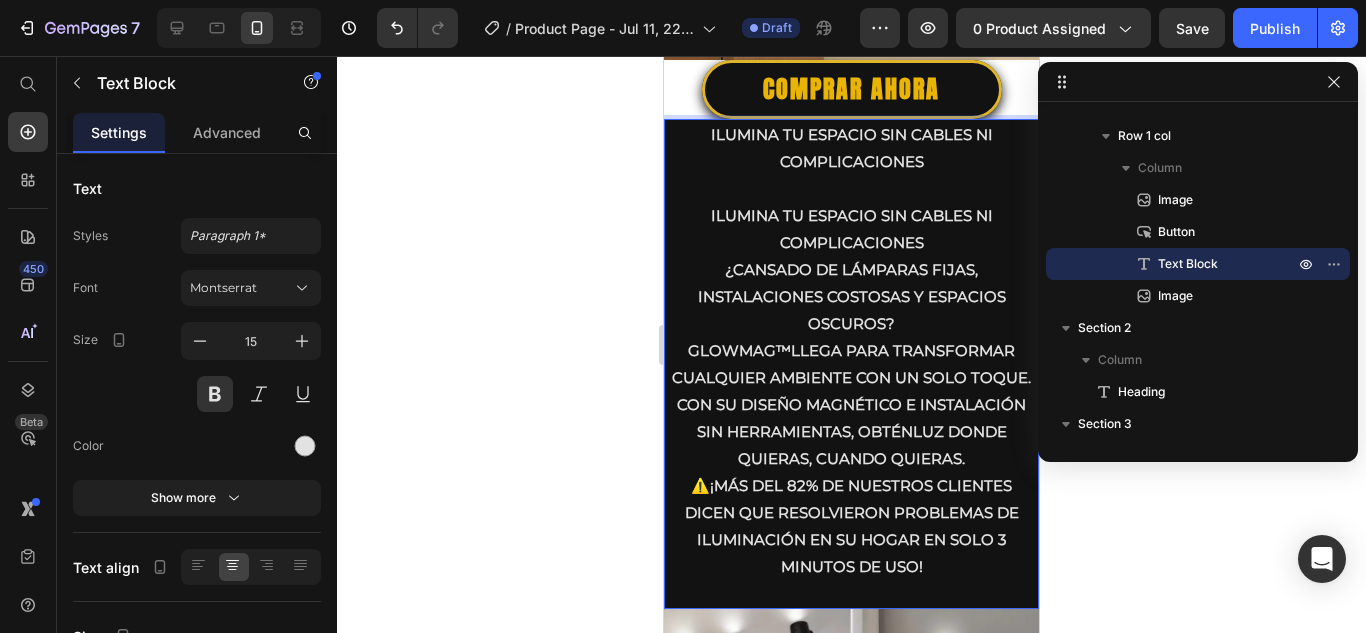 click on "Ilumina tu espacio sin cables ni complicaciones" at bounding box center [852, 229] 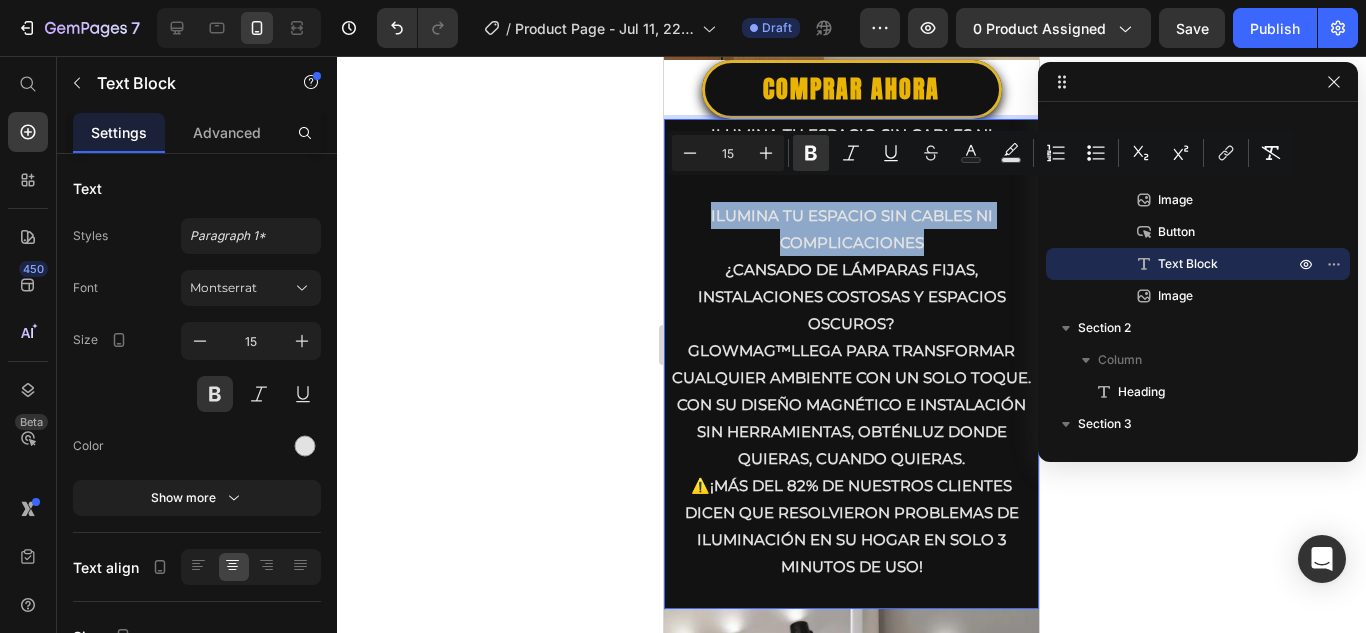 drag, startPoint x: 914, startPoint y: 219, endPoint x: 697, endPoint y: 198, distance: 218.01376 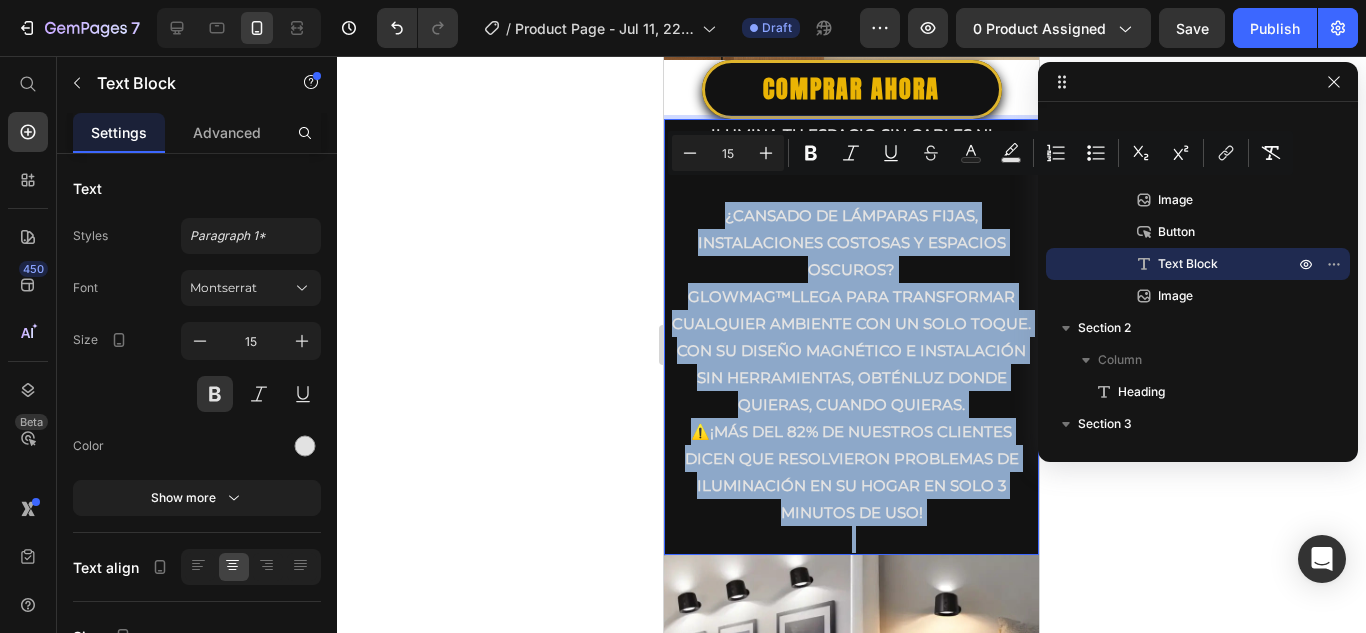 drag, startPoint x: 713, startPoint y: 191, endPoint x: 960, endPoint y: 504, distance: 398.72046 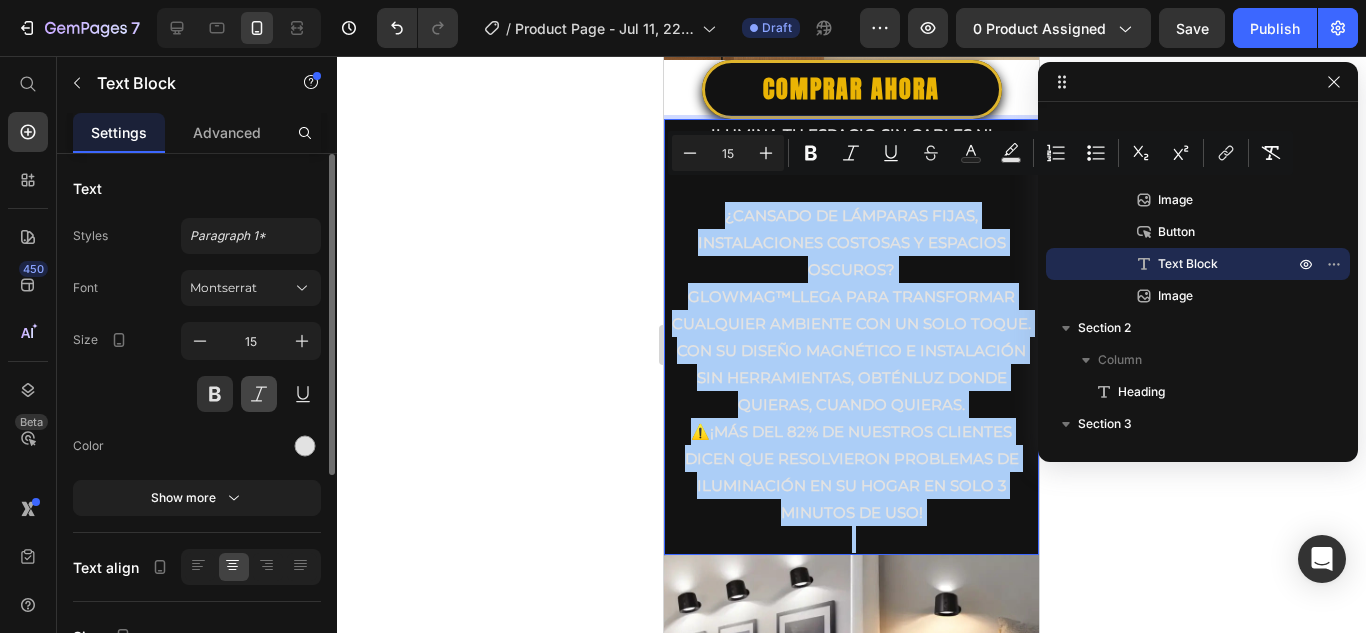 click at bounding box center (259, 394) 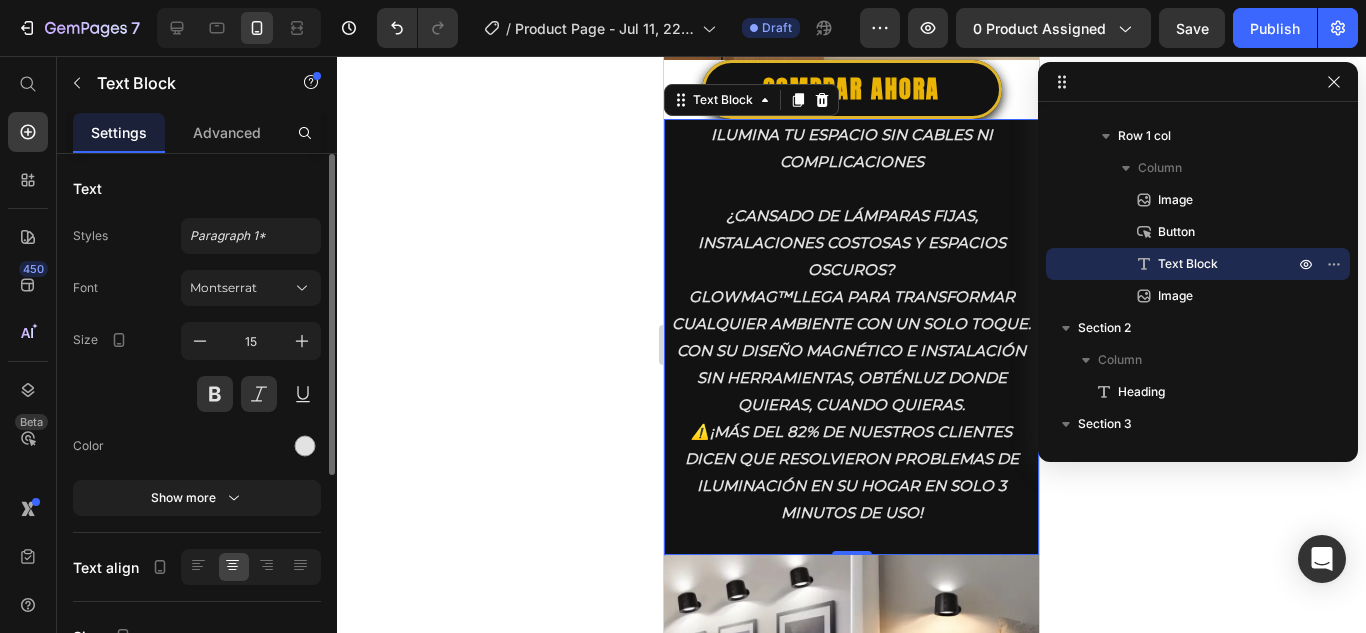 click at bounding box center [251, 394] 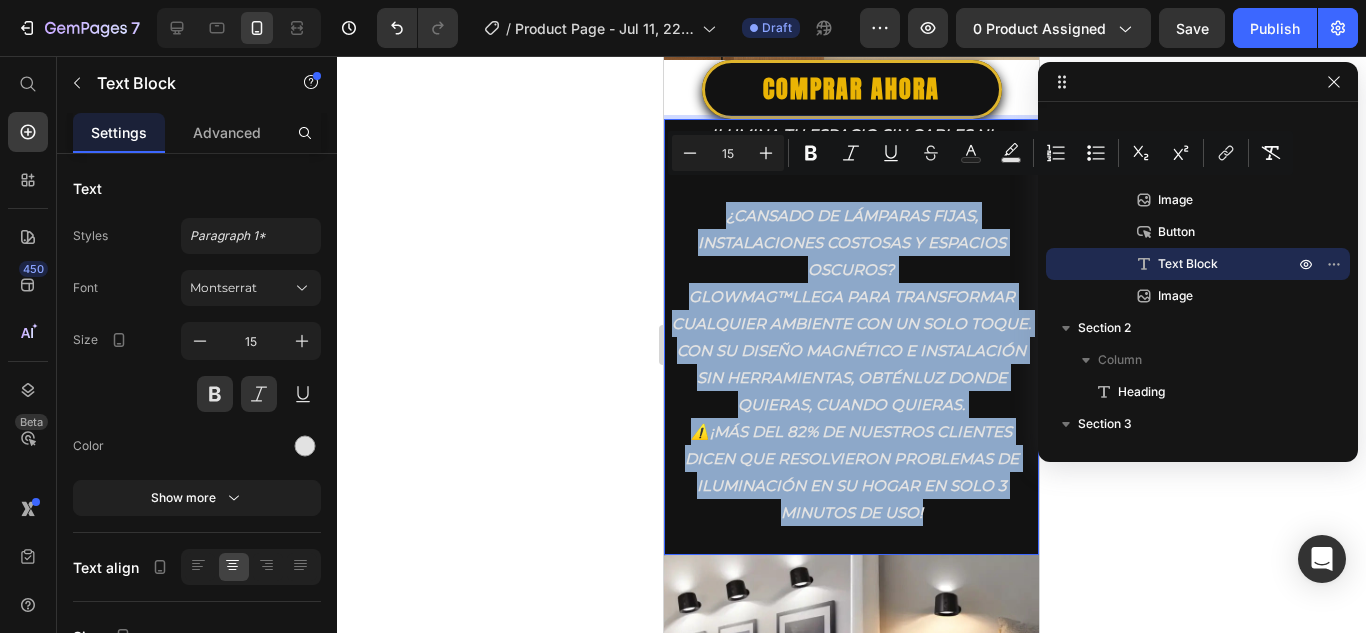 drag, startPoint x: 920, startPoint y: 494, endPoint x: 706, endPoint y: 205, distance: 359.60672 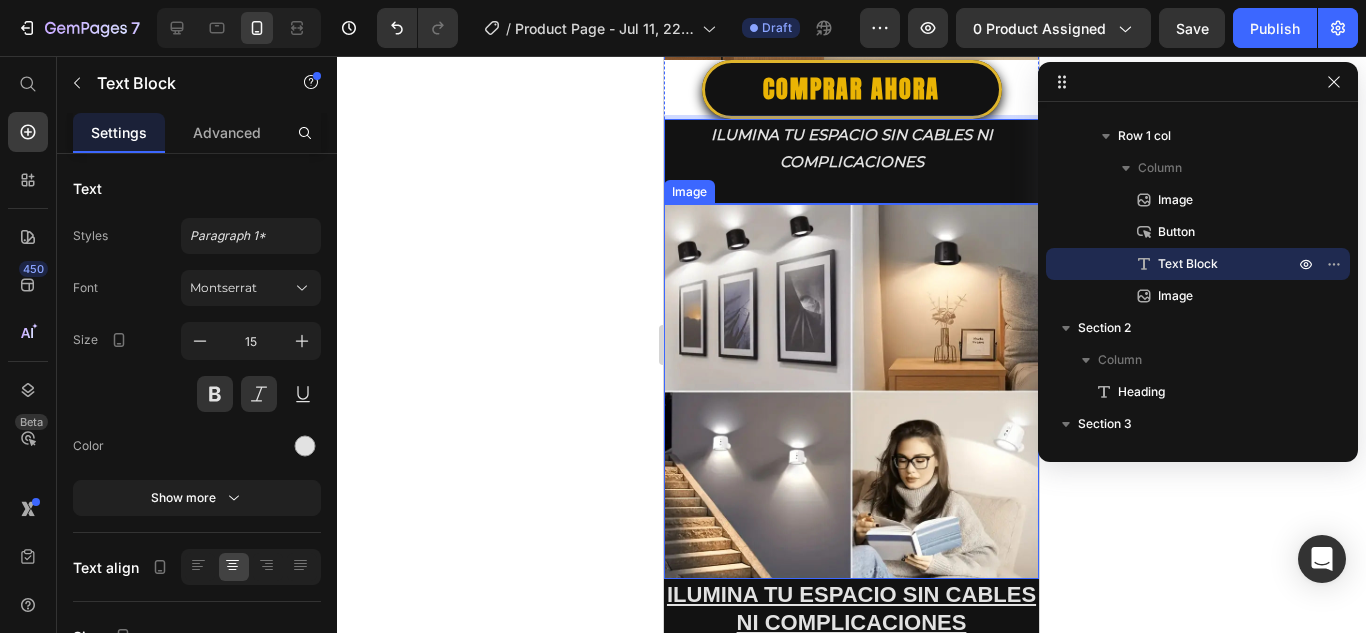 click at bounding box center [851, 391] 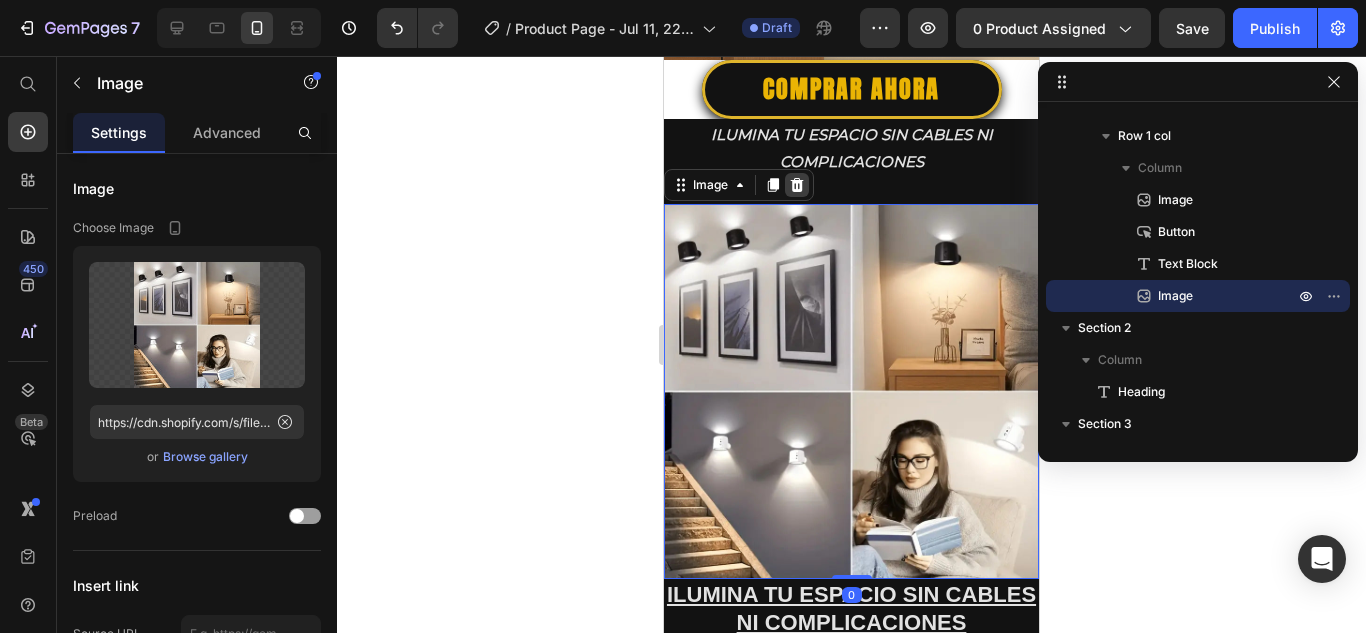 click at bounding box center (797, 185) 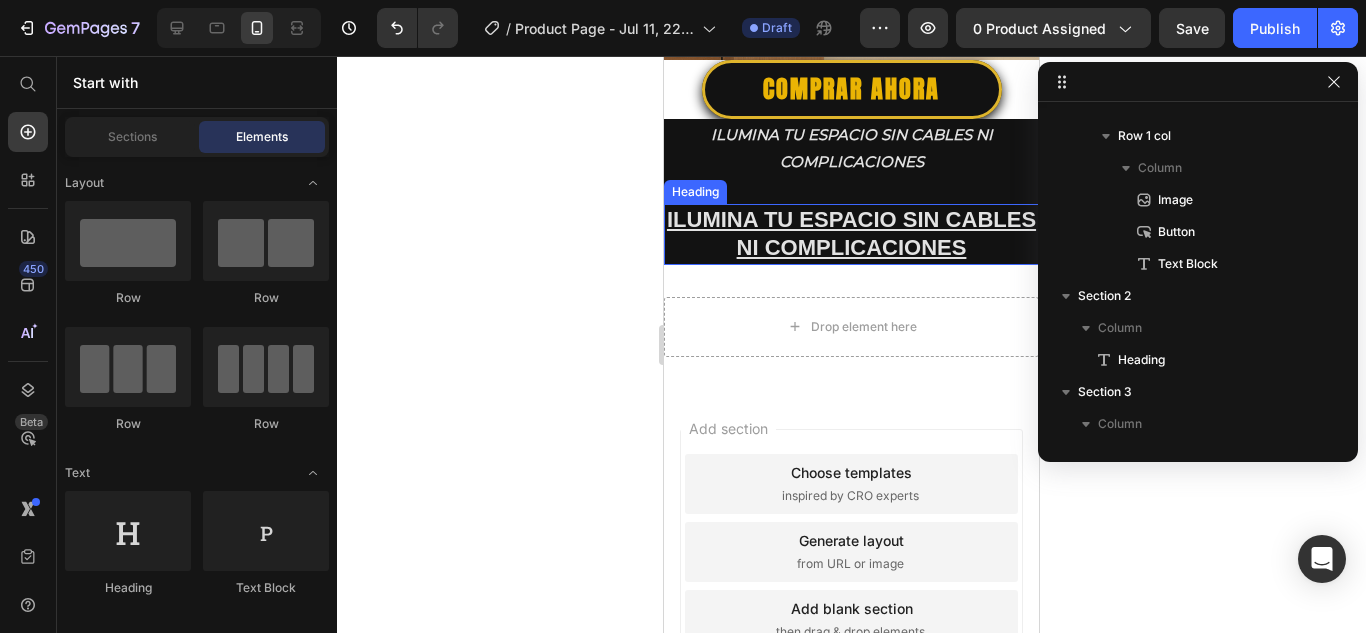 click on "Ilumina tu espacio sin cables ni complicaciones" at bounding box center (851, 234) 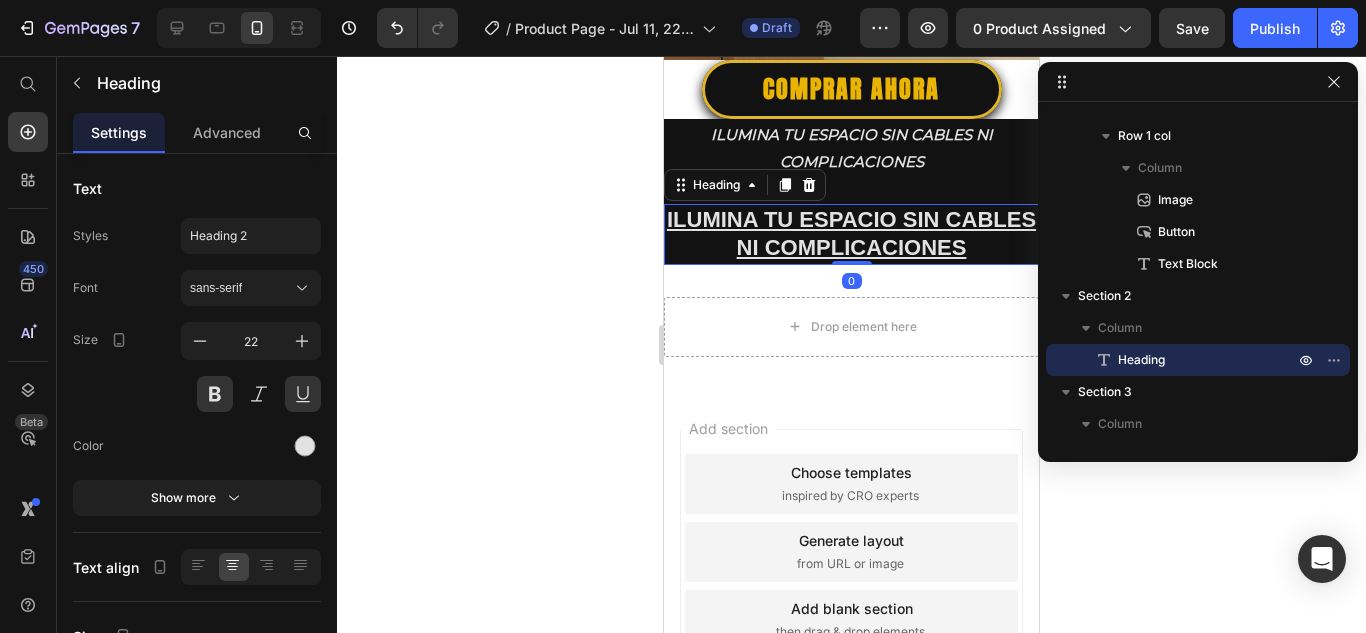 click 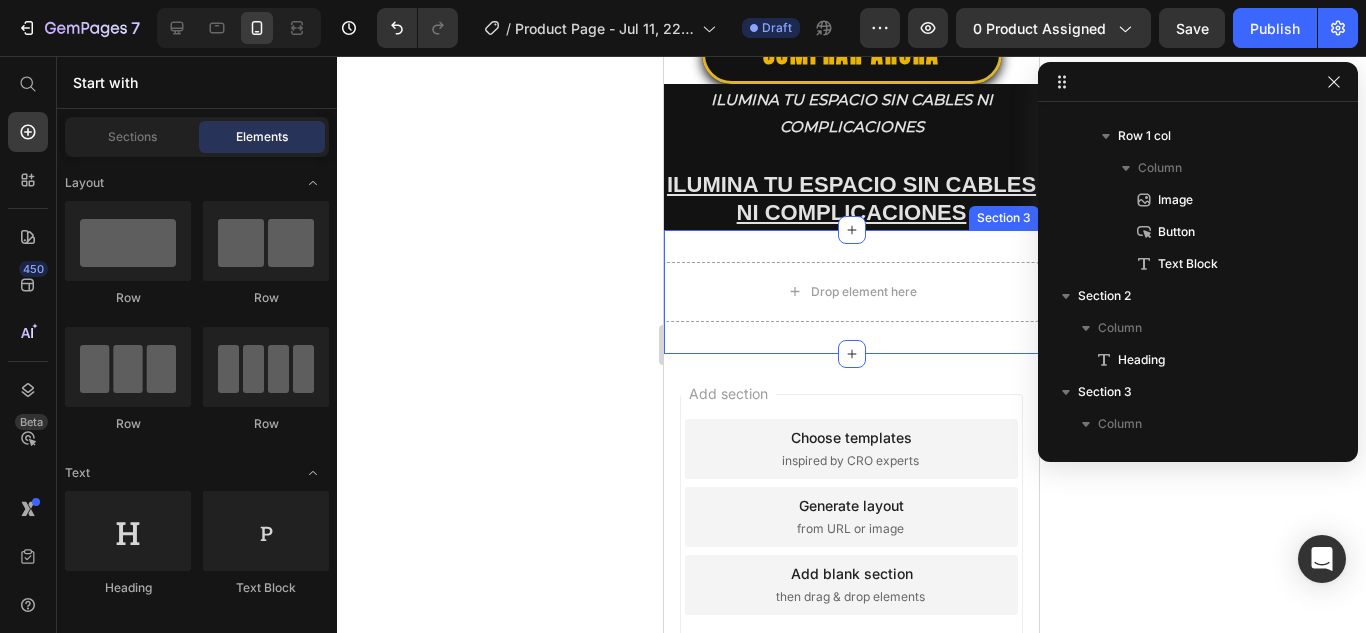 scroll, scrollTop: 600, scrollLeft: 0, axis: vertical 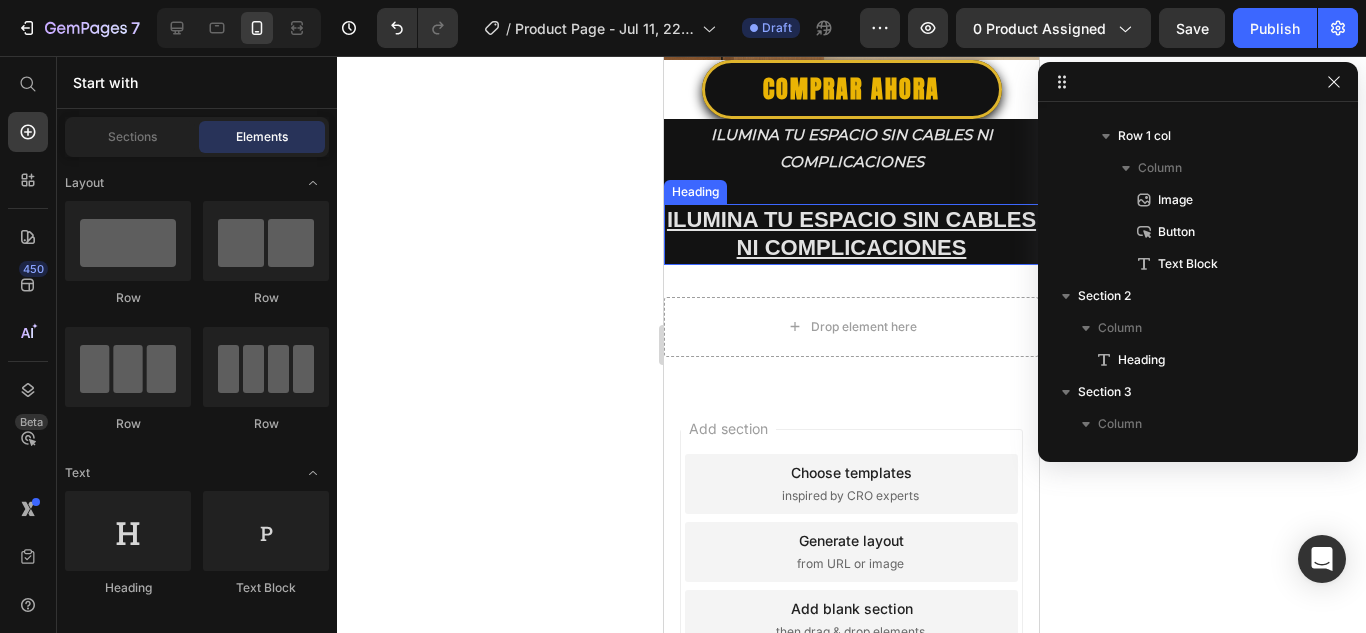 click on "Ilumina tu espacio sin cables ni complicaciones" at bounding box center [851, 234] 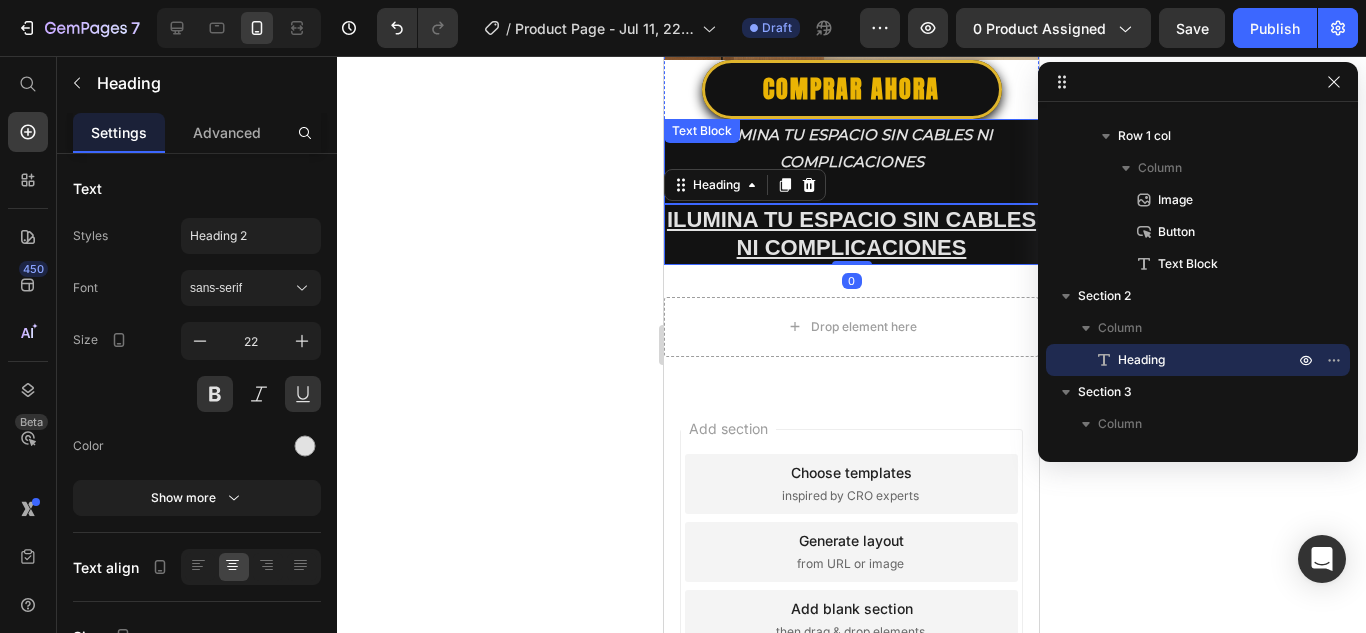 click on "Ilumina tu espacio sin cables ni complicaciones" at bounding box center [851, 148] 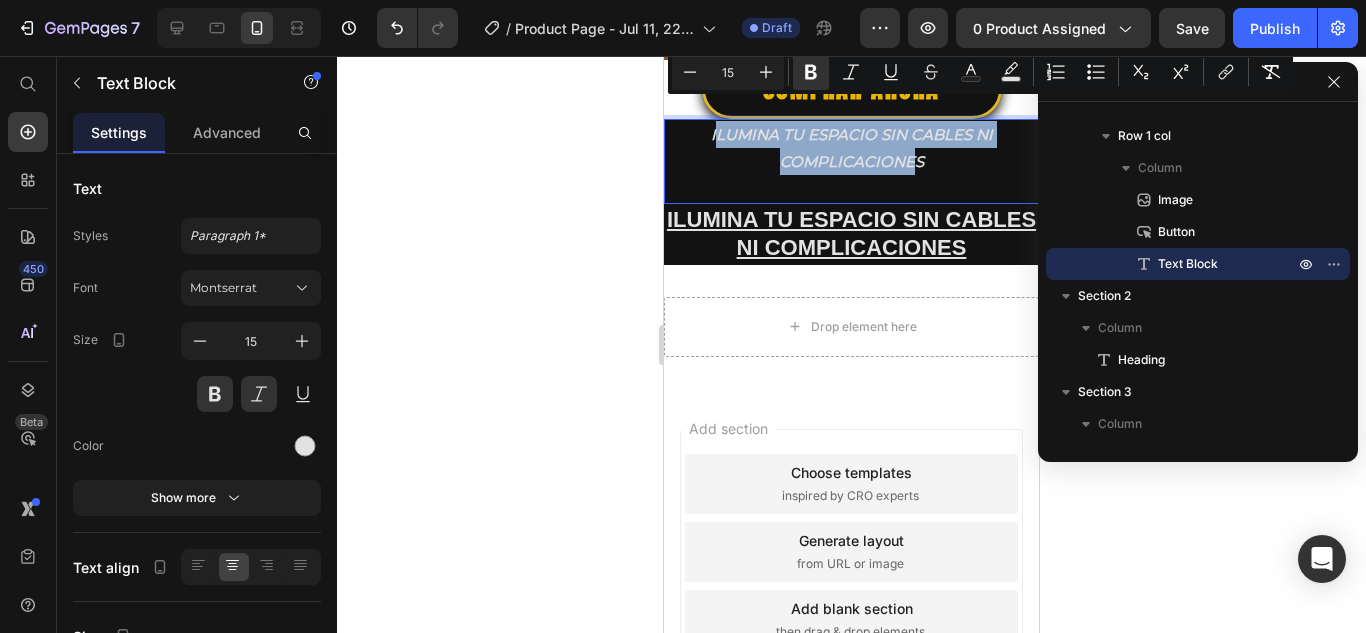 drag, startPoint x: 903, startPoint y: 135, endPoint x: 708, endPoint y: 107, distance: 197 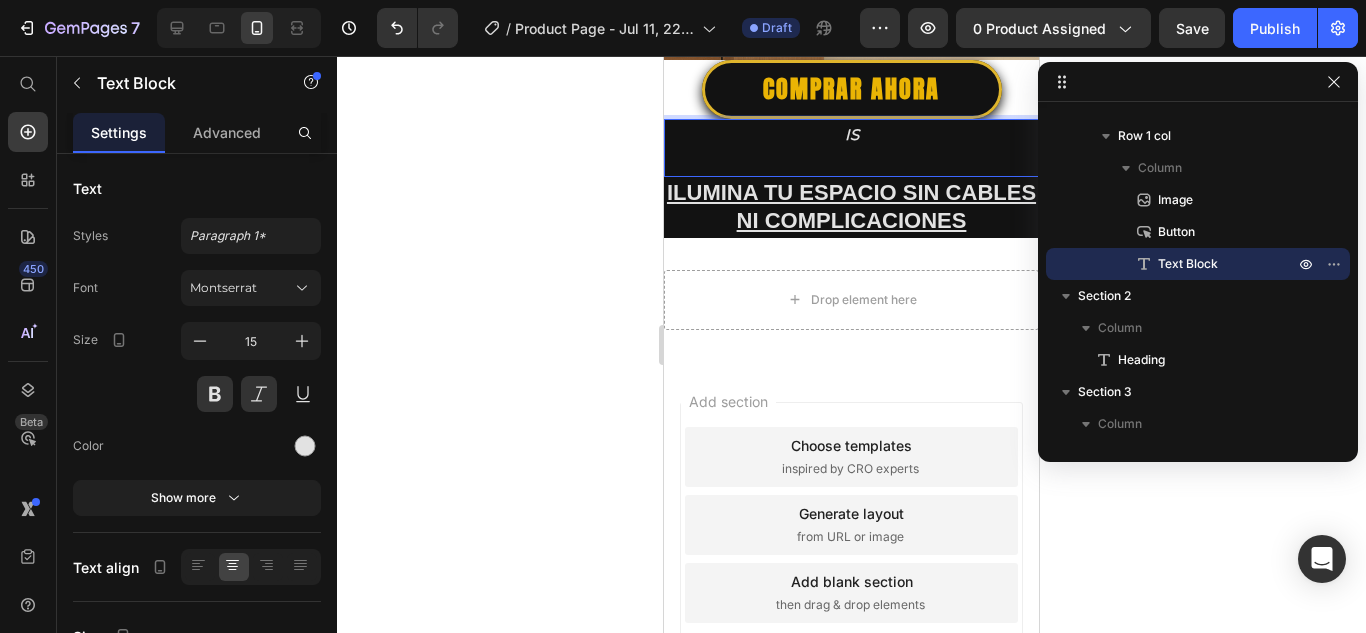 click on "Is" at bounding box center [851, 134] 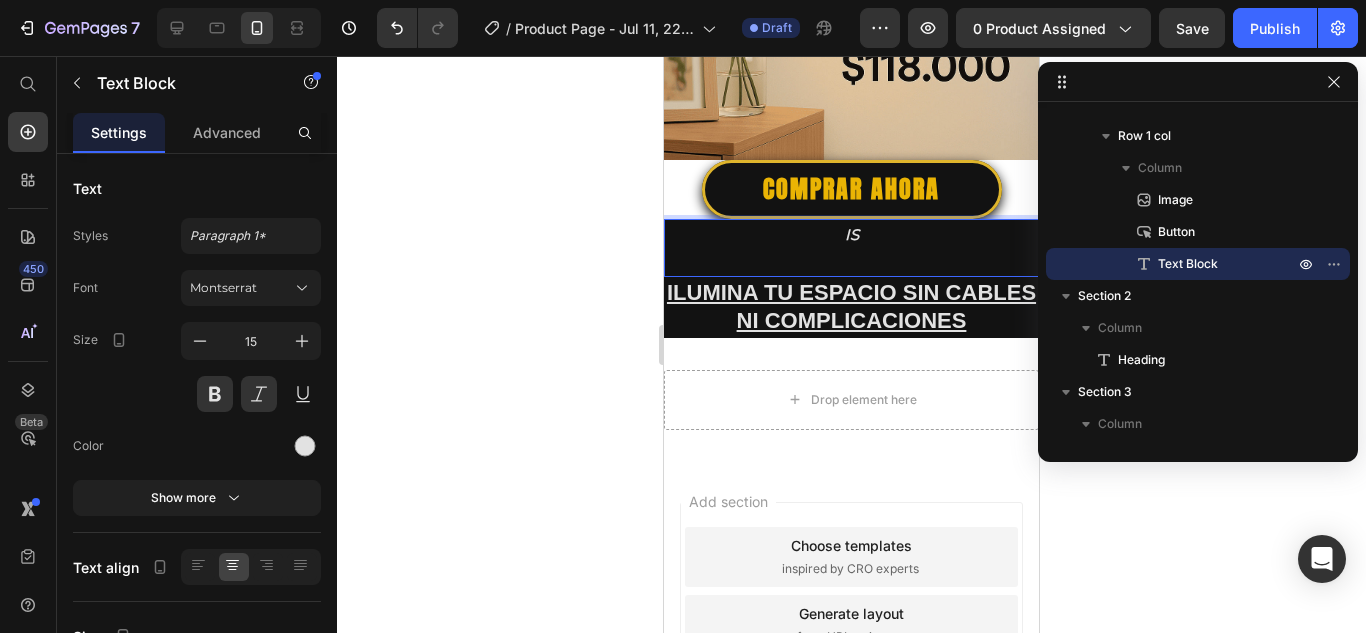 click at bounding box center (851, 261) 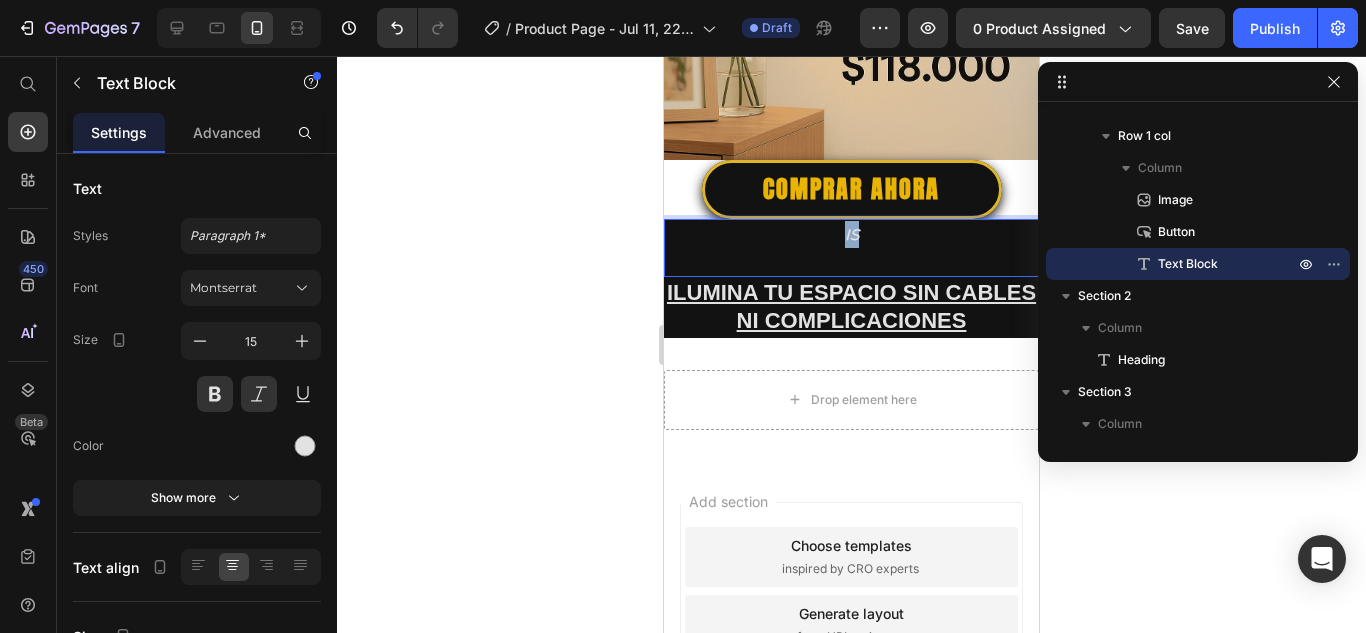 click on "Is" at bounding box center [851, 234] 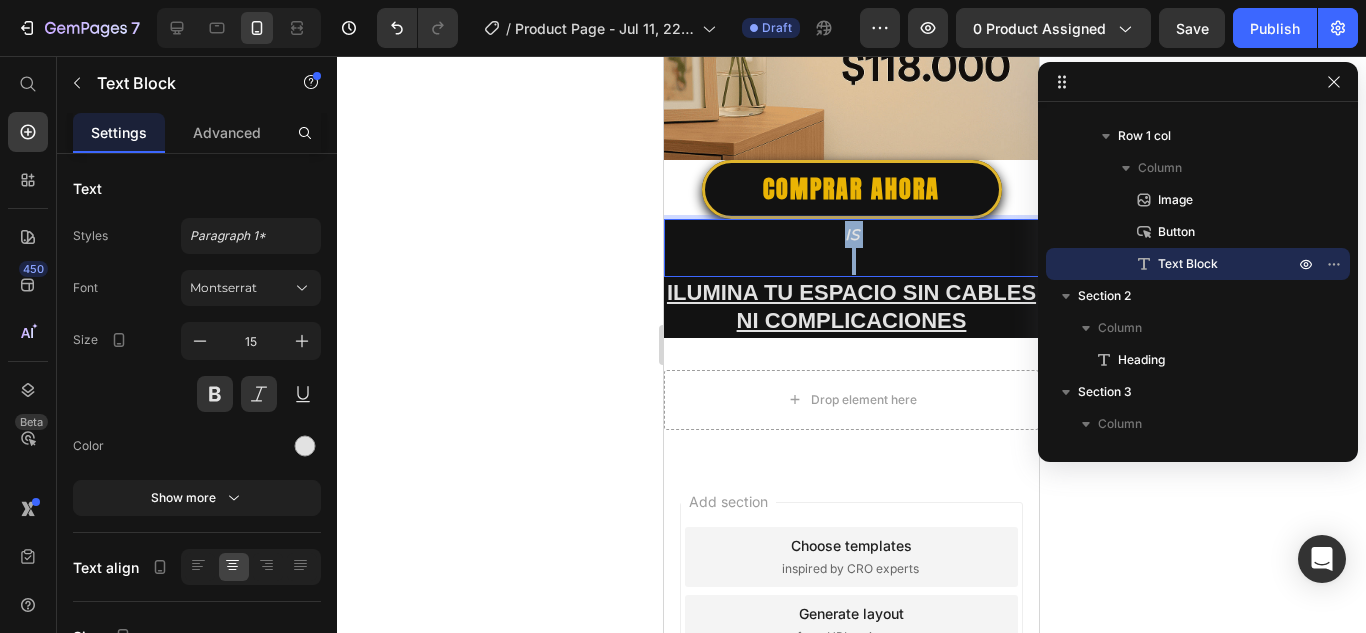 click on "Is" at bounding box center [851, 234] 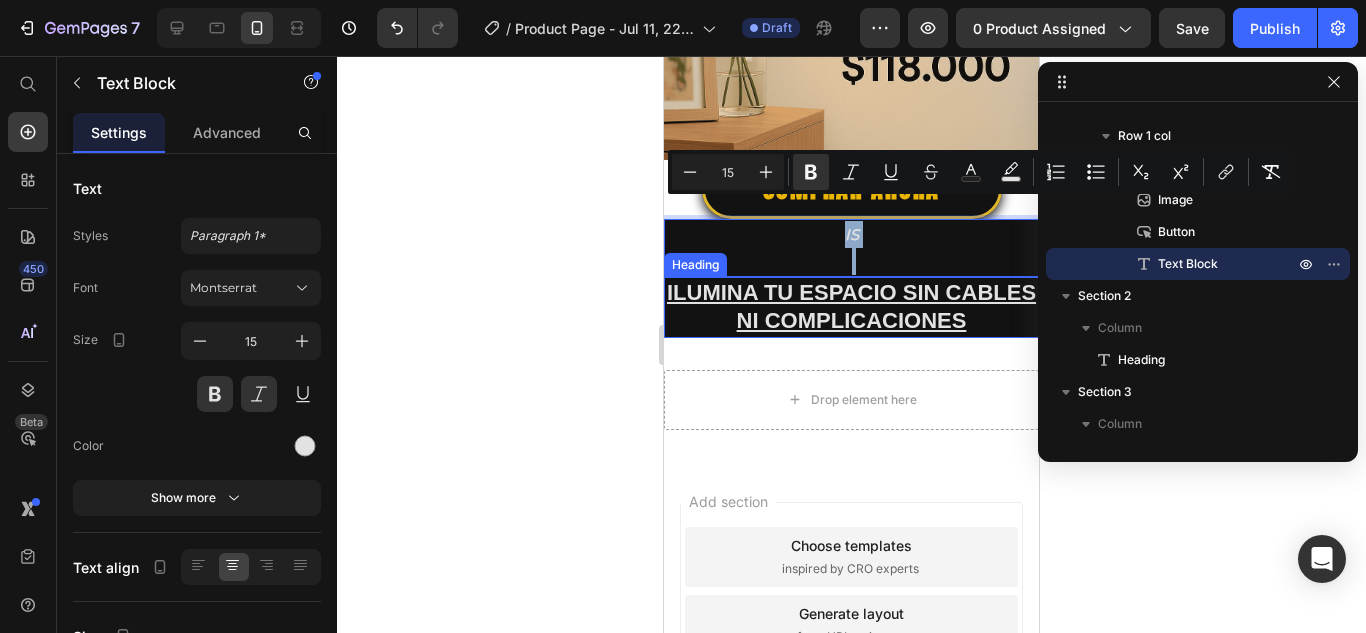 click on "Ilumina tu espacio sin cables ni complicaciones" at bounding box center [851, 307] 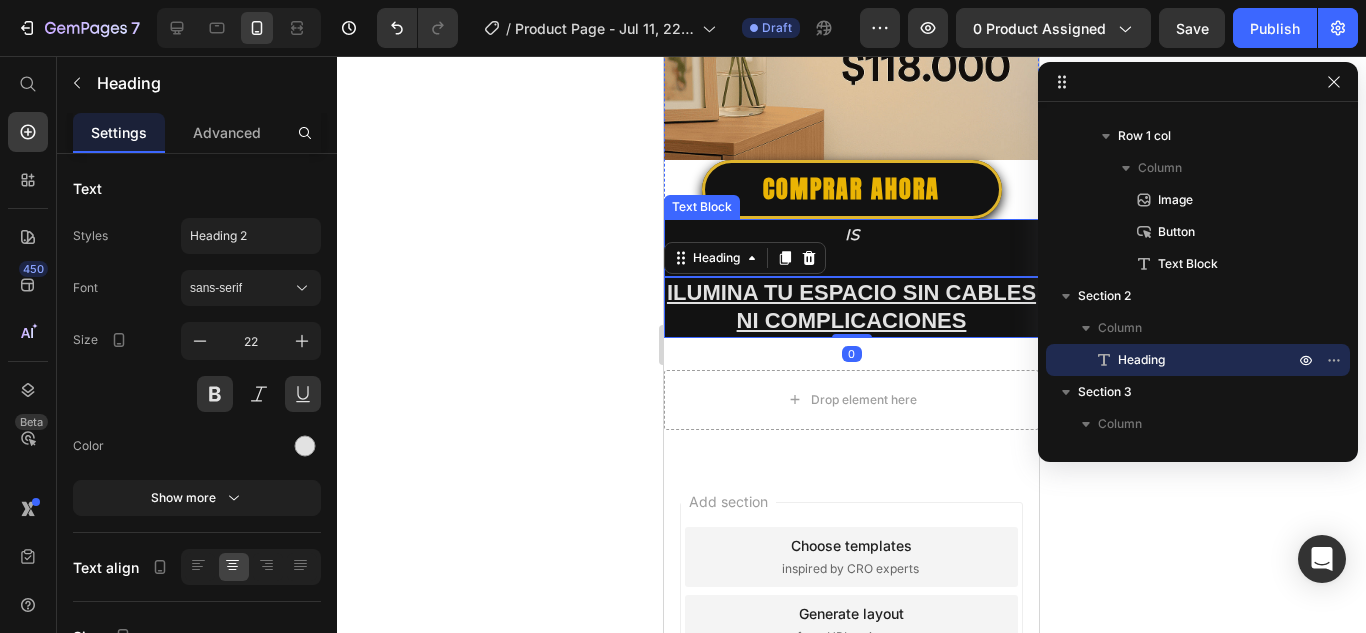 click on "Is" at bounding box center [851, 234] 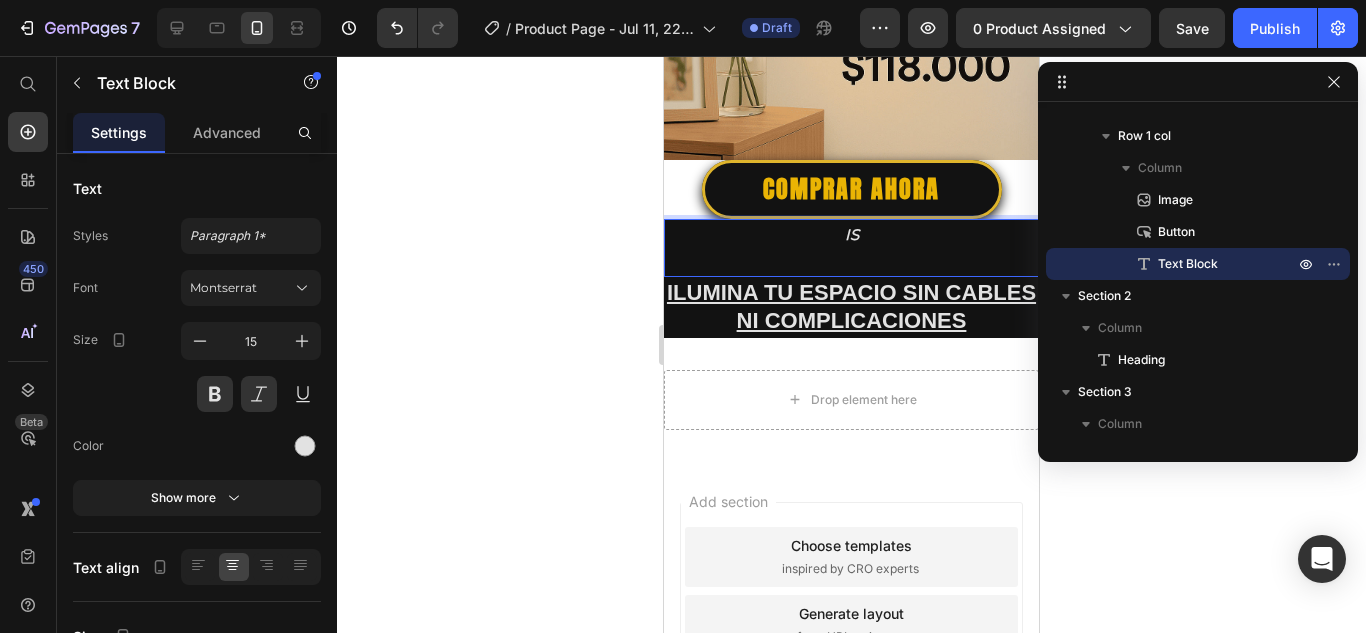 click on "Is" at bounding box center [851, 234] 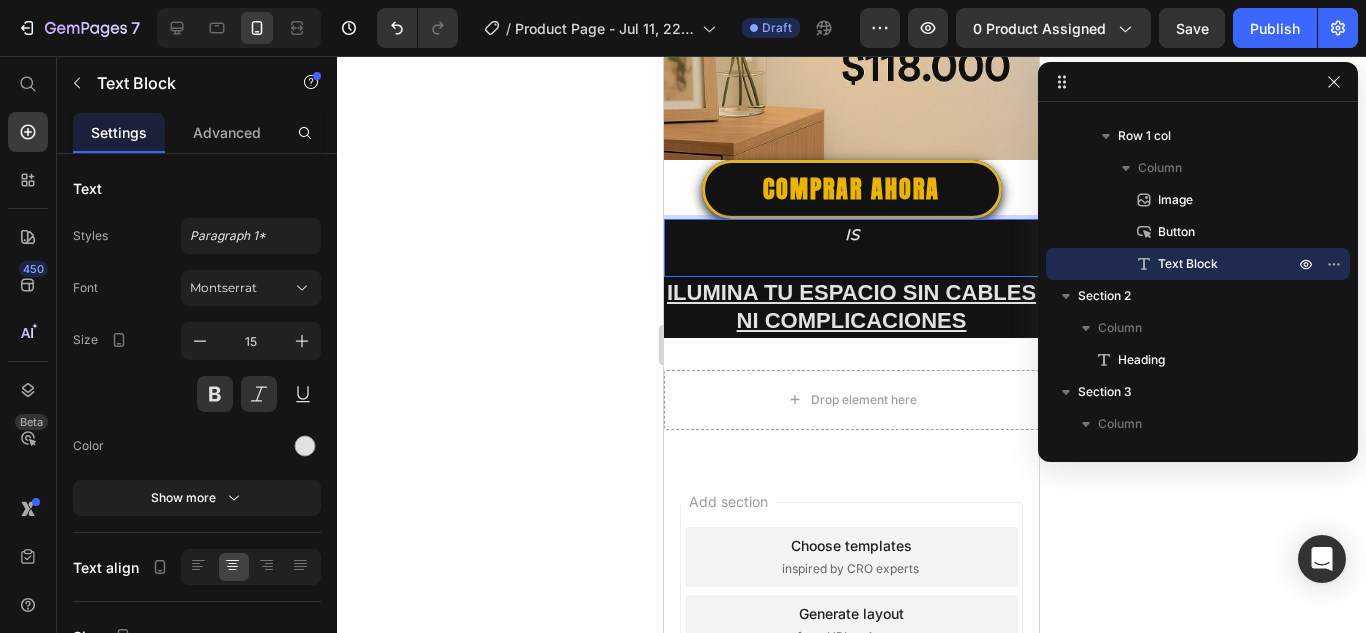 click on "Is" at bounding box center [851, 234] 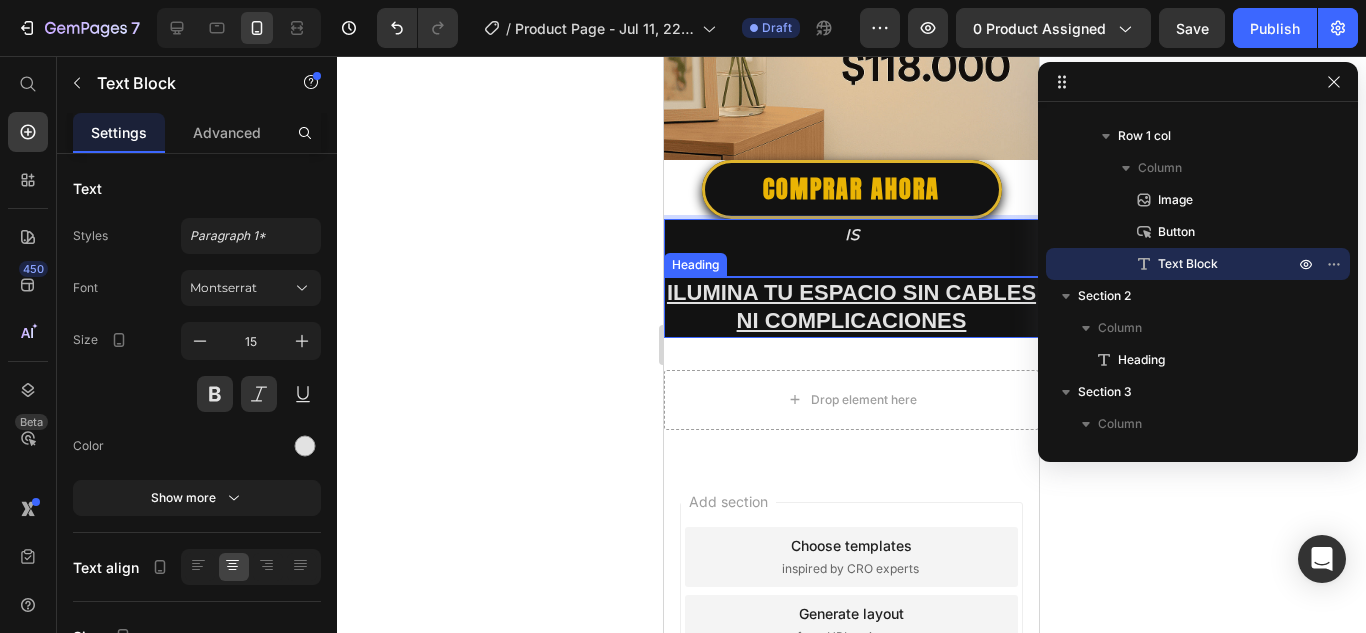 click on "Ilumina tu espacio sin cables ni complicaciones" at bounding box center [851, 307] 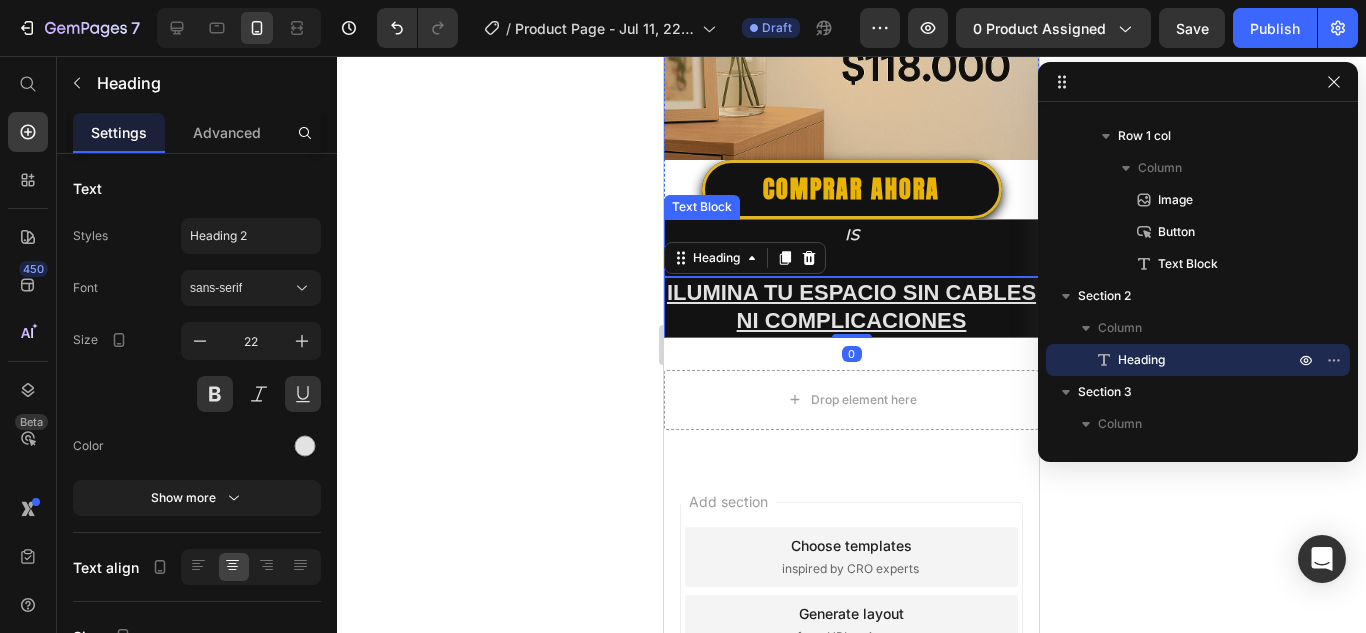 click on "Is" at bounding box center (851, 234) 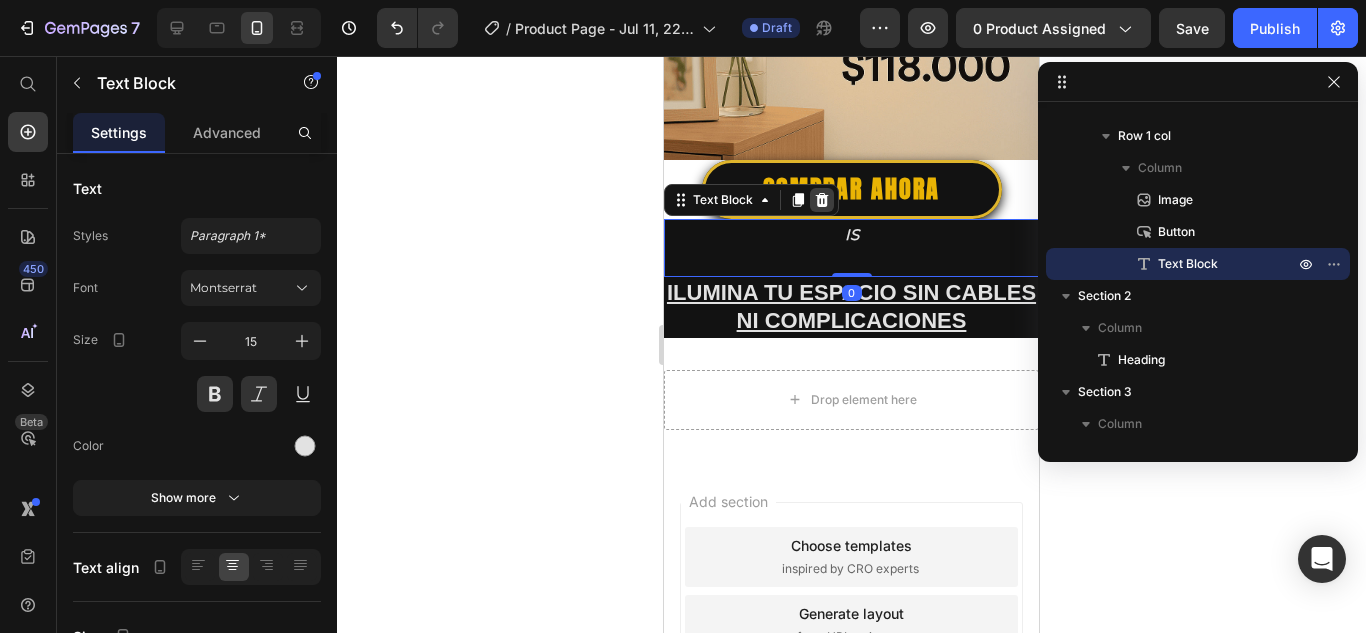 click 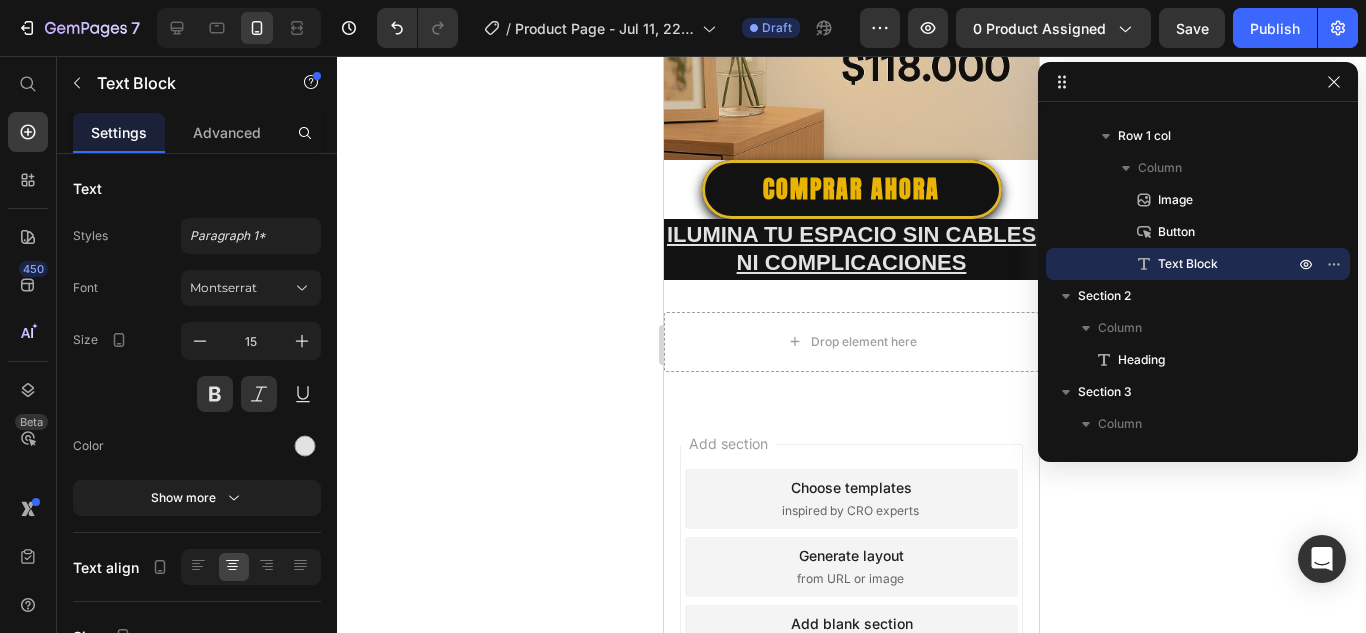 scroll, scrollTop: 46, scrollLeft: 0, axis: vertical 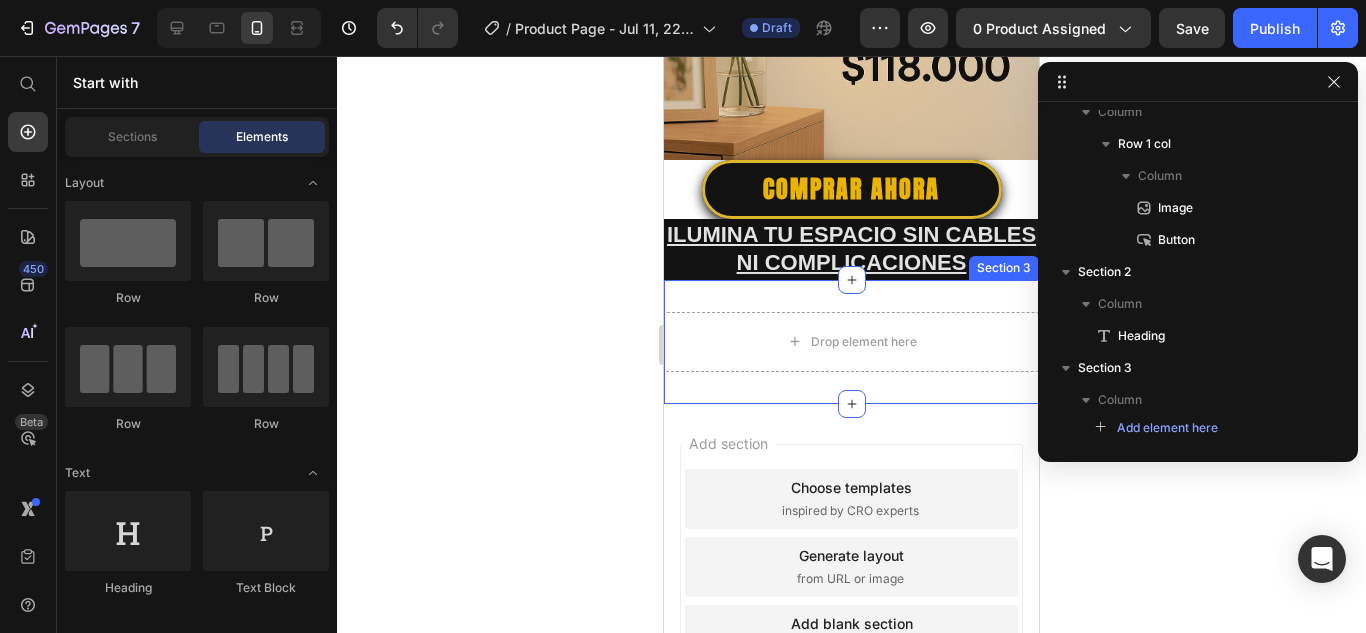 click on "Drop element here Section 3" at bounding box center (851, 342) 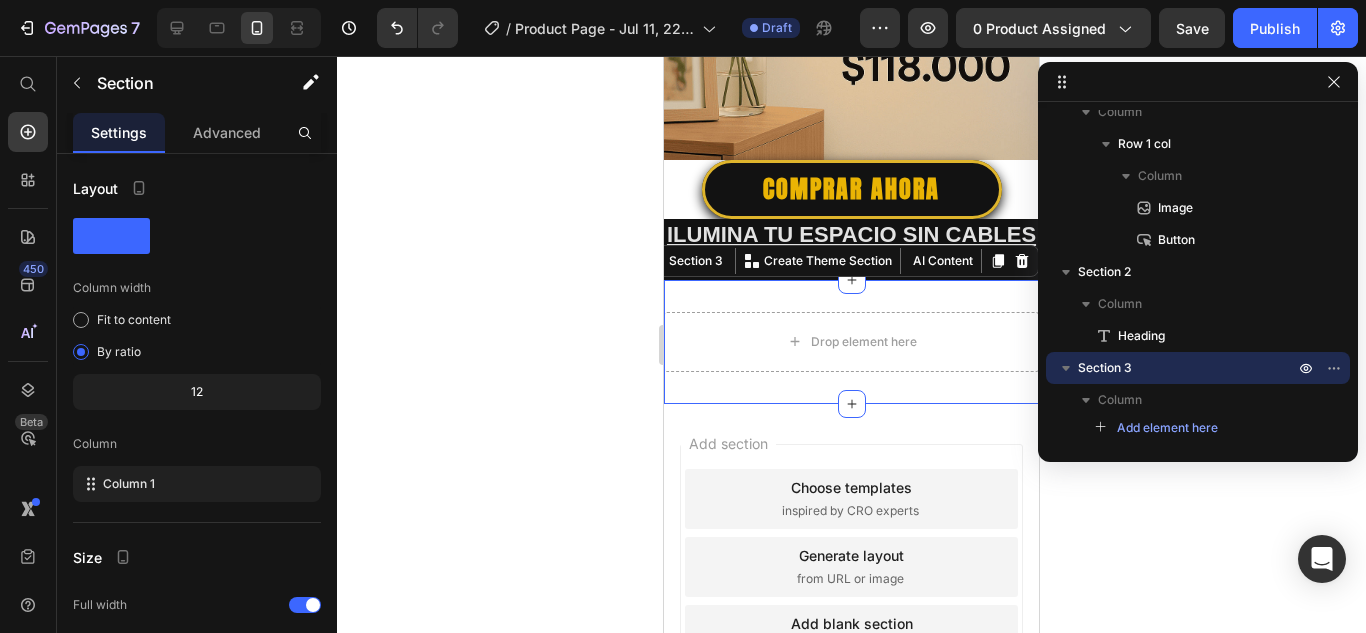 click on "Section 3 You can create reusable sections Create Theme Section AI Content Write with GemAI What would you like to describe here? Tone and Voice Persuasive Product GlowMAG ® Show more Generate" at bounding box center (839, 261) 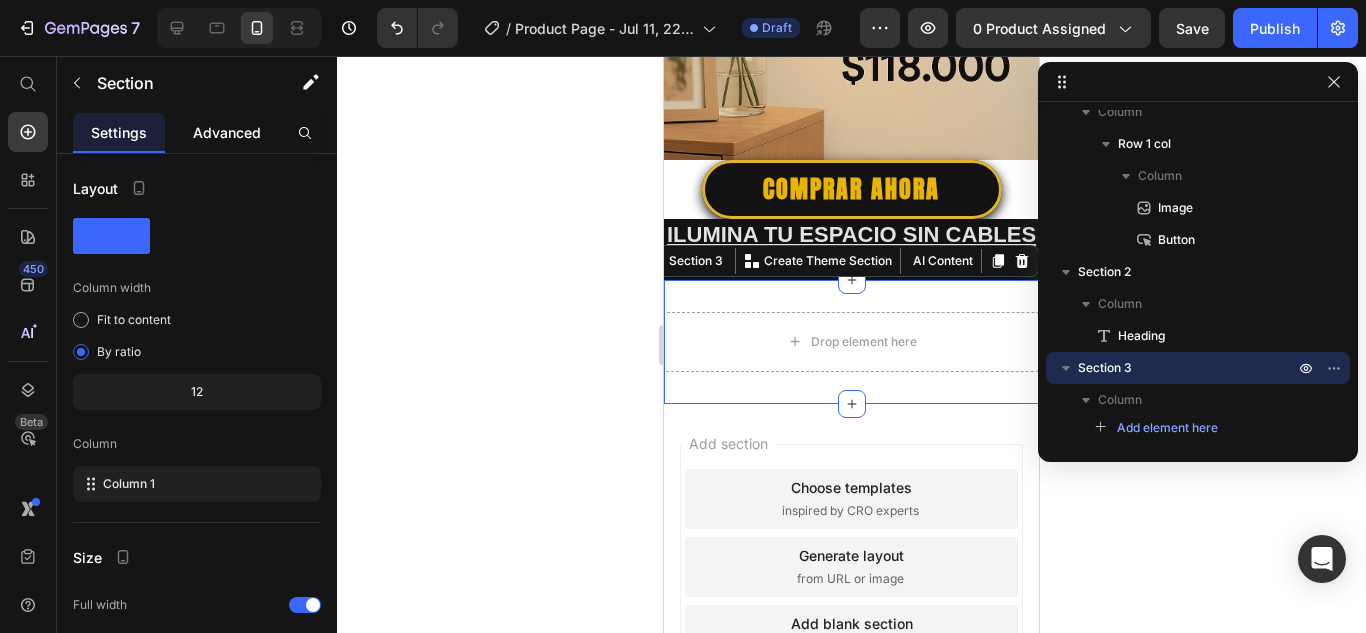 click on "Advanced" at bounding box center (227, 132) 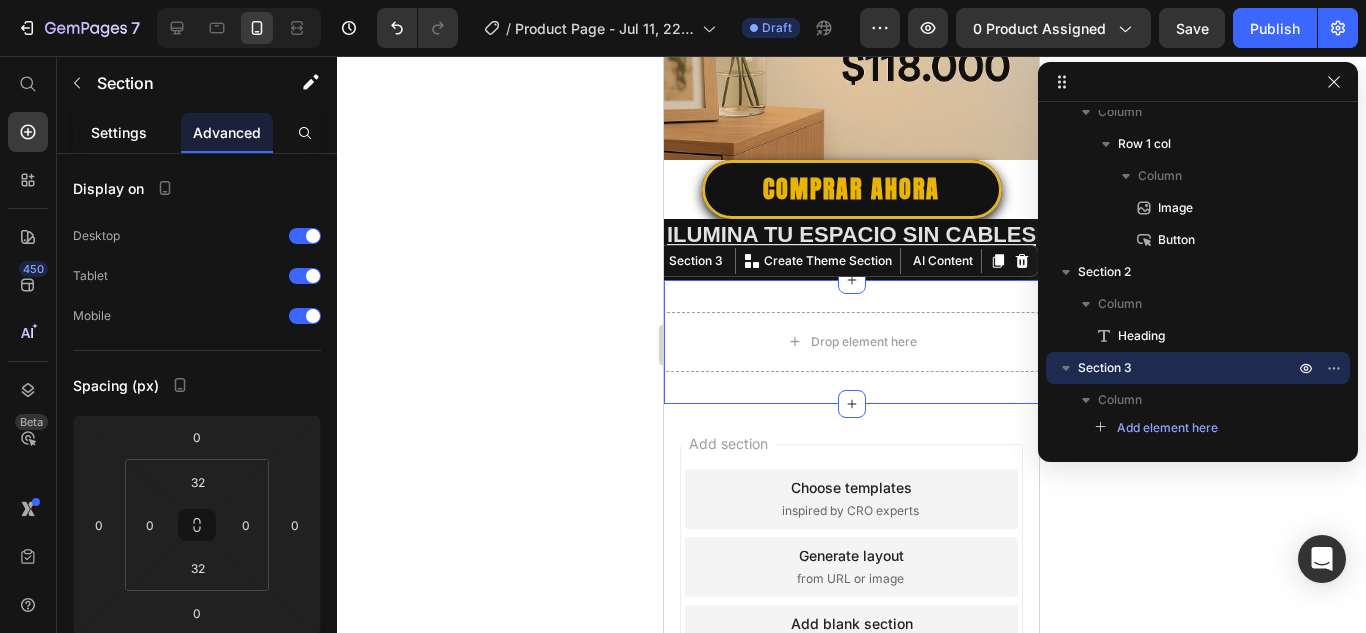 click on "Settings" 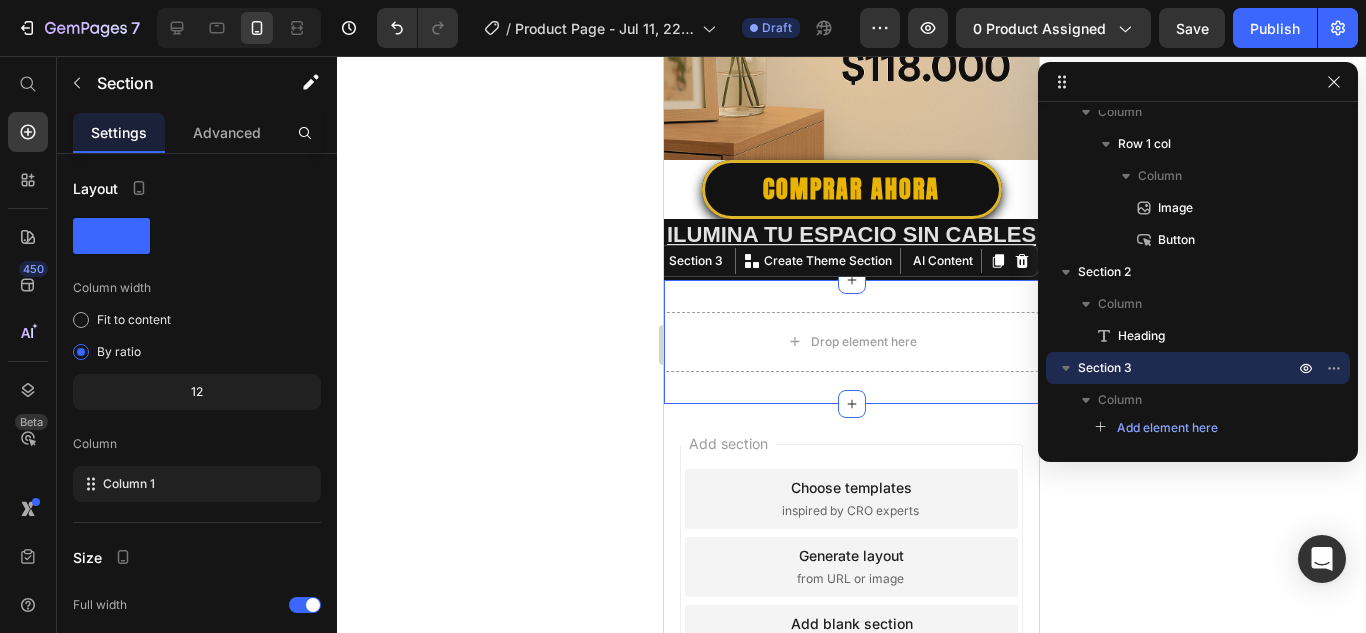 click on "Drop element here Section 3 You can create reusable sections Create Theme Section AI Content Write with GemAI What would you like to describe here? Tone and Voice Persuasive Product GlowMAG ® Show more Generate" at bounding box center [851, 342] 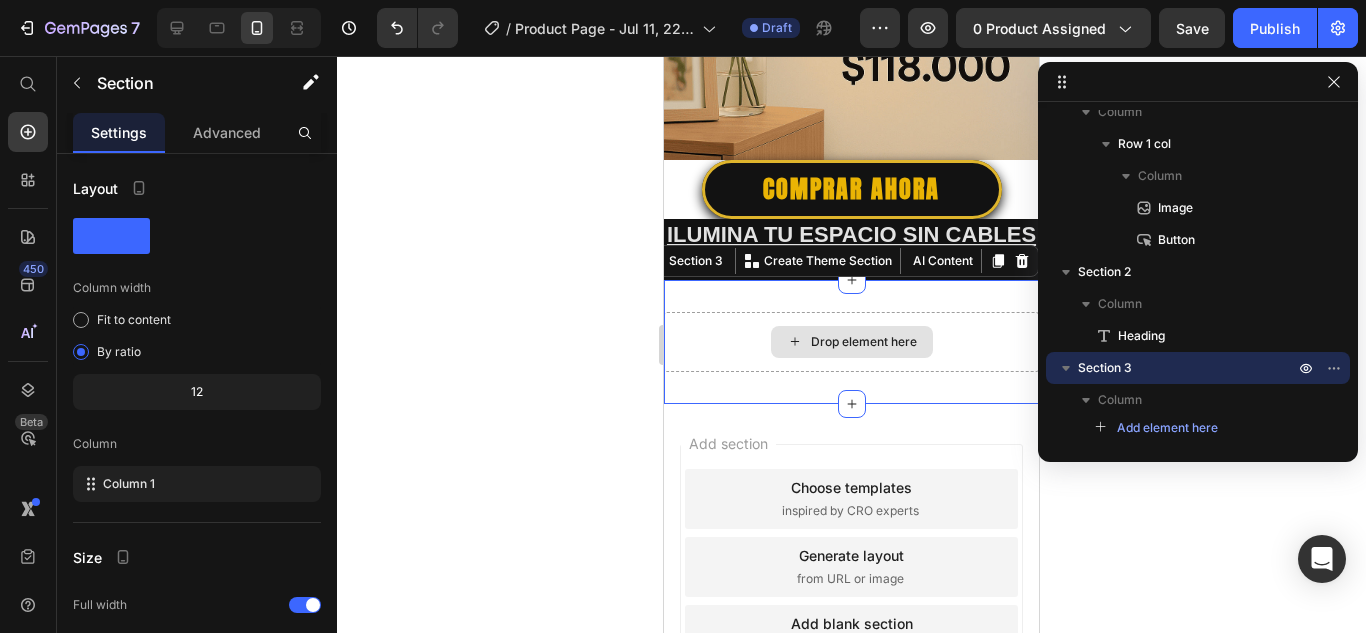 click on "Drop element here" at bounding box center [851, 342] 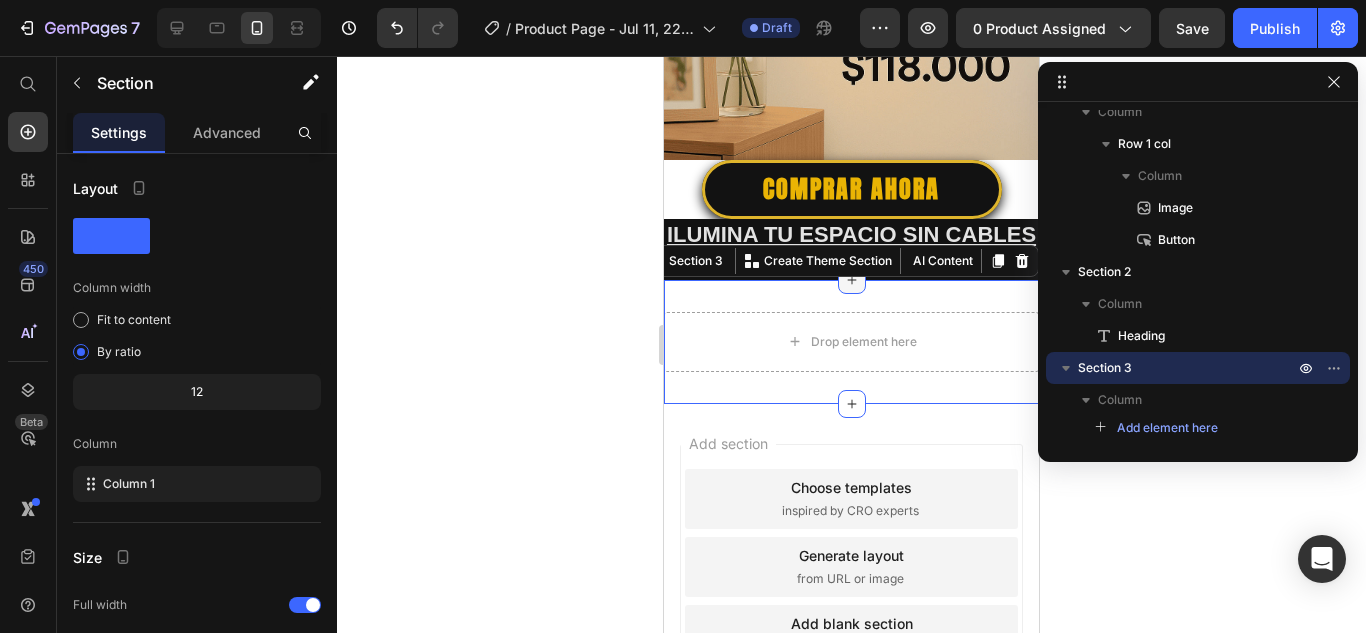 click 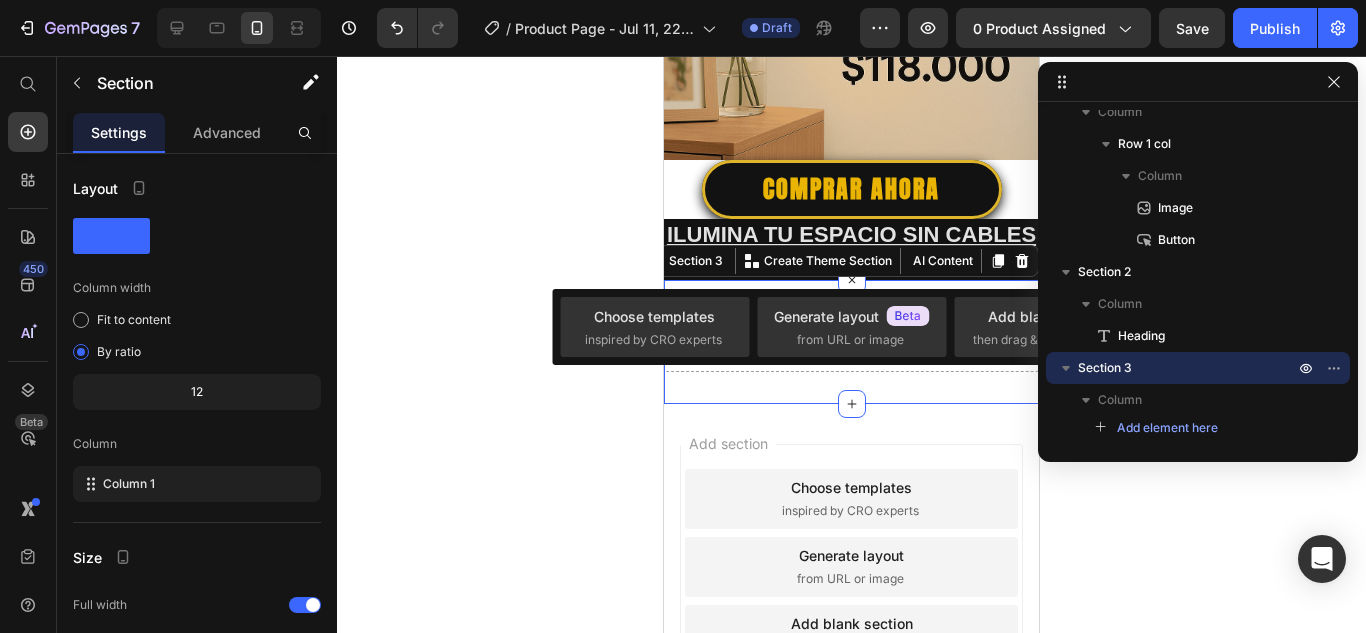 click on "Drop element here Section 3 You can create reusable sections Create Theme Section AI Content Write with GemAI What would you like to describe here? Tone and Voice Persuasive Product GlowMAG ® Show more Generate" at bounding box center [851, 342] 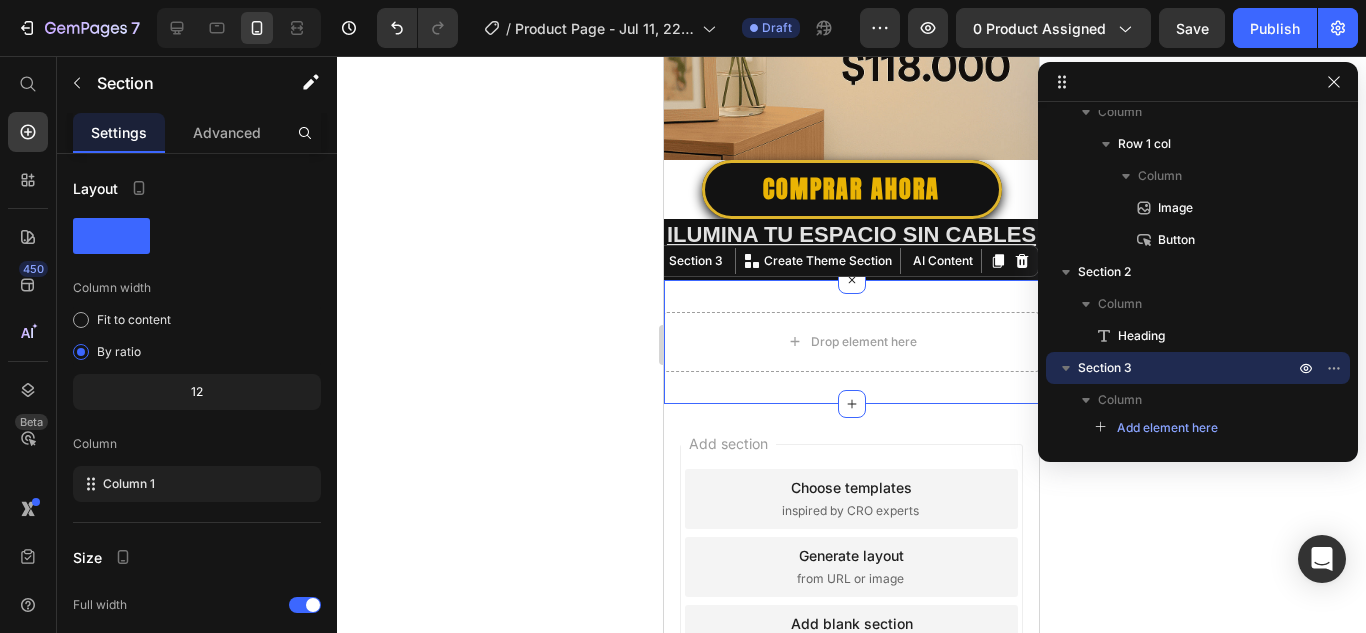 click on "Section 3 You can create reusable sections Create Theme Section AI Content Write with GemAI What would you like to describe here? Tone and Voice Persuasive Product GlowMAG ® Show more Generate" at bounding box center [839, 261] 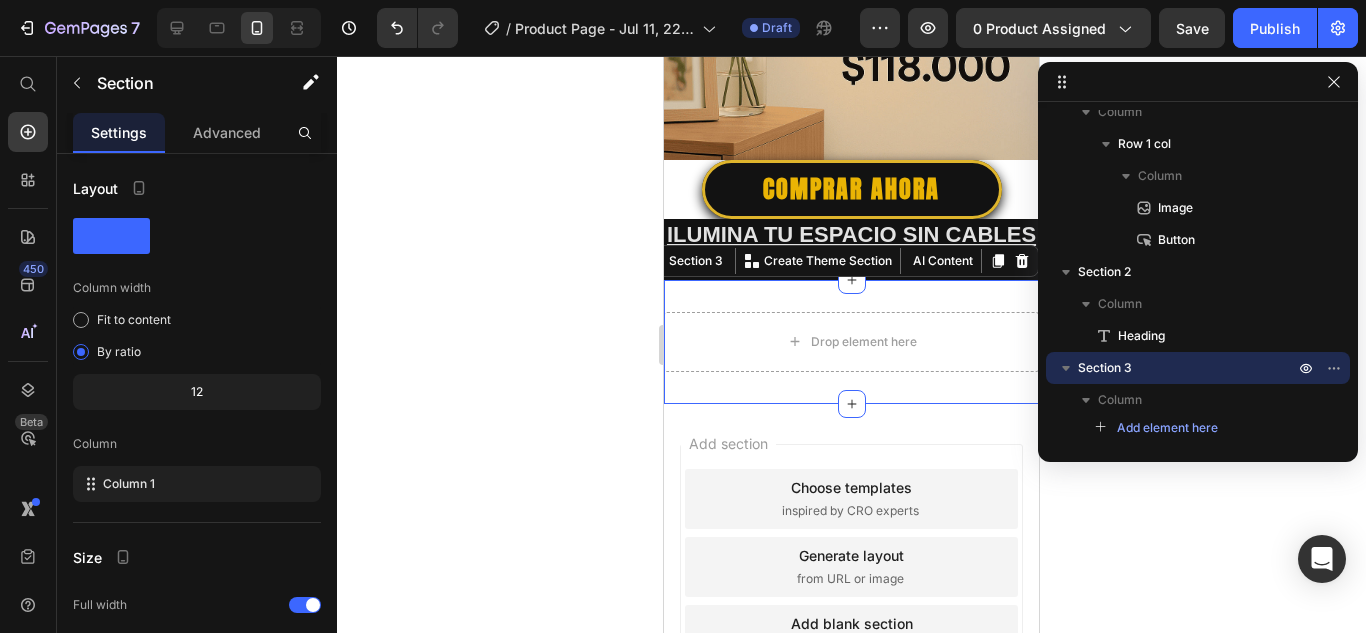click on "Section 3 You can create reusable sections Create Theme Section AI Content Write with GemAI What would you like to describe here? Tone and Voice Persuasive Product GlowMAG ® Show more Generate" at bounding box center [839, 261] 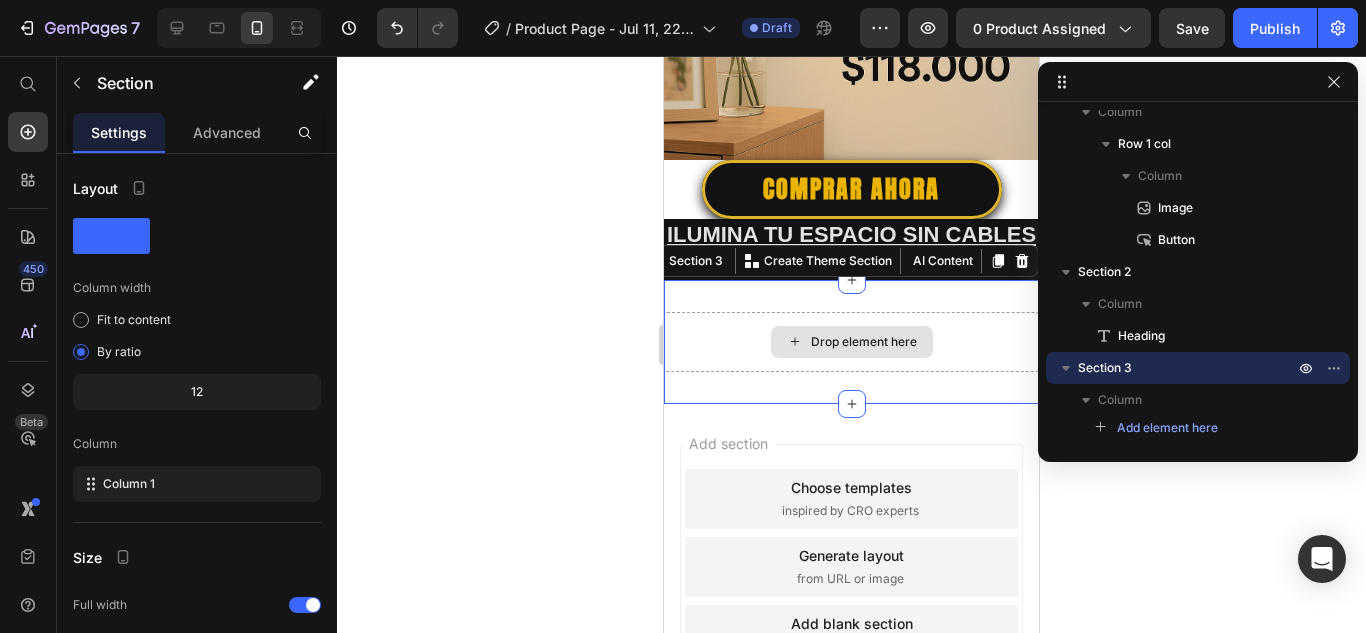 click on "Drop element here" at bounding box center (851, 342) 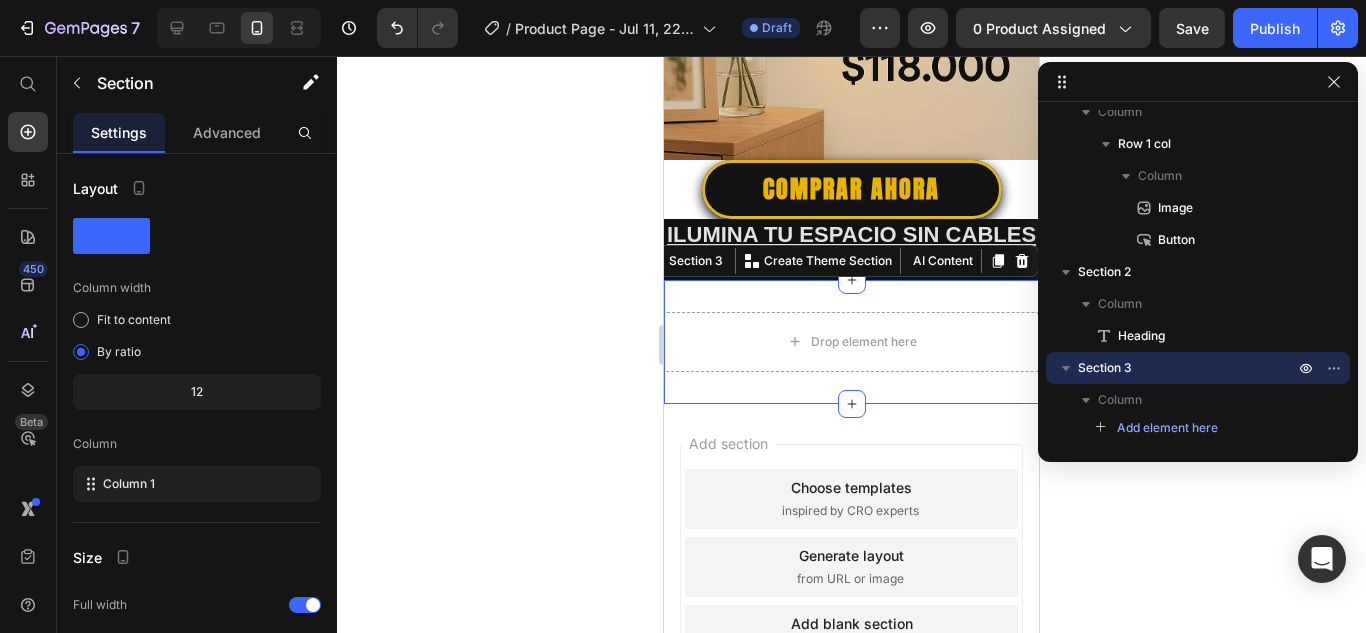 click on "Drop element here Section 3 You can create reusable sections Create Theme Section AI Content Write with GemAI What would you like to describe here? Tone and Voice Persuasive Product GlowMAG ® Show more Generate" at bounding box center (851, 342) 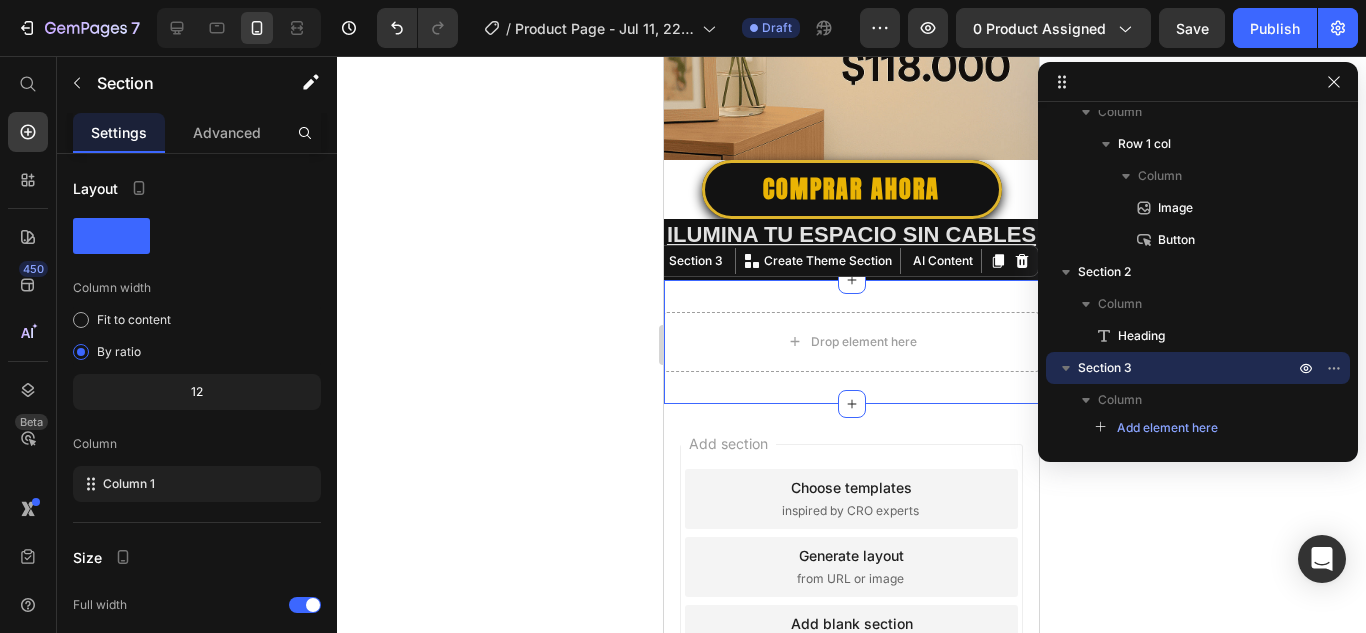 click 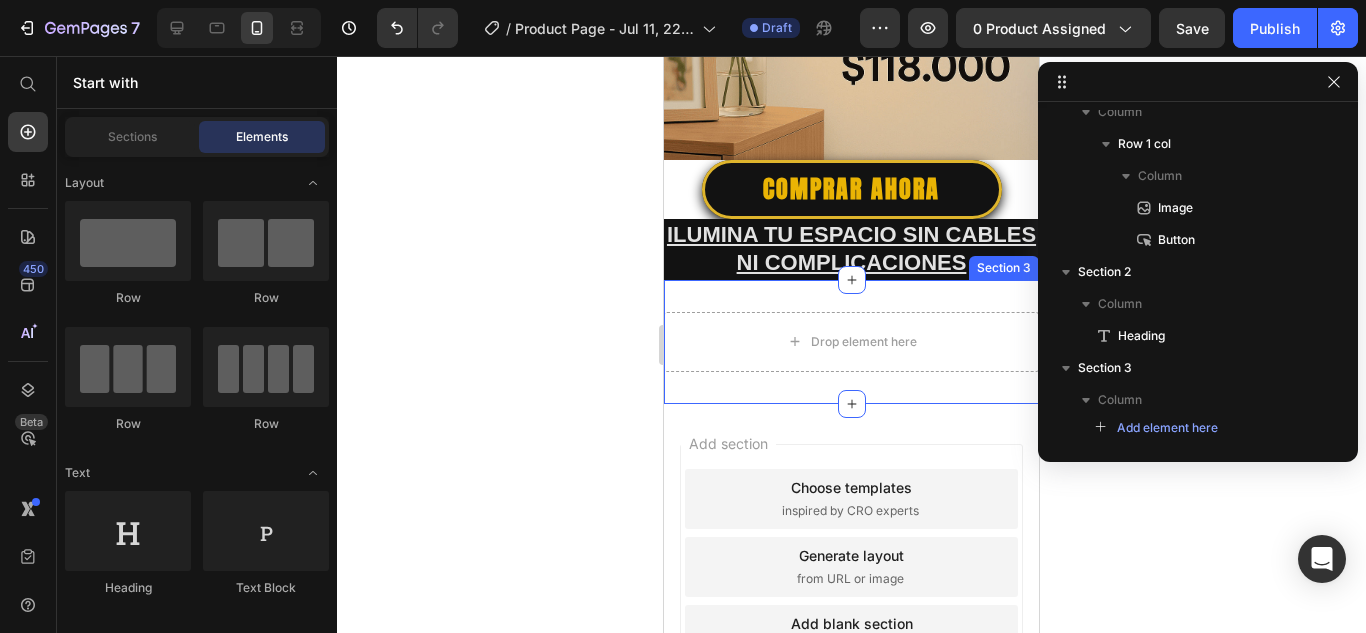 click on "Drop element here Section 3" at bounding box center (851, 342) 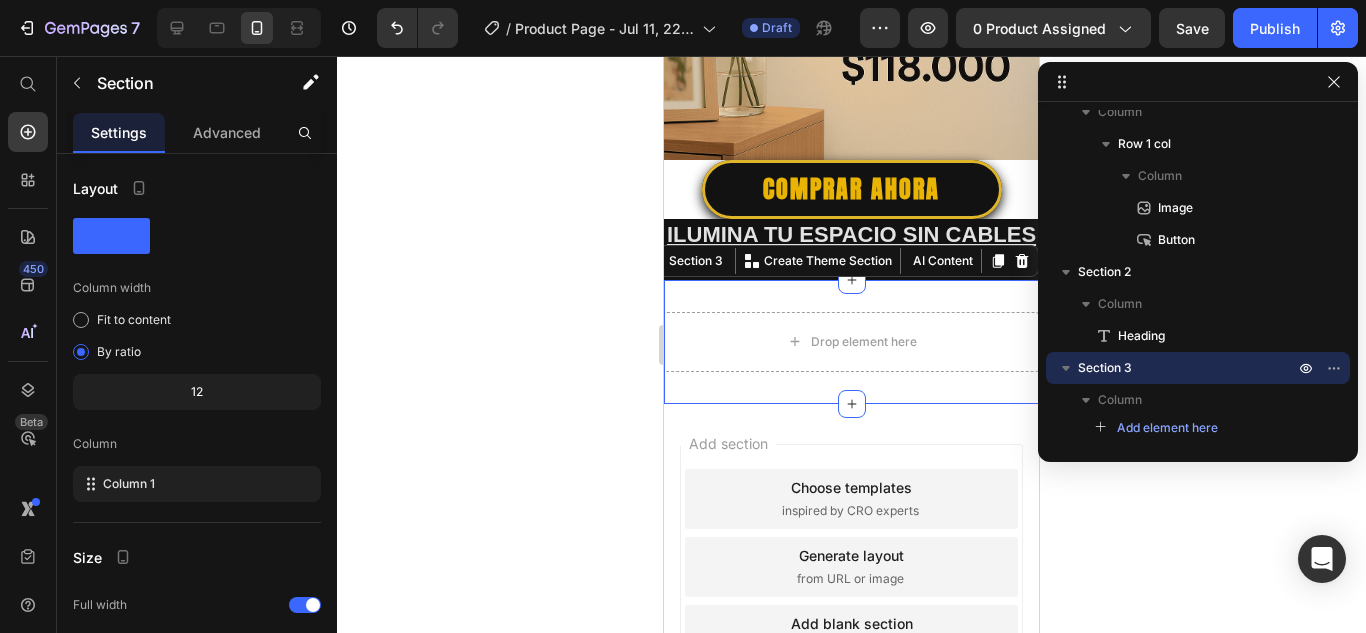 click 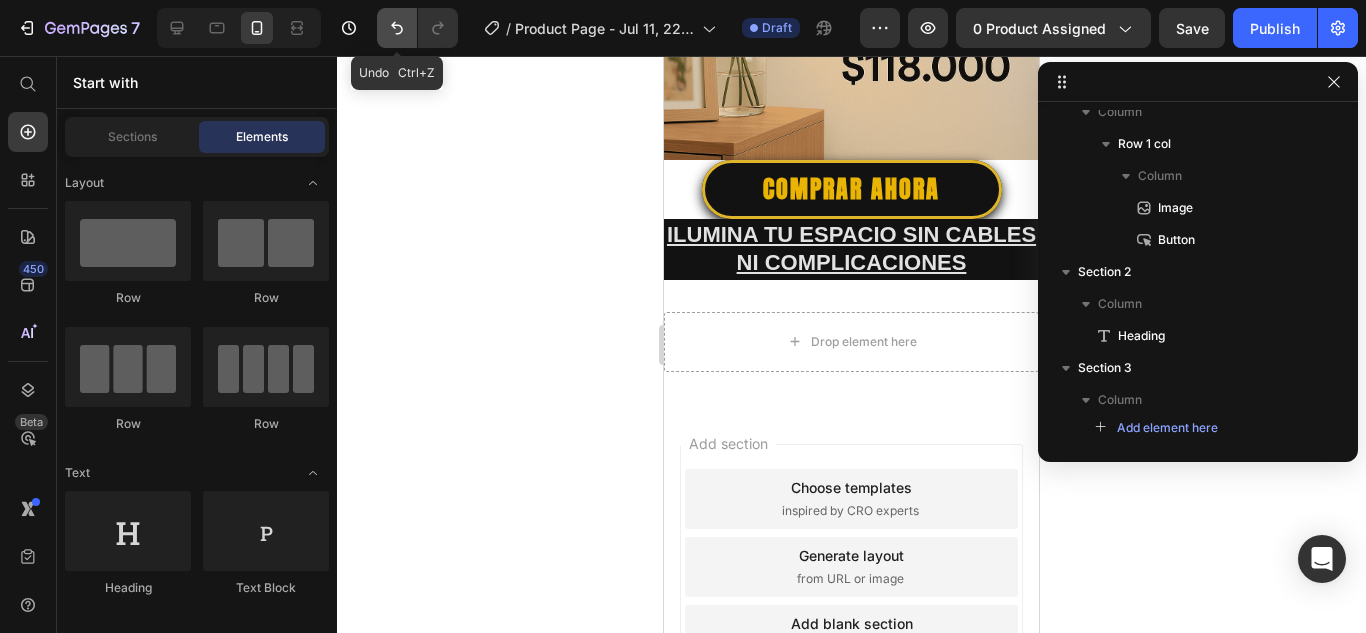 click 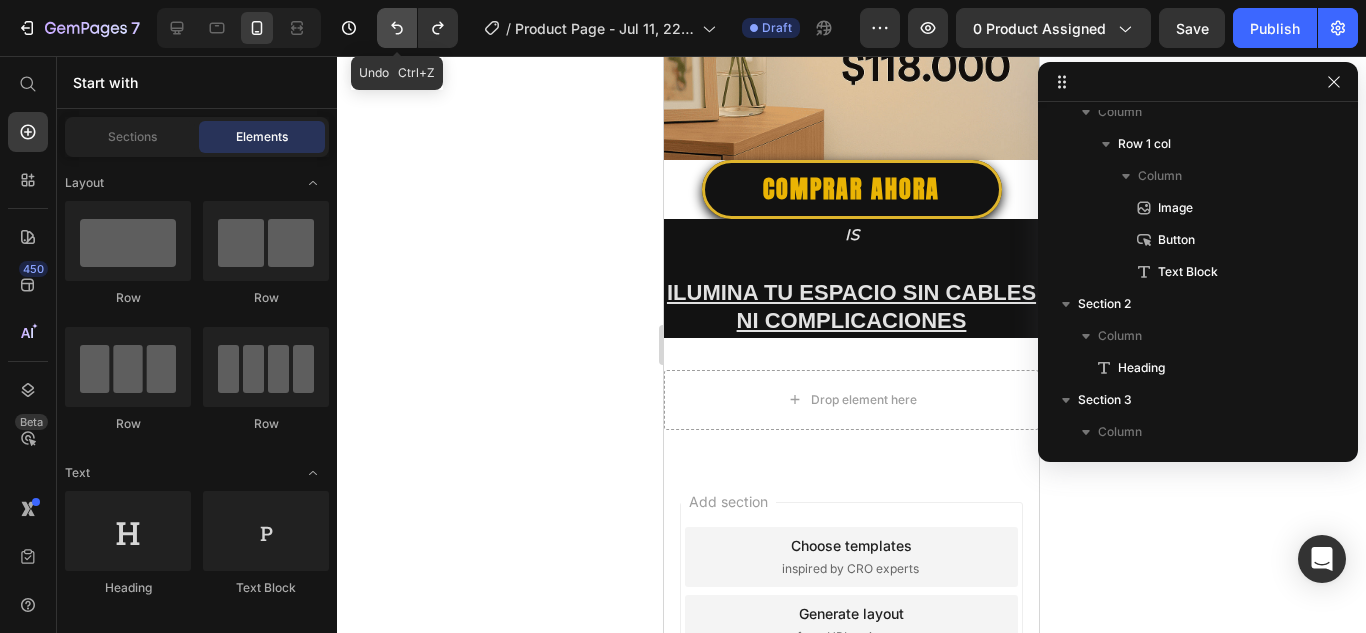 click 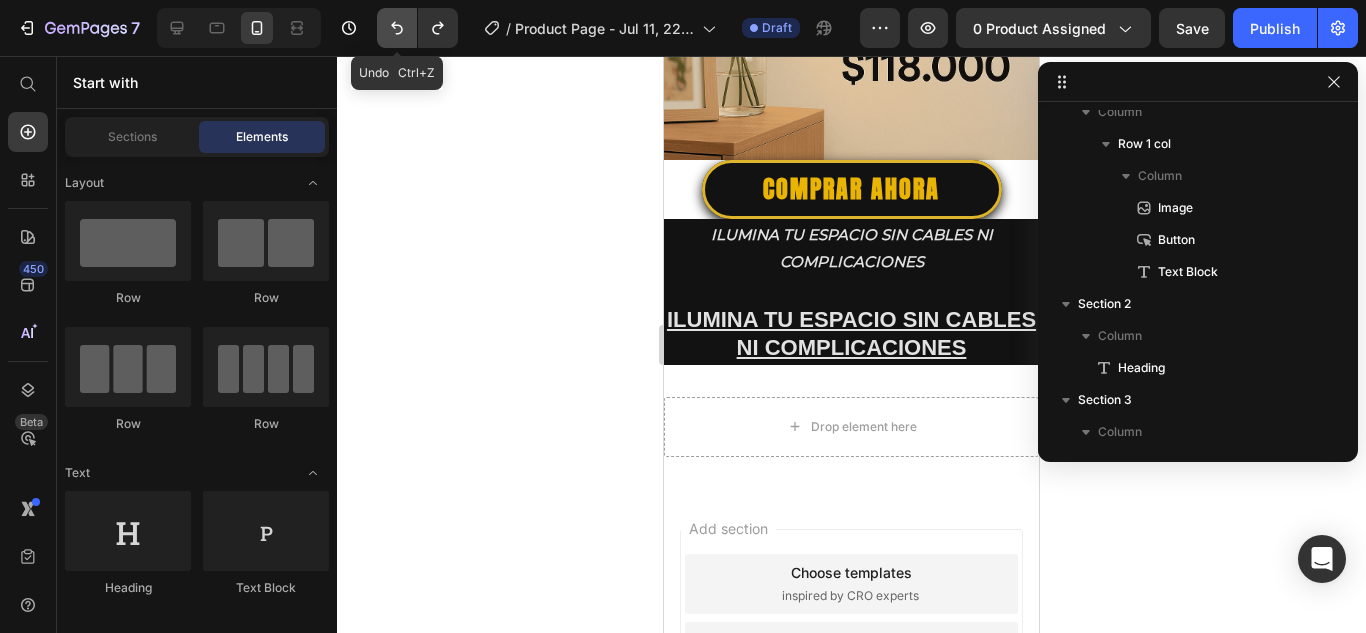 click 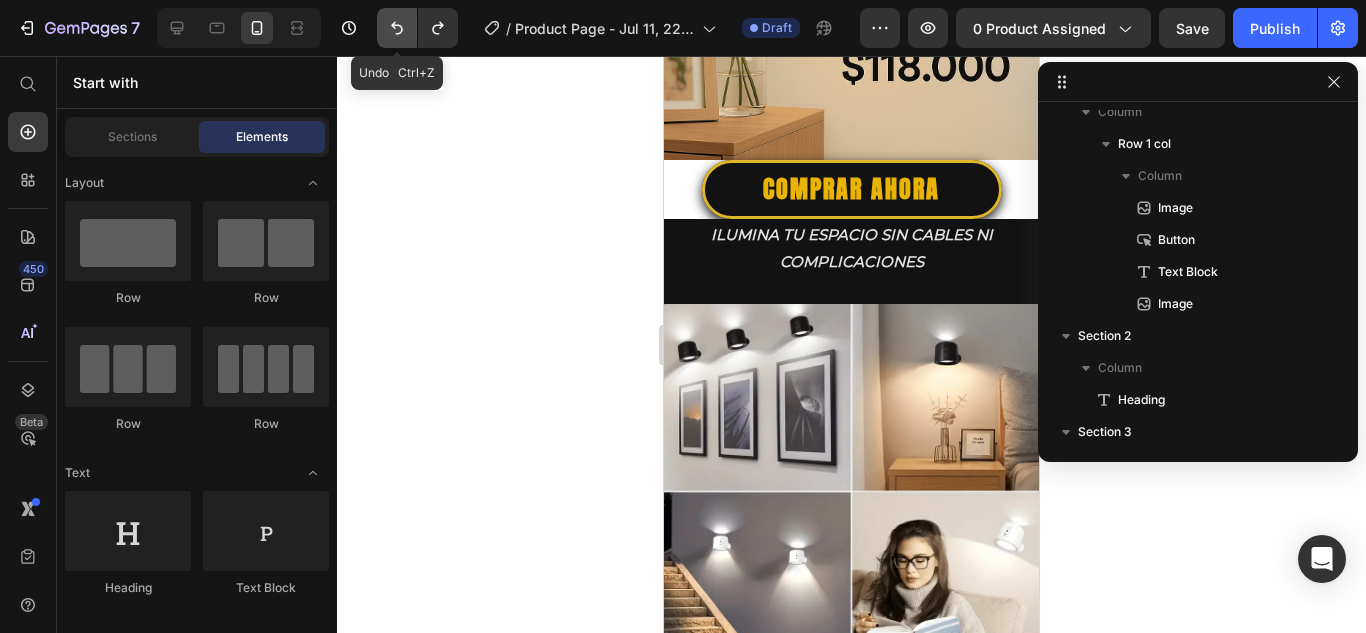 click 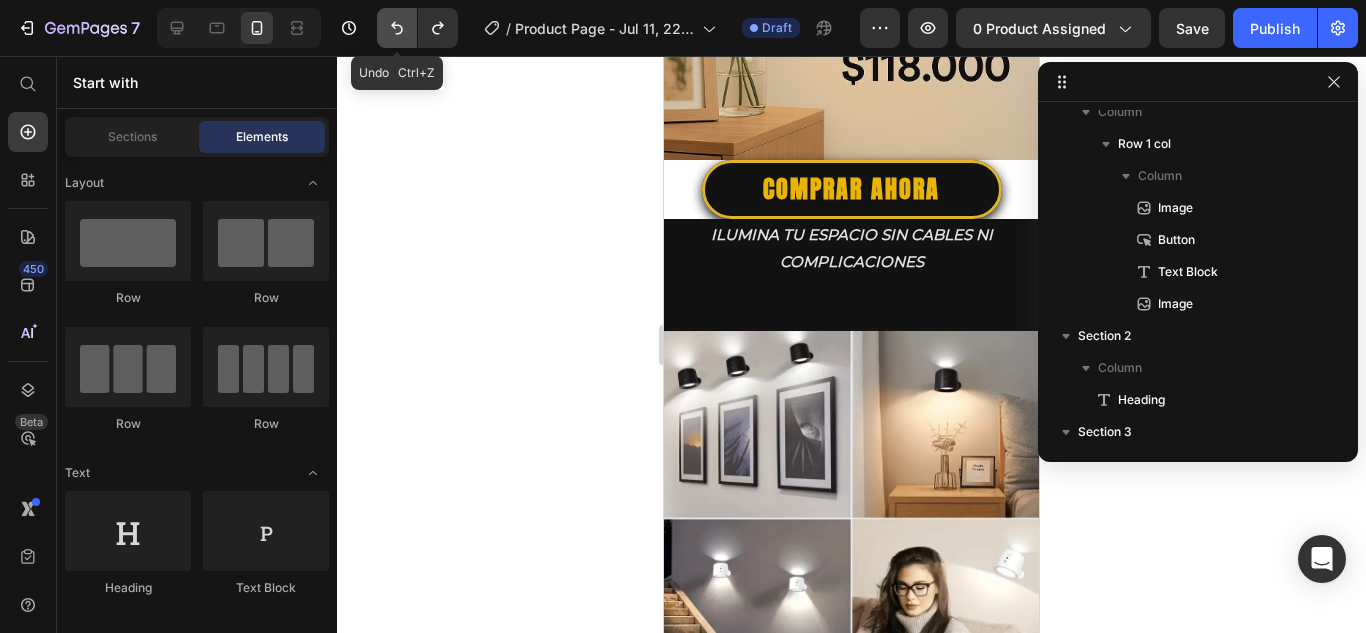 click 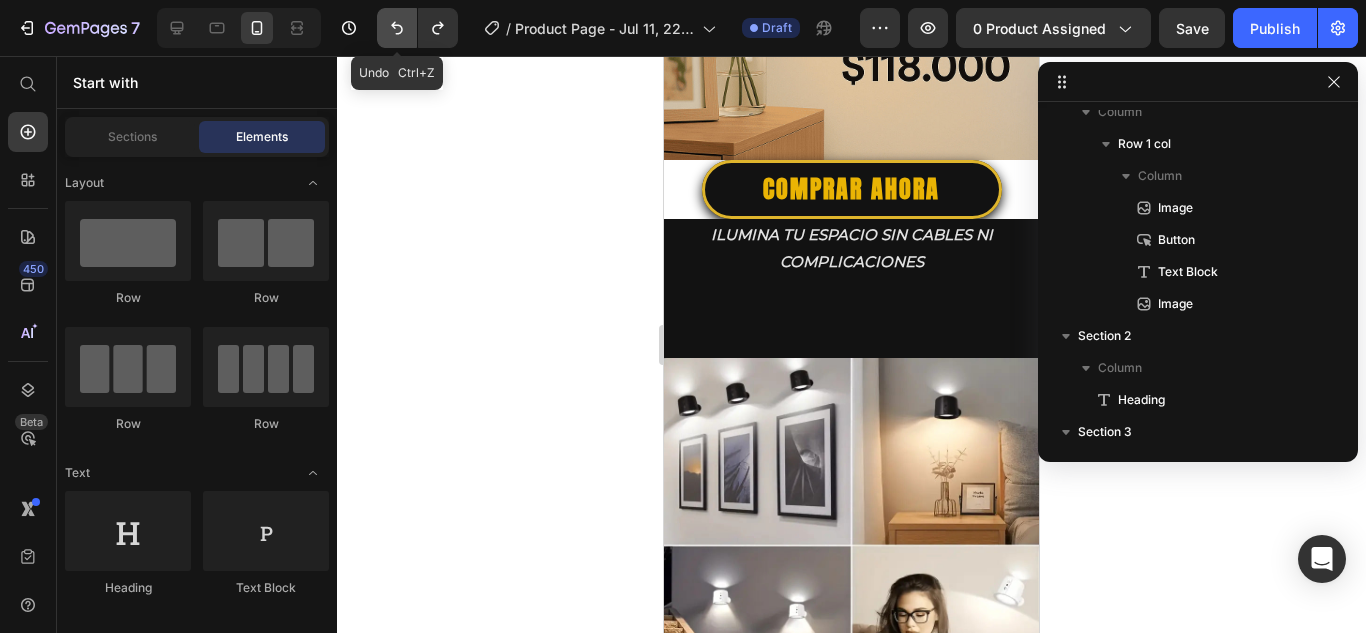 click 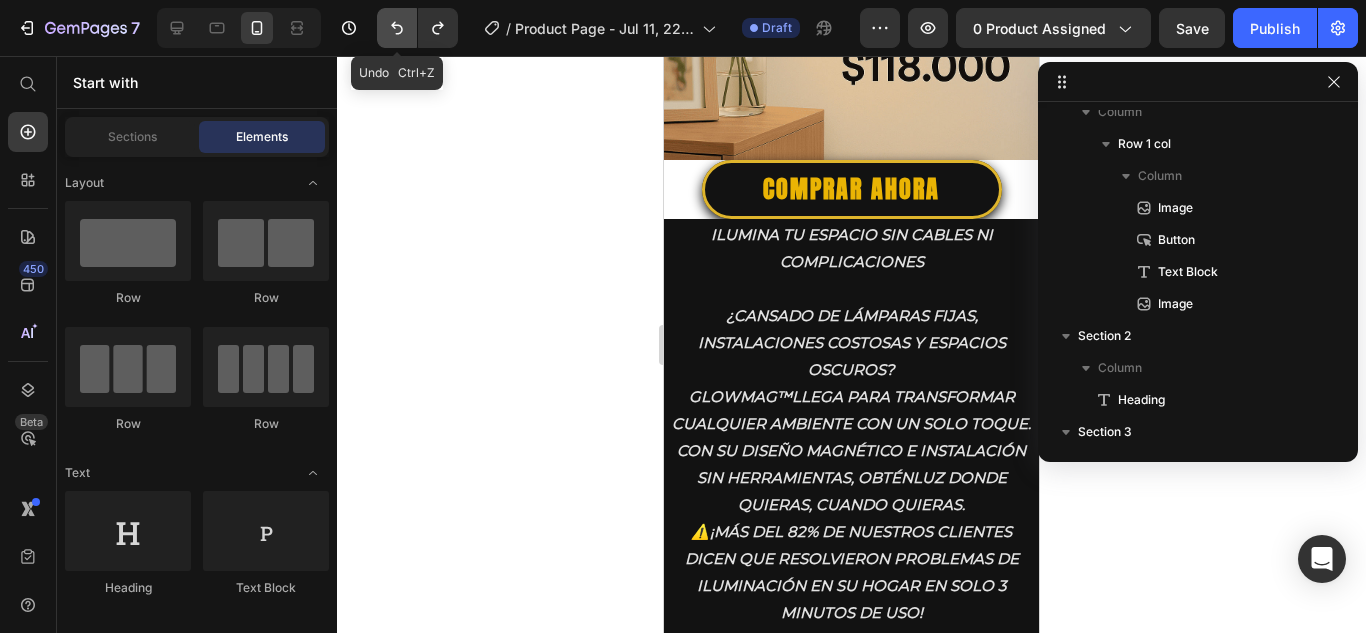 click 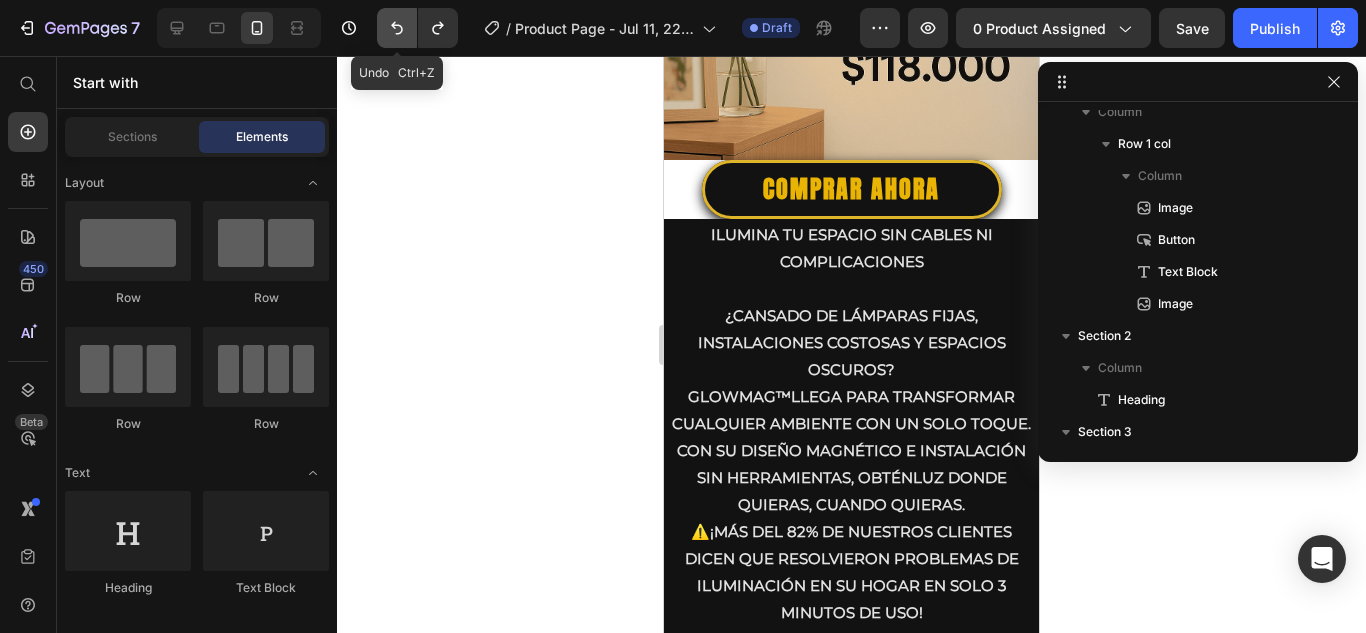 click 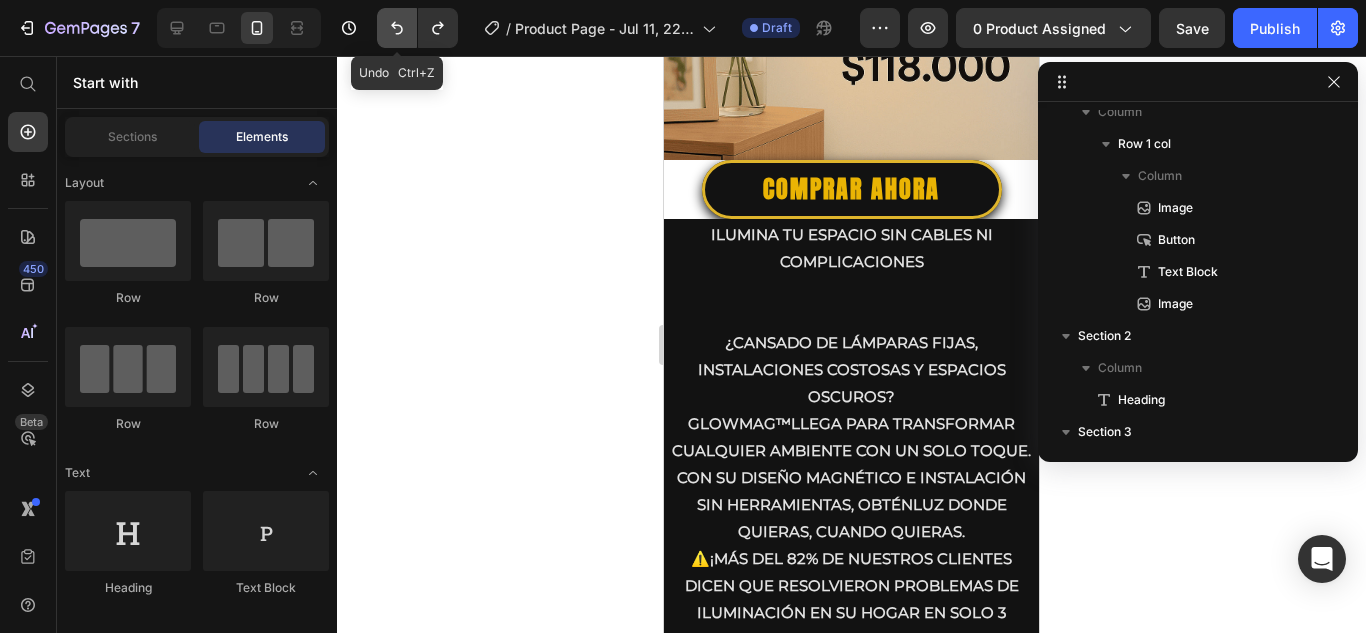 click 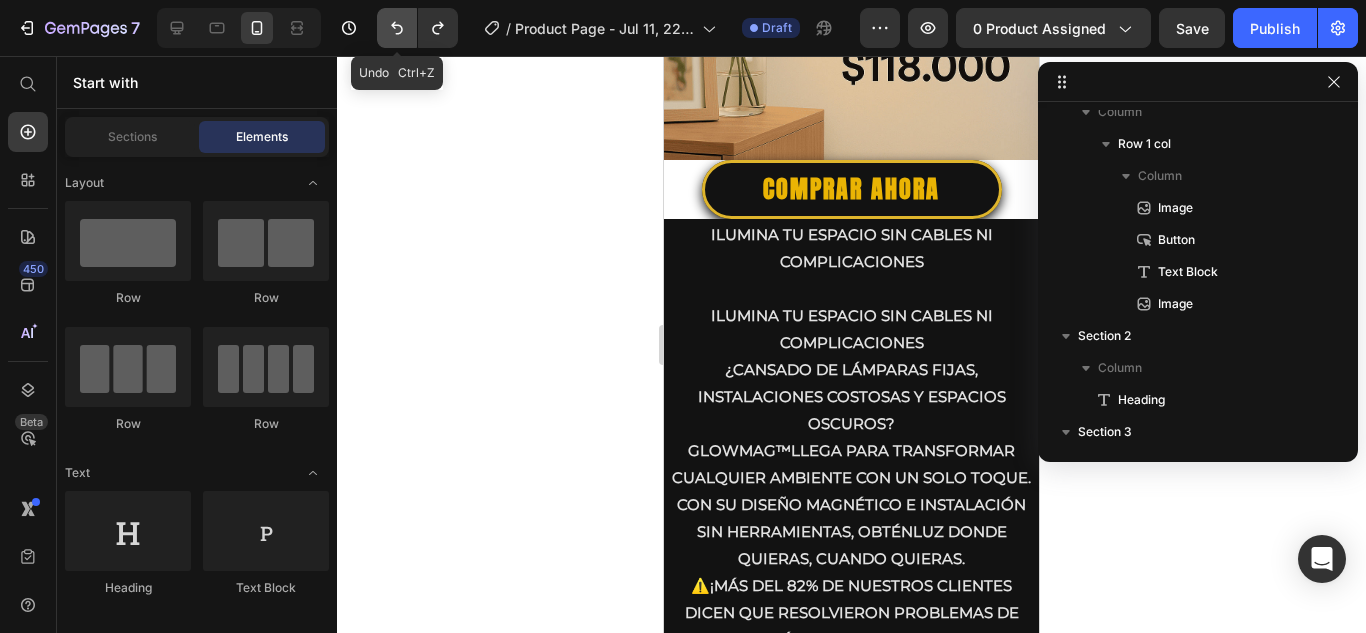 click 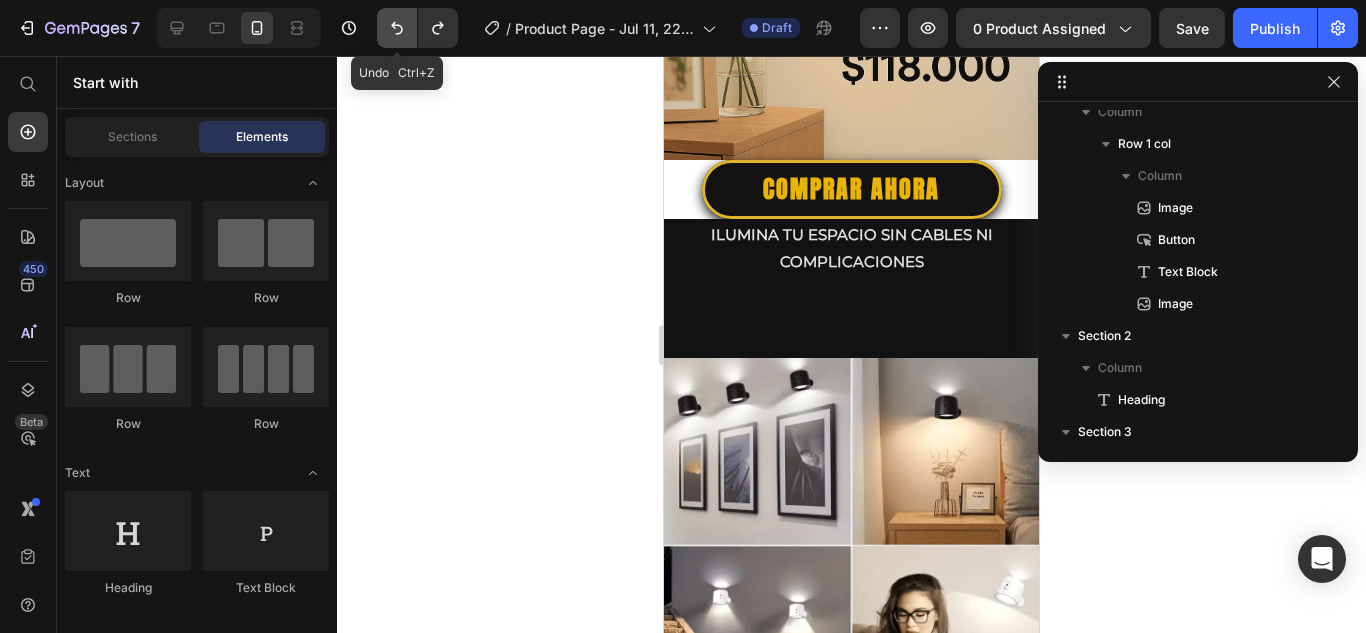 click 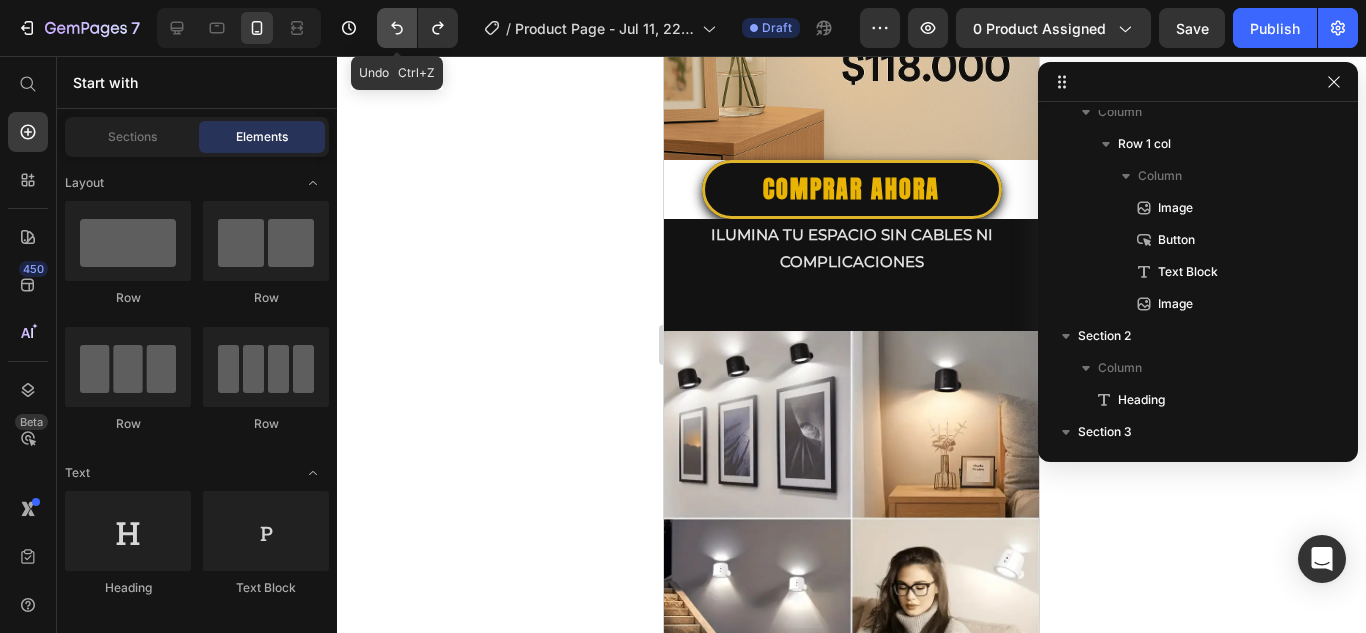 click 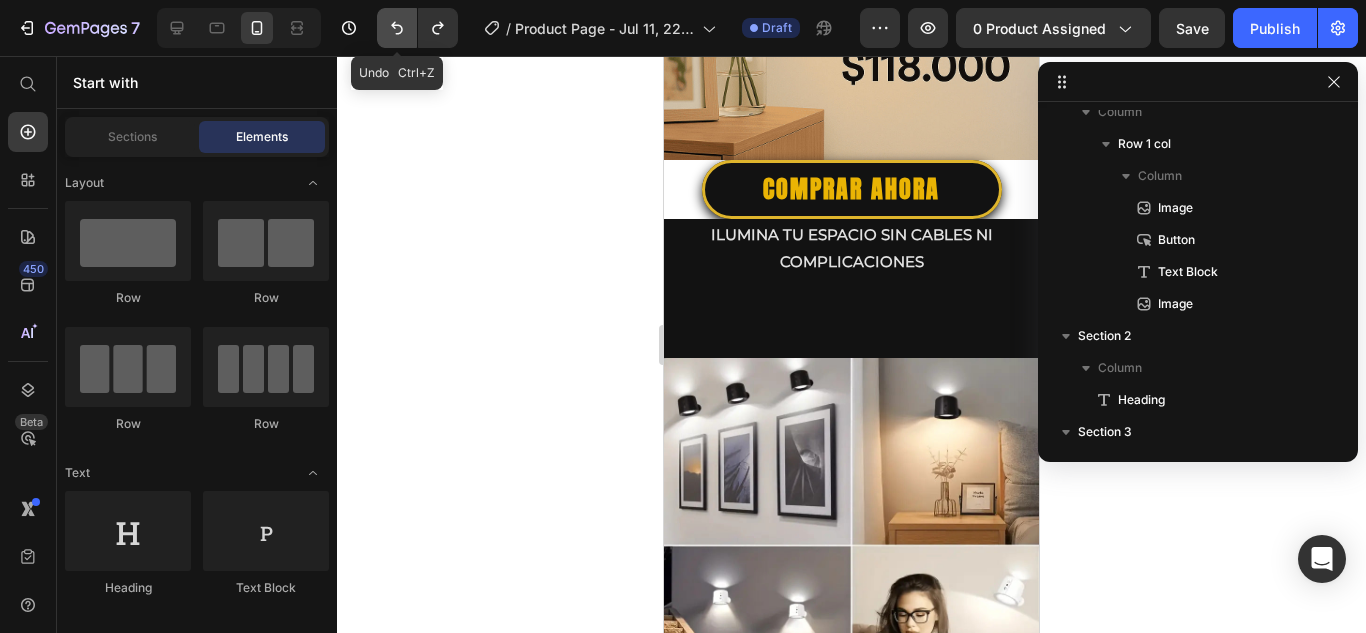 click 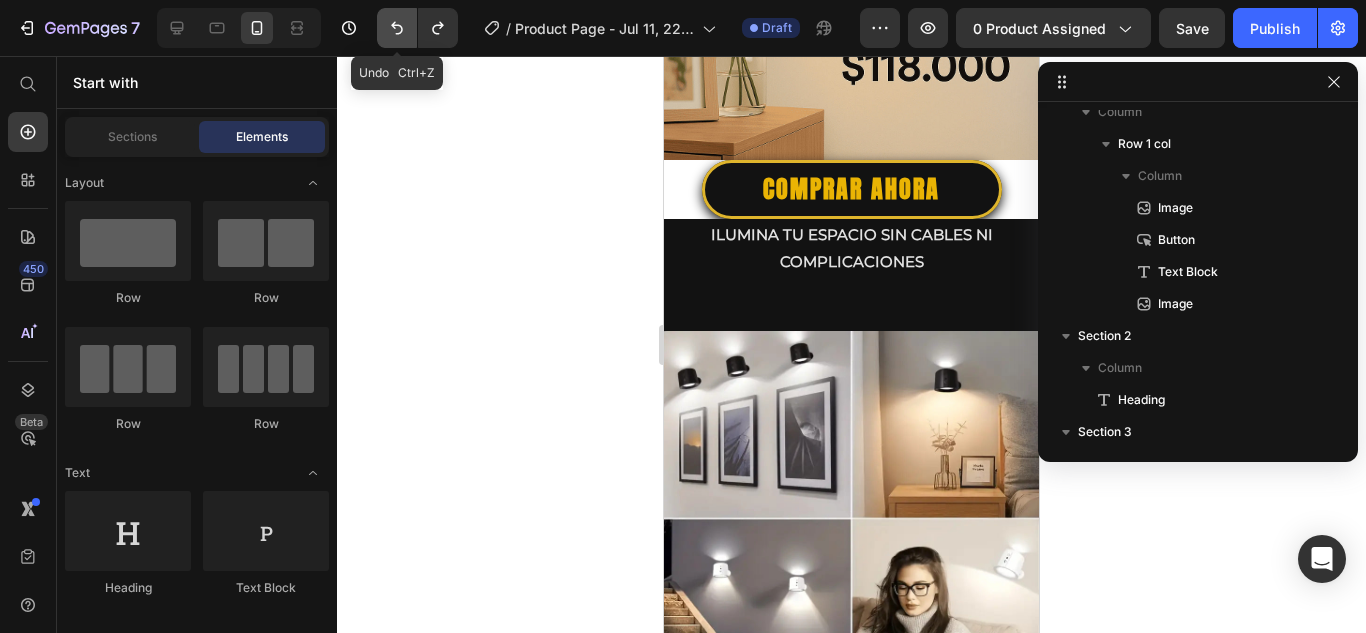click 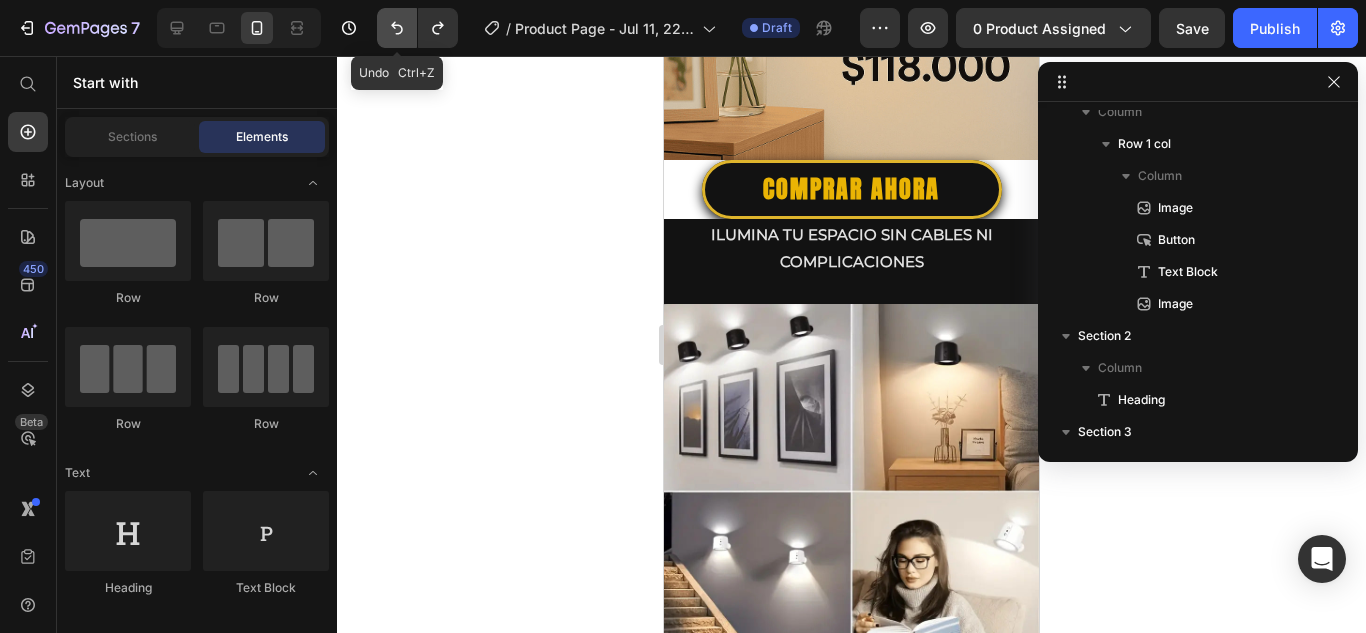 click 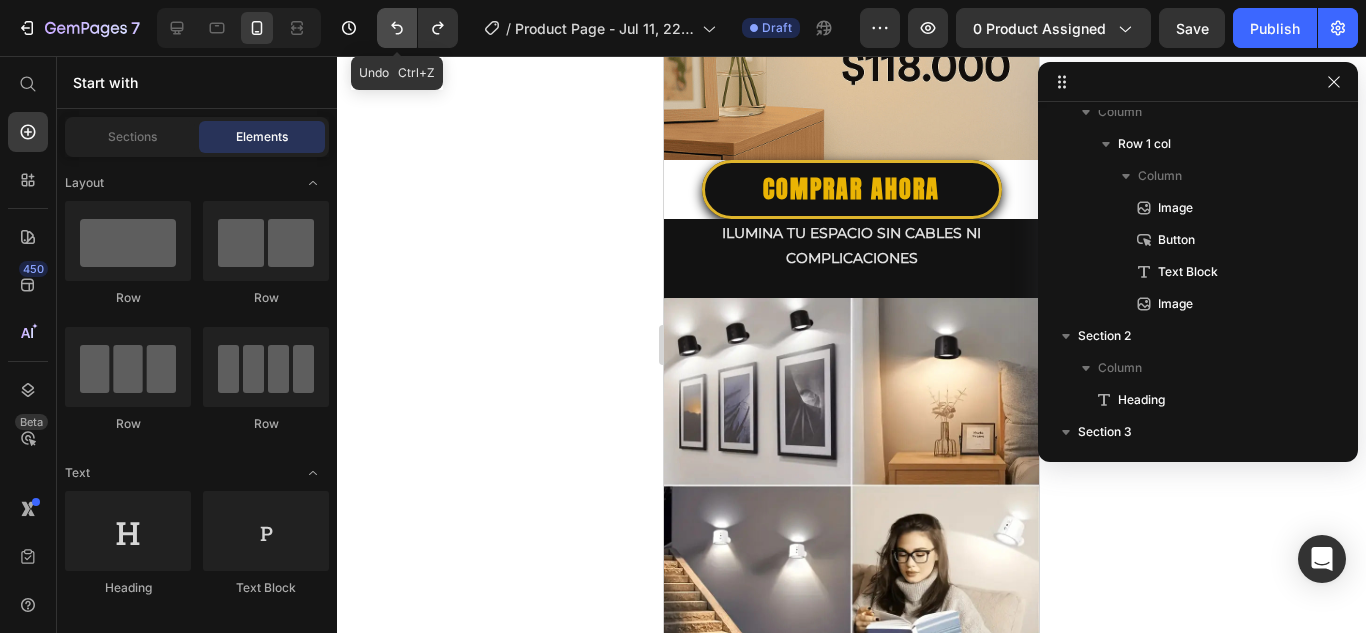 click 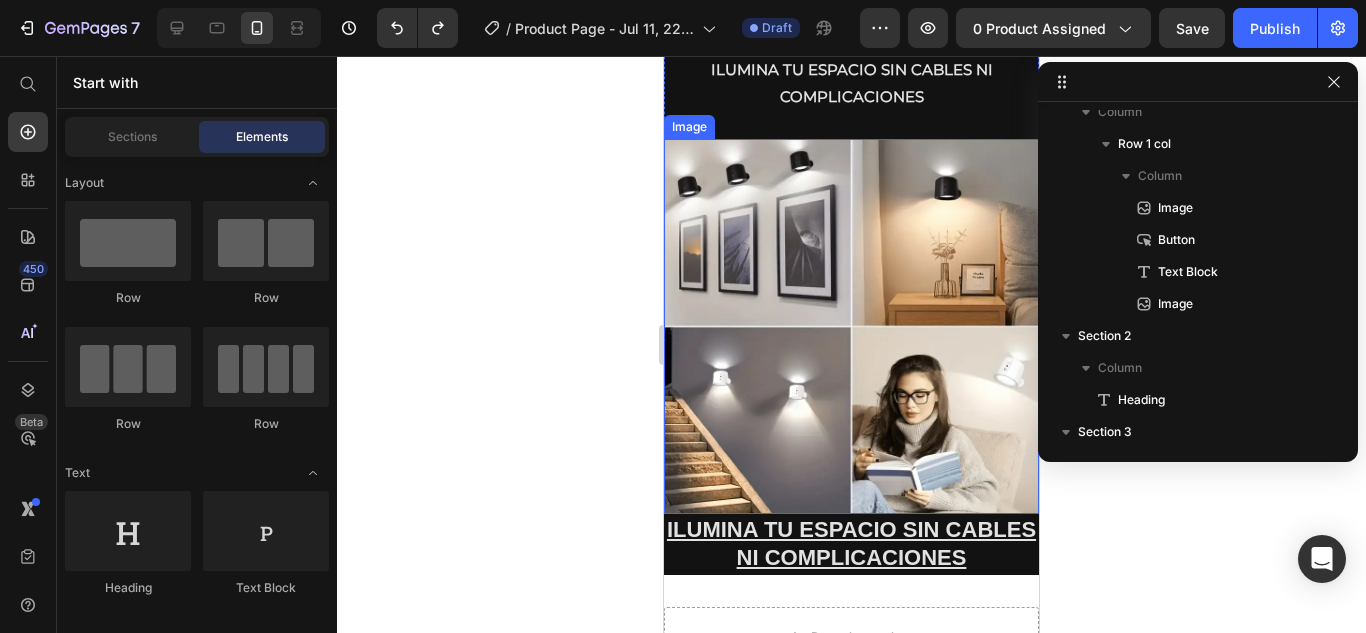 scroll, scrollTop: 700, scrollLeft: 0, axis: vertical 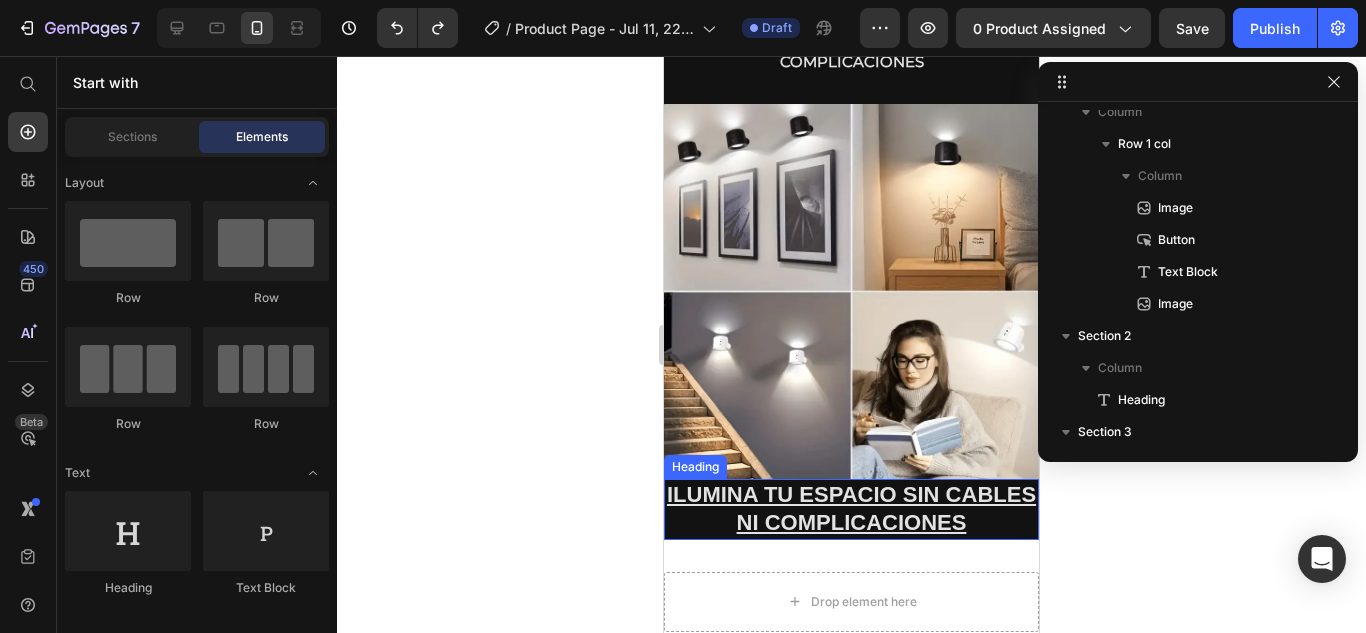 click on "Ilumina tu espacio sin cables ni complicaciones" at bounding box center [851, 509] 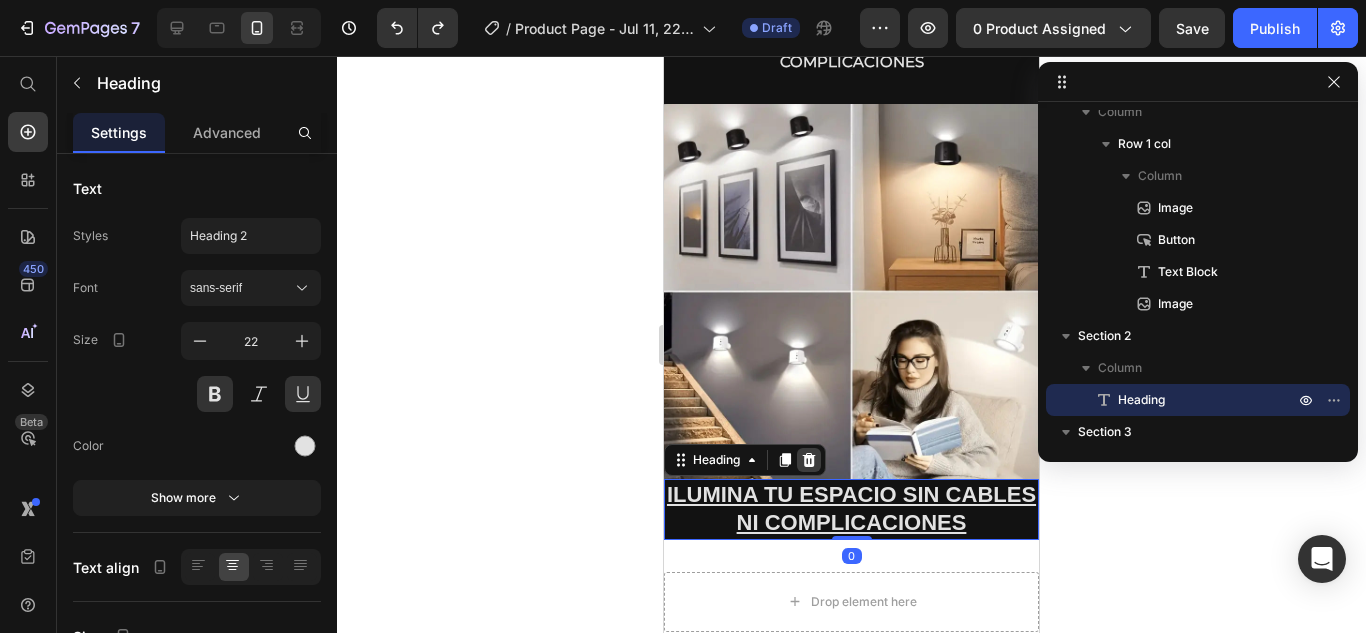 click 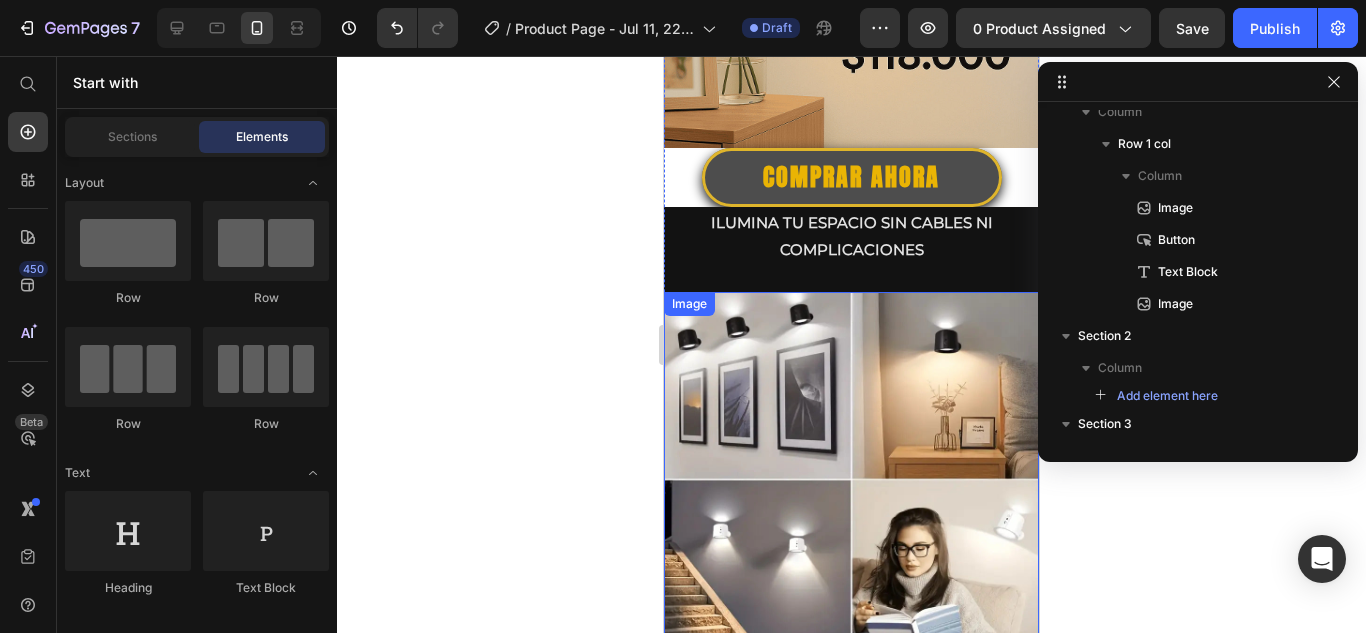 scroll, scrollTop: 400, scrollLeft: 0, axis: vertical 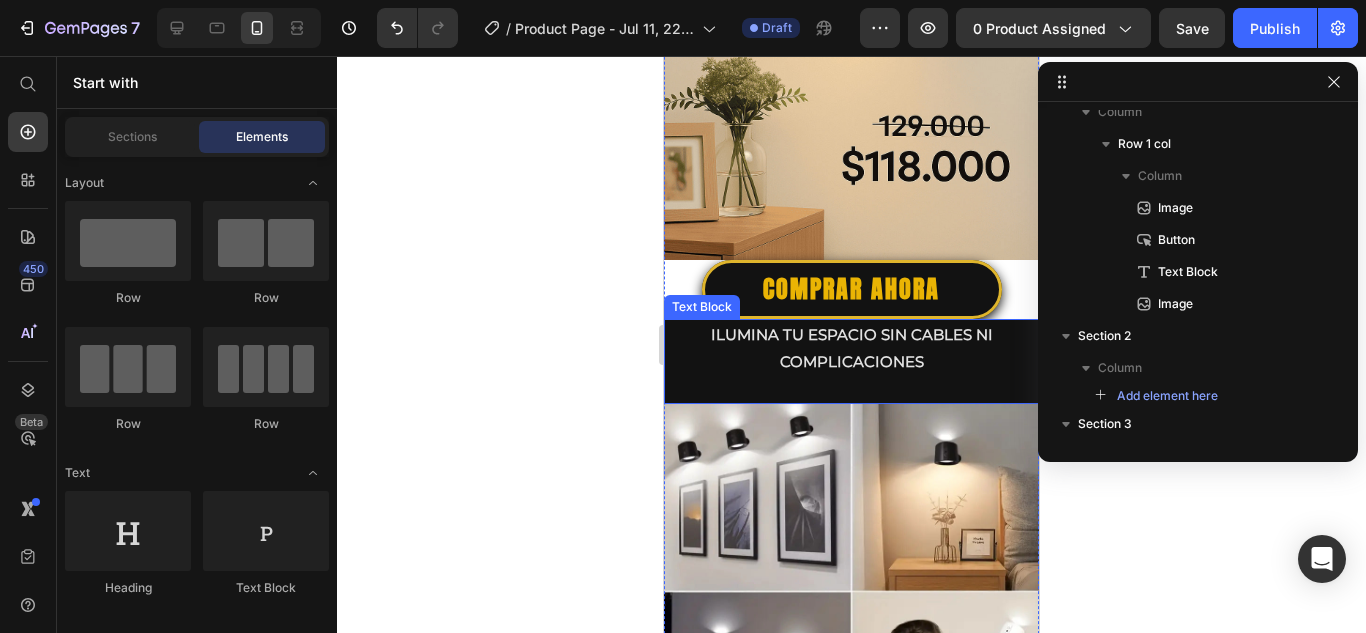 click on "Ilumina tu espacio sin cables ni complicaciones" at bounding box center [852, 348] 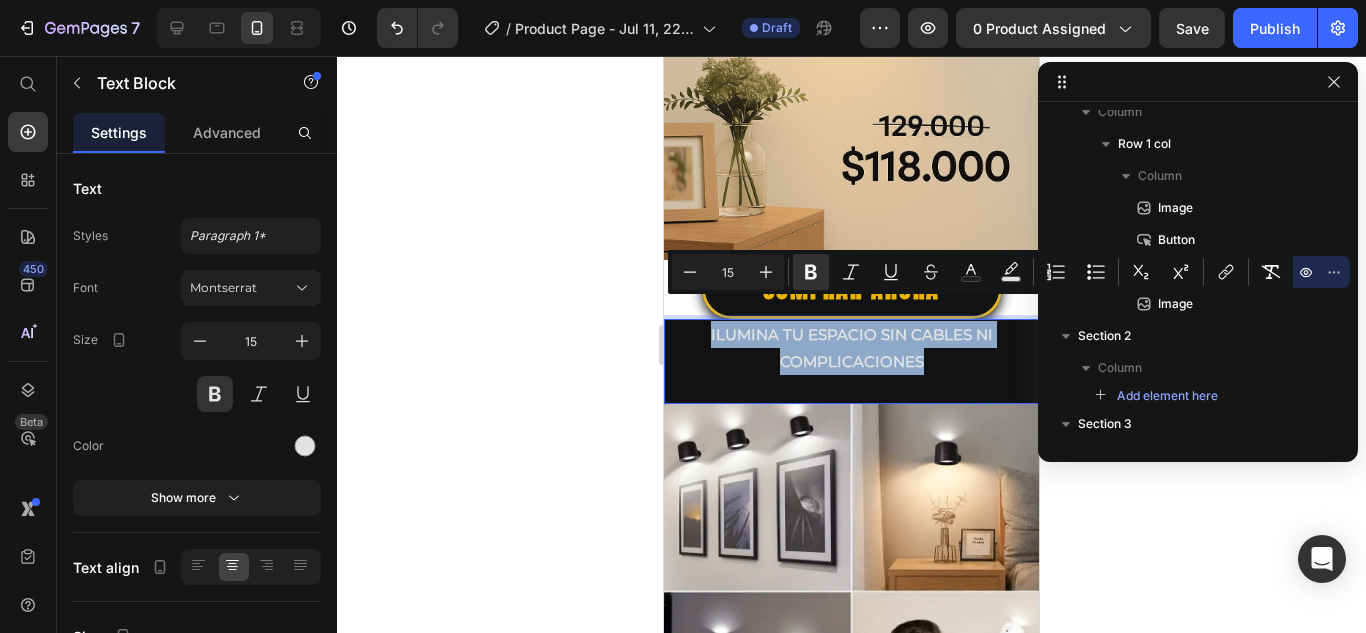 drag, startPoint x: 927, startPoint y: 333, endPoint x: 661, endPoint y: 292, distance: 269.14124 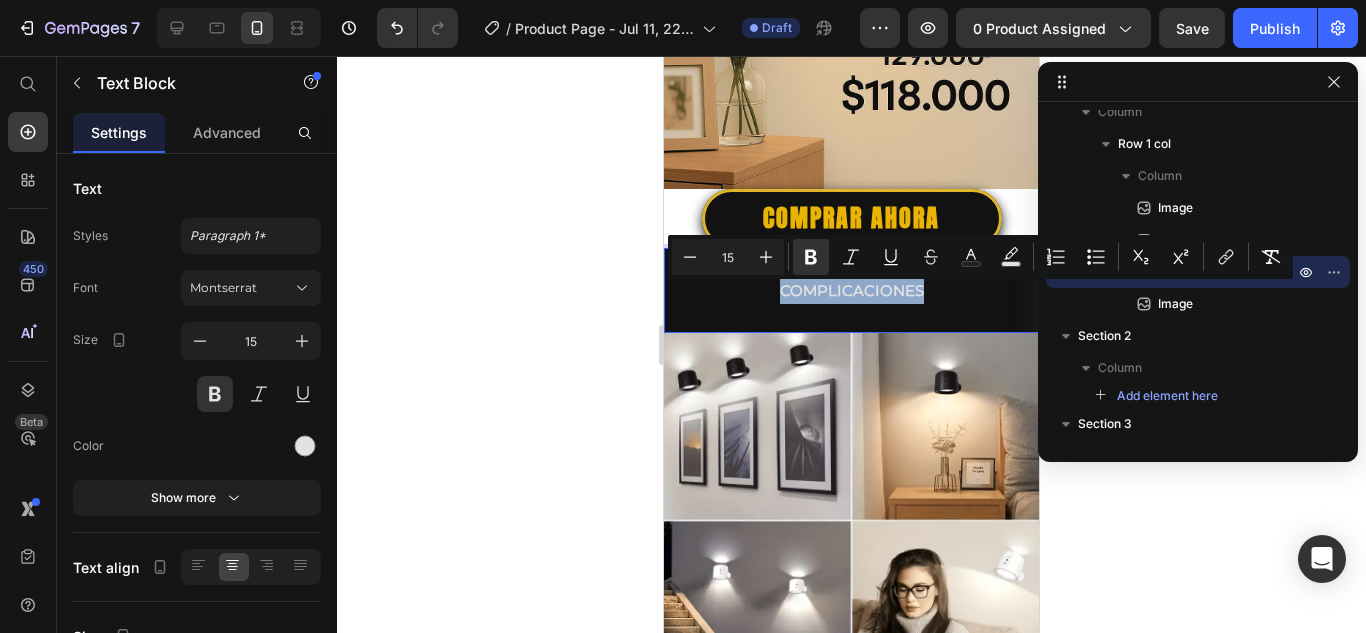 scroll, scrollTop: 500, scrollLeft: 0, axis: vertical 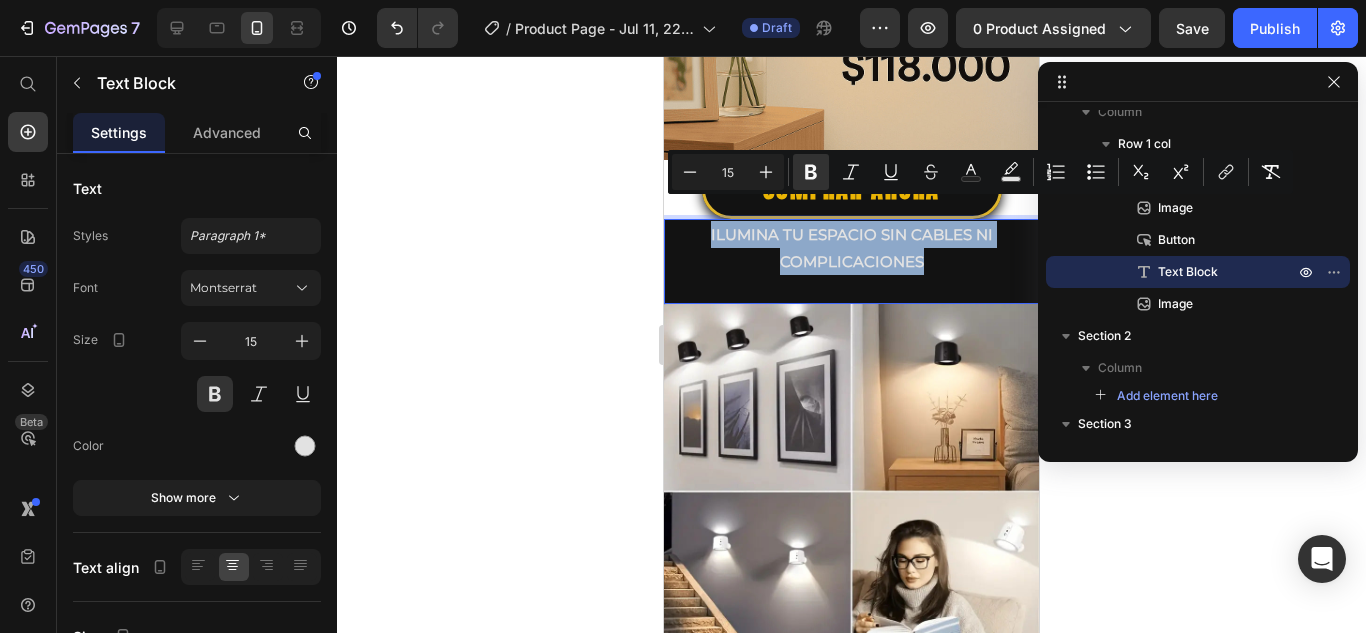 click on "Ilumina tu espacio sin cables ni complicaciones" at bounding box center [851, 248] 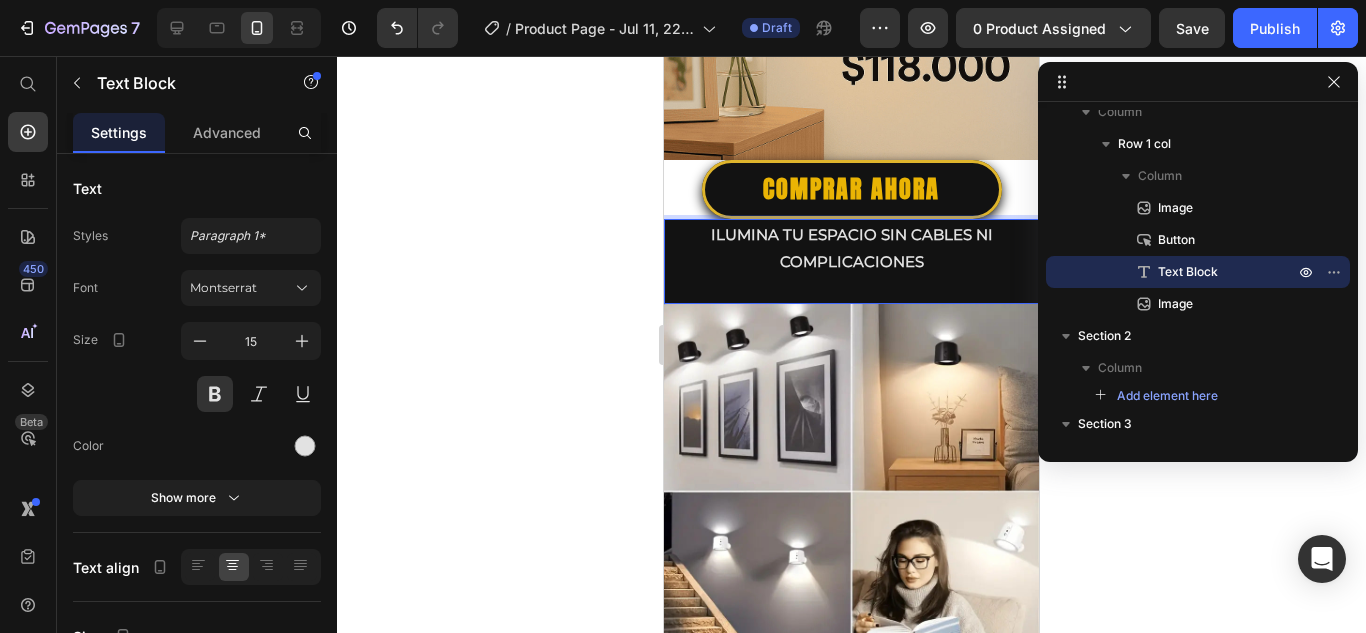 click on "Ilumina tu espacio sin cables ni complicaciones" at bounding box center (851, 248) 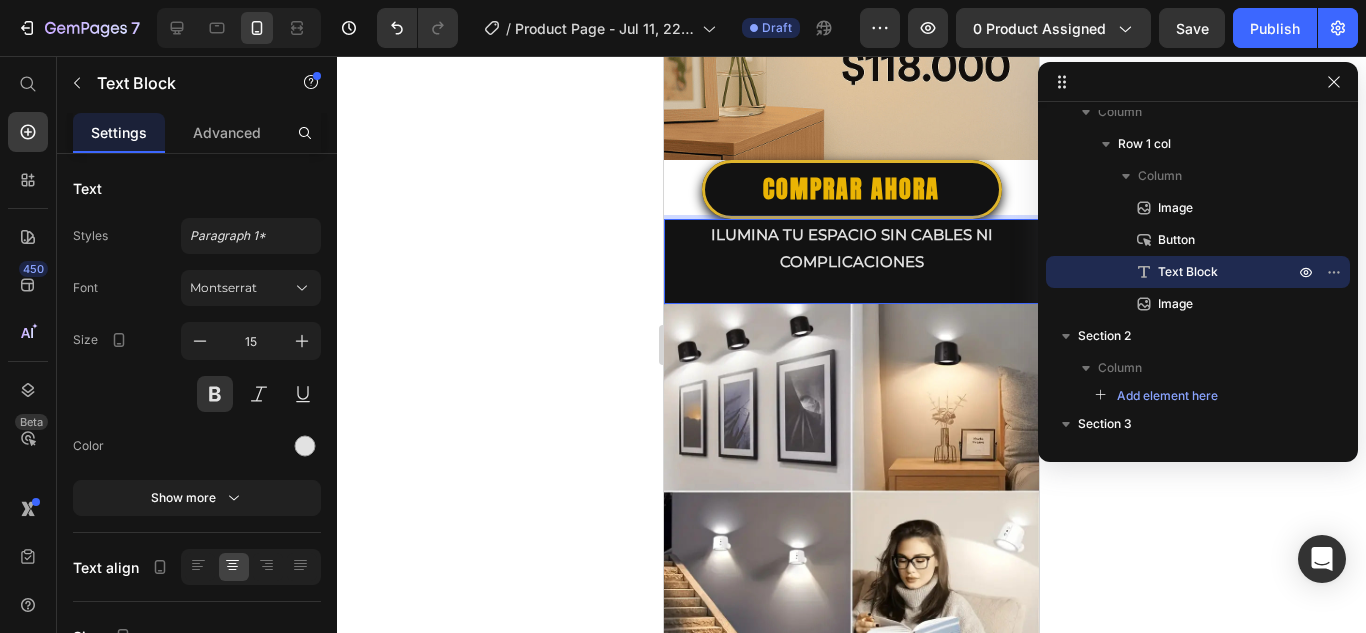 drag, startPoint x: 919, startPoint y: 234, endPoint x: 887, endPoint y: 255, distance: 38.27532 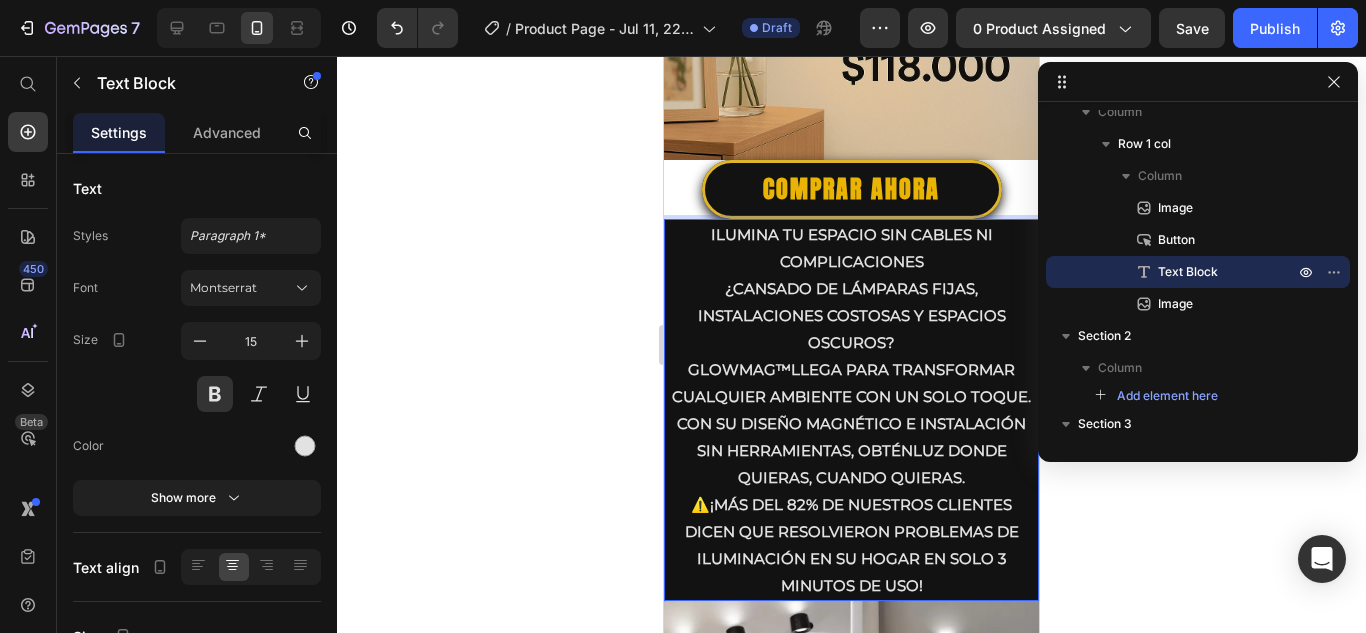 click on "¿Cansado de lámparas fijas, instalaciones costosas y espacios oscuros? GLOWMAG™ llega para transformar cualquier ambiente con un solo toque. Con su diseño magnético e instalación sin herramientas, obtén luz donde quieras, cuando quieras ." at bounding box center [851, 383] 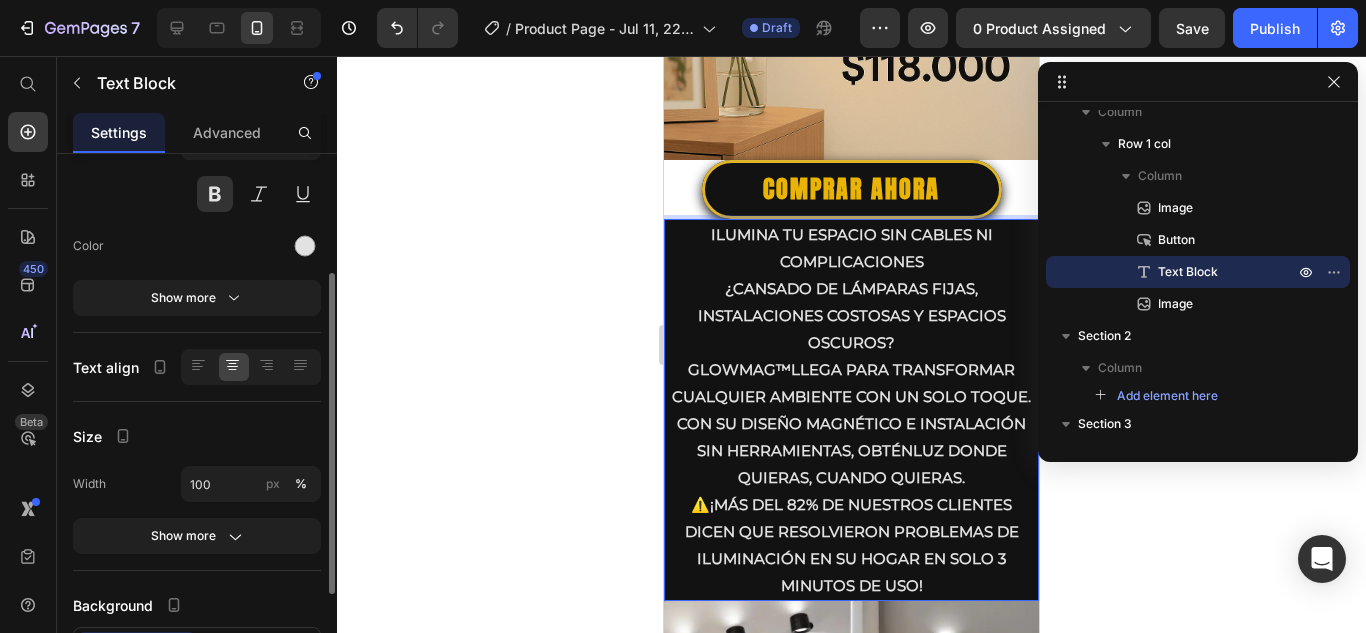 scroll, scrollTop: 359, scrollLeft: 0, axis: vertical 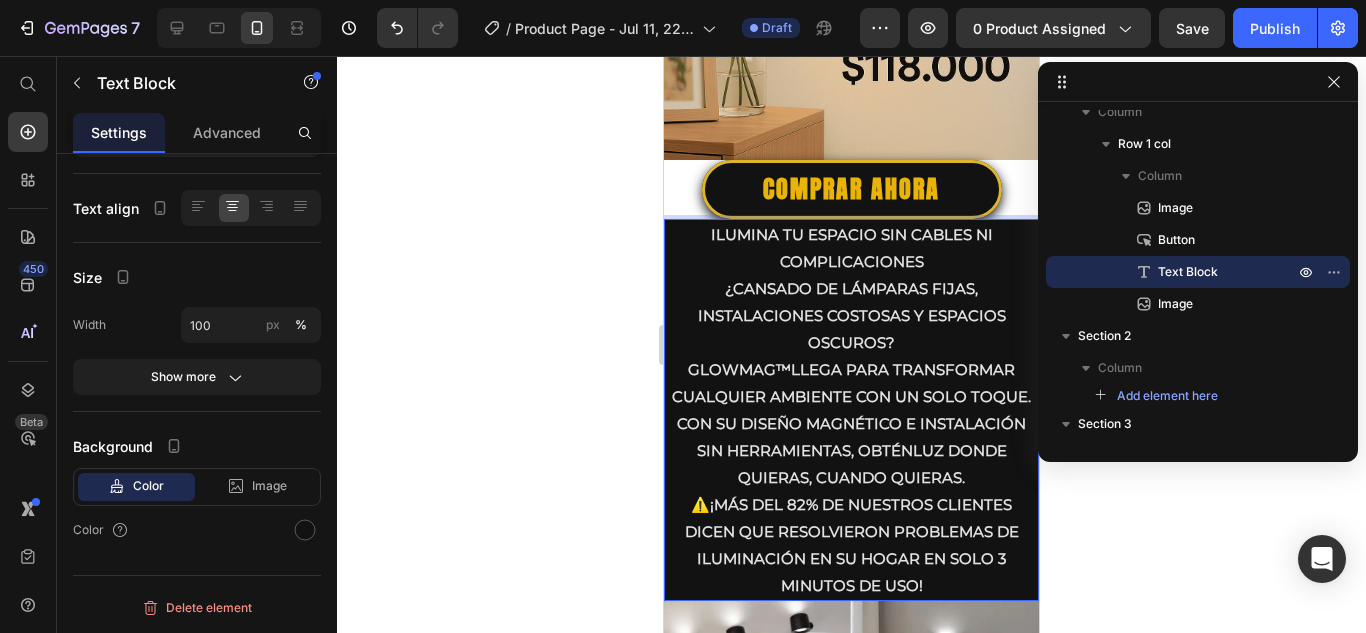 click on "¿Cansado de lámparas fijas, instalaciones costosas y espacios oscuros? GLOWMAG™ llega para transformar cualquier ambiente con un solo toque. Con su diseño magnético e instalación sin herramientas, obtén luz donde quieras, cuando quieras ." at bounding box center [851, 383] 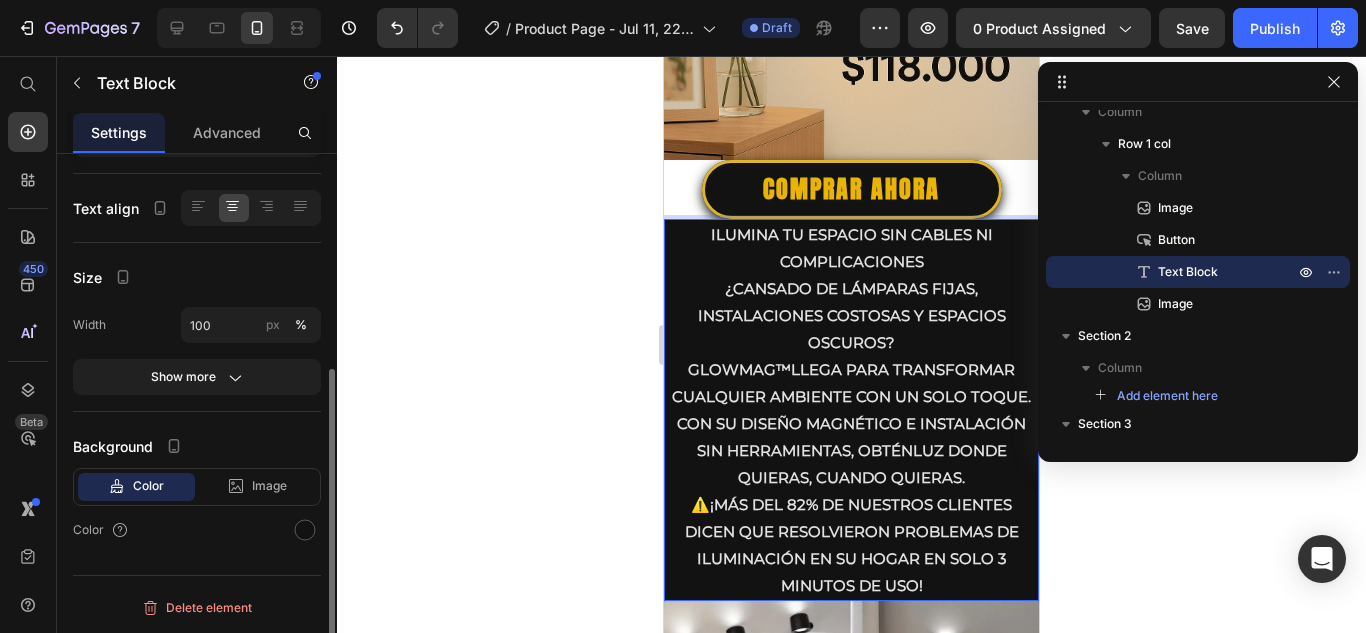 click on "Color" at bounding box center [148, 486] 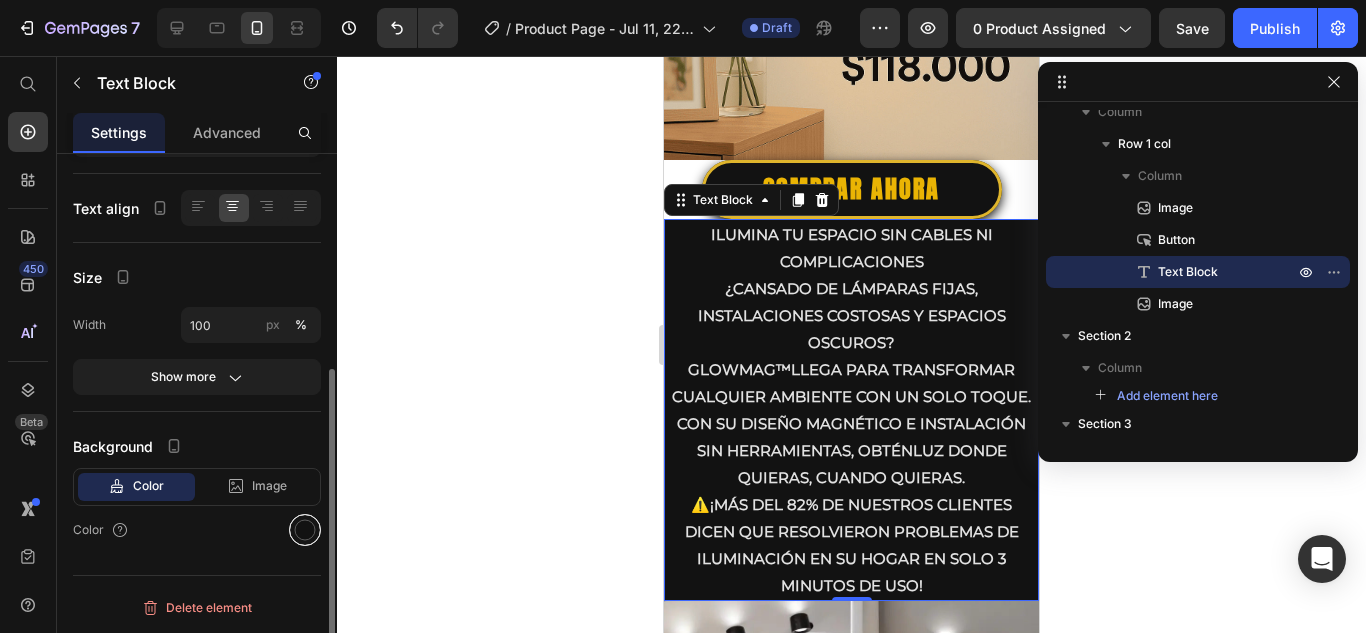 click at bounding box center (305, 530) 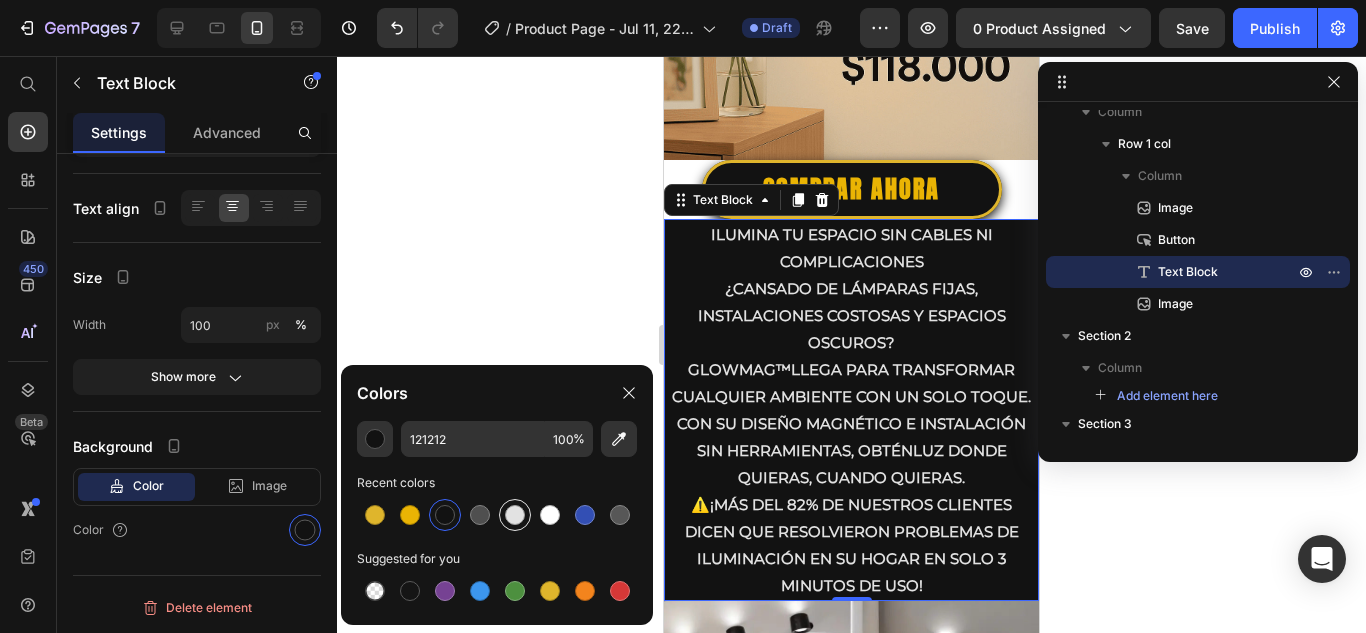 click at bounding box center (515, 515) 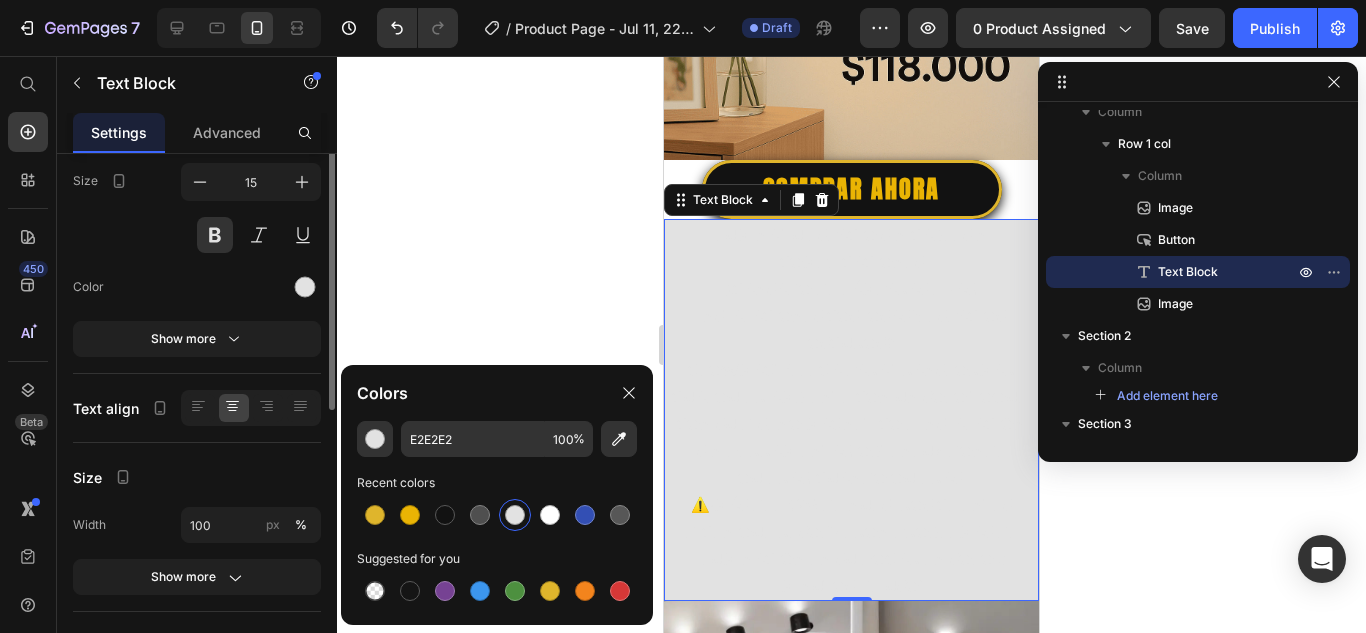 scroll, scrollTop: 0, scrollLeft: 0, axis: both 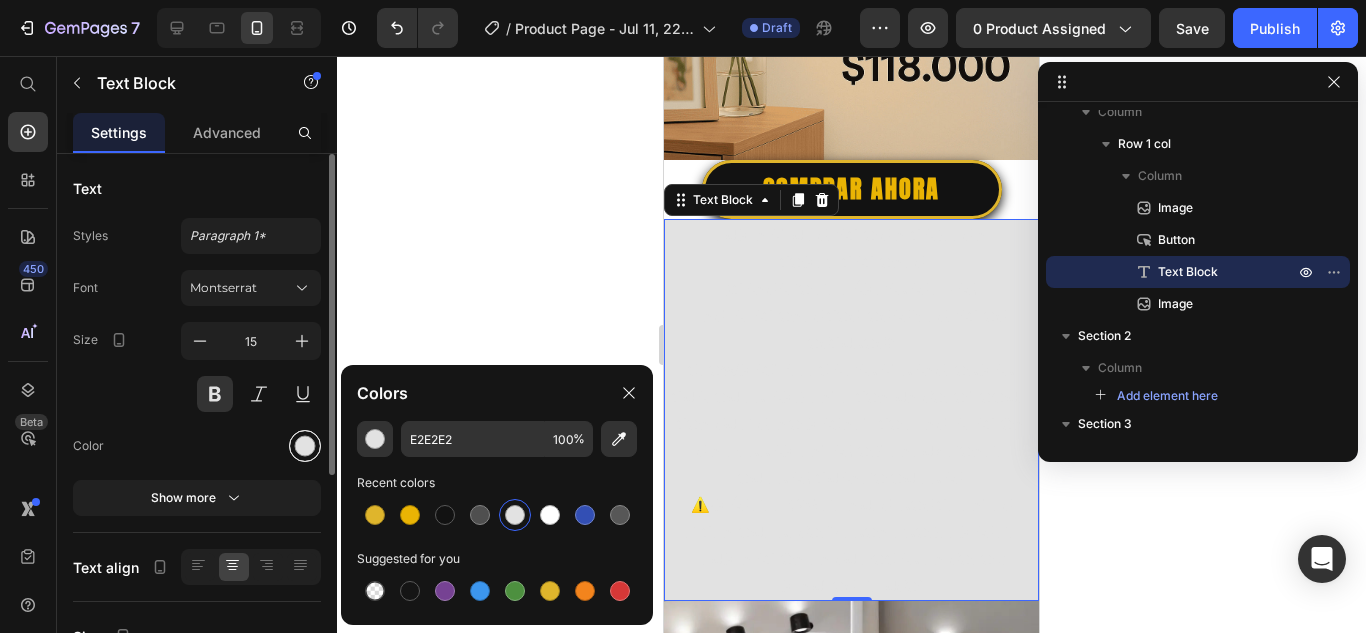 click at bounding box center (305, 446) 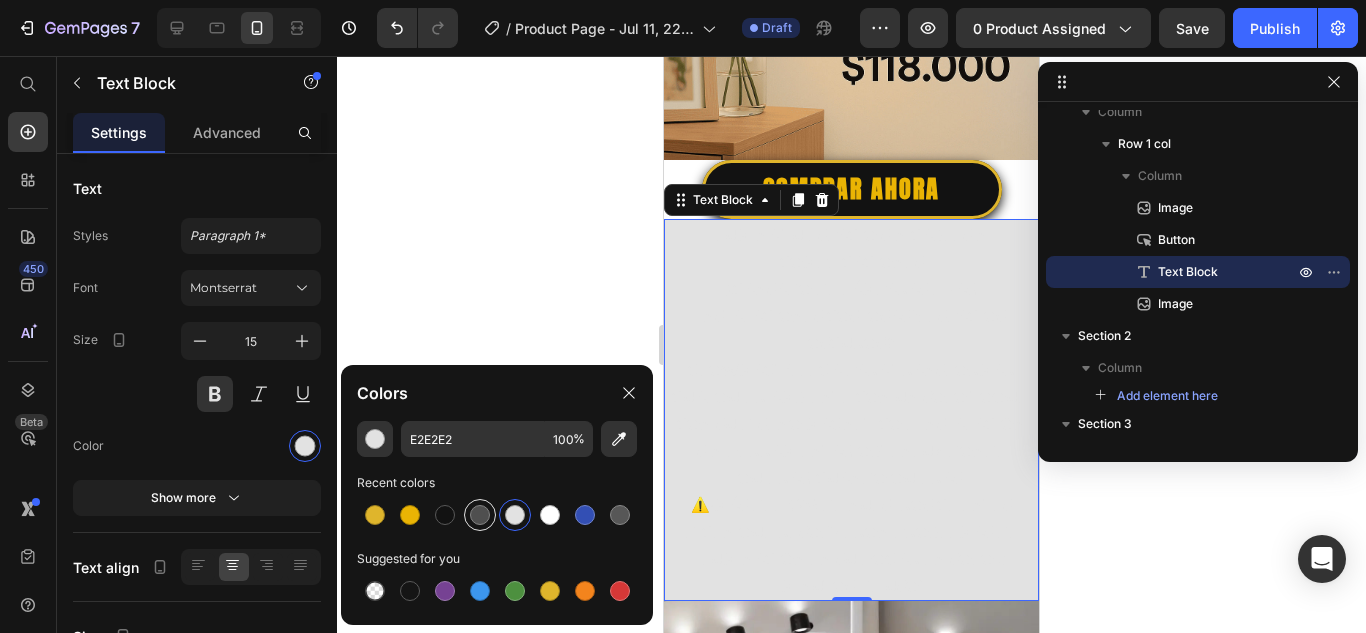 click at bounding box center (480, 515) 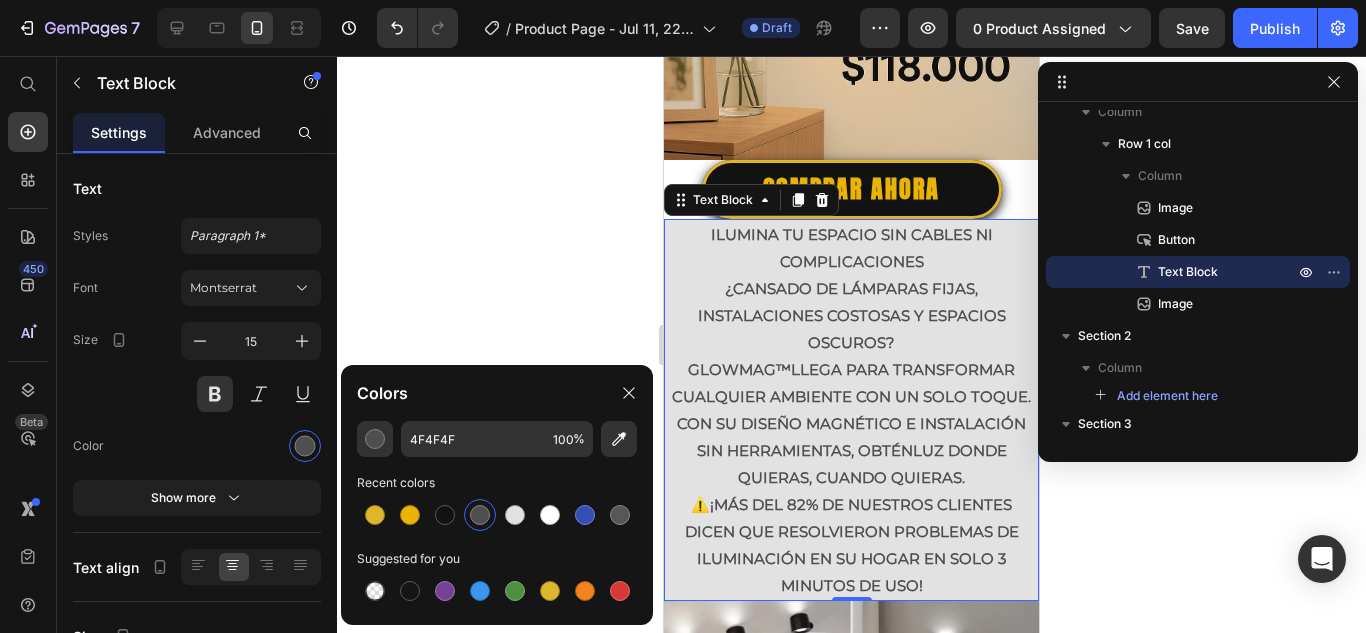 click 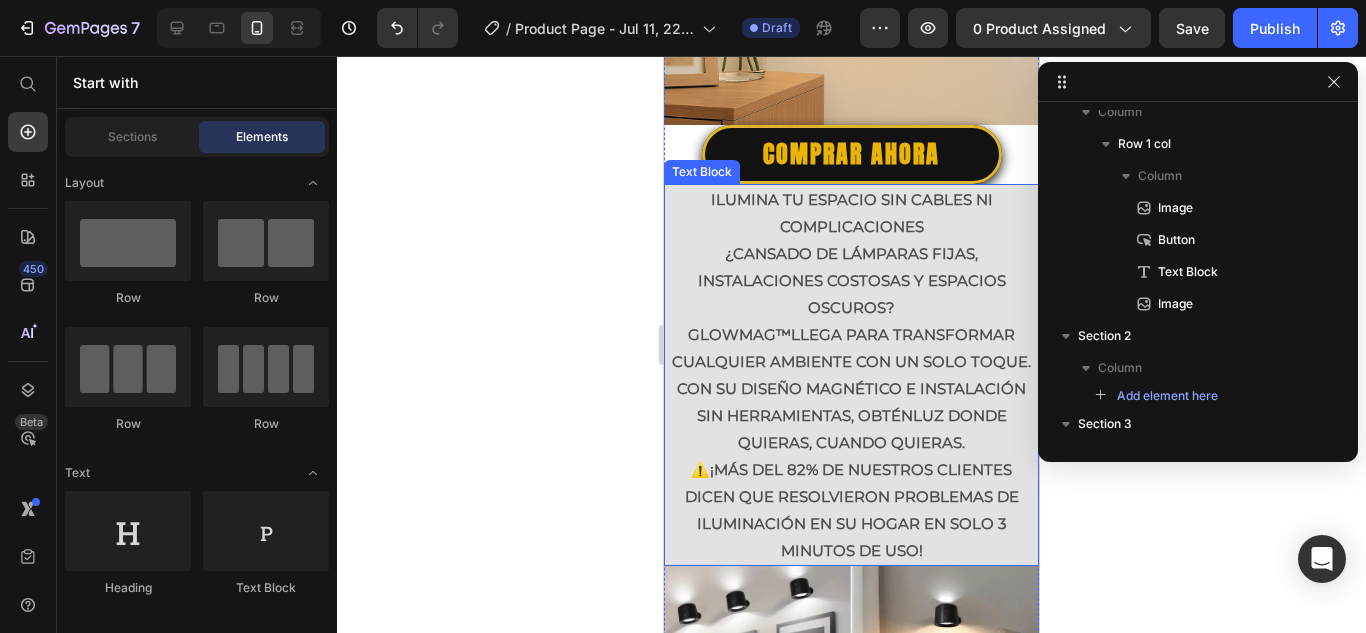 scroll, scrollTop: 500, scrollLeft: 0, axis: vertical 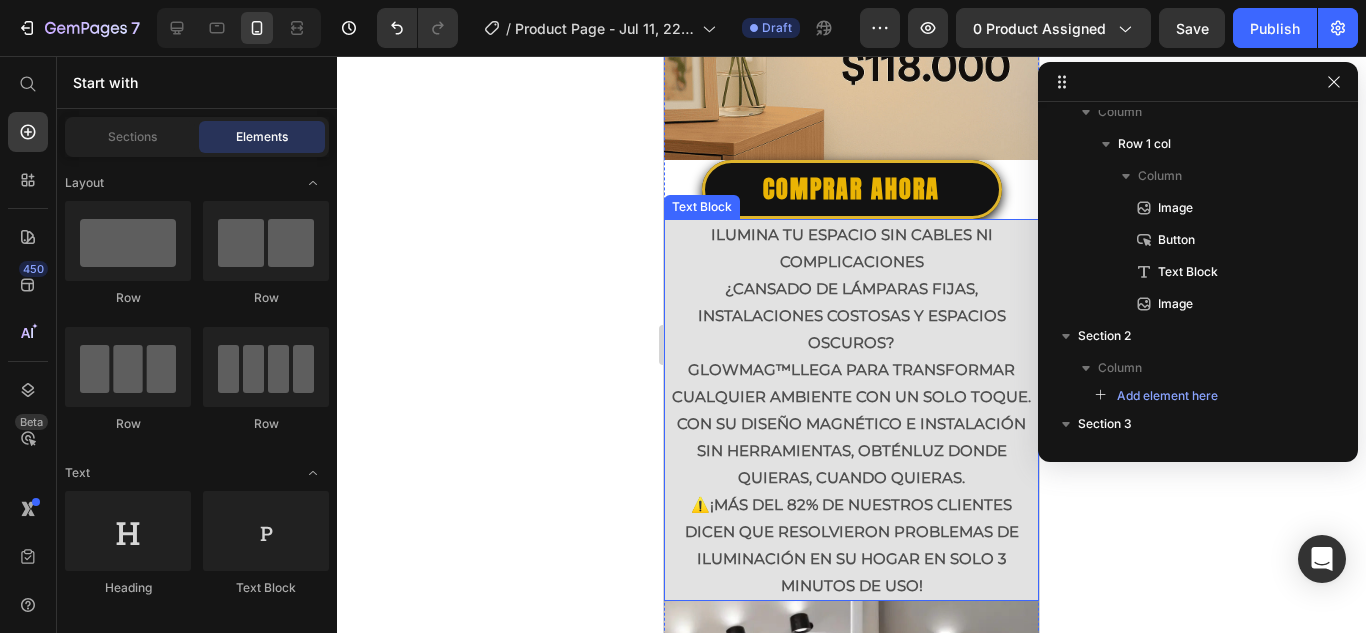 click on "¿Cansado de lámparas fijas, instalaciones costosas y espacios oscuros? GLOWMAG™ llega para transformar cualquier ambiente con un solo toque. Con su diseño magnético e instalación sin herramientas, obtén luz donde quieras, cuando quieras ." at bounding box center [851, 383] 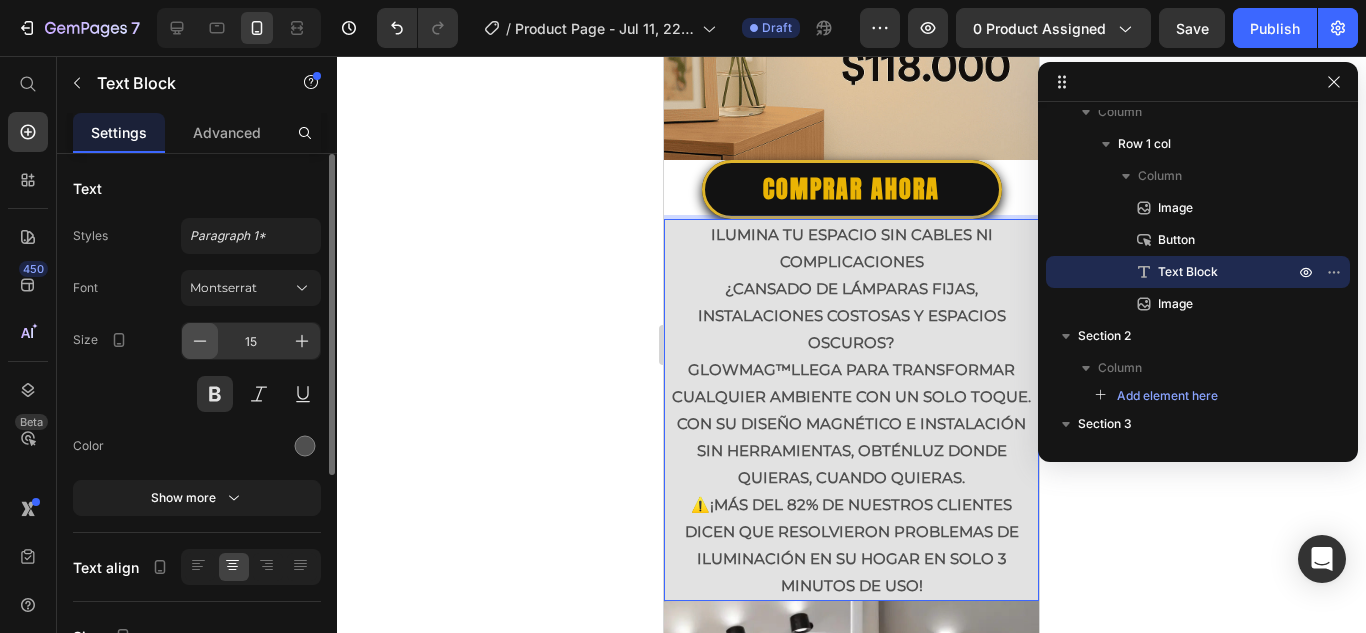 click 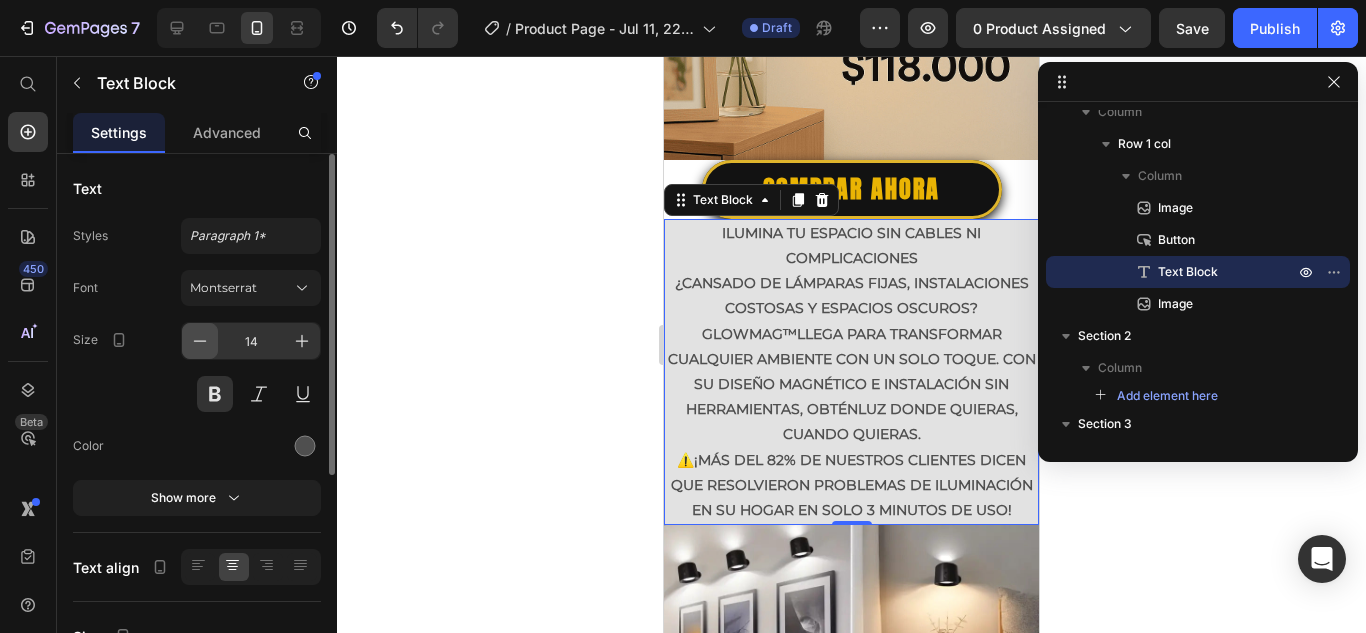 click 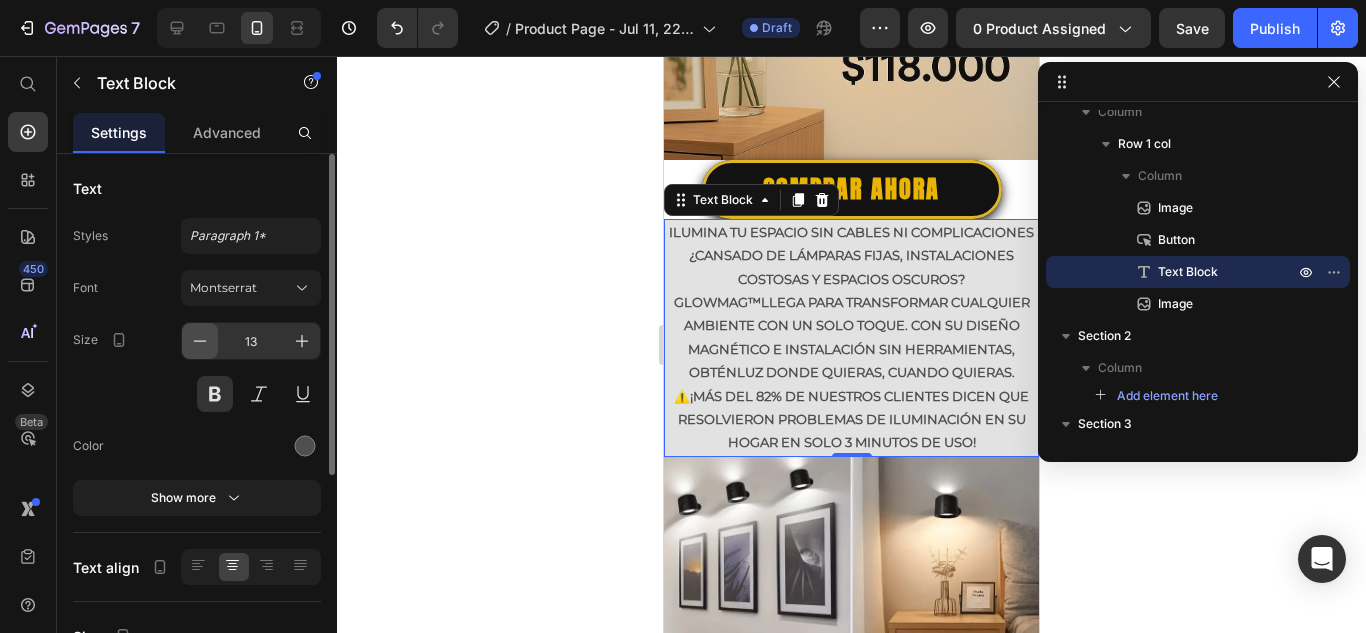 click 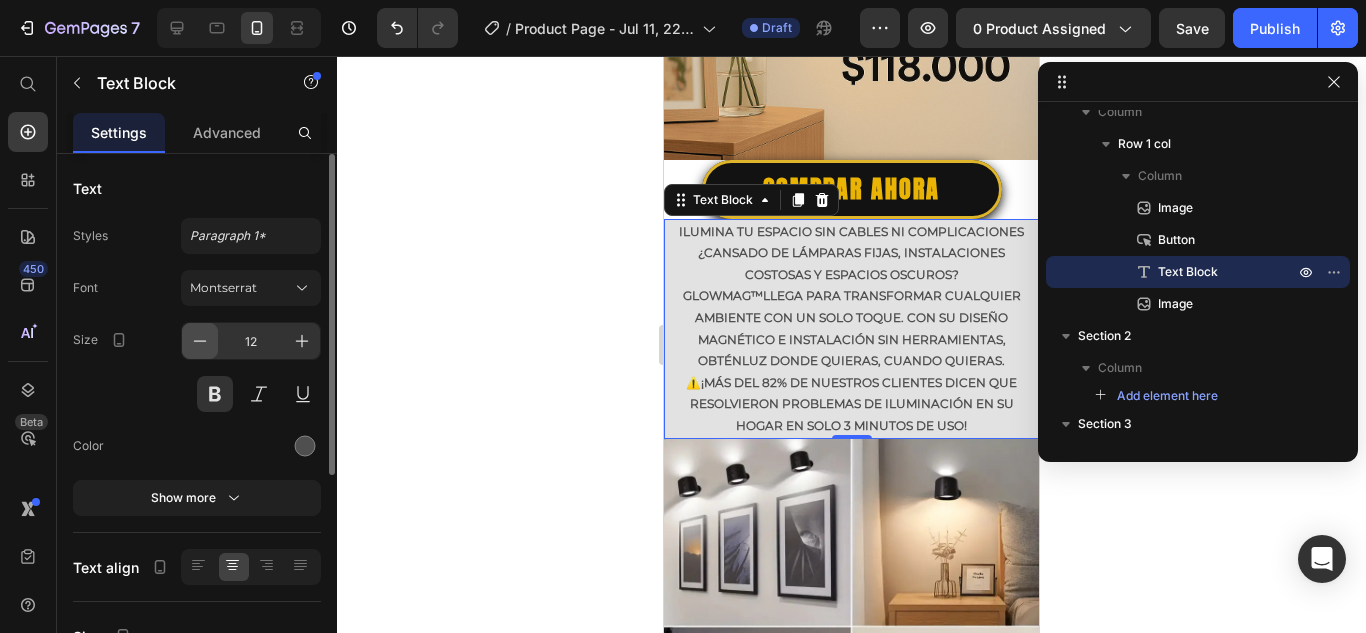 click 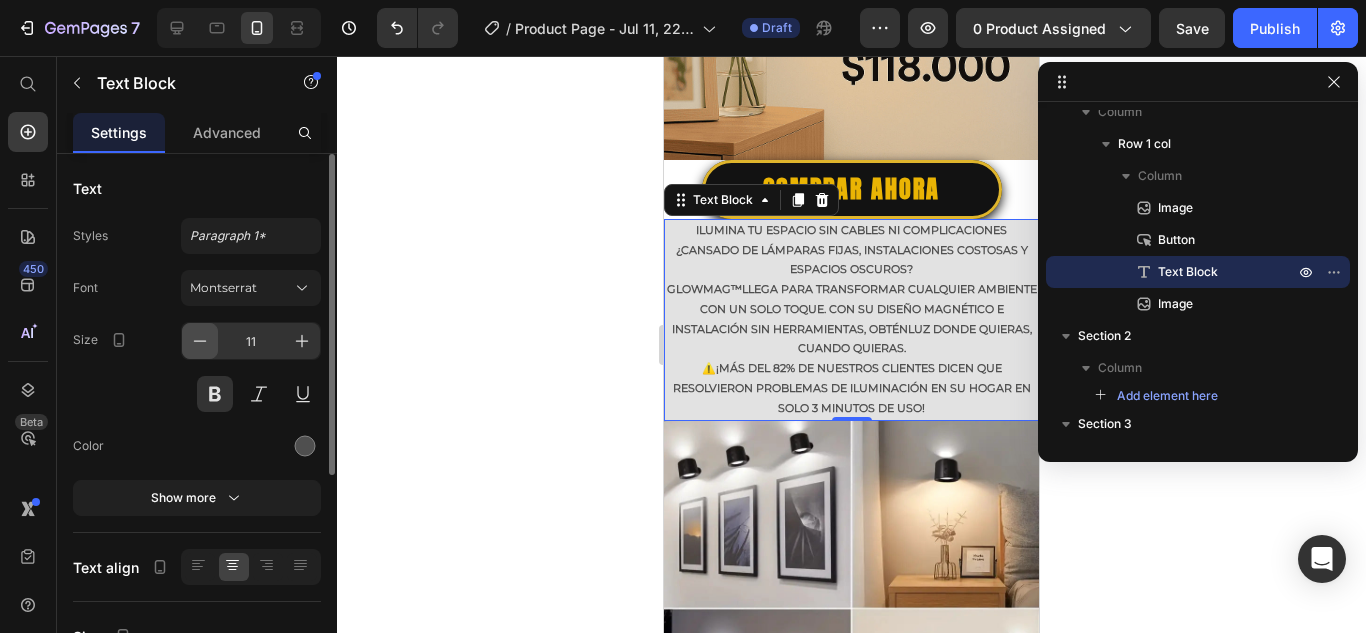 click 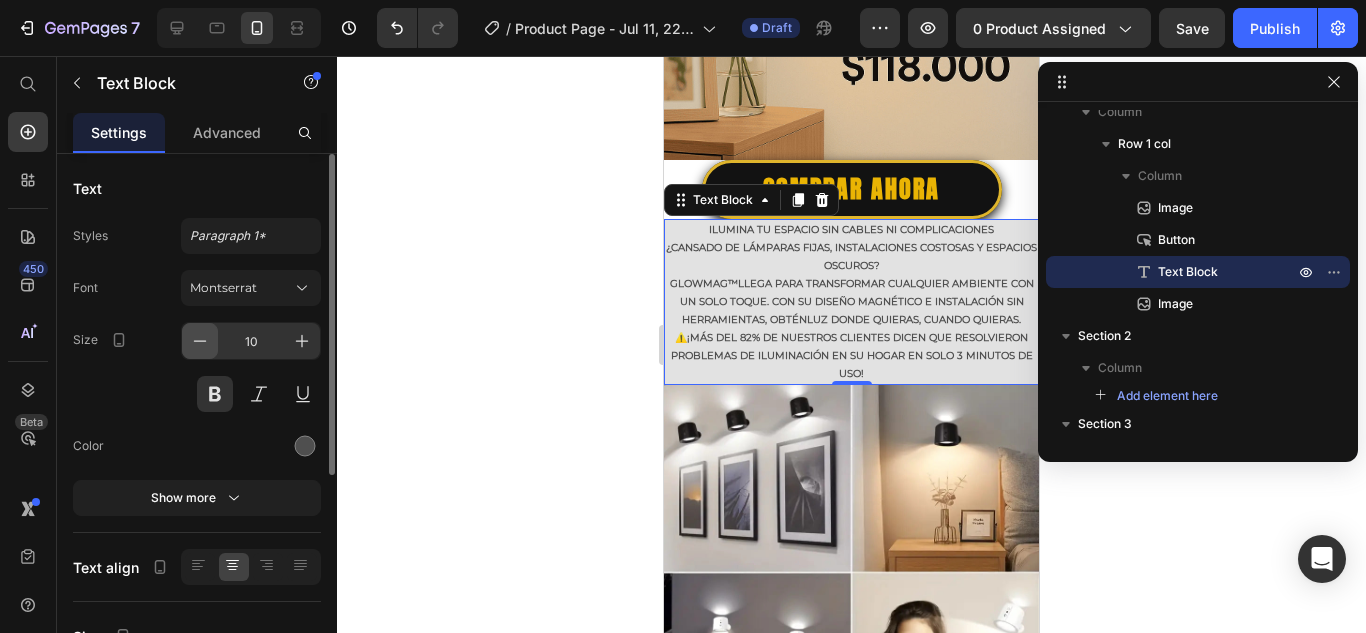 click 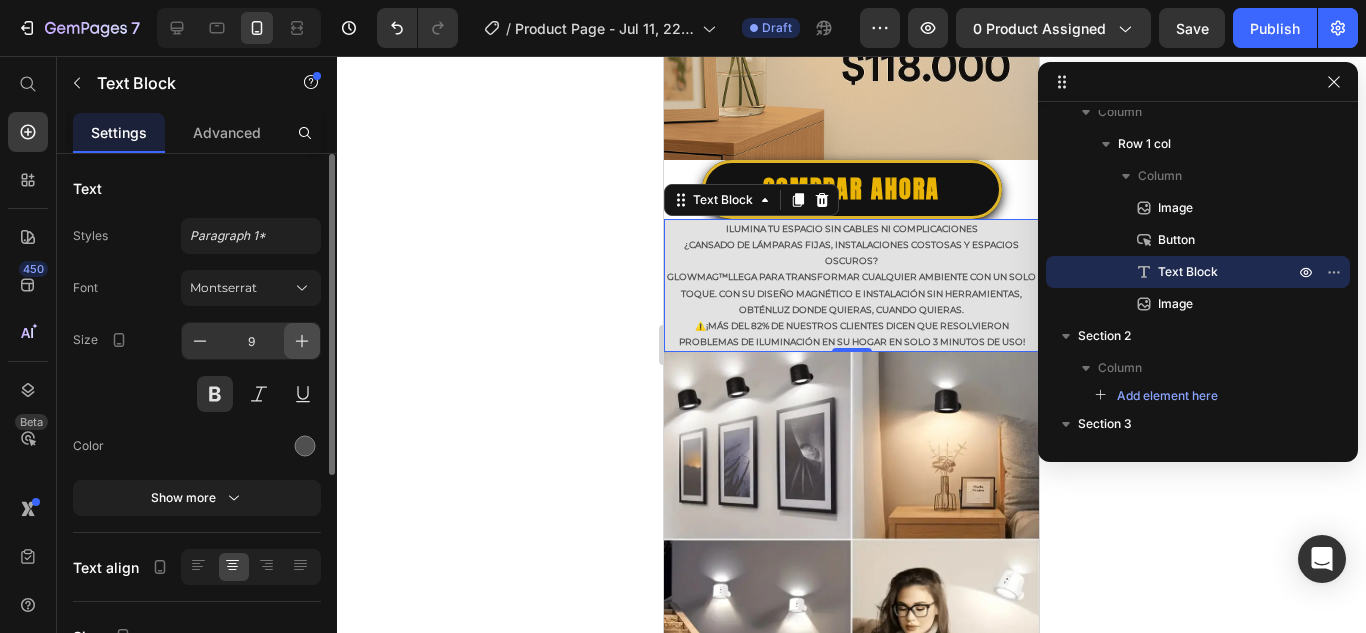 click 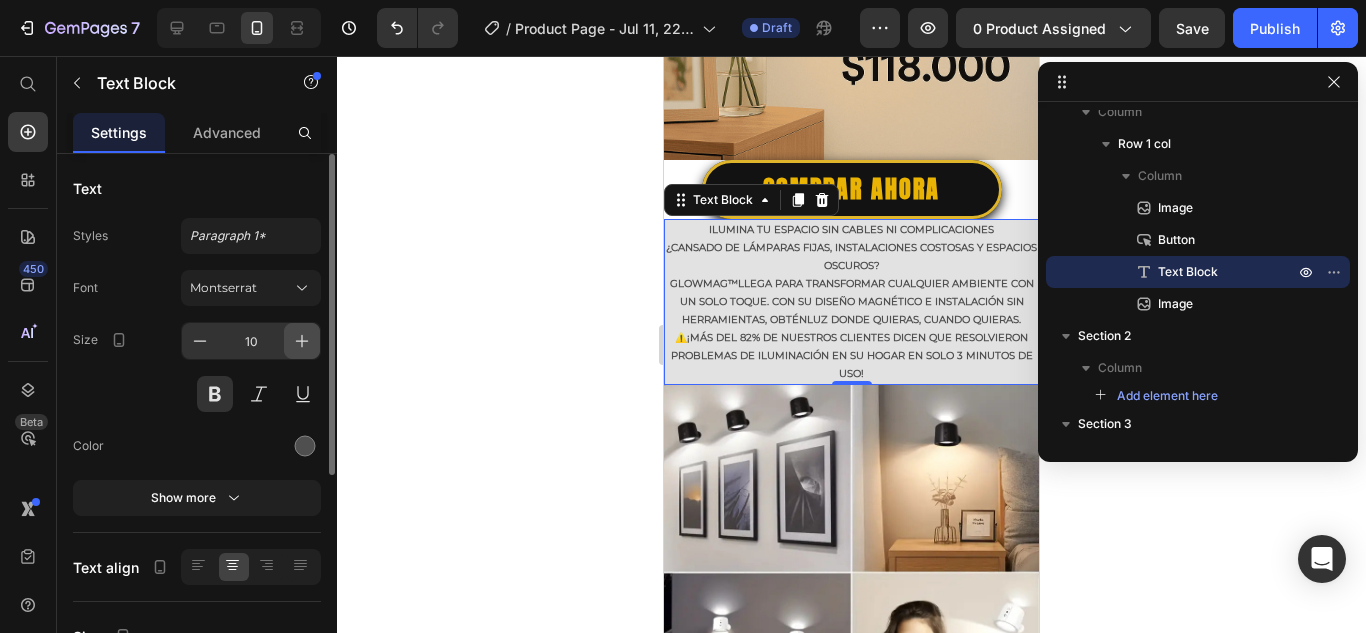 click 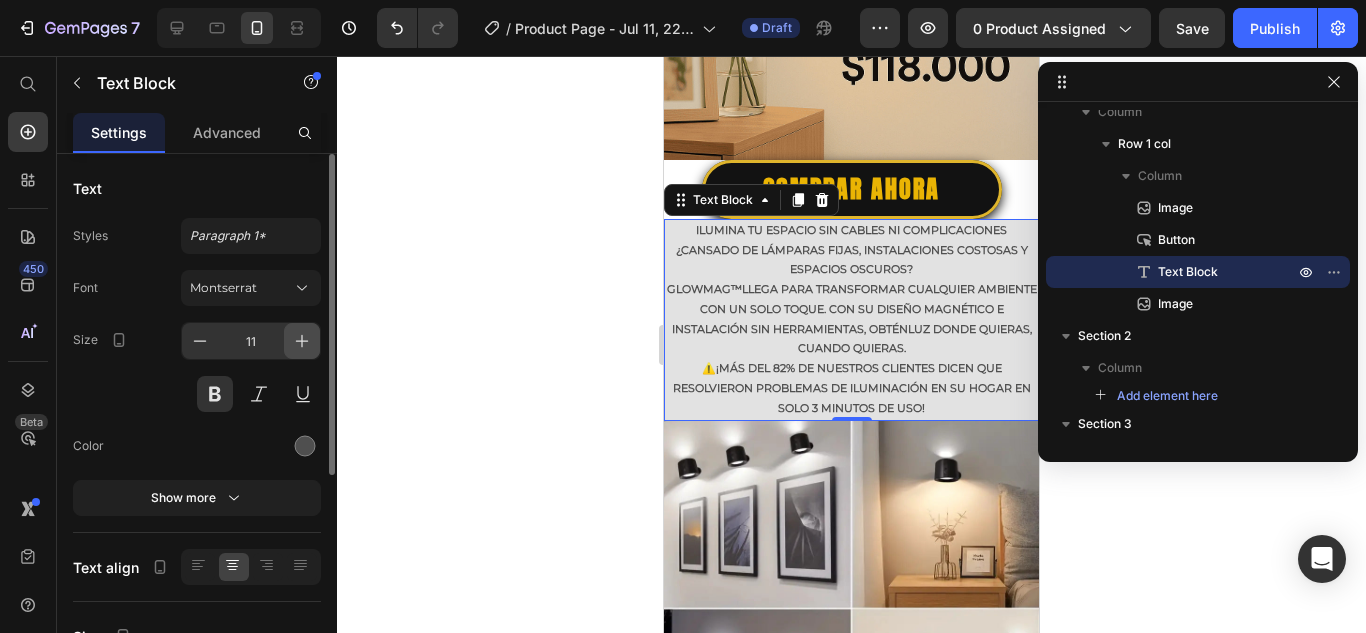 click 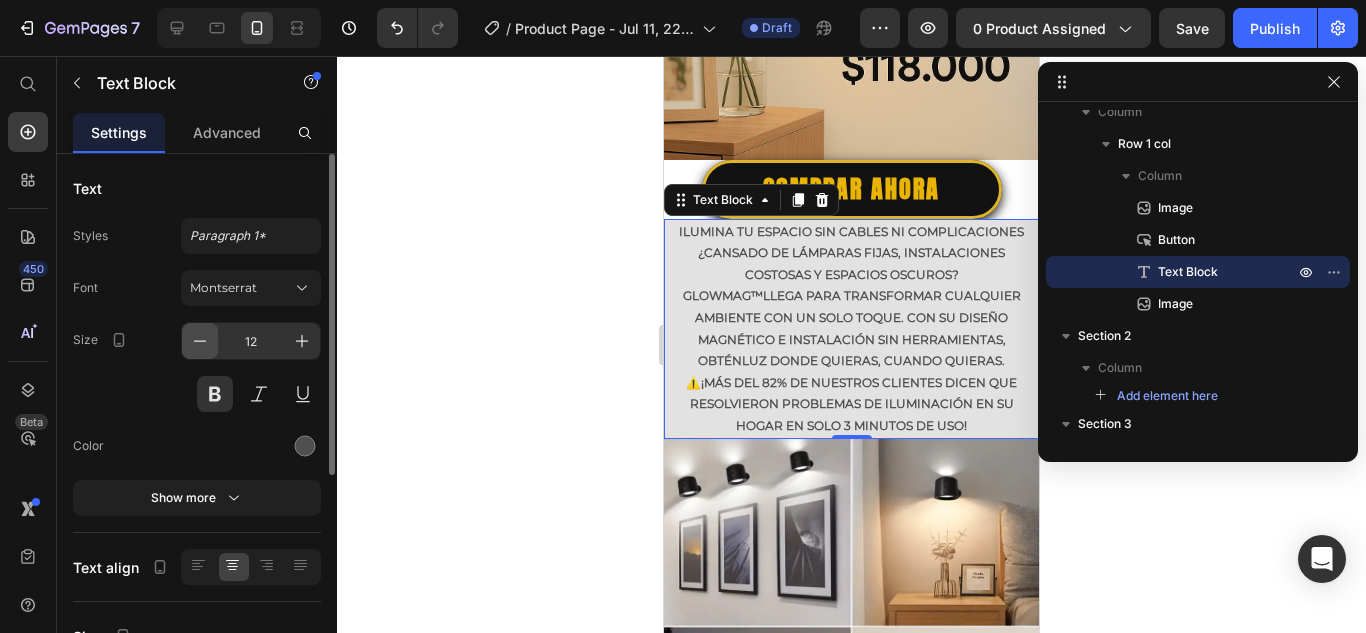 click 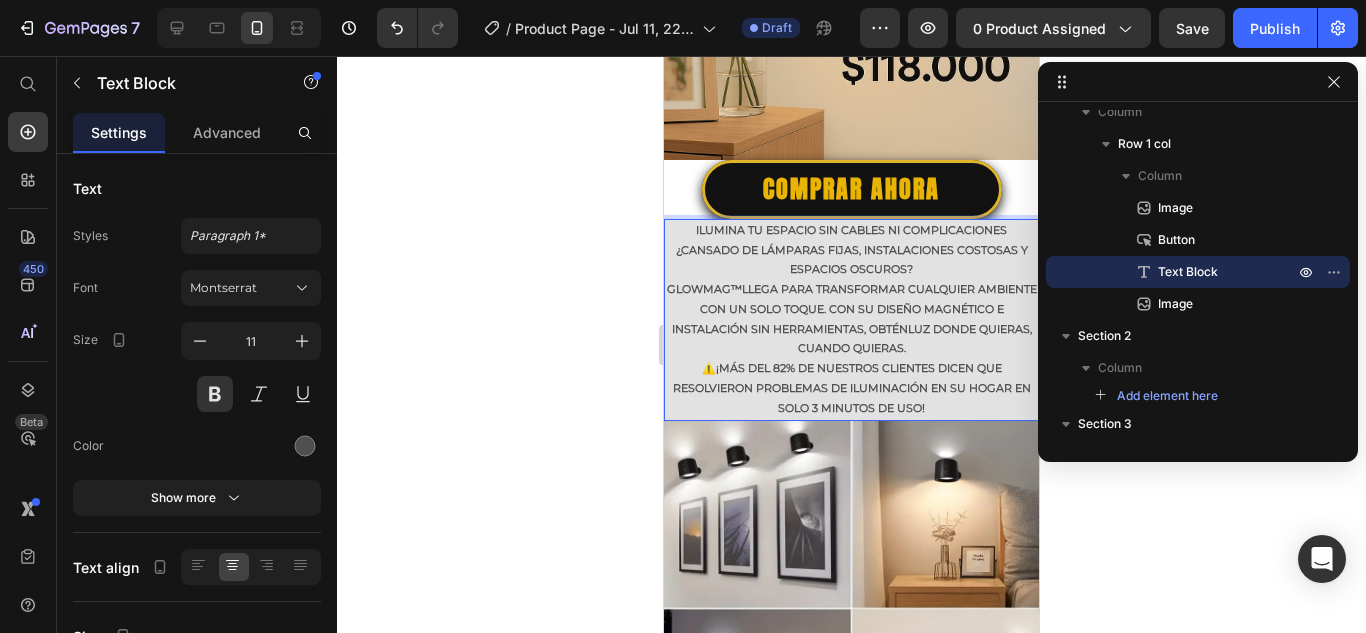 click on "Ilumina tu espacio sin cables ni complicaciones" at bounding box center [851, 230] 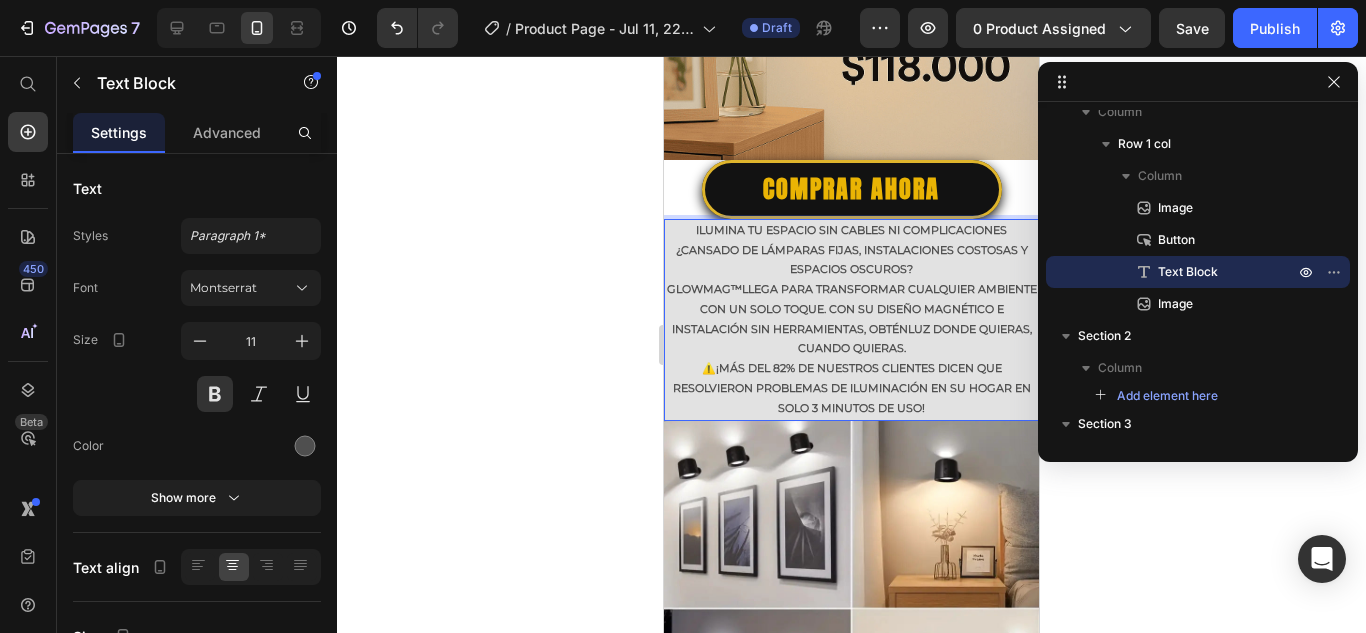 click on "¿Cansado de lámparas fijas, instalaciones costosas y espacios oscuros? GLOWMAG™ llega para transformar cualquier ambiente con un solo toque. Con su diseño magnético e instalación sin herramientas, obtén luz donde quieras, cuando quieras ." at bounding box center (851, 300) 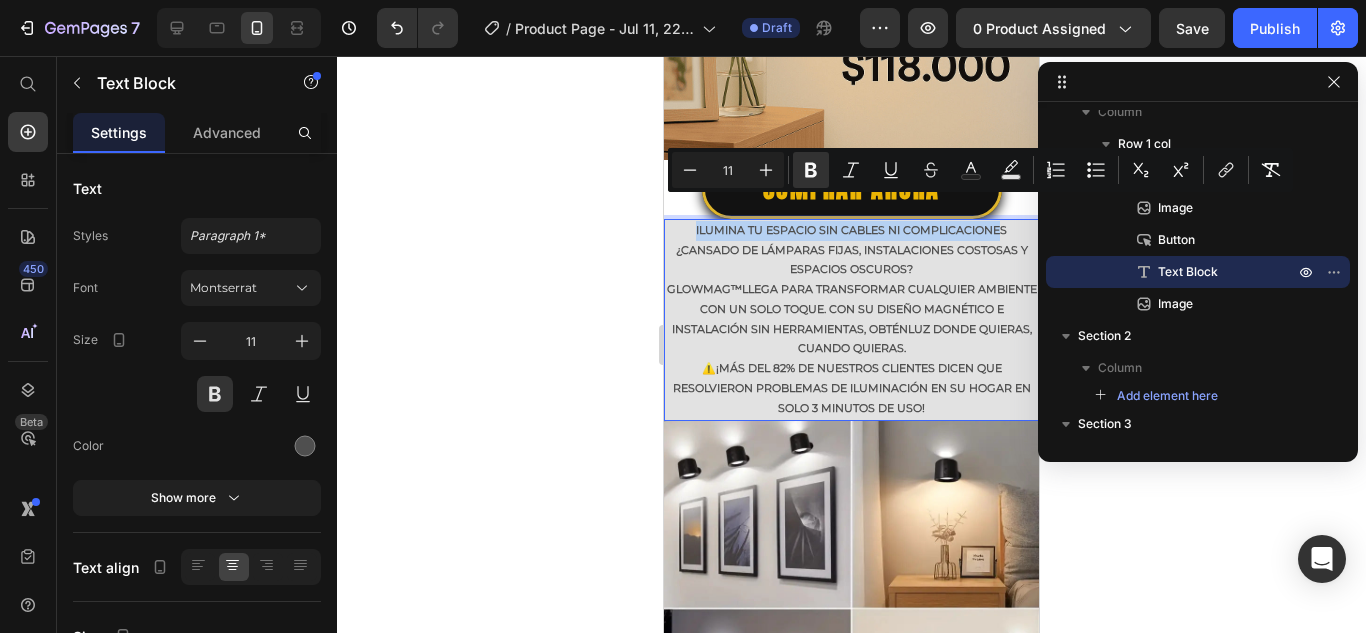 drag, startPoint x: 992, startPoint y: 205, endPoint x: 688, endPoint y: 202, distance: 304.0148 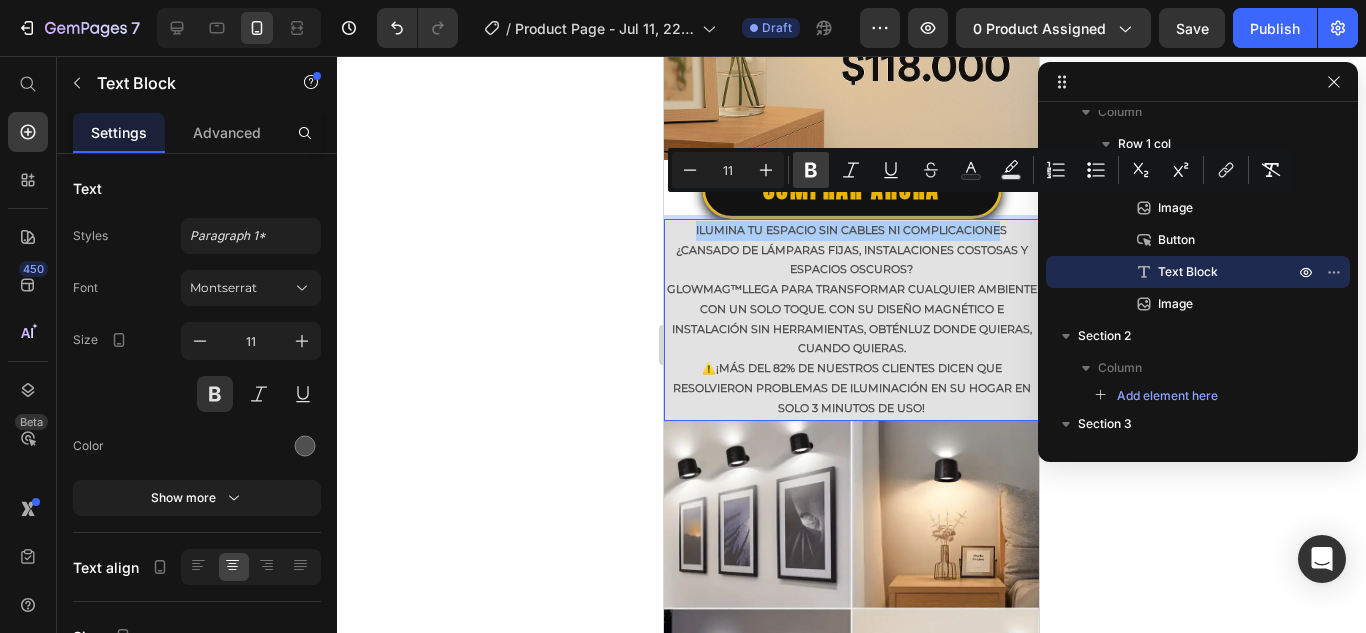click on "Bold" at bounding box center [811, 170] 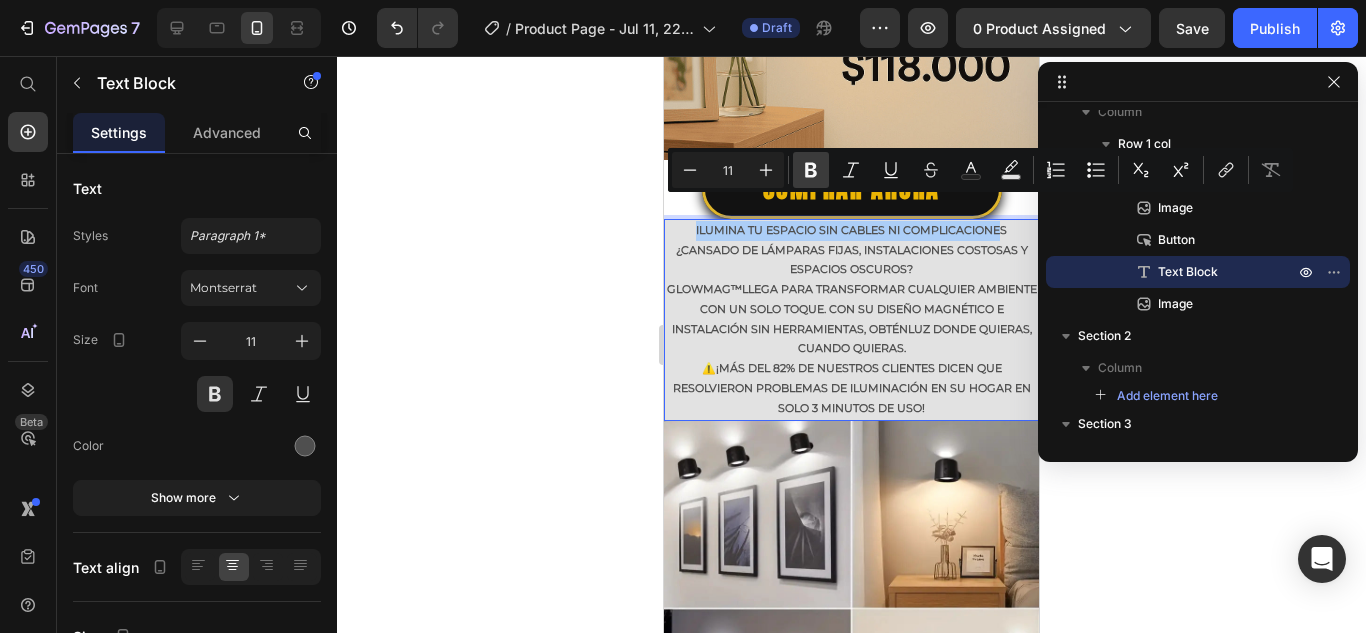 click 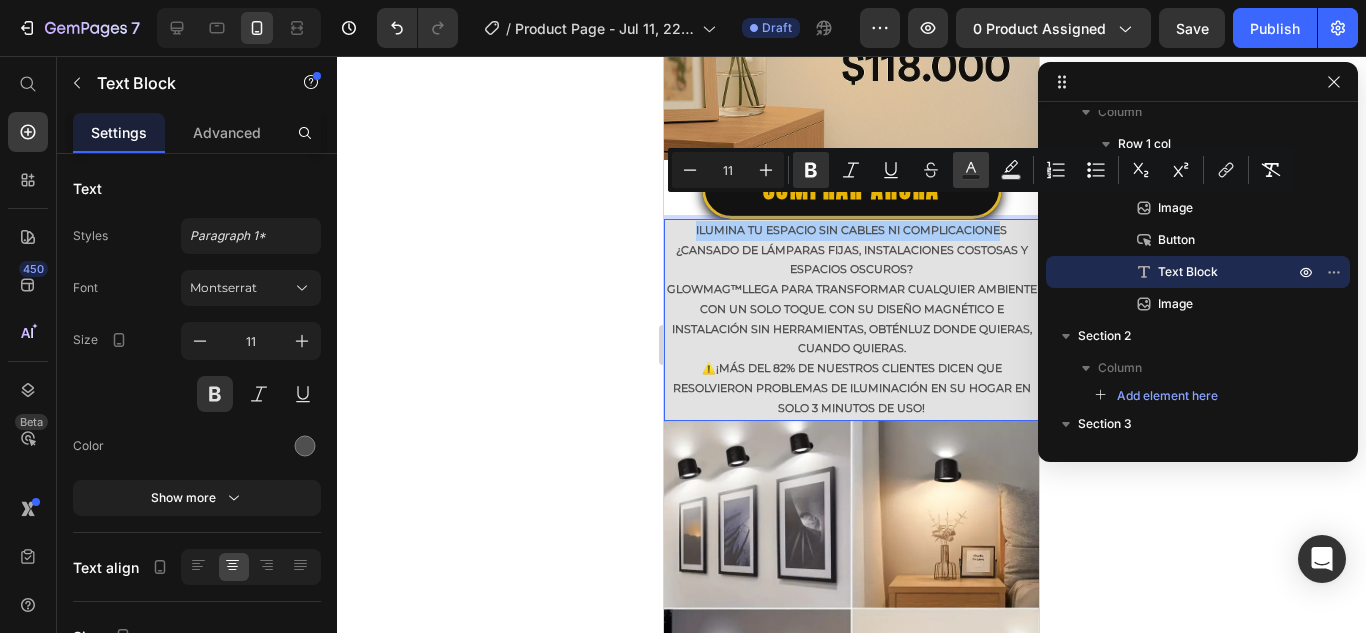 click 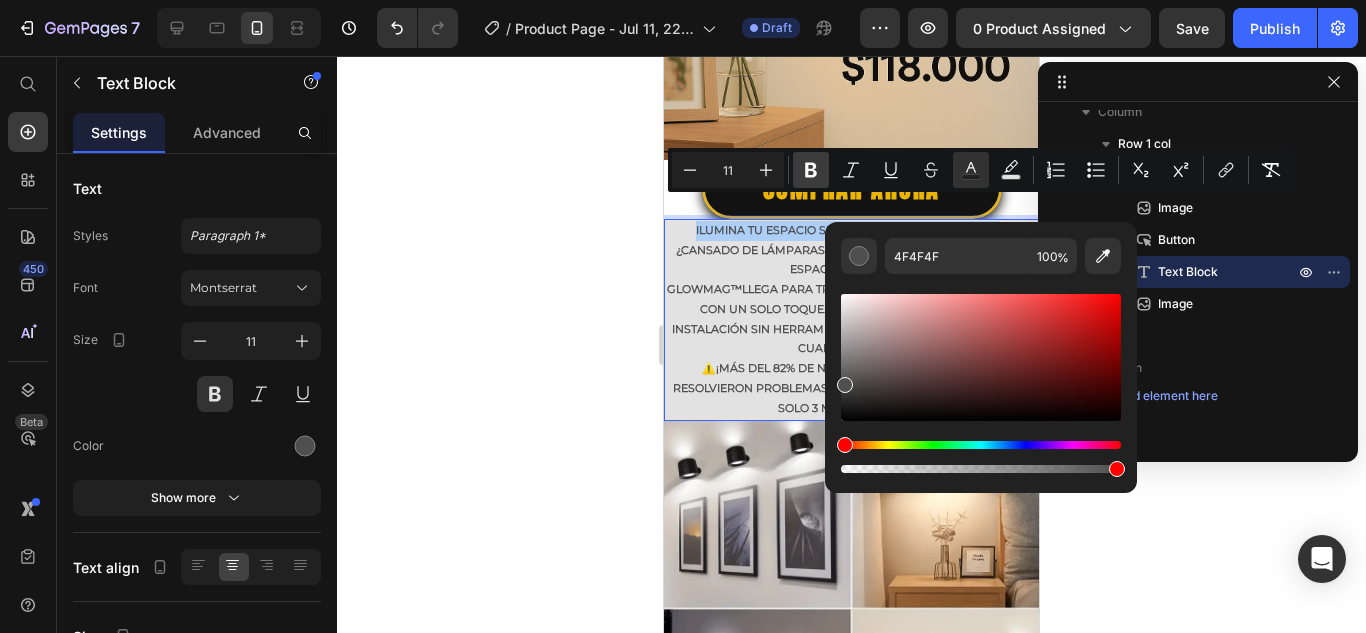 click 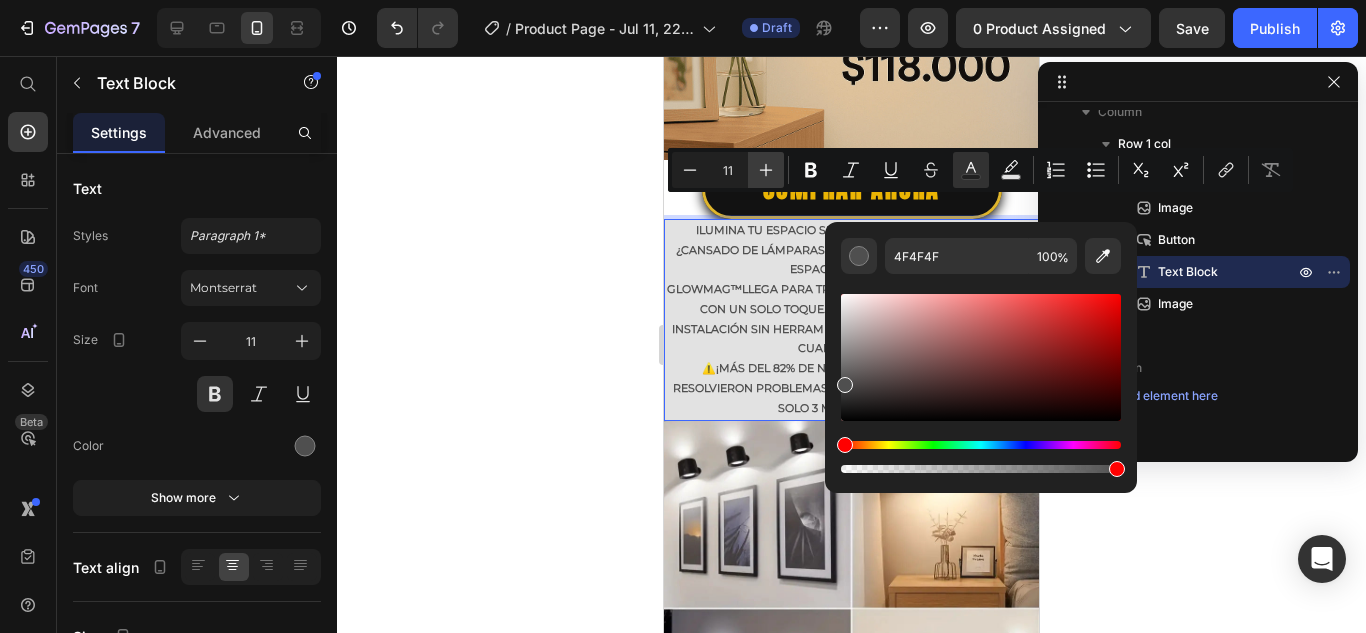 click 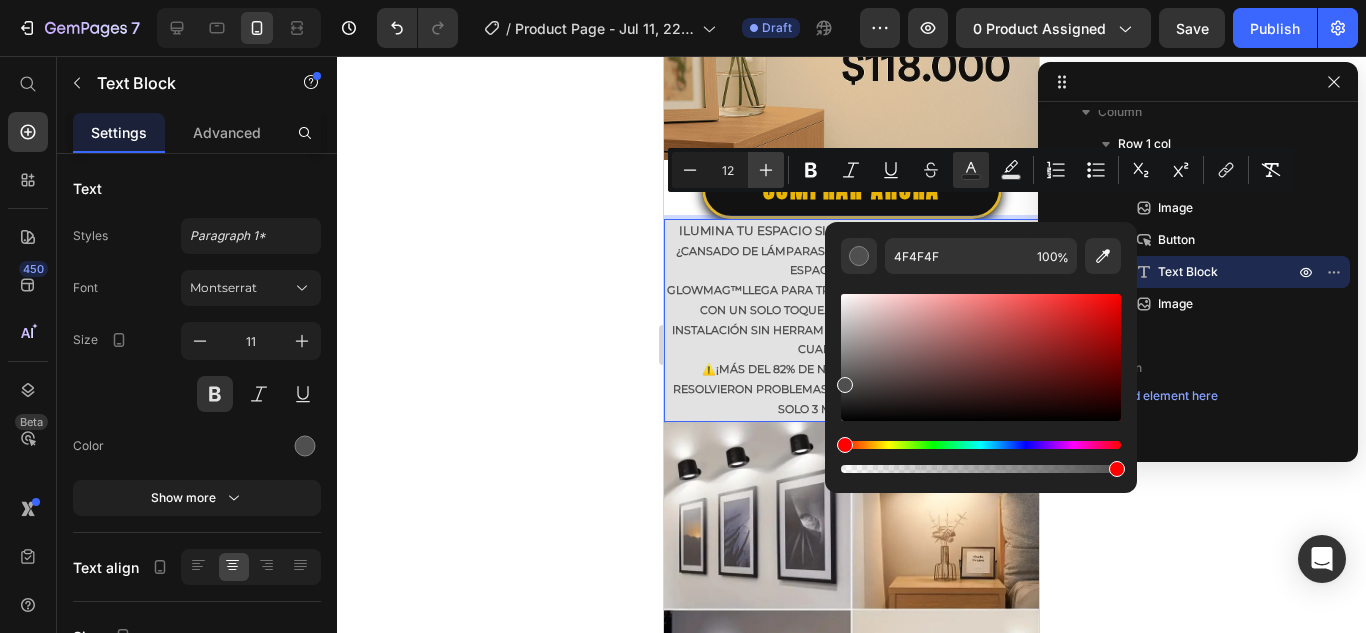click 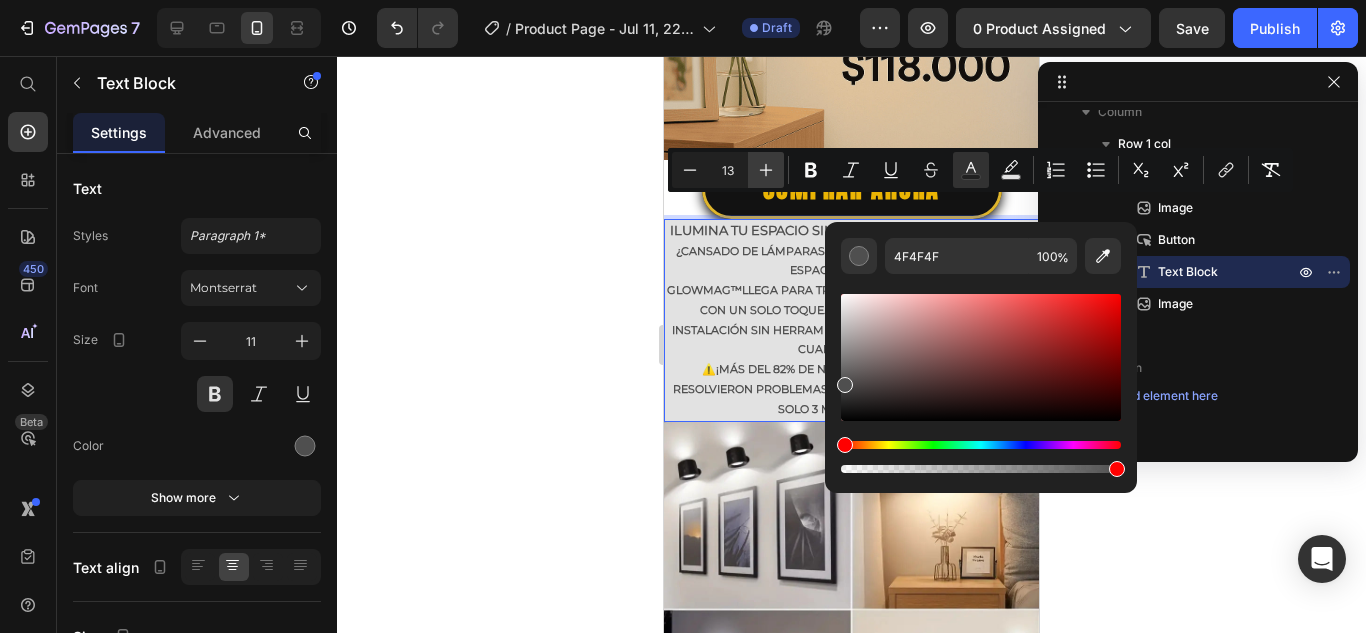 click 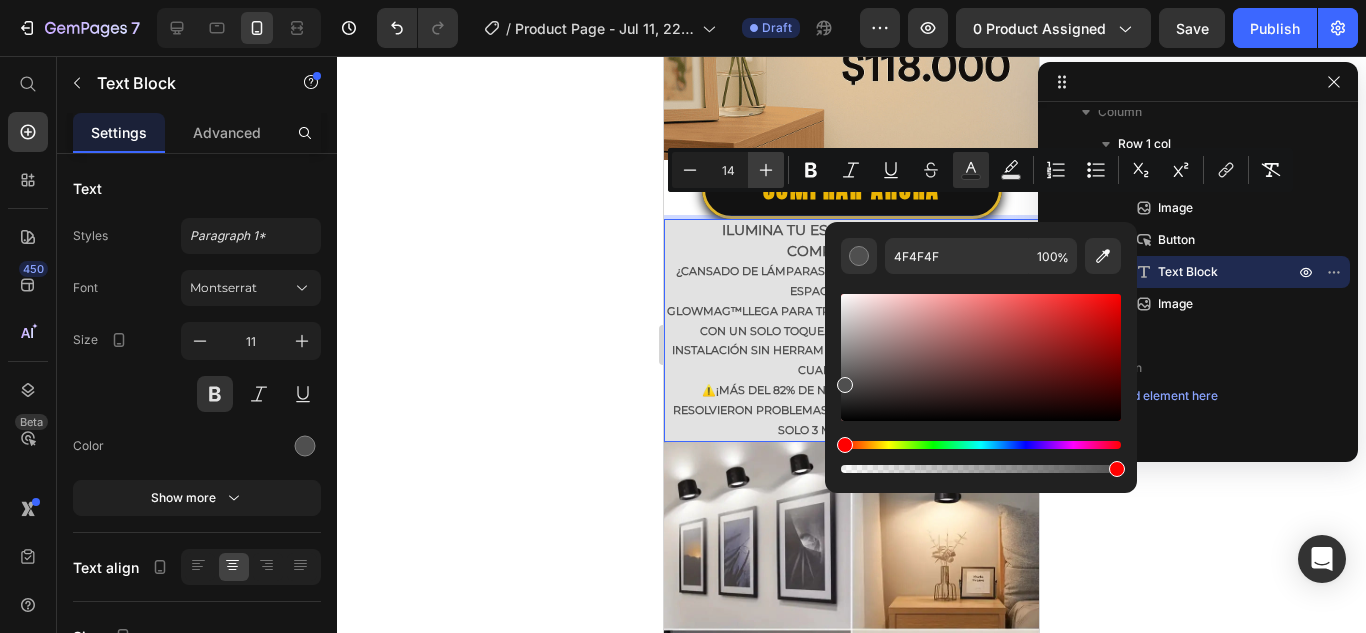click 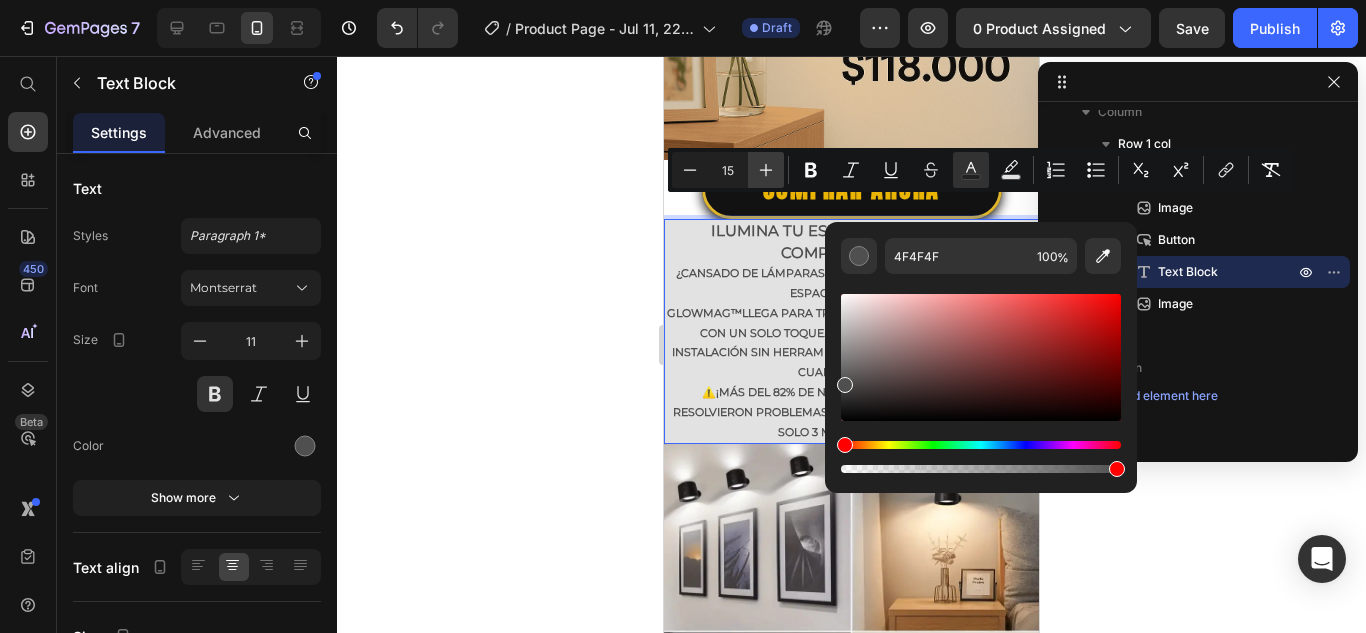 click 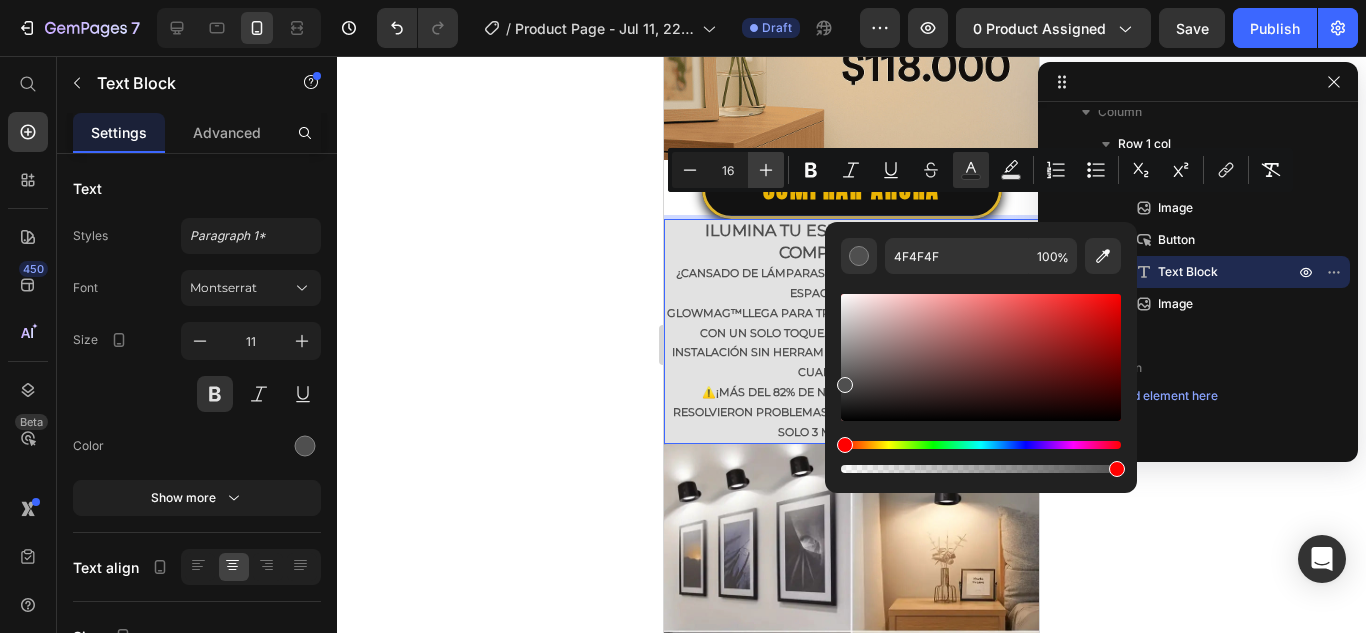 click on "Plus" at bounding box center [766, 170] 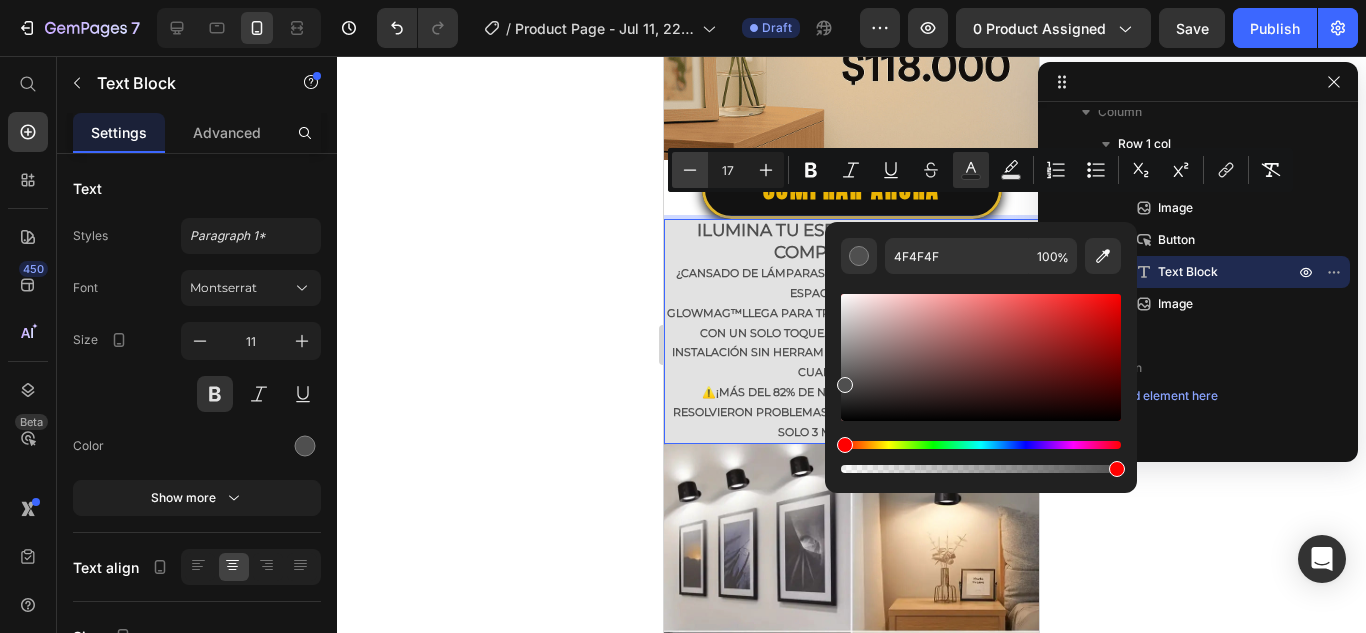 click 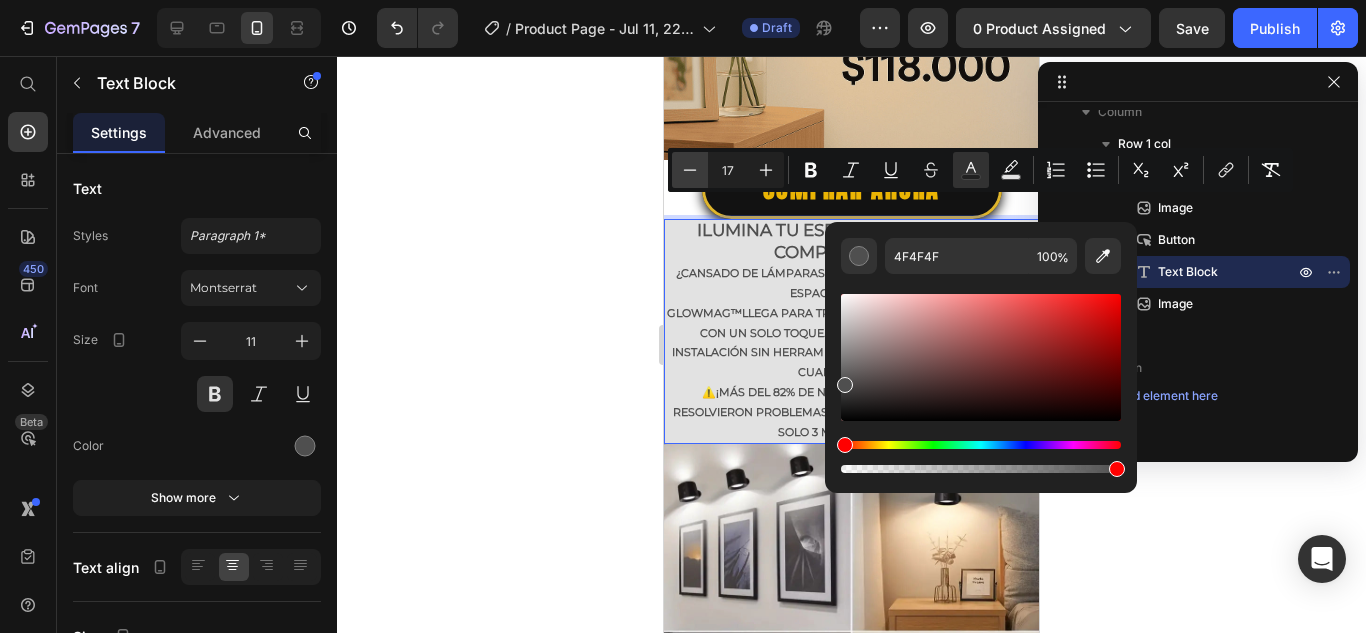 type on "16" 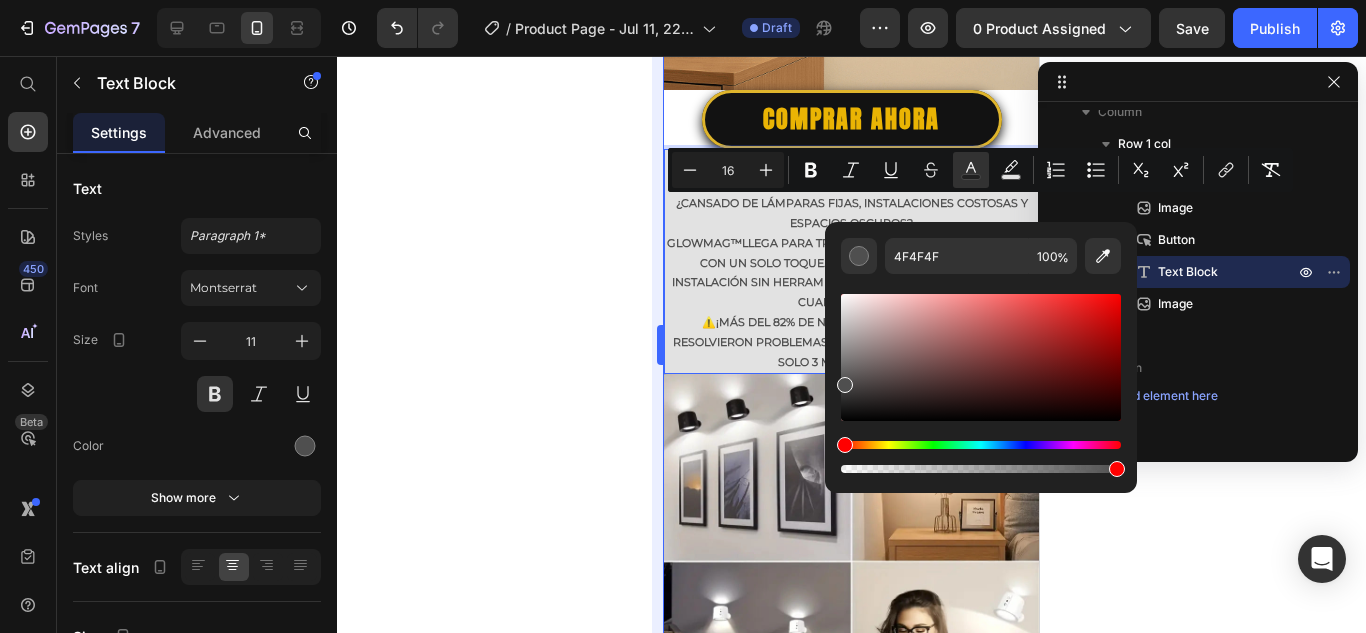 scroll, scrollTop: 600, scrollLeft: 0, axis: vertical 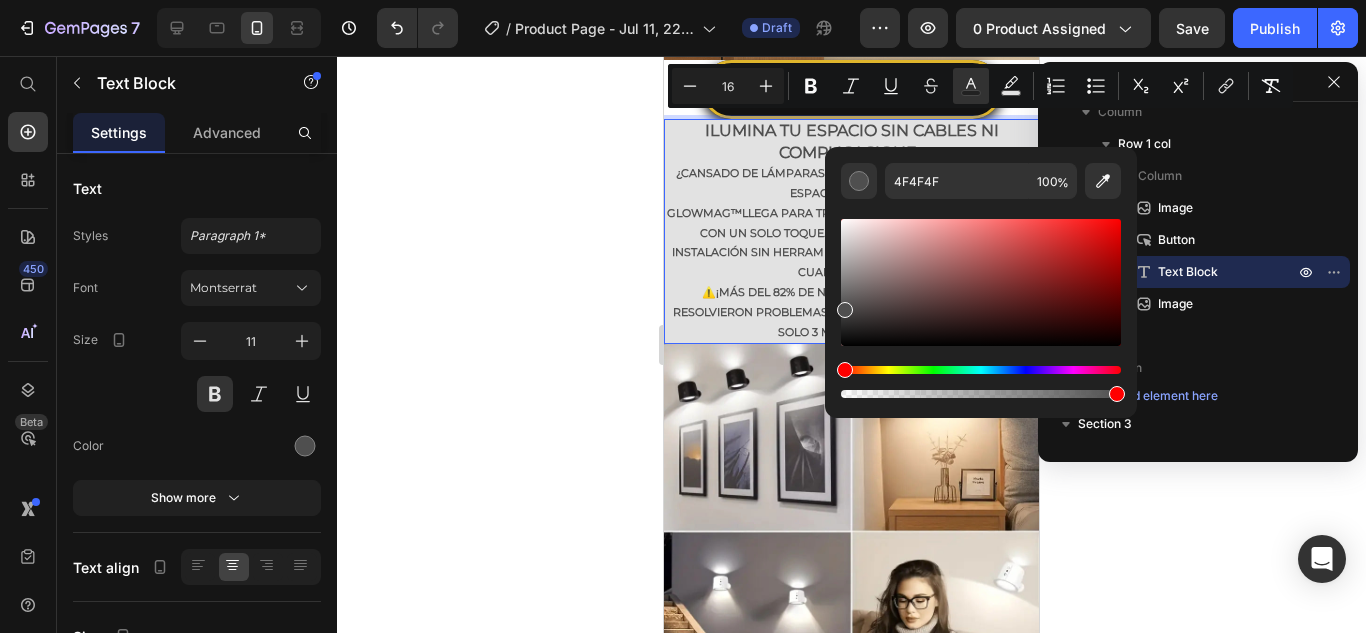 click 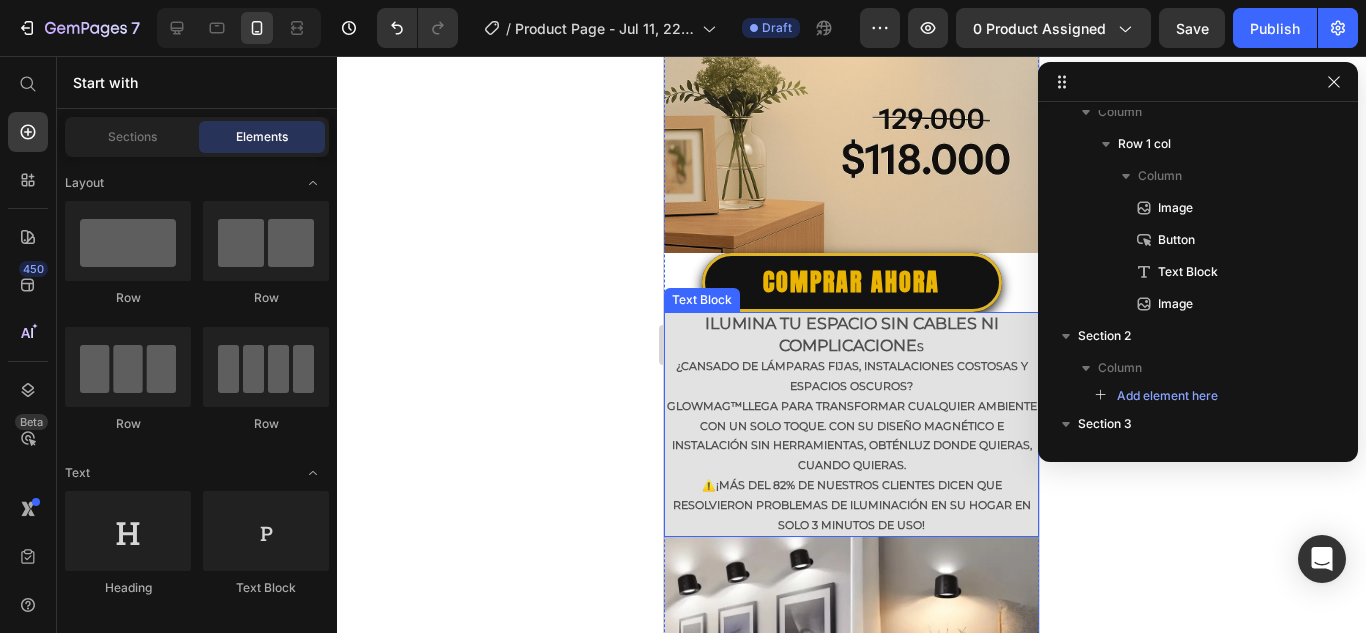 scroll, scrollTop: 400, scrollLeft: 0, axis: vertical 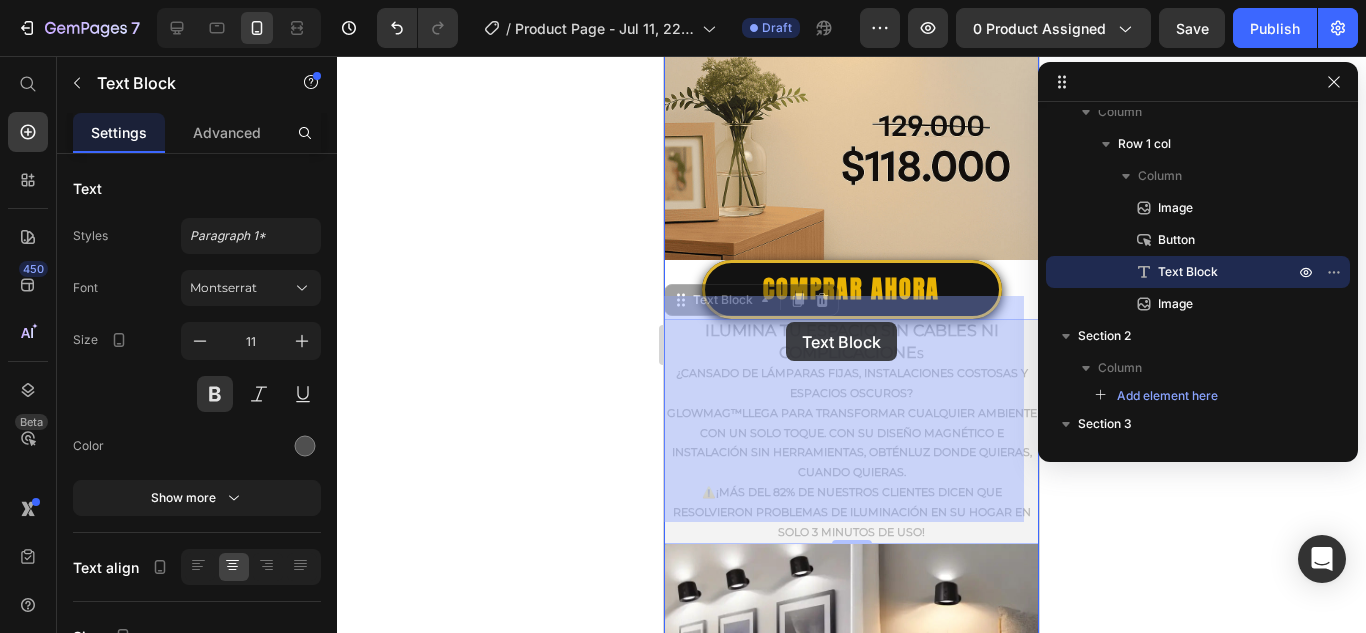 drag, startPoint x: 701, startPoint y: 305, endPoint x: 774, endPoint y: 329, distance: 76.843994 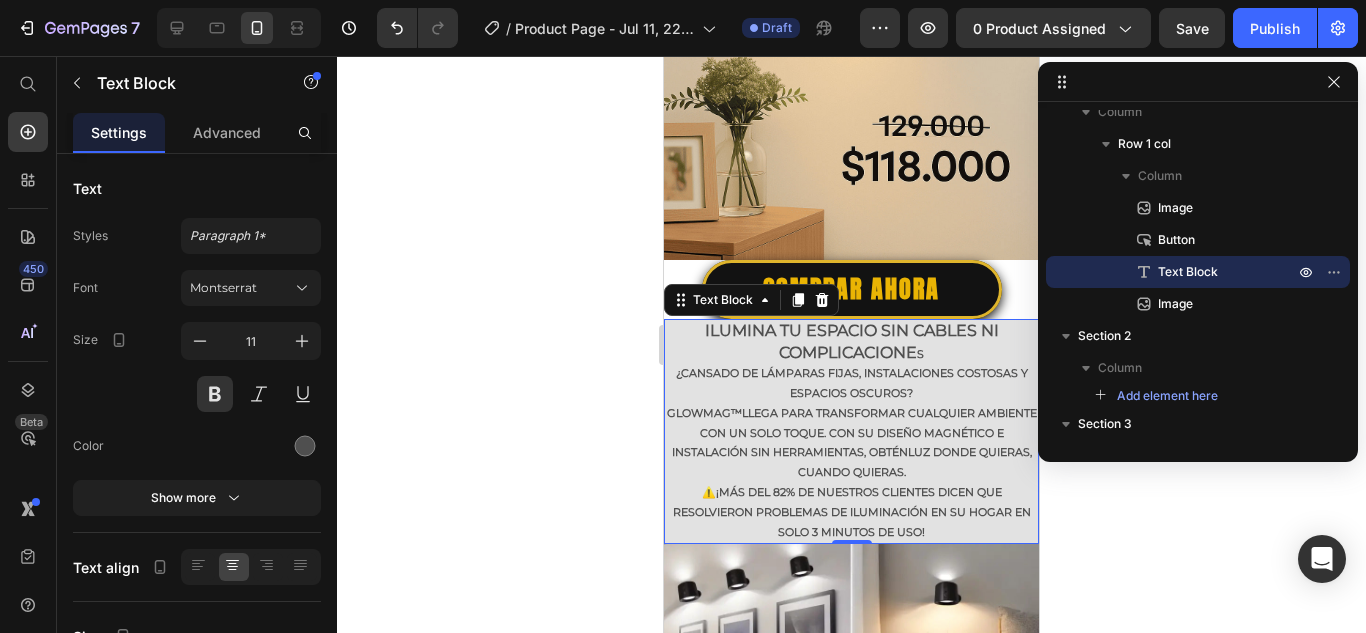 click on "Ilumina tu espacio sin cables ni complicacione s ¿Cansado de lámparas fijas, instalaciones costosas y espacios oscuros? GLOWMAG™ llega para transformar cualquier ambiente con un solo toque. Con su diseño magnético e instalación sin herramientas, obtén luz donde quieras, cuando quieras . ⚠️ ¡Más del 82% de nuestros clientes dicen que resolvieron problemas de iluminación en su hogar en solo 3 minutos de uso!" at bounding box center [851, 432] 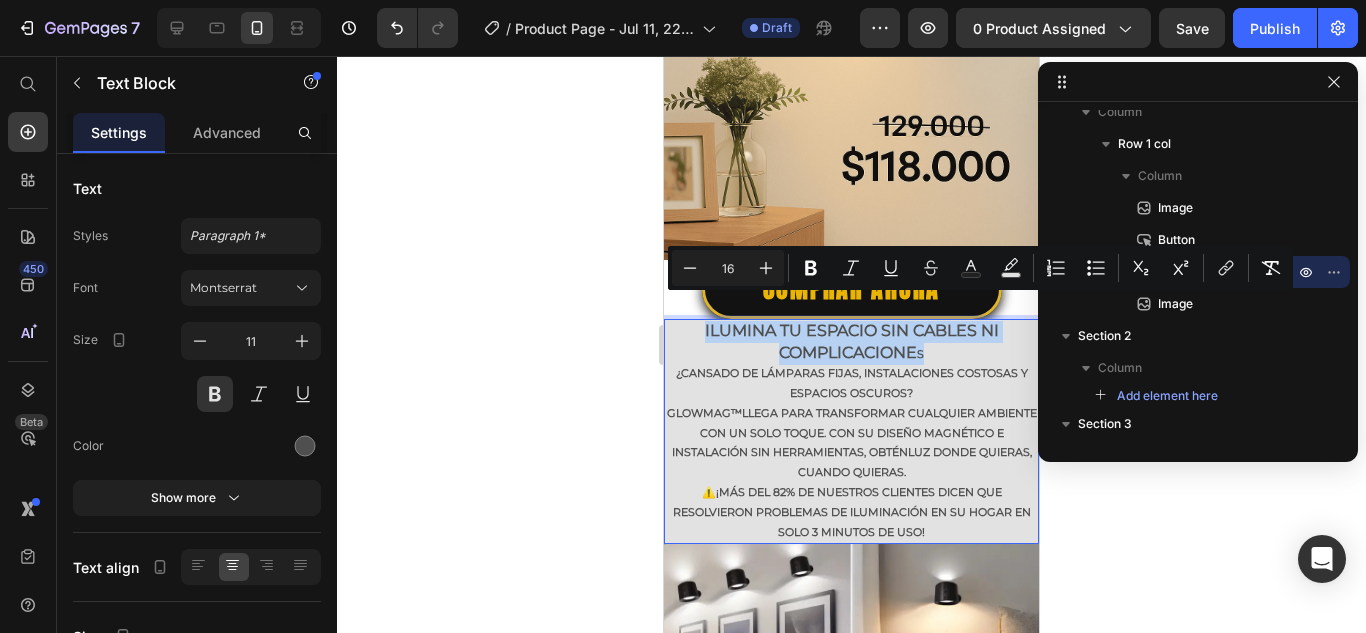 drag, startPoint x: 698, startPoint y: 298, endPoint x: 982, endPoint y: 327, distance: 285.4768 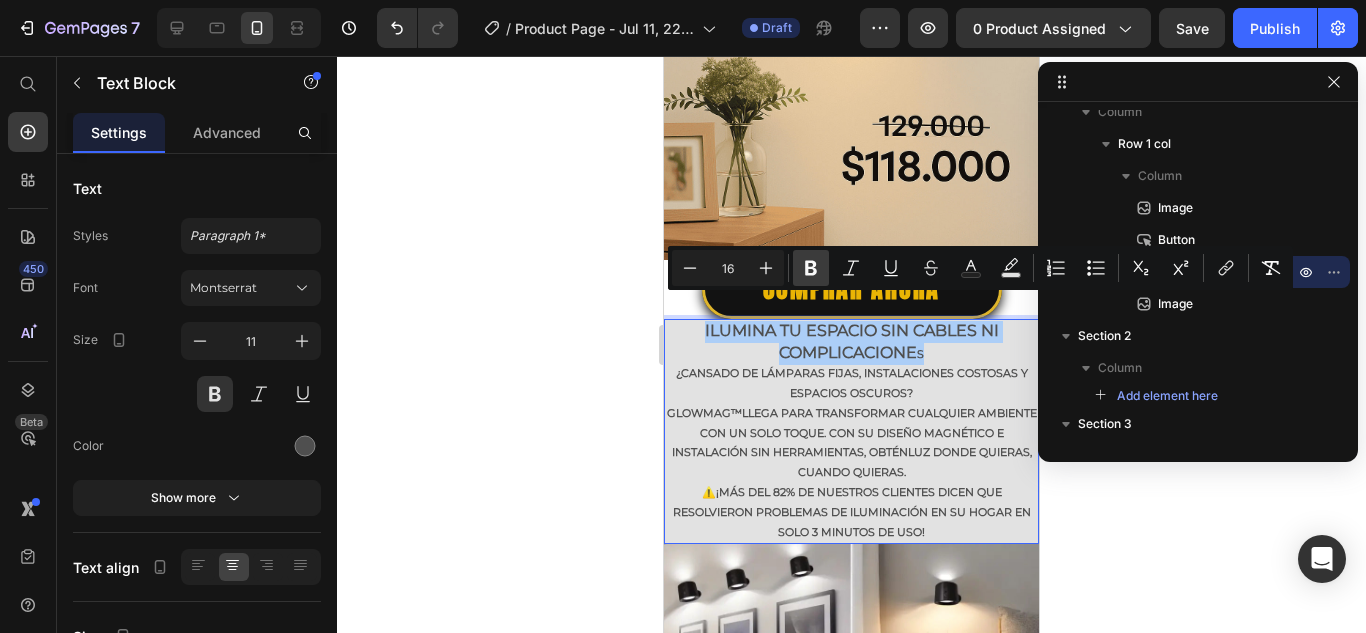 click on "Bold" at bounding box center (811, 268) 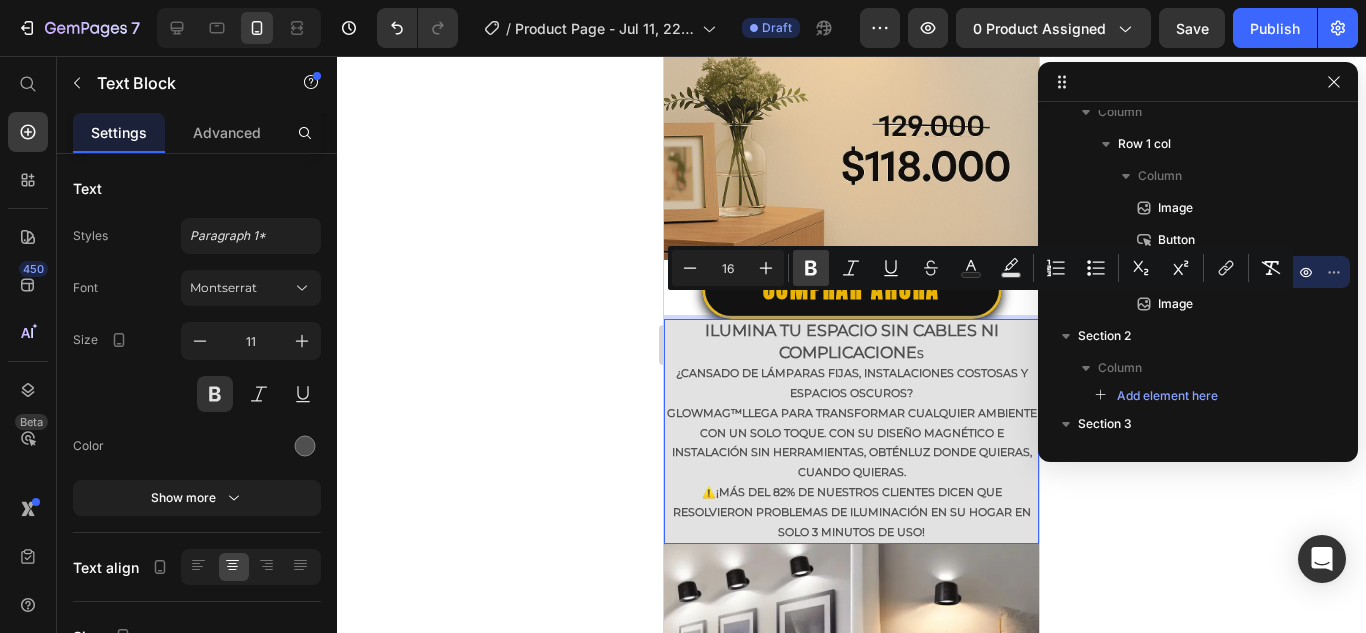 click on "Bold" at bounding box center [811, 268] 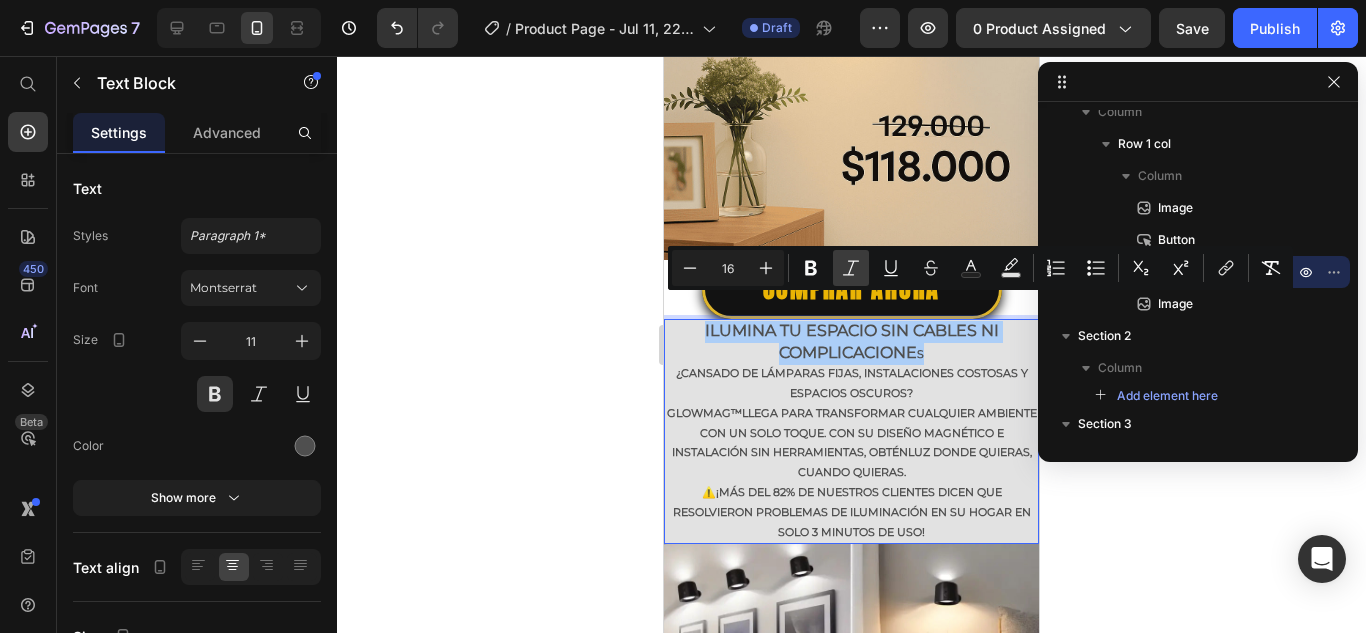click 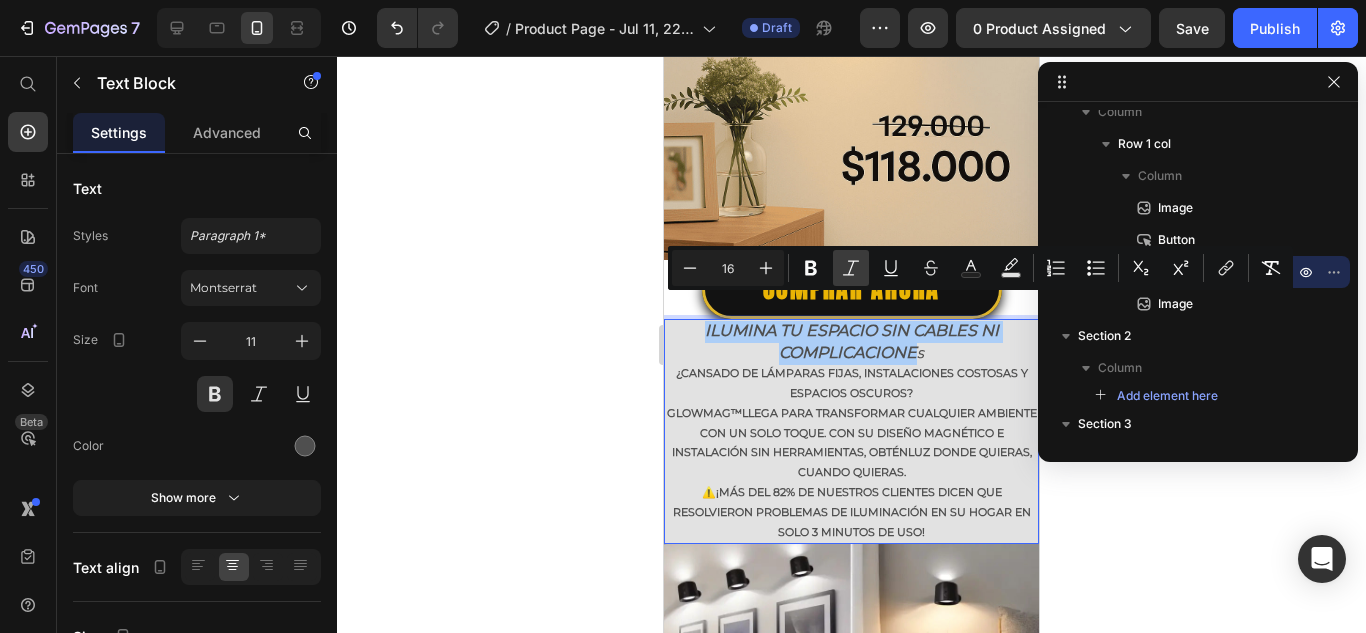 click 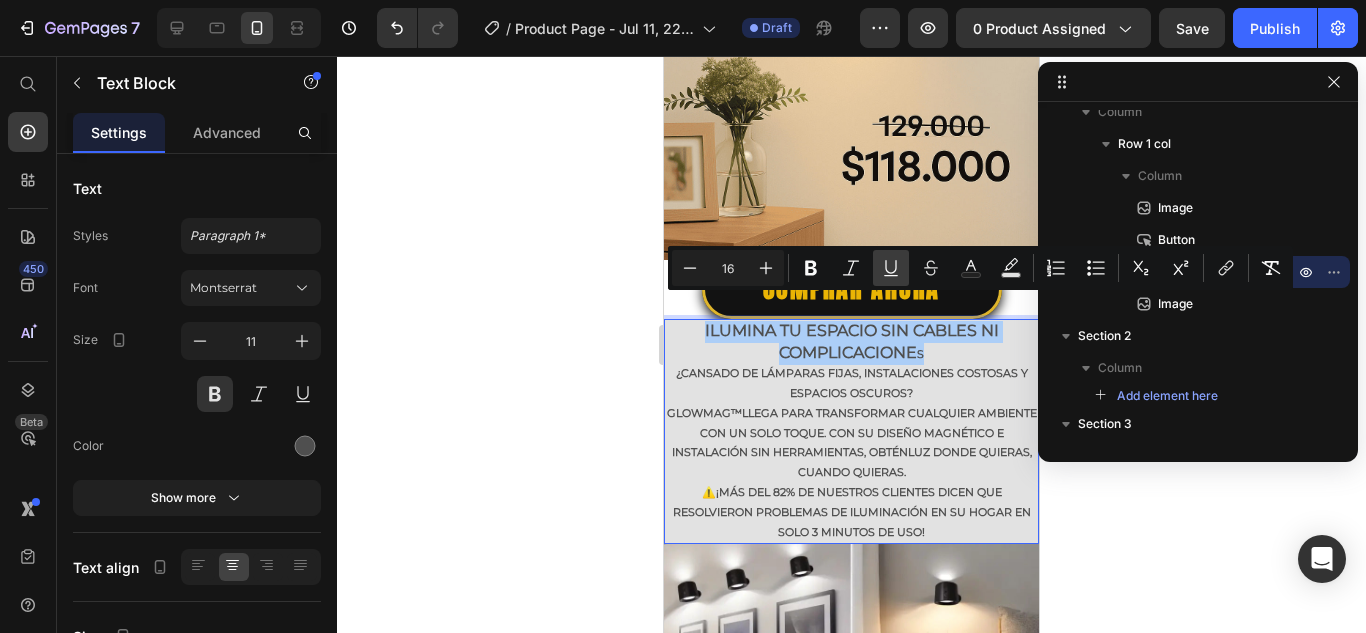 click 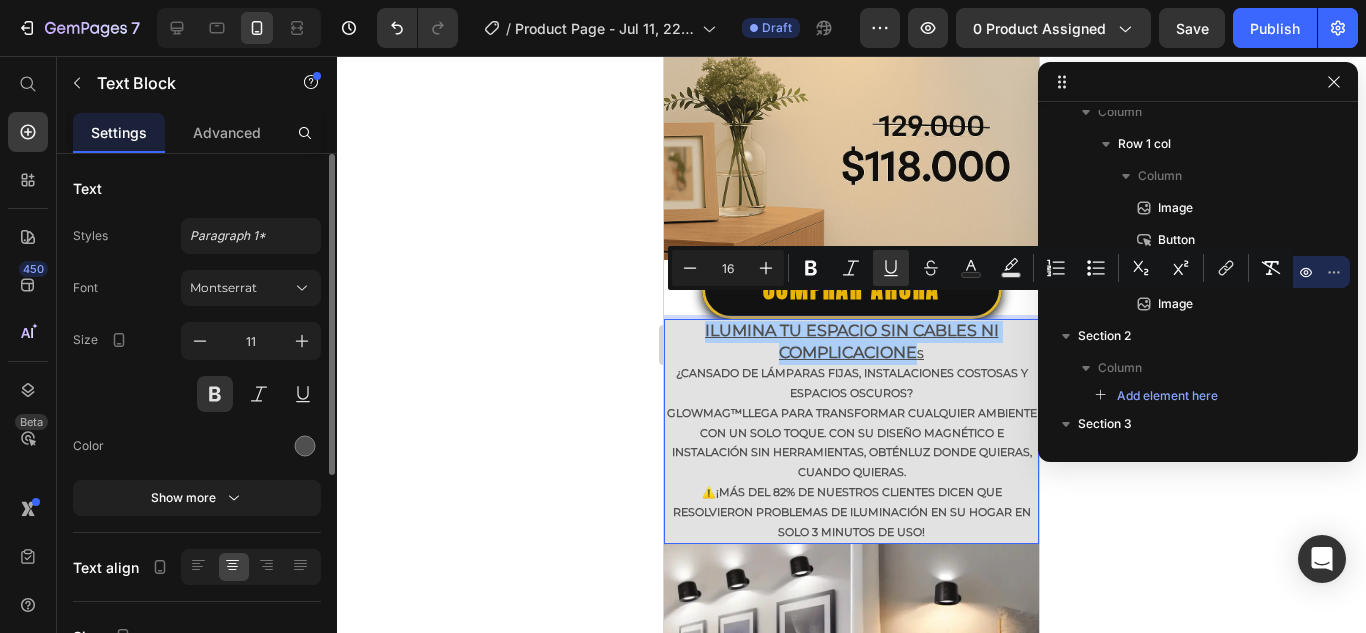 click on "Text" at bounding box center (197, 188) 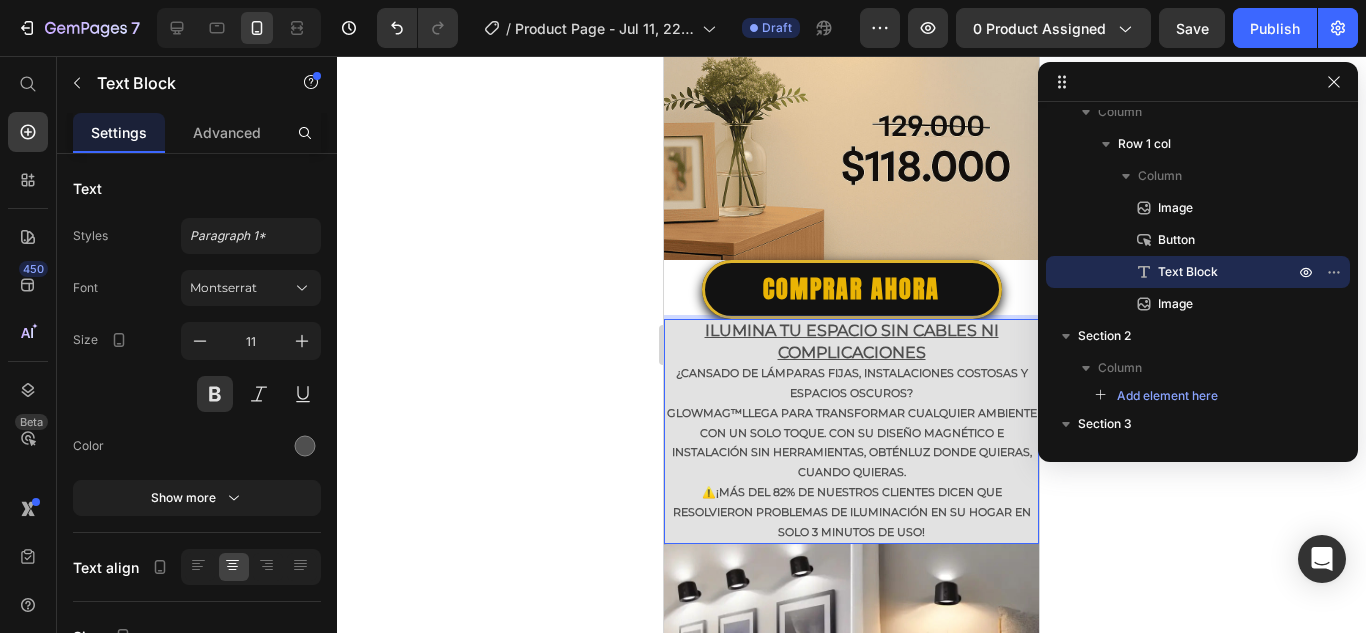 click 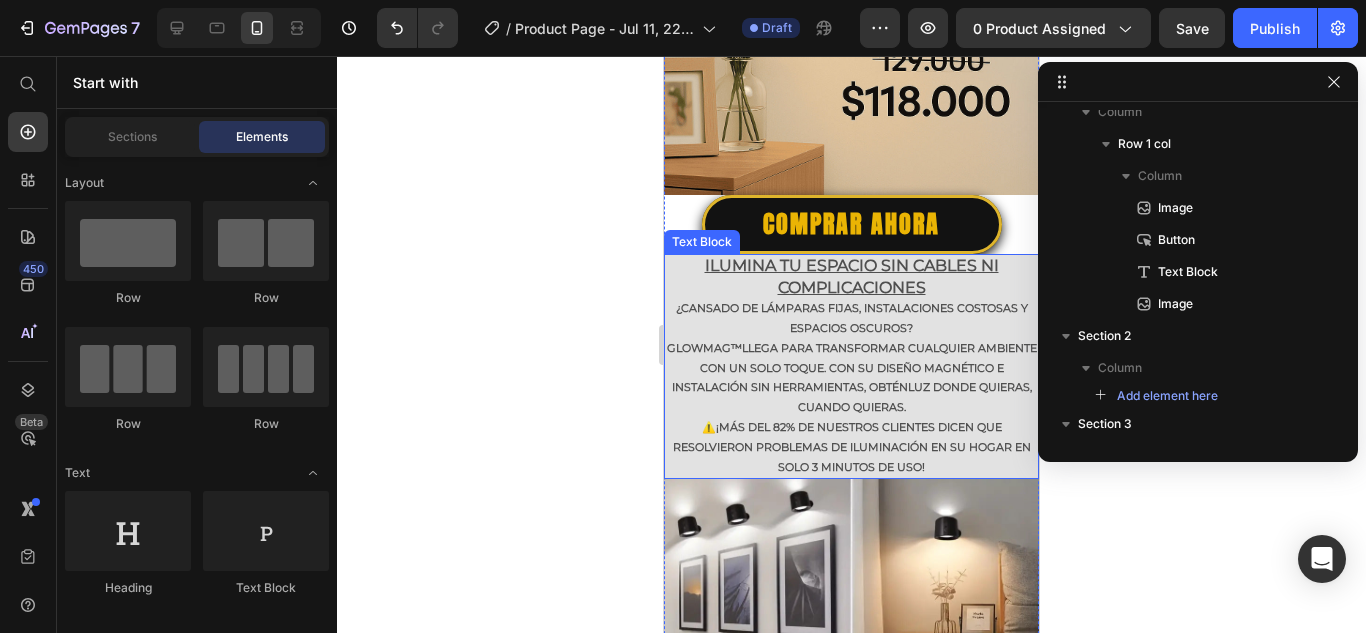 scroll, scrollTop: 500, scrollLeft: 0, axis: vertical 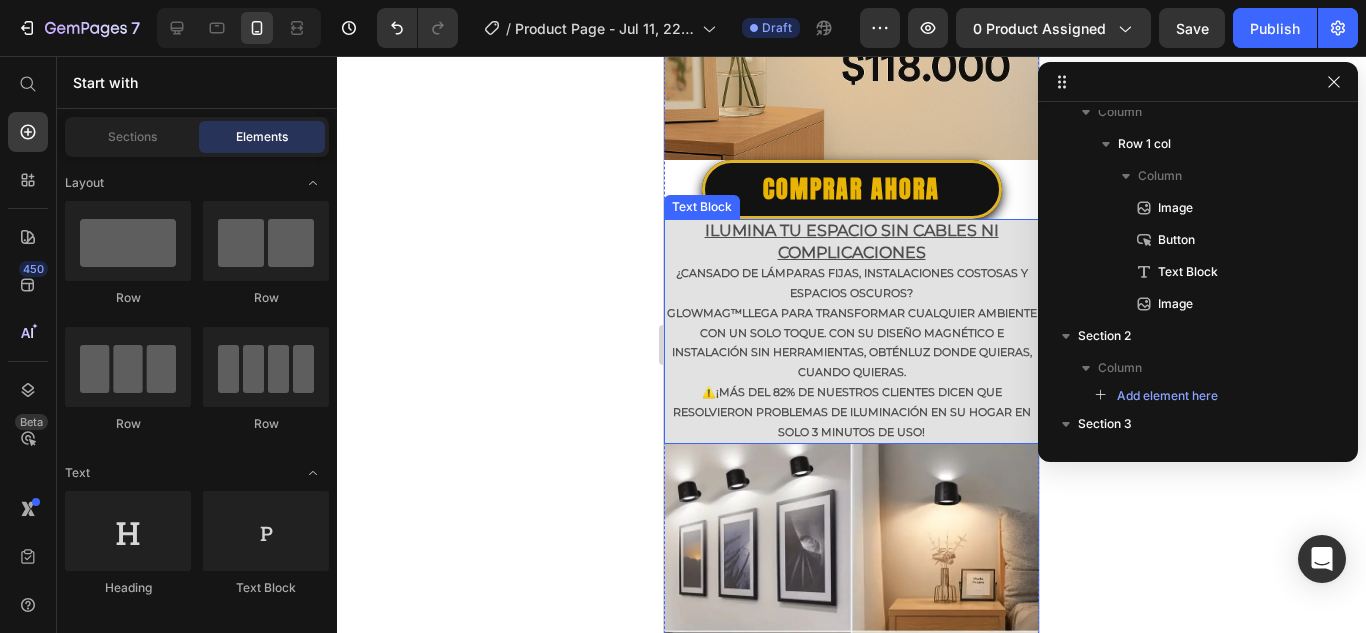 click on "¿Cansado de lámparas fijas, instalaciones costosas y espacios oscuros? GLOWMAG™ llega para transformar cualquier ambiente con un solo toque. Con su diseño magnético e instalación sin herramientas, obtén luz donde quieras, cuando quieras ." at bounding box center (851, 323) 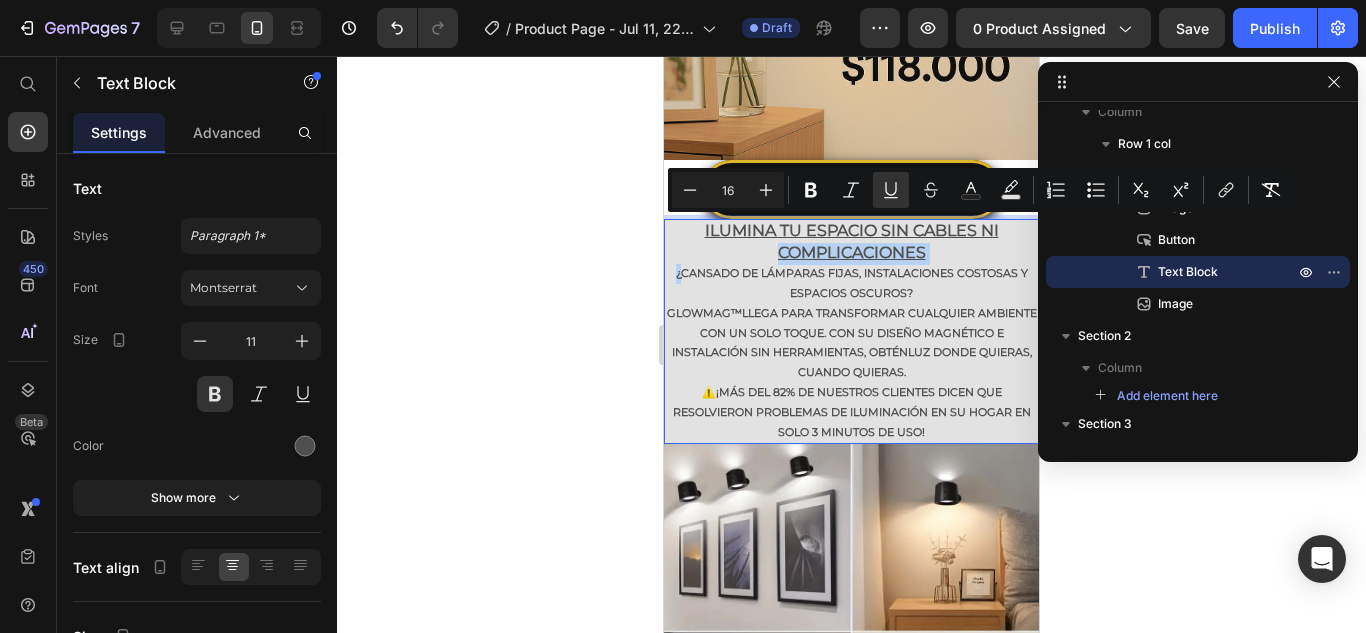 drag, startPoint x: 673, startPoint y: 248, endPoint x: 751, endPoint y: 225, distance: 81.32035 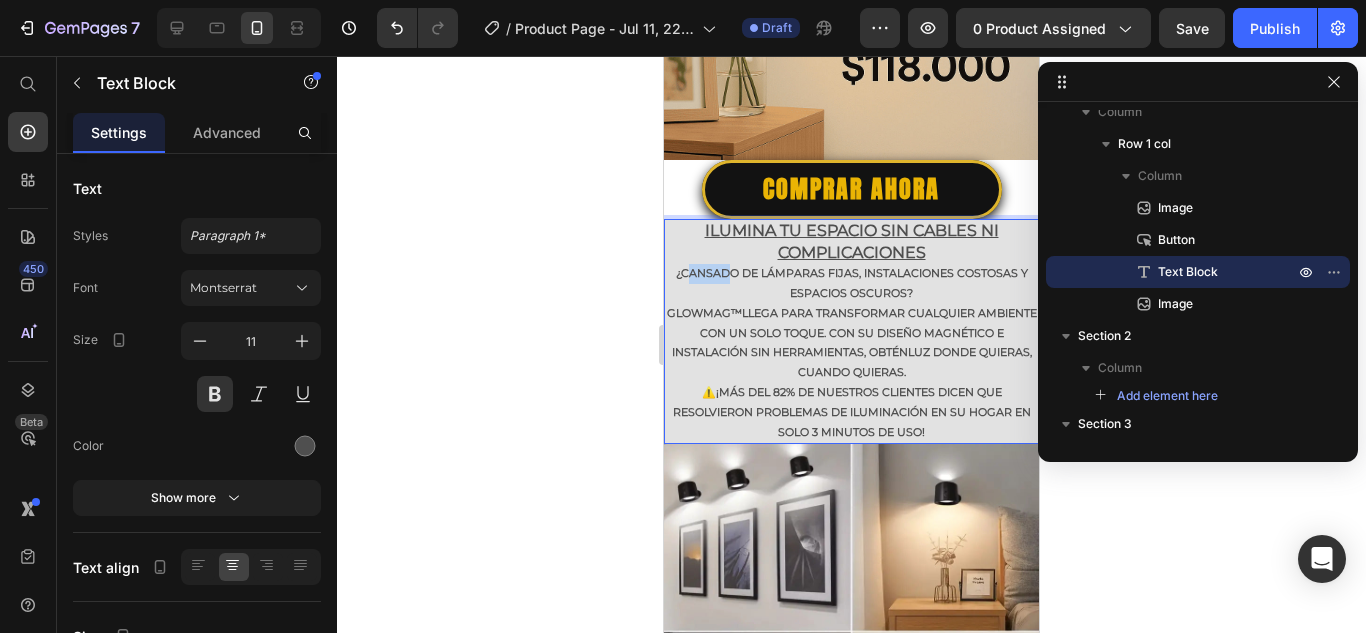 drag, startPoint x: 680, startPoint y: 248, endPoint x: 718, endPoint y: 241, distance: 38.63936 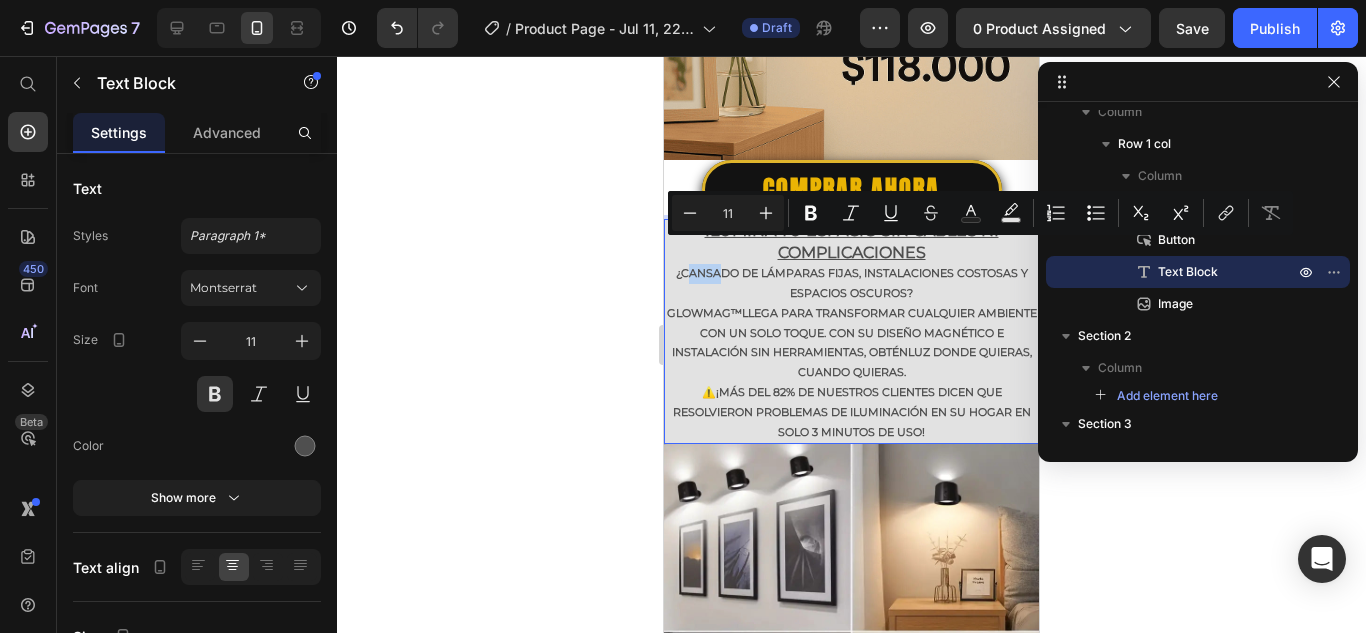 click on "Minus 11 Plus Bold Italic Underline       Strikethrough
Text Color
Text Background Color Numbered List Bulleted List Subscript Superscript       link Remove Format" at bounding box center [980, 213] 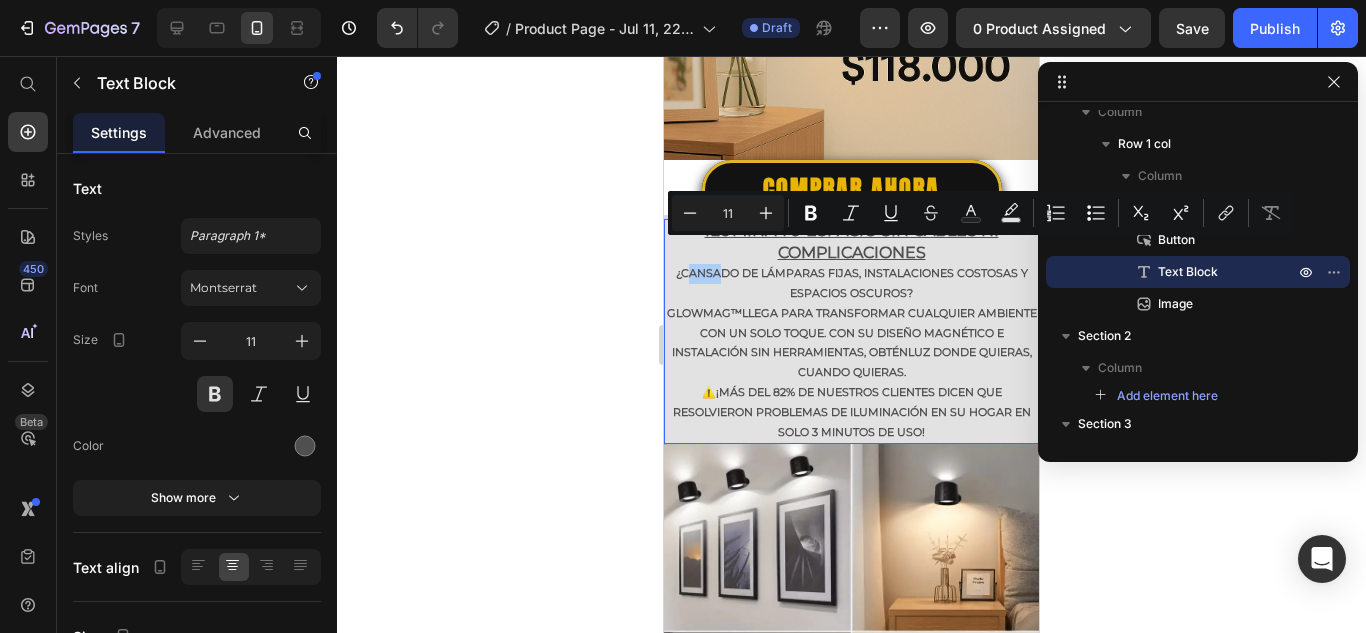 click 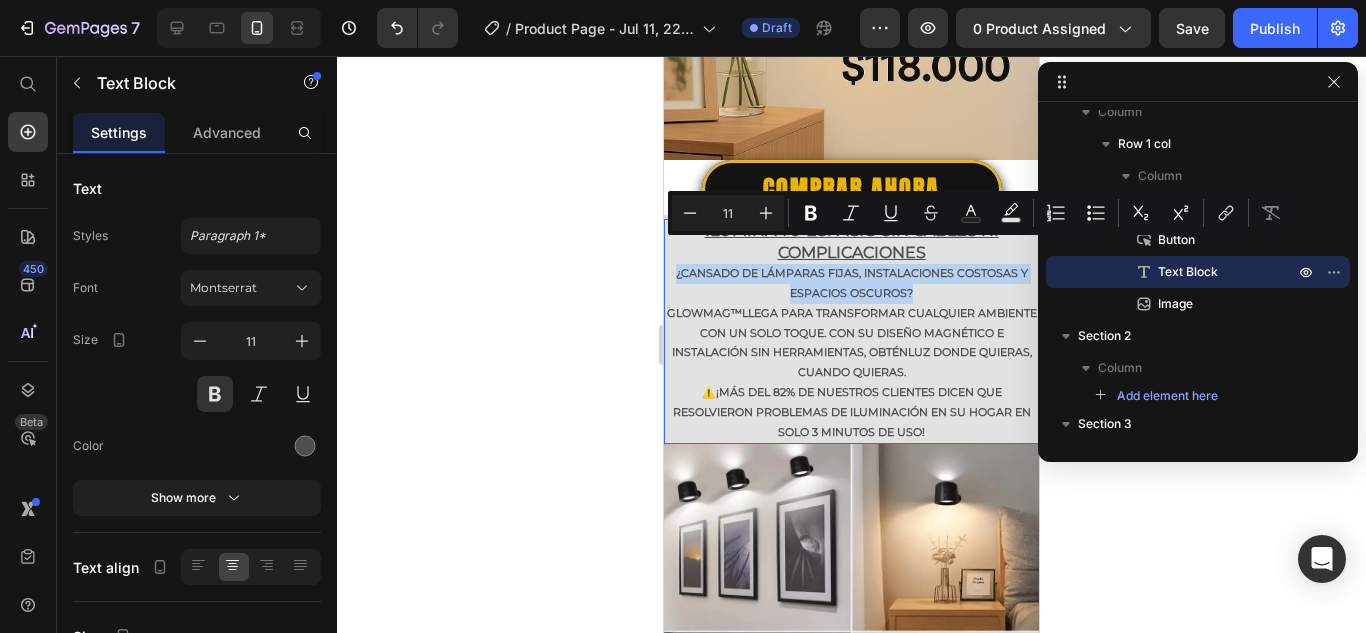 drag, startPoint x: 668, startPoint y: 248, endPoint x: 933, endPoint y: 267, distance: 265.68027 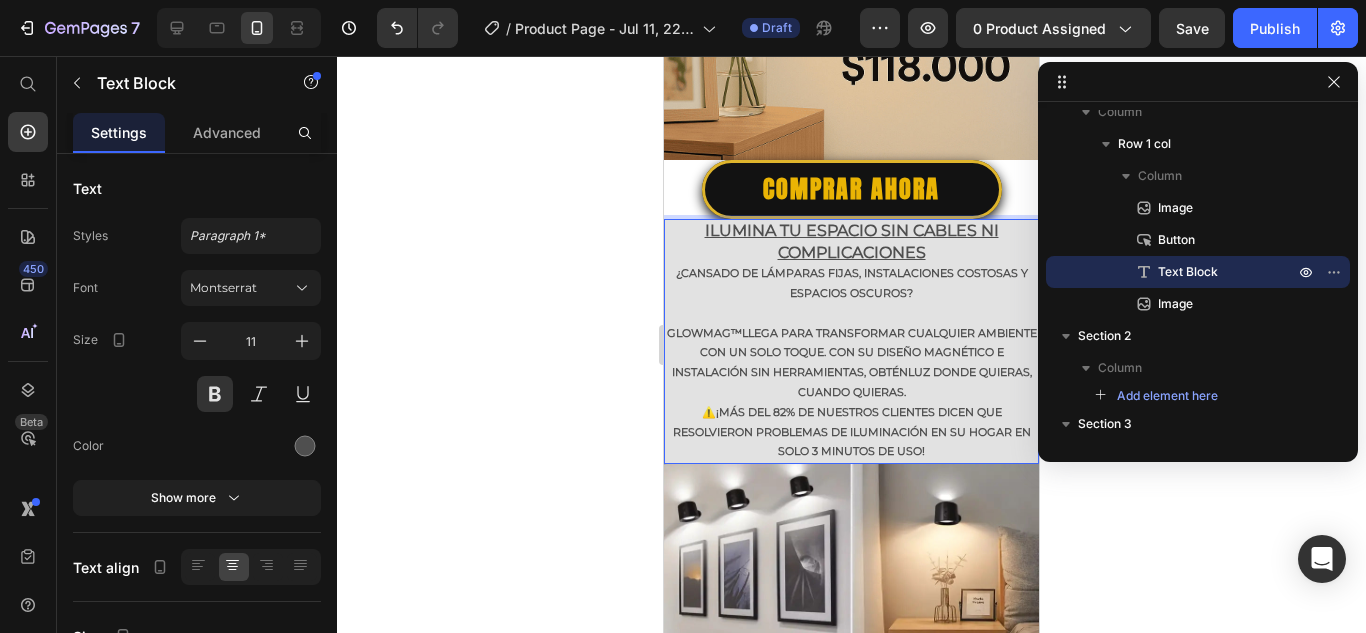 click on "Ilumina tu espacio sin cables ni complicacioneS" at bounding box center [851, 243] 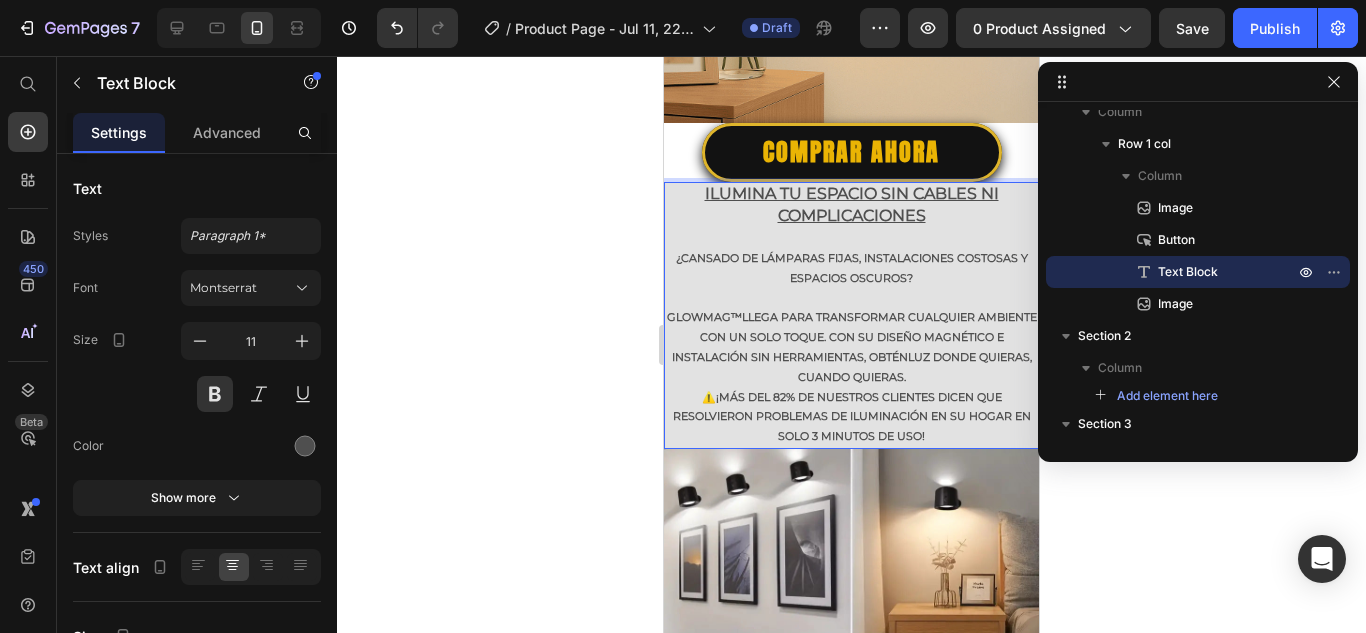 scroll, scrollTop: 600, scrollLeft: 0, axis: vertical 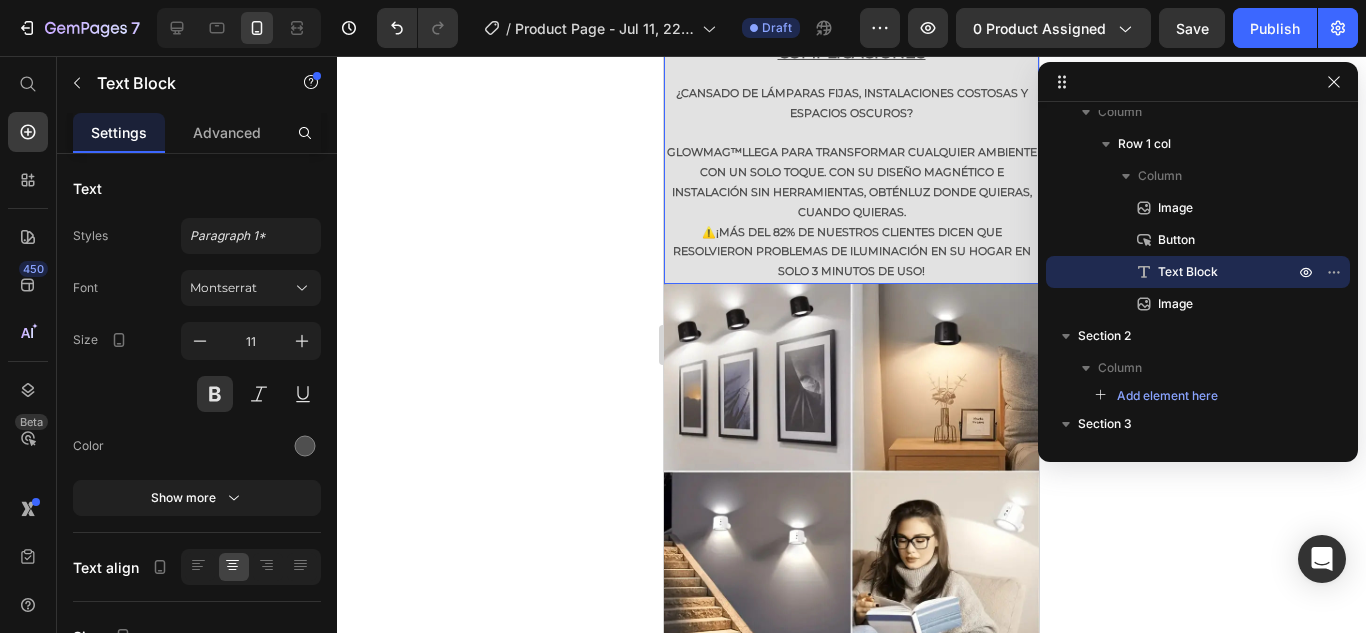 click on "GLOWMAG™ llega para transformar cualquier ambiente con un solo toque. Con su diseño magnético e instalación sin herramientas, obtén luz donde quieras, cuando quieras ." at bounding box center (851, 173) 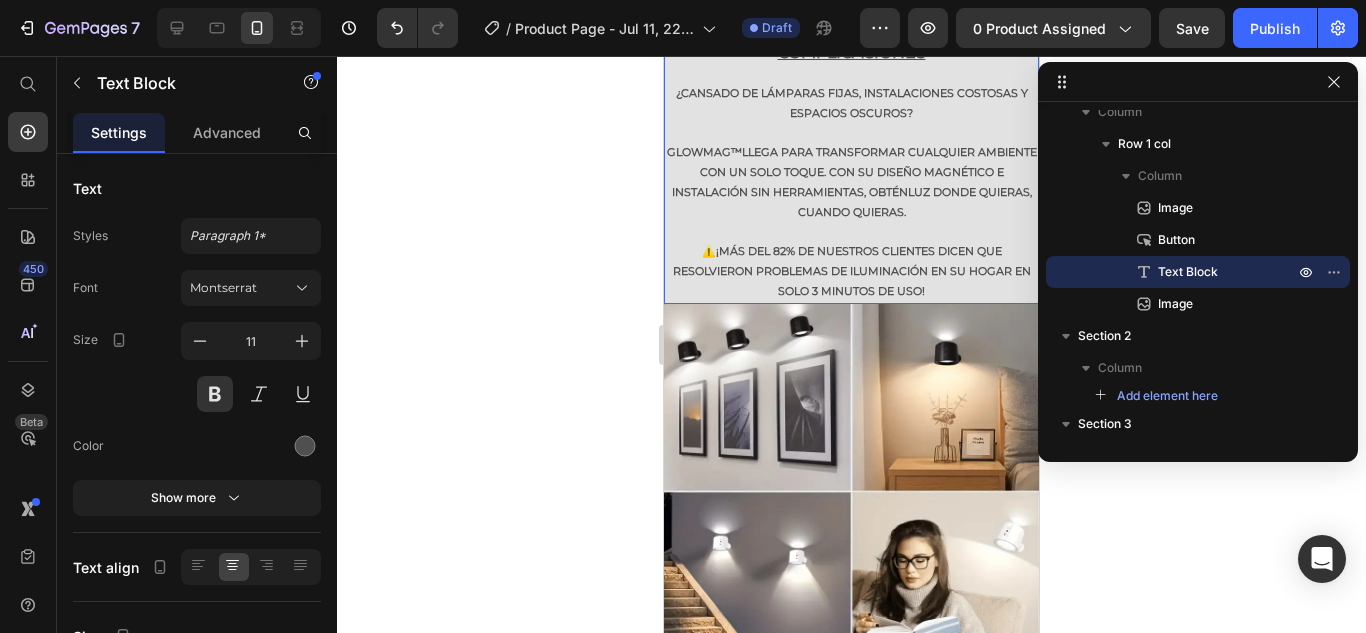 click 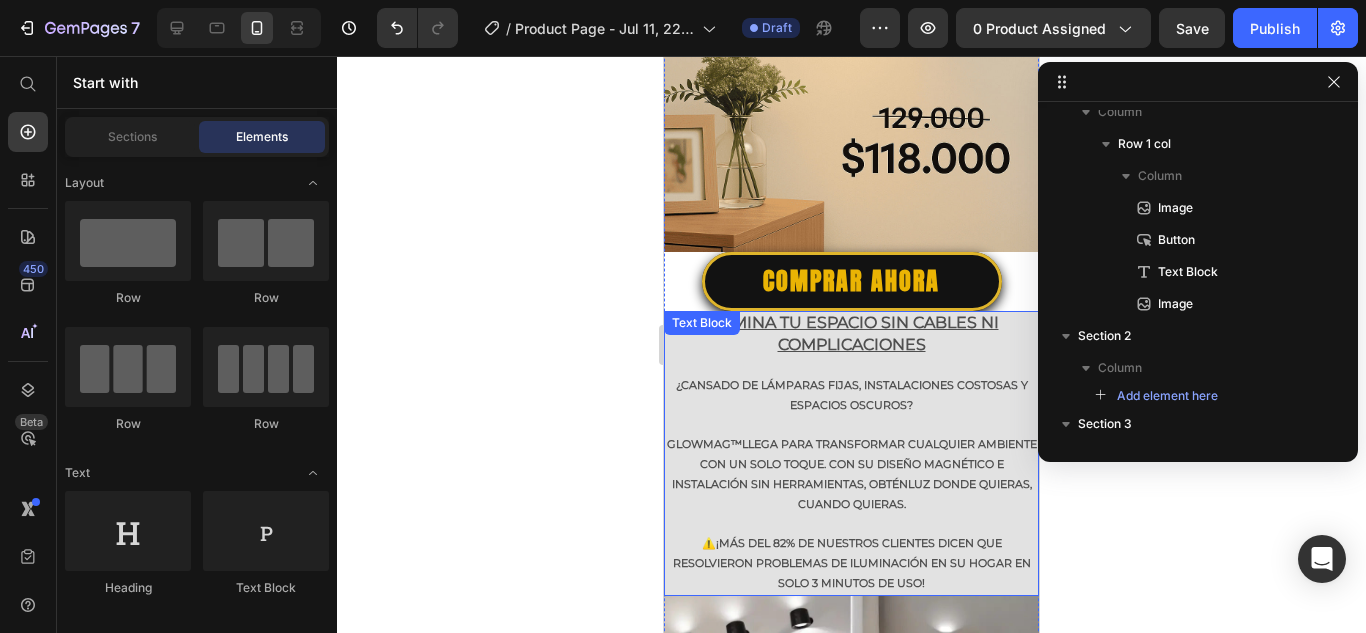 scroll, scrollTop: 400, scrollLeft: 0, axis: vertical 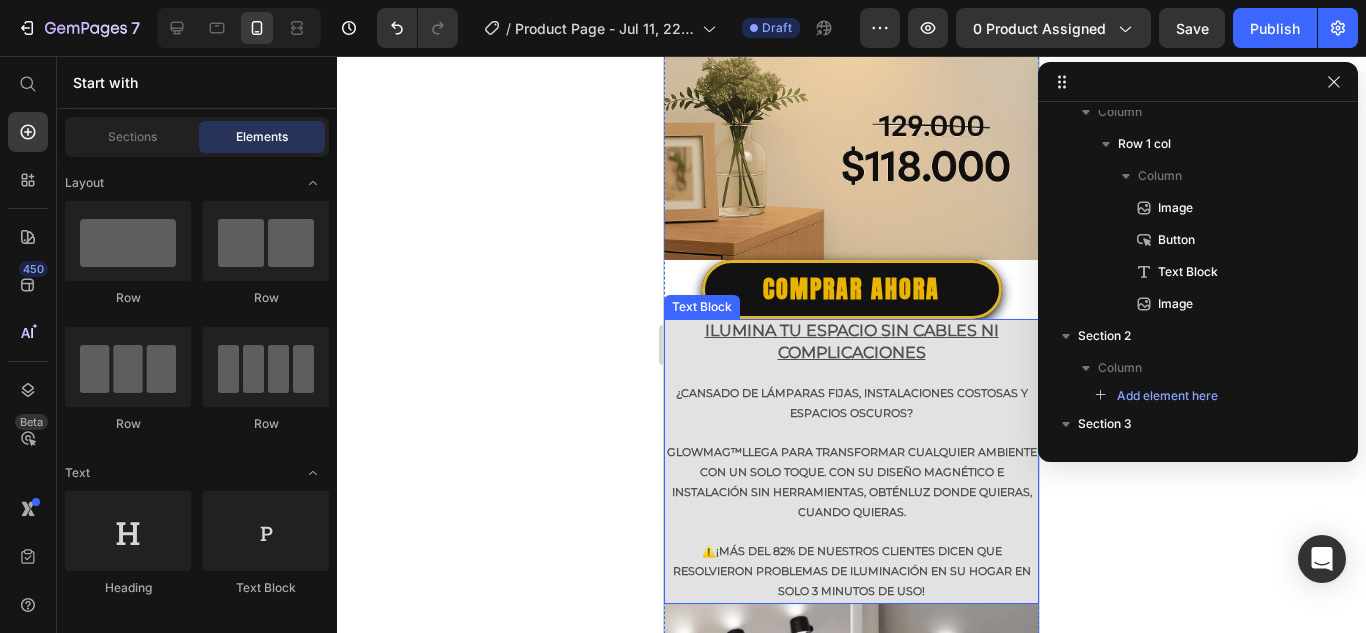 click 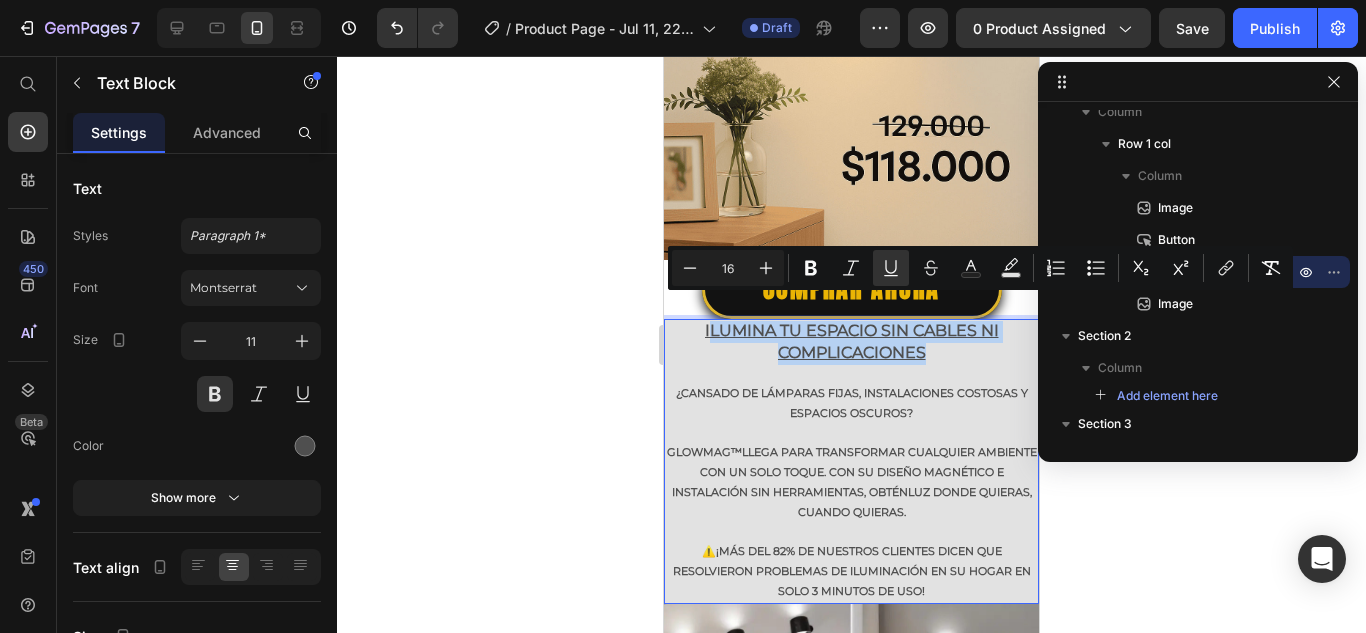 drag, startPoint x: 922, startPoint y: 326, endPoint x: 700, endPoint y: 308, distance: 222.72853 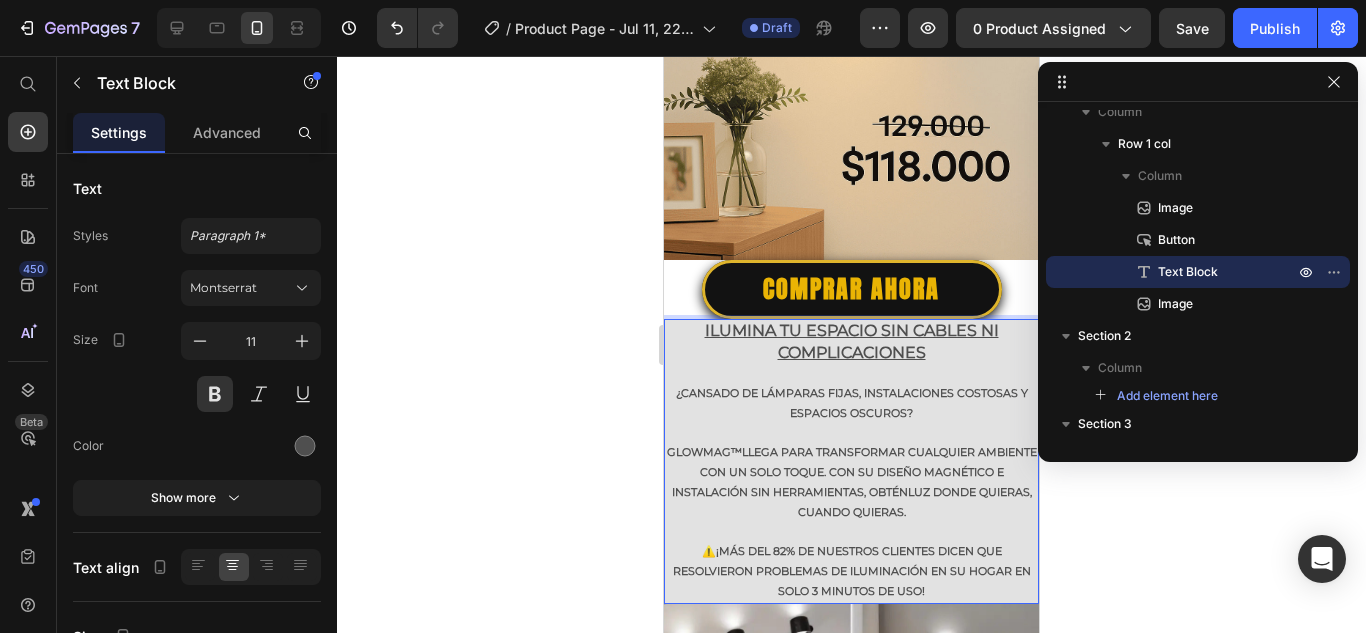 click on "Ilumina tu espacio sin cables ni complicacioneS" at bounding box center [851, 343] 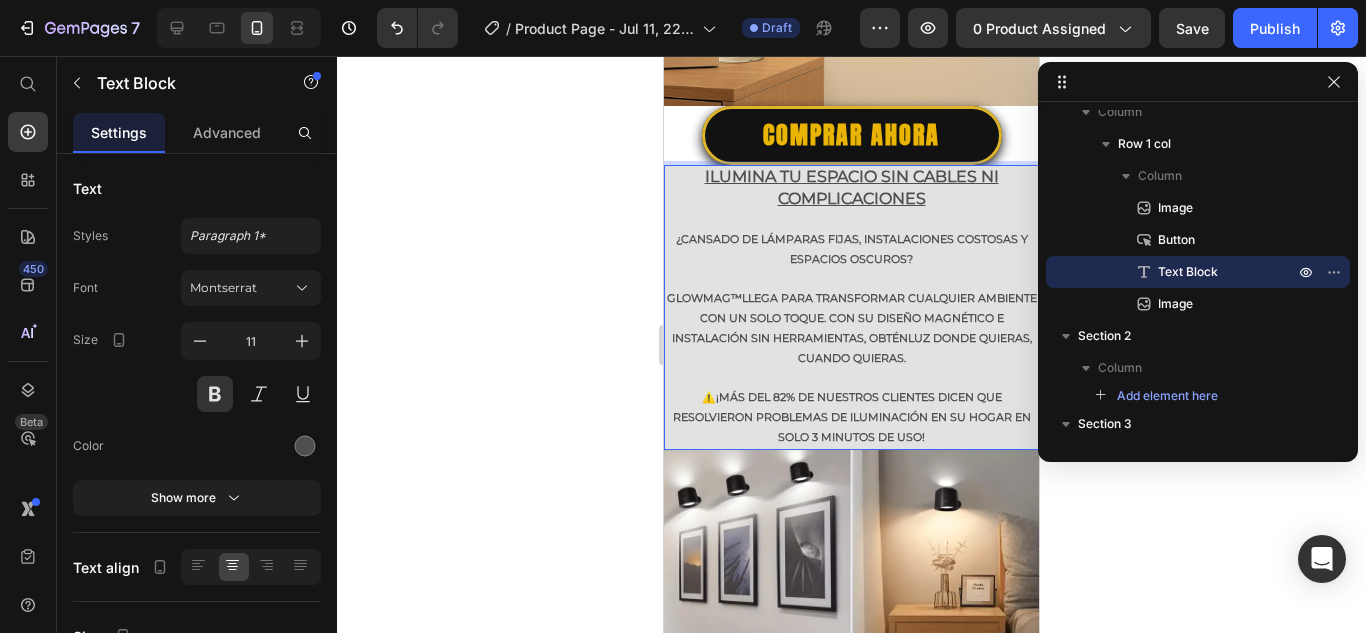 scroll, scrollTop: 600, scrollLeft: 0, axis: vertical 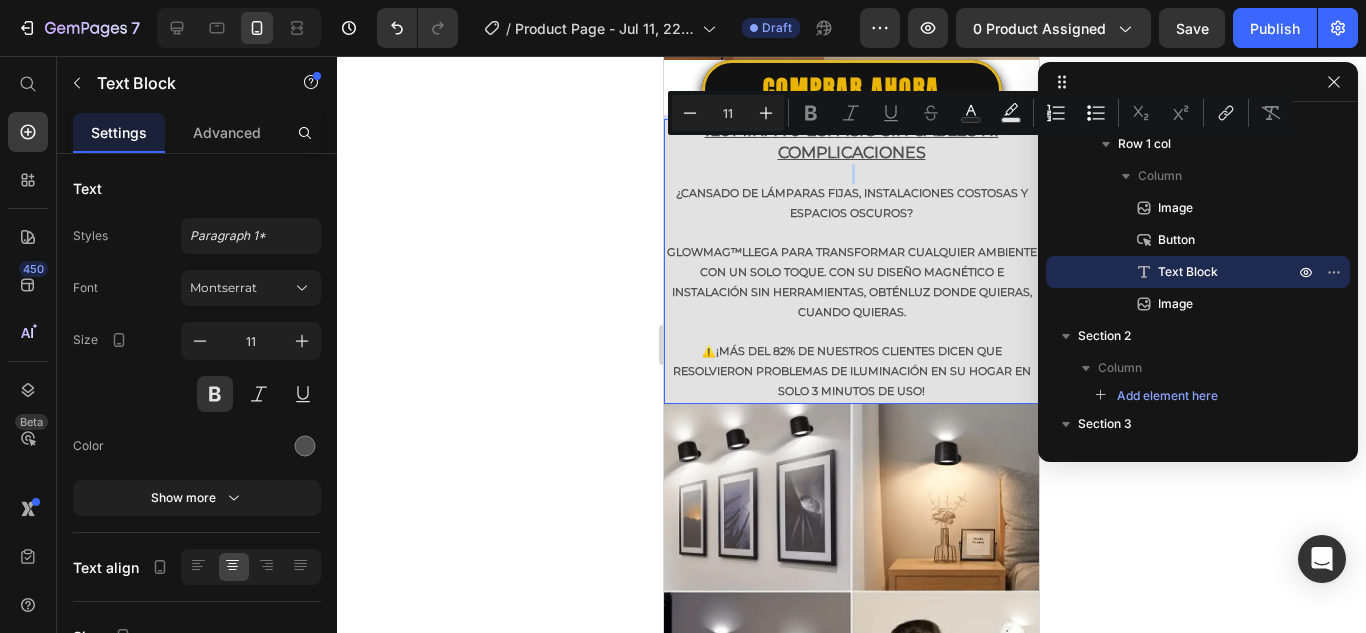 drag, startPoint x: 666, startPoint y: 165, endPoint x: 734, endPoint y: 158, distance: 68.359344 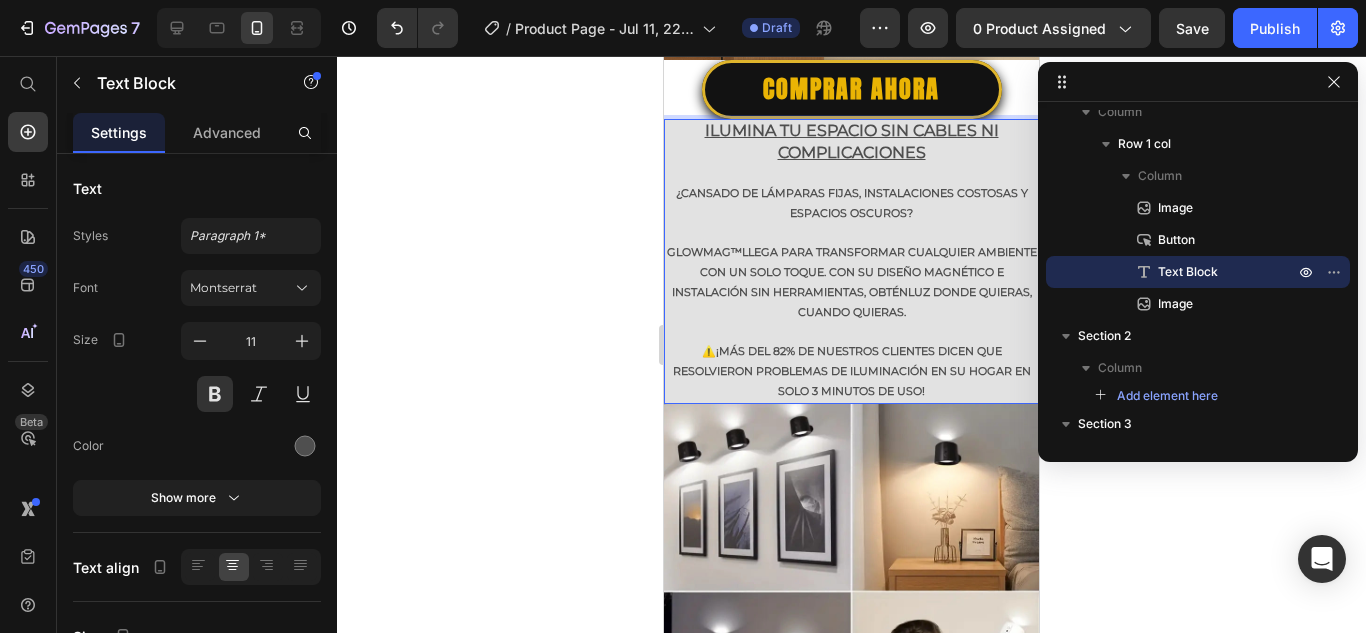 click on "¿Cansado de lámparas fijas, instalaciones costosas y espacios oscuros?" at bounding box center [851, 204] 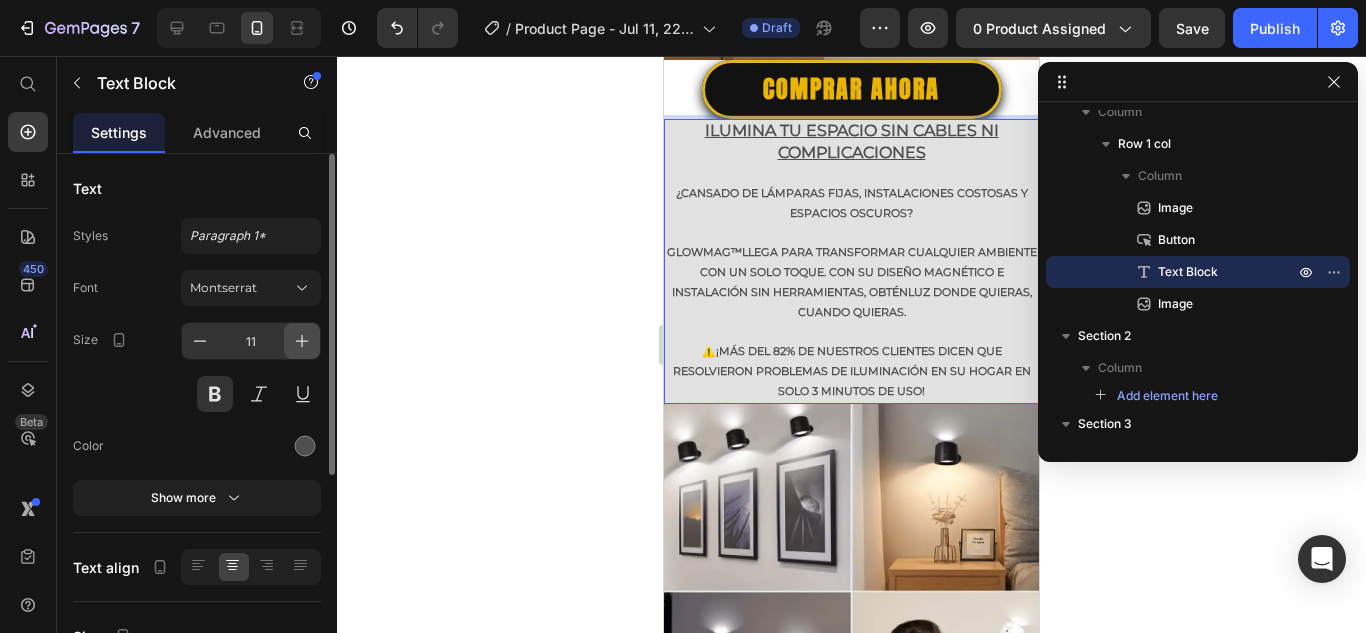 click 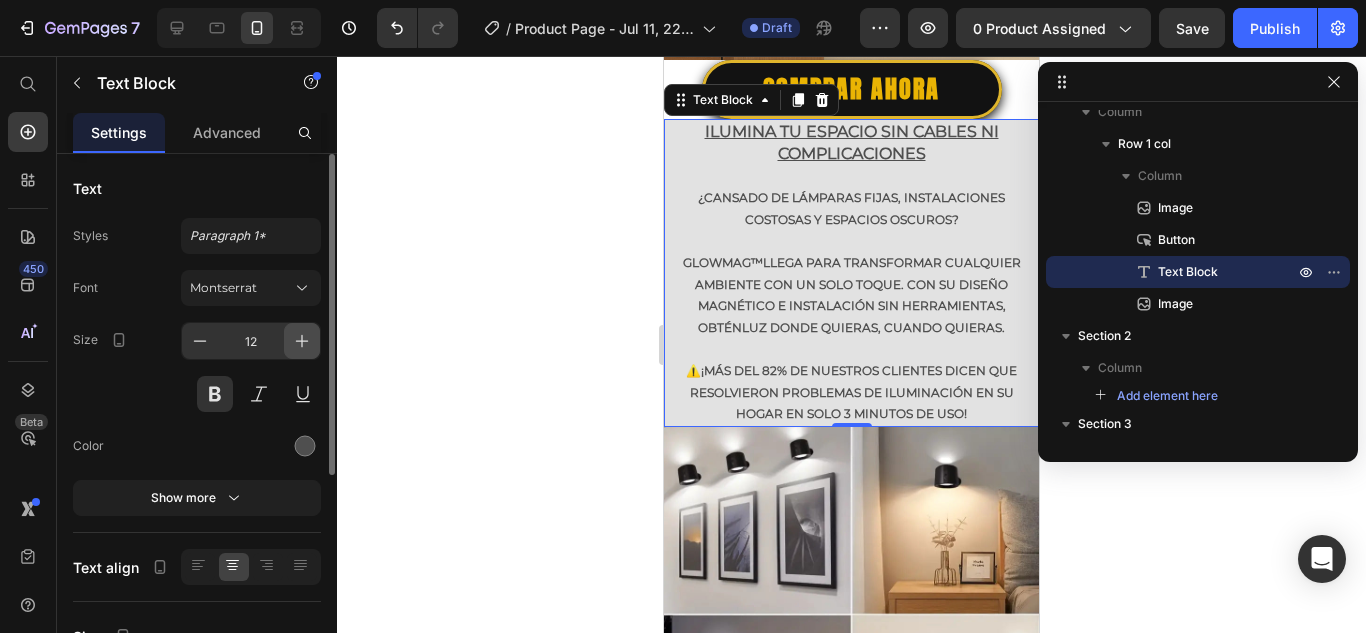 click 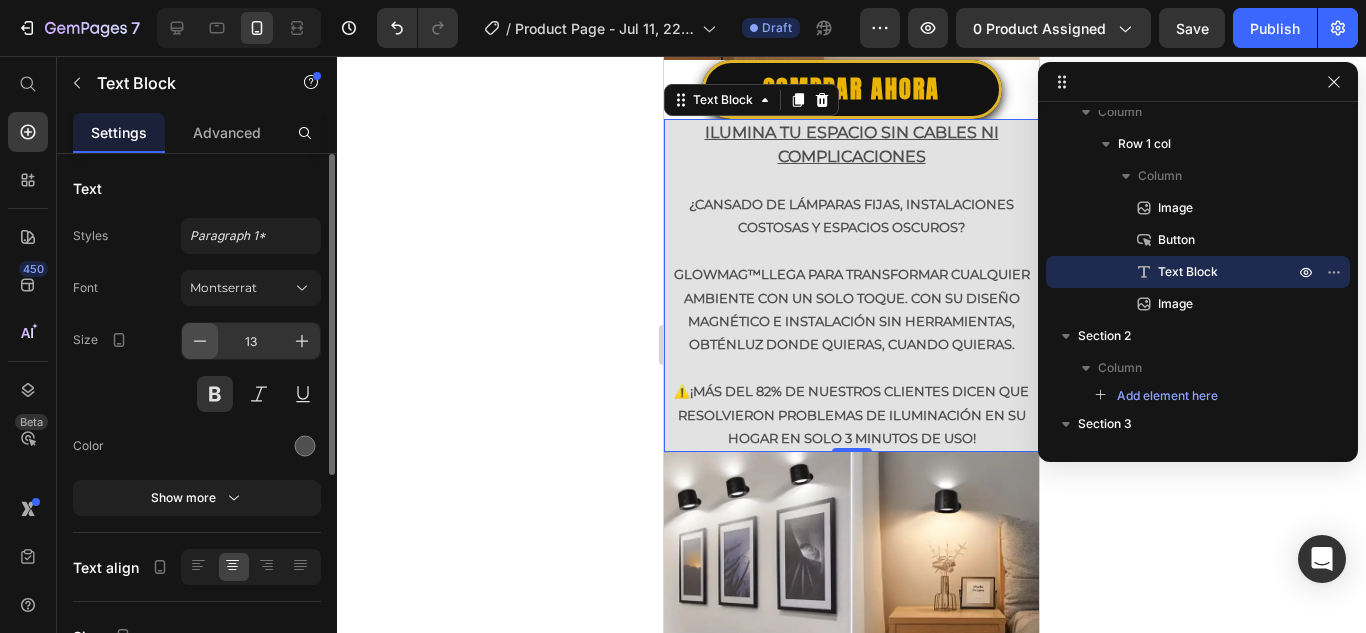 click at bounding box center [200, 341] 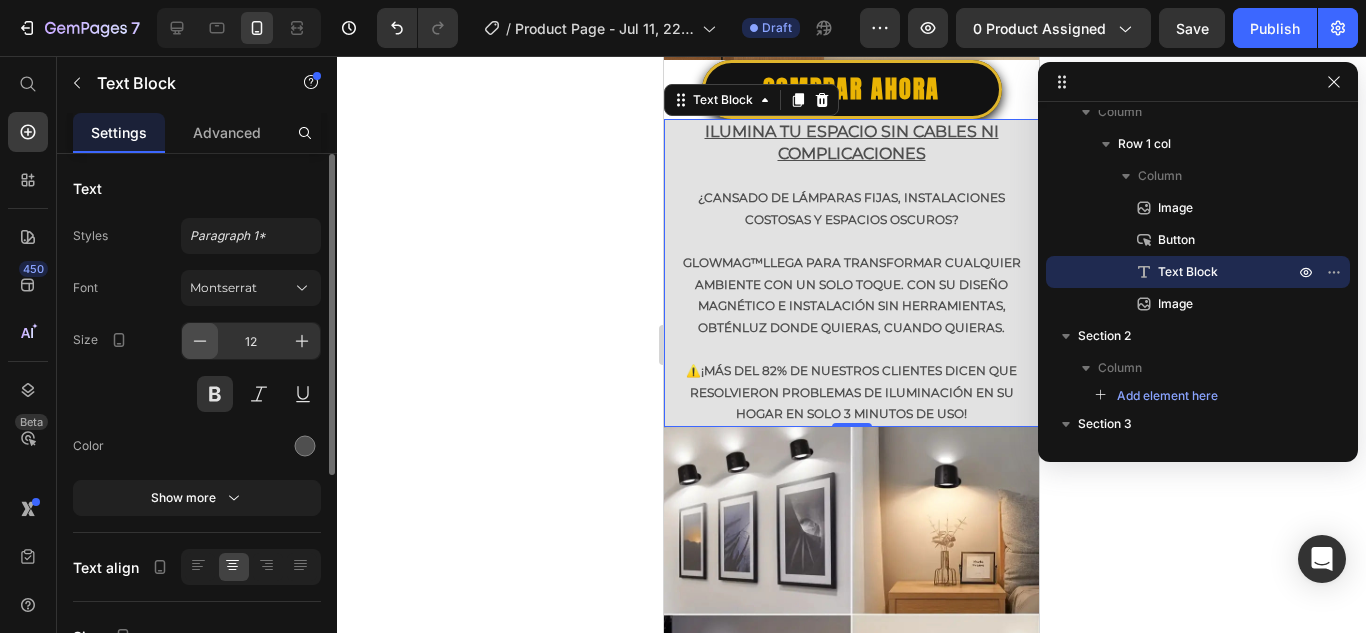 click at bounding box center [200, 341] 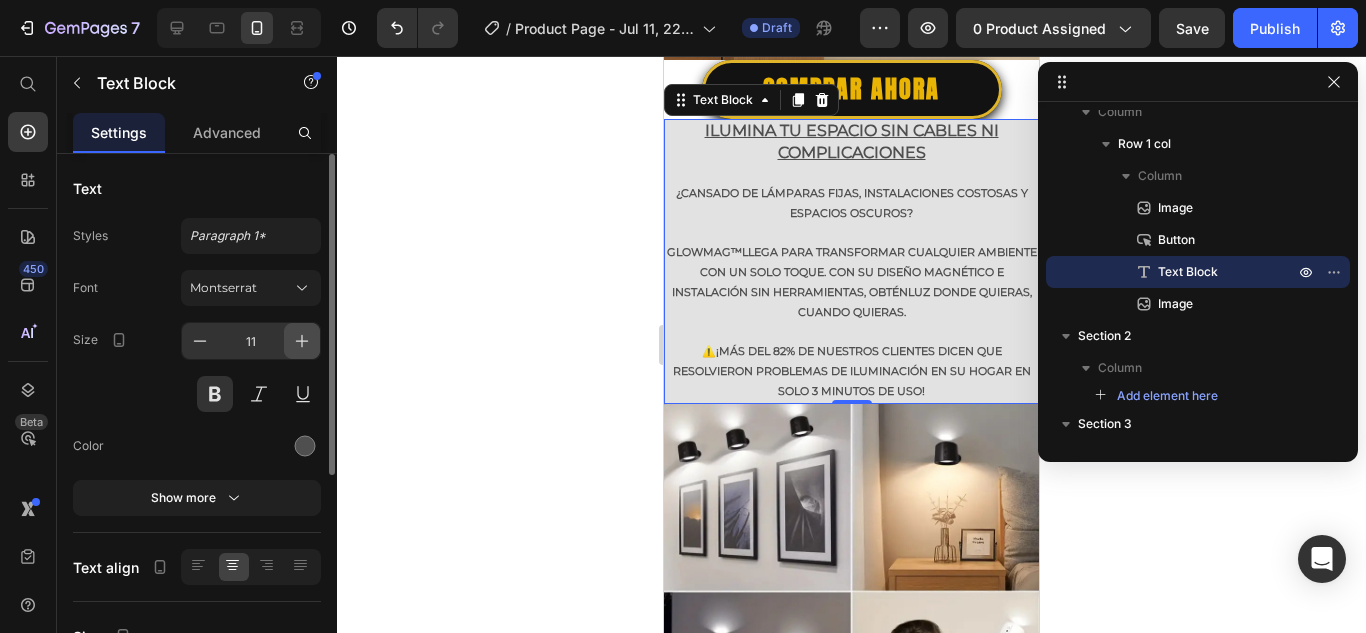 click 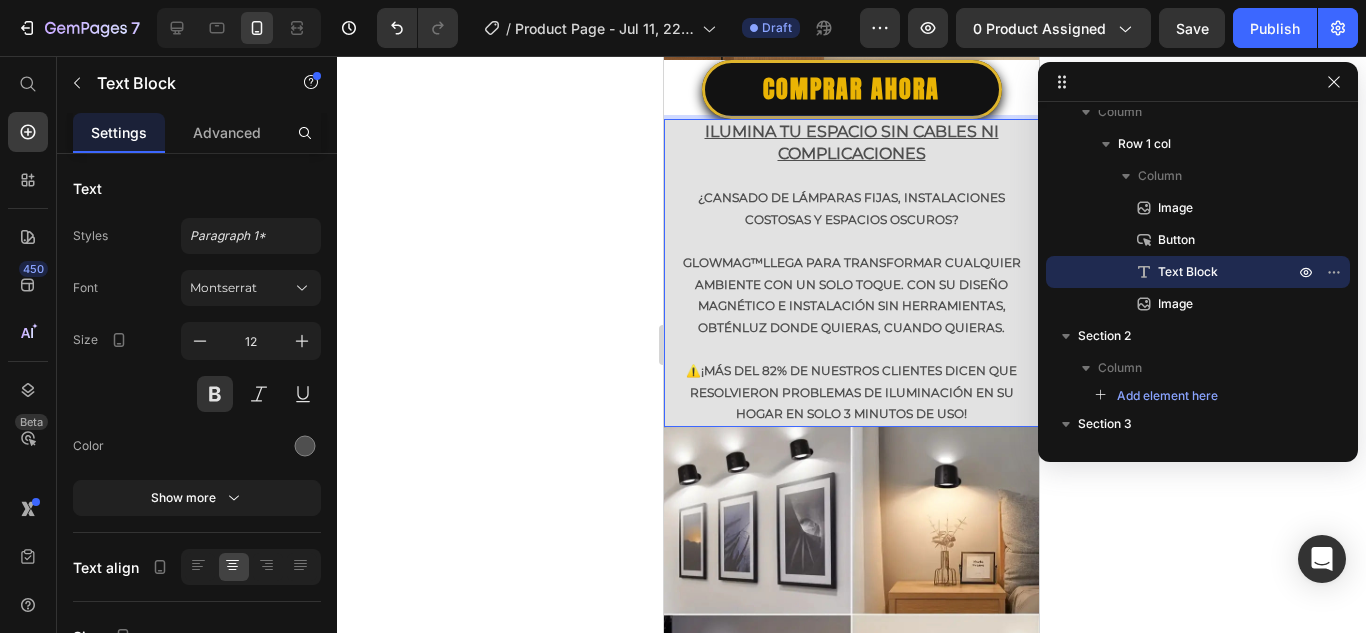 click on "⚠️ ¡Más del 82% de nuestros clientes dicen que resolvieron problemas de iluminación en su hogar en solo 3 minutos de uso!" at bounding box center (851, 392) 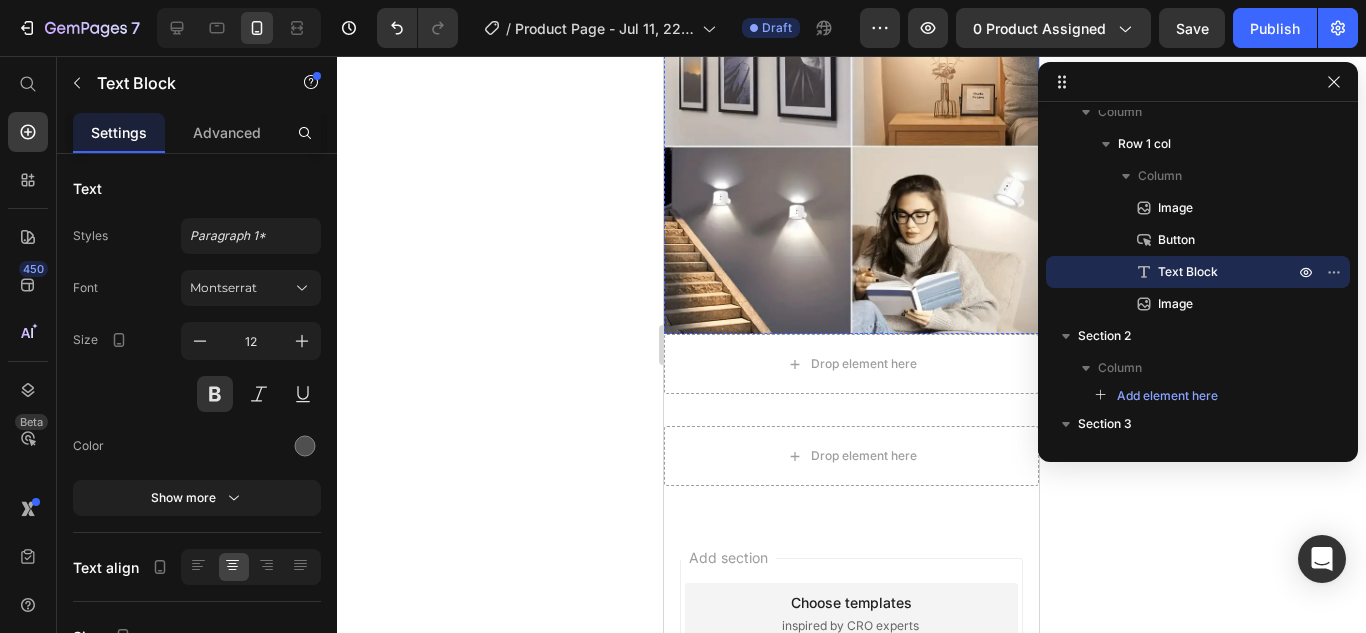scroll, scrollTop: 1100, scrollLeft: 0, axis: vertical 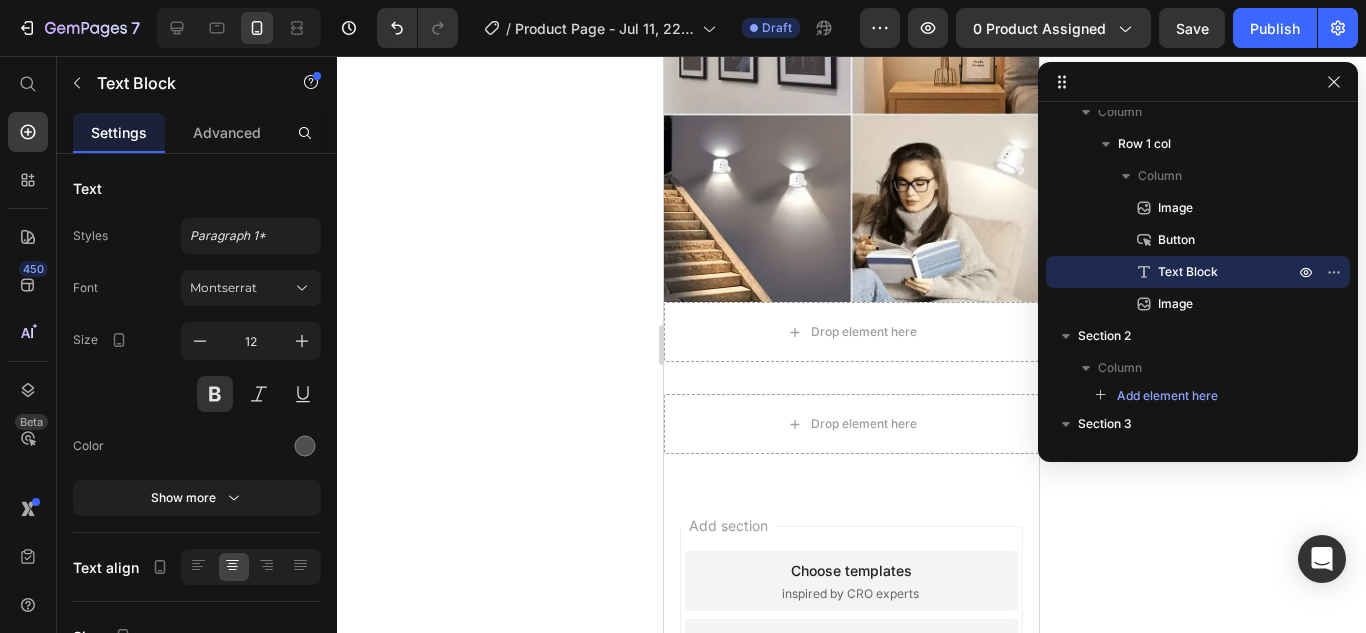 click 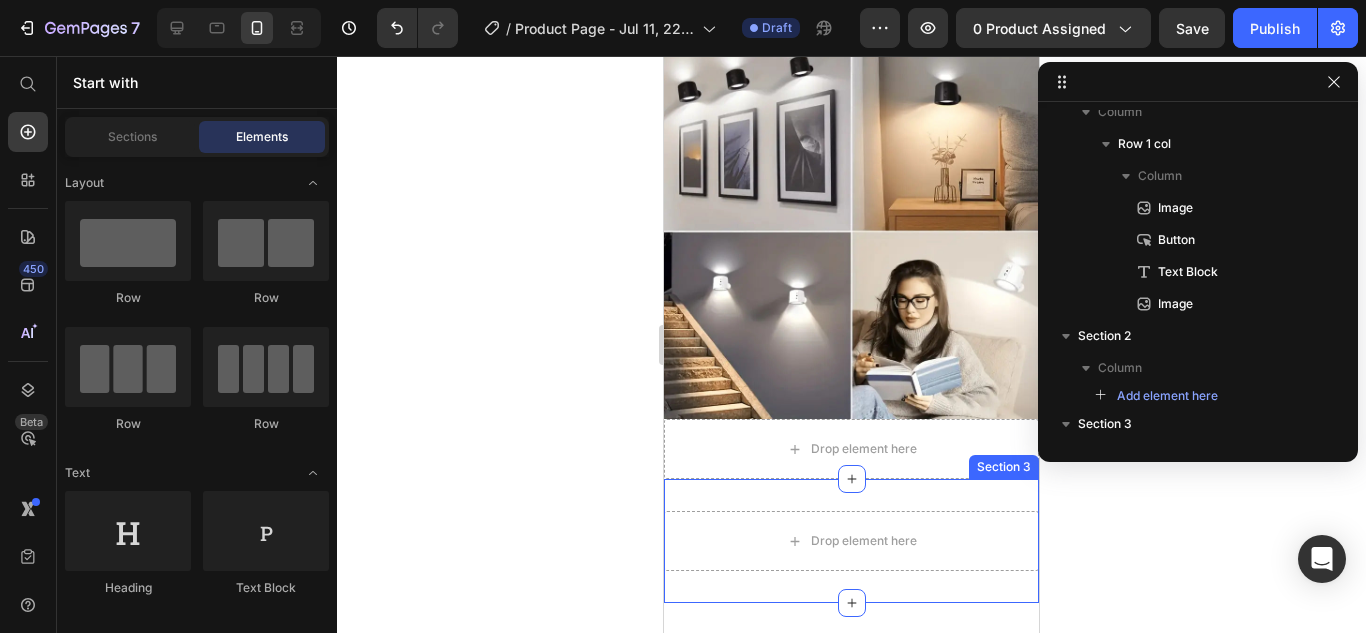 scroll, scrollTop: 1100, scrollLeft: 0, axis: vertical 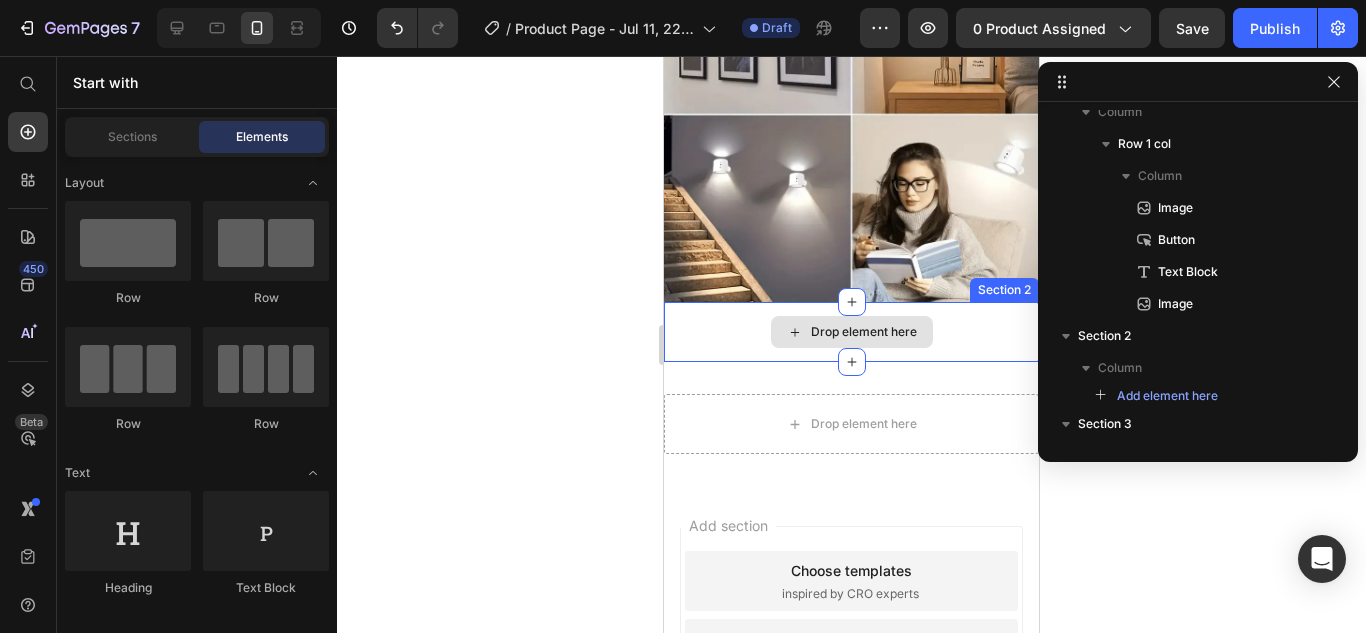 click on "Drop element here" at bounding box center (851, 332) 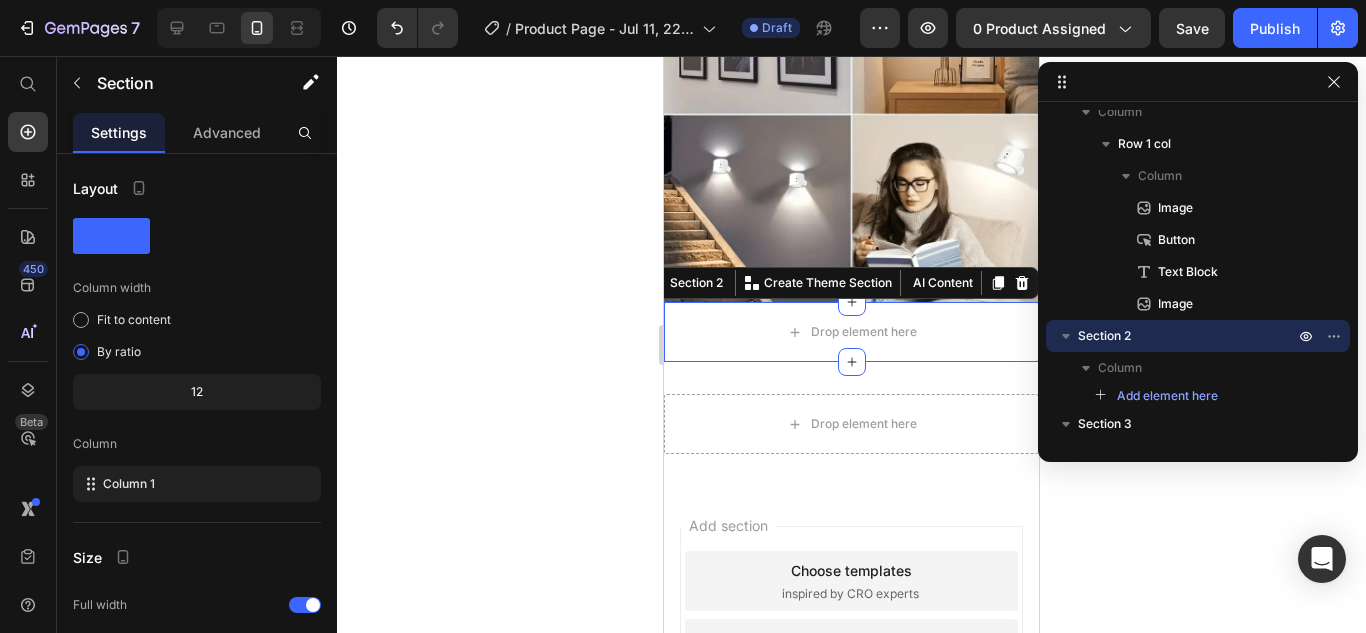 click 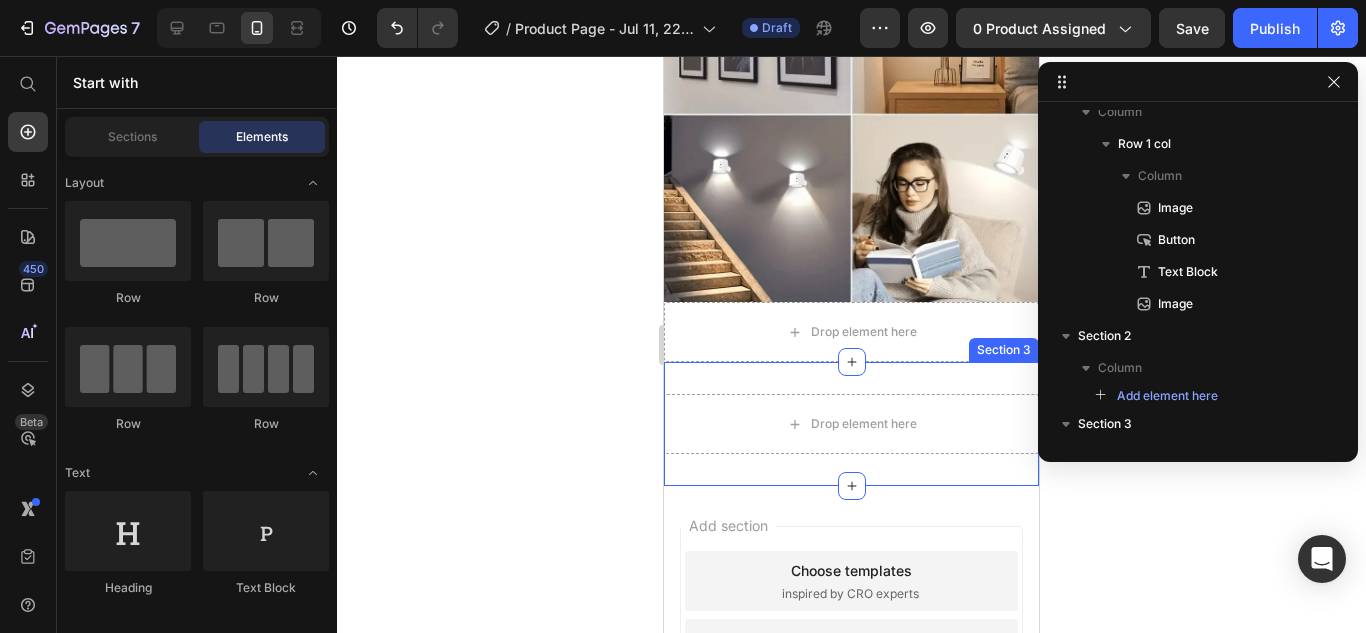 click on "Drop element here Section 3" at bounding box center (851, 424) 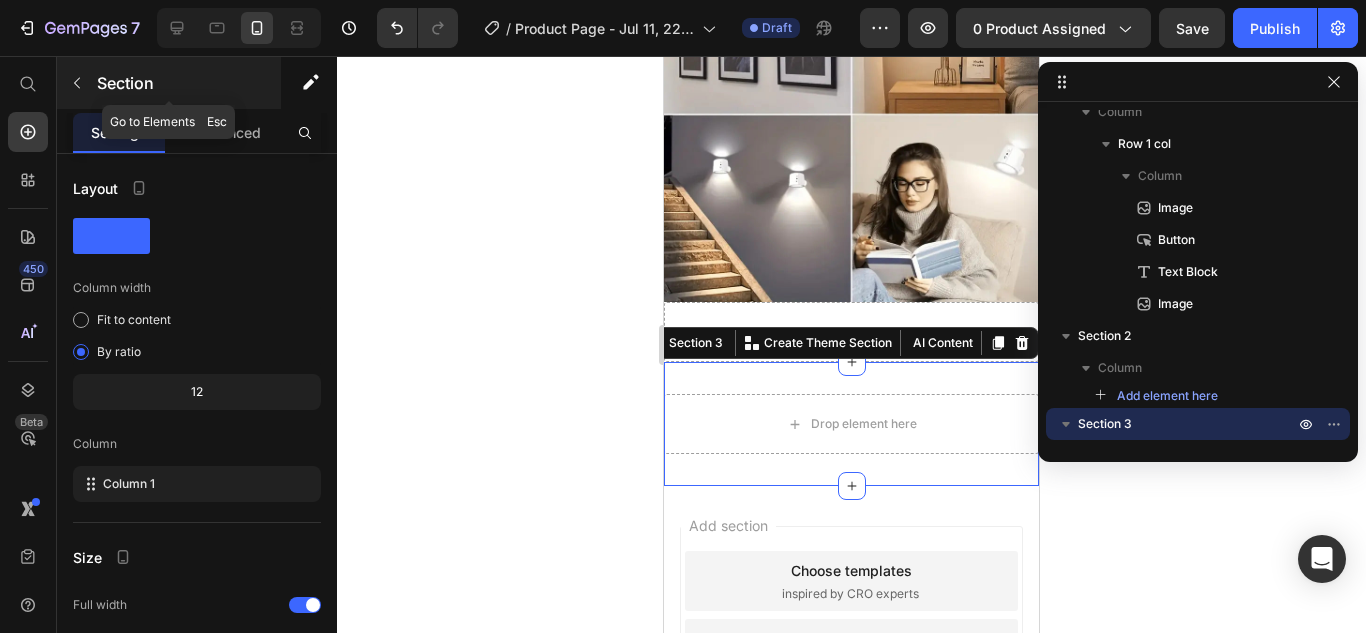 click on "Section" at bounding box center [169, 83] 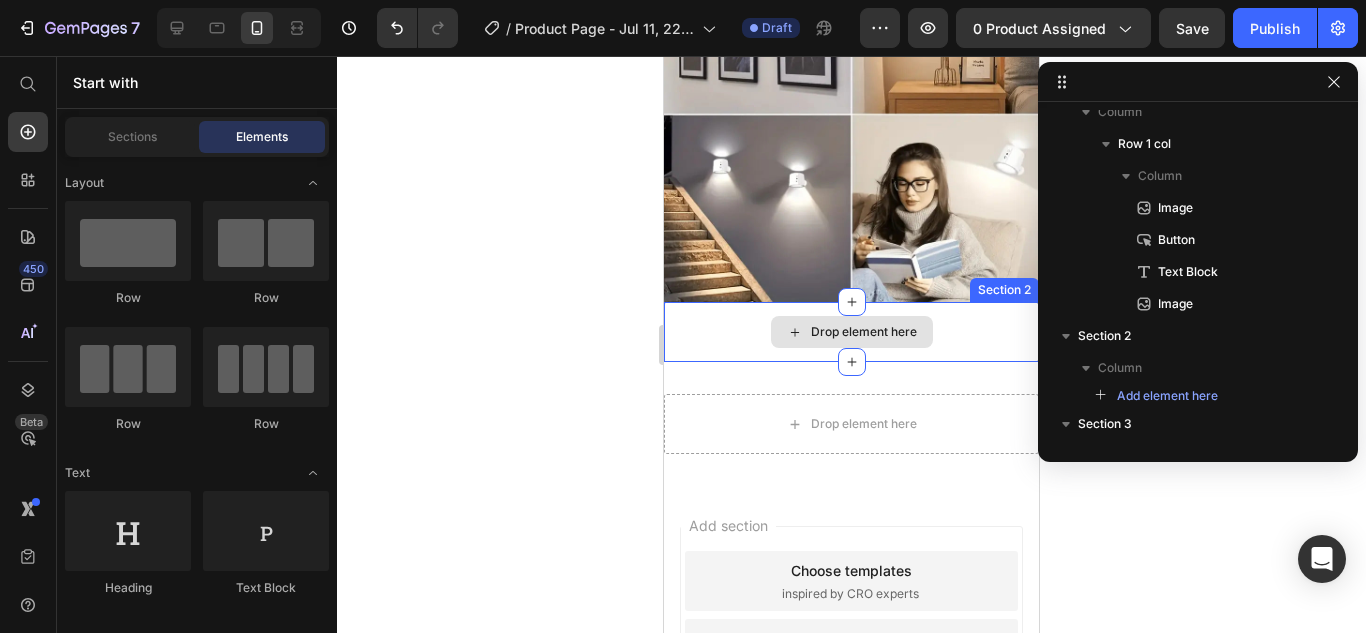 click on "Drop element here" at bounding box center [851, 332] 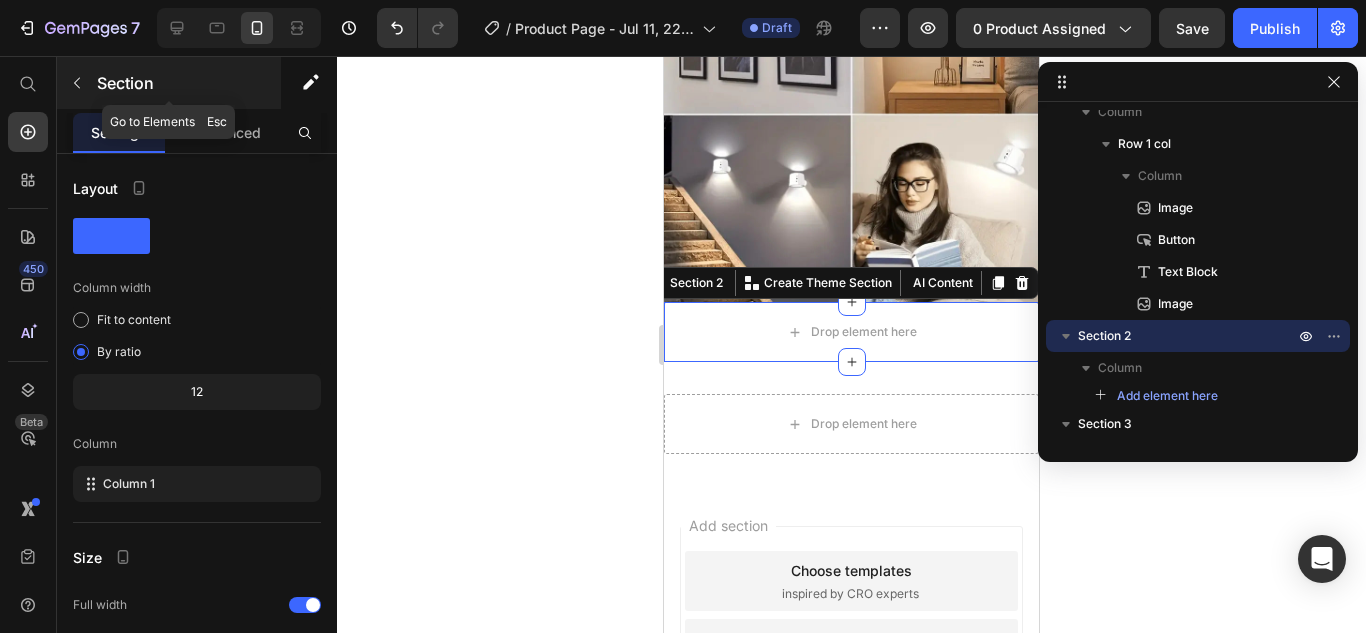 click on "Section" at bounding box center [169, 83] 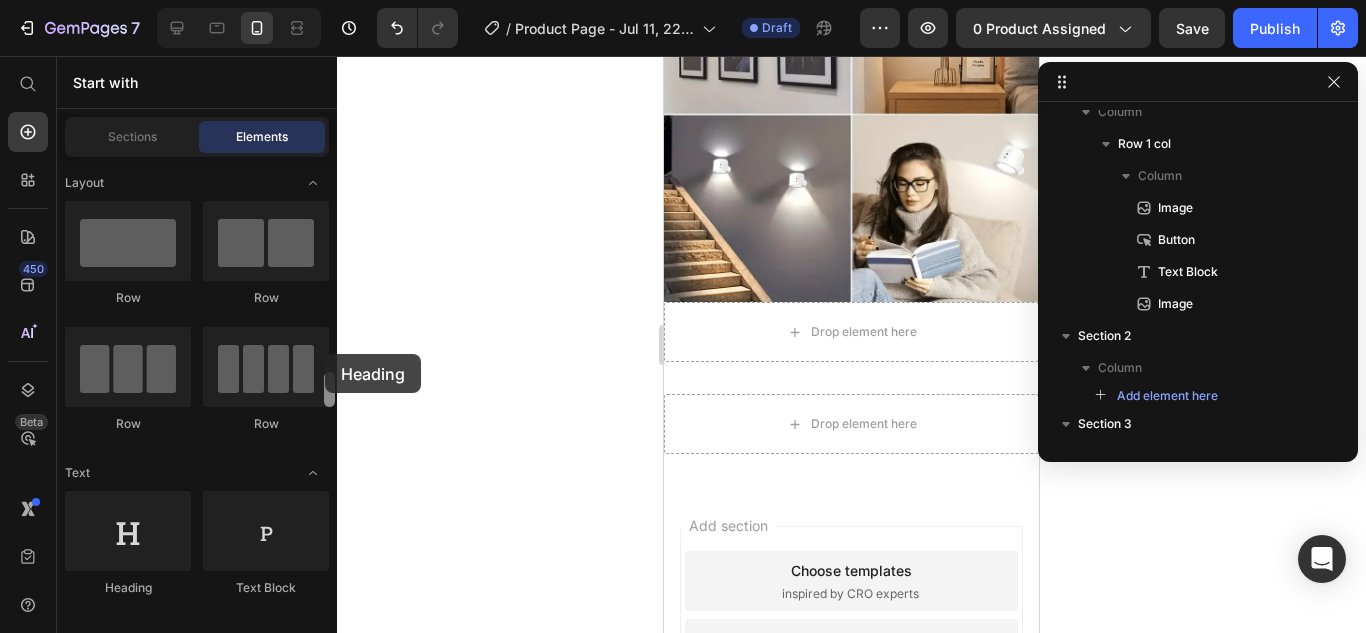 drag, startPoint x: 102, startPoint y: 354, endPoint x: 324, endPoint y: 337, distance: 222.64995 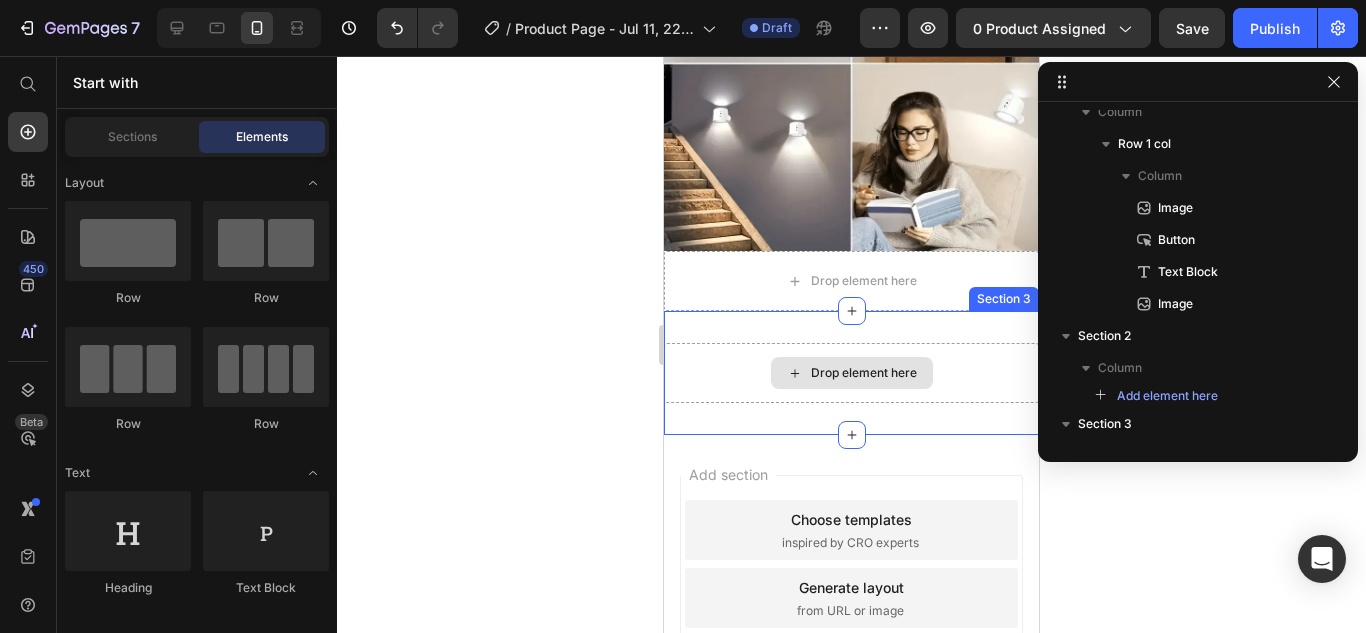 scroll, scrollTop: 1200, scrollLeft: 0, axis: vertical 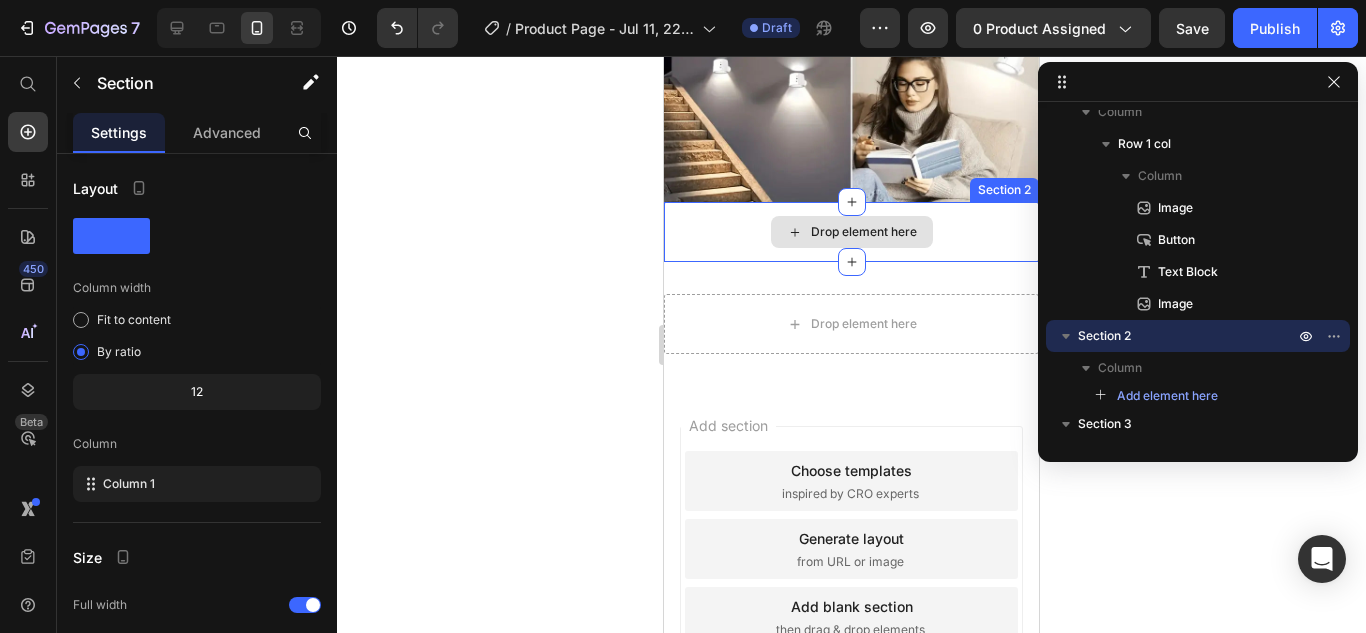 click on "Drop element here" at bounding box center (851, 232) 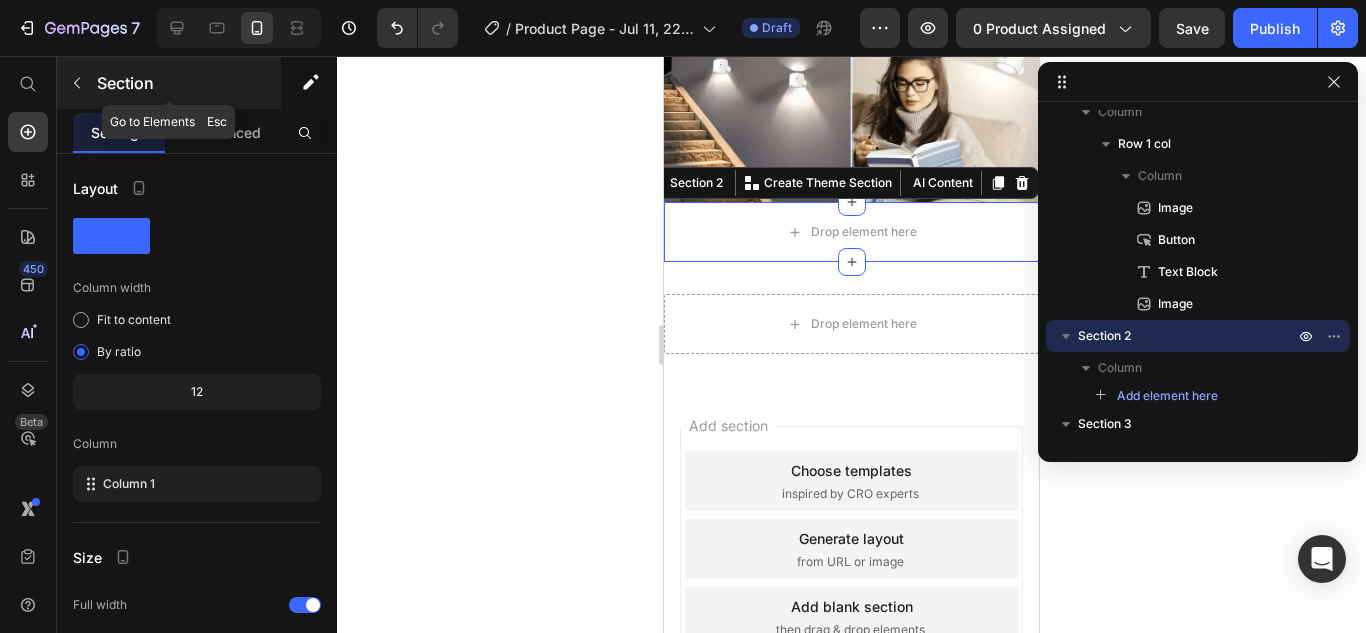 click on "Section" at bounding box center [187, 83] 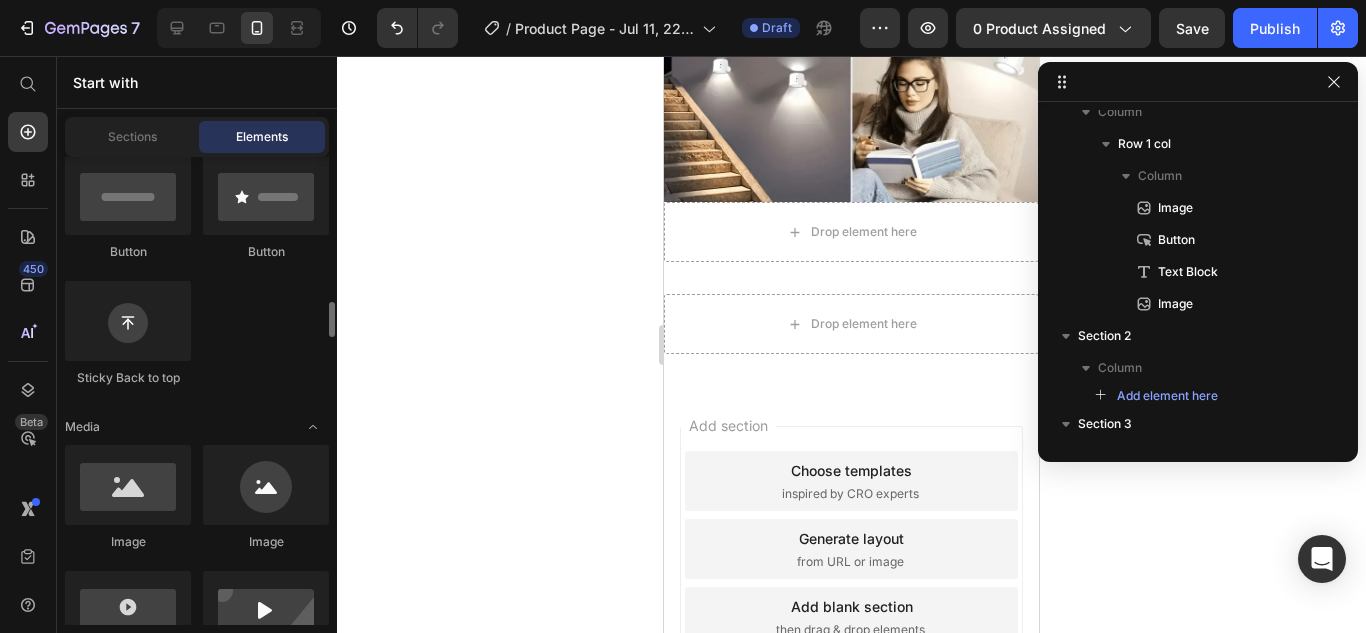 scroll, scrollTop: 600, scrollLeft: 0, axis: vertical 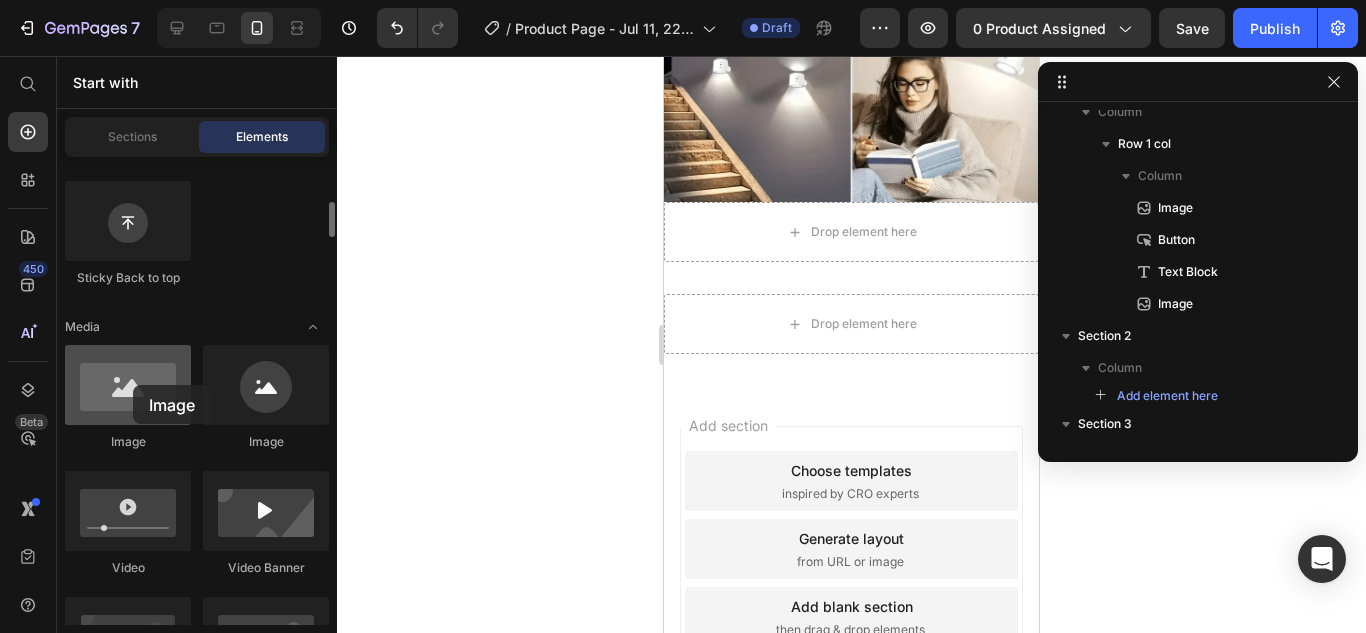 click at bounding box center (128, 385) 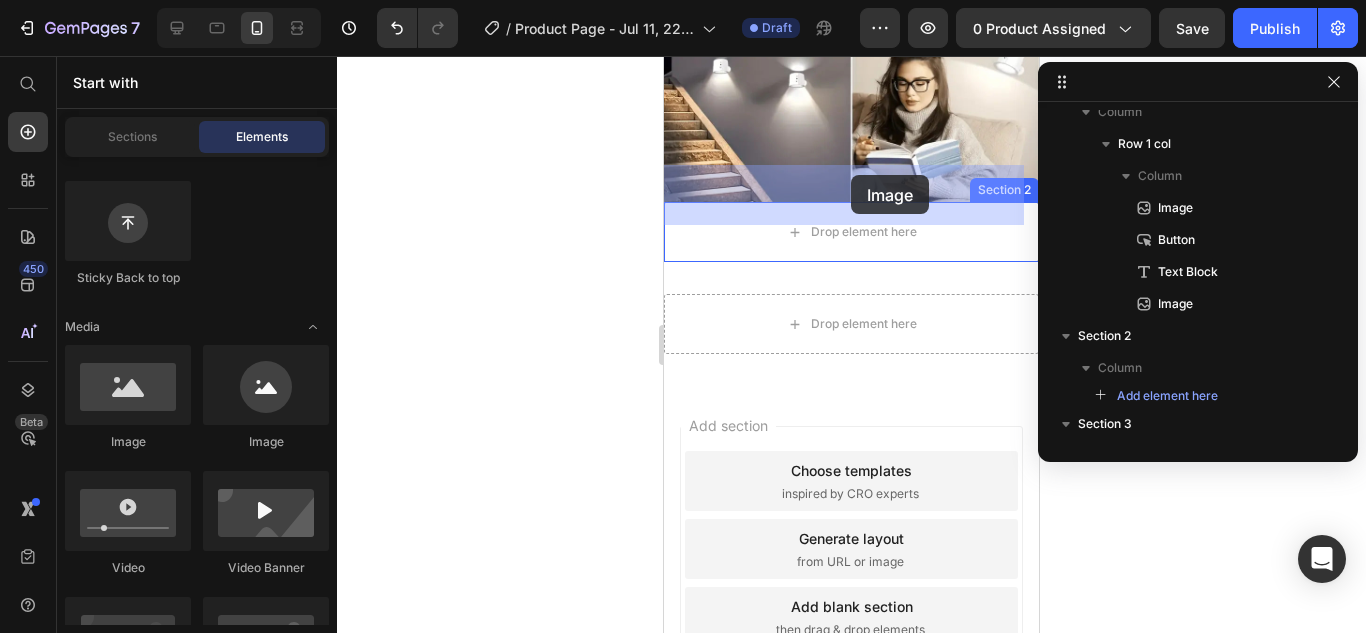 drag, startPoint x: 813, startPoint y: 453, endPoint x: 664, endPoint y: 209, distance: 285.89682 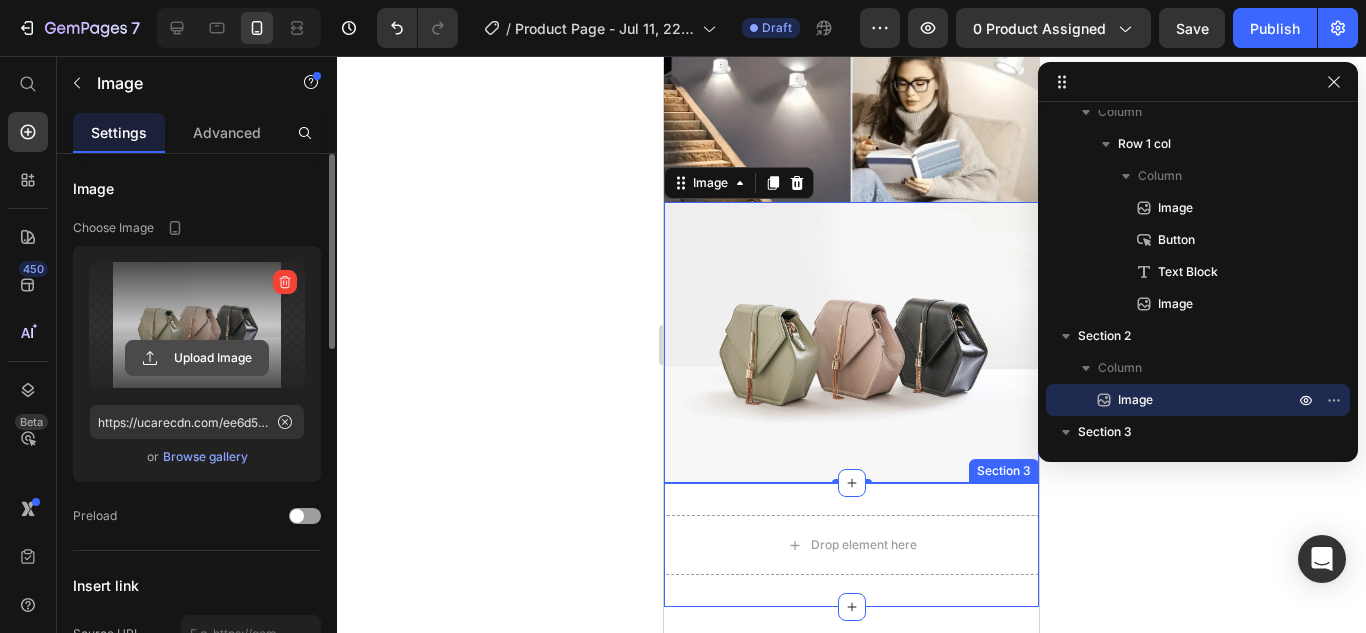 click 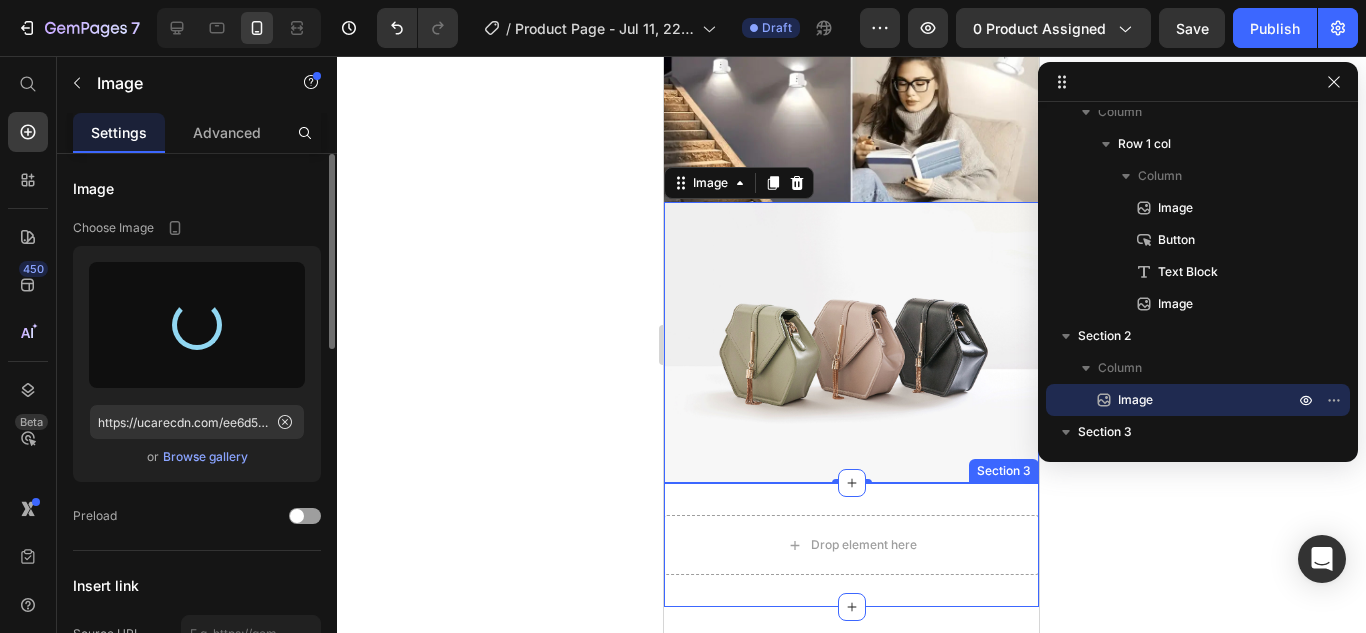 type on "https://cdn.shopify.com/s/files/1/0761/1098/7480/files/gempages_574741779337708656-64df2f3a-d3a5-4038-b527-ab1deba72f0a.jpg" 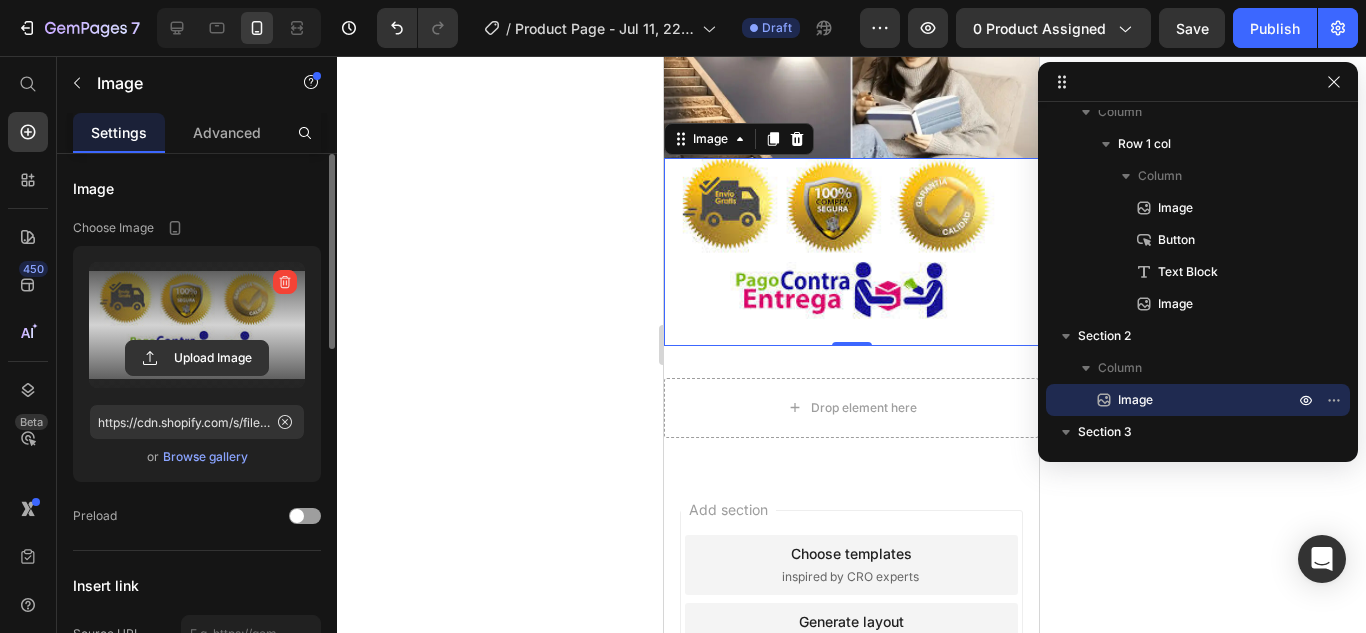 scroll, scrollTop: 1100, scrollLeft: 0, axis: vertical 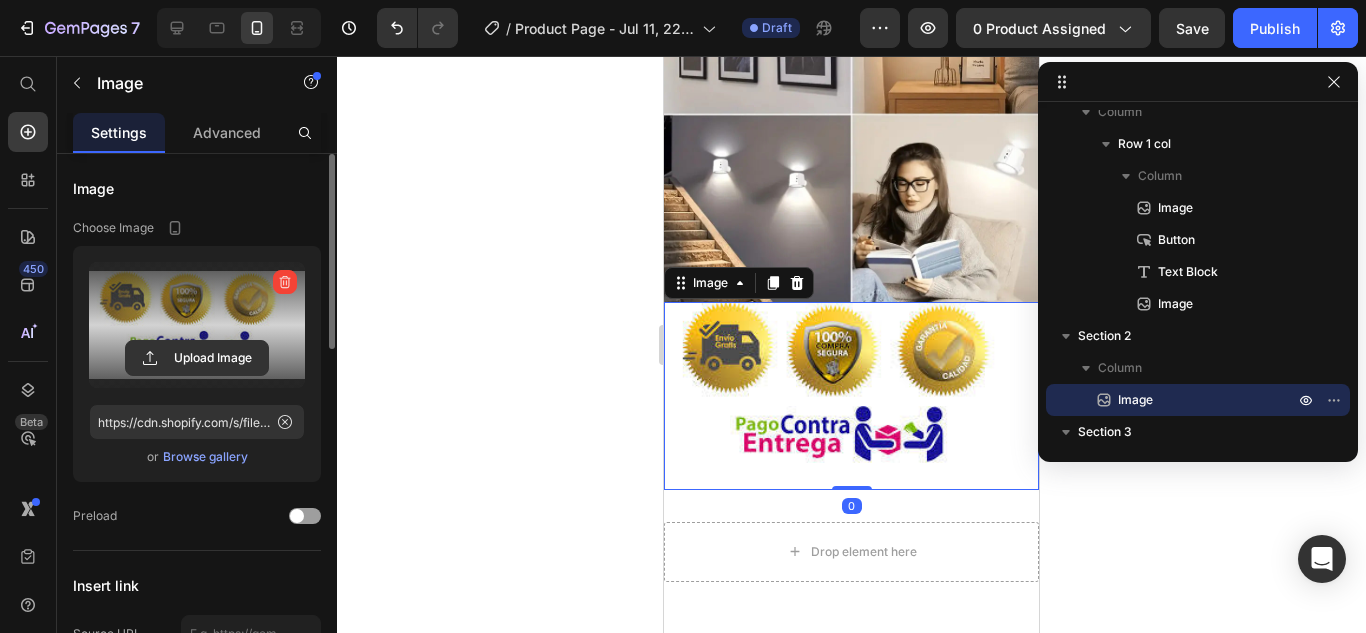 drag, startPoint x: 854, startPoint y: 440, endPoint x: 856, endPoint y: 359, distance: 81.02469 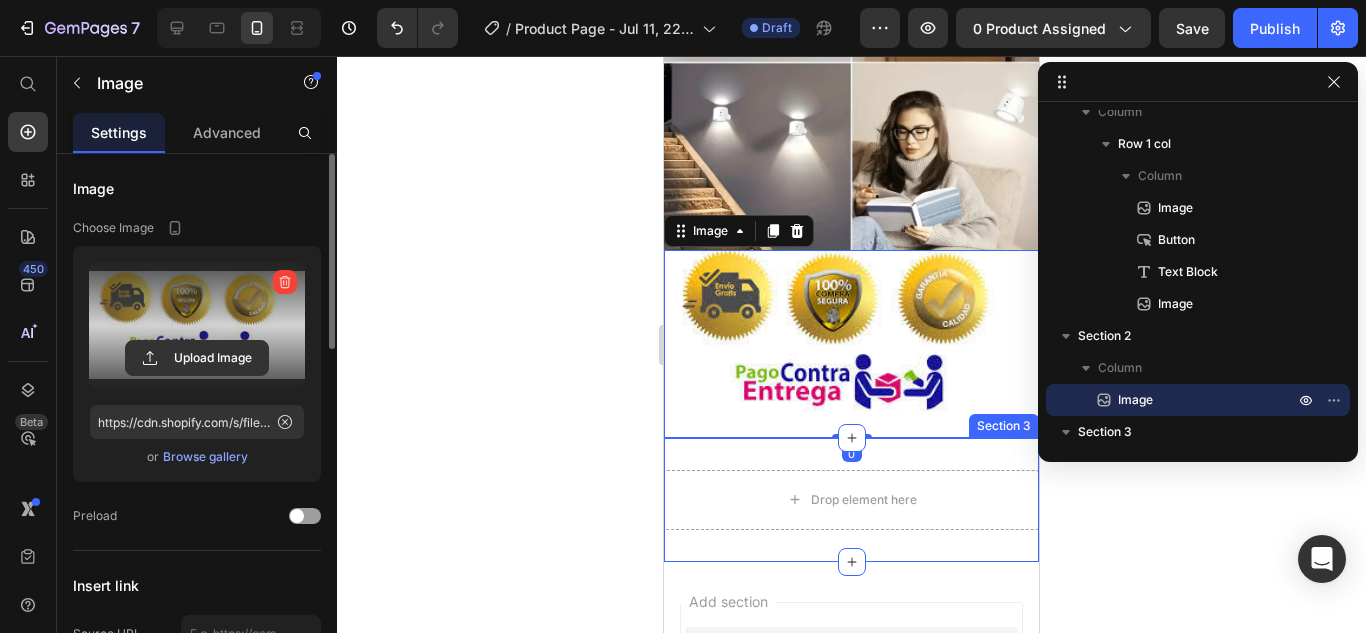 scroll, scrollTop: 1200, scrollLeft: 0, axis: vertical 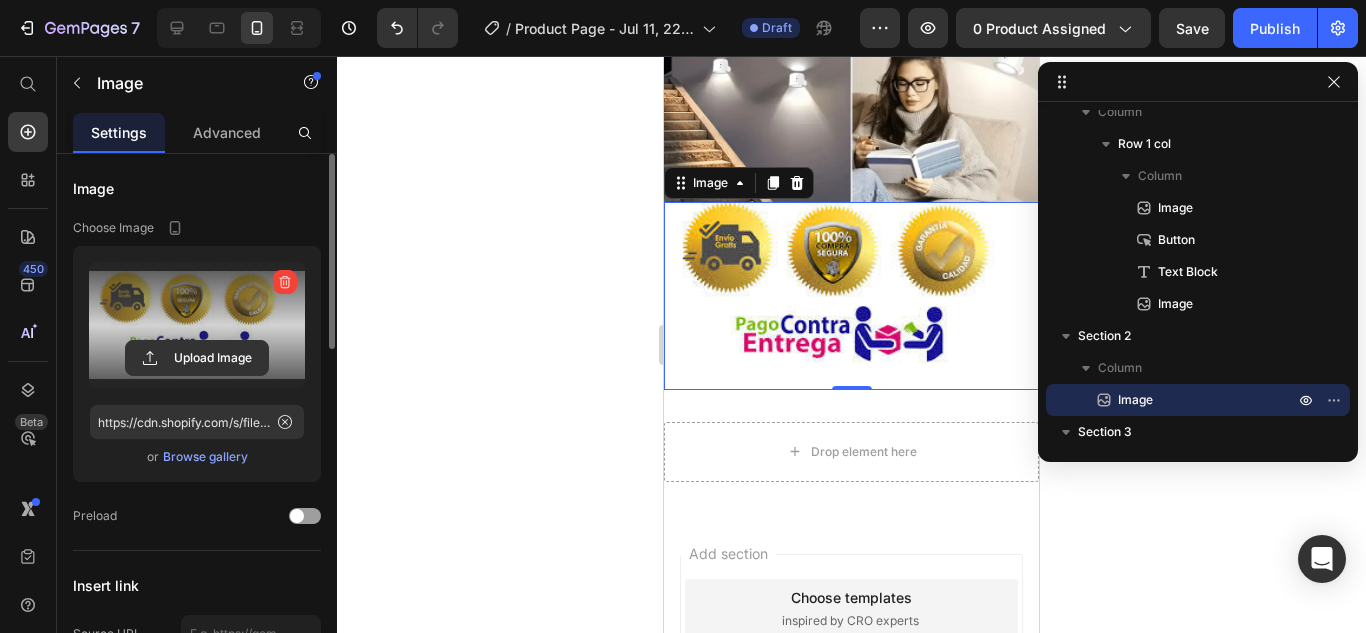 click at bounding box center [851, 296] 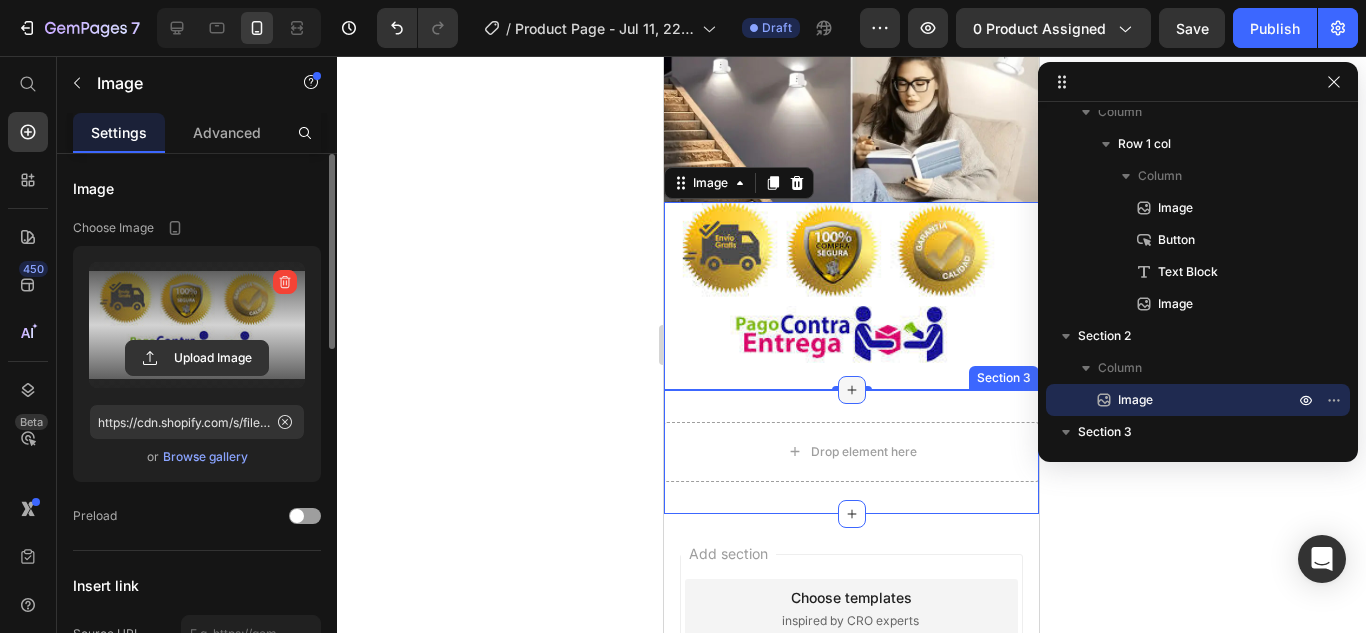 click 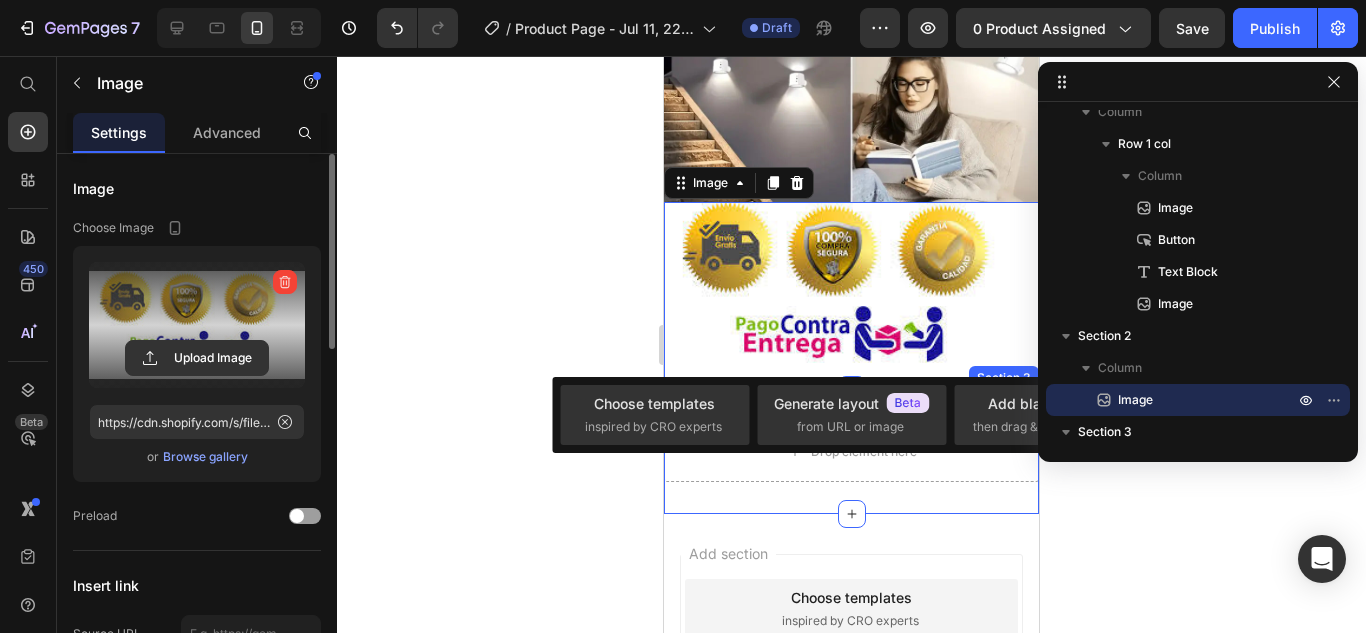 click 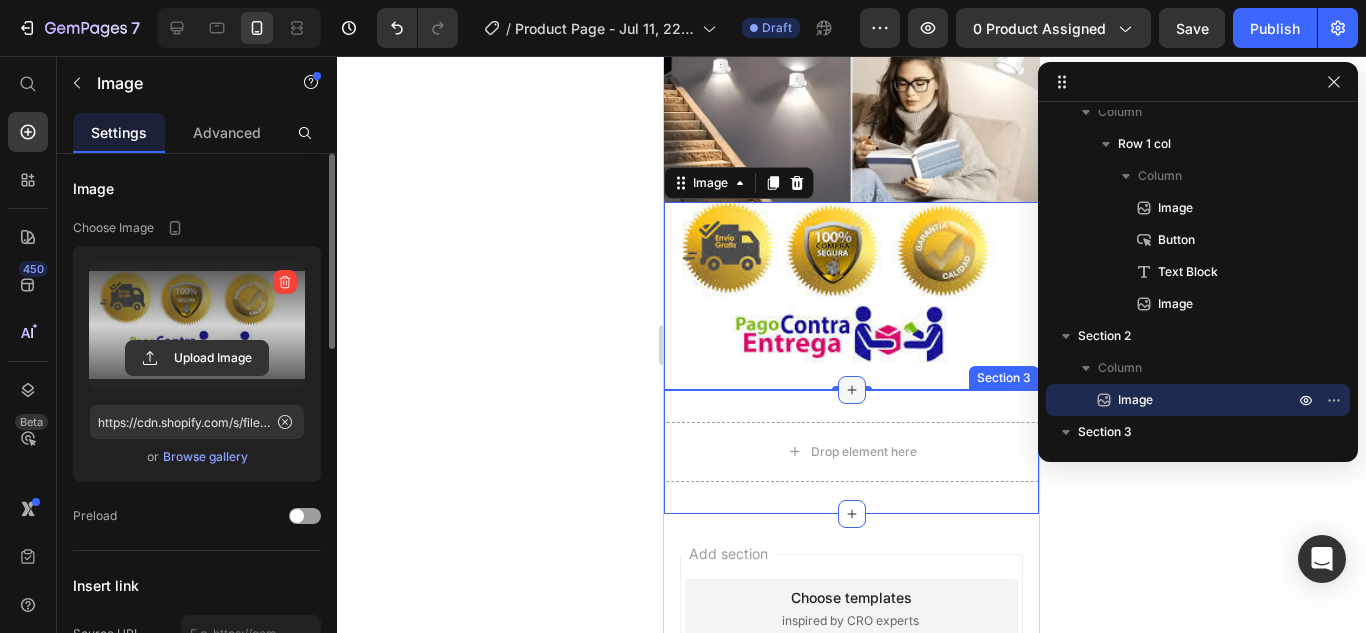 click 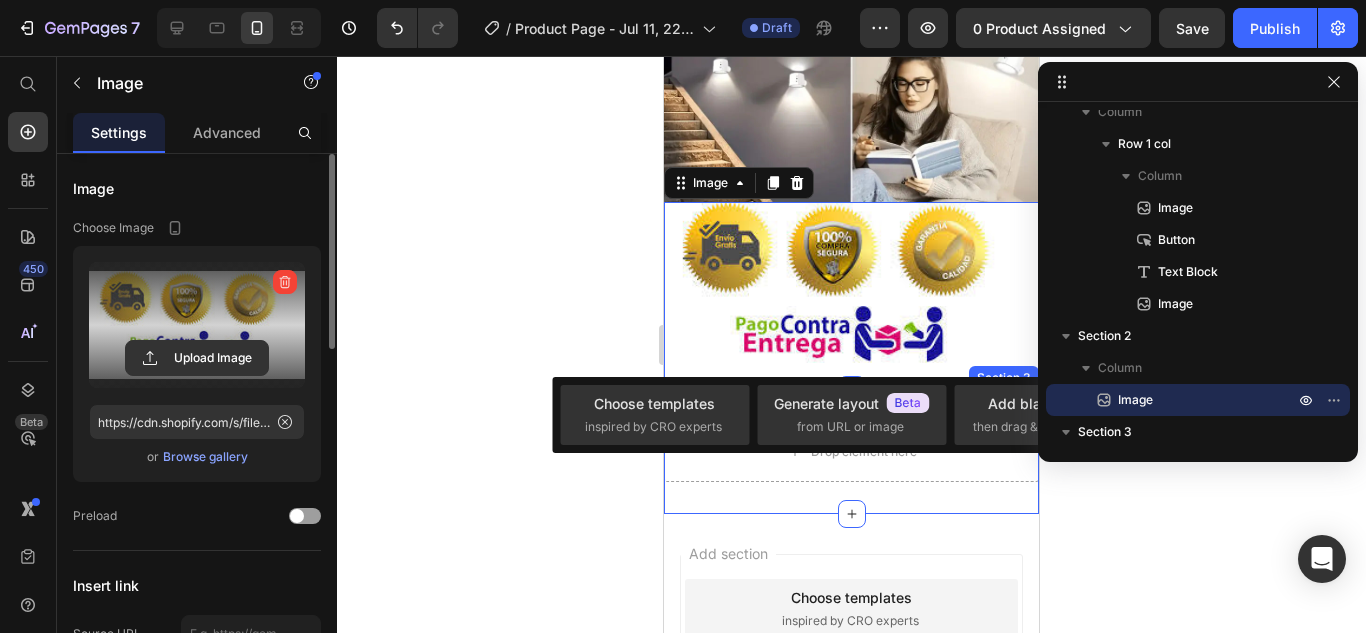 click 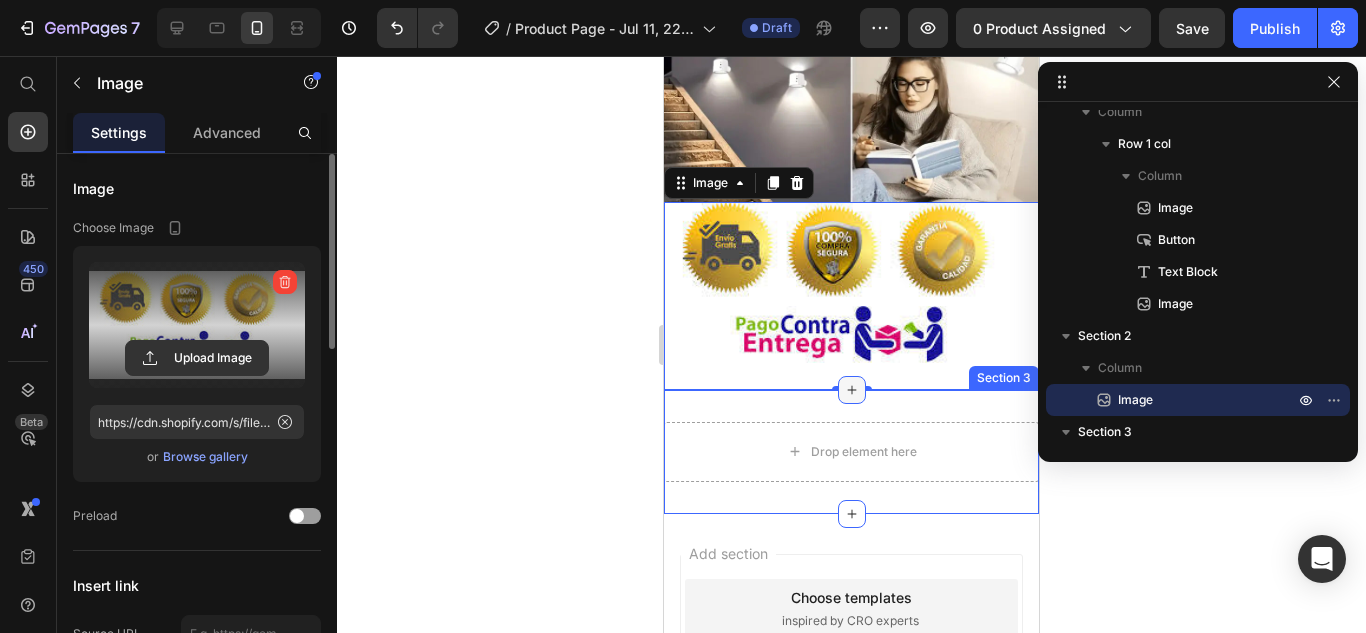 click at bounding box center (852, 390) 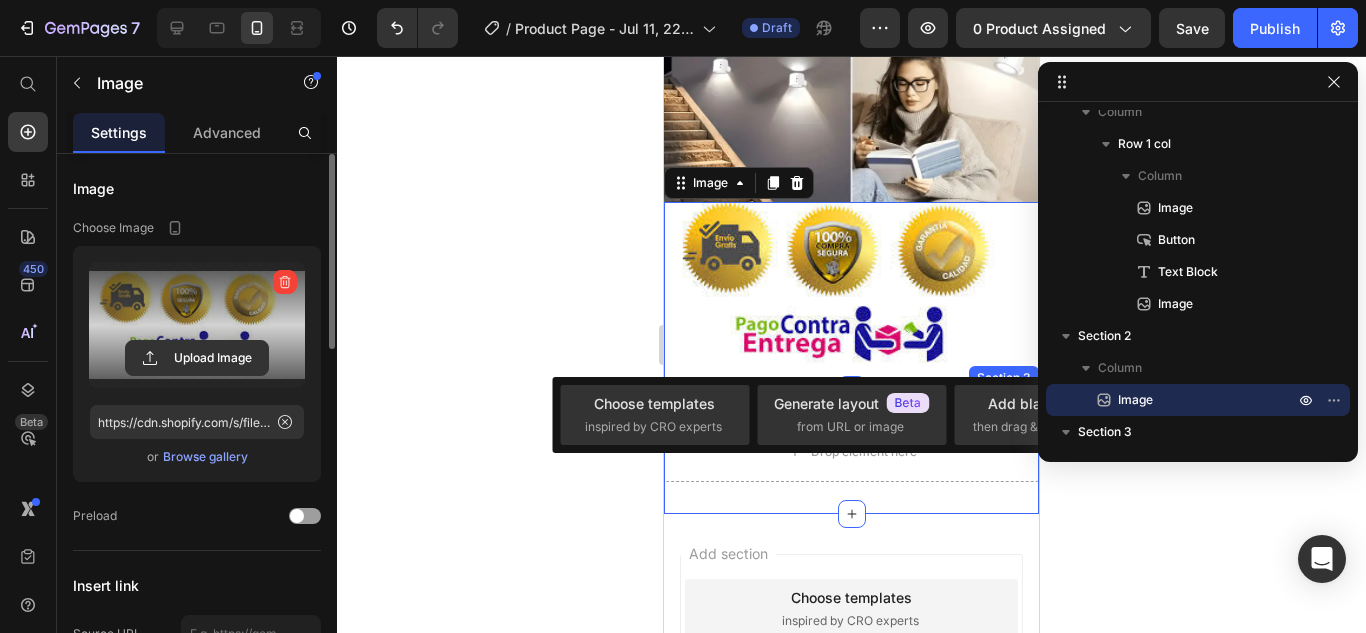 click at bounding box center (852, 390) 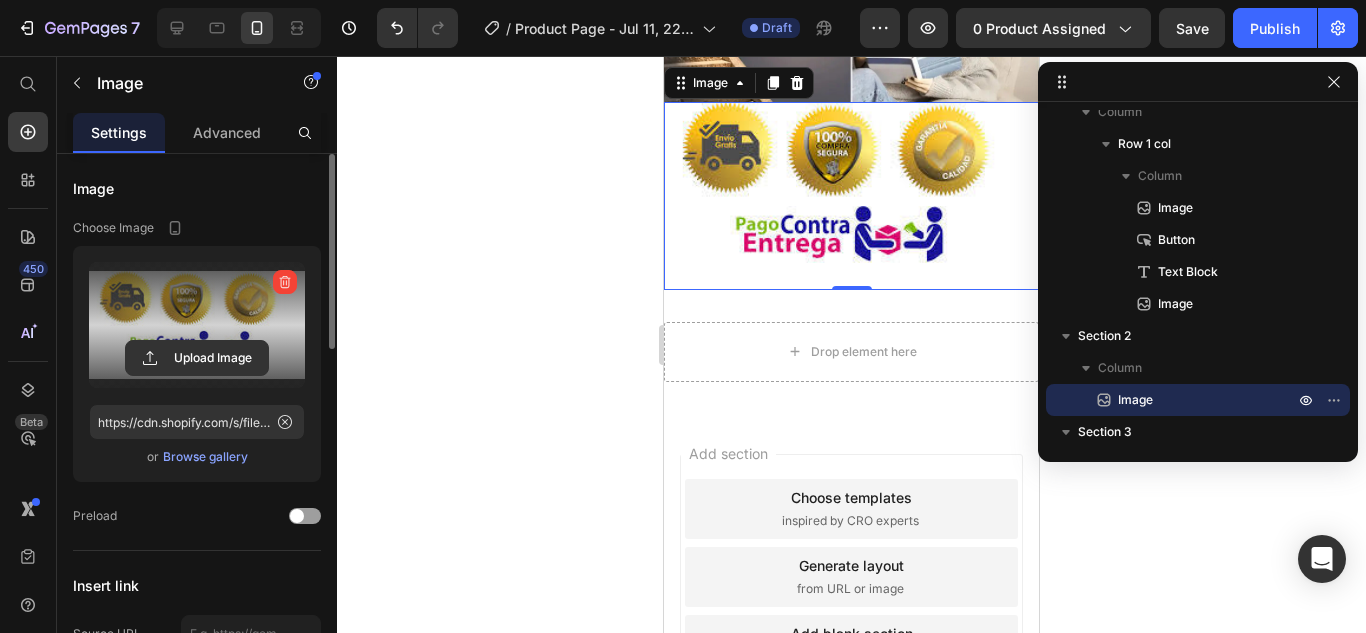 scroll, scrollTop: 1200, scrollLeft: 0, axis: vertical 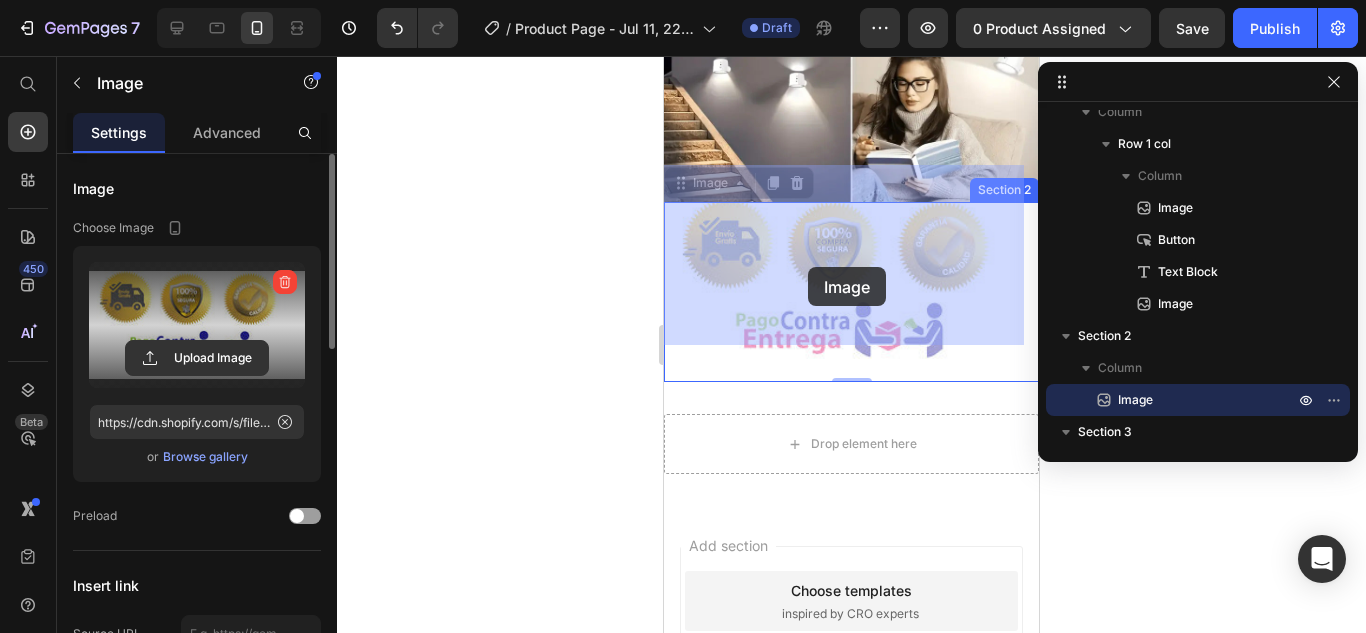 drag, startPoint x: 791, startPoint y: 341, endPoint x: 795, endPoint y: 322, distance: 19.416489 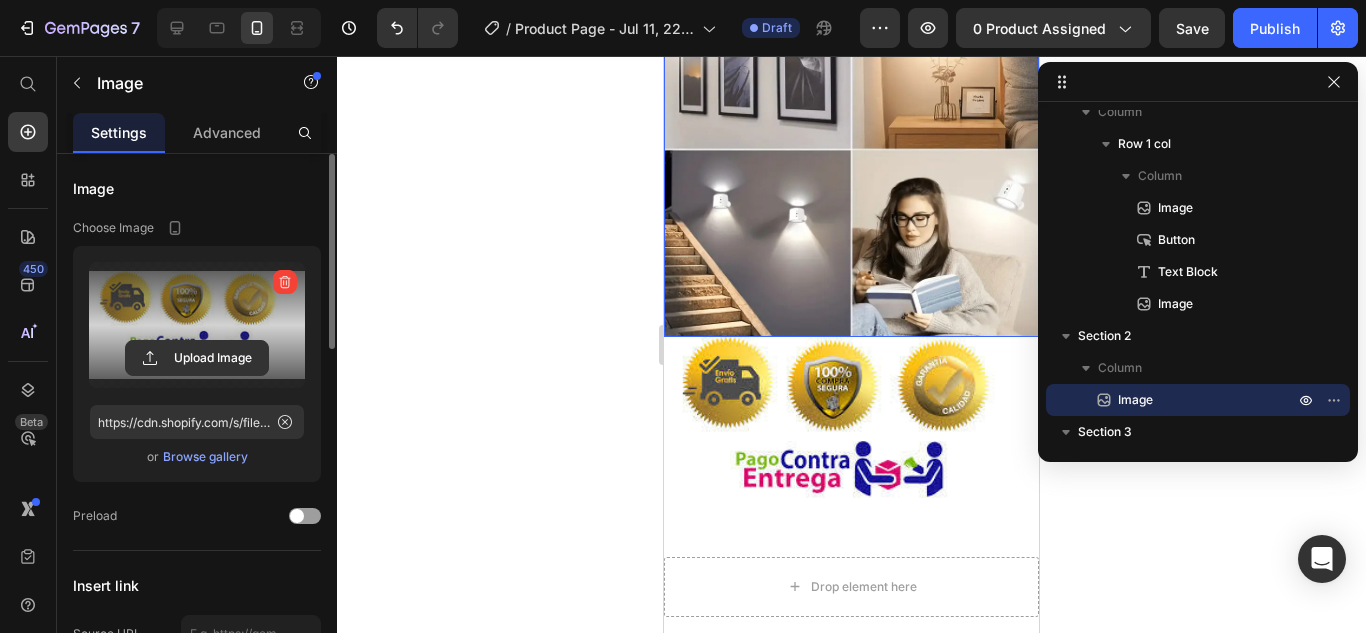 scroll, scrollTop: 1100, scrollLeft: 0, axis: vertical 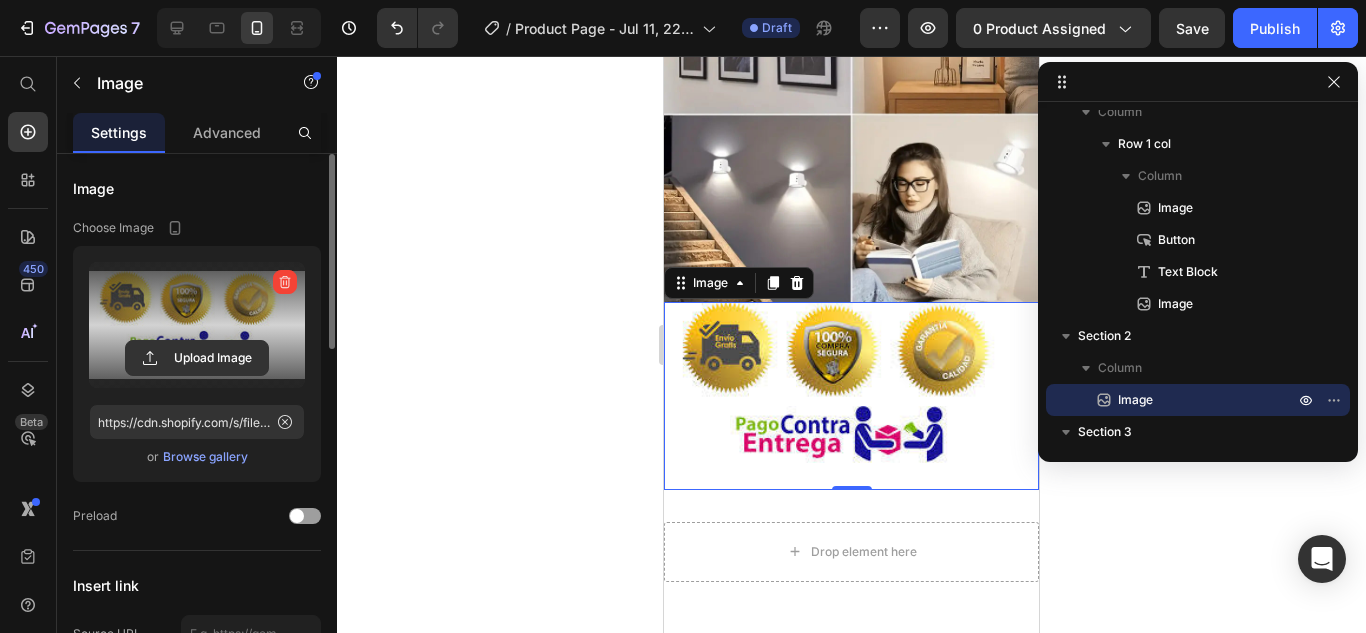 click at bounding box center [851, 396] 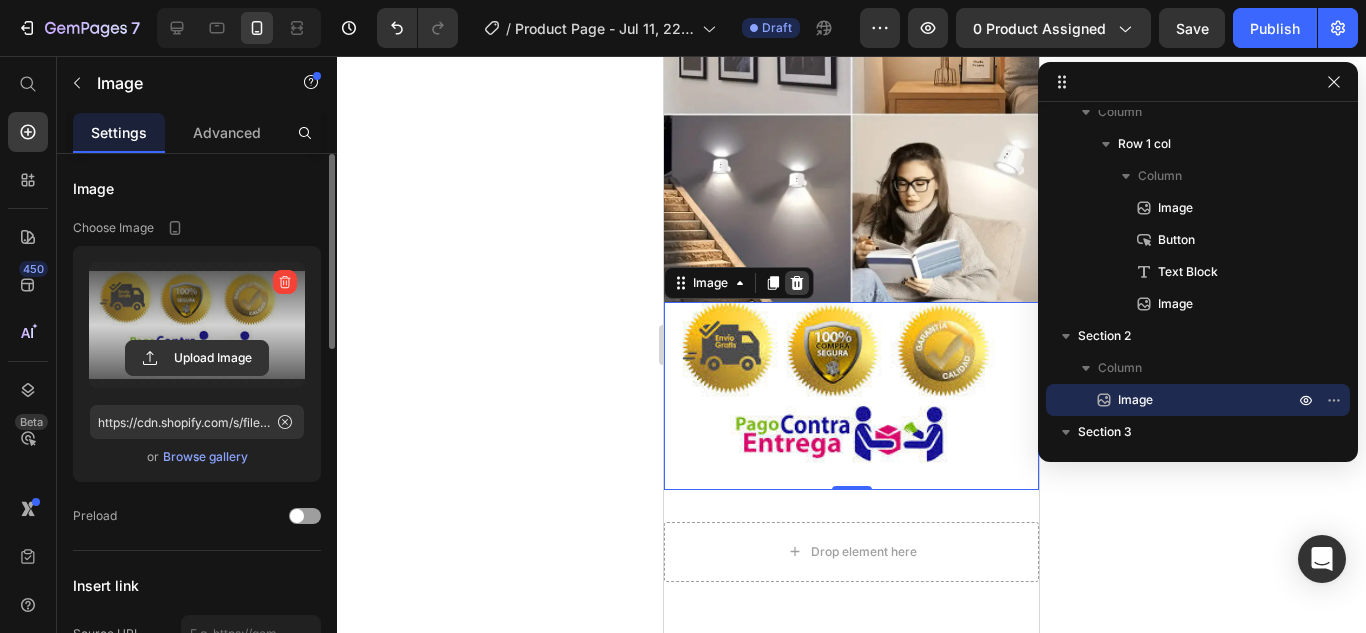 click 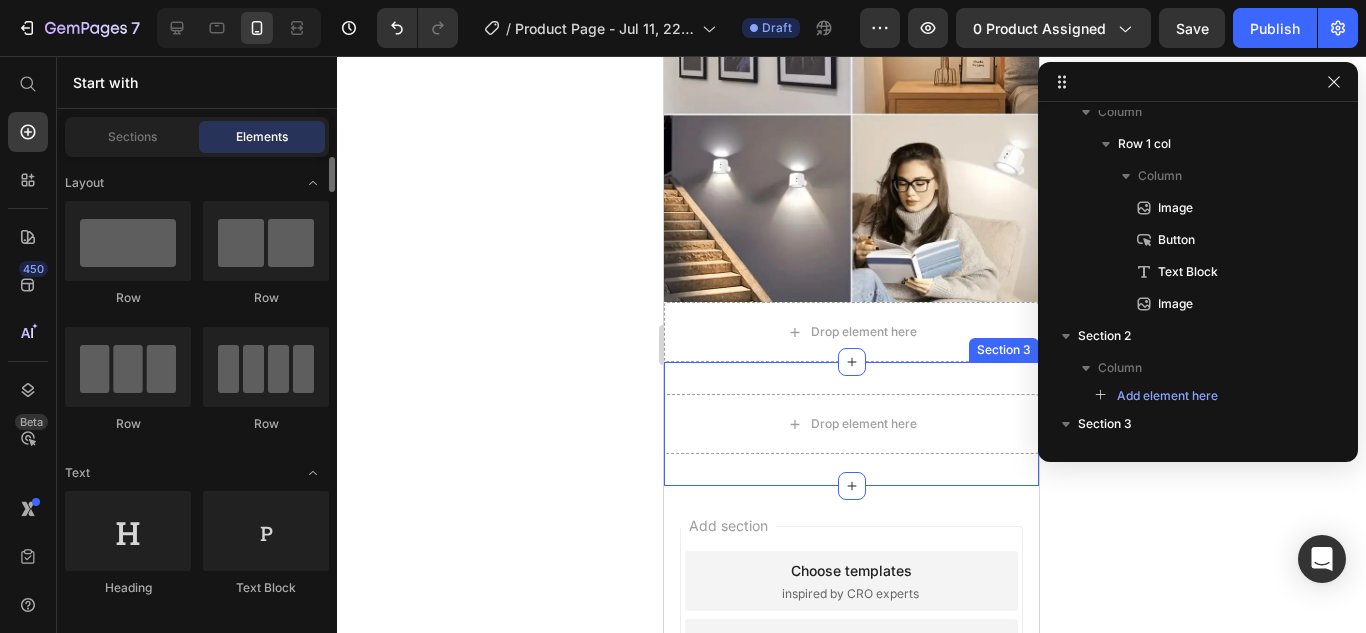 scroll, scrollTop: 200, scrollLeft: 0, axis: vertical 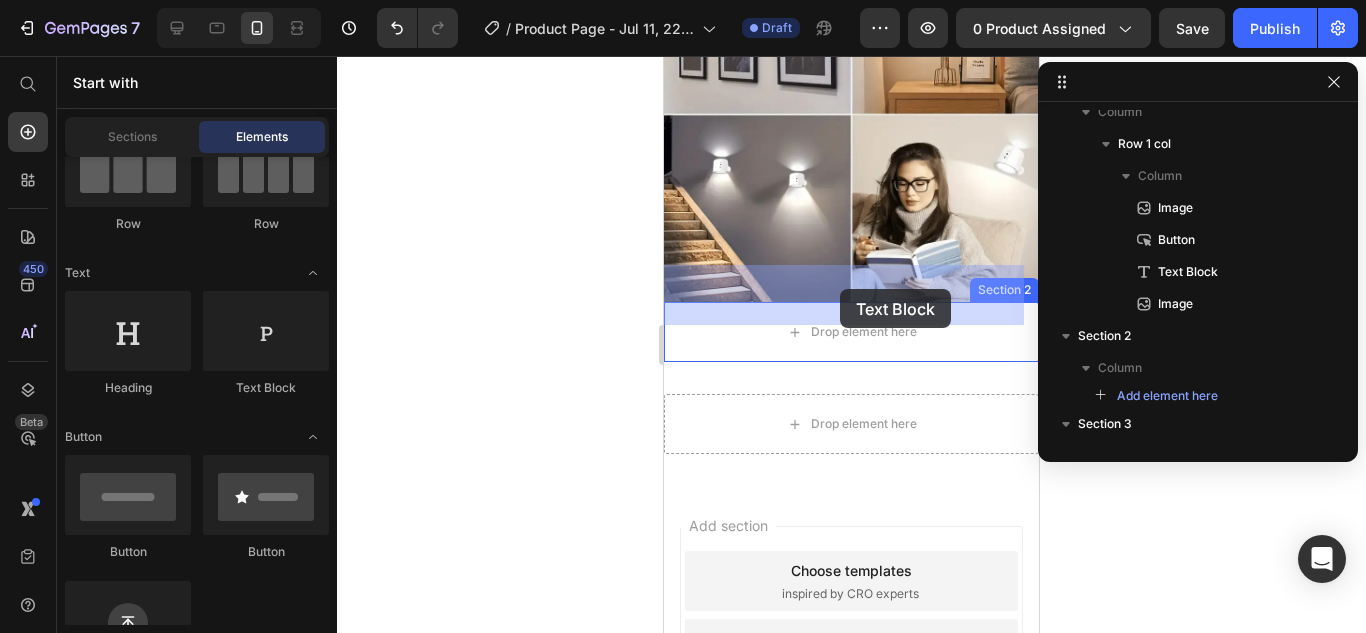 drag, startPoint x: 904, startPoint y: 388, endPoint x: 840, endPoint y: 289, distance: 117.88554 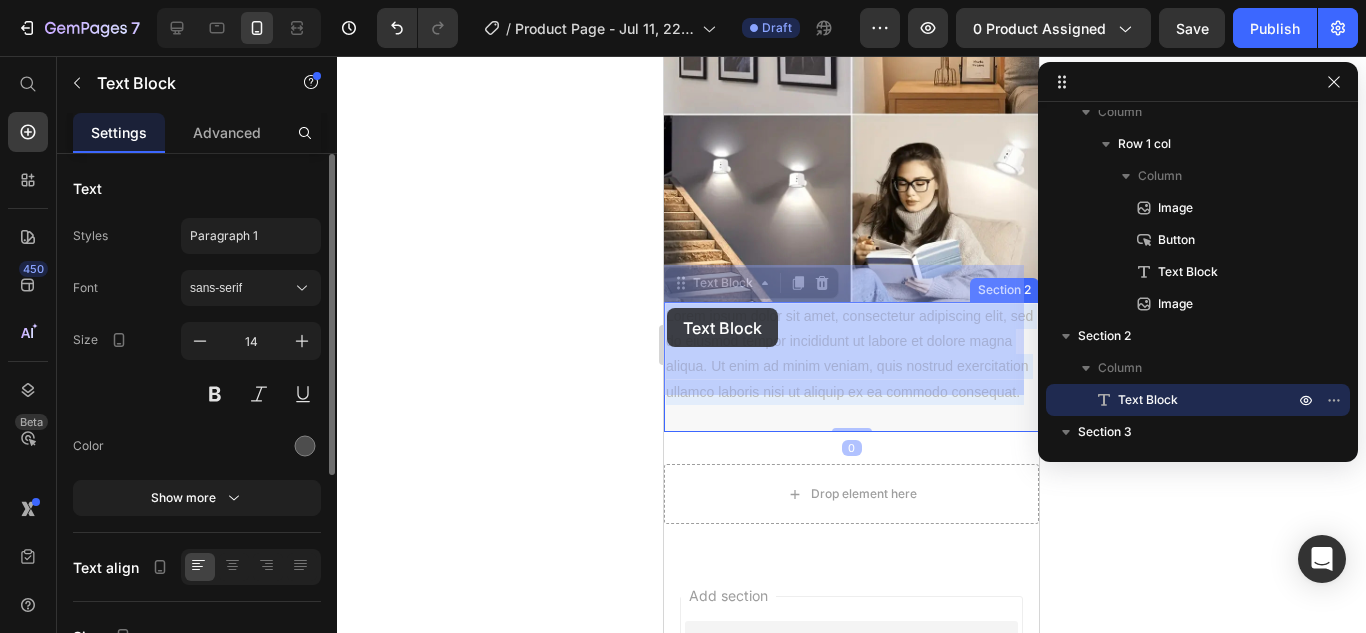 drag, startPoint x: 800, startPoint y: 376, endPoint x: 667, endPoint y: 308, distance: 149.37537 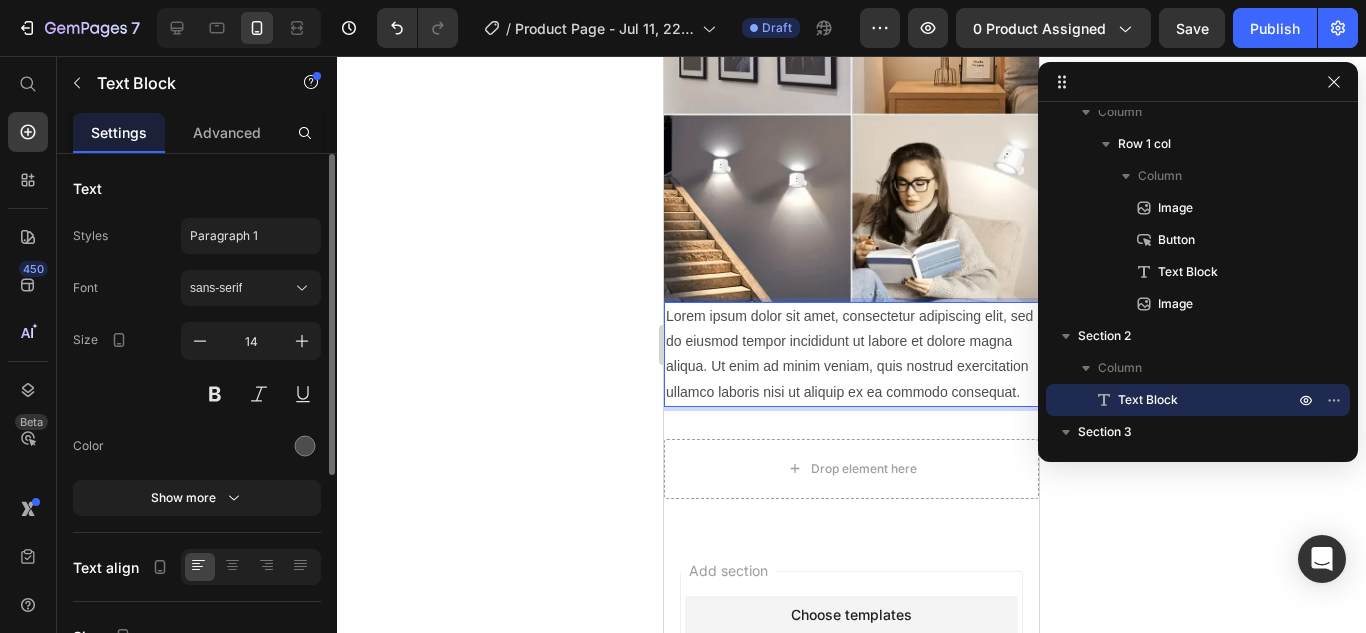 drag, startPoint x: 797, startPoint y: 378, endPoint x: 724, endPoint y: 317, distance: 95.131485 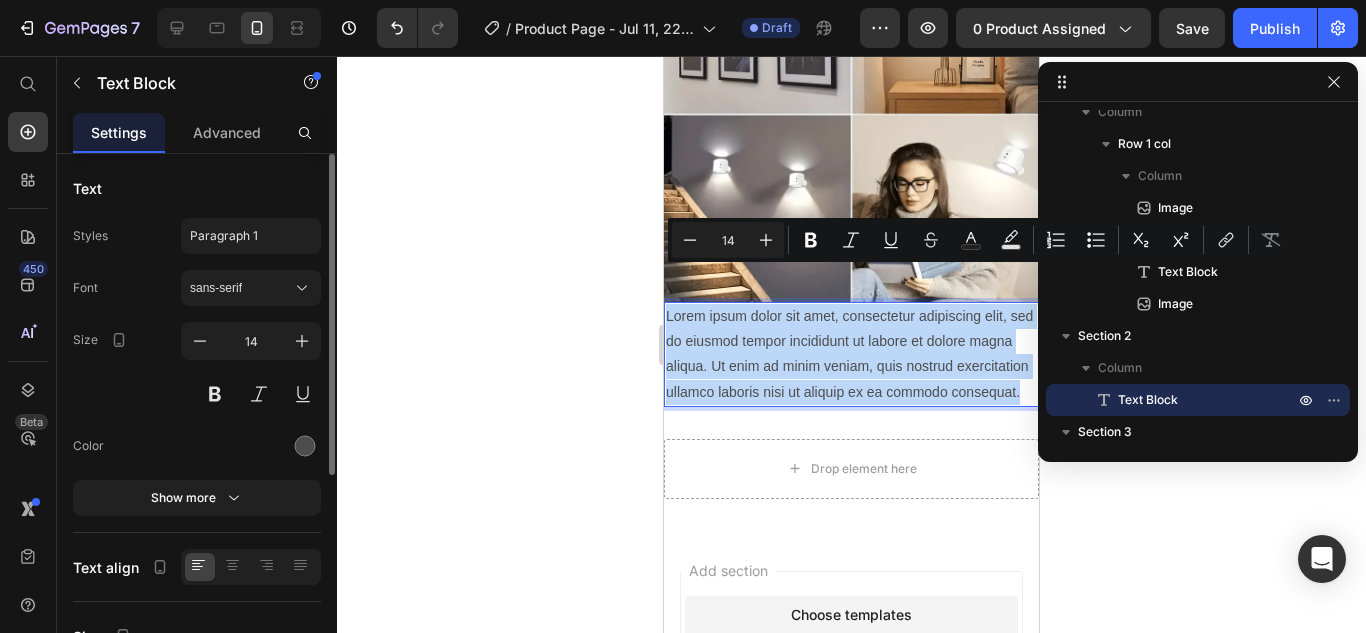 drag, startPoint x: 799, startPoint y: 381, endPoint x: 667, endPoint y: 285, distance: 163.21765 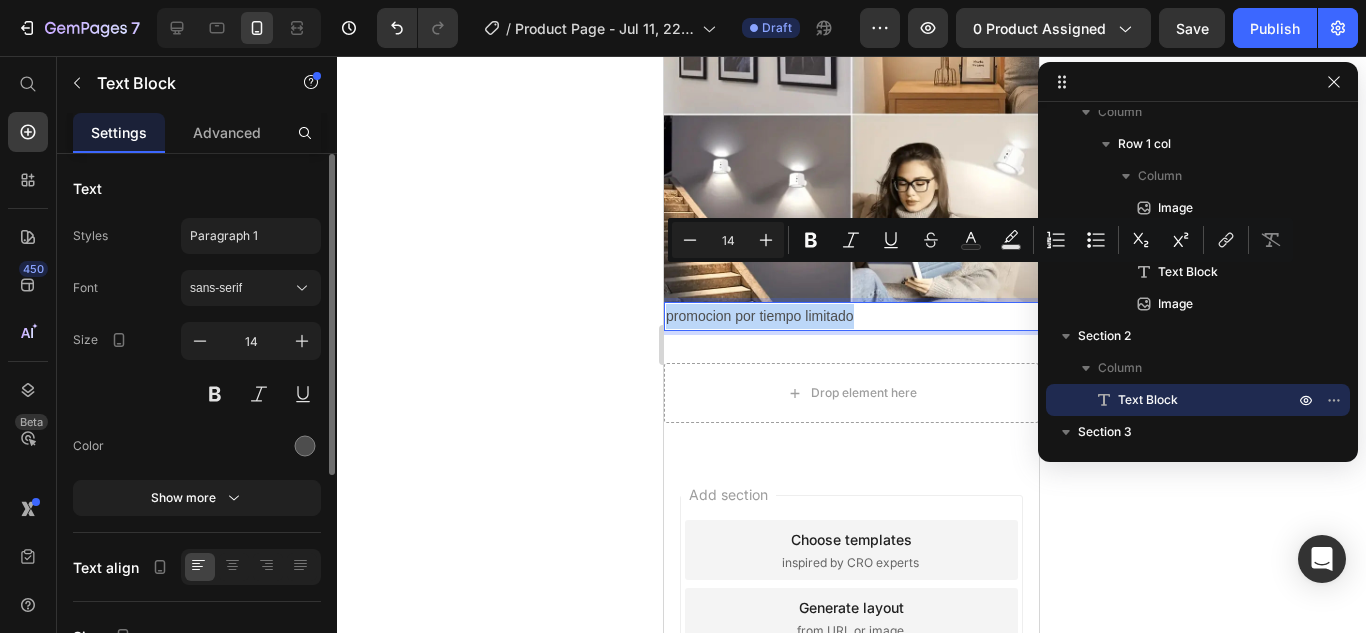 drag, startPoint x: 863, startPoint y: 284, endPoint x: 667, endPoint y: 282, distance: 196.01021 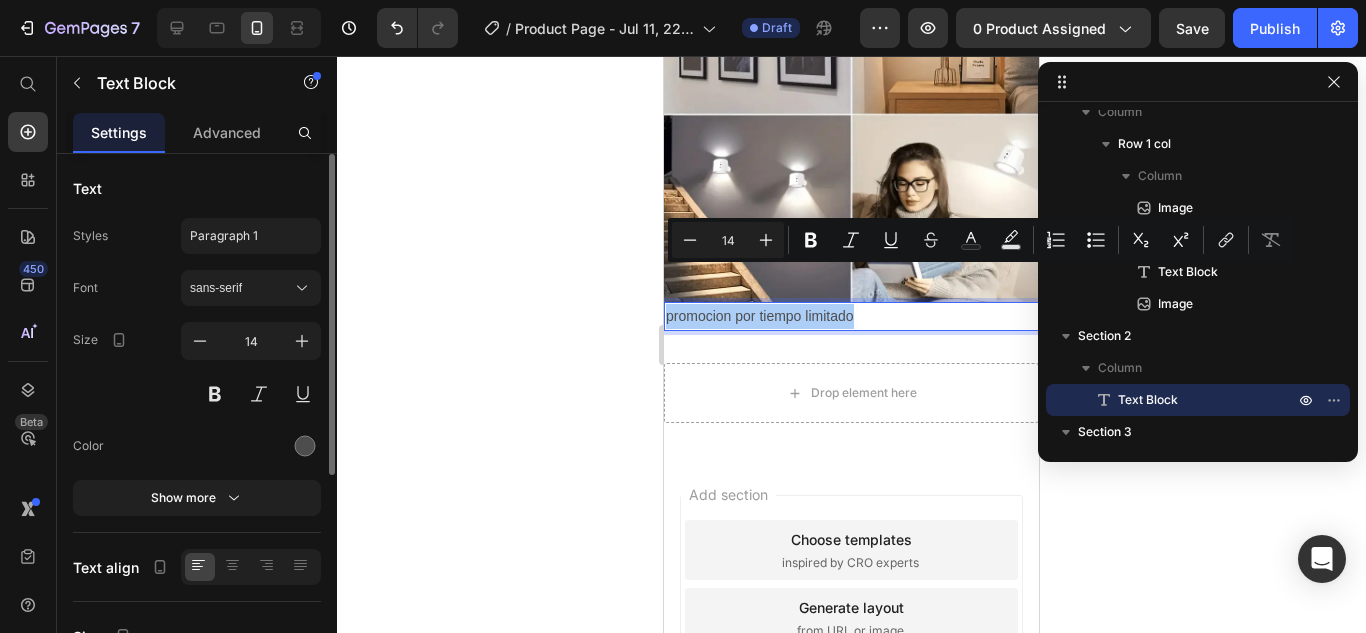 click 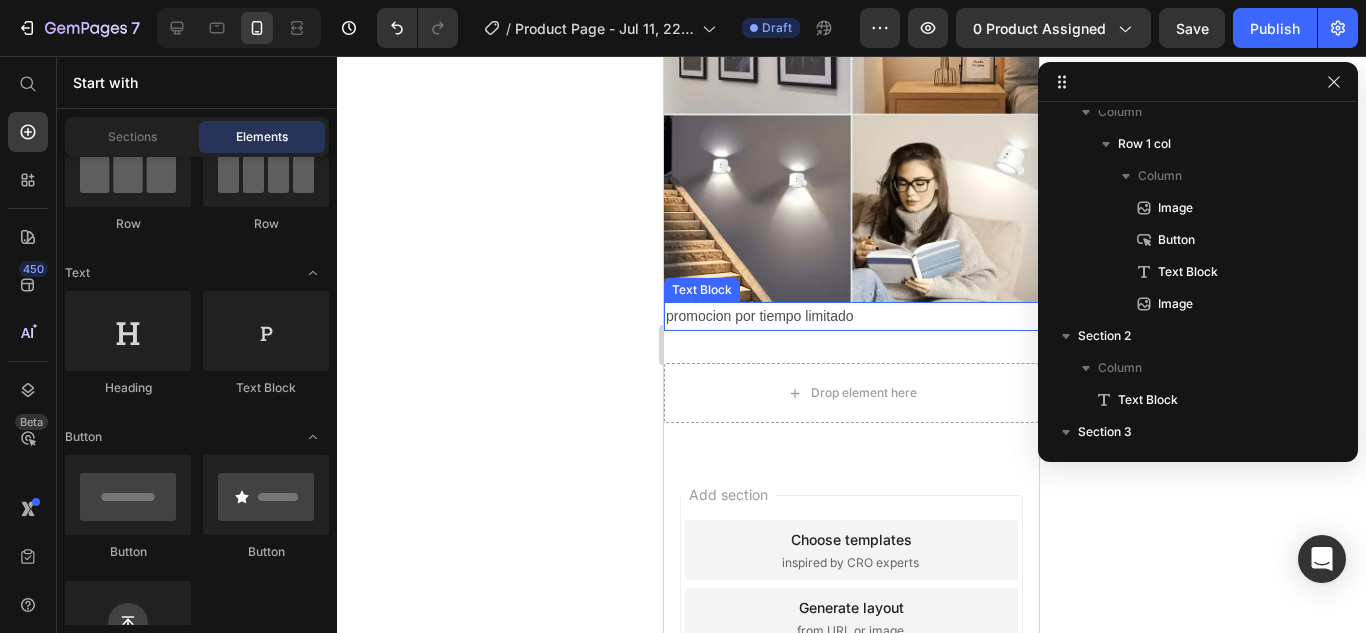 click on "promocion por tiempo limitado" at bounding box center (851, 316) 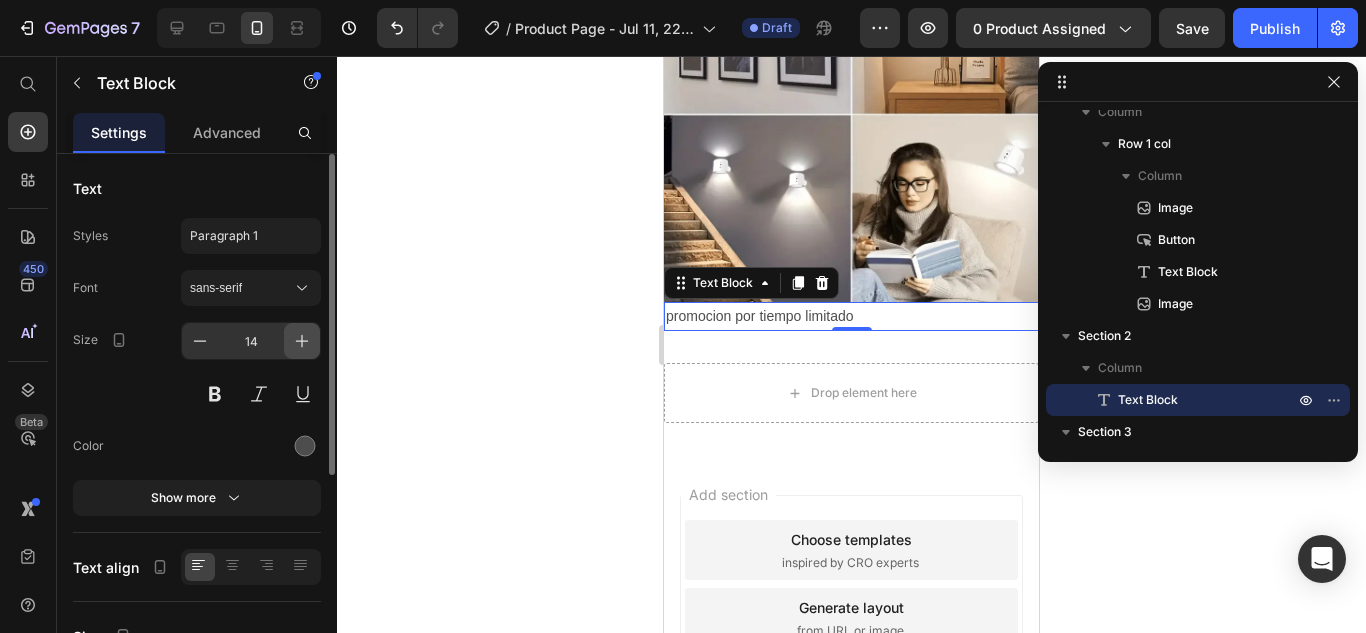 click 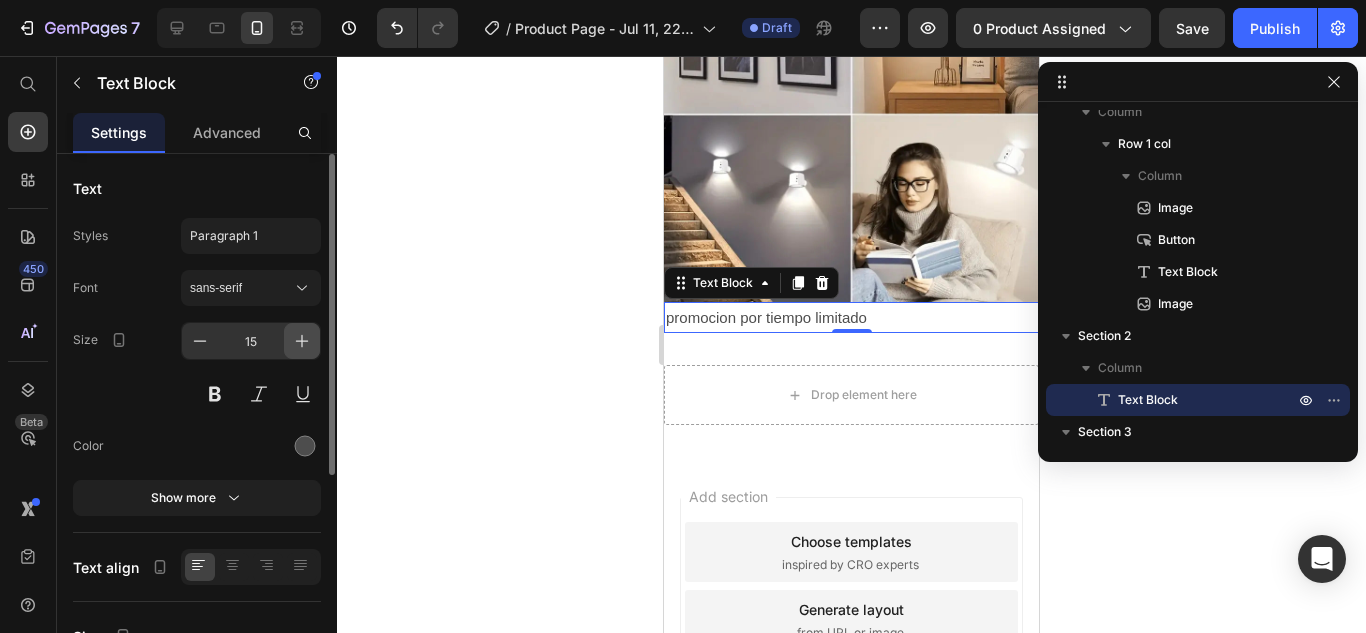 click 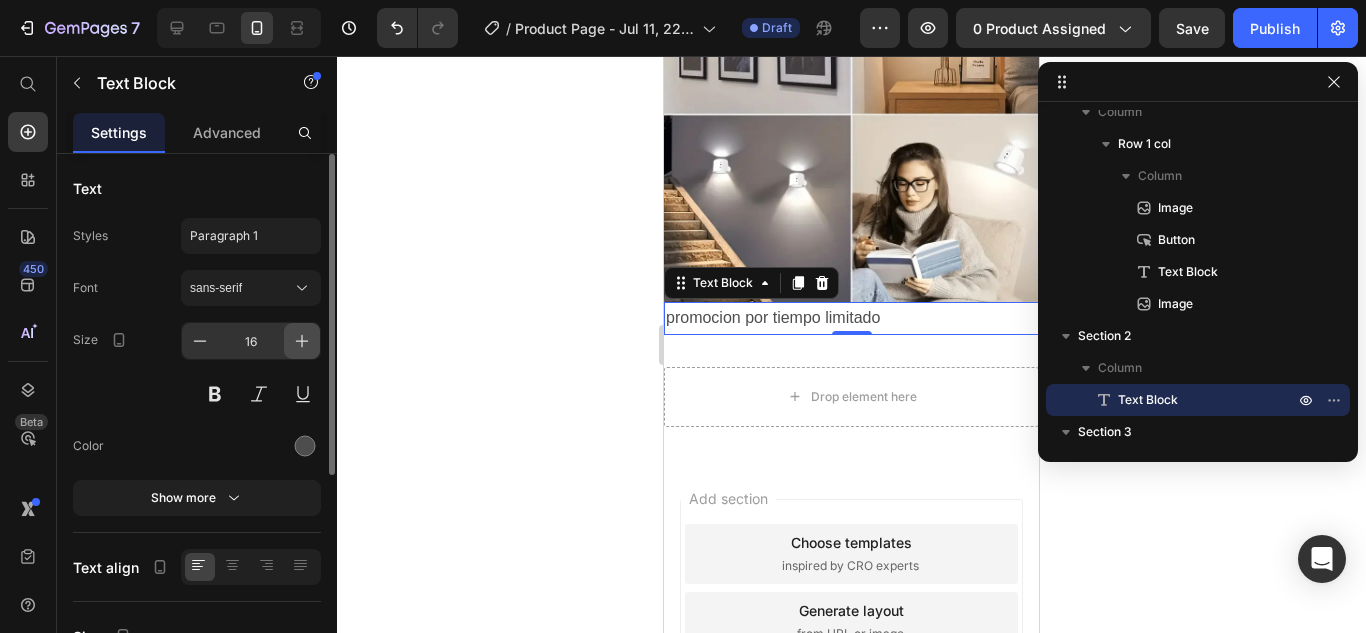click 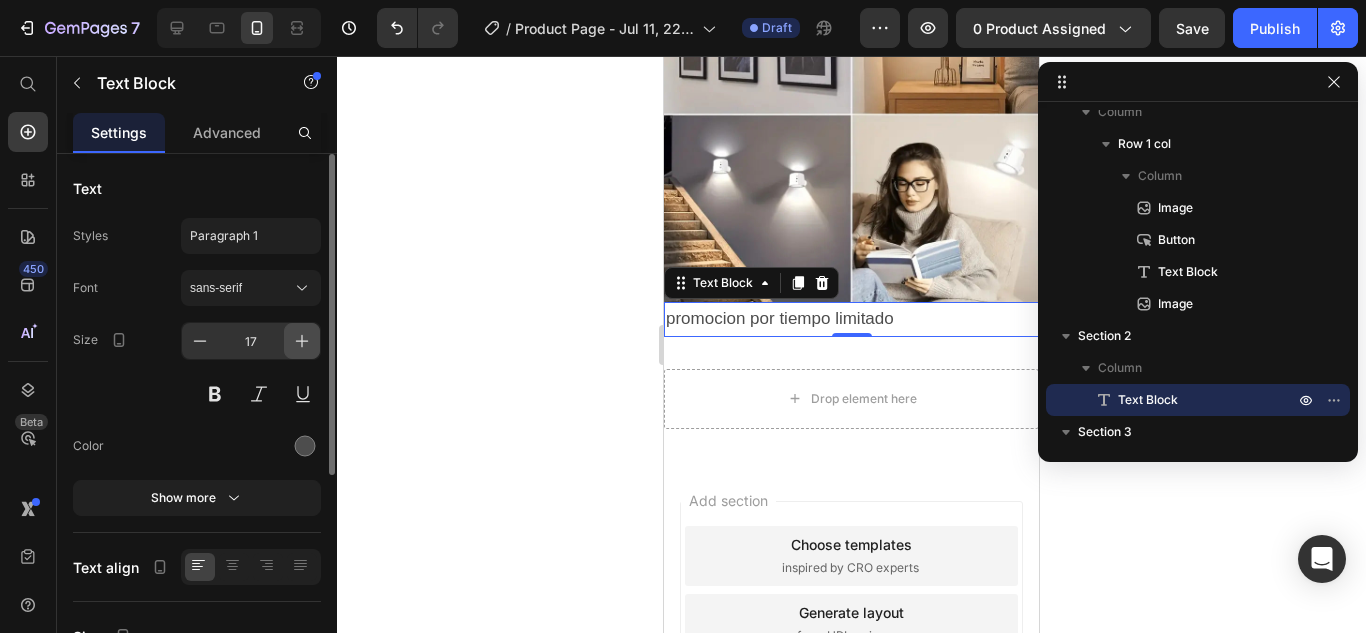 click 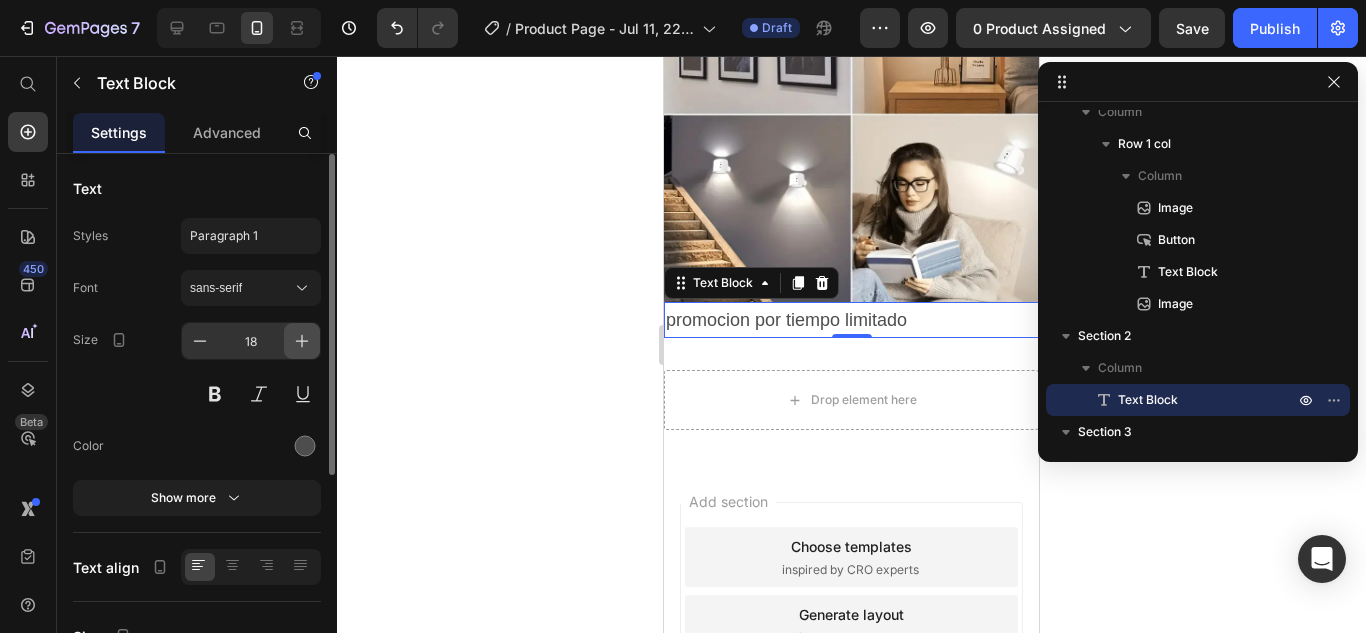 click 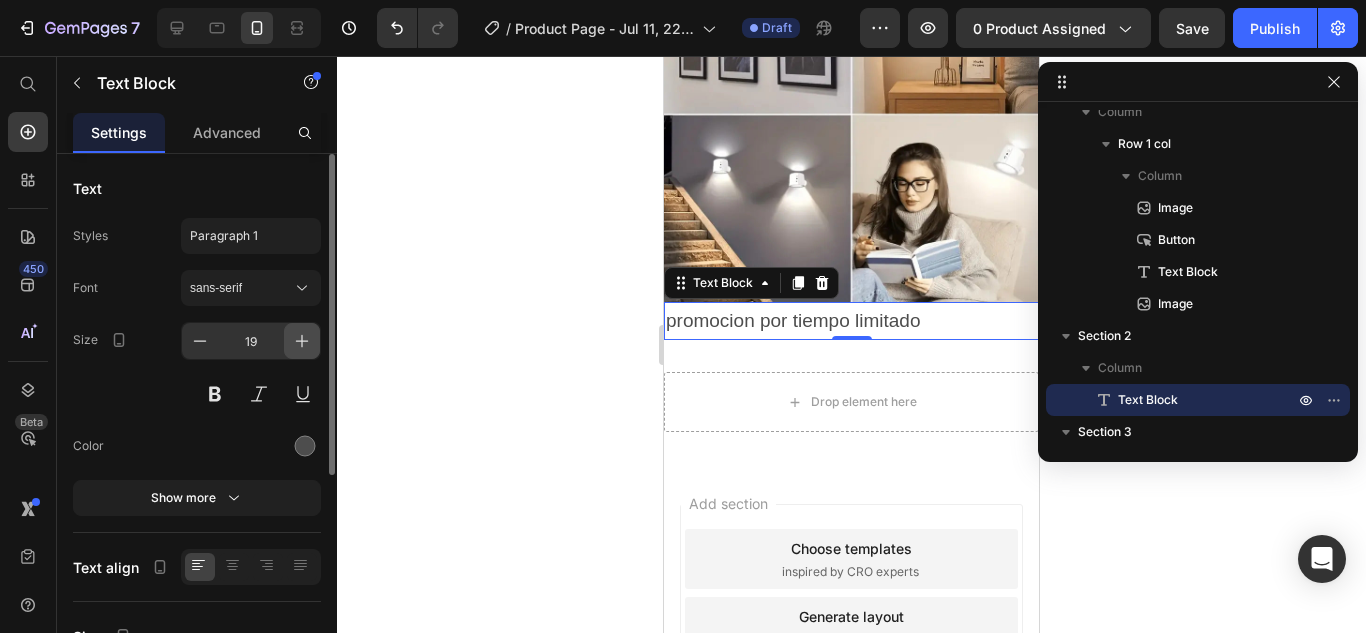 click 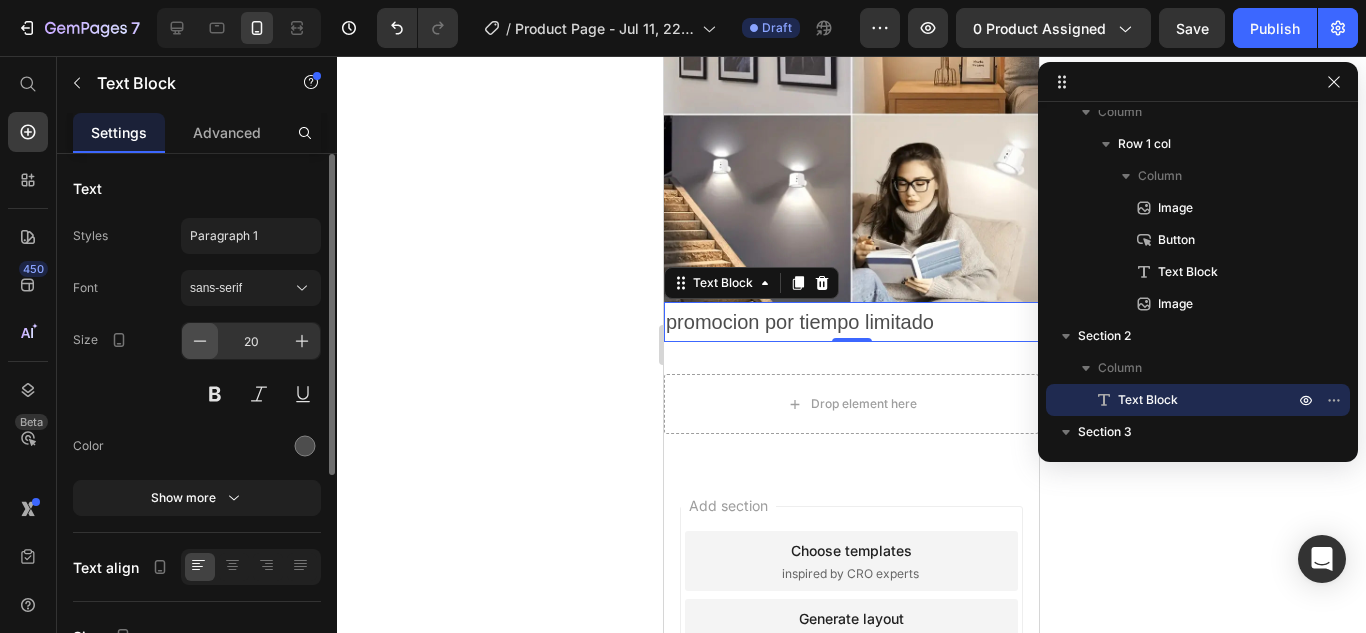 click 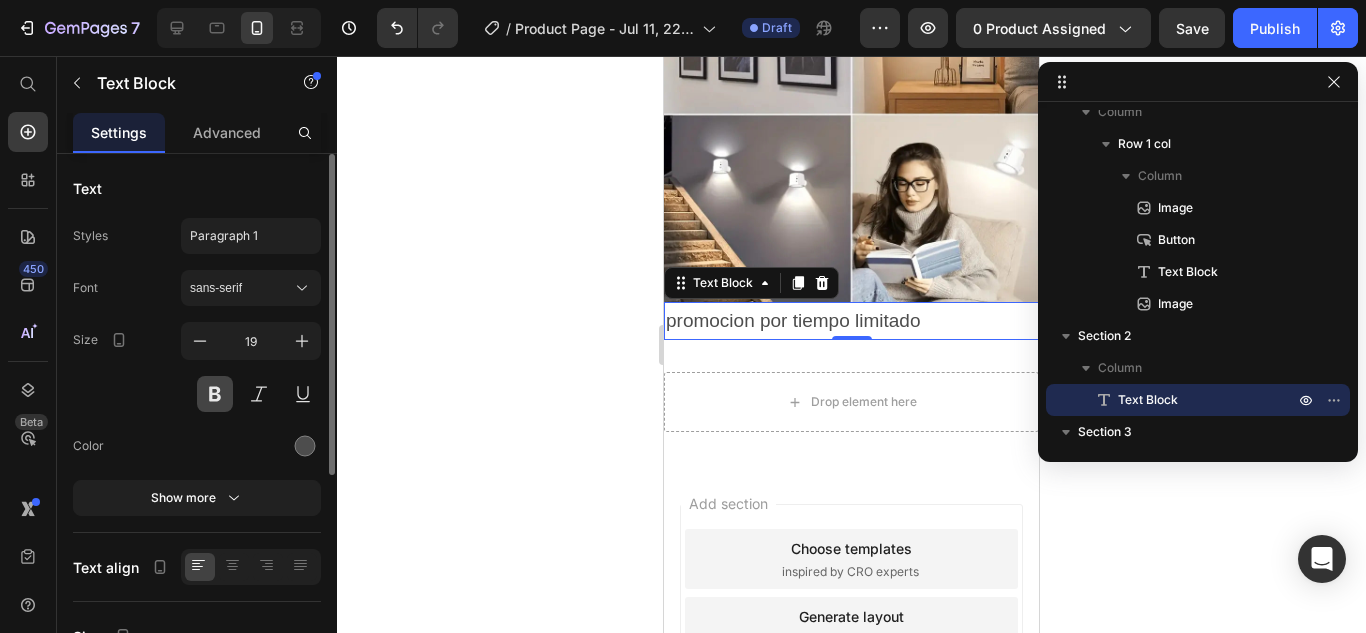 click at bounding box center [215, 394] 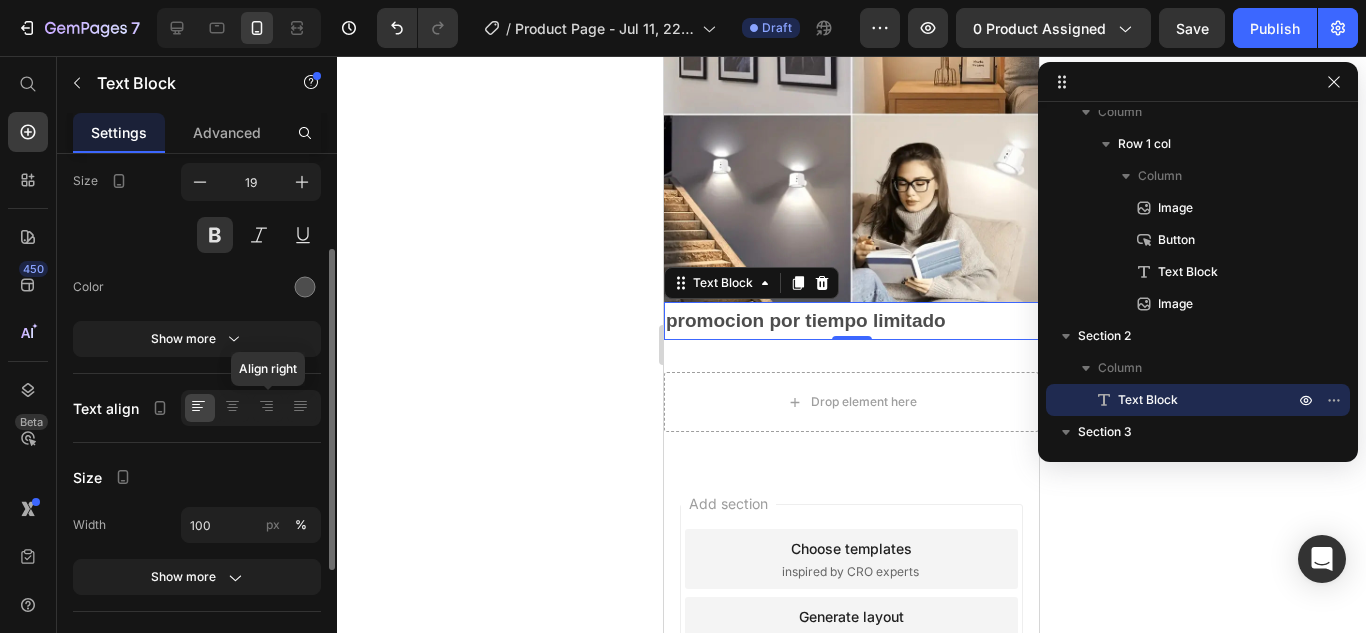 scroll, scrollTop: 59, scrollLeft: 0, axis: vertical 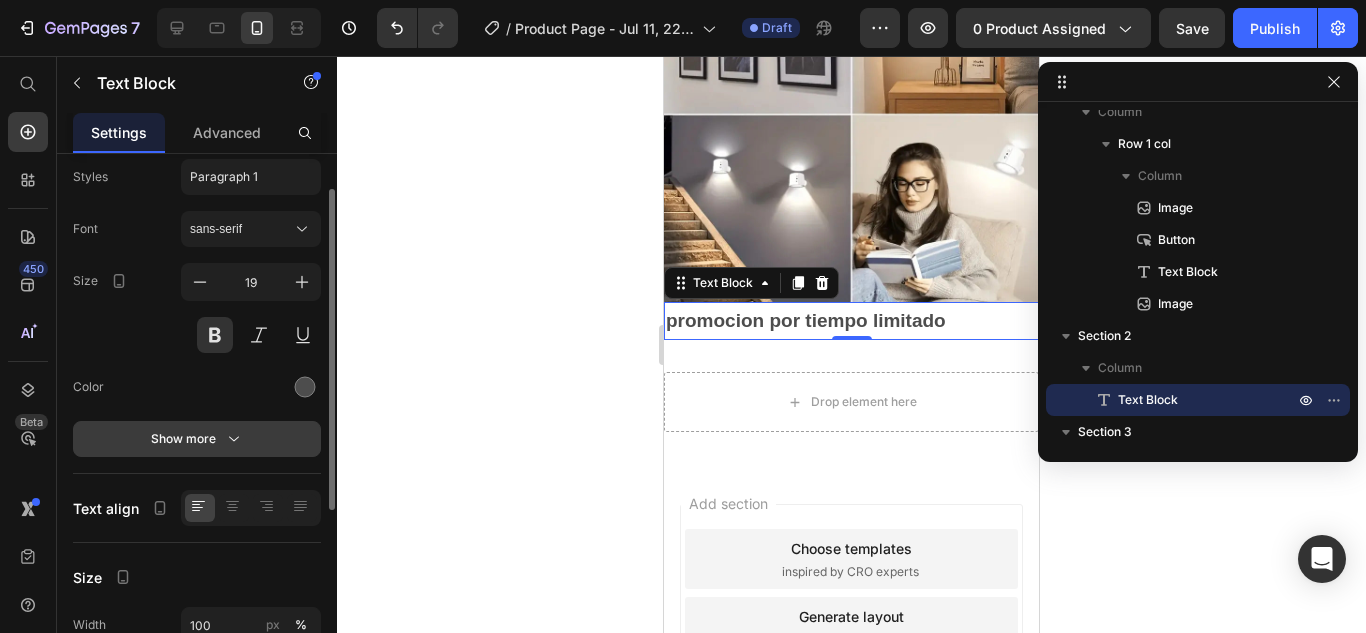 click on "Show more" at bounding box center [197, 439] 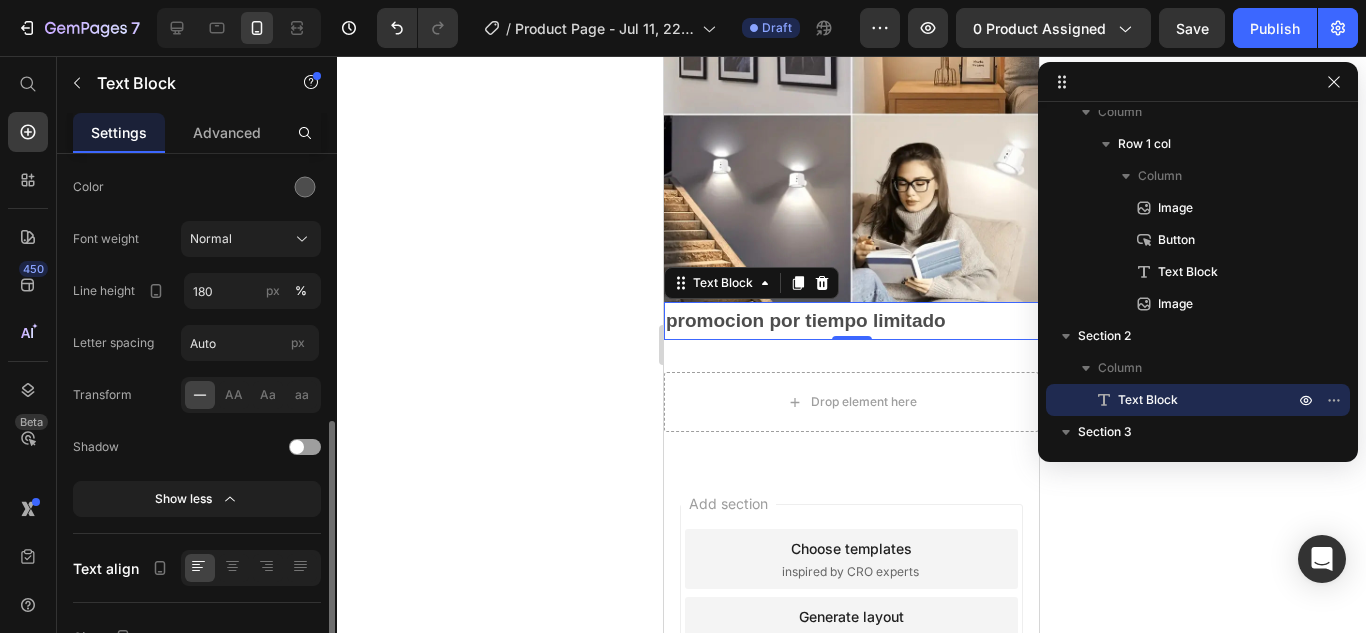 scroll, scrollTop: 359, scrollLeft: 0, axis: vertical 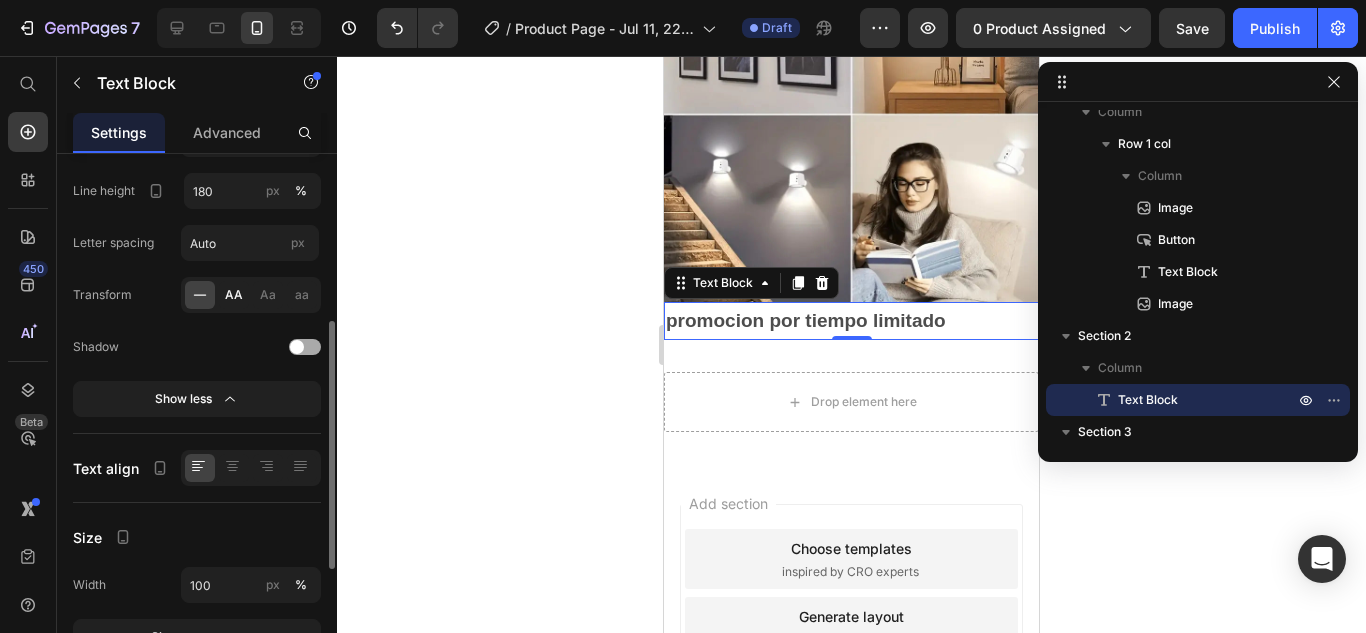 click on "AA" 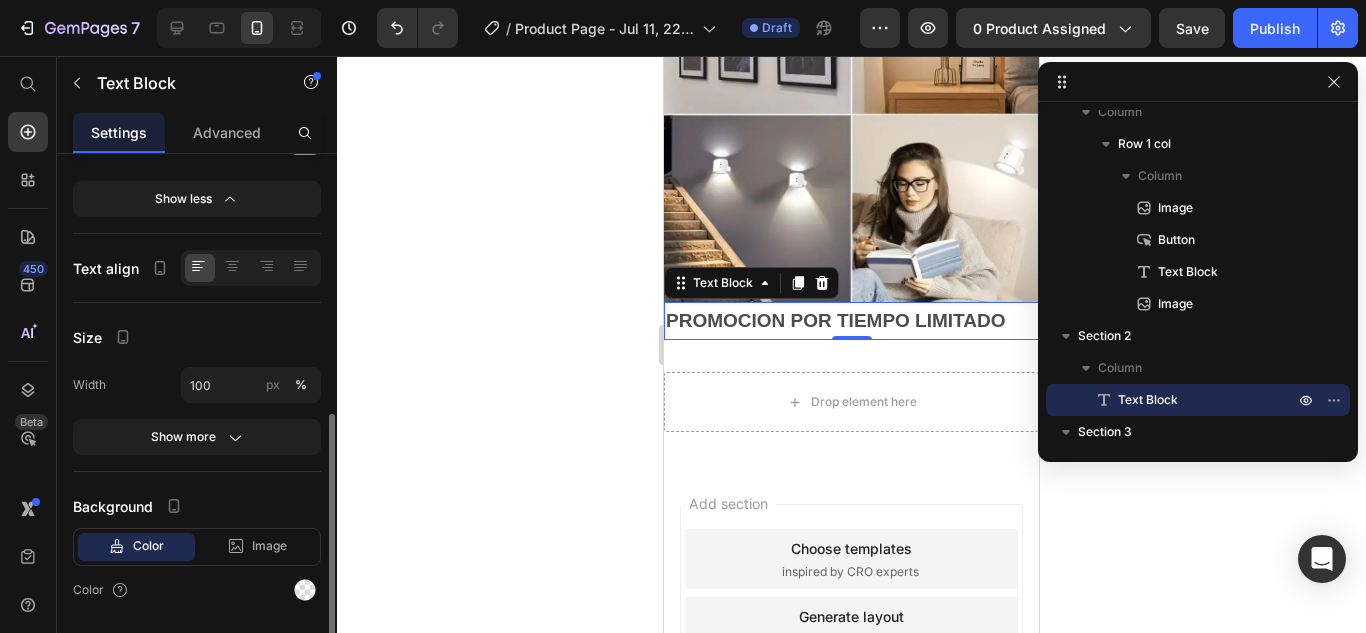 scroll, scrollTop: 619, scrollLeft: 0, axis: vertical 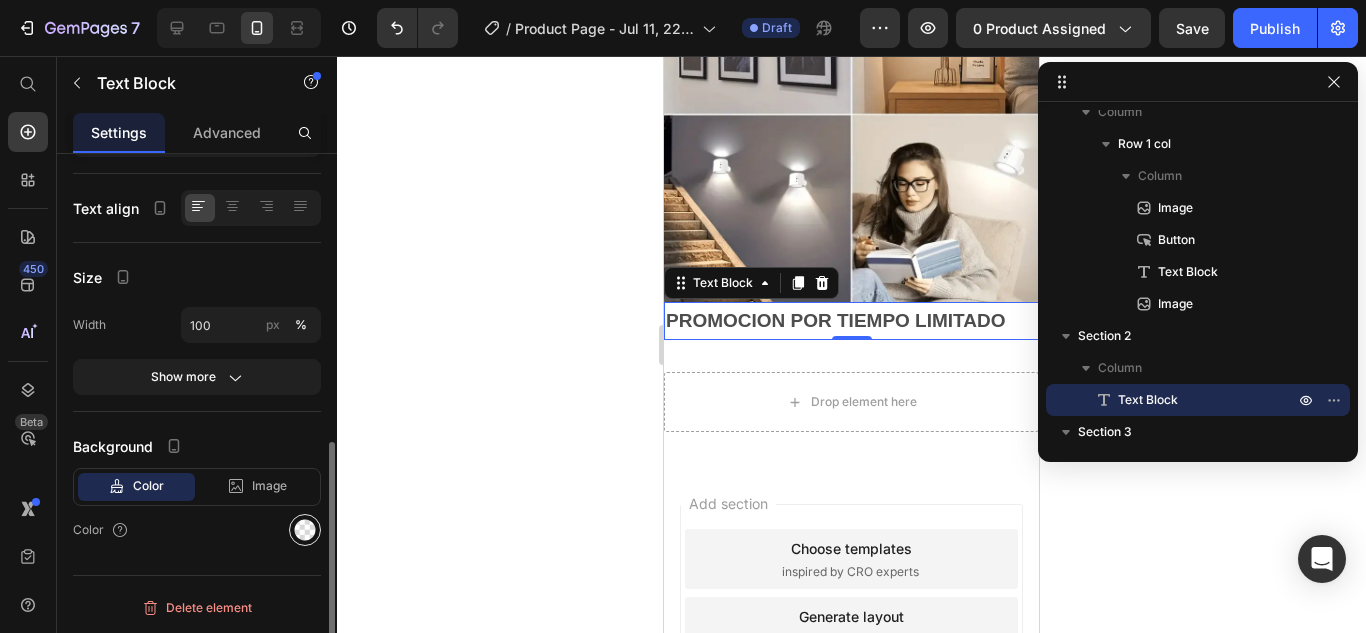click at bounding box center (305, 530) 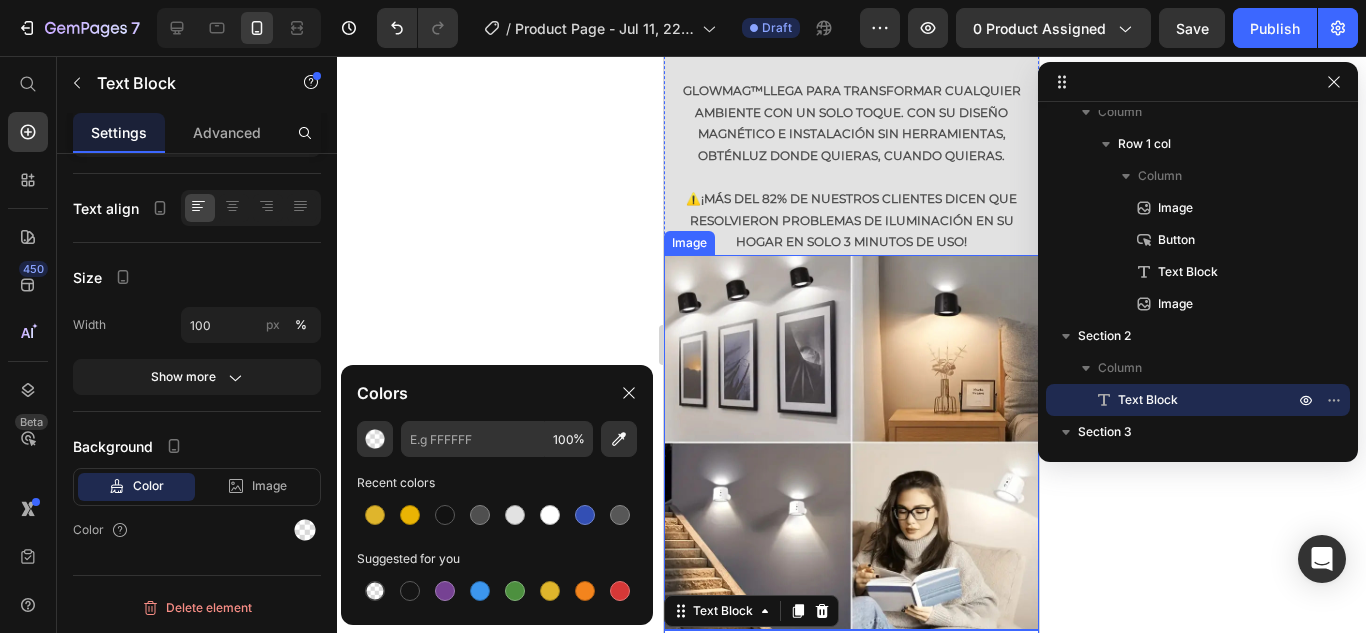 scroll, scrollTop: 1000, scrollLeft: 0, axis: vertical 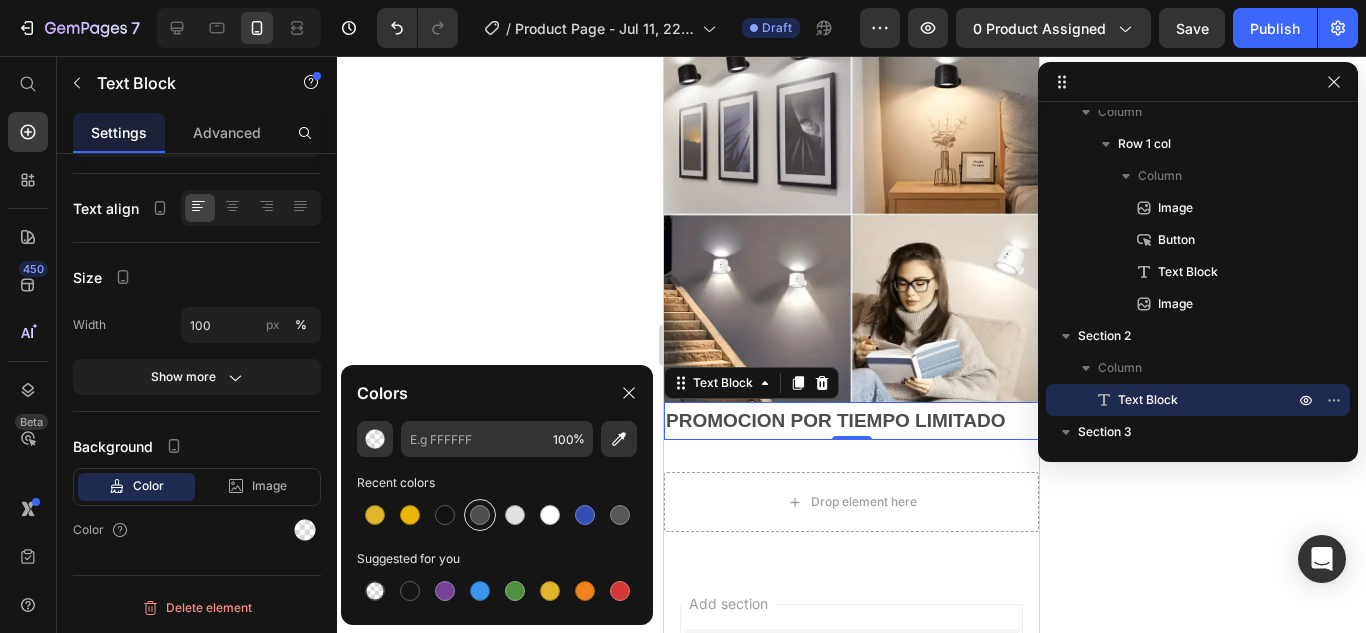 click at bounding box center [480, 515] 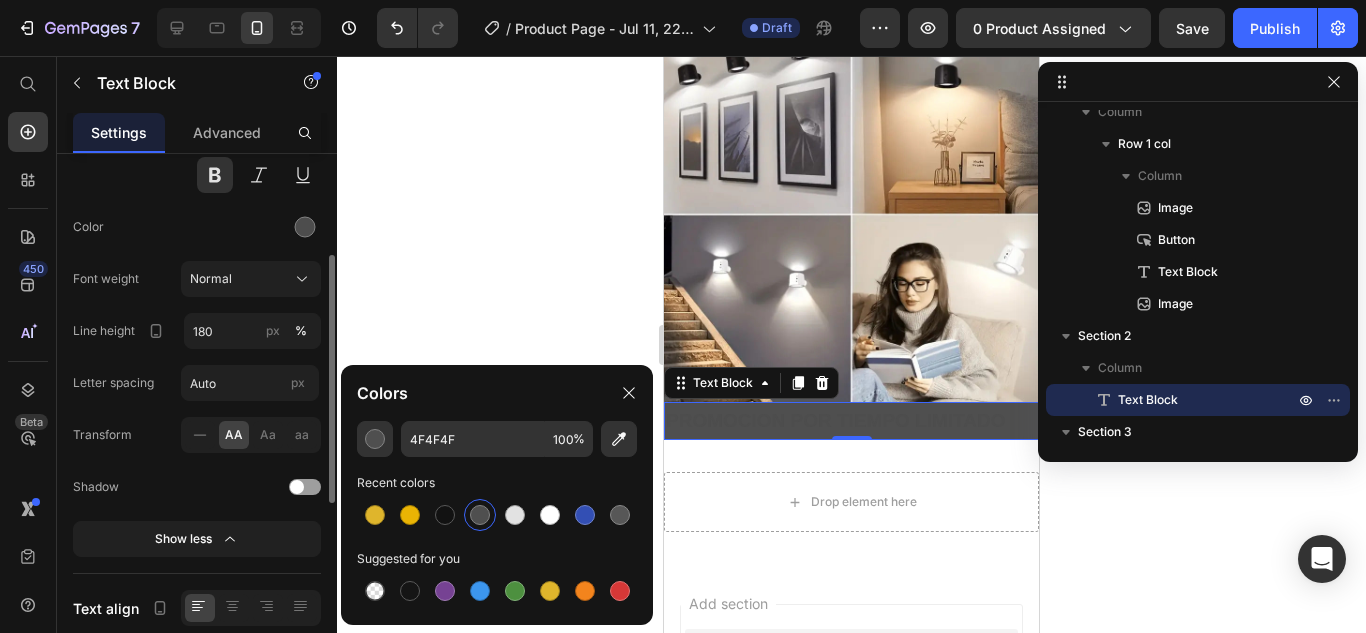 scroll, scrollTop: 119, scrollLeft: 0, axis: vertical 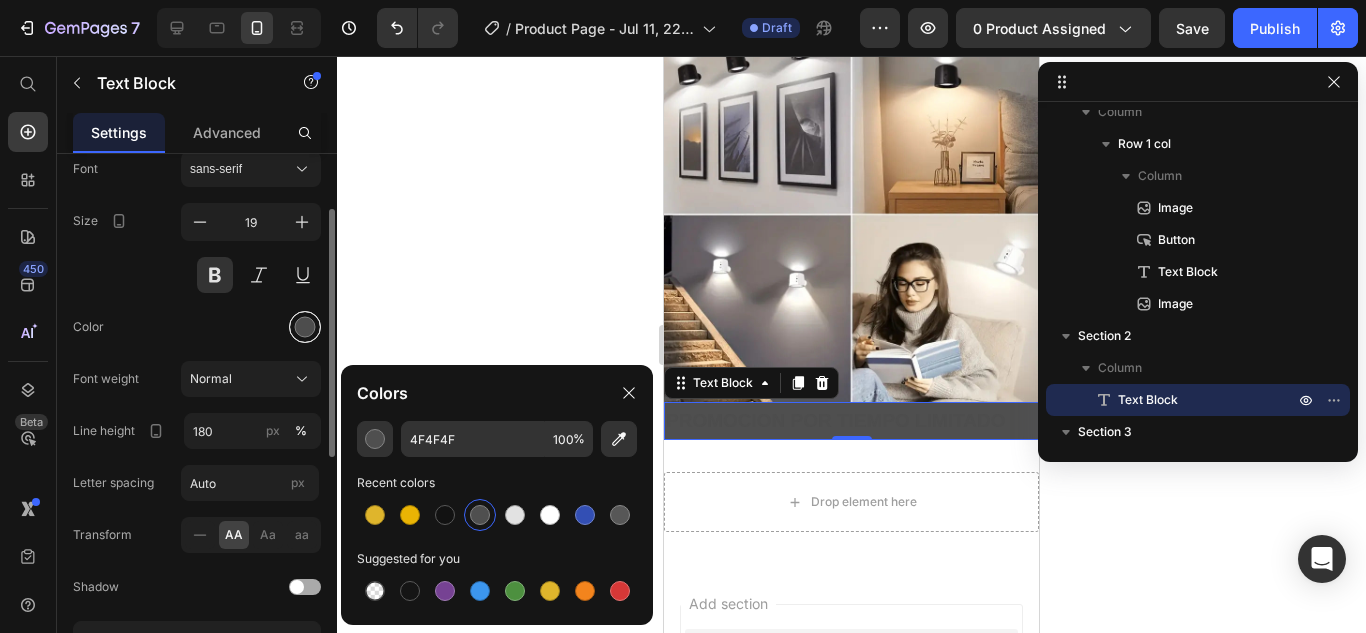 click at bounding box center (305, 327) 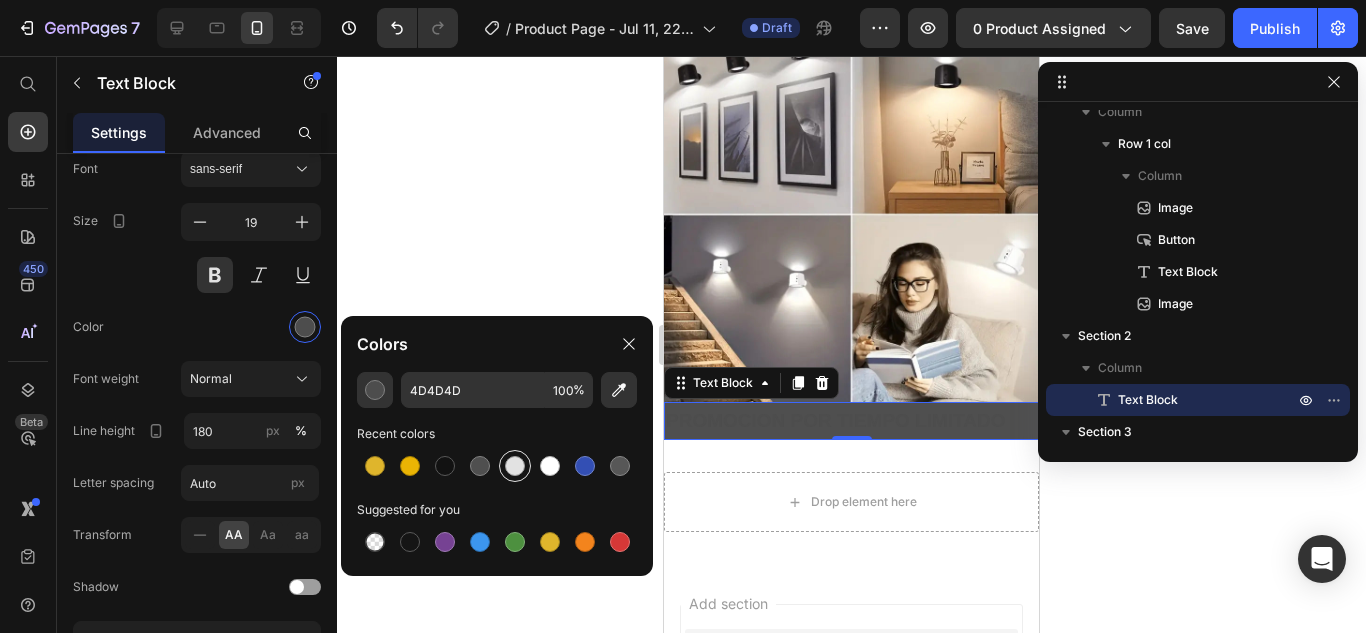 click at bounding box center [515, 466] 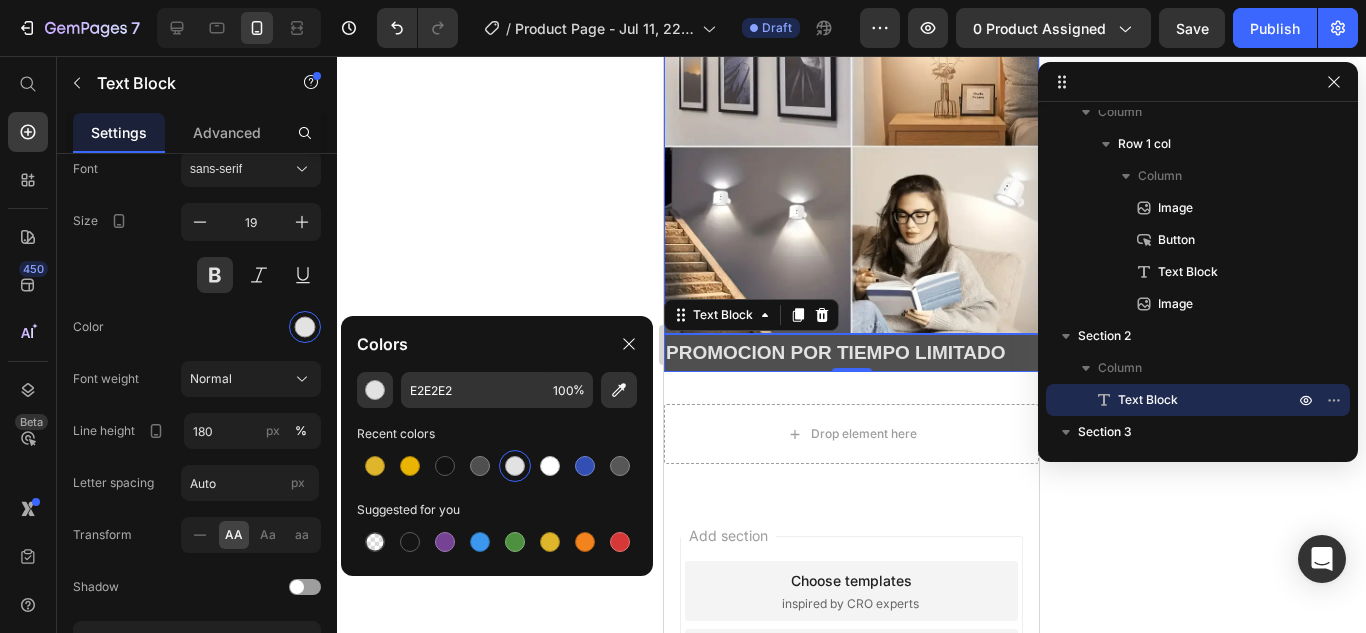 scroll, scrollTop: 1100, scrollLeft: 0, axis: vertical 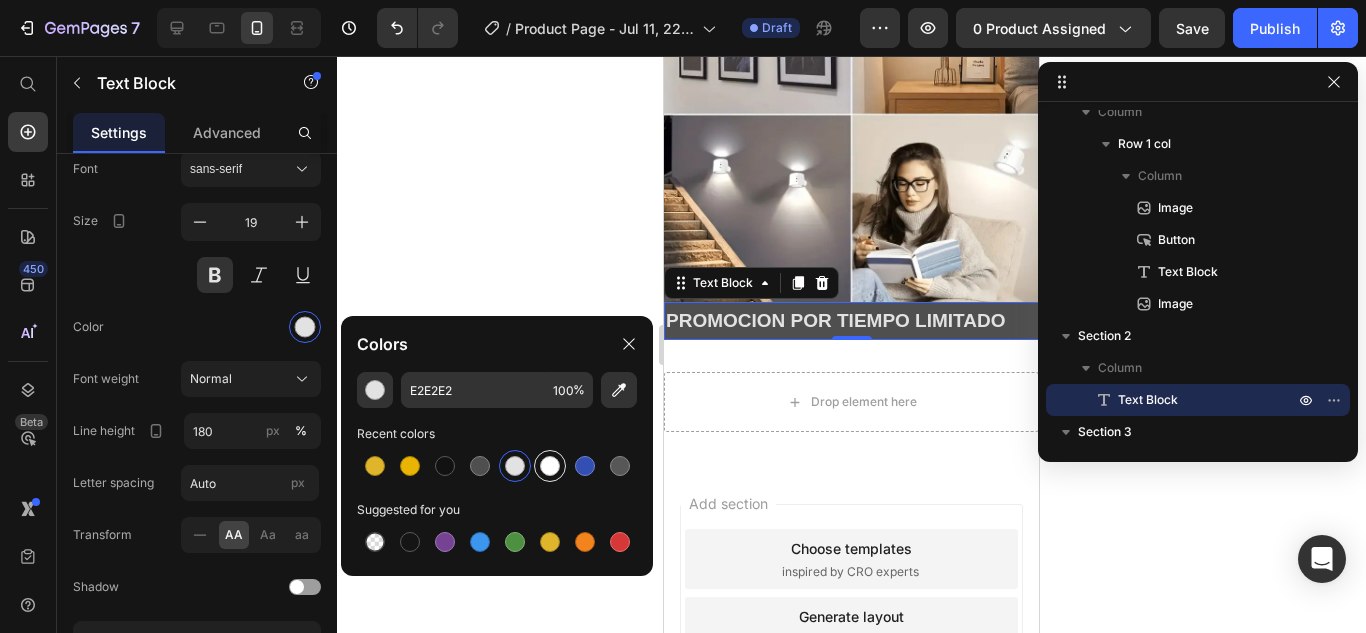 click at bounding box center (550, 466) 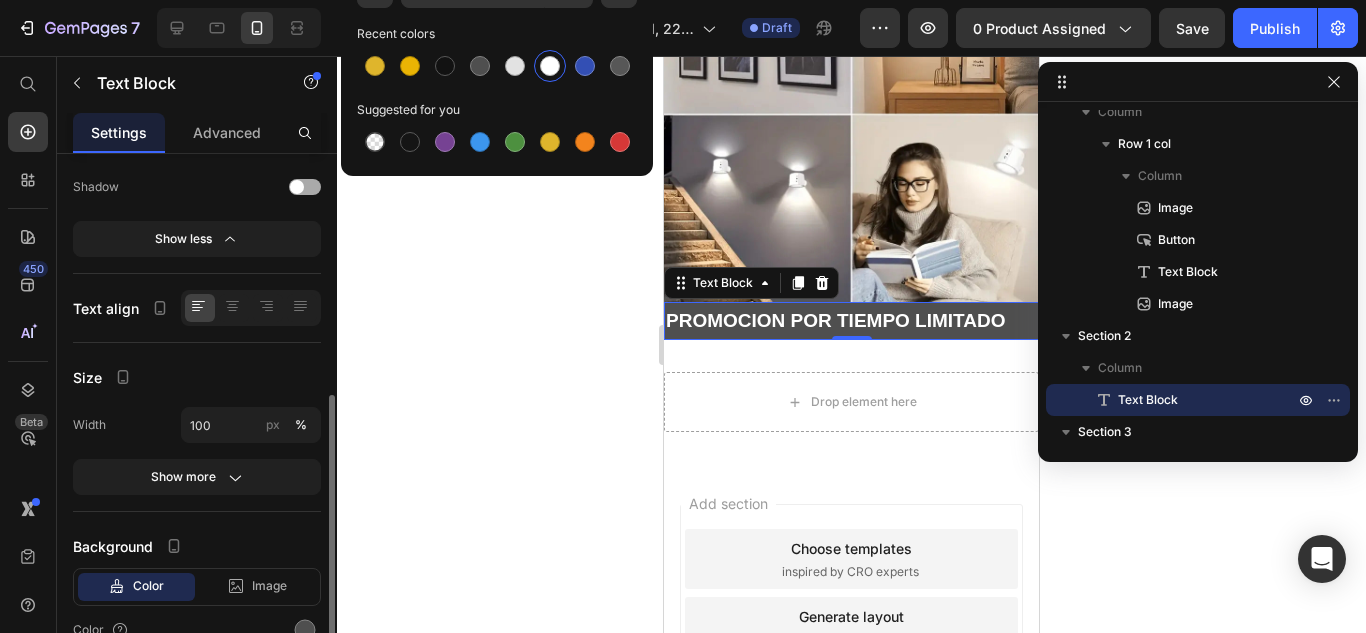 scroll, scrollTop: 619, scrollLeft: 0, axis: vertical 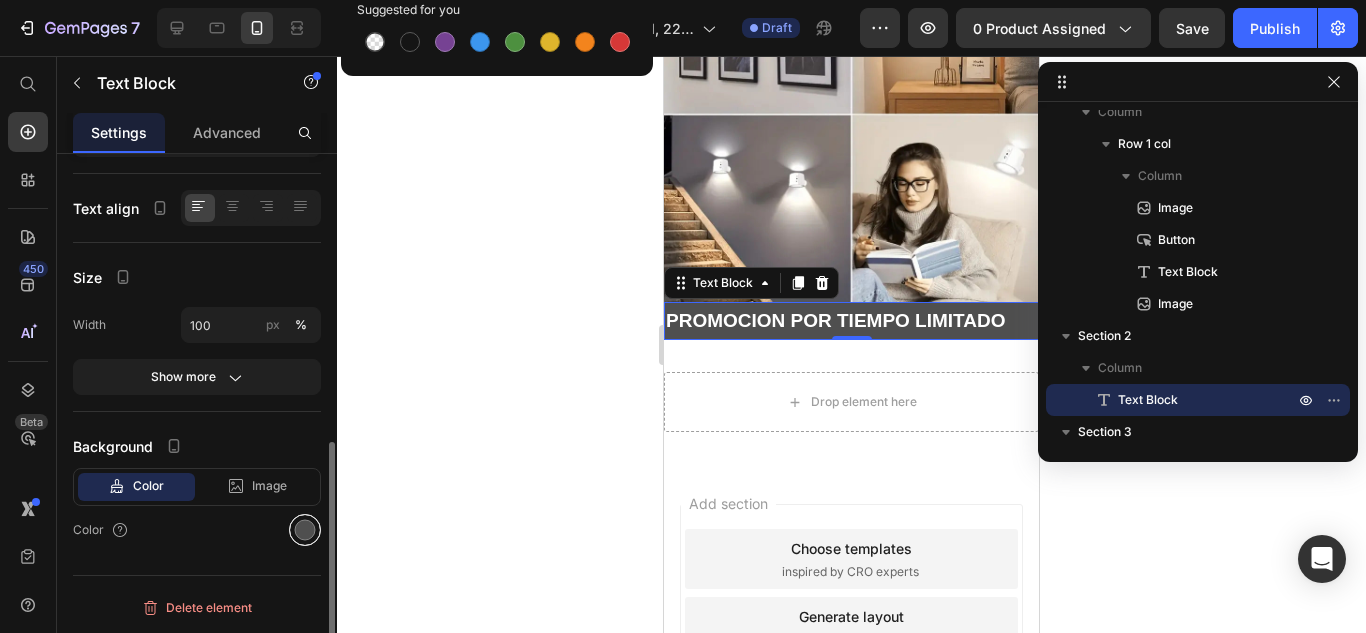 click at bounding box center [305, 530] 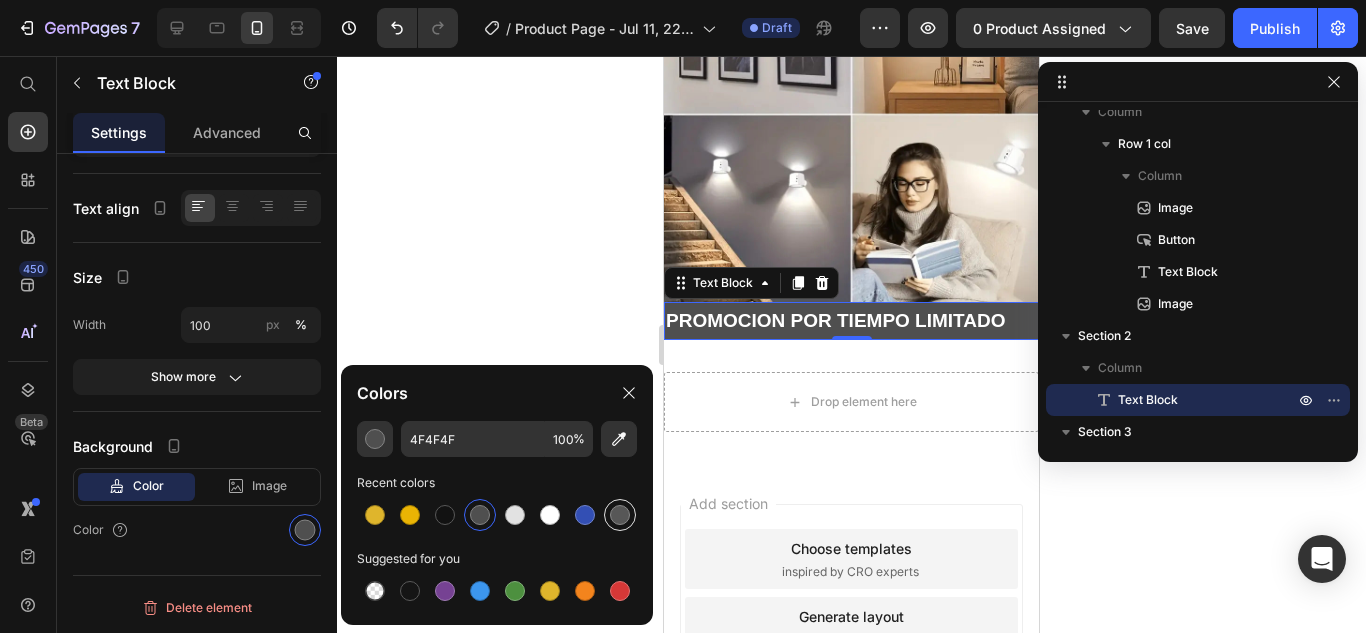 click at bounding box center [620, 515] 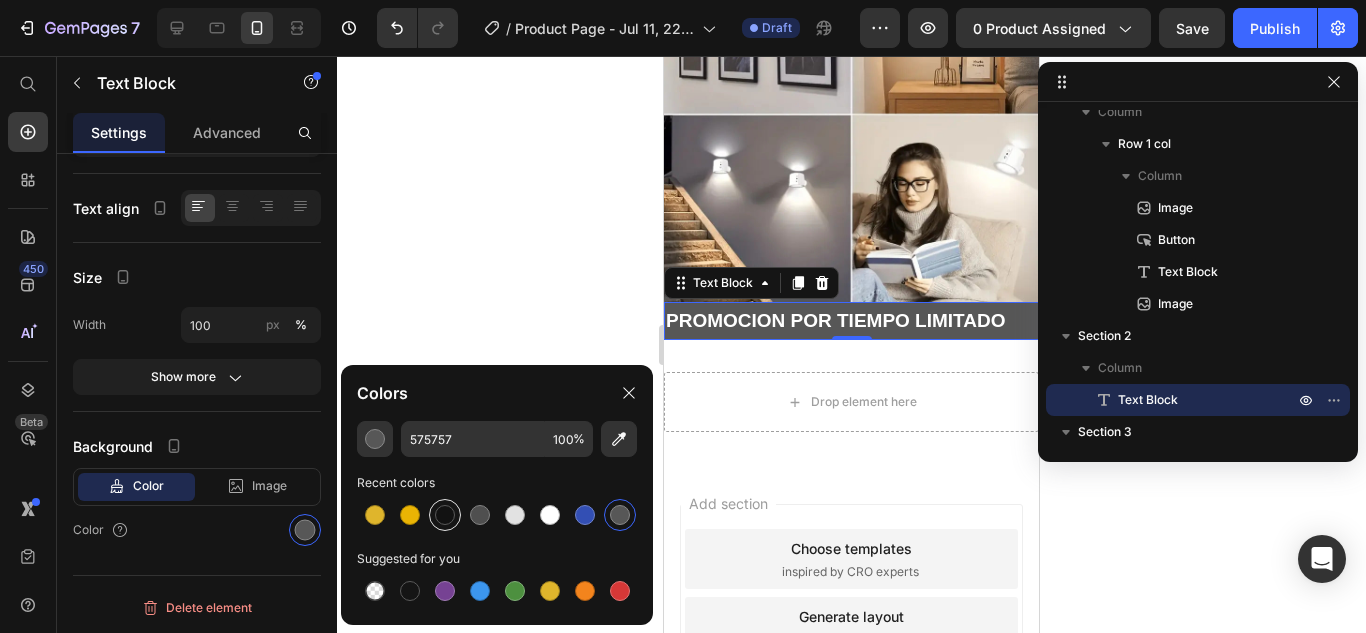 click at bounding box center (445, 515) 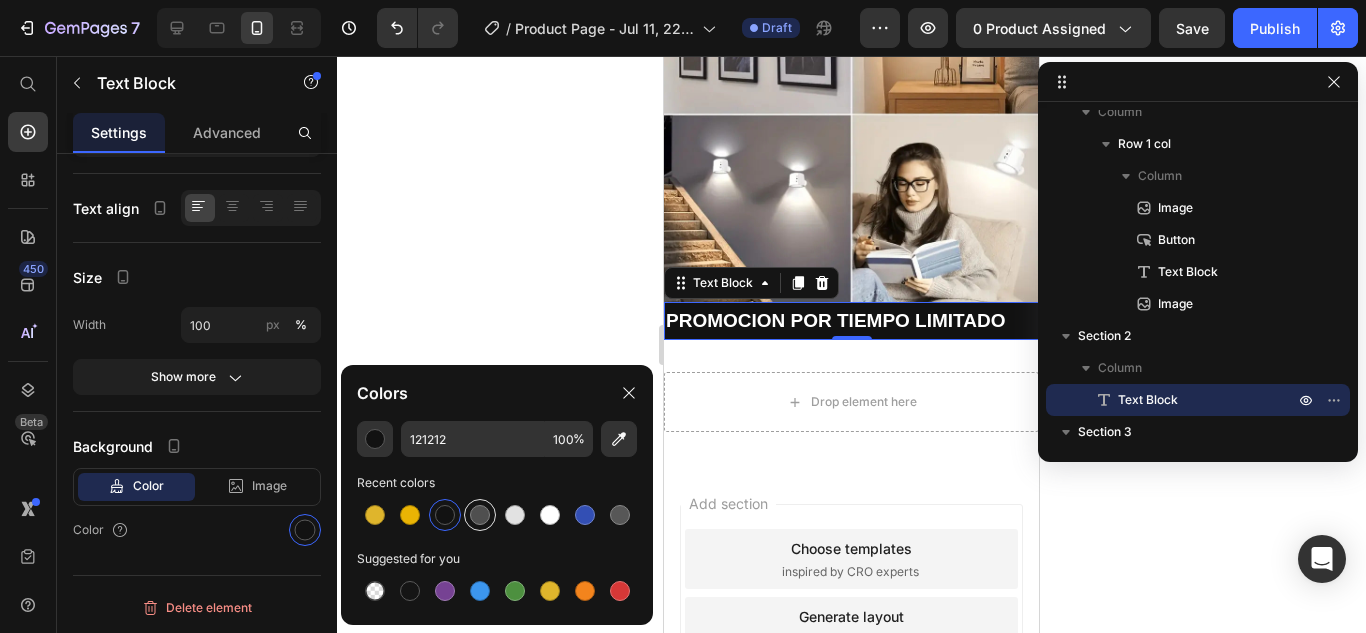 click at bounding box center [480, 515] 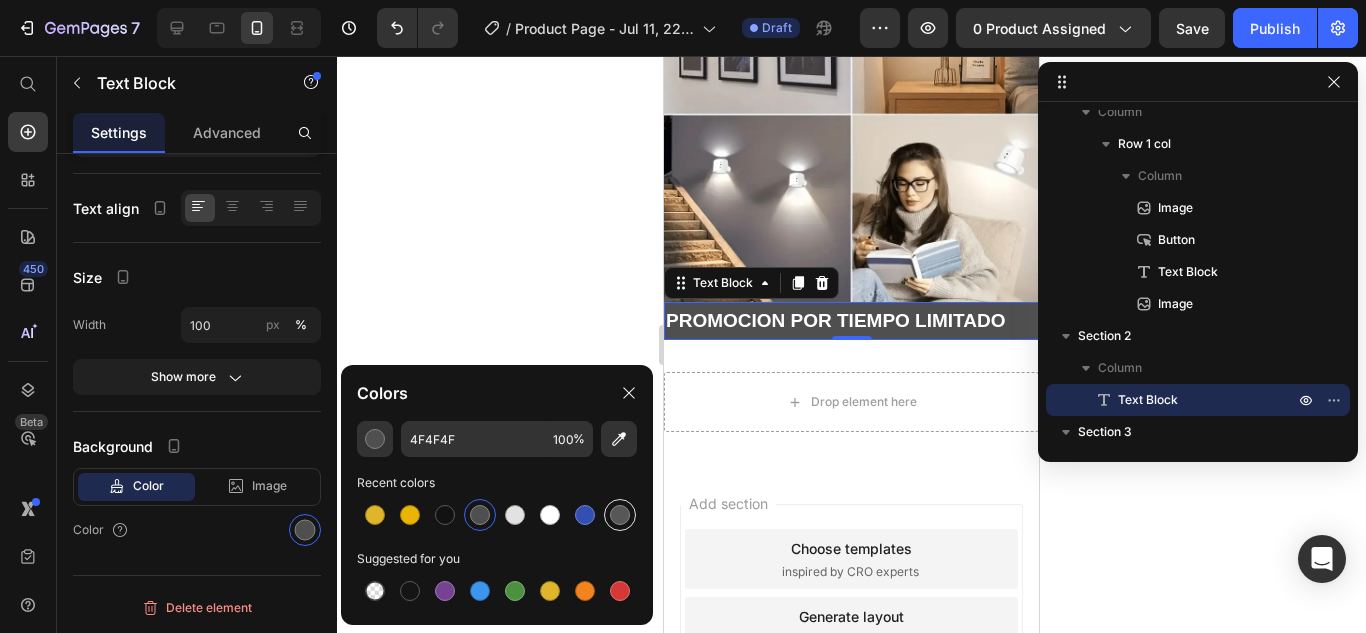 click at bounding box center [620, 515] 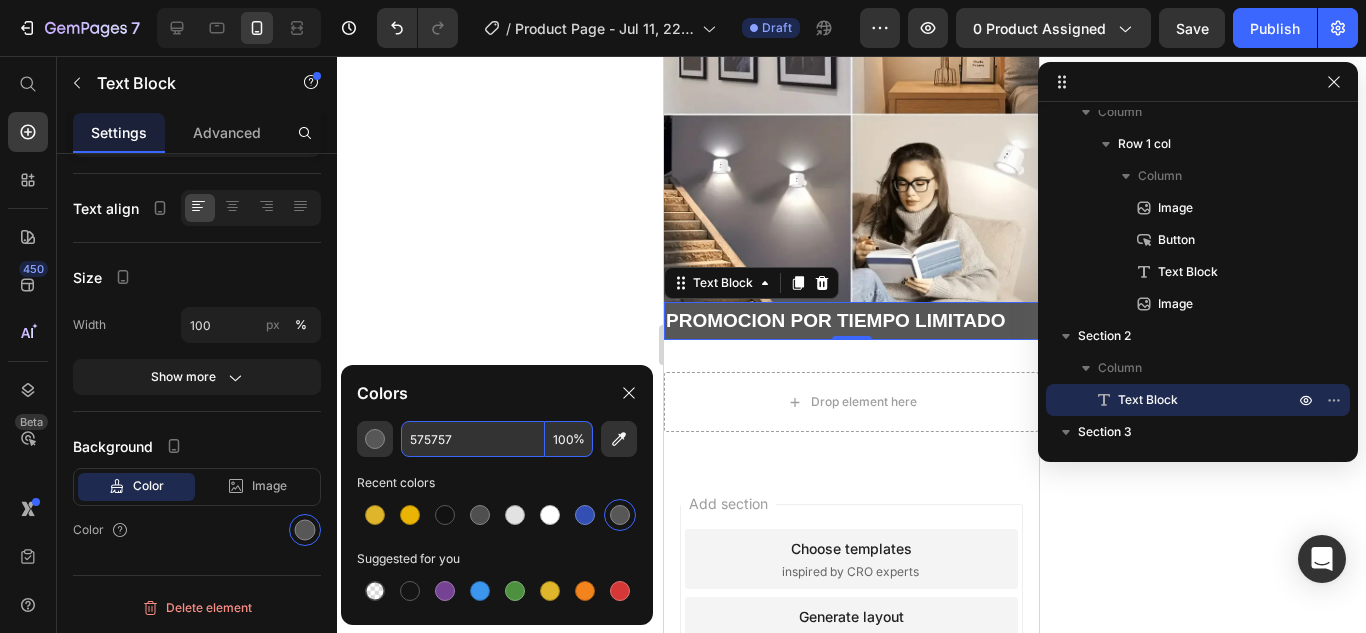 click on "100" at bounding box center (569, 439) 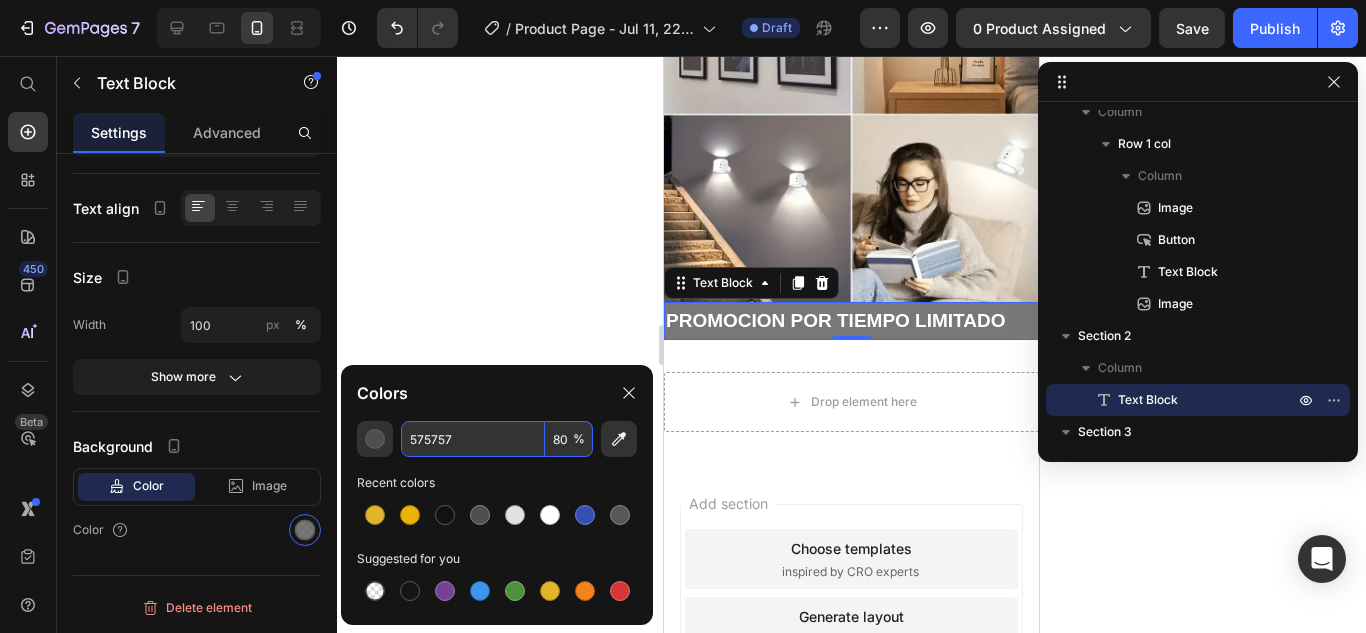 type on "8" 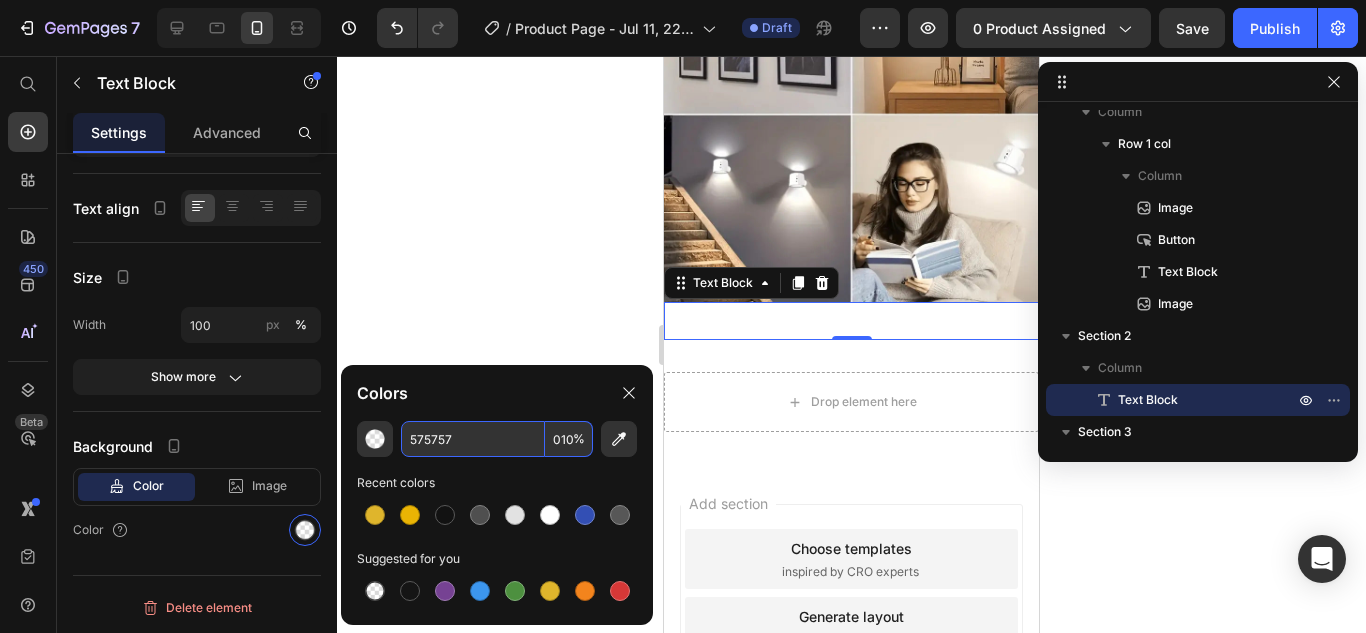 scroll, scrollTop: 0, scrollLeft: 6, axis: horizontal 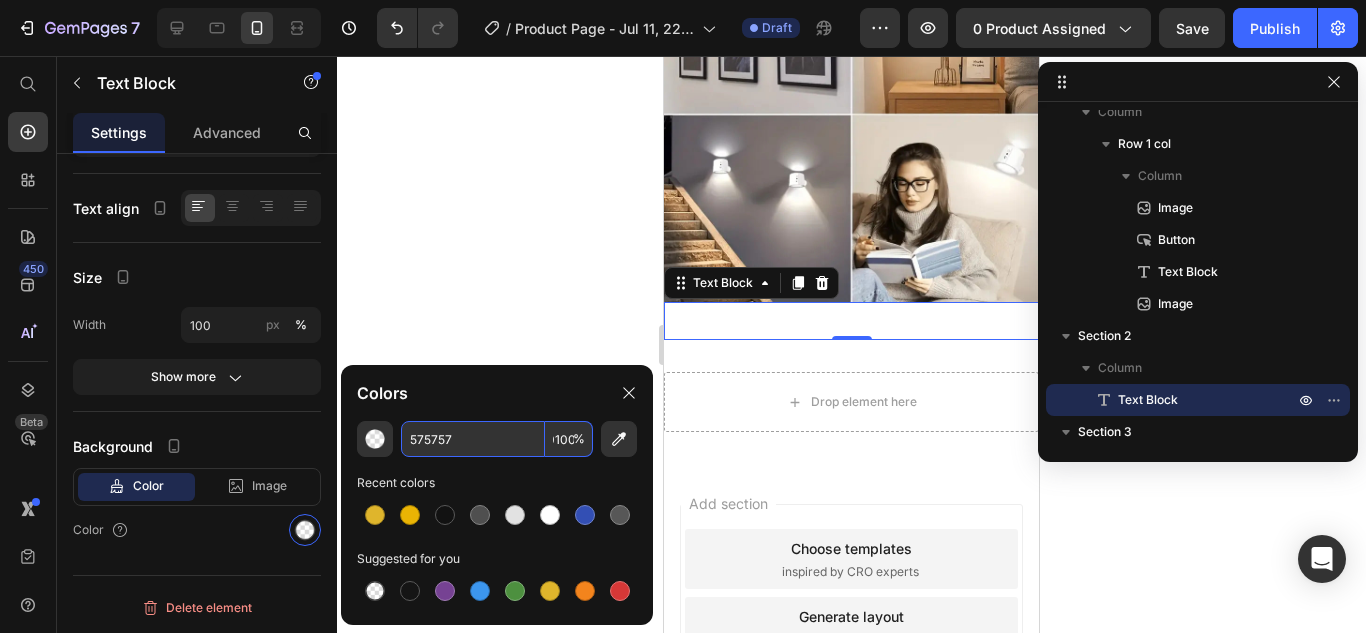 type on "100" 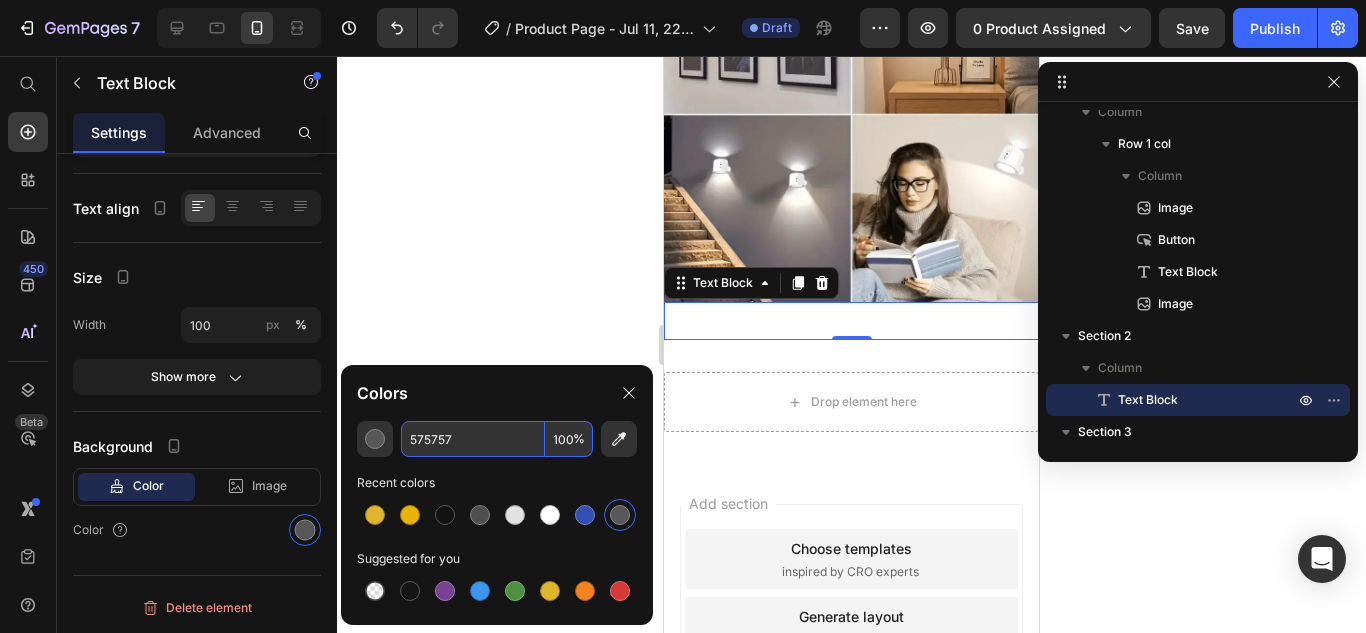 scroll, scrollTop: 0, scrollLeft: 0, axis: both 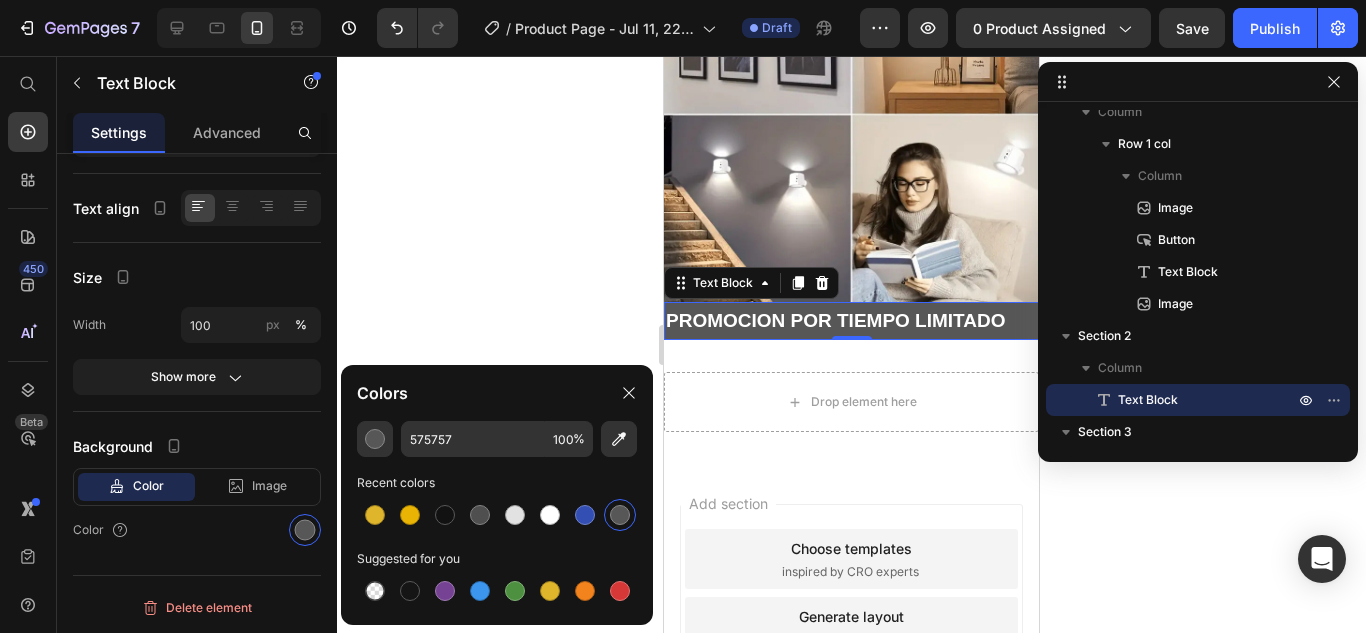 click 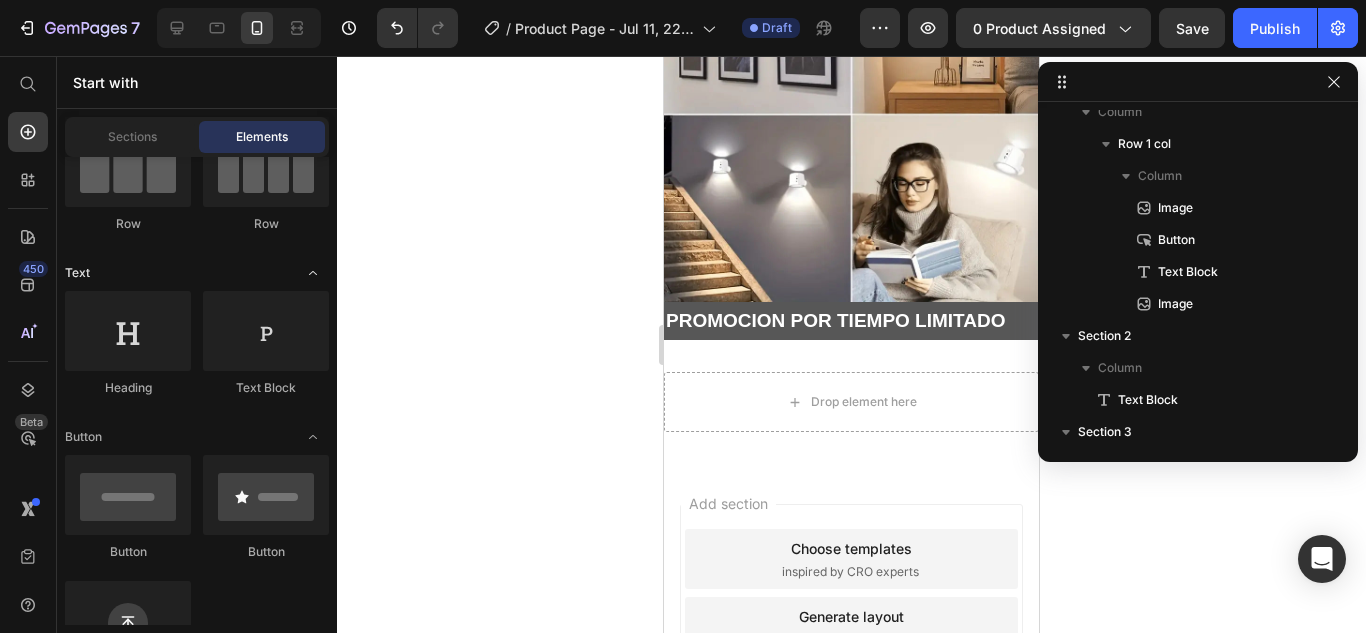 scroll, scrollTop: 0, scrollLeft: 0, axis: both 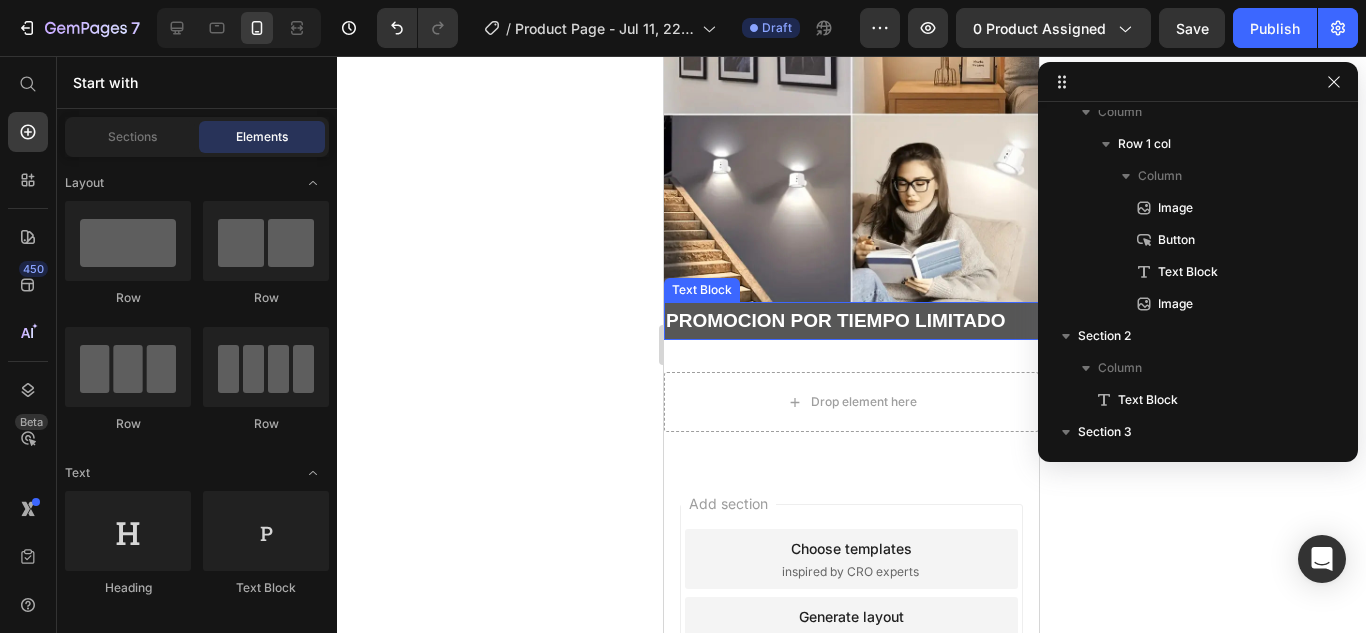 click on "promocion por tiempo limitado" at bounding box center [851, 321] 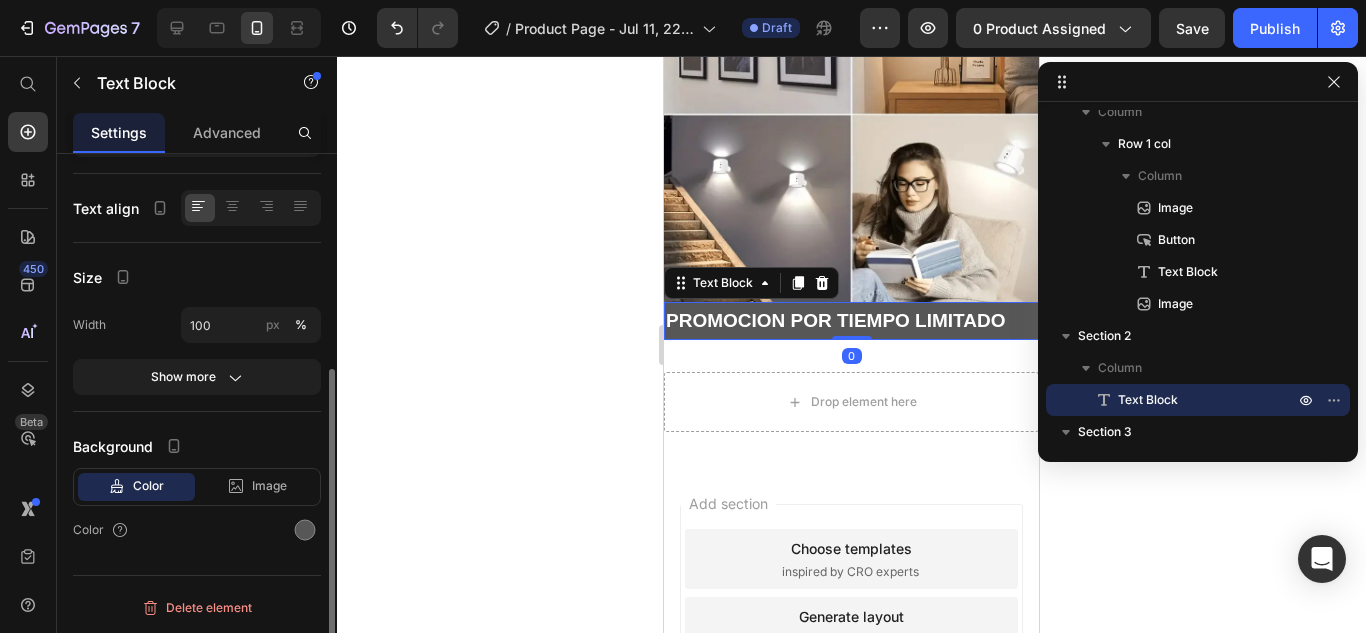 scroll, scrollTop: 359, scrollLeft: 0, axis: vertical 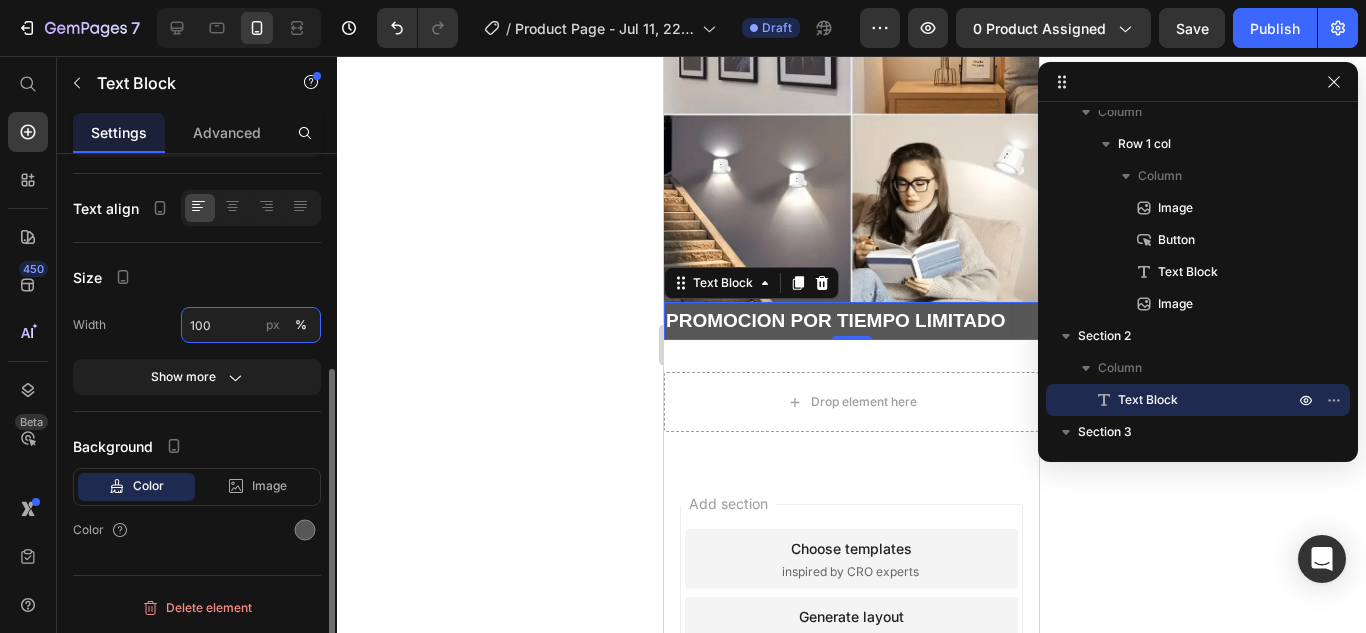 click on "100" at bounding box center [251, 325] 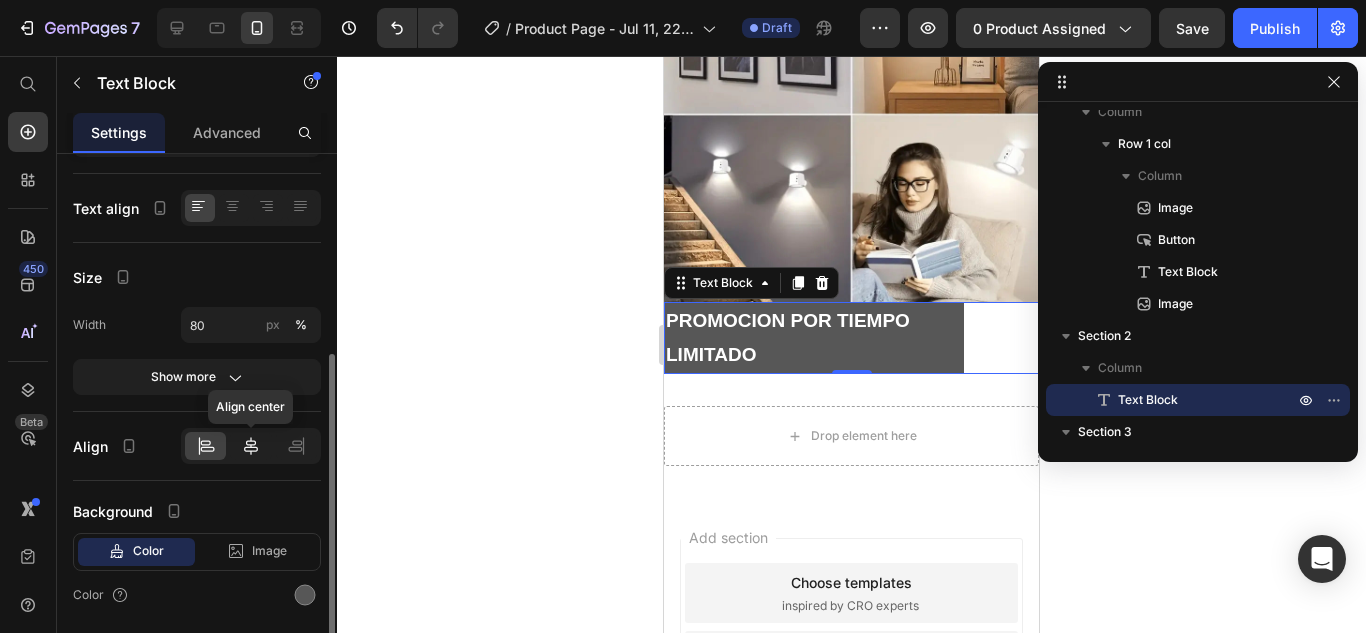 click 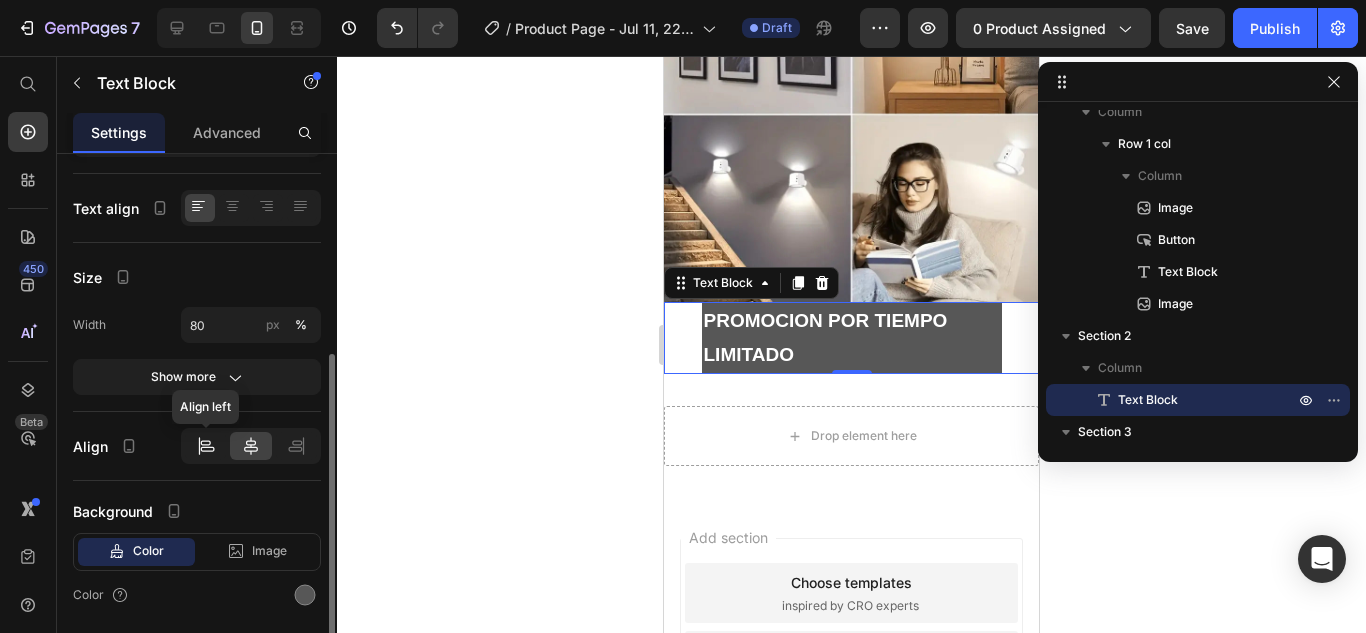 click 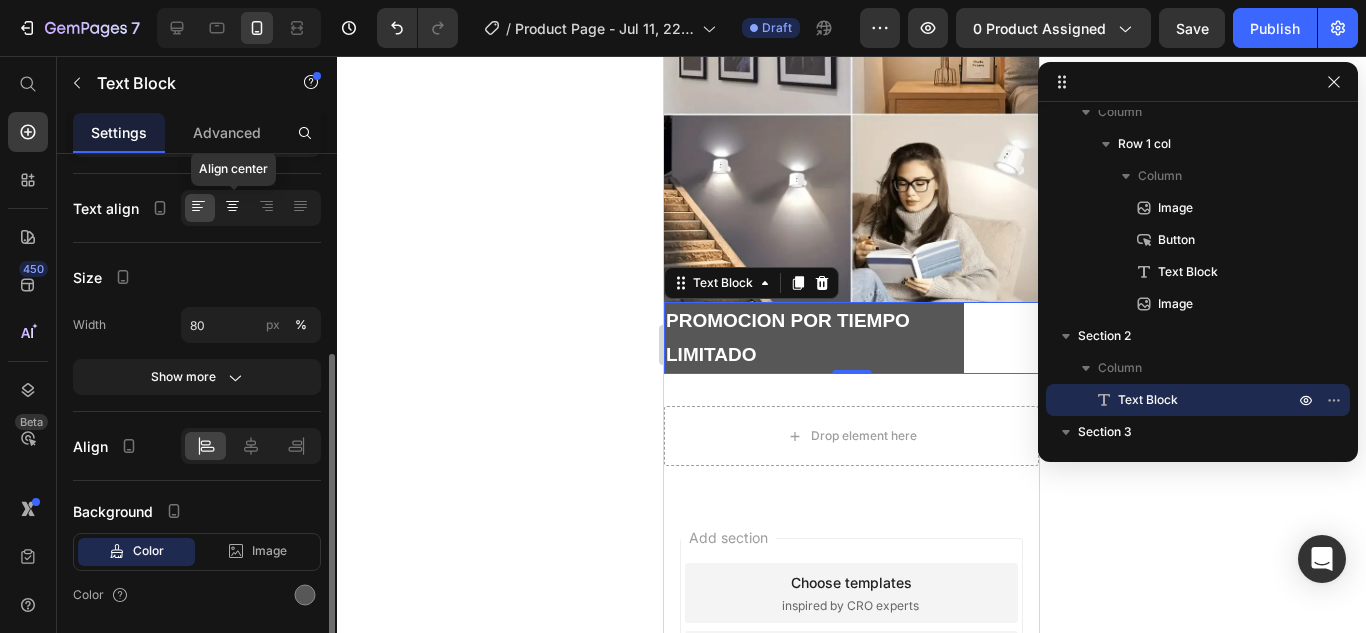click 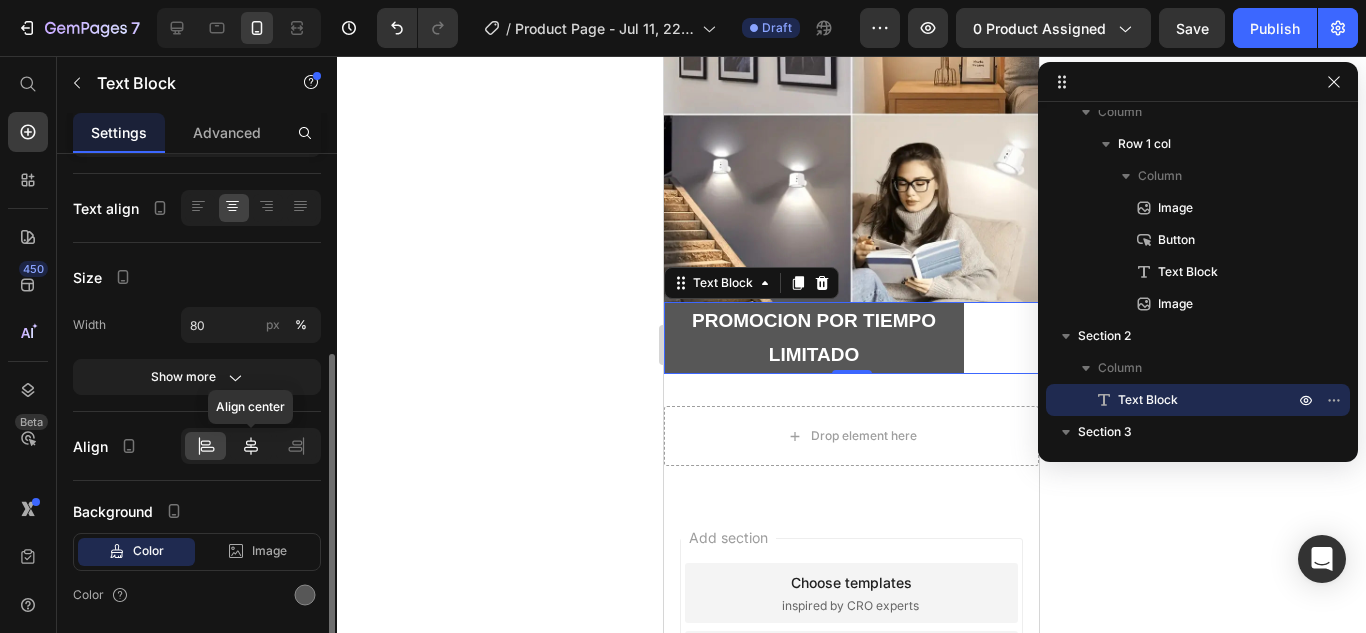 click 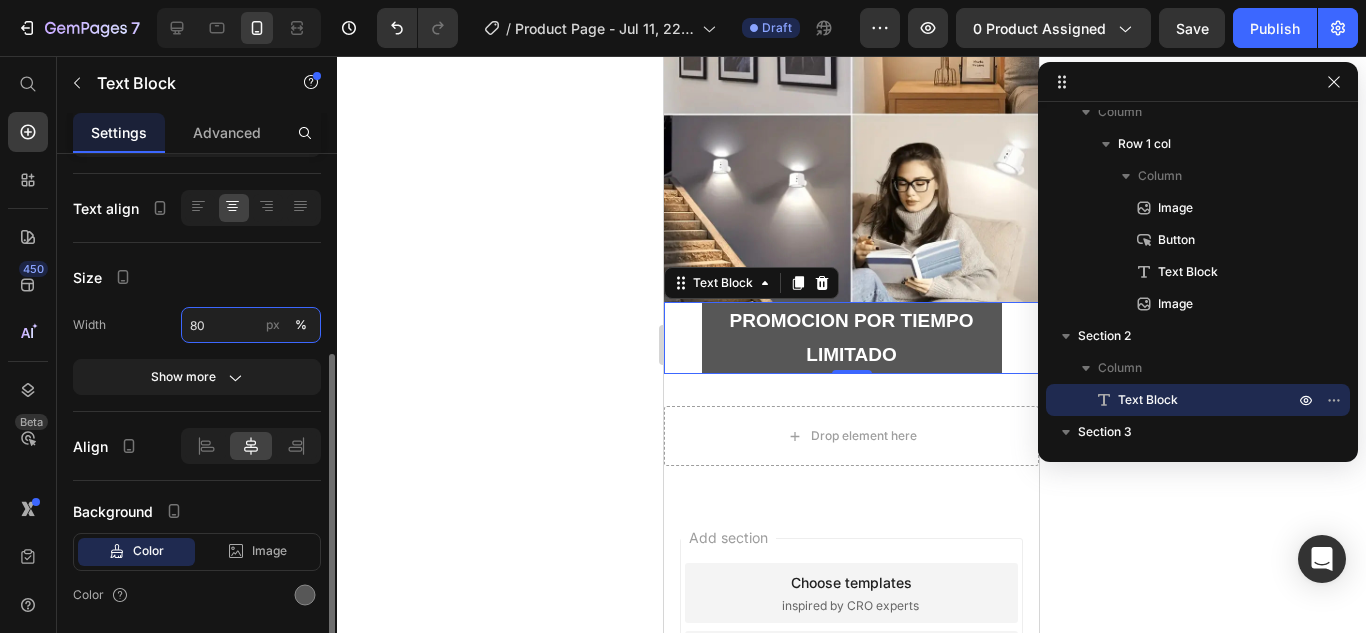 click on "80" at bounding box center [251, 325] 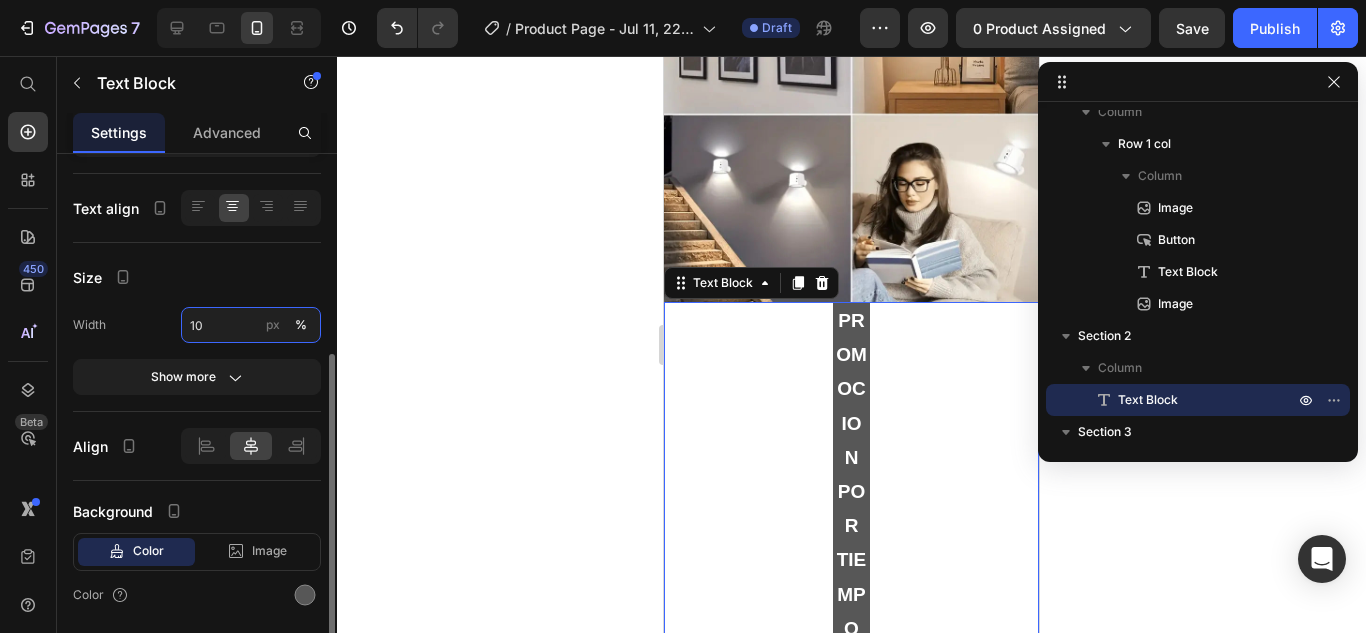 type on "100" 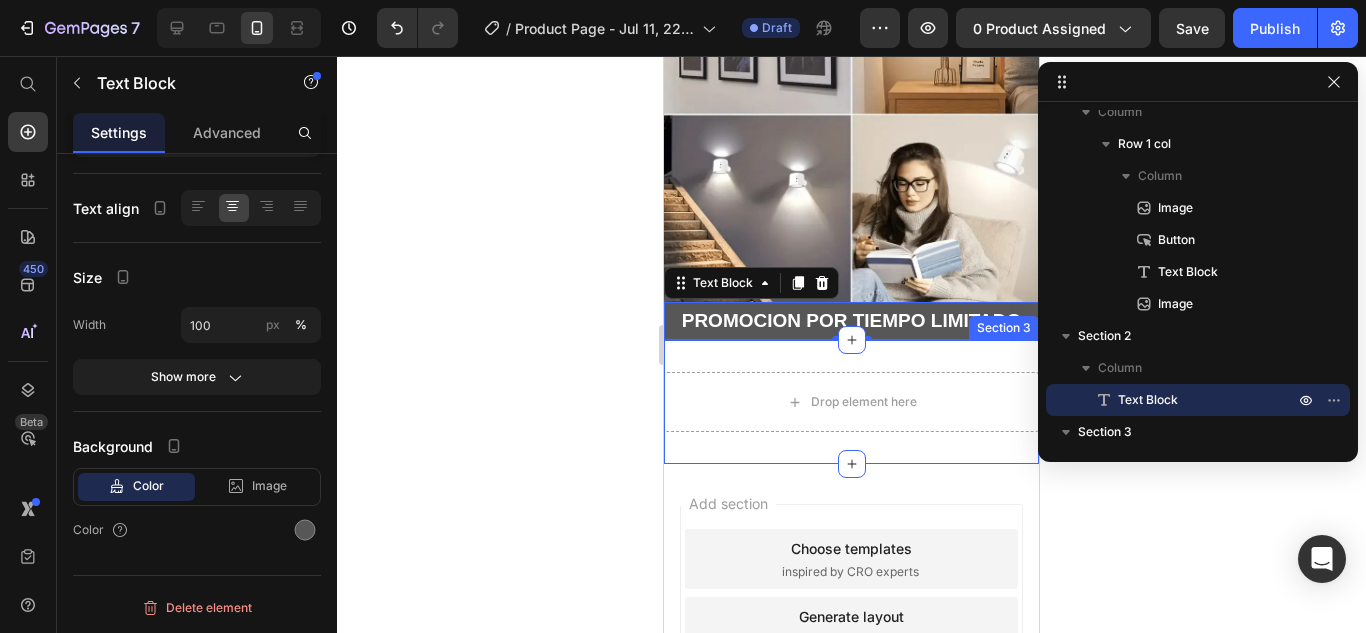 click on "Drop element here Section 3" at bounding box center (851, 402) 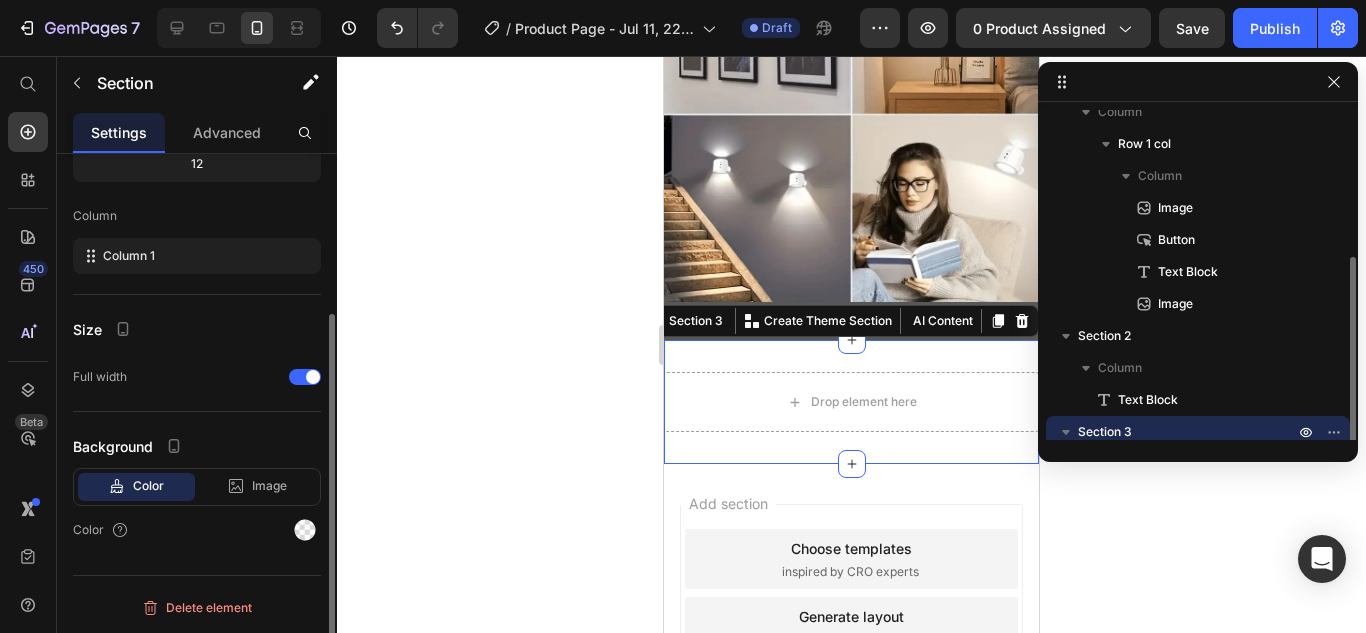 scroll, scrollTop: 110, scrollLeft: 0, axis: vertical 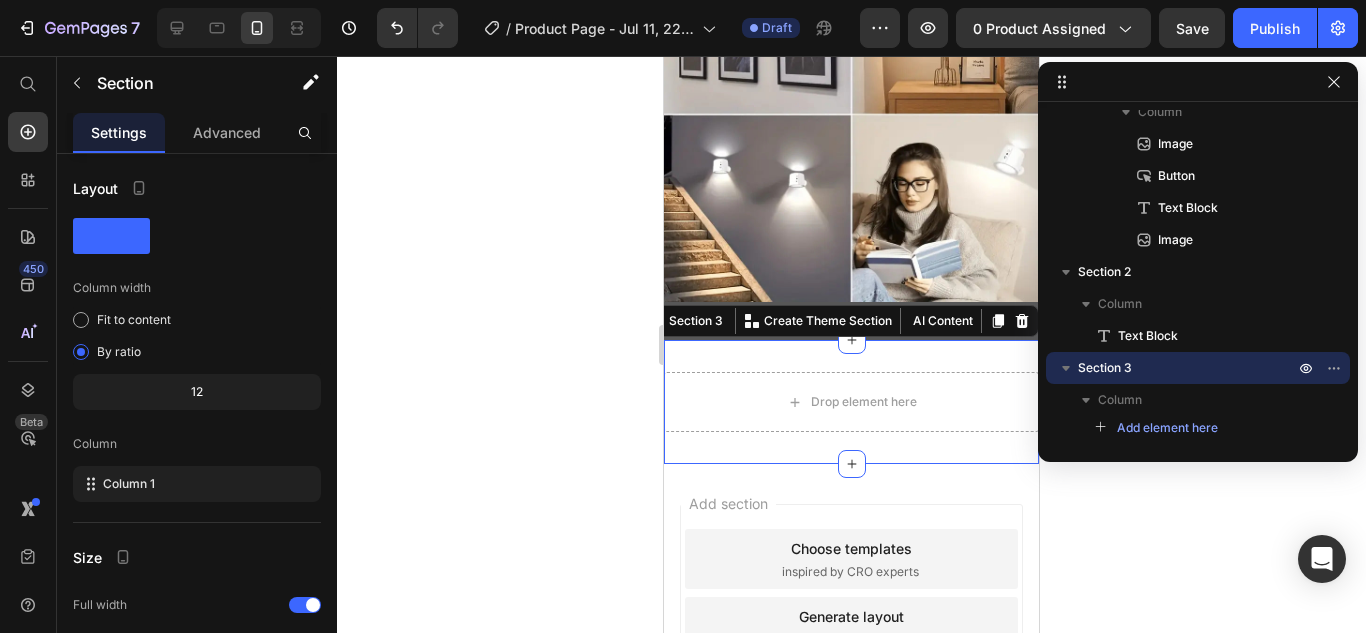 drag, startPoint x: 590, startPoint y: 347, endPoint x: 588, endPoint y: 361, distance: 14.142136 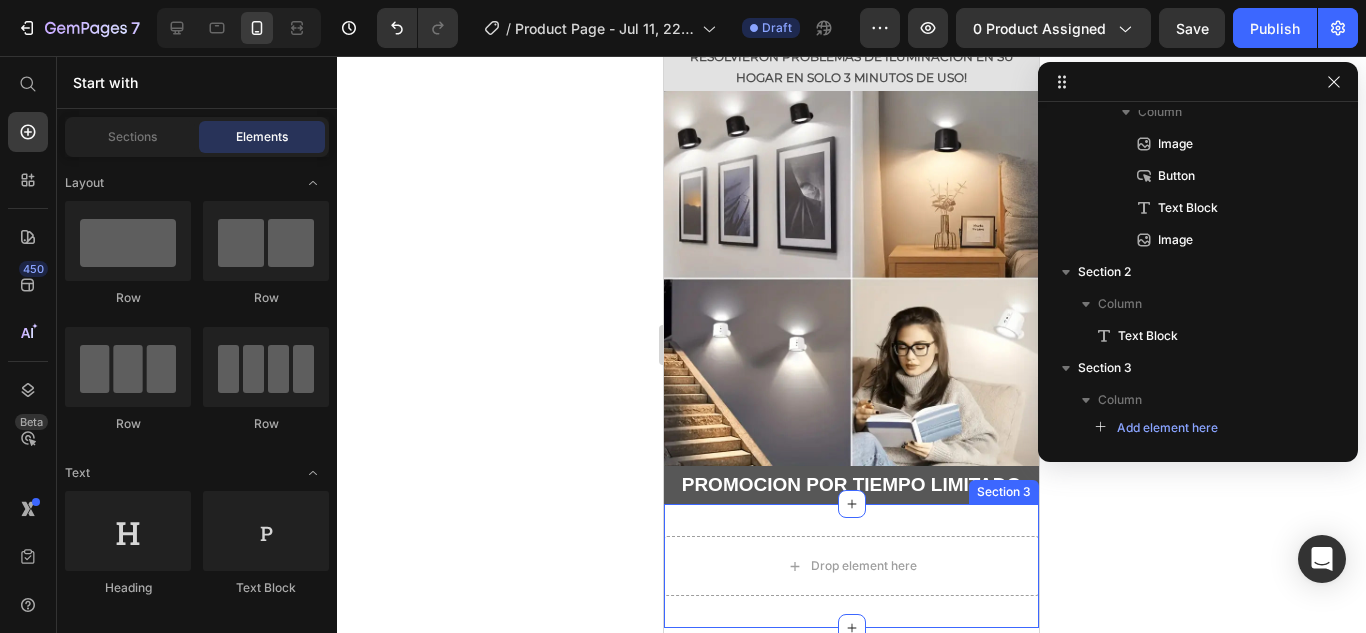 scroll, scrollTop: 1000, scrollLeft: 0, axis: vertical 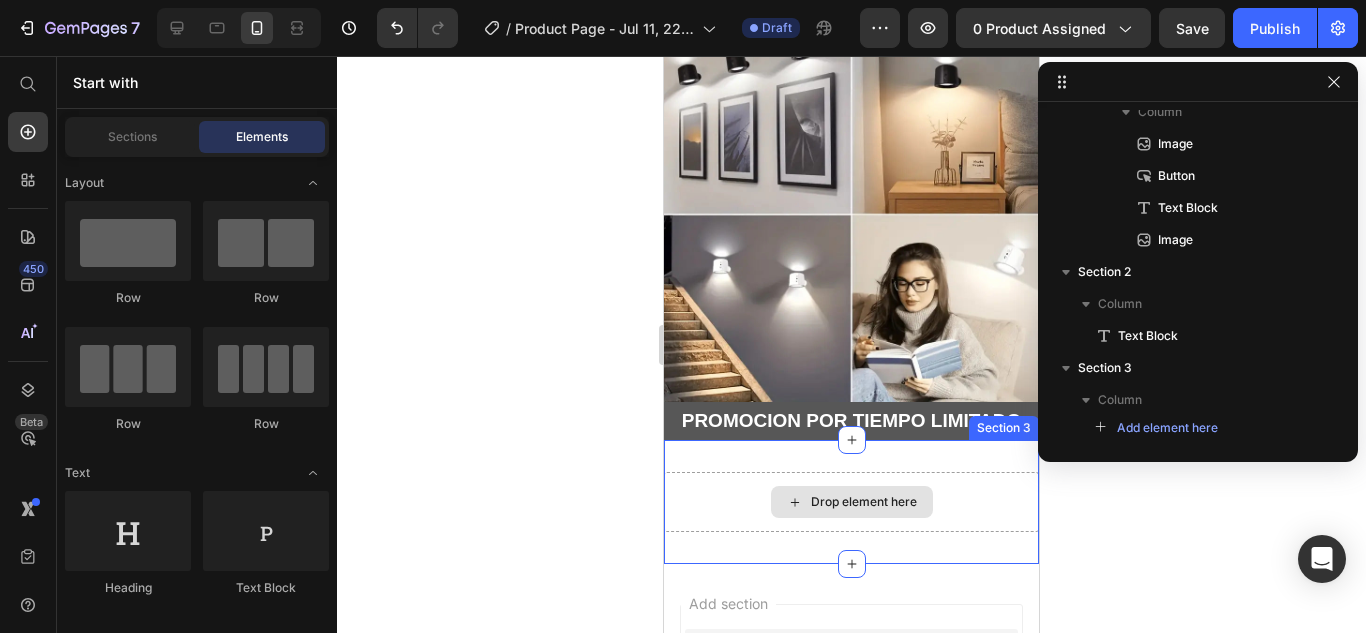 click on "Drop element here" at bounding box center (852, 502) 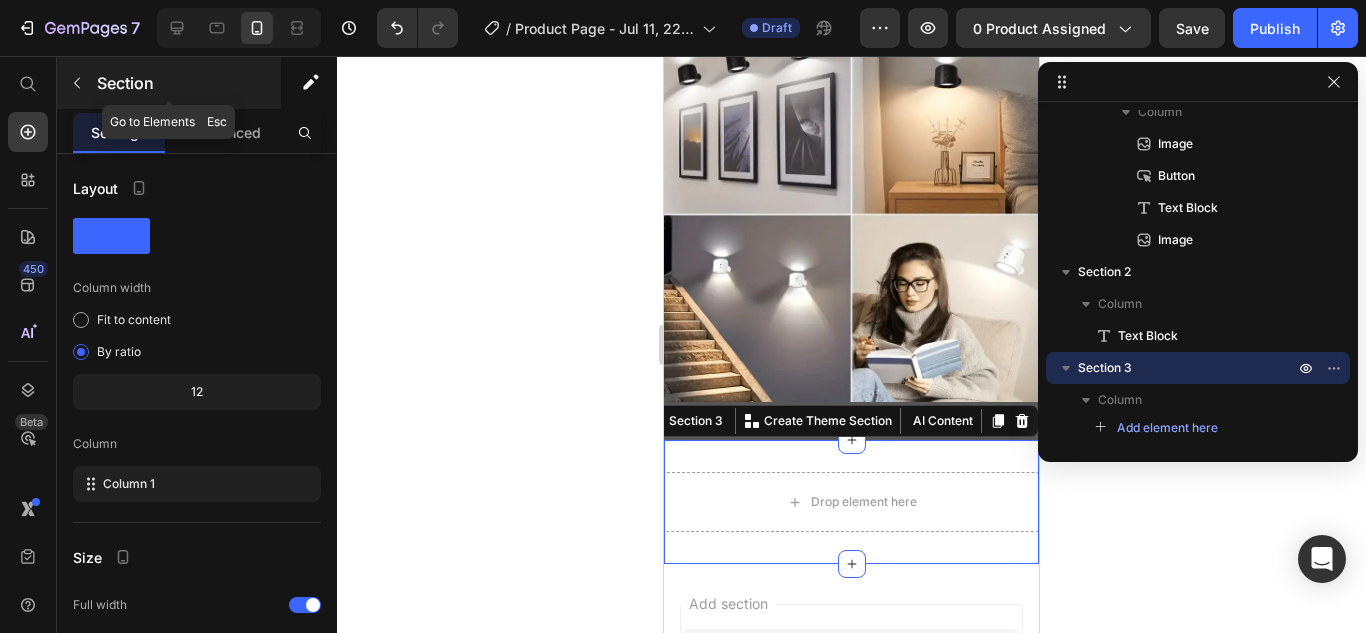 click on "Section" at bounding box center [169, 83] 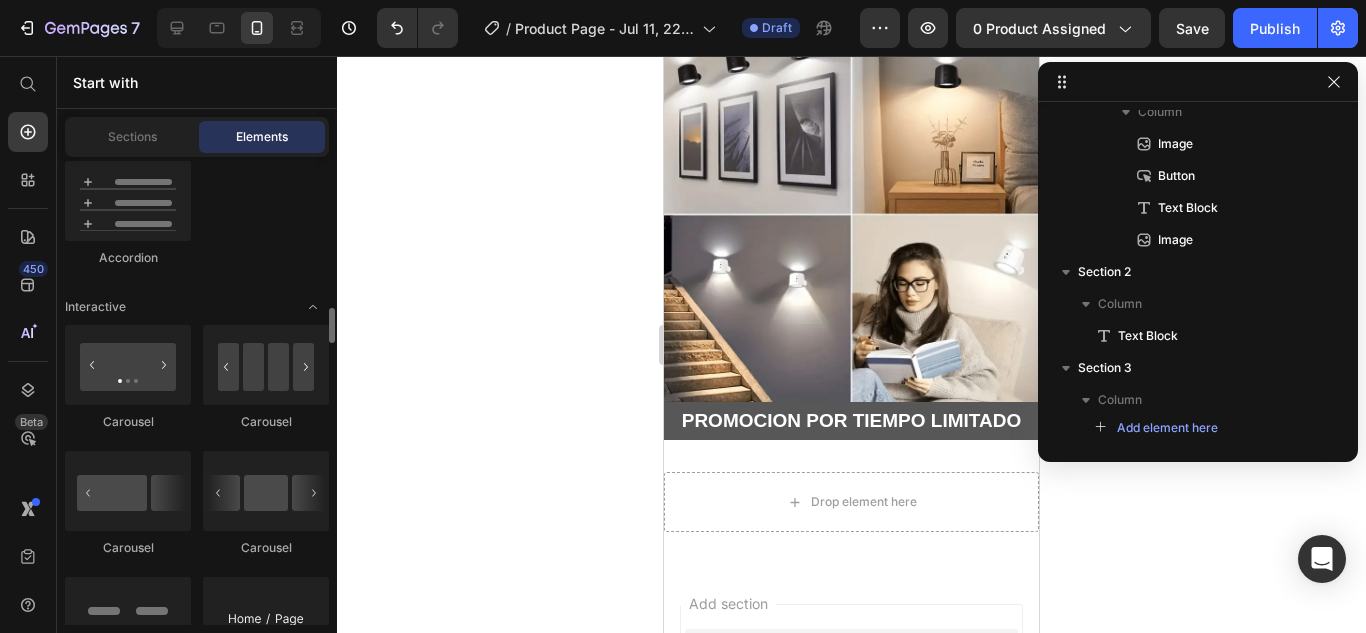 scroll, scrollTop: 1500, scrollLeft: 0, axis: vertical 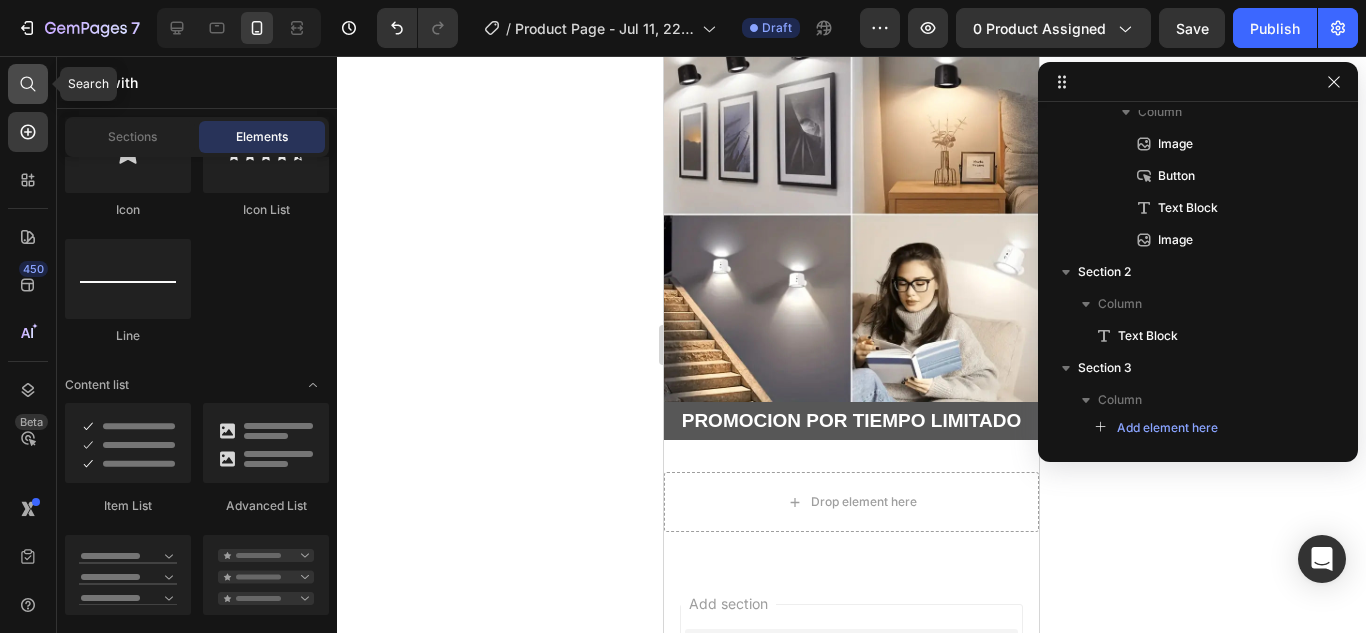 click 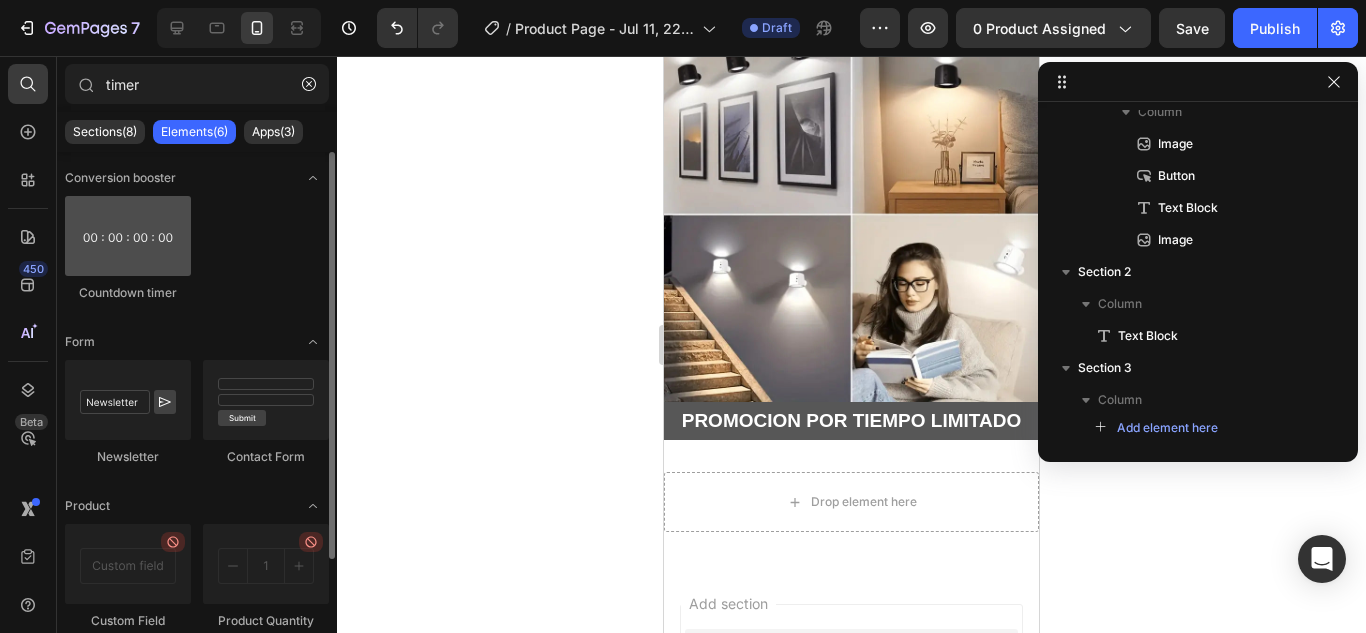 type on "timer" 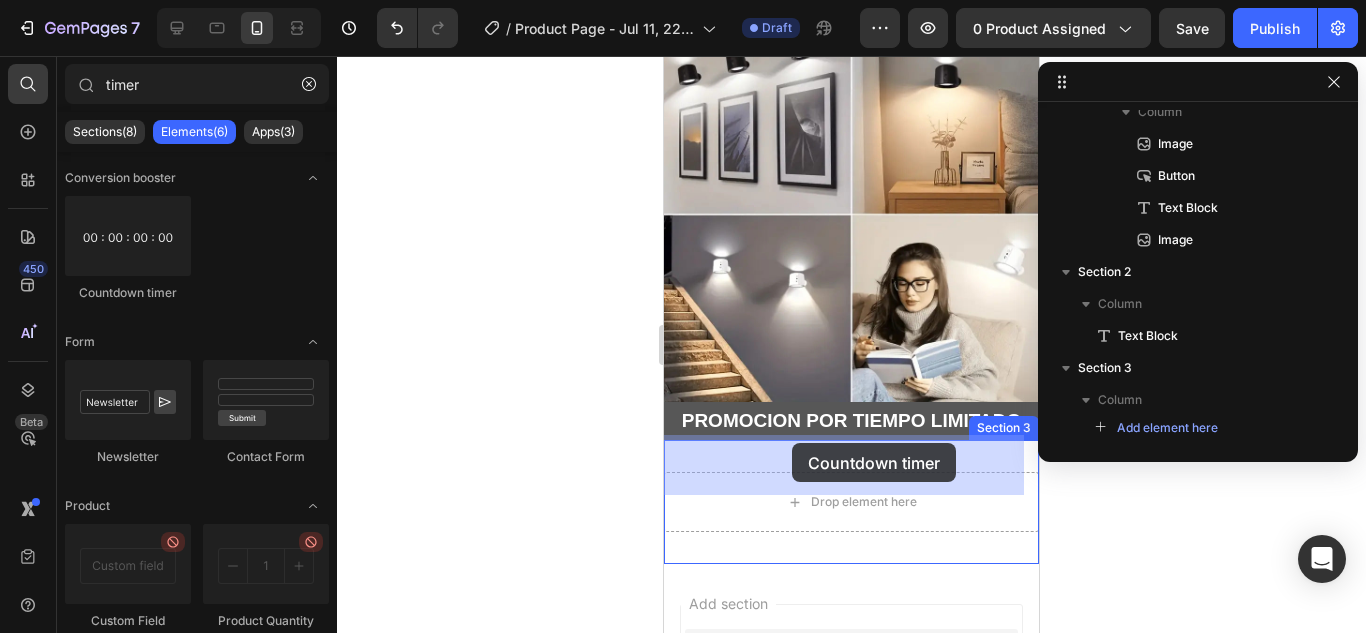 drag, startPoint x: 799, startPoint y: 324, endPoint x: 792, endPoint y: 443, distance: 119.2057 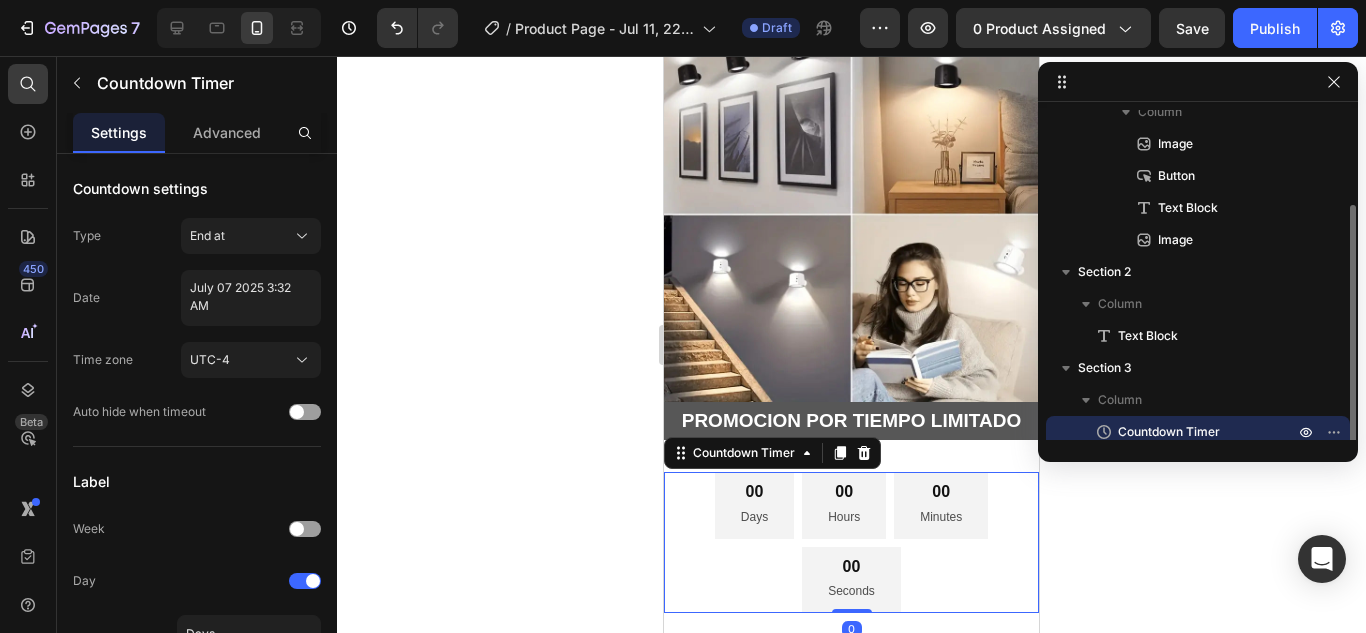 scroll, scrollTop: 118, scrollLeft: 0, axis: vertical 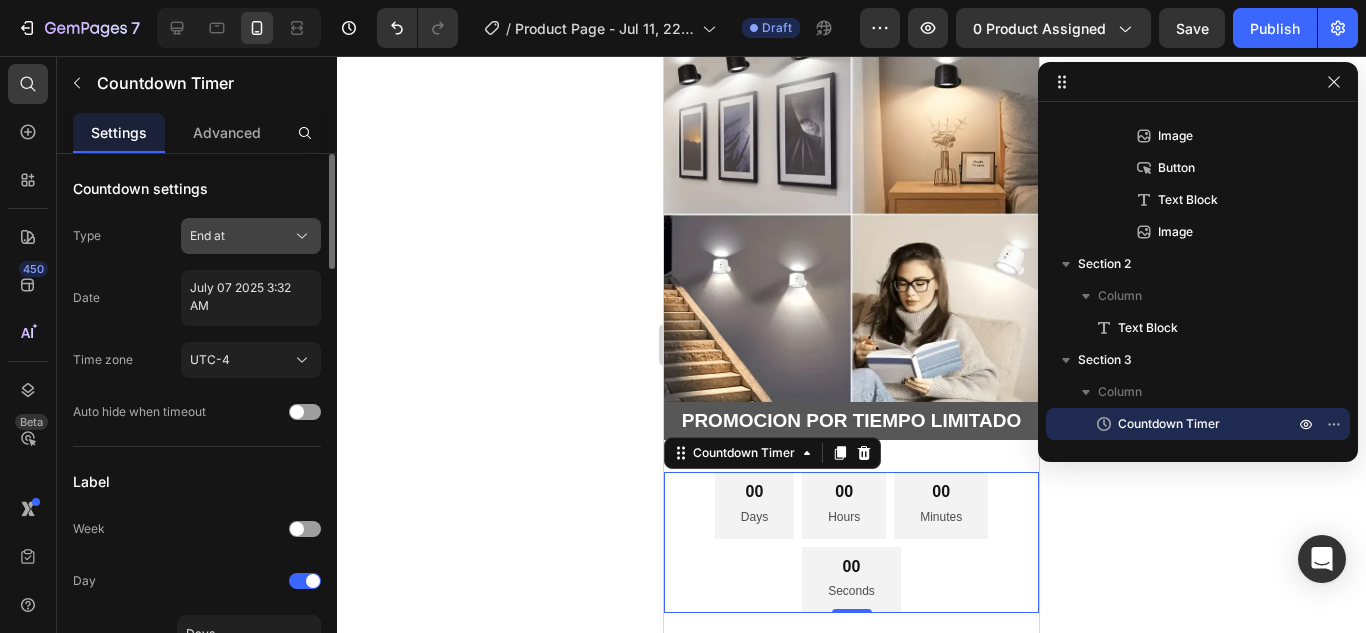 click on "End at" 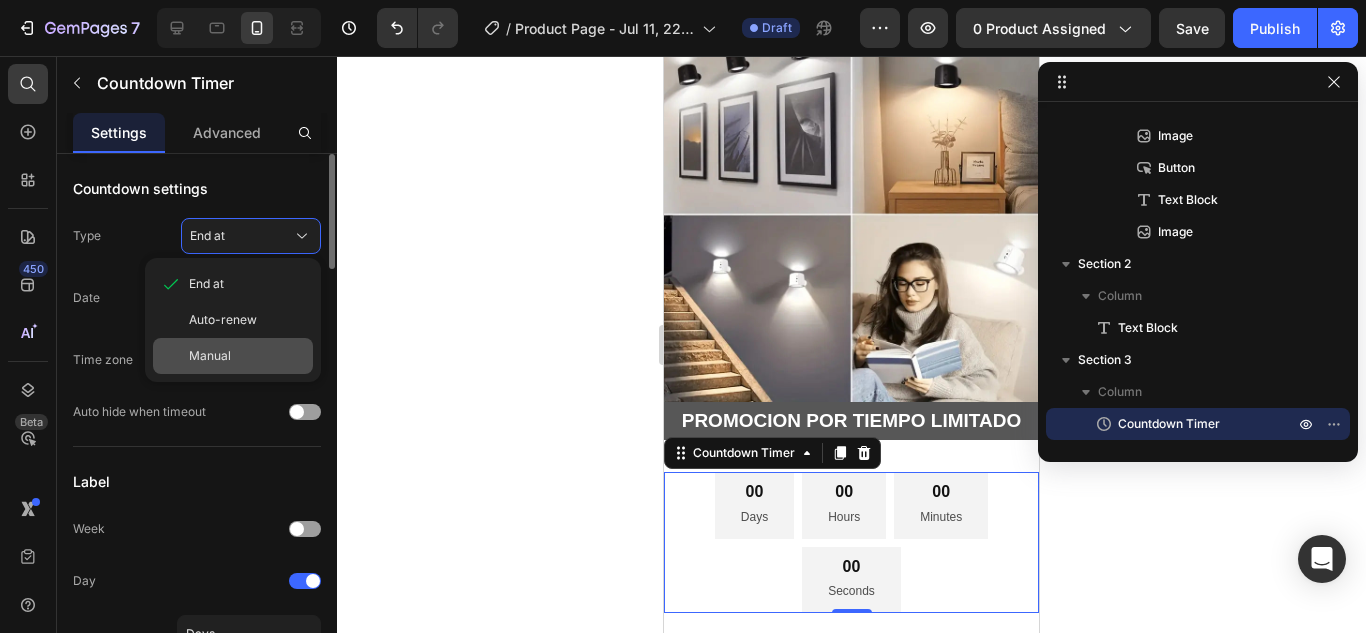 click on "Manual" 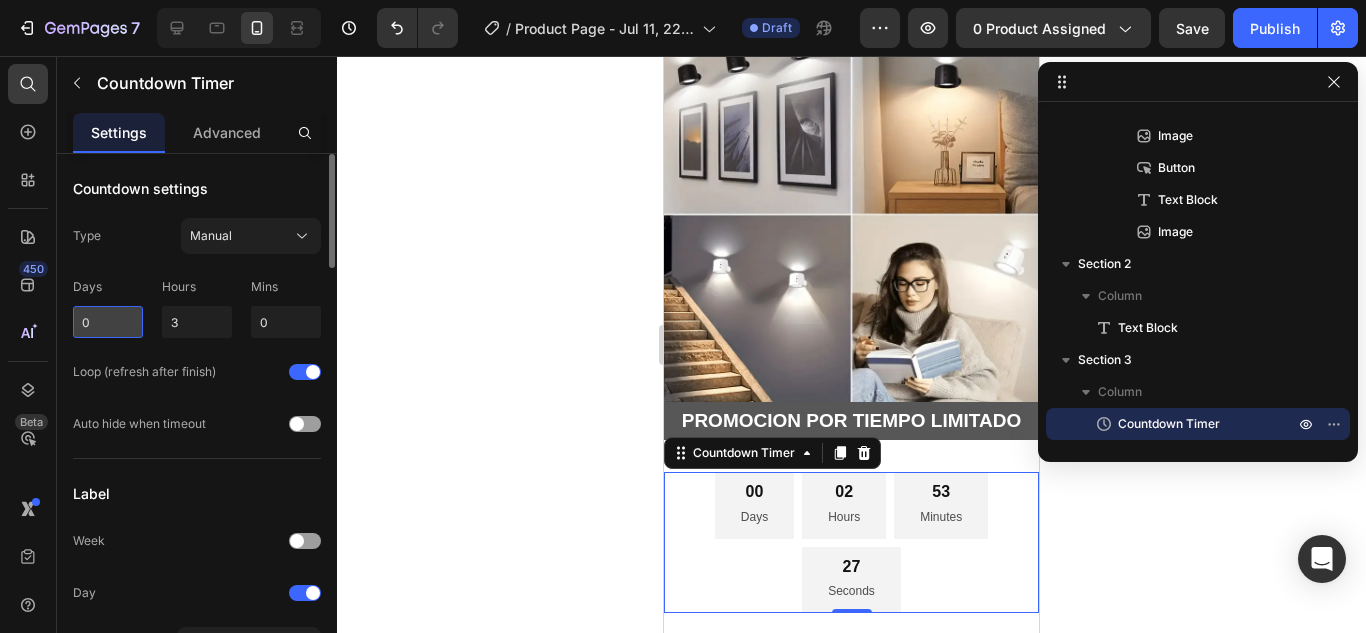 click on "0" at bounding box center (108, 322) 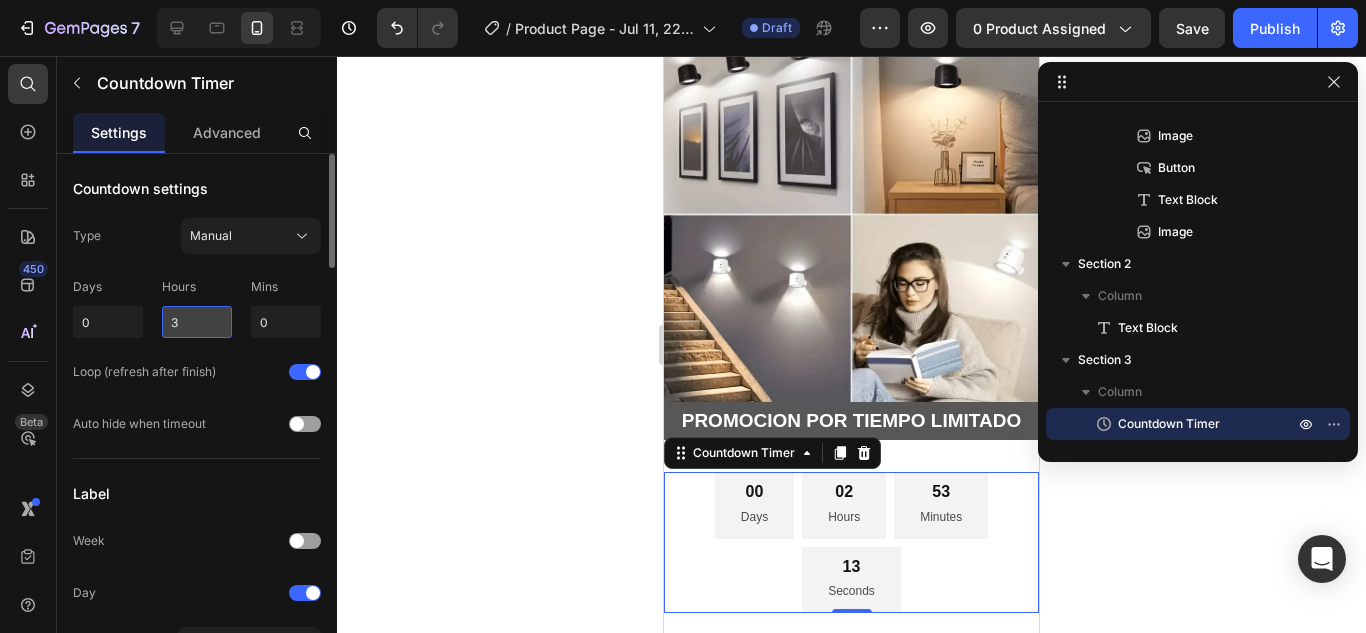 click on "3" at bounding box center (197, 322) 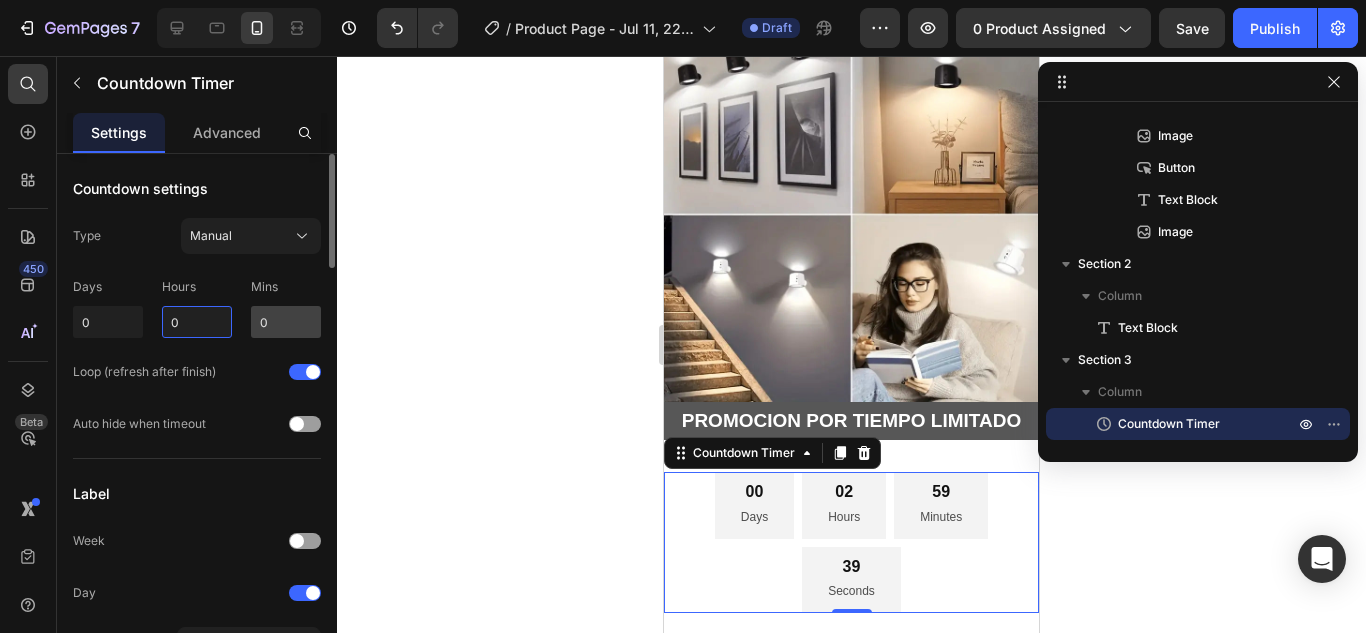 type on "0" 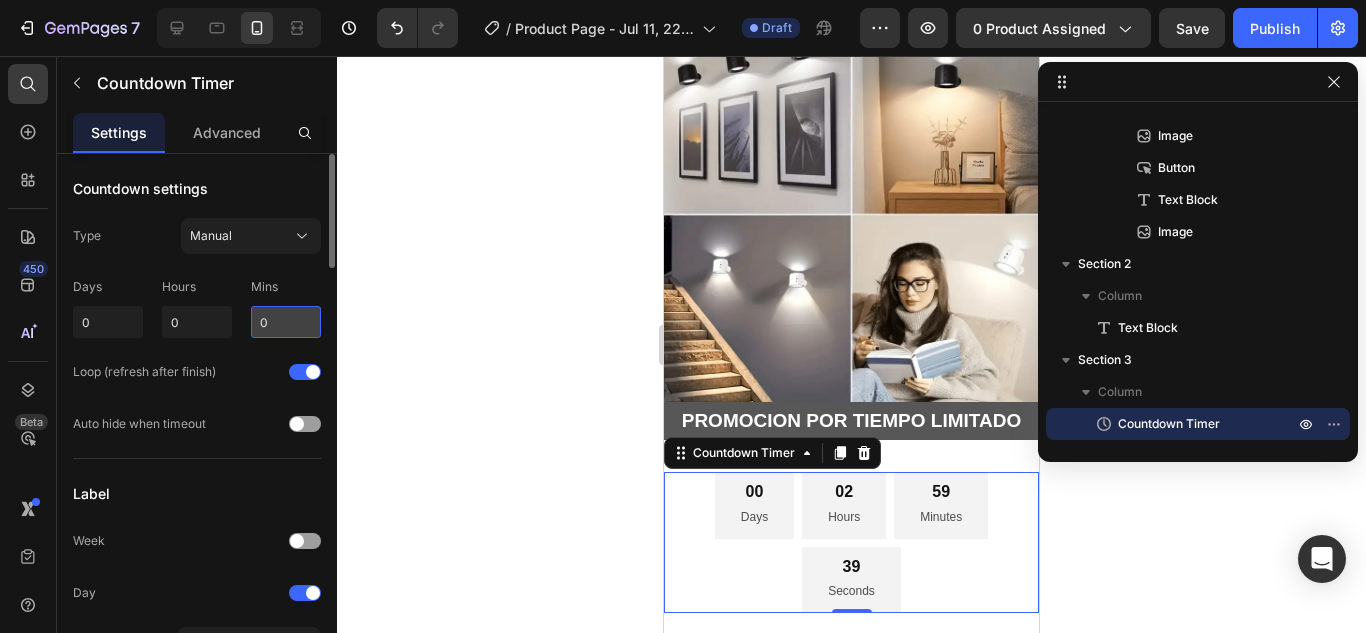 click on "0" at bounding box center (286, 322) 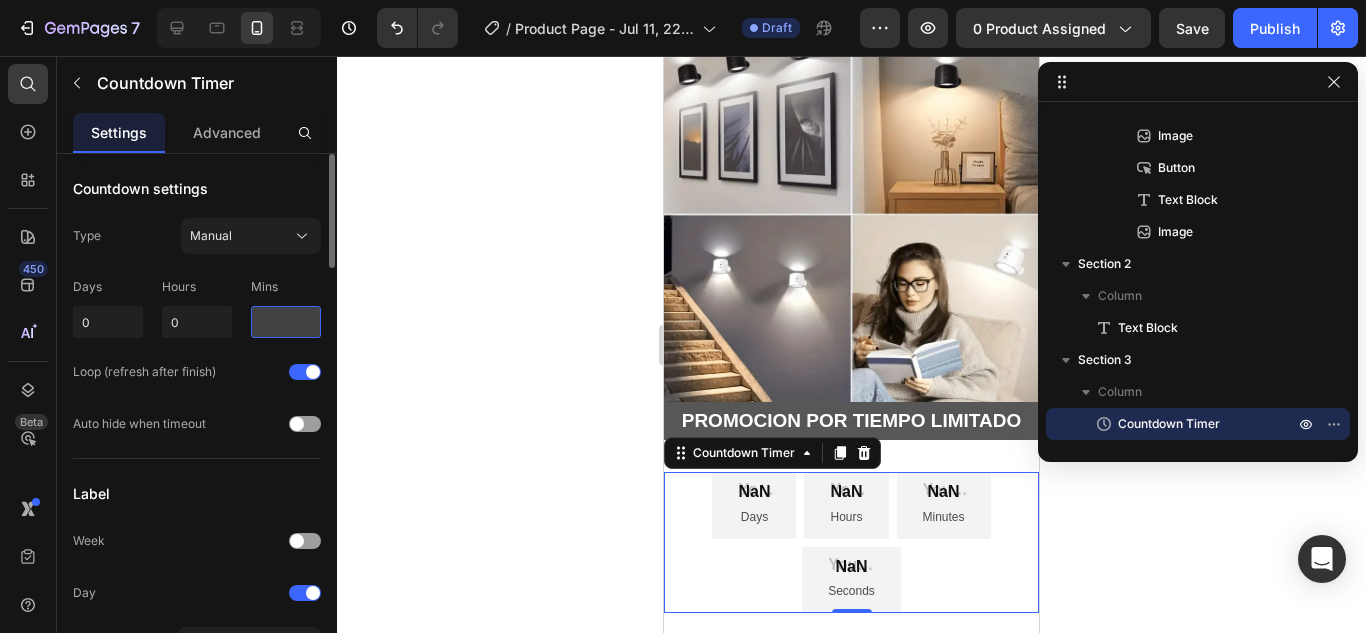 type on "5" 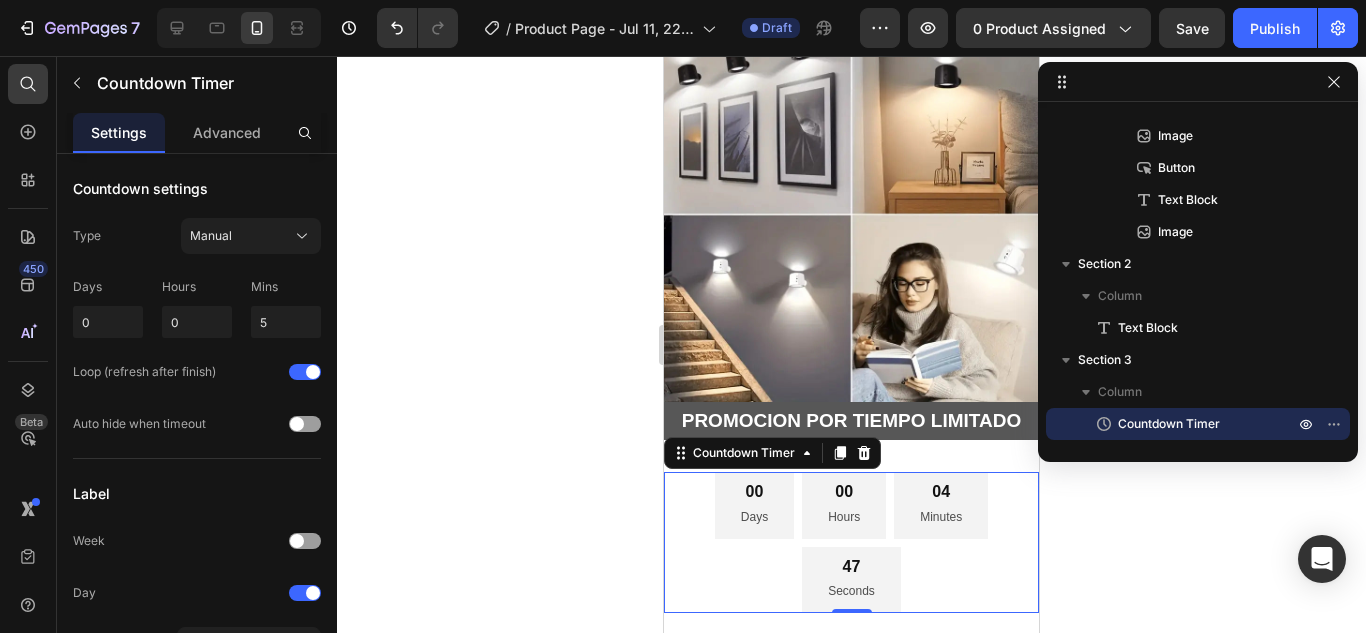 click 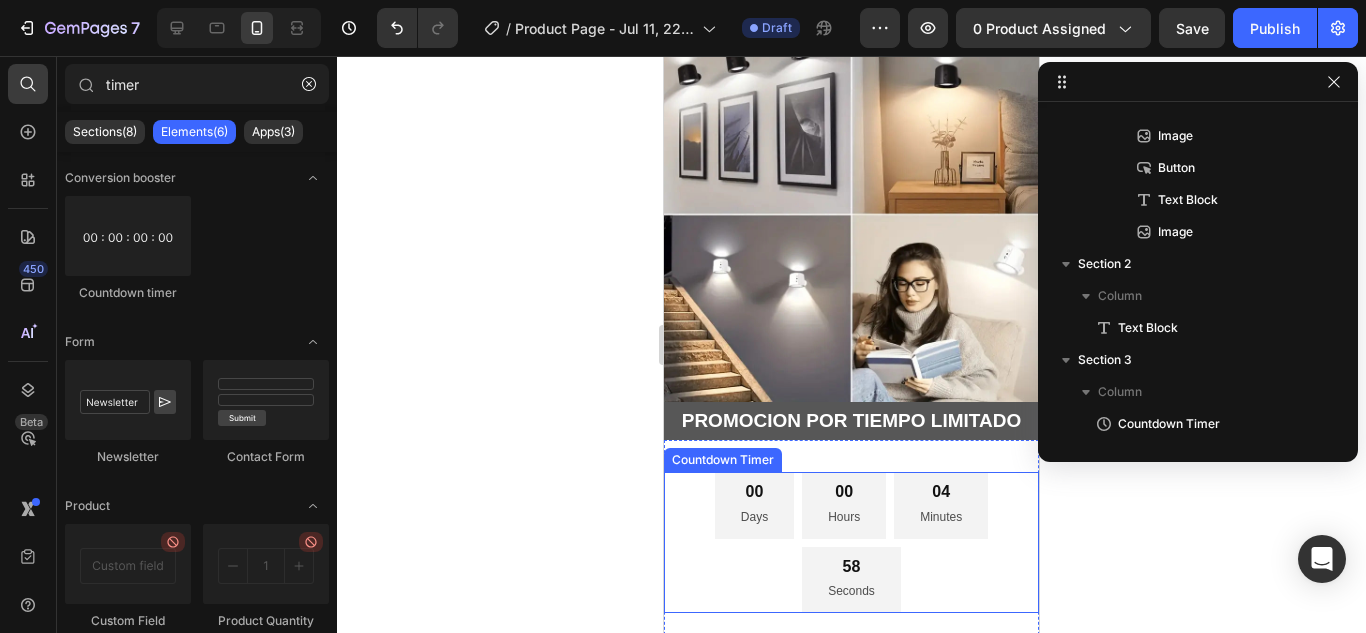click on "00 Hours" at bounding box center (844, 505) 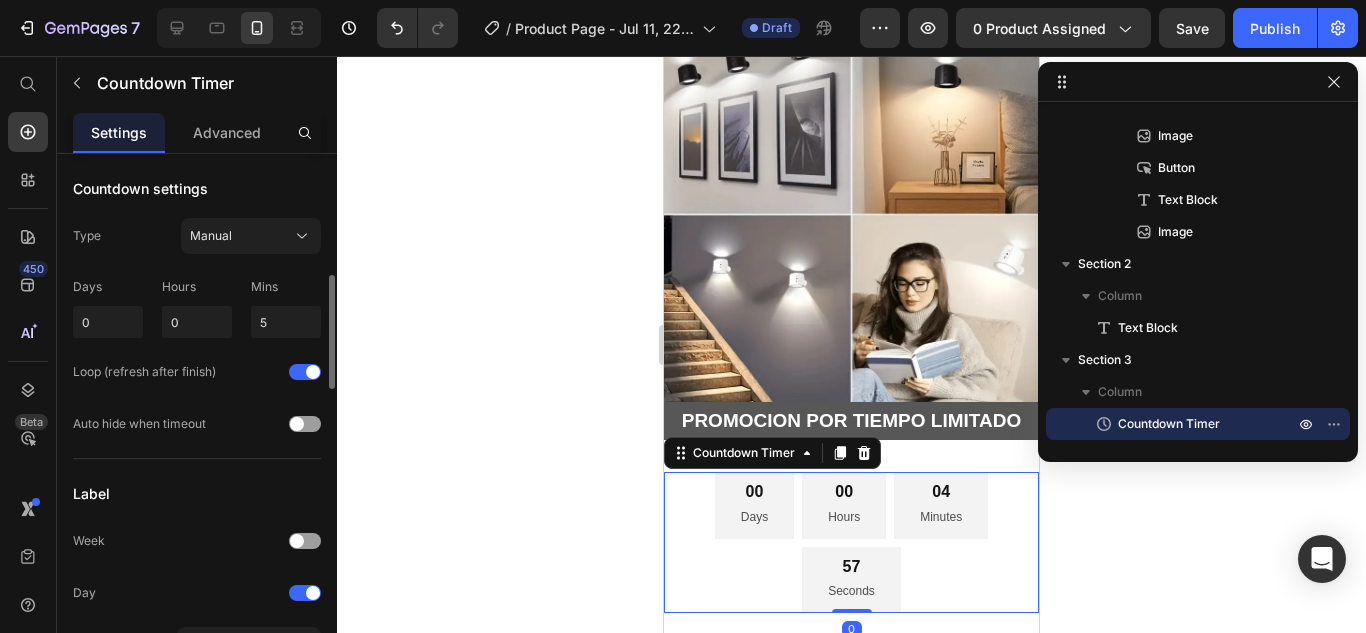 scroll, scrollTop: 100, scrollLeft: 0, axis: vertical 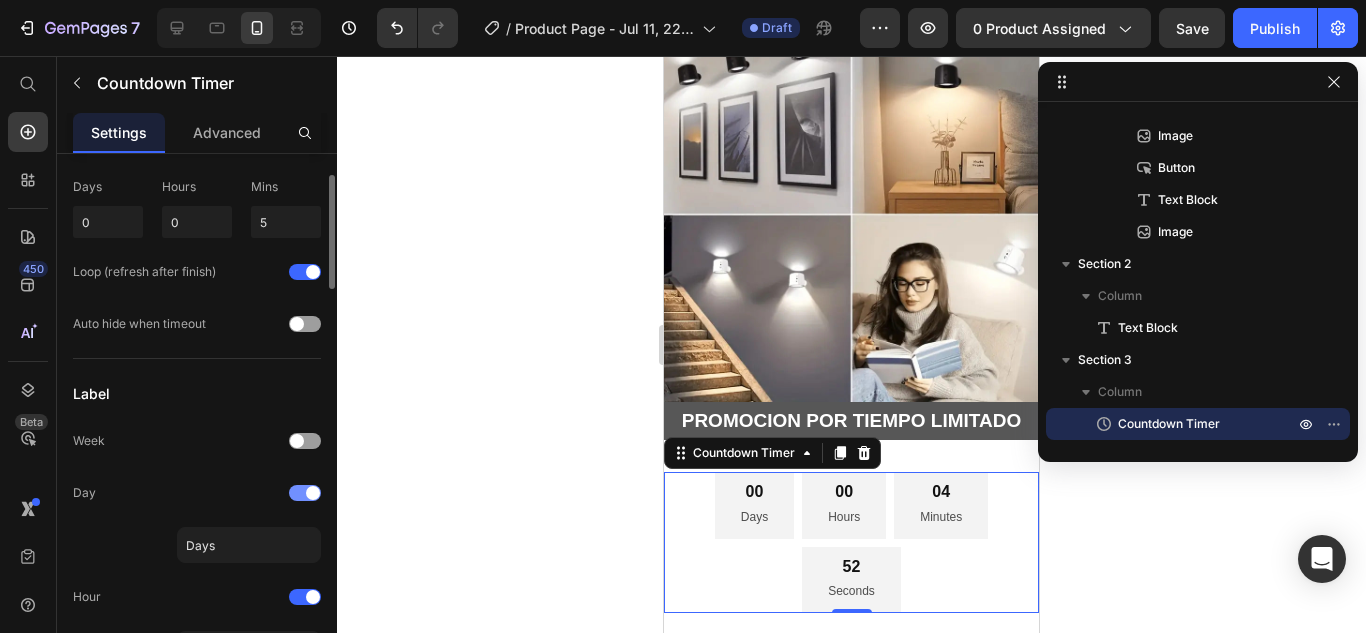 click at bounding box center (305, 493) 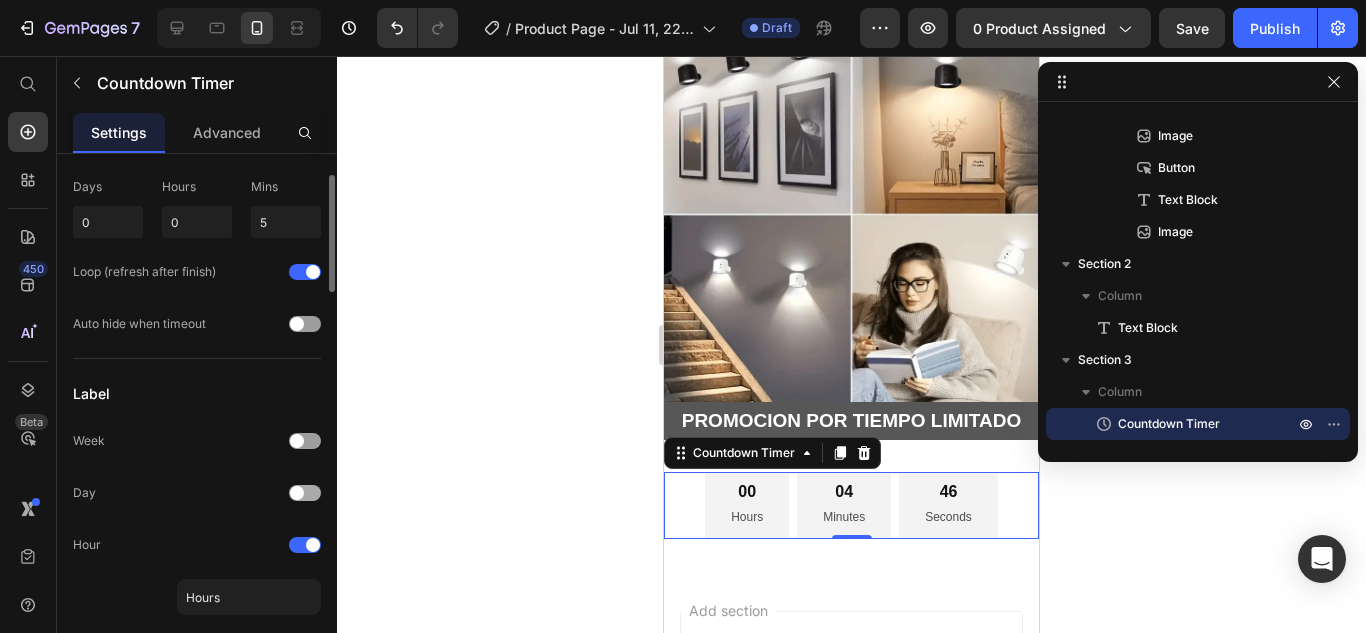 scroll, scrollTop: 200, scrollLeft: 0, axis: vertical 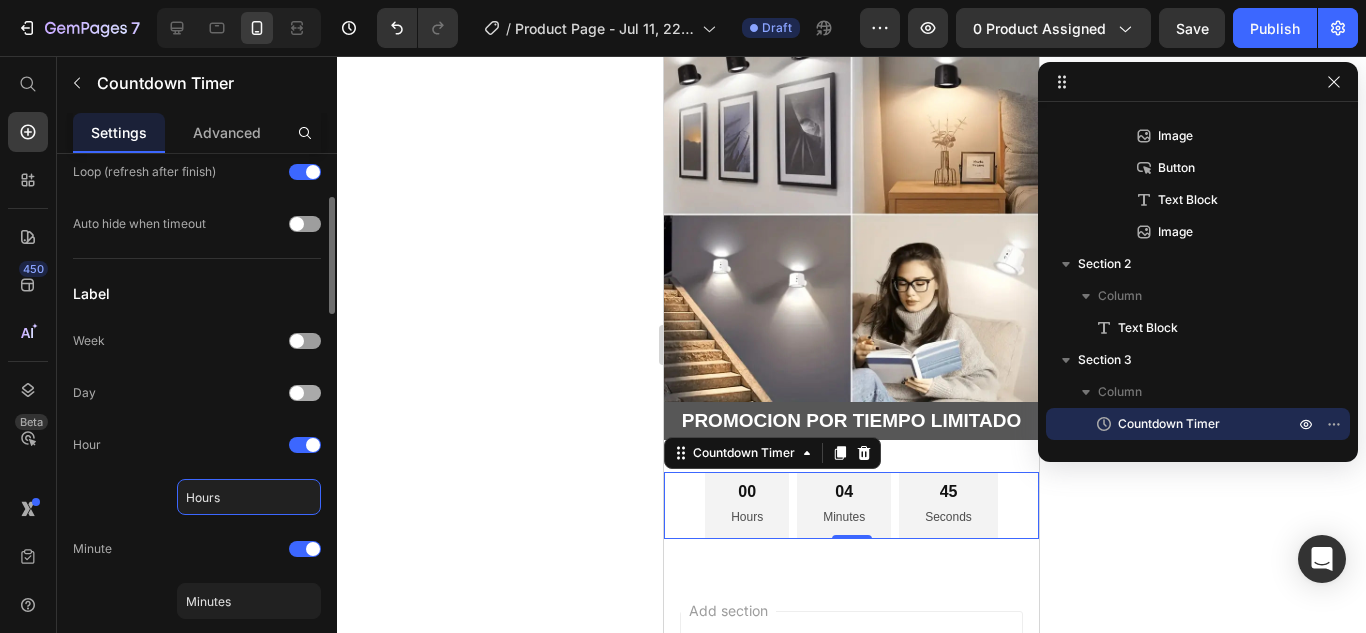 click on "Hours" 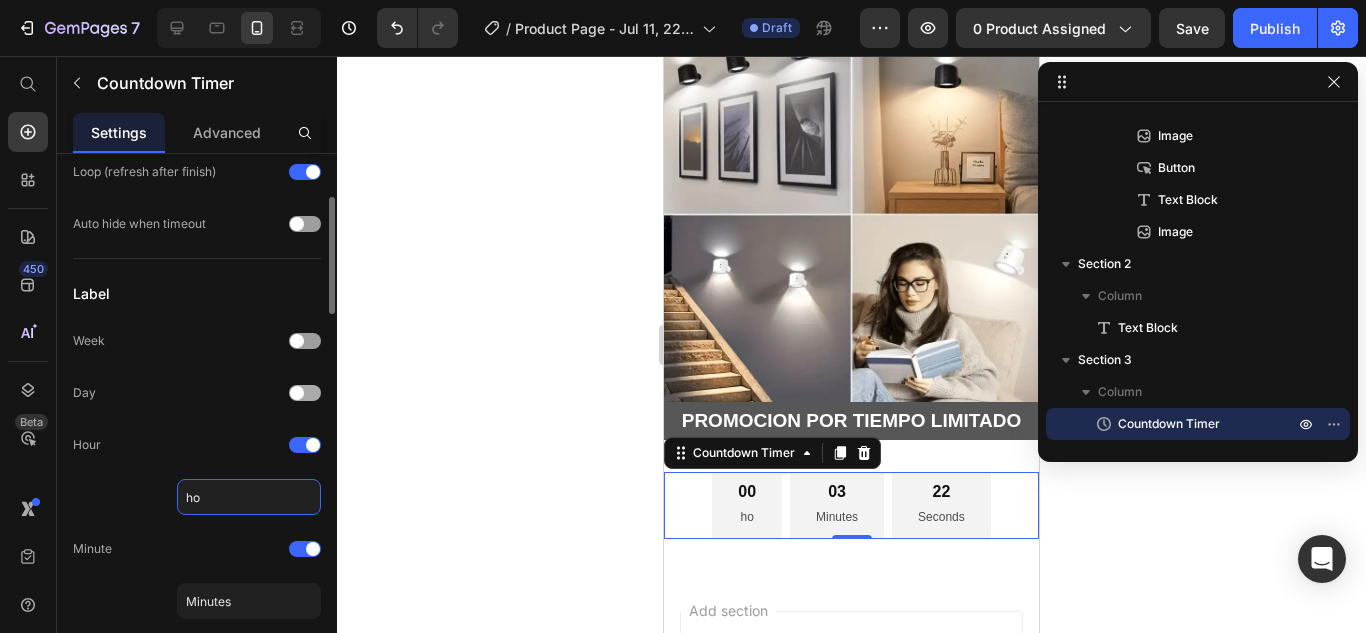 type on "h" 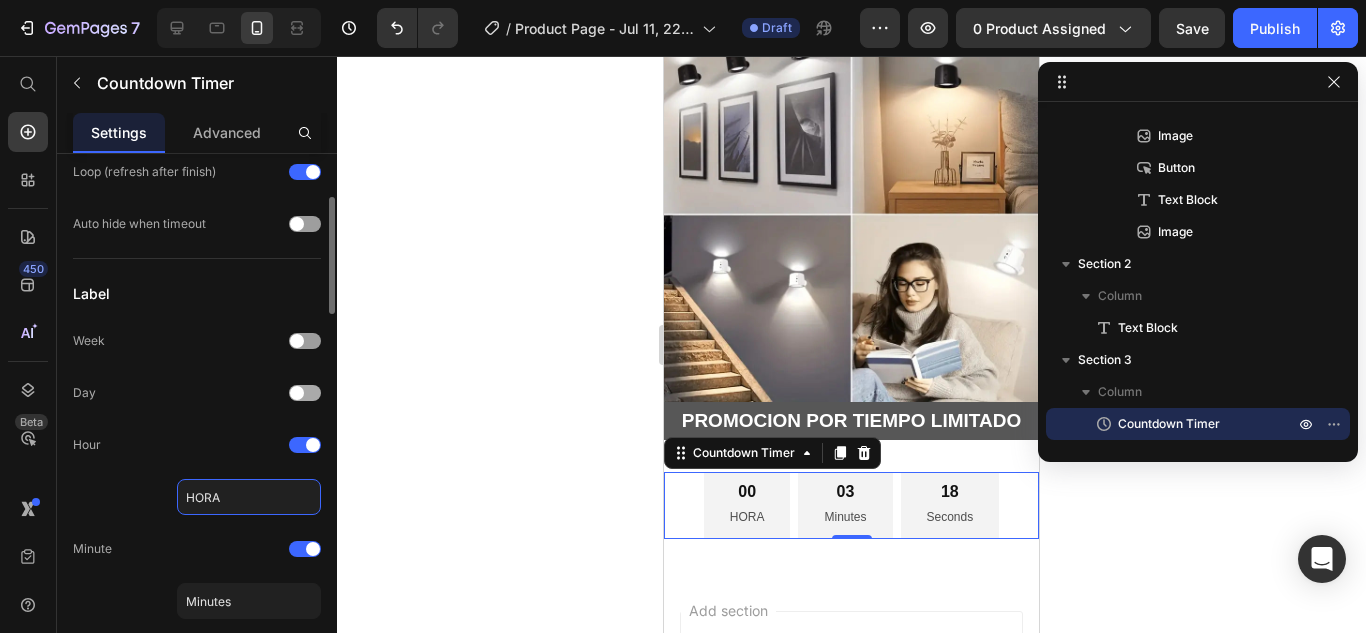 type on "HORAS" 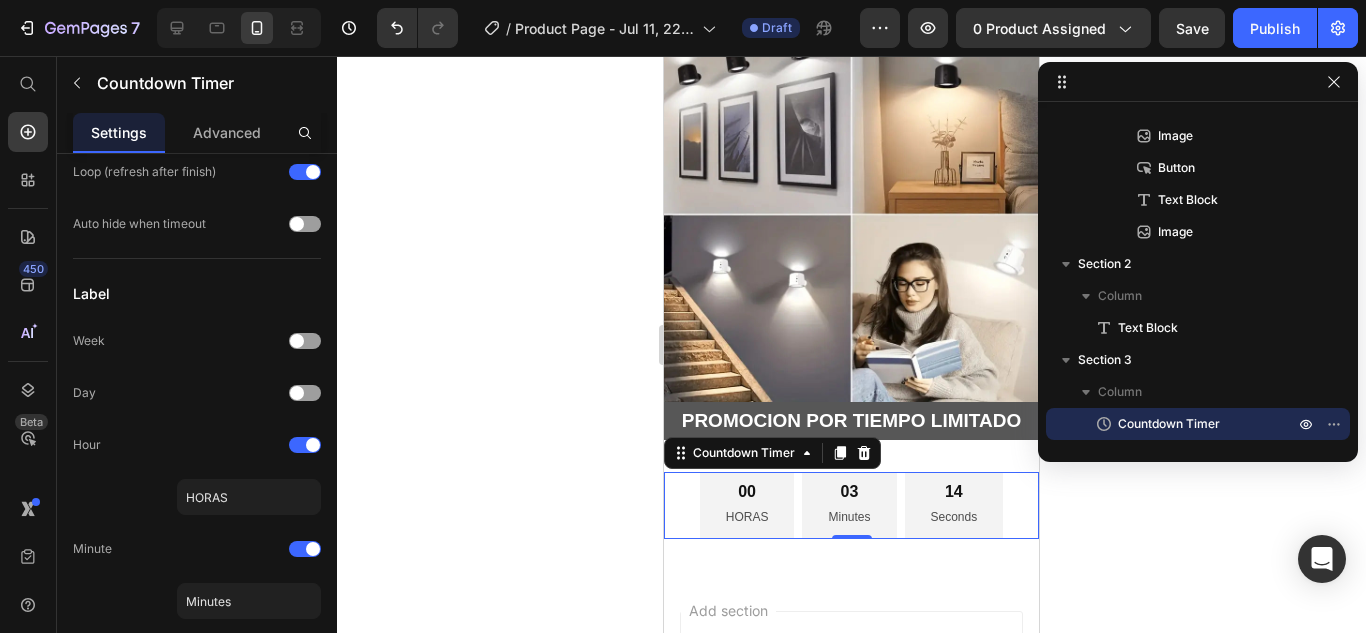 click 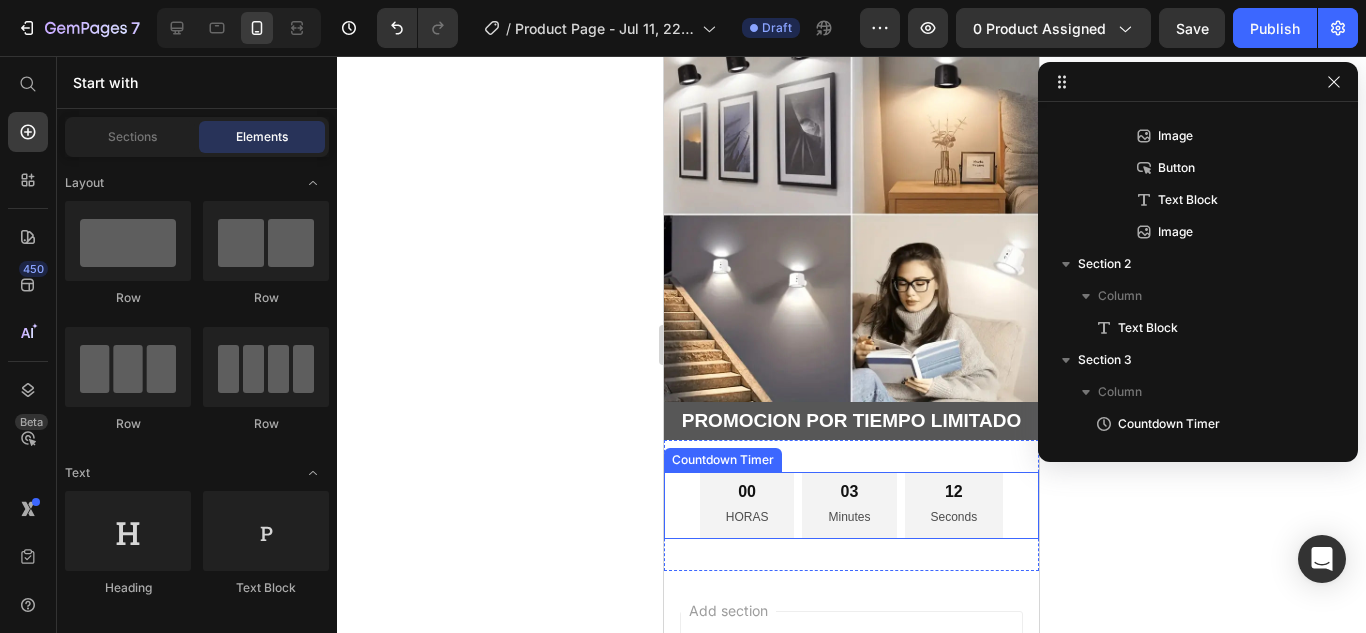 click on "00 HORAS" at bounding box center (747, 505) 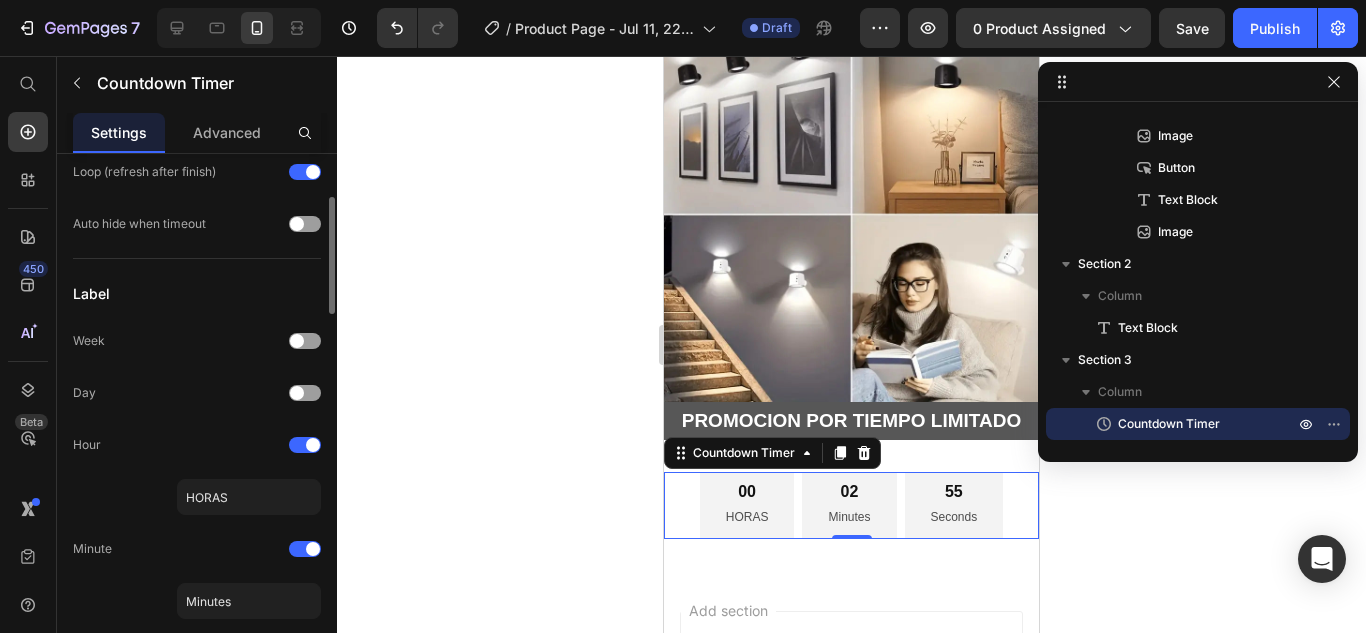 scroll, scrollTop: 400, scrollLeft: 0, axis: vertical 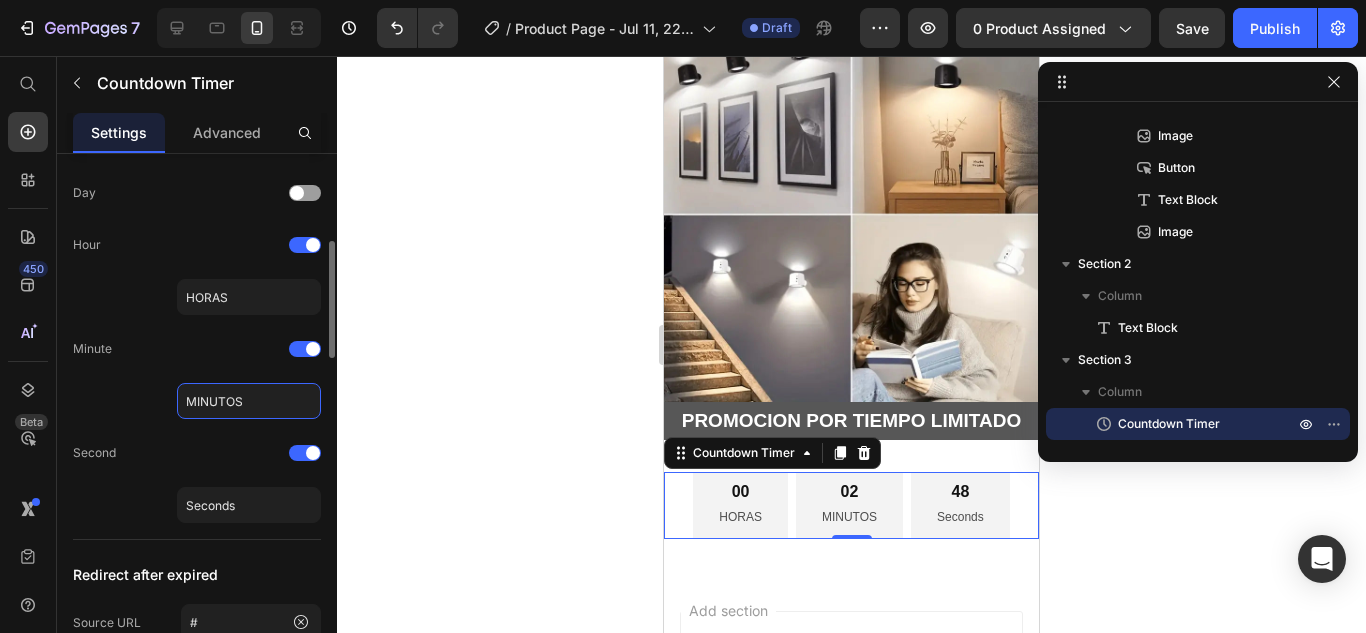 type on "MINUTOS" 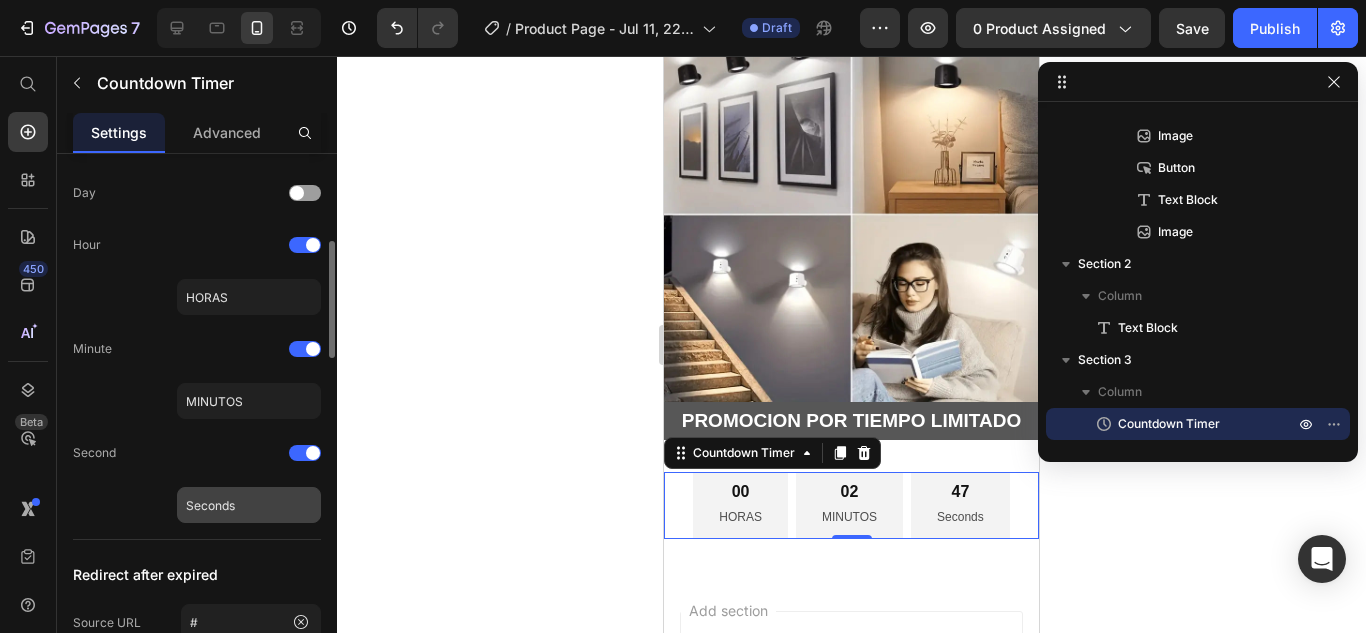 drag, startPoint x: 249, startPoint y: 483, endPoint x: 242, endPoint y: 495, distance: 13.892444 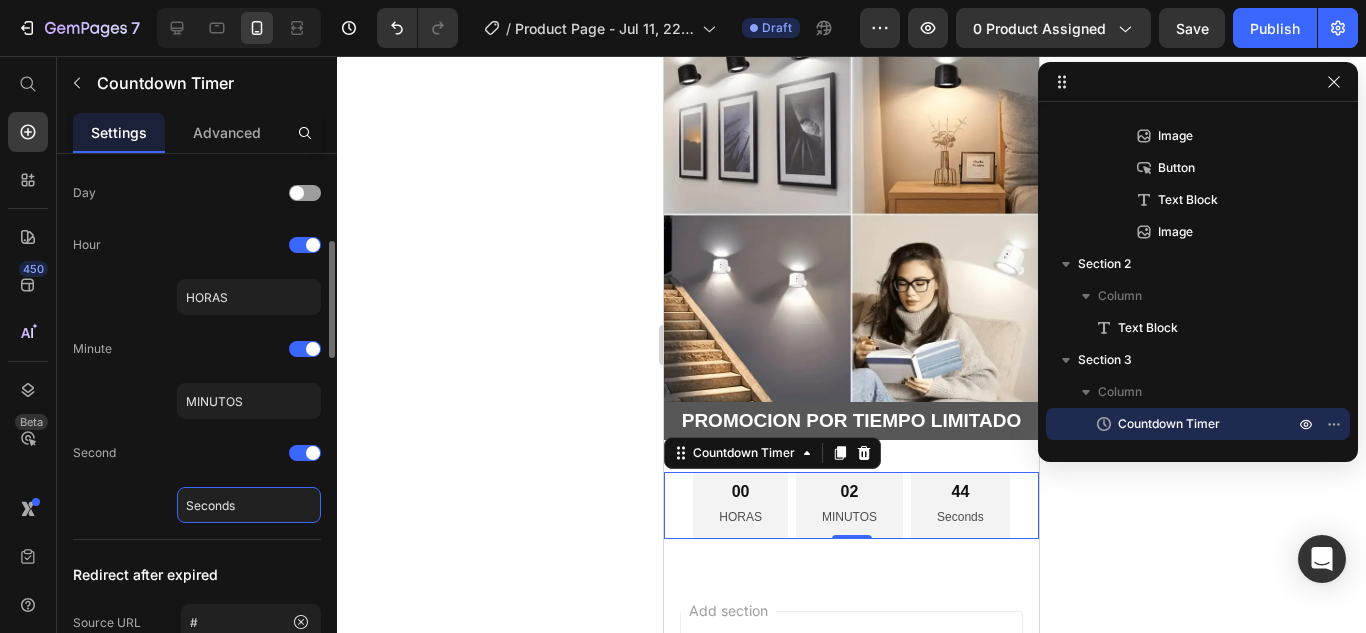 click on "Seconds" 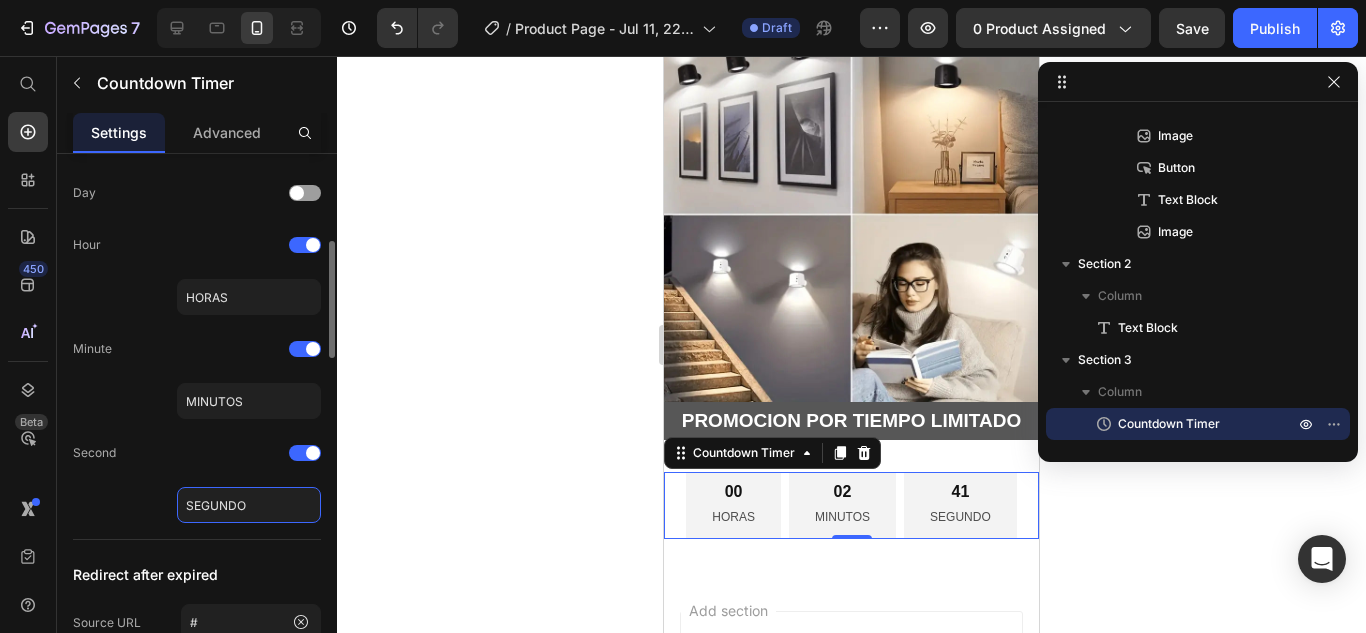 type on "SEGUNDOS" 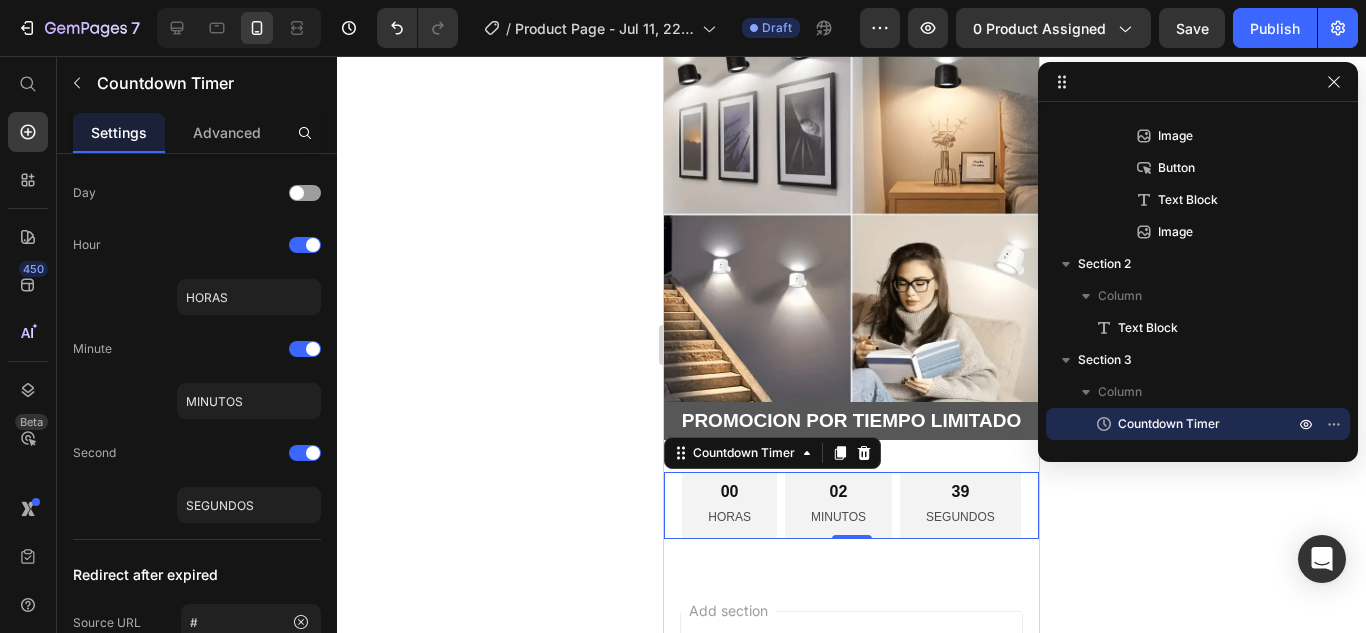 click 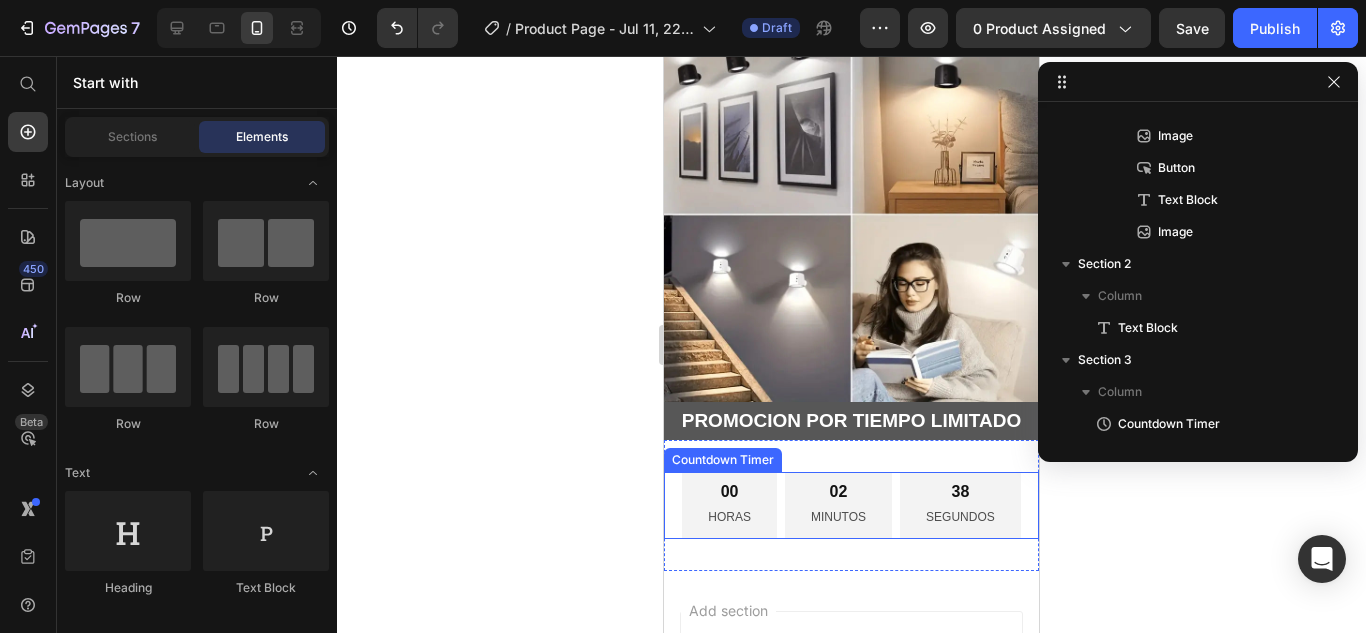 click on "02" at bounding box center (838, 492) 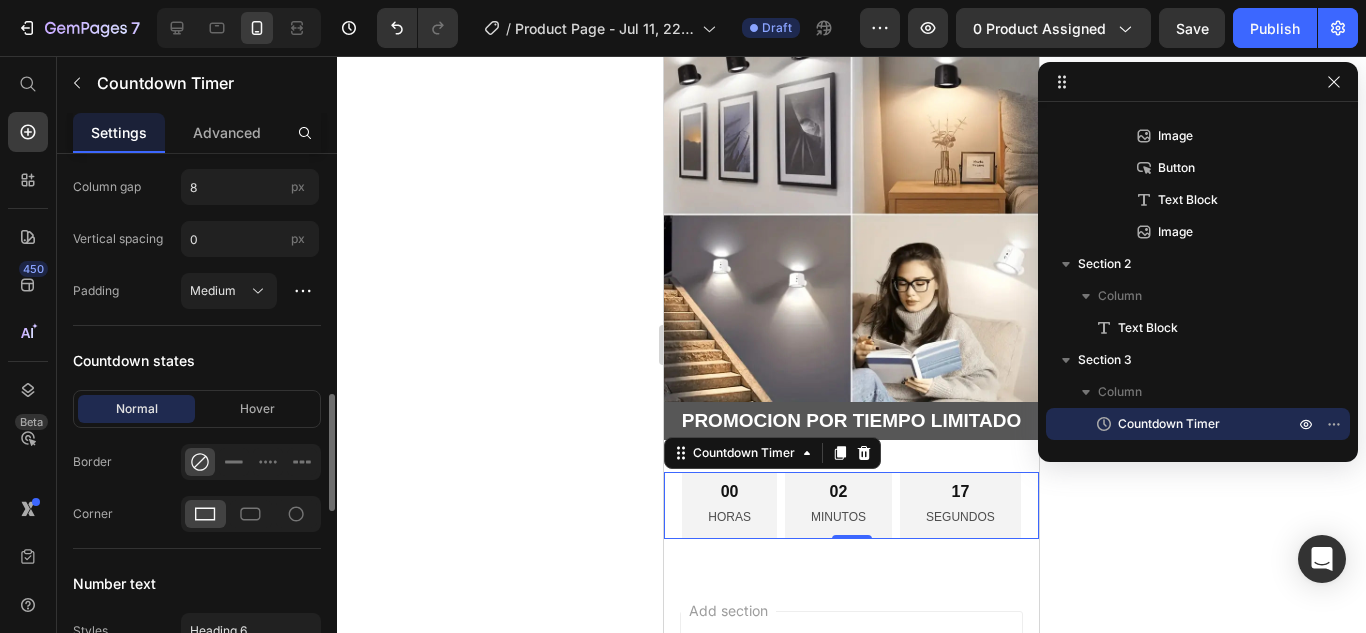 scroll, scrollTop: 1200, scrollLeft: 0, axis: vertical 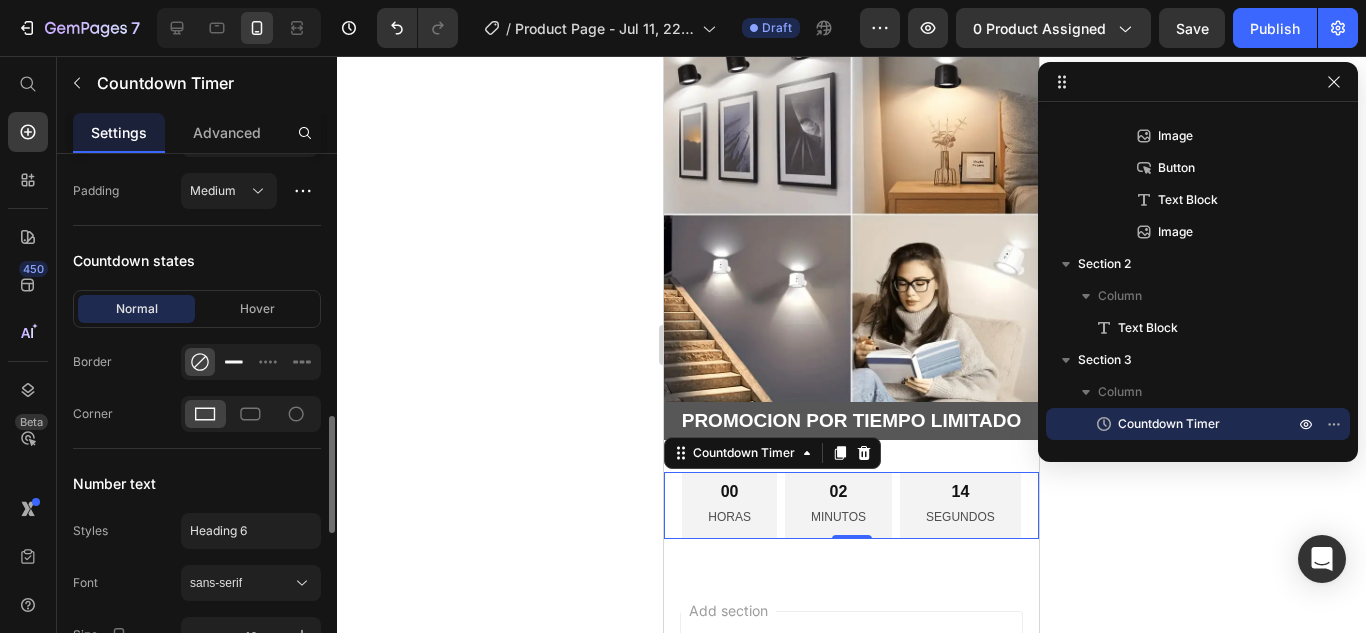click 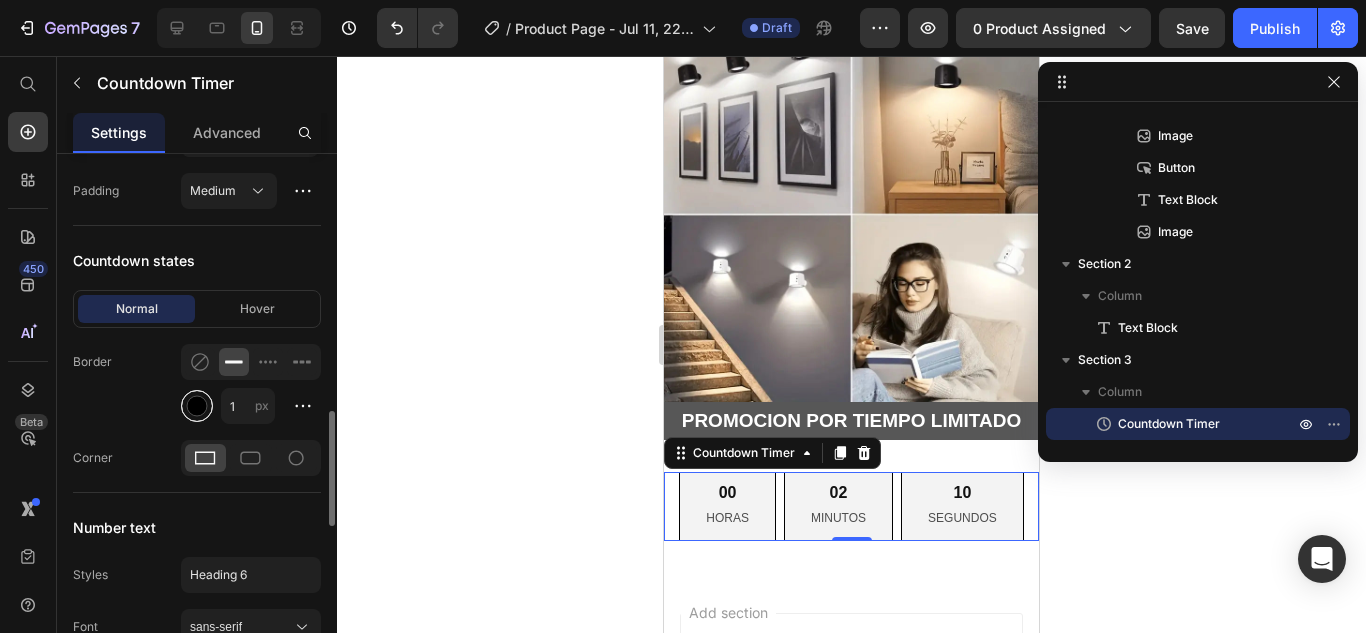 click at bounding box center [197, 406] 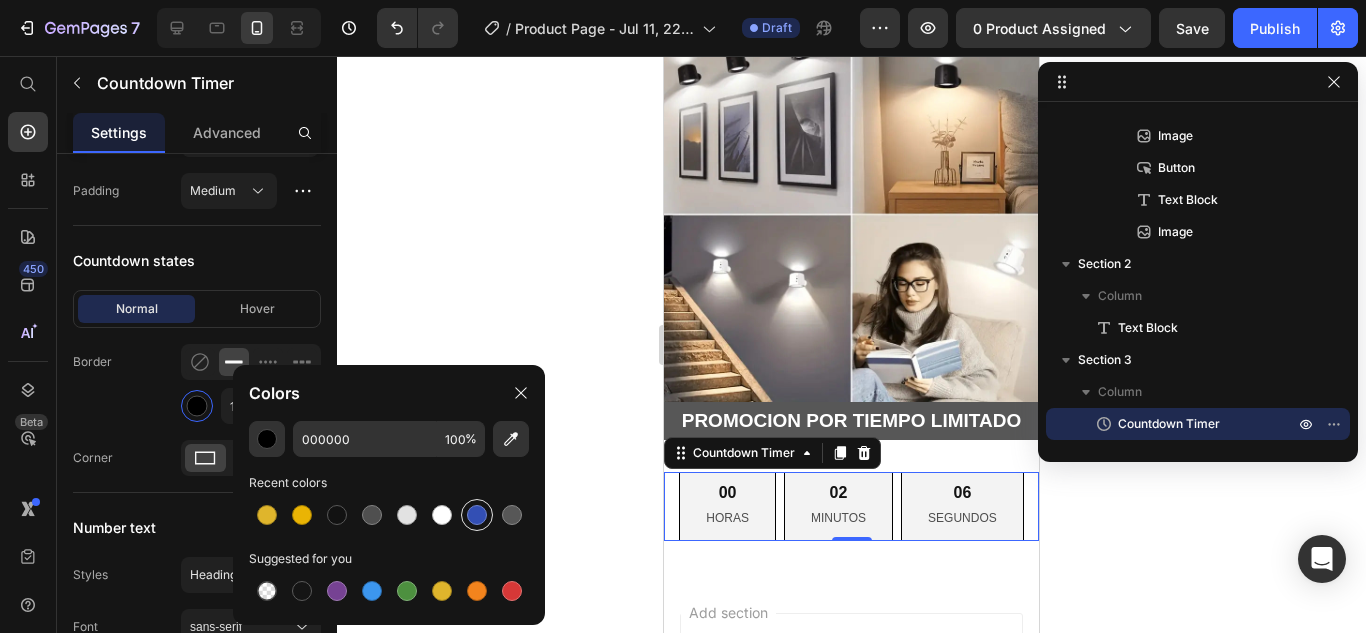 click at bounding box center [477, 515] 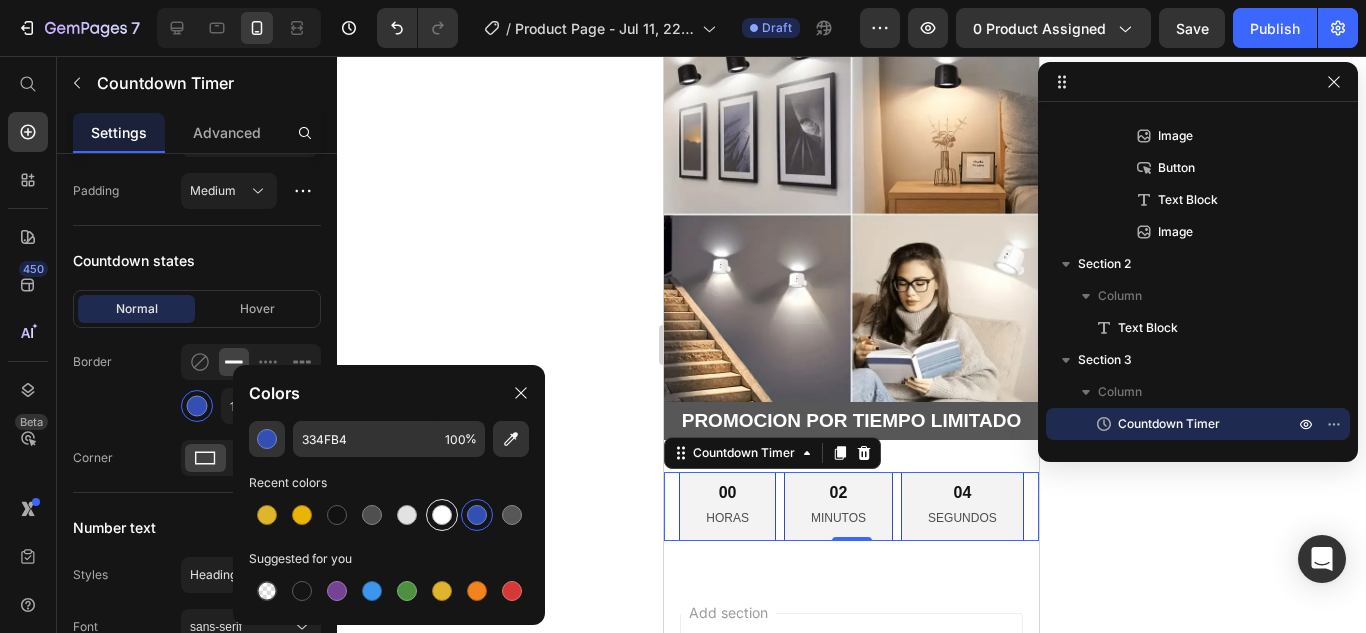 click at bounding box center (442, 515) 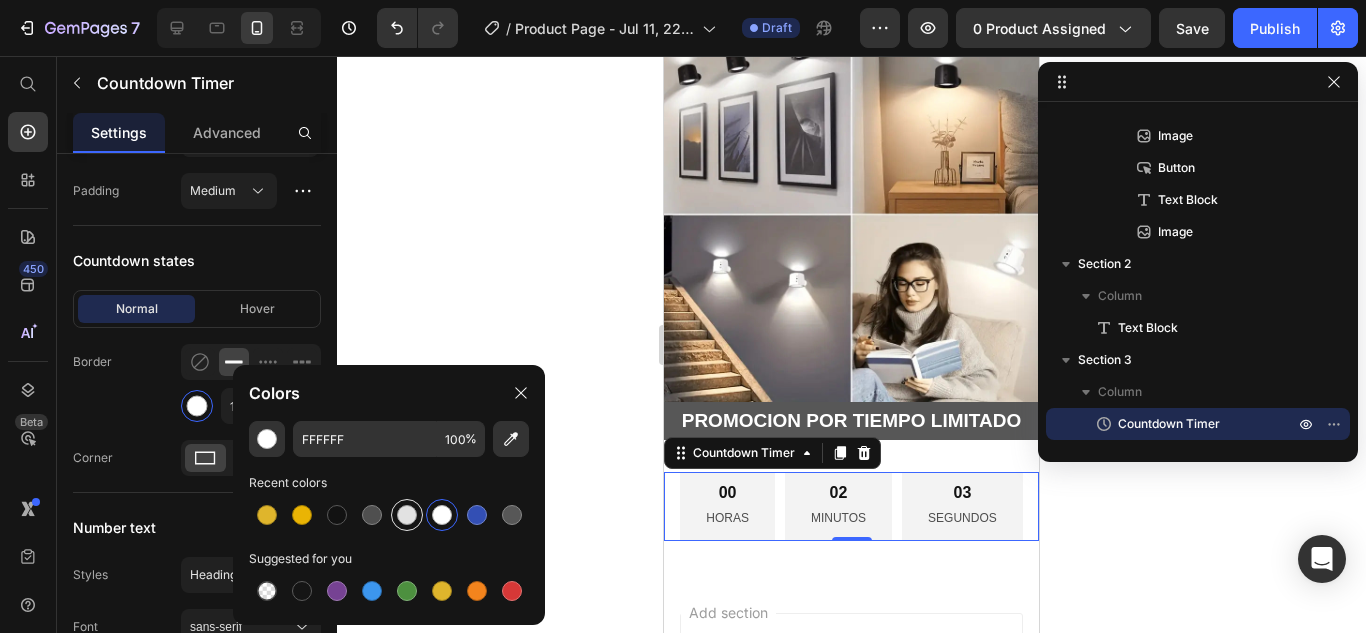 click at bounding box center [407, 515] 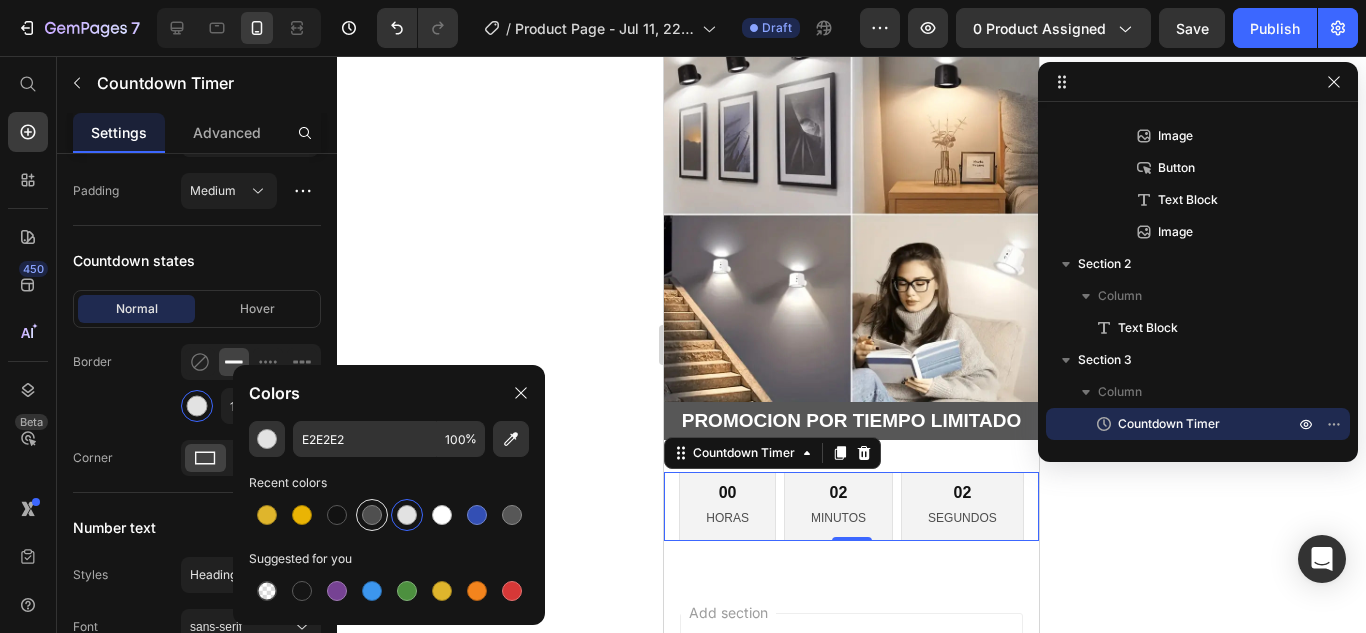 click at bounding box center [372, 515] 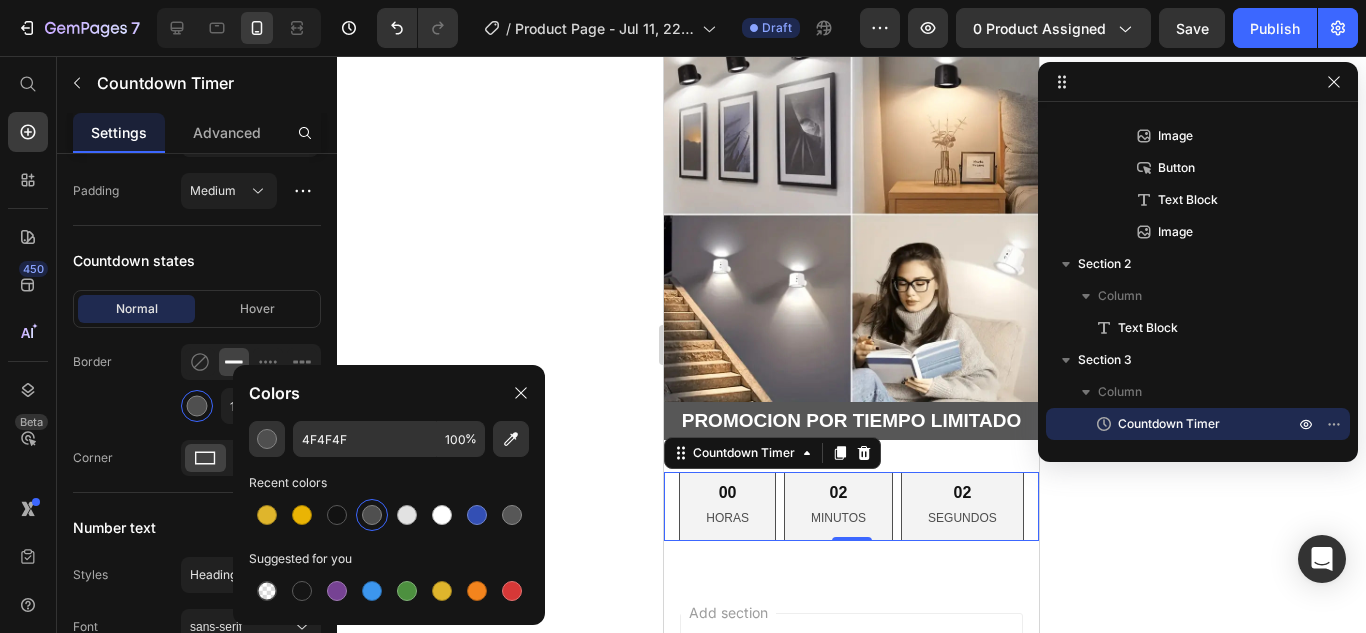 click at bounding box center (372, 515) 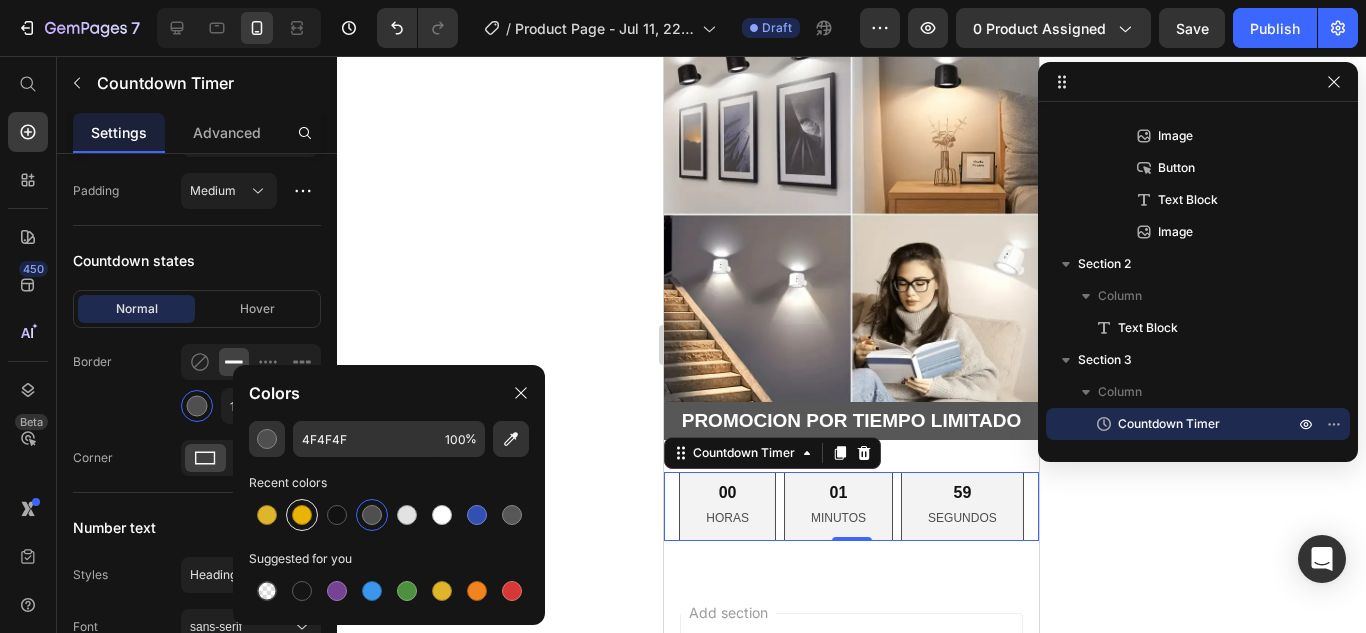 click at bounding box center (302, 515) 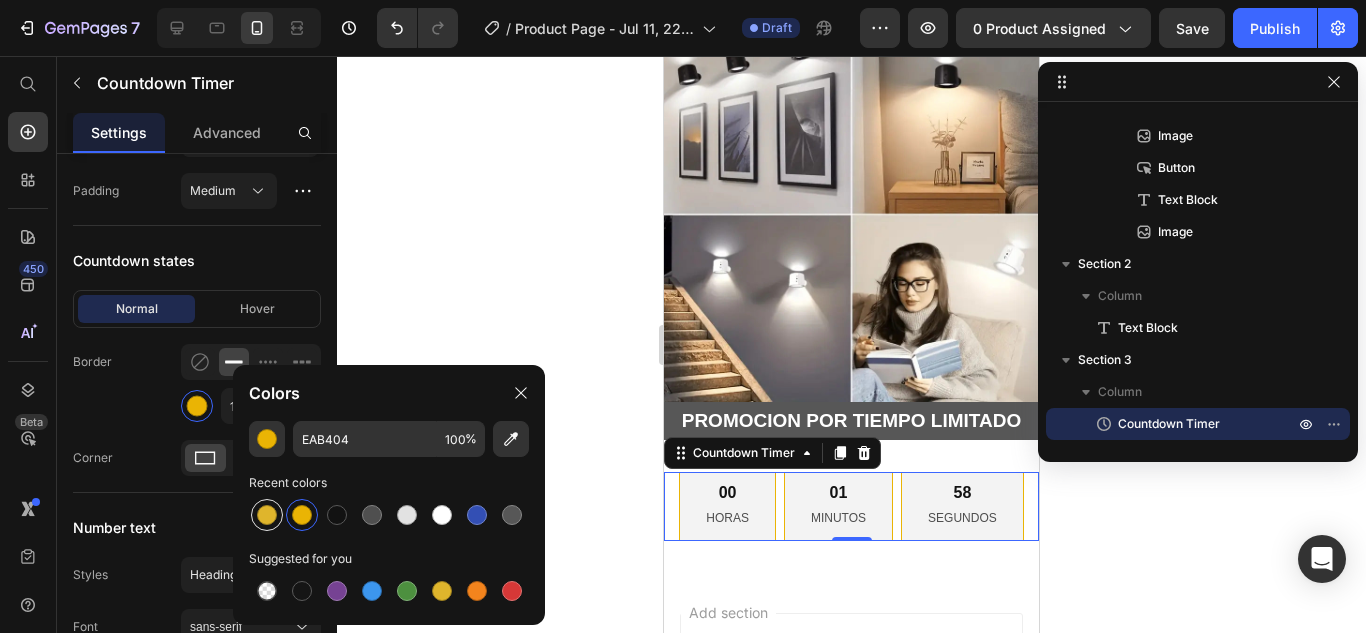 click at bounding box center [267, 515] 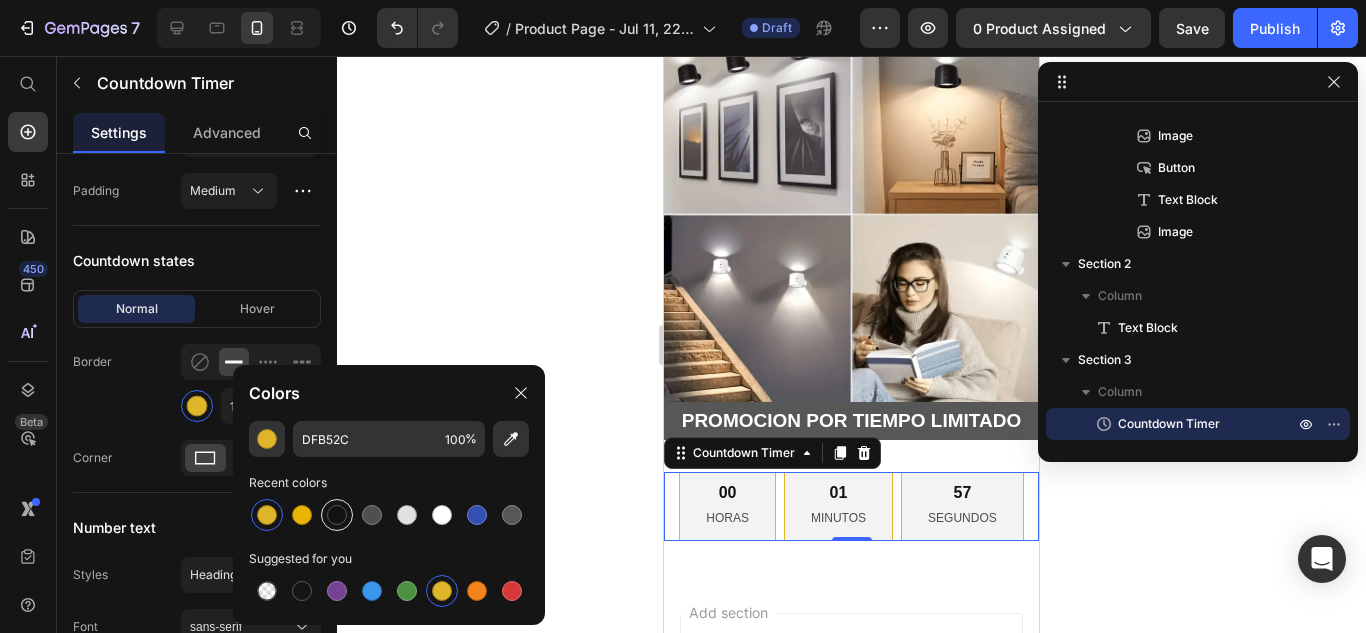 click at bounding box center [337, 515] 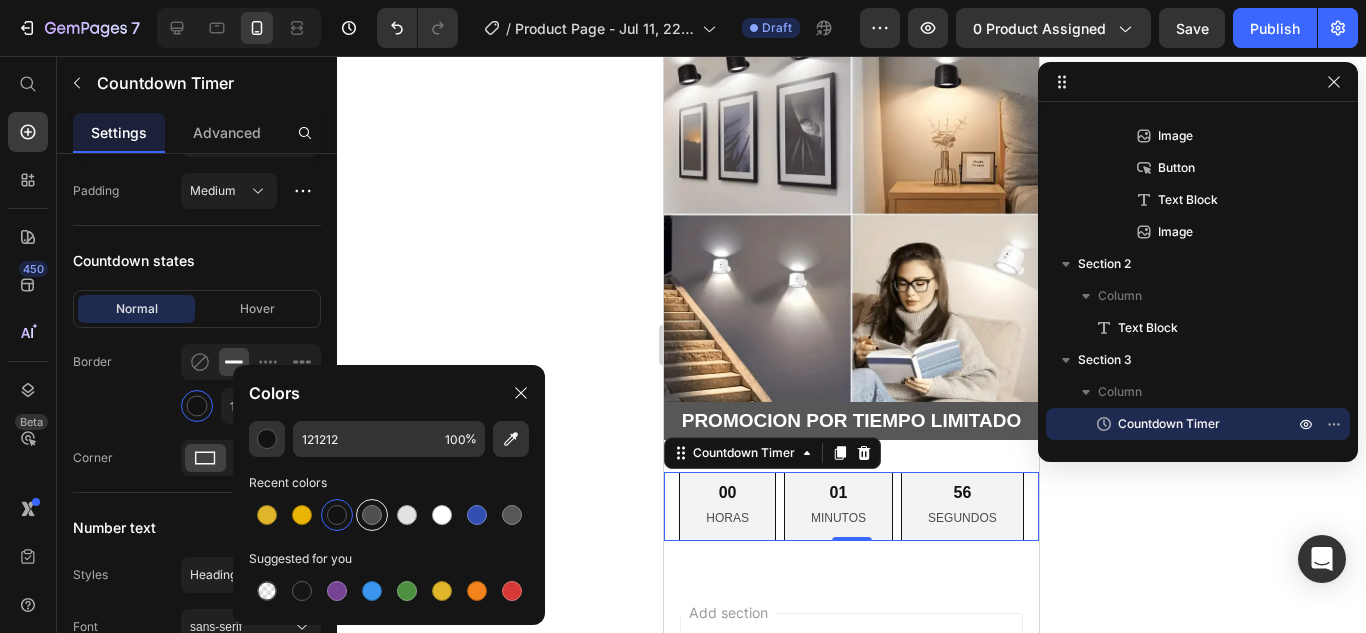 click at bounding box center [372, 515] 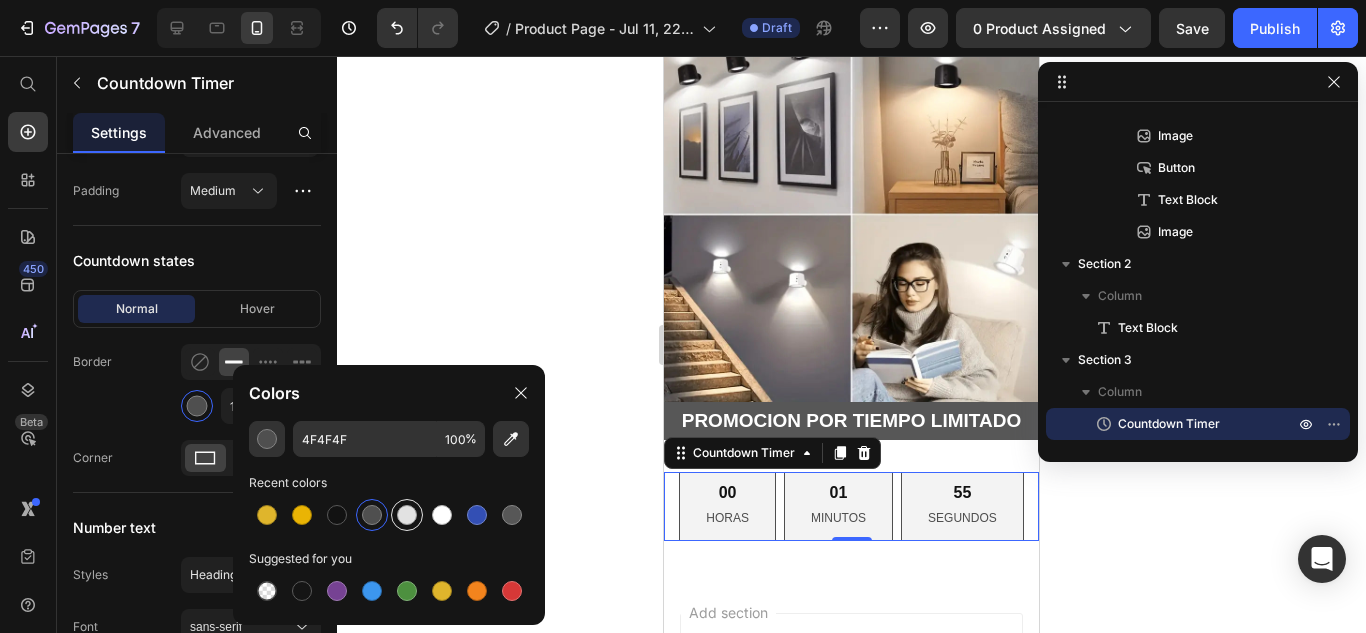 click at bounding box center (407, 515) 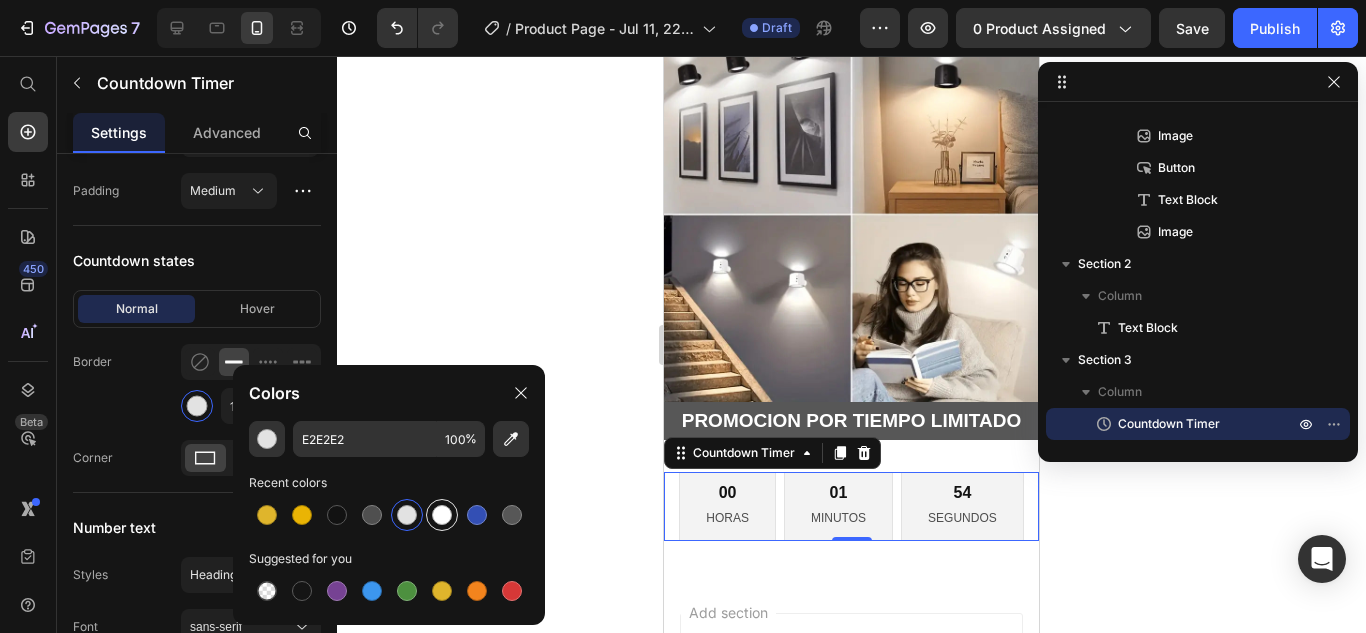 click at bounding box center [442, 515] 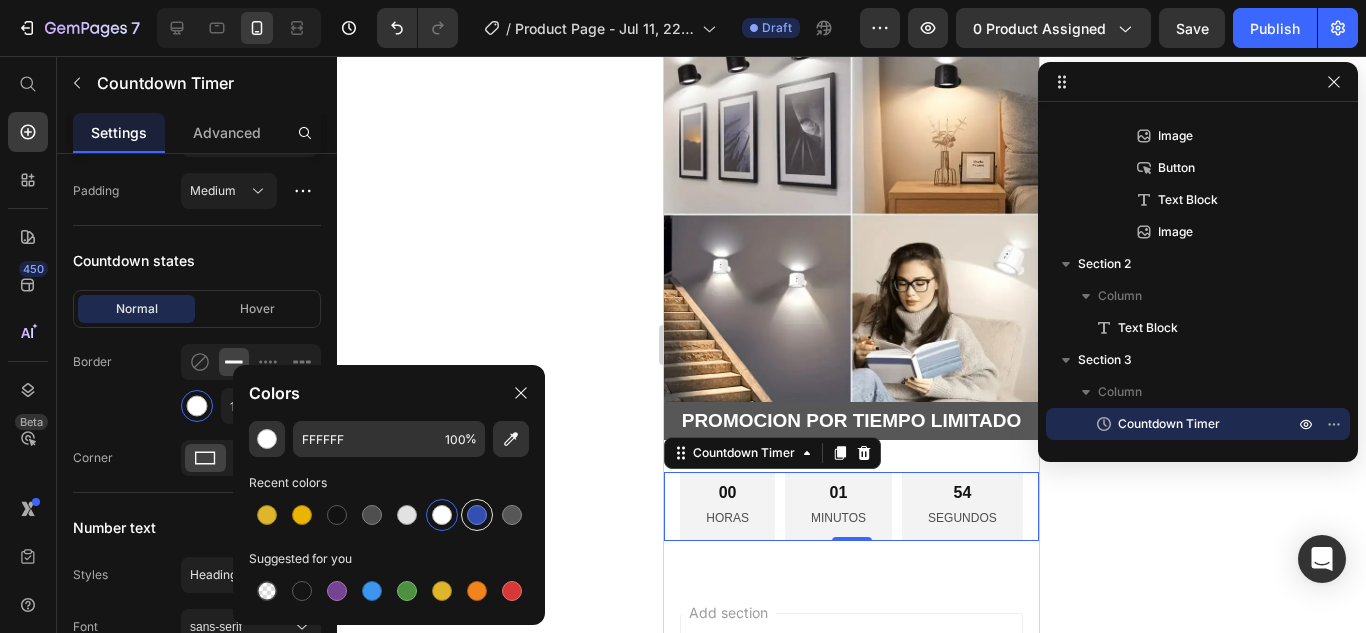 click at bounding box center (477, 515) 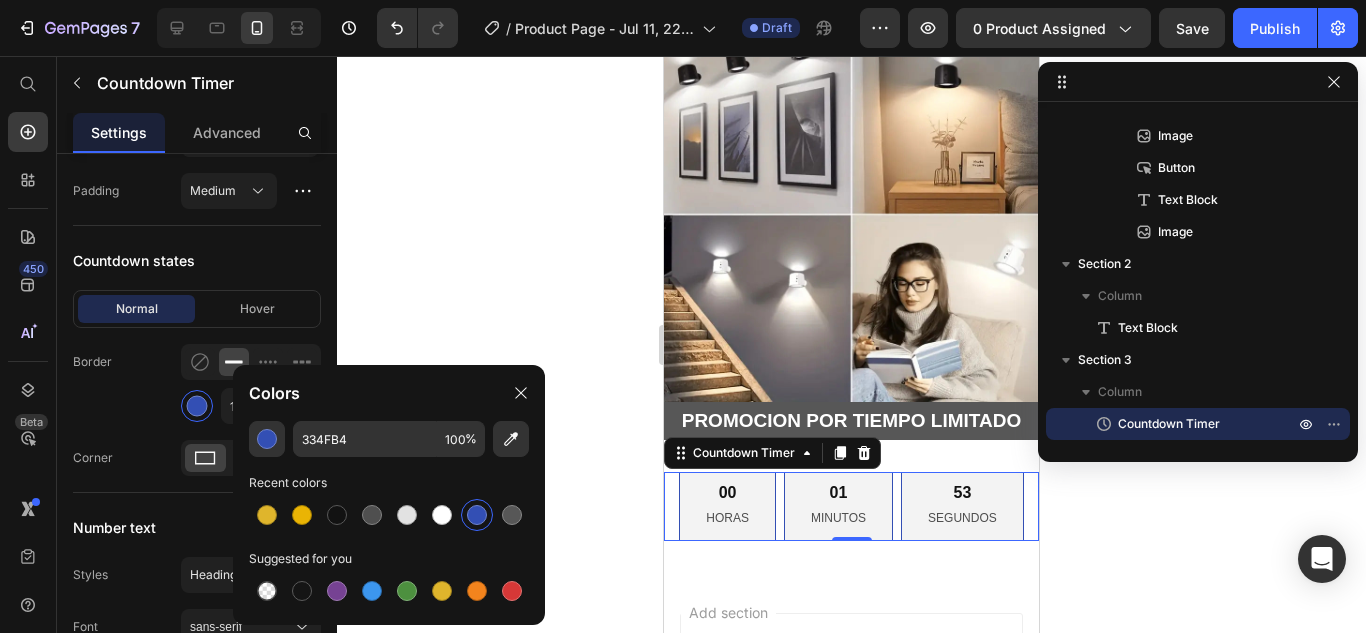 click at bounding box center [477, 515] 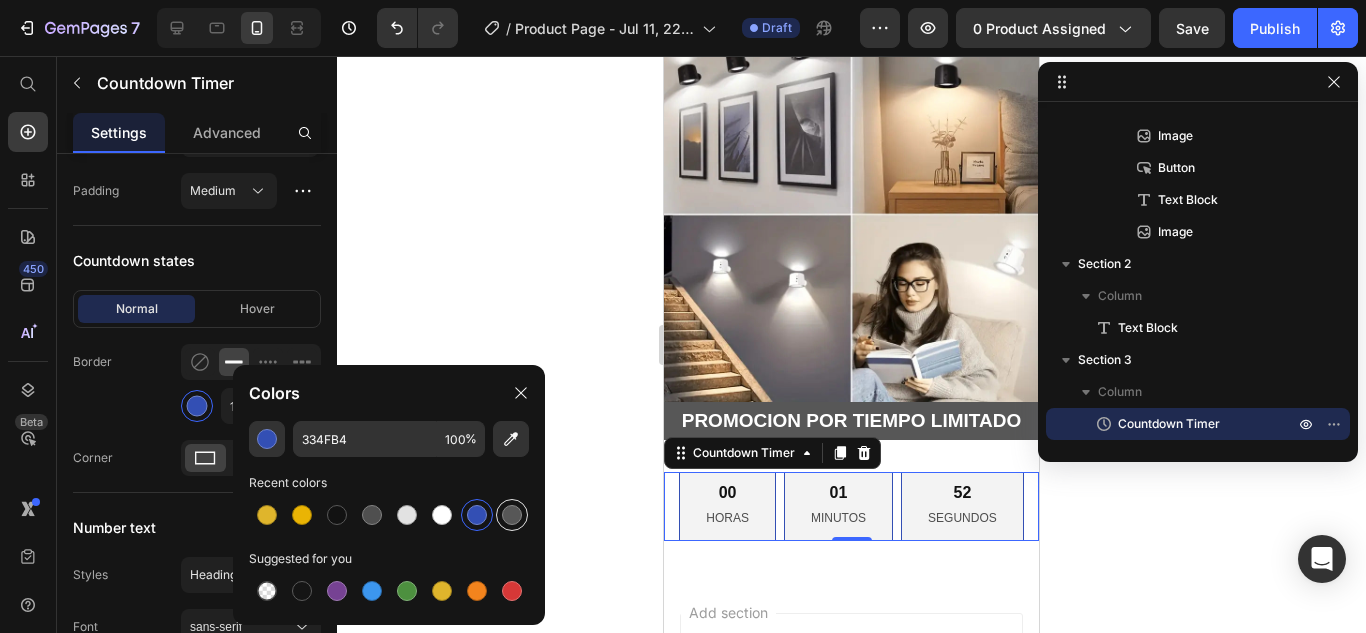 click at bounding box center [512, 515] 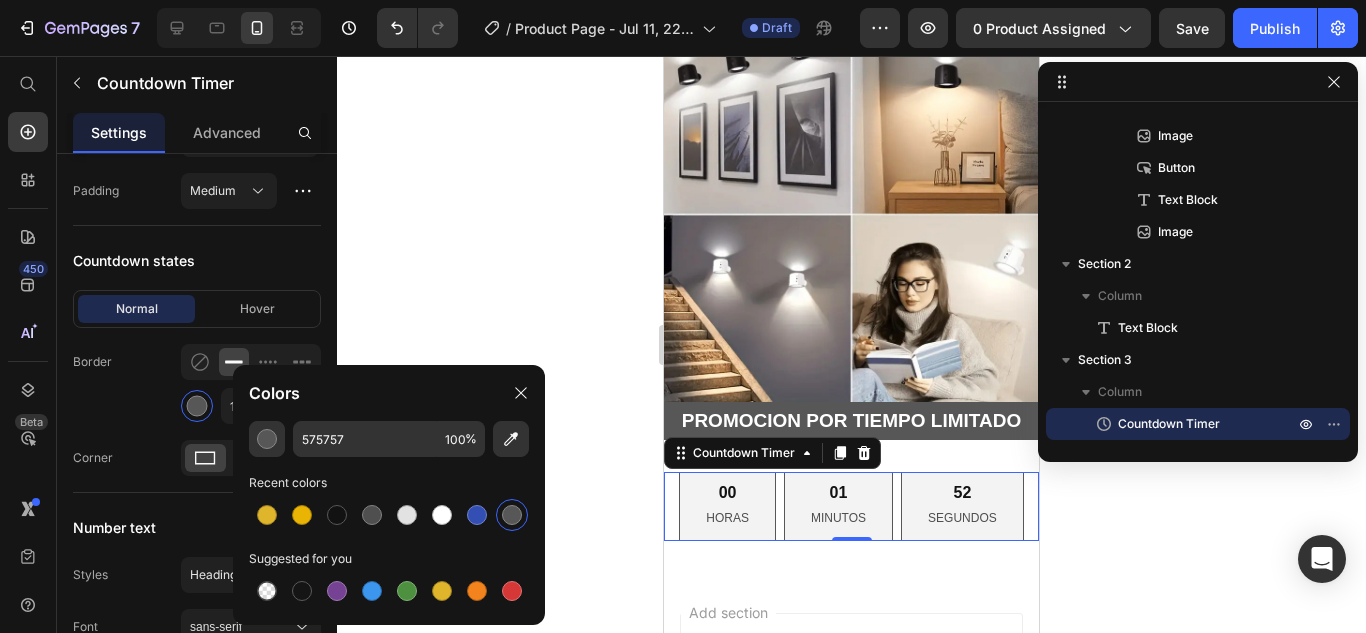 click at bounding box center (512, 515) 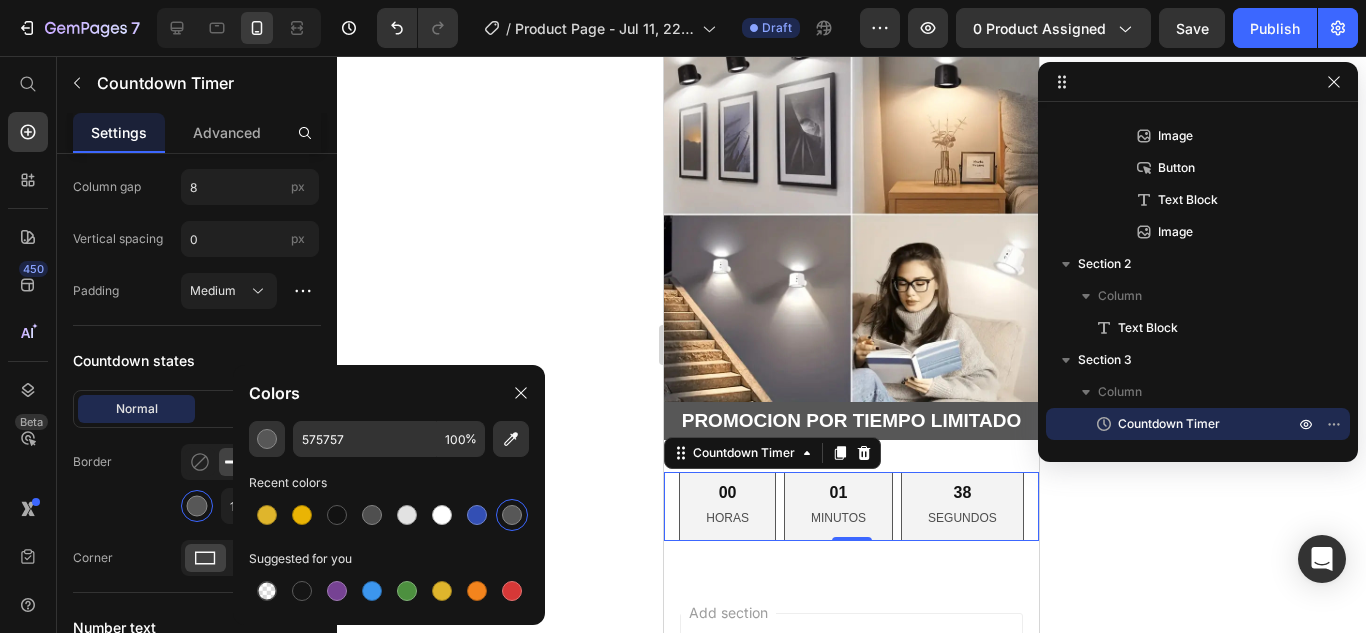 scroll, scrollTop: 900, scrollLeft: 0, axis: vertical 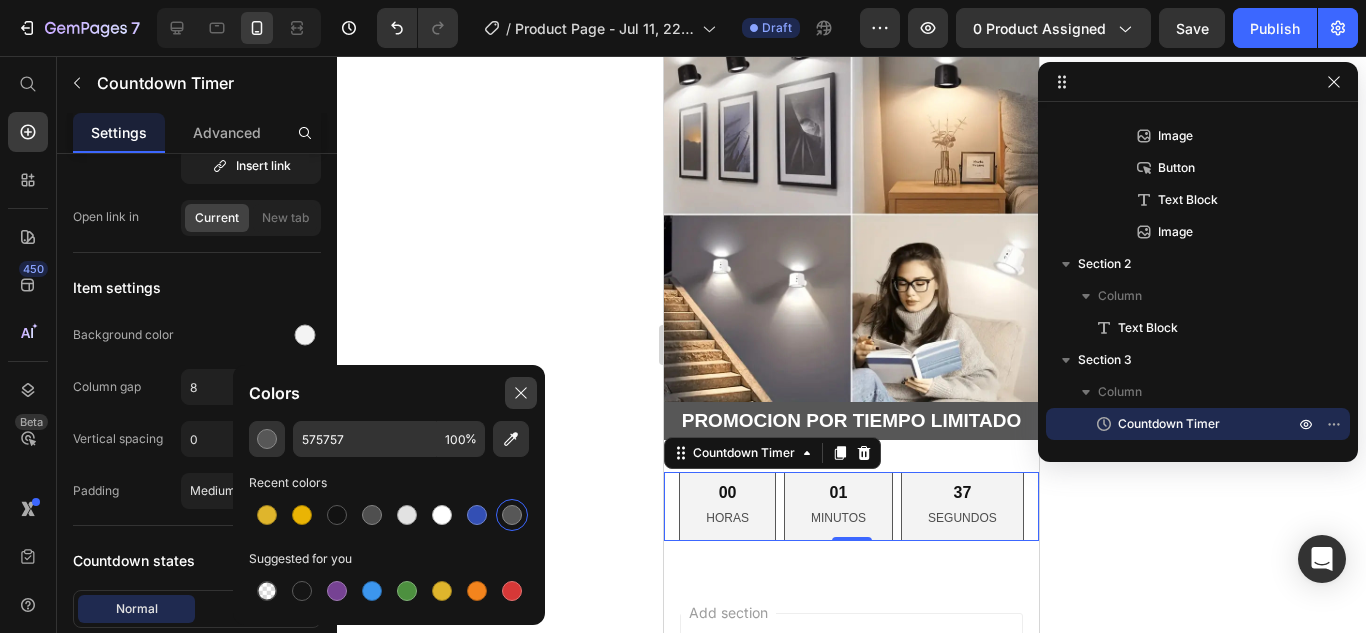 click 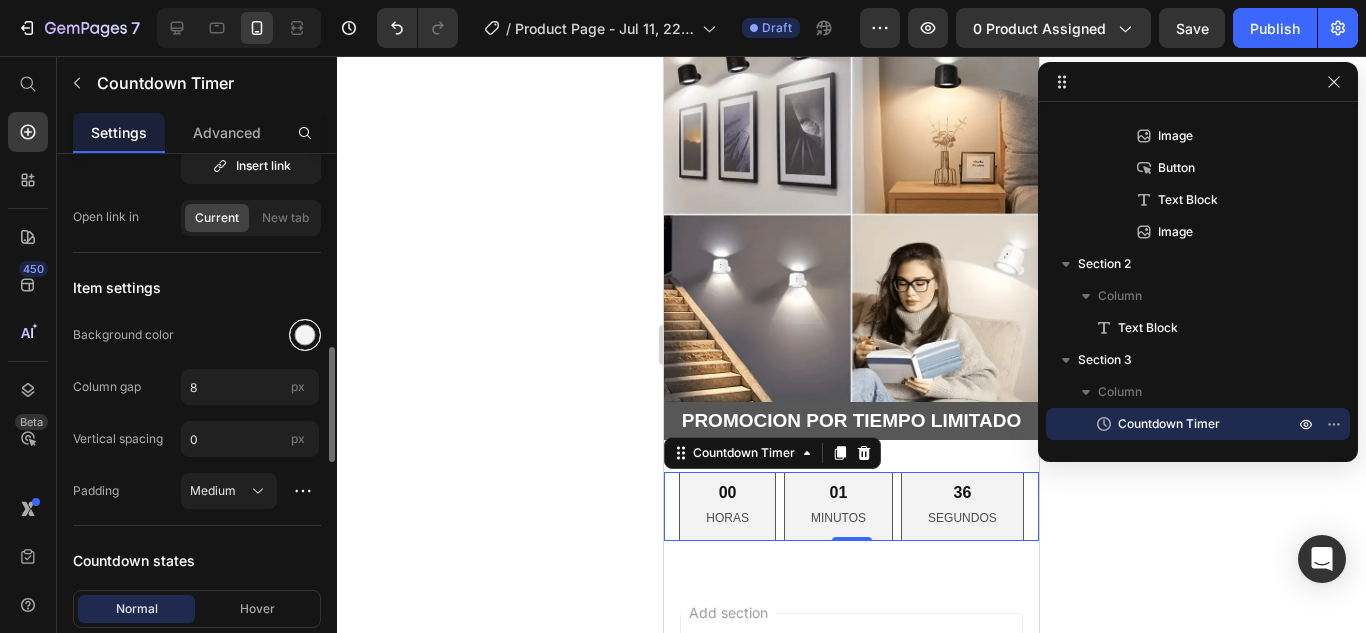 click at bounding box center [305, 335] 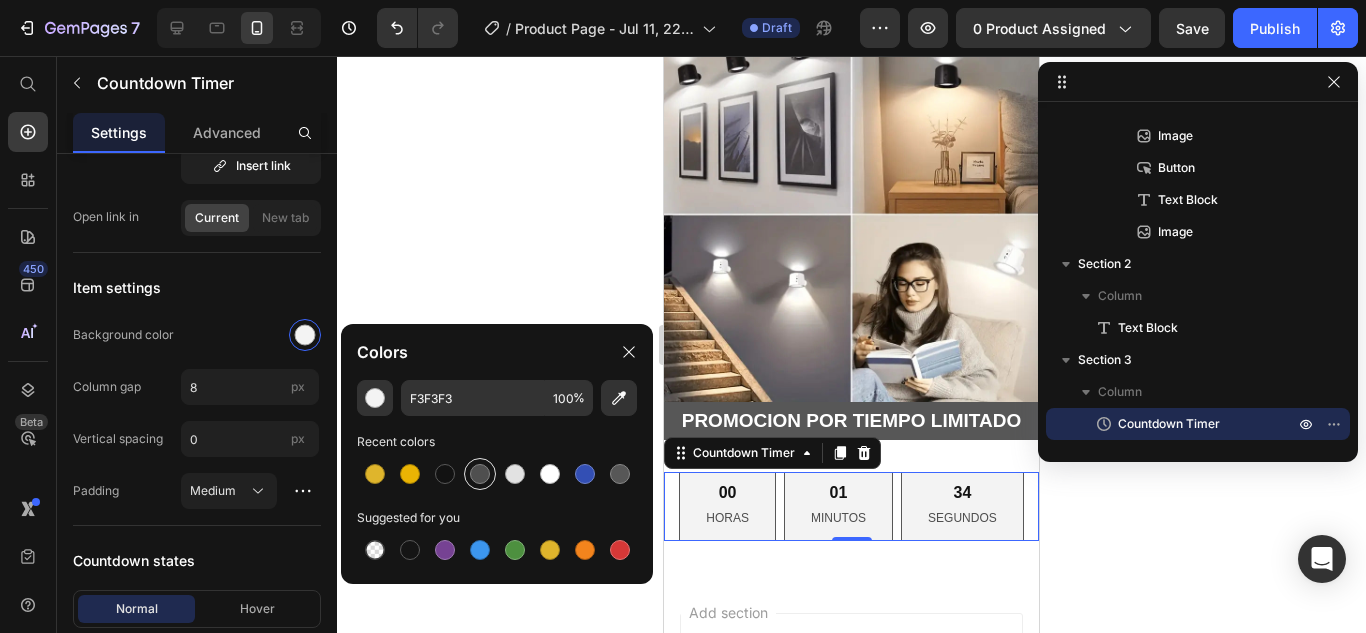 click at bounding box center (480, 474) 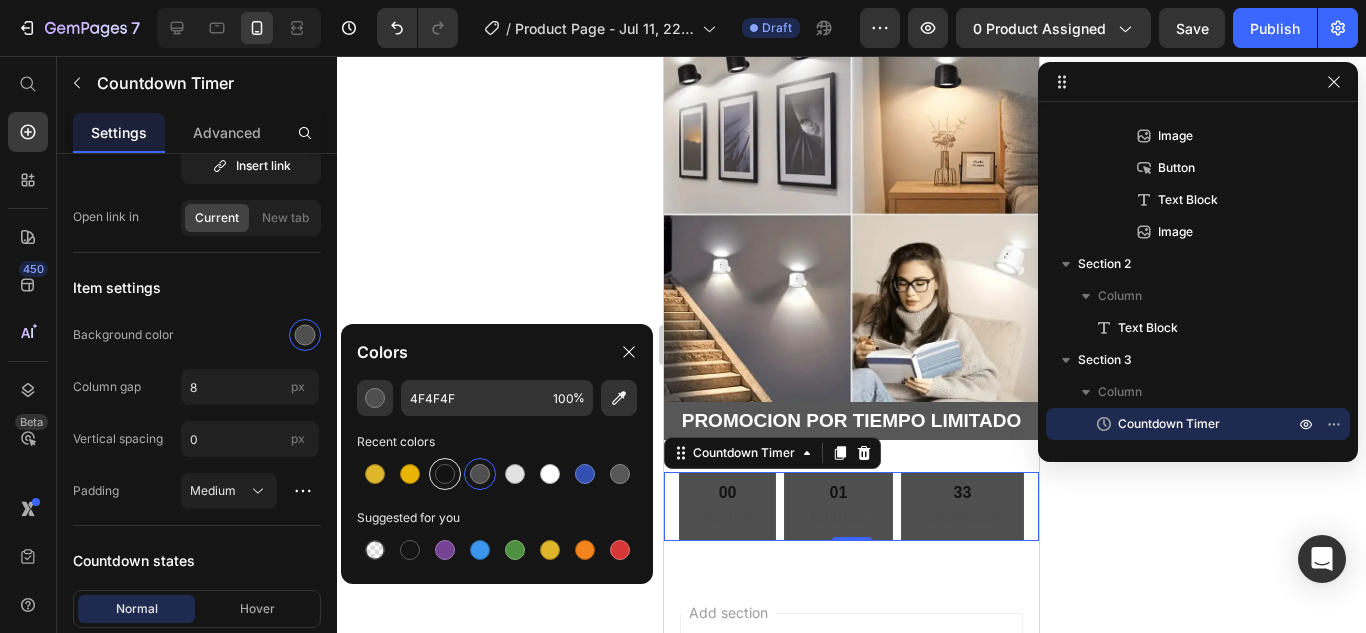 click at bounding box center (445, 474) 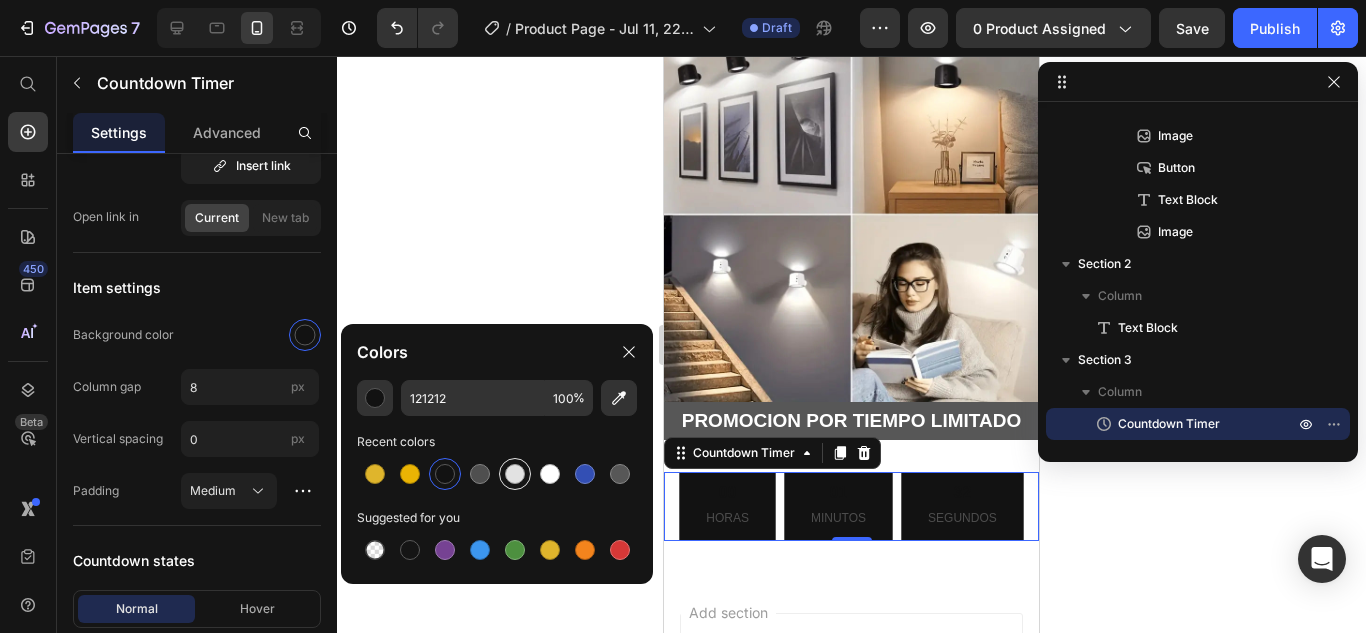 click at bounding box center (515, 474) 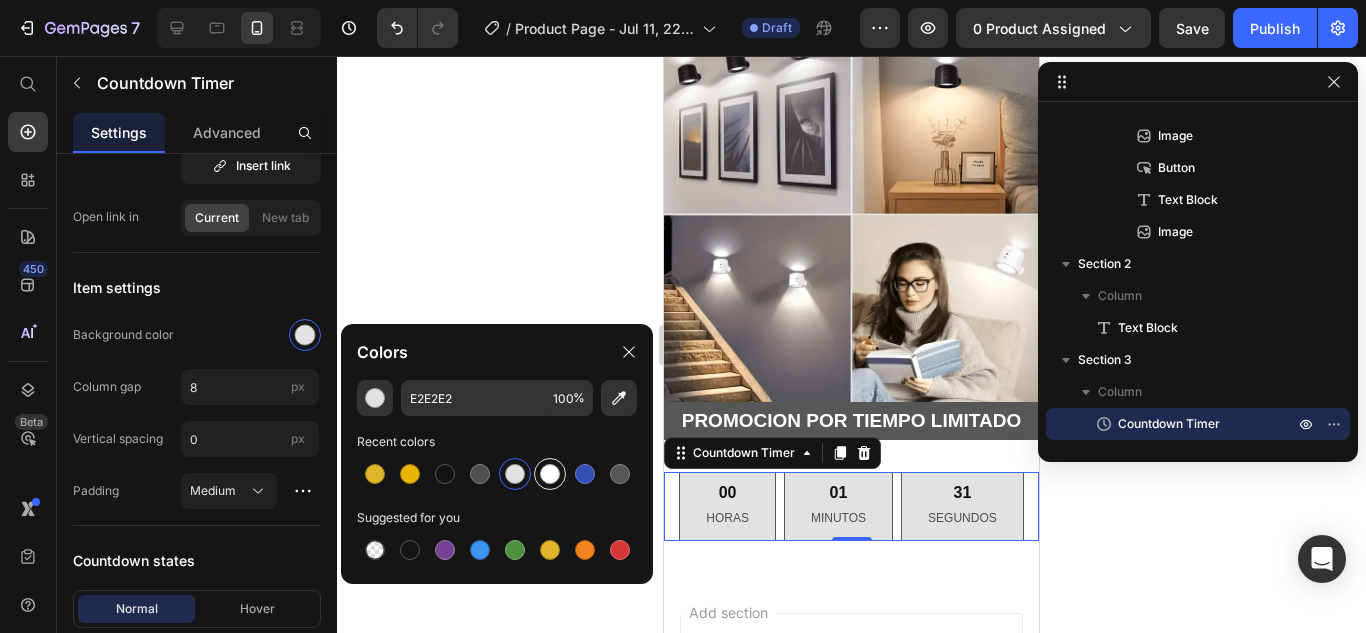 click at bounding box center [550, 474] 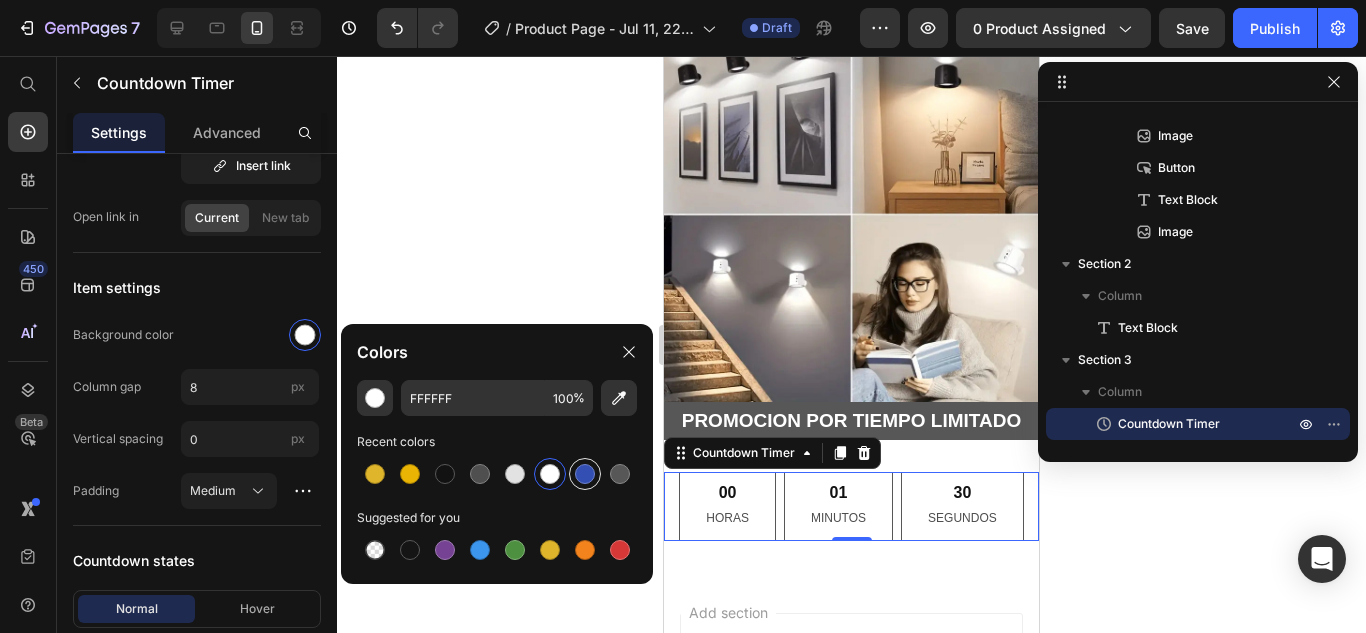 click at bounding box center [585, 474] 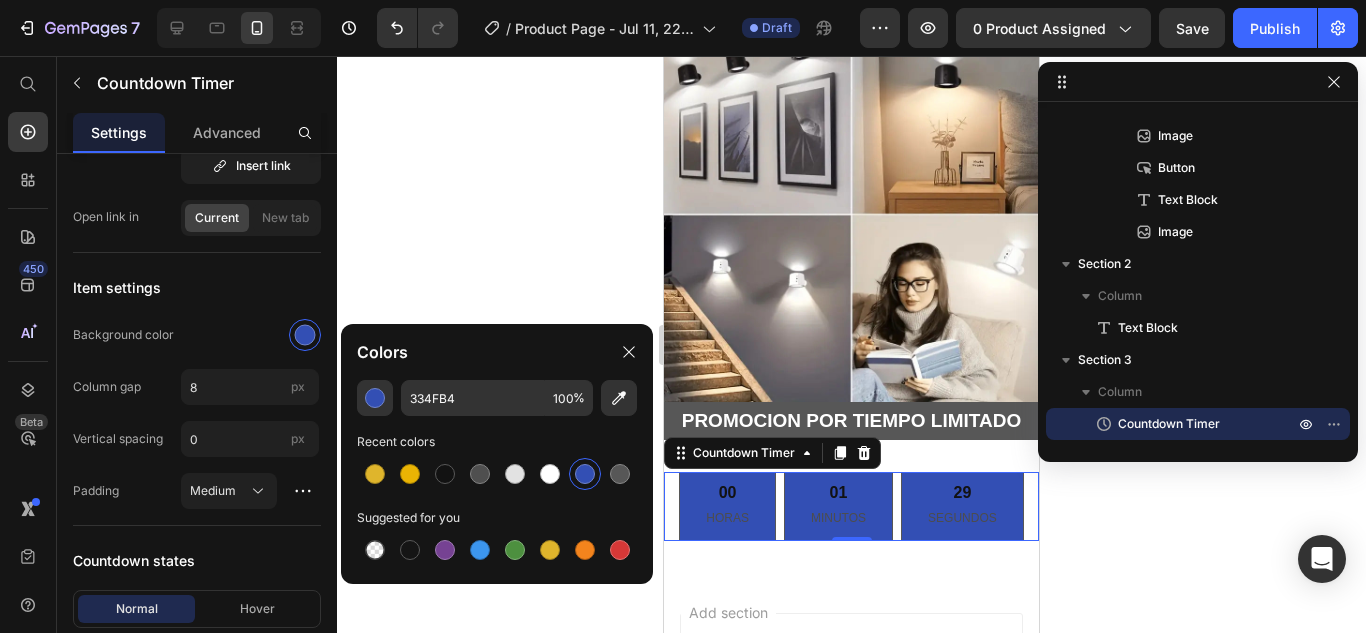click at bounding box center [585, 474] 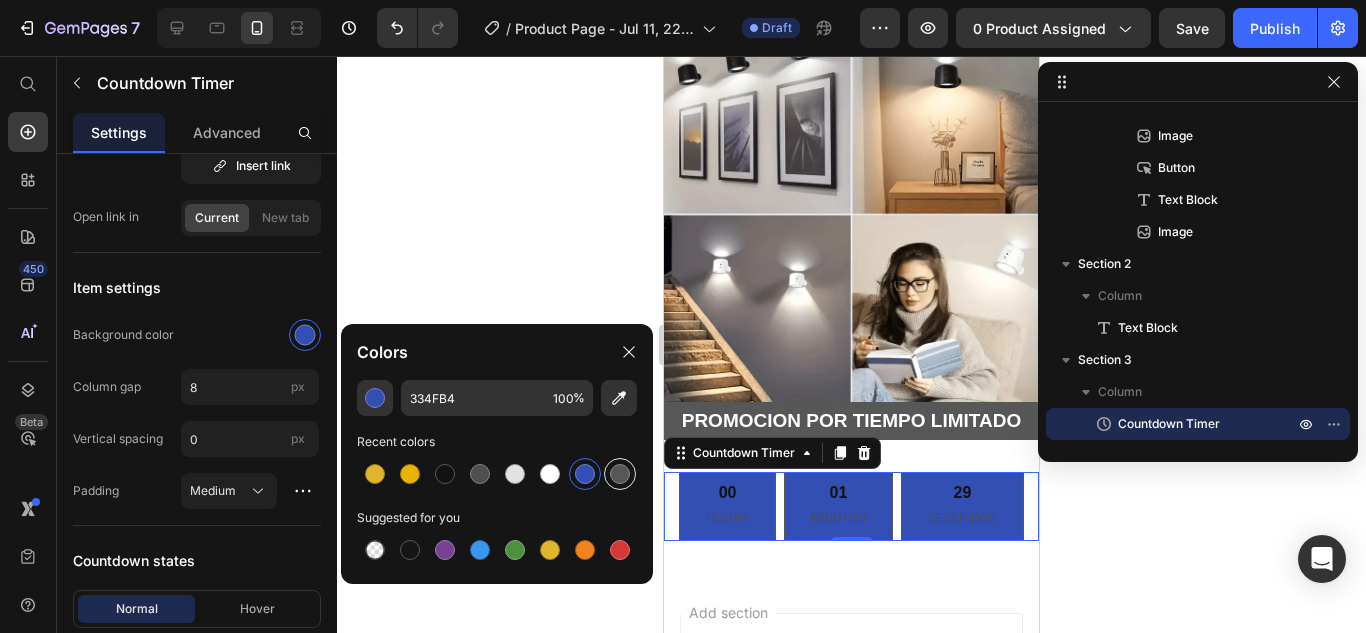 click at bounding box center [620, 474] 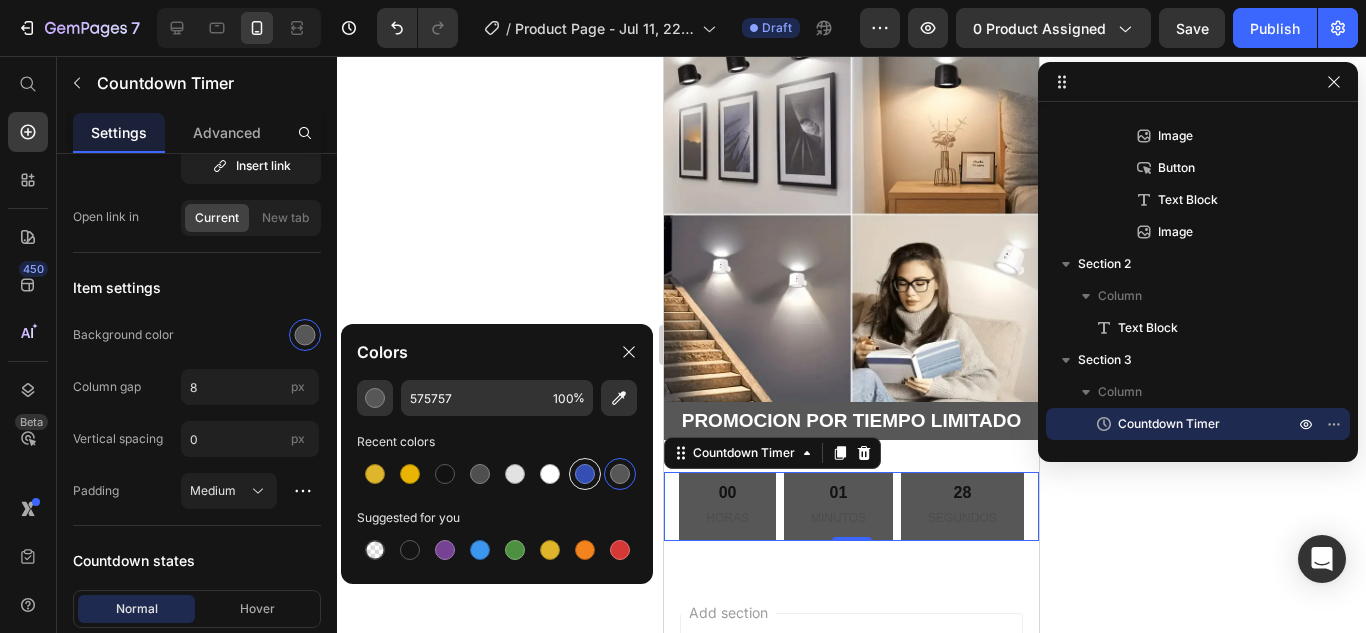 click at bounding box center [585, 474] 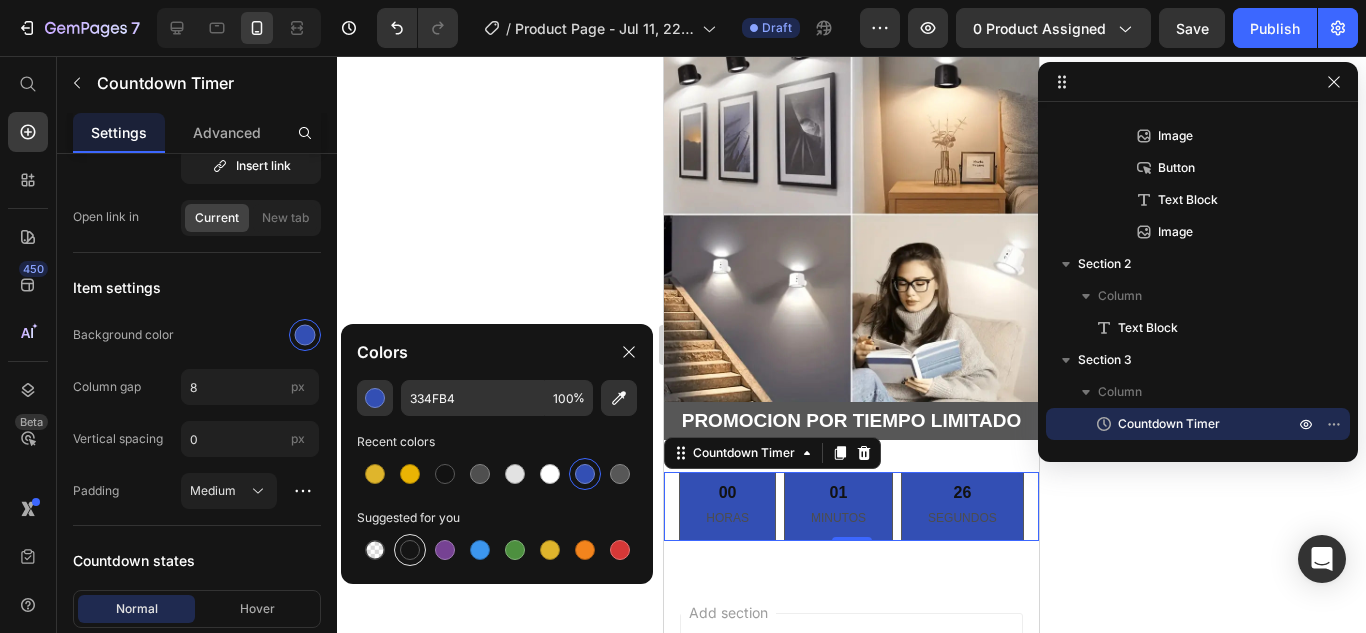 click at bounding box center (410, 550) 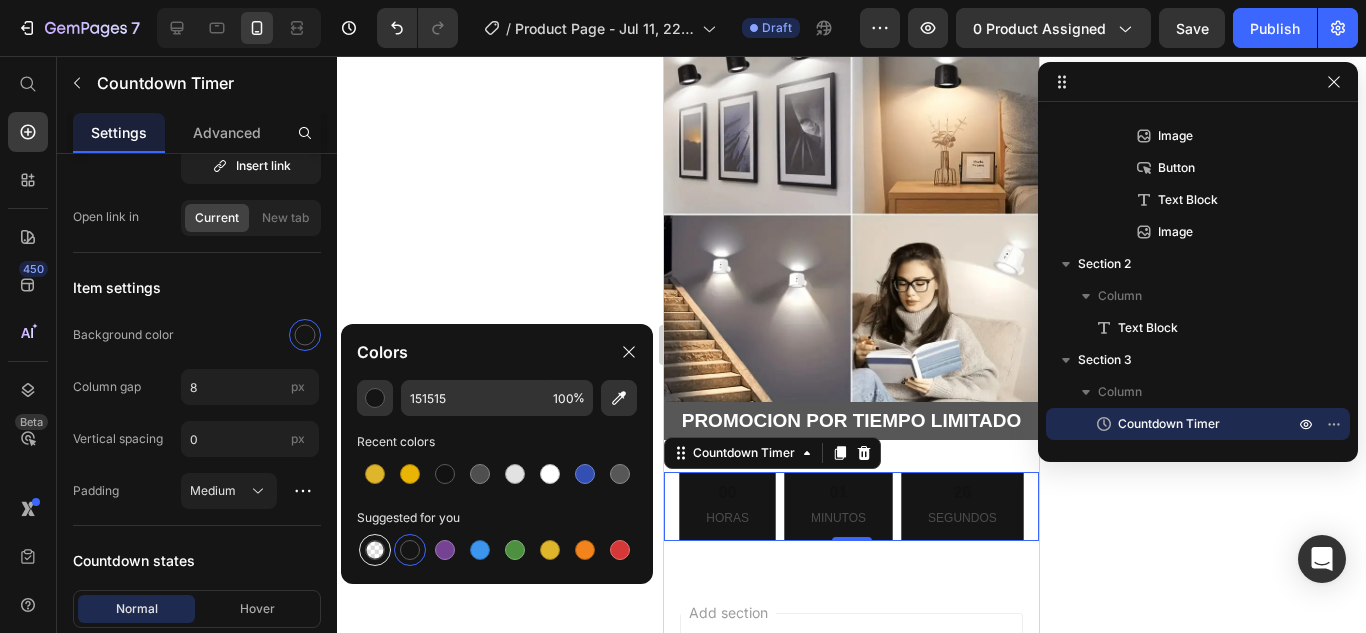 click at bounding box center [375, 550] 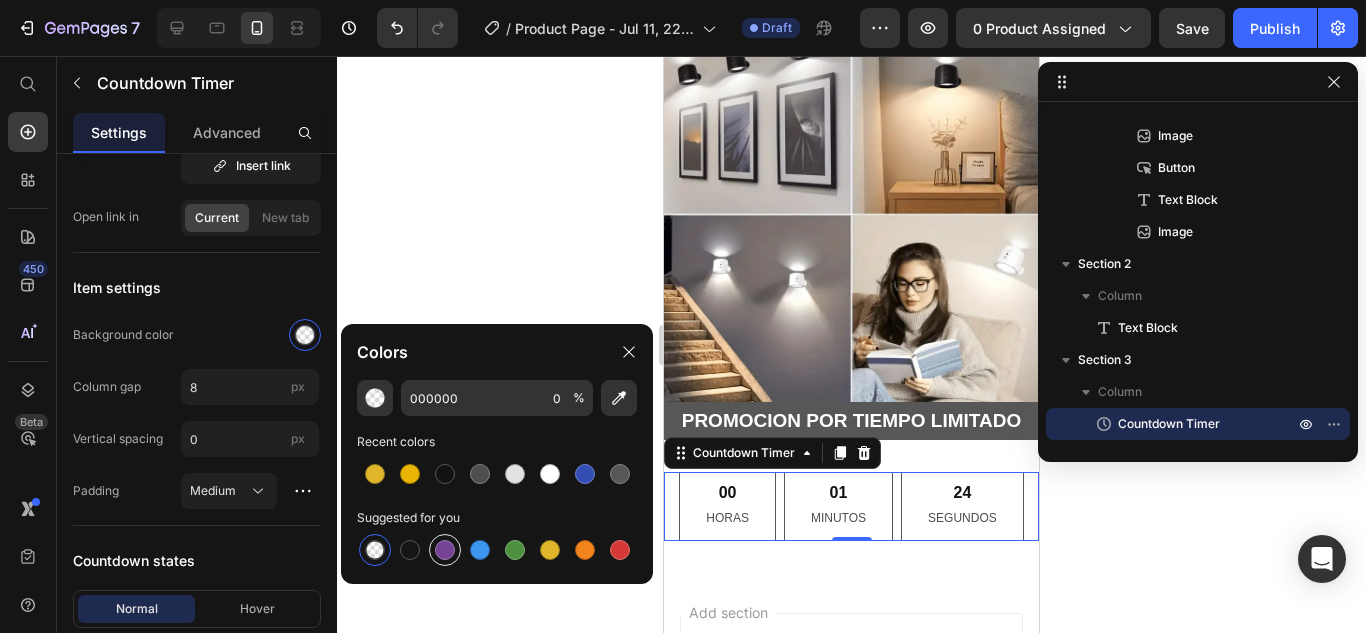 click at bounding box center [445, 550] 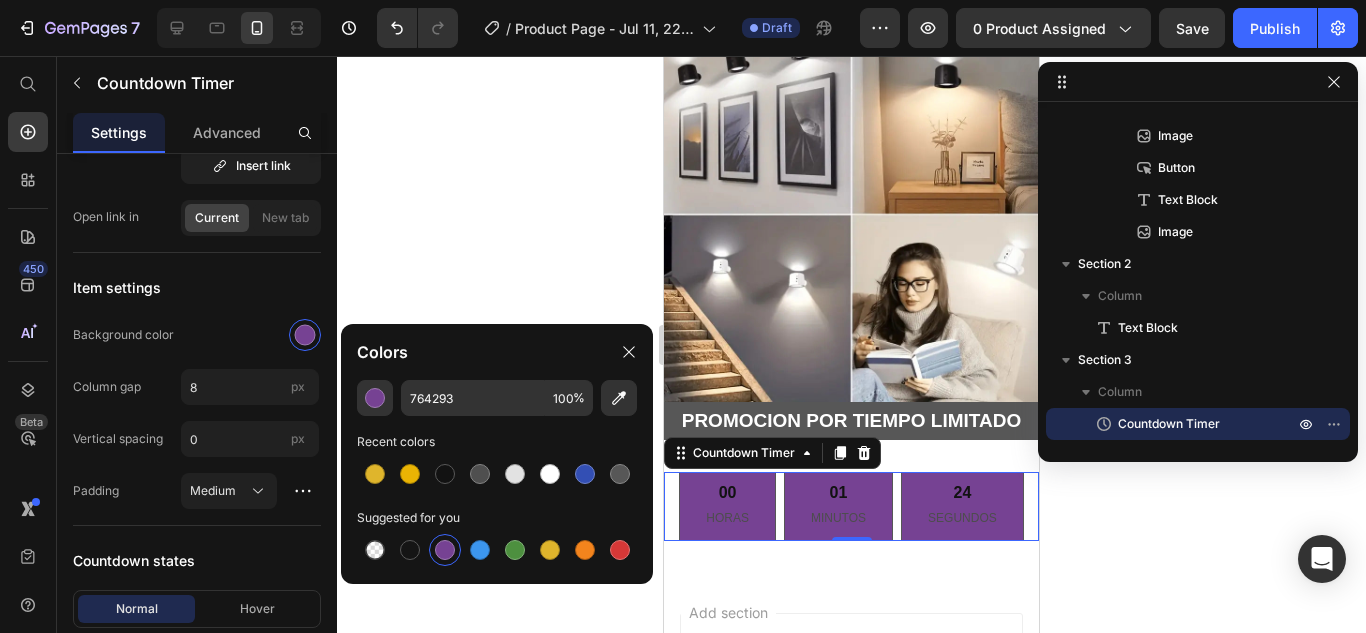click at bounding box center (445, 550) 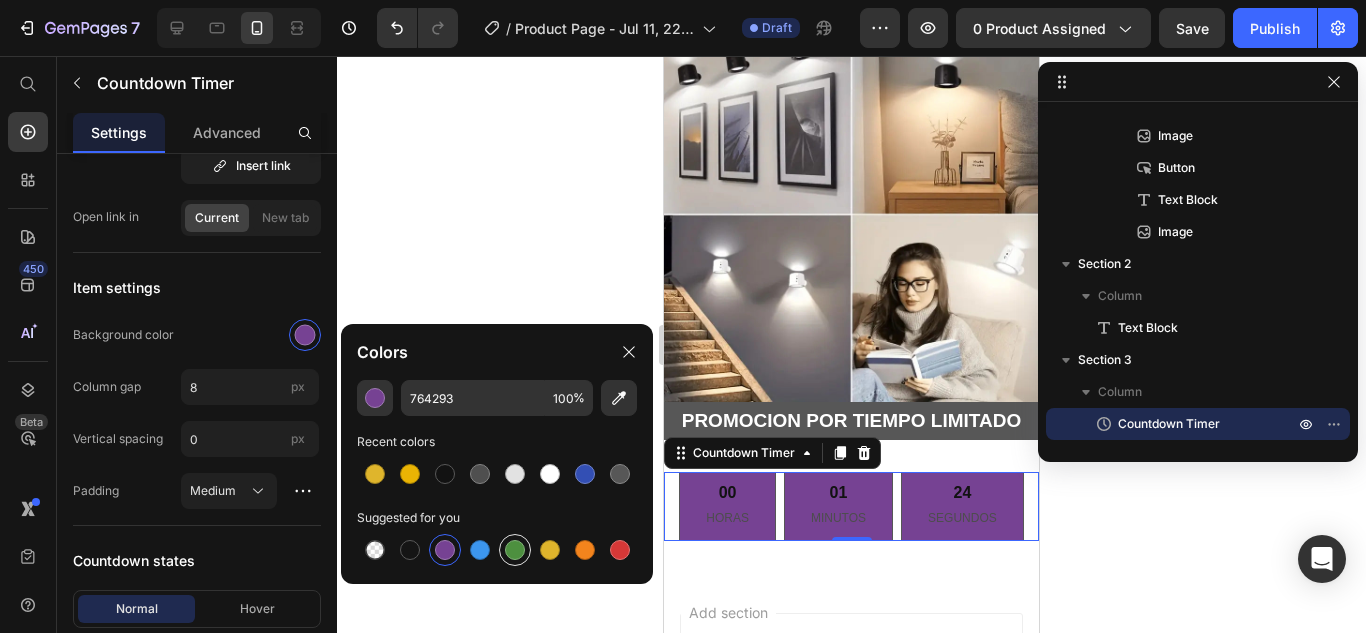 click at bounding box center (515, 550) 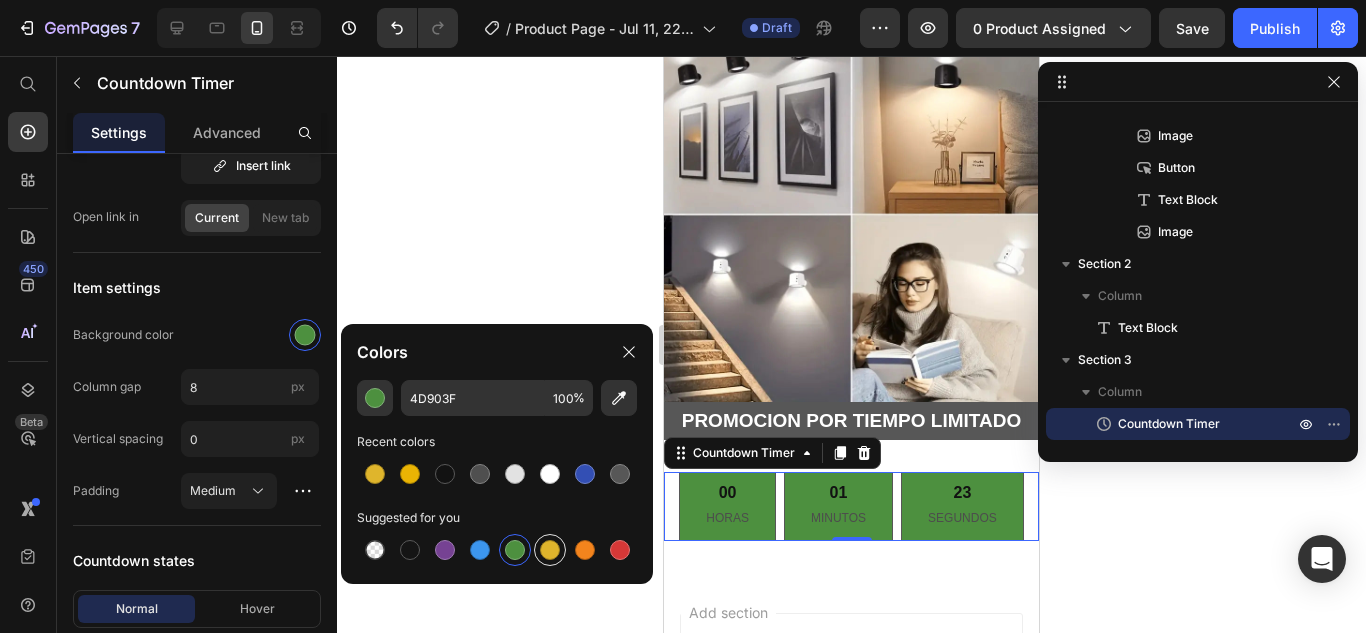 click at bounding box center (550, 550) 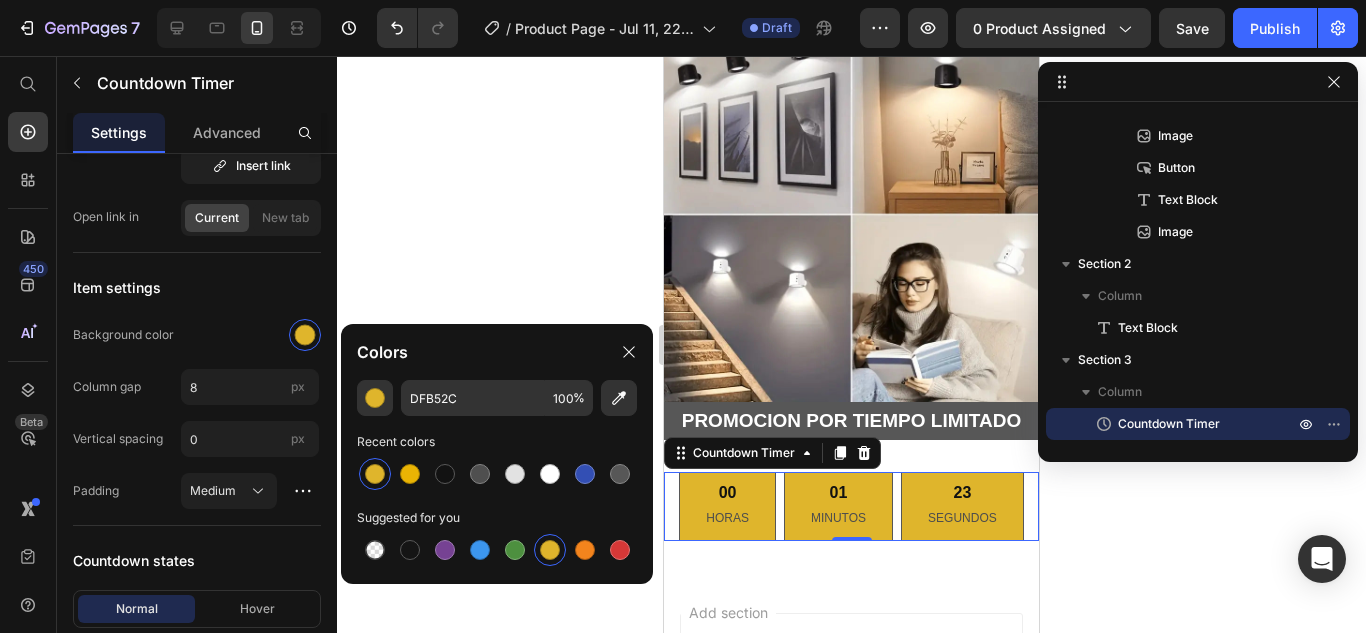 click at bounding box center (550, 550) 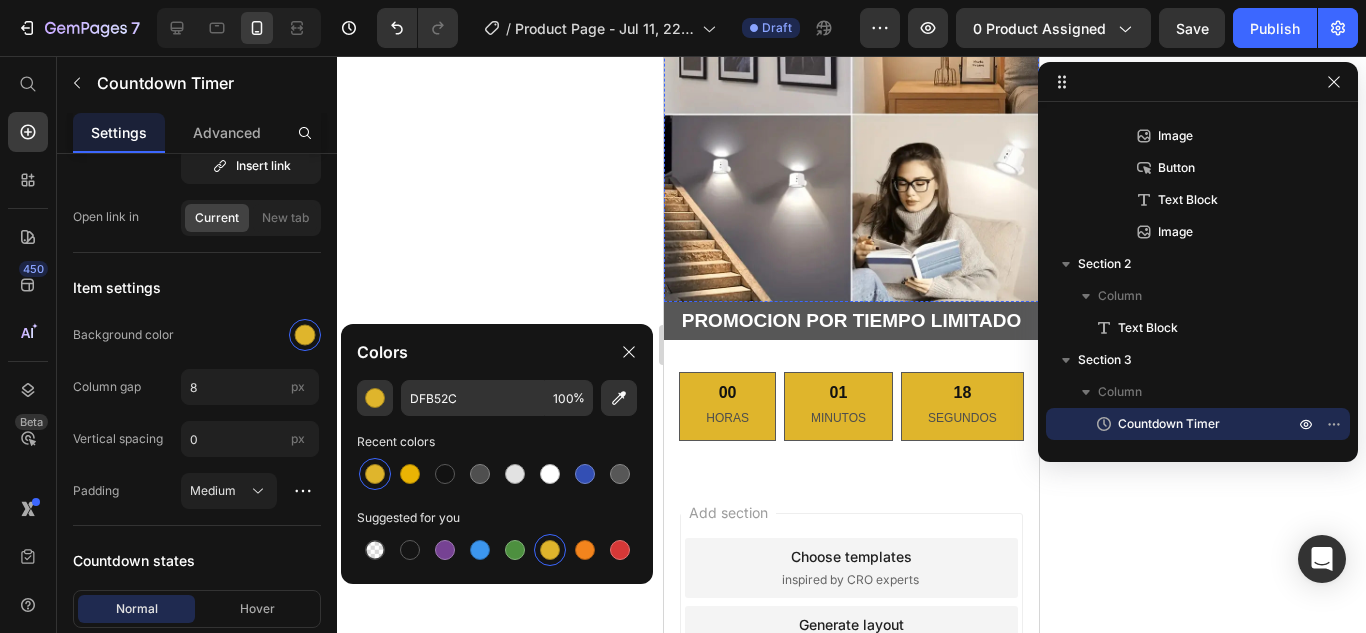 scroll, scrollTop: 1200, scrollLeft: 0, axis: vertical 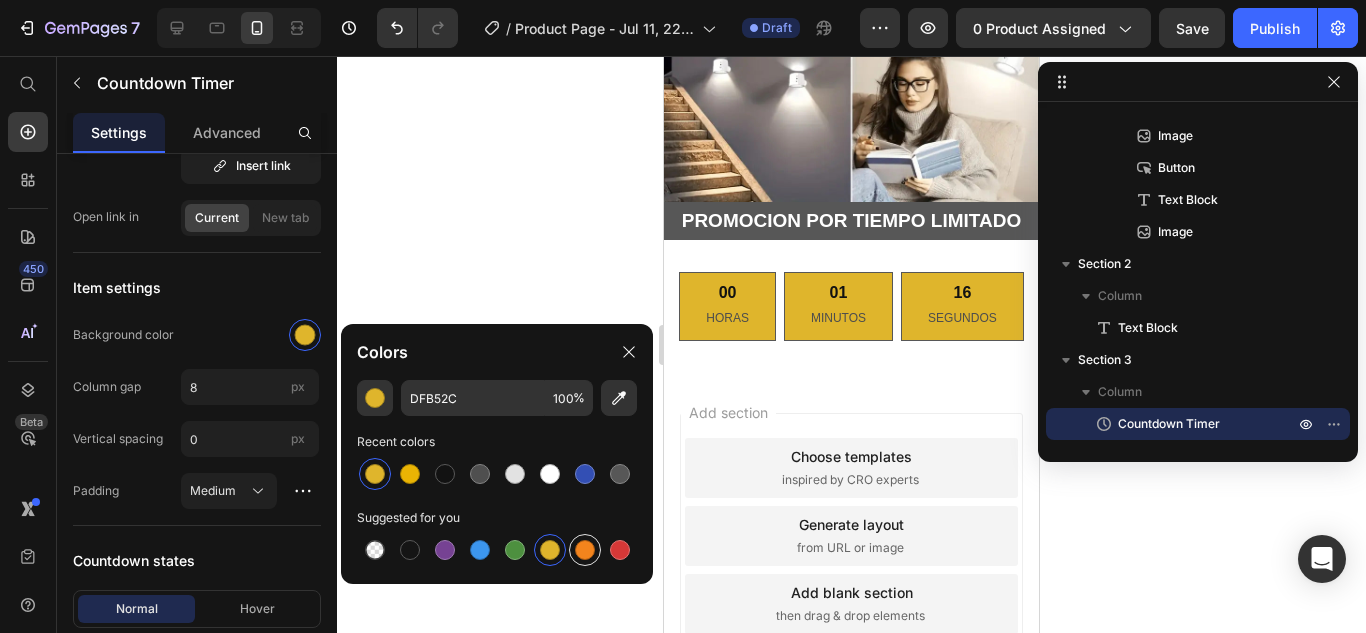 click at bounding box center (585, 550) 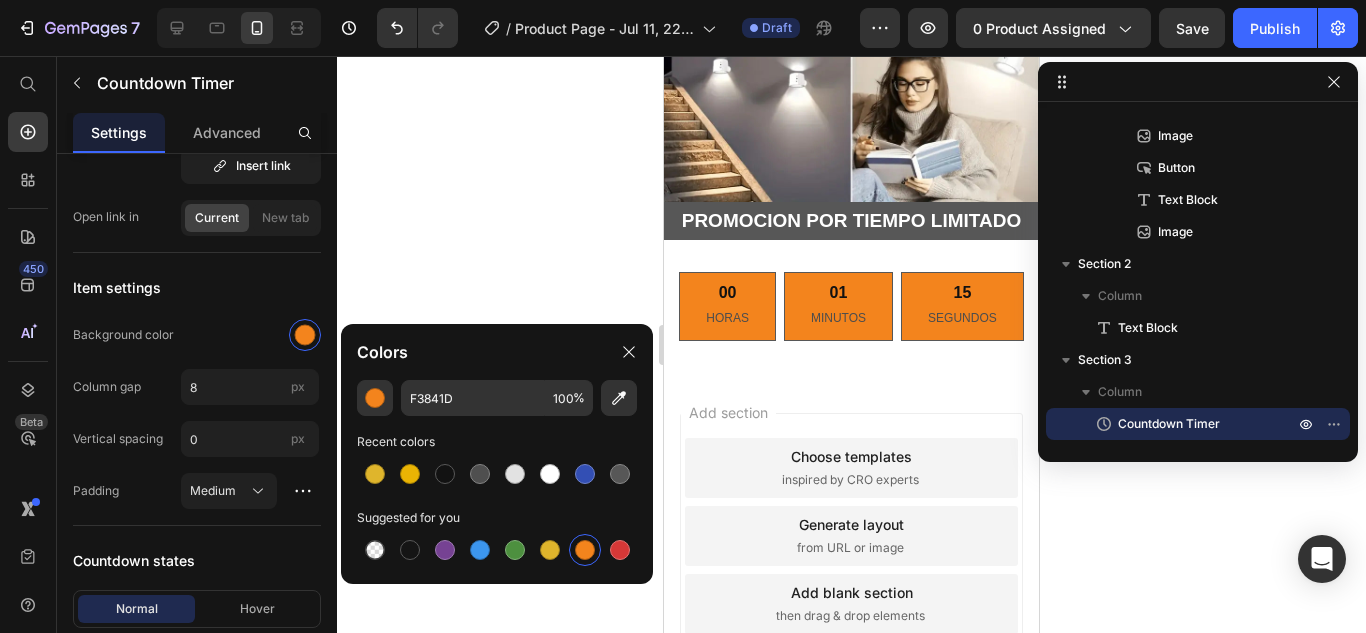 click at bounding box center [585, 550] 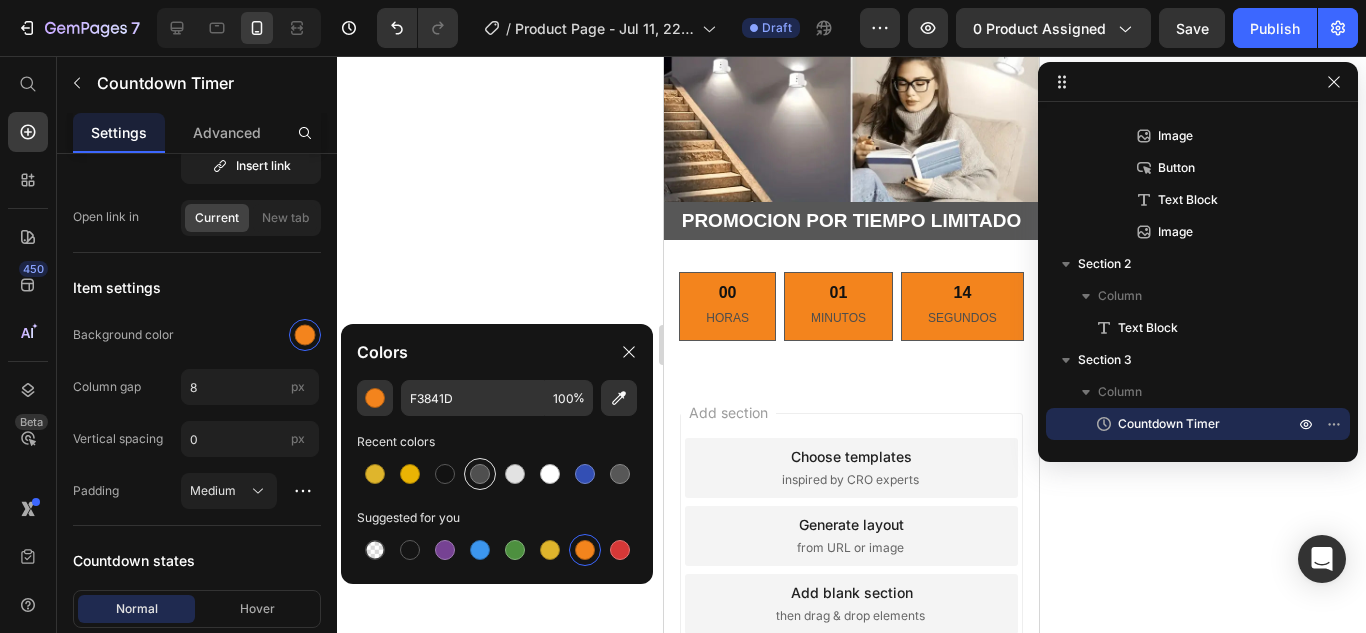 click at bounding box center (480, 474) 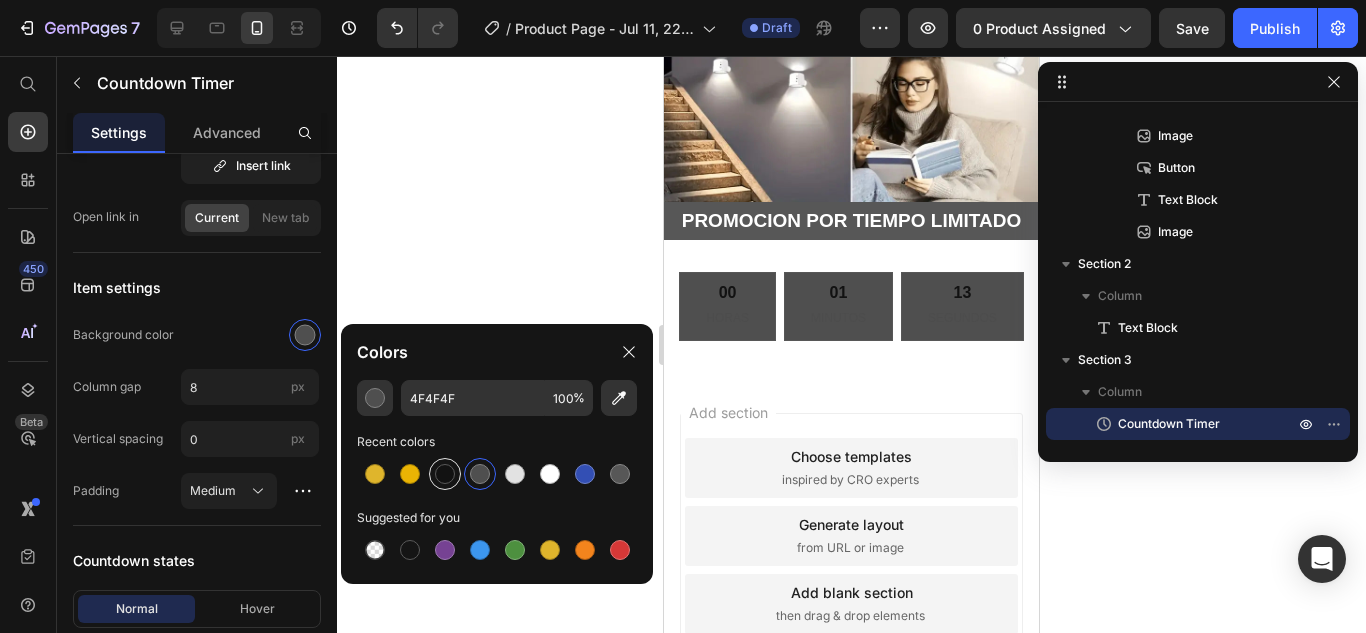 click at bounding box center [445, 474] 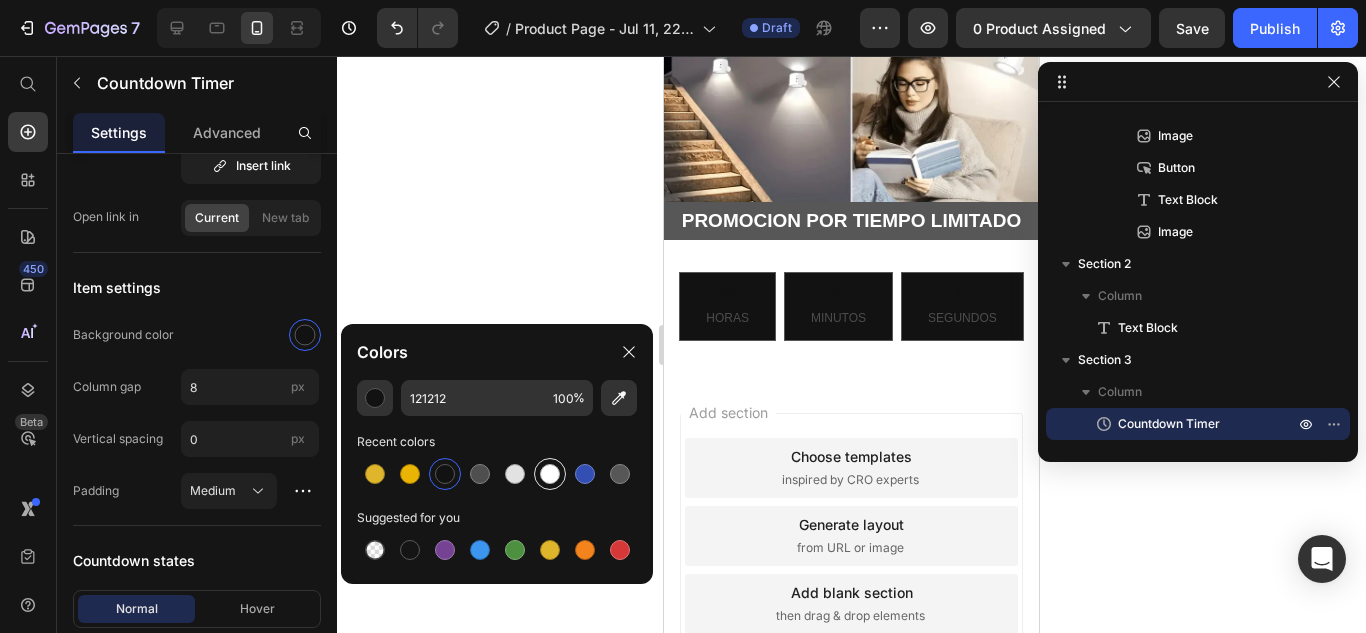 click at bounding box center (550, 474) 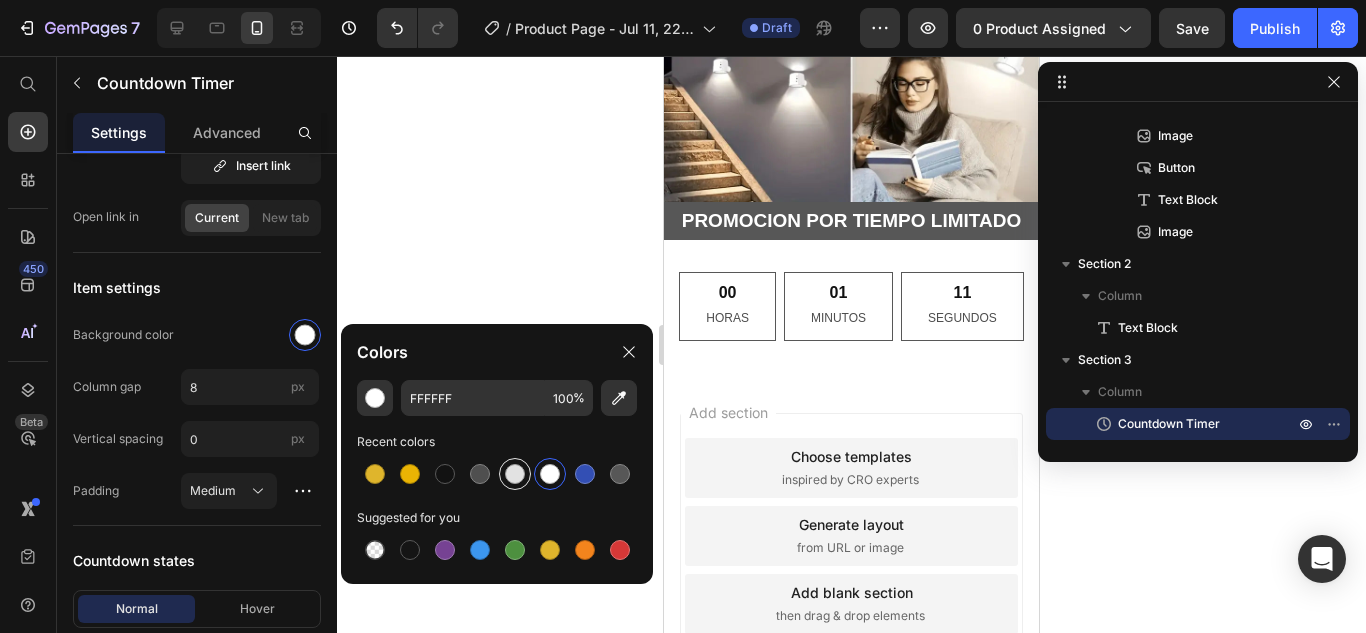 click at bounding box center [515, 474] 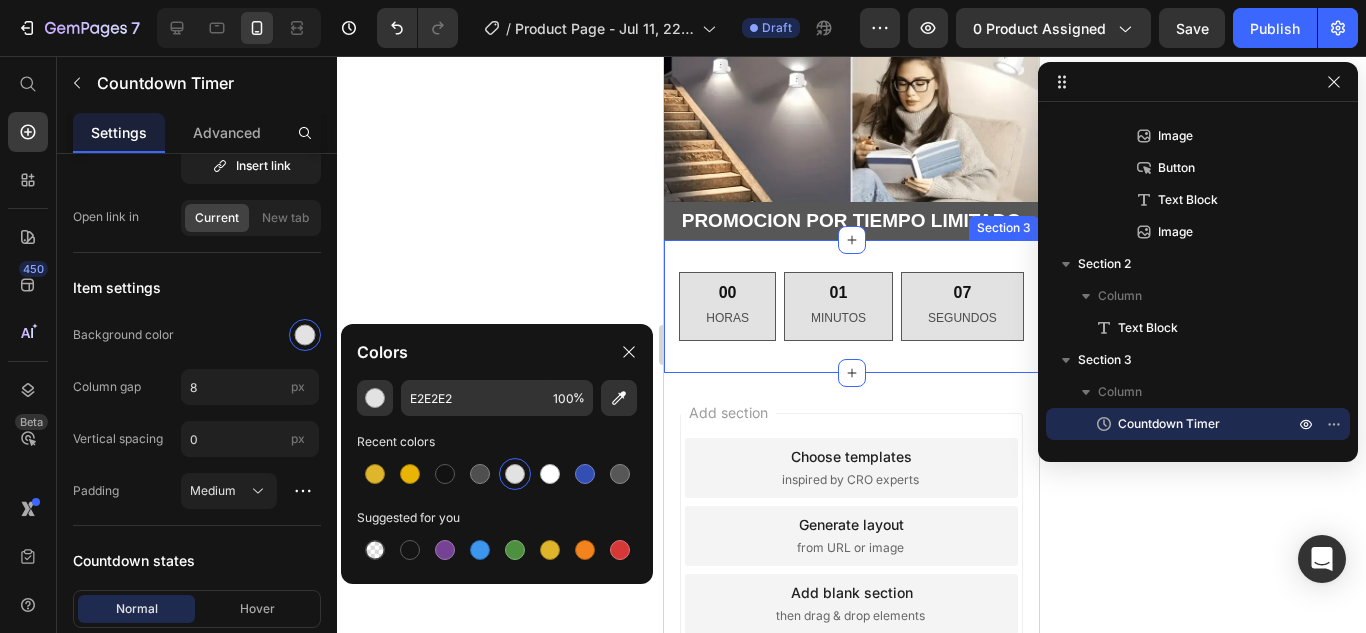 drag, startPoint x: 843, startPoint y: 334, endPoint x: 844, endPoint y: 315, distance: 19.026299 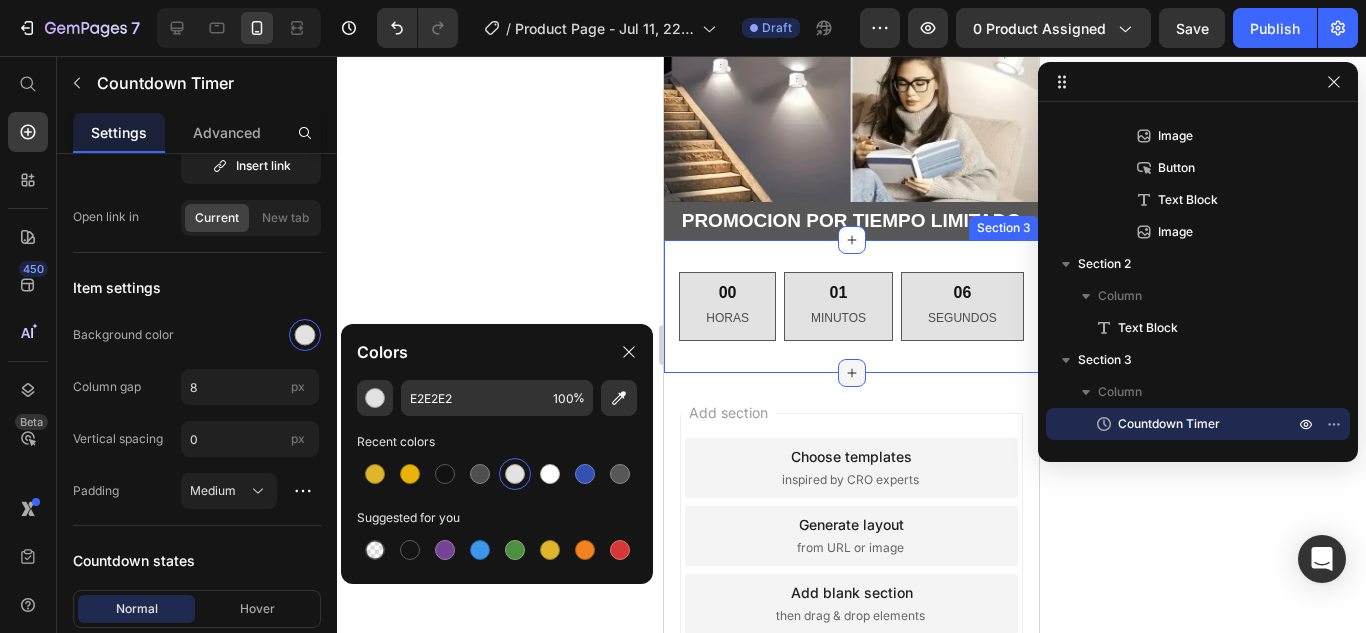 click 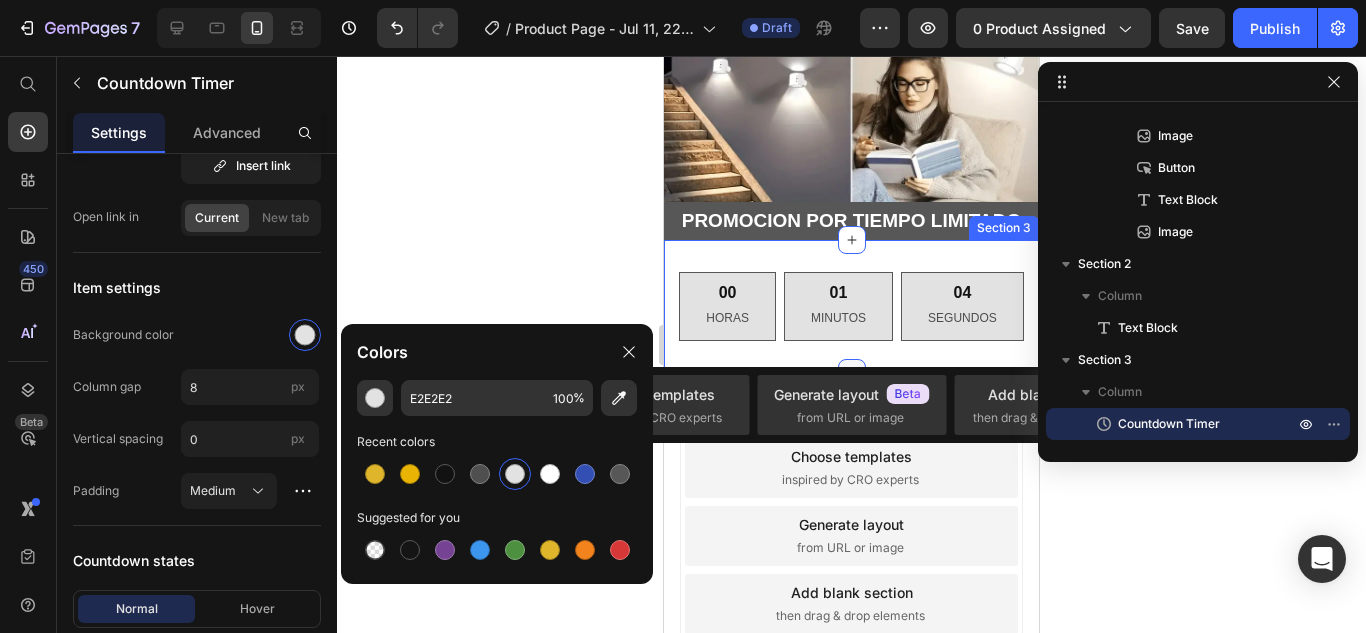 click at bounding box center (852, 373) 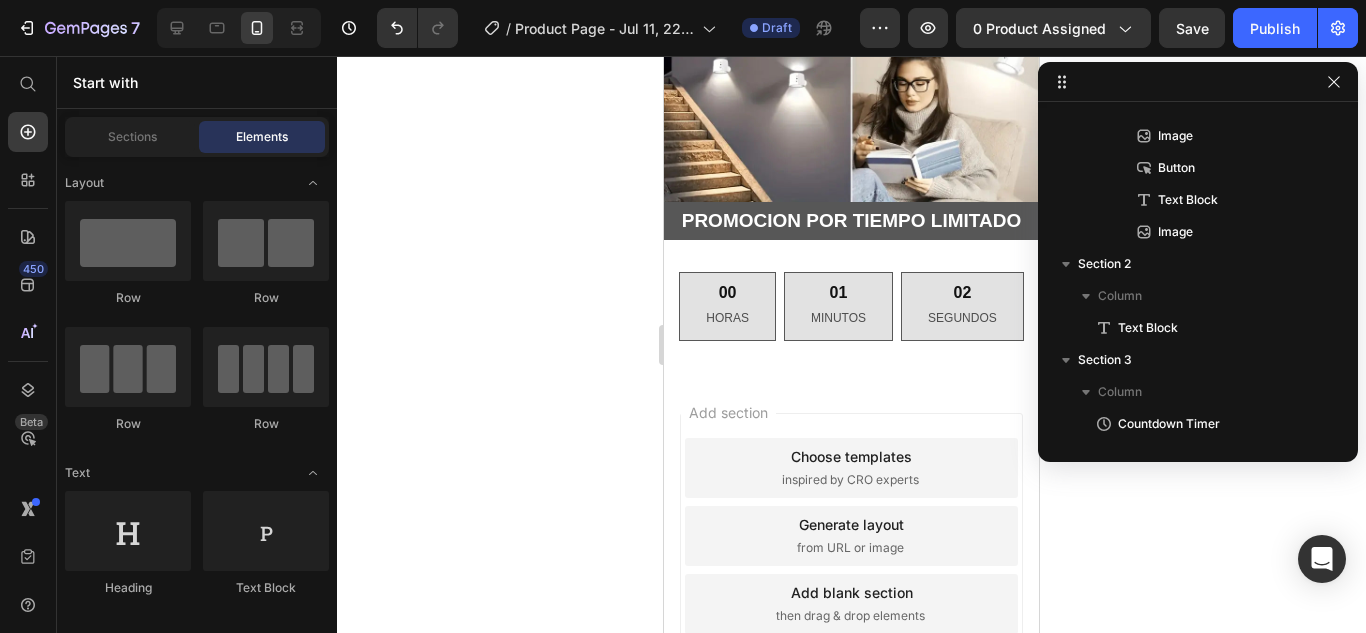 click on "Add section Choose templates inspired by CRO experts Generate layout from URL or image Add blank section then drag & drop elements" at bounding box center [851, 564] 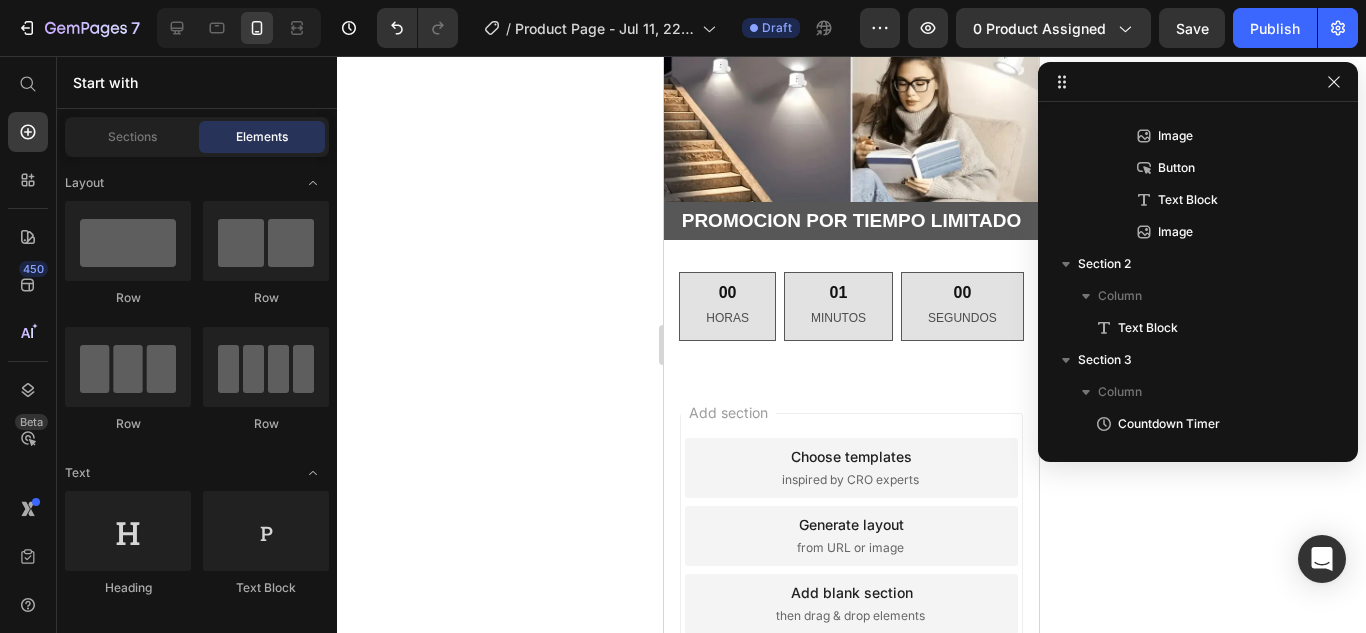 click 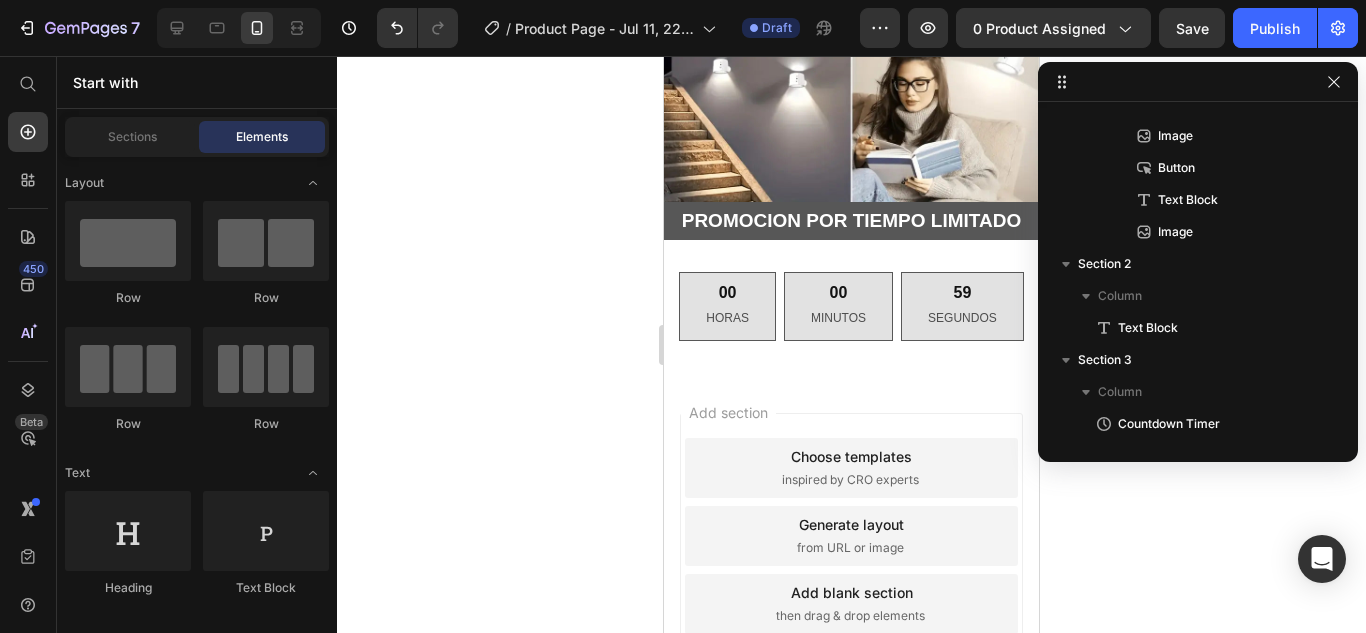 click 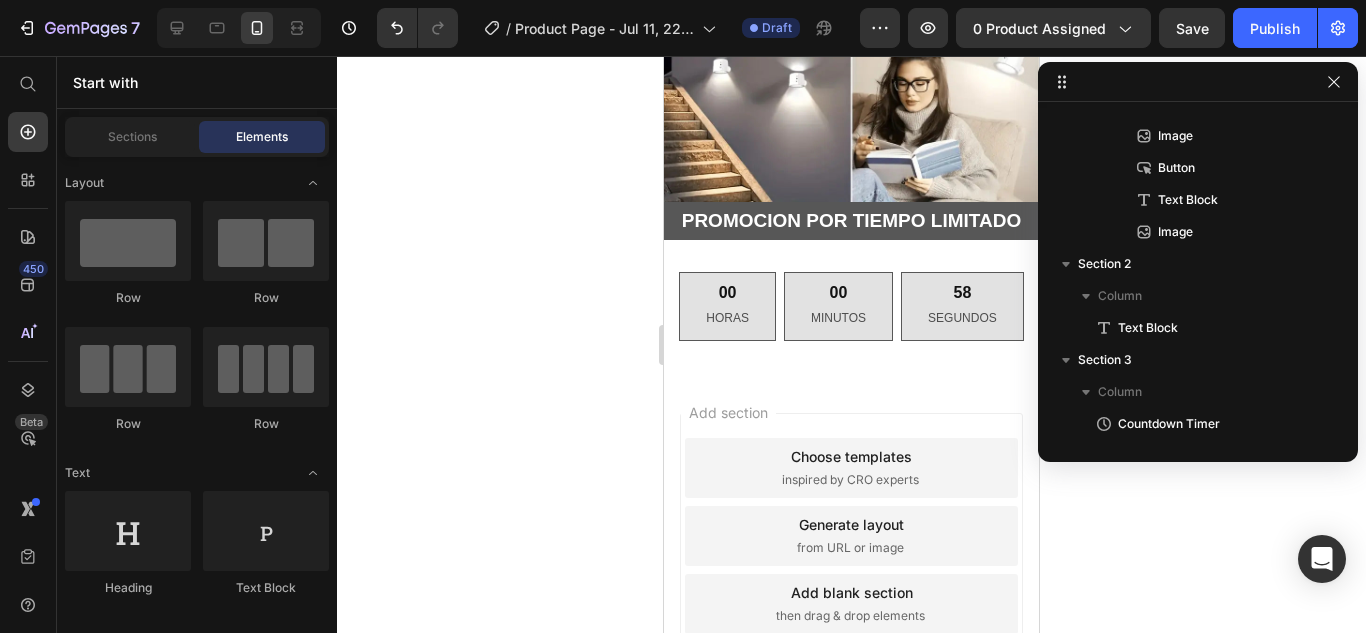click 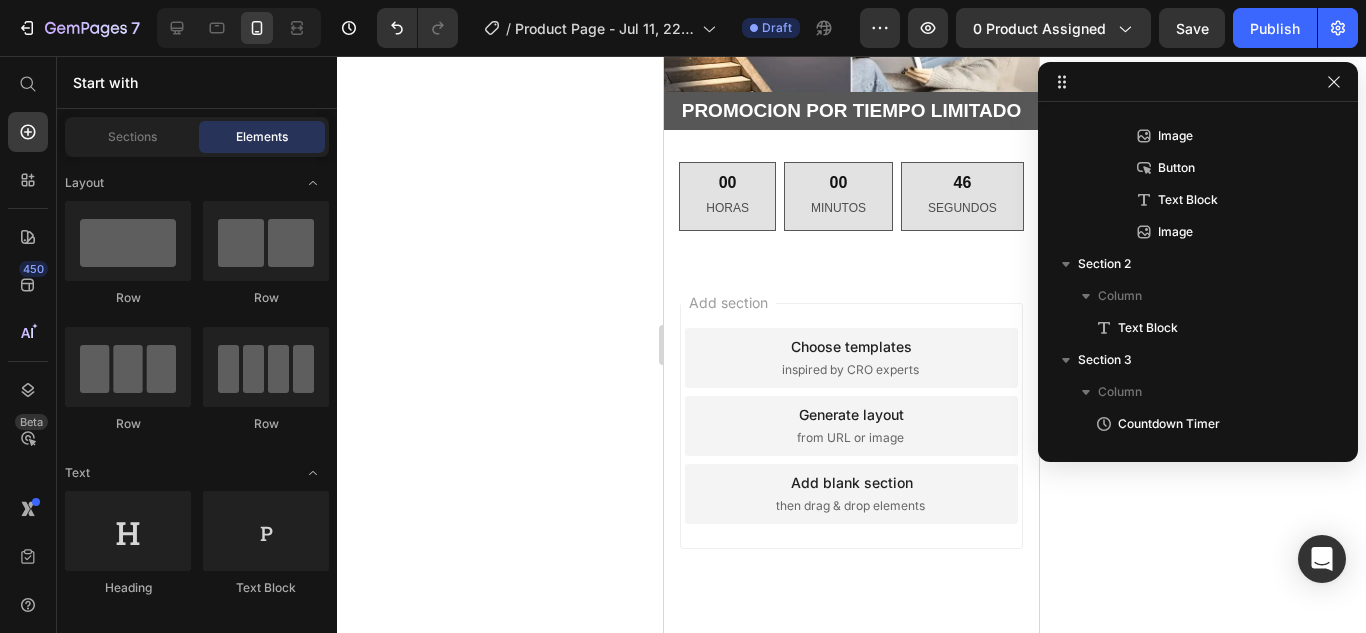 scroll, scrollTop: 1326, scrollLeft: 0, axis: vertical 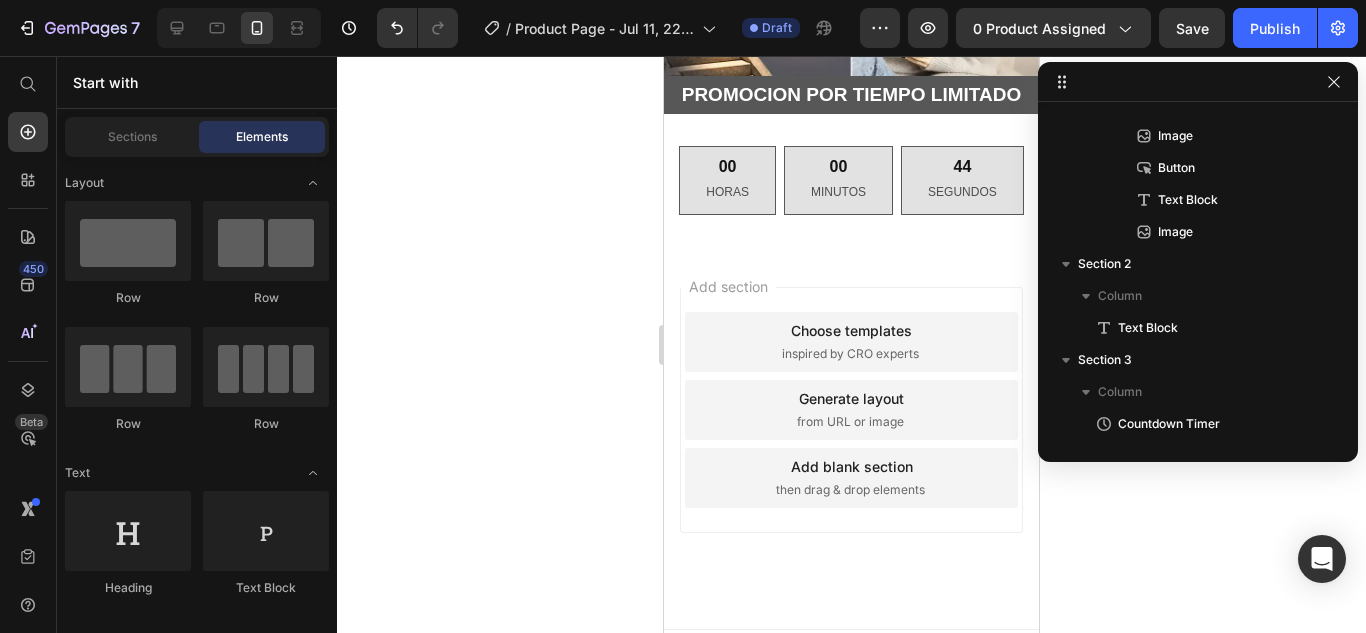 click on "inspired by CRO experts" at bounding box center [850, 354] 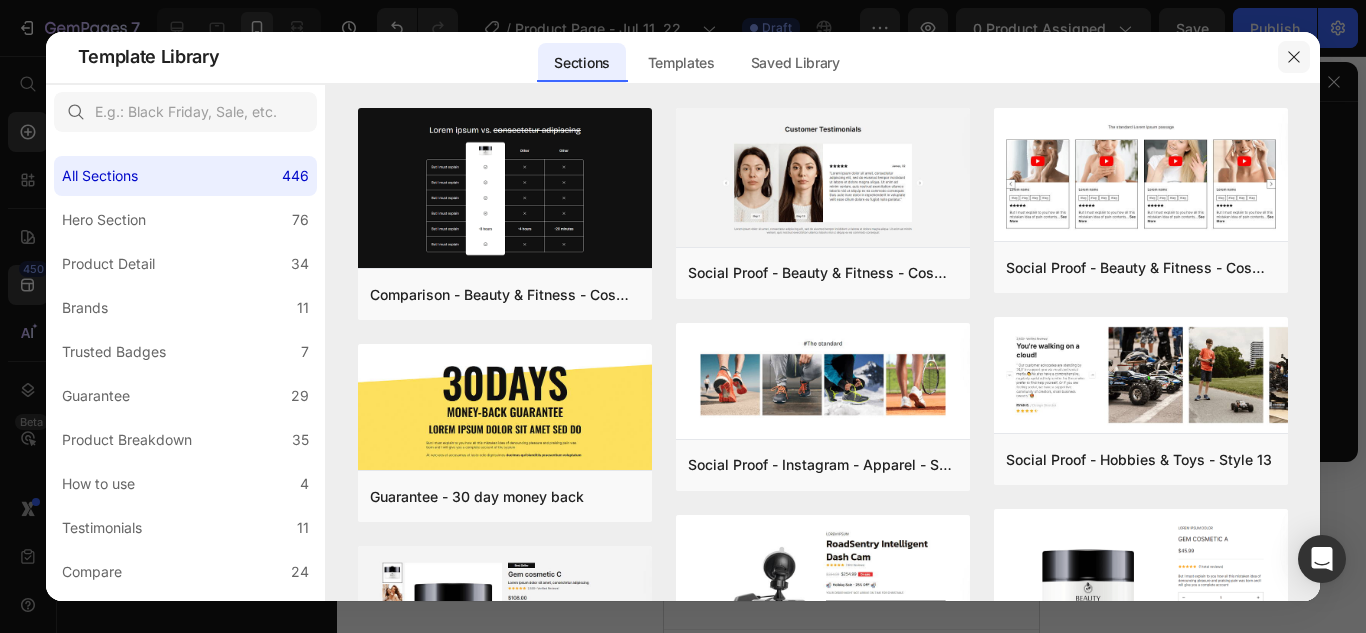 click 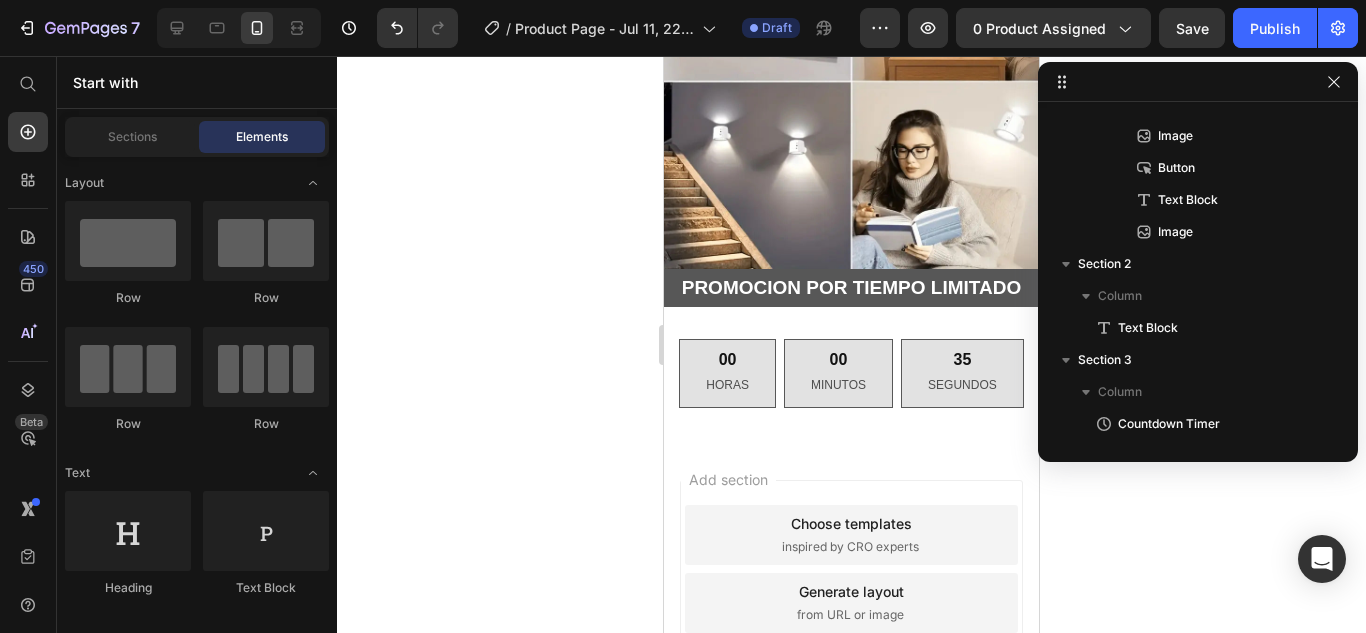 scroll, scrollTop: 1126, scrollLeft: 0, axis: vertical 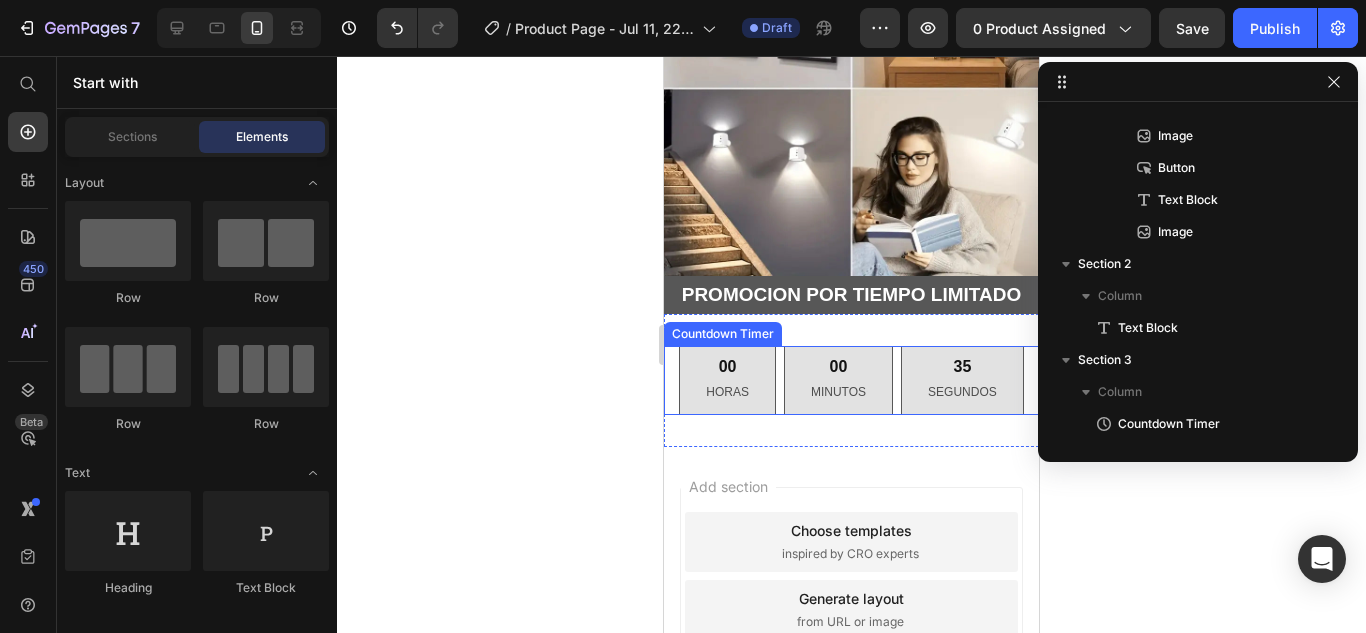 click on "00" at bounding box center (727, 367) 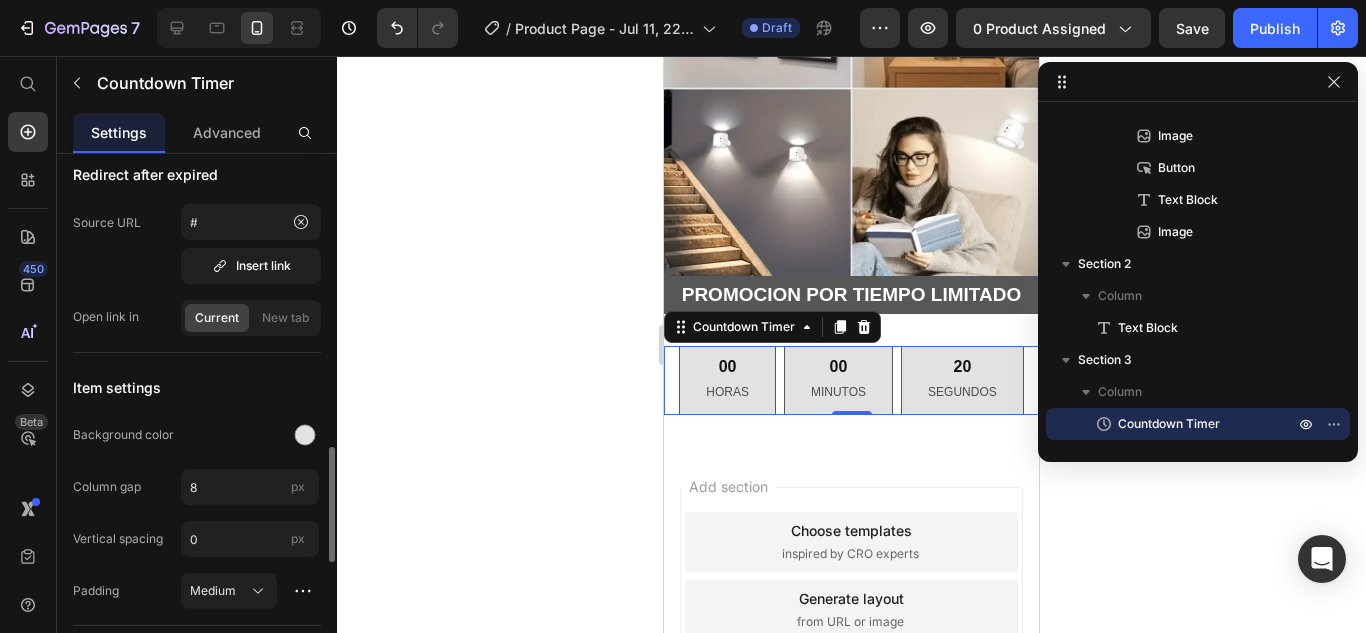 scroll, scrollTop: 900, scrollLeft: 0, axis: vertical 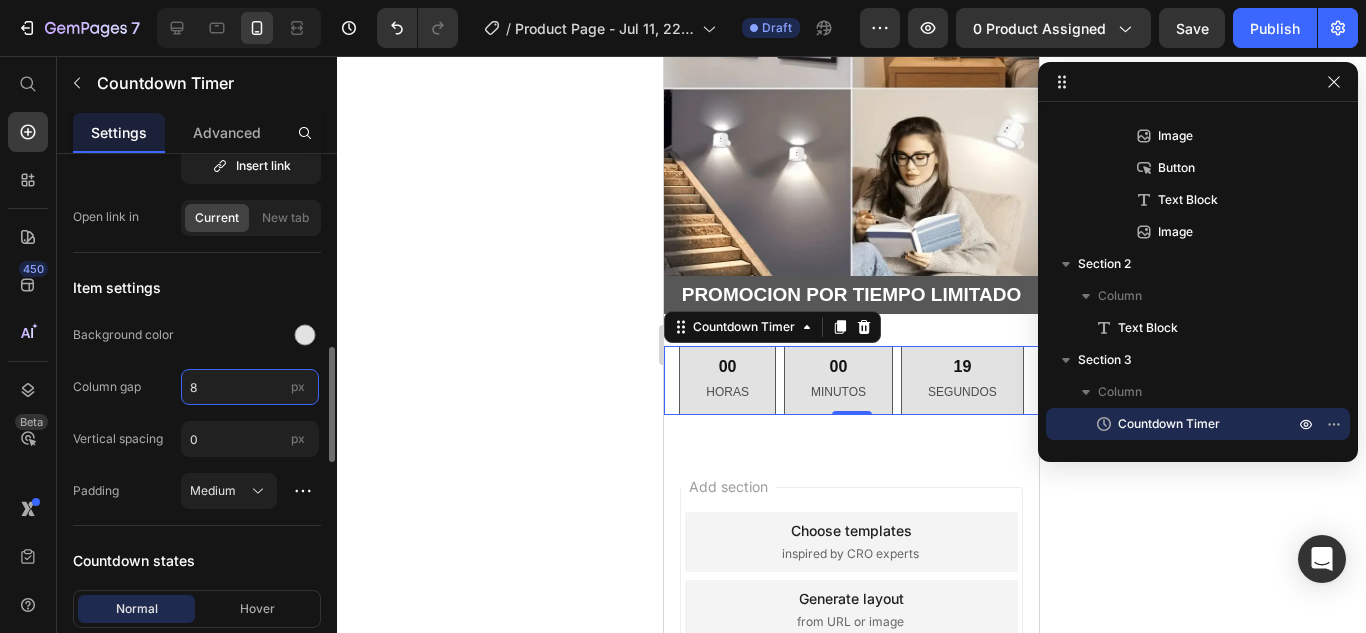 click on "8" at bounding box center [250, 387] 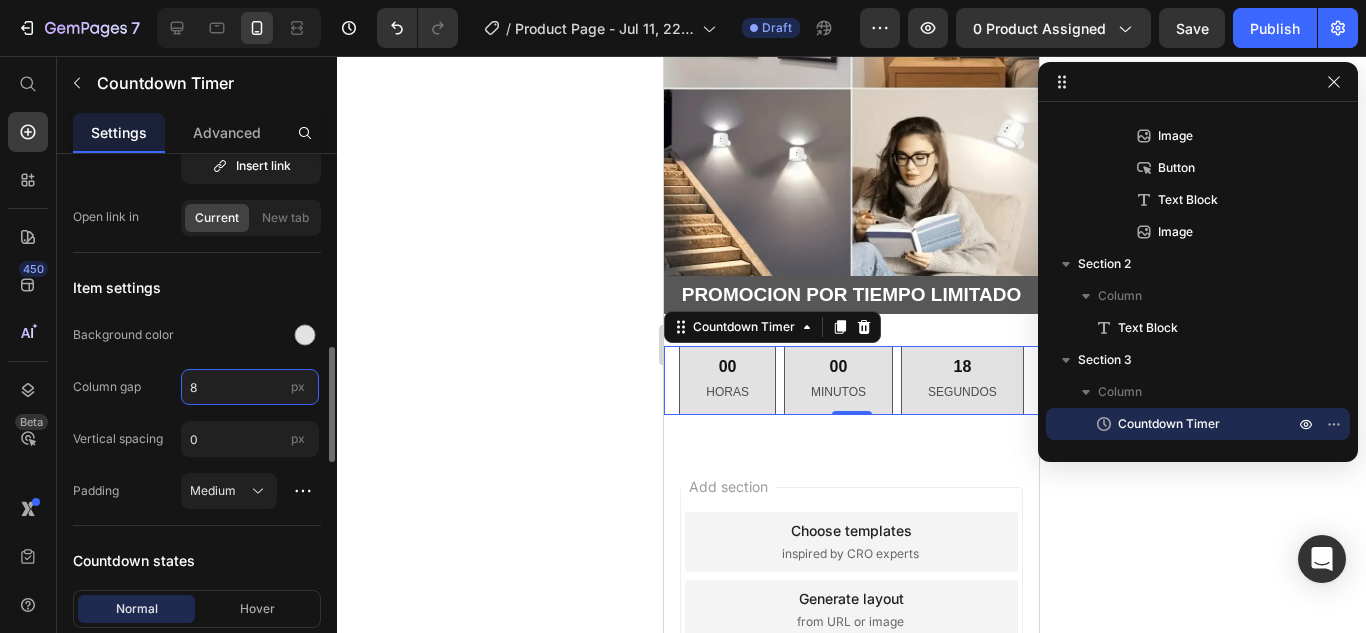 click on "8" at bounding box center (250, 387) 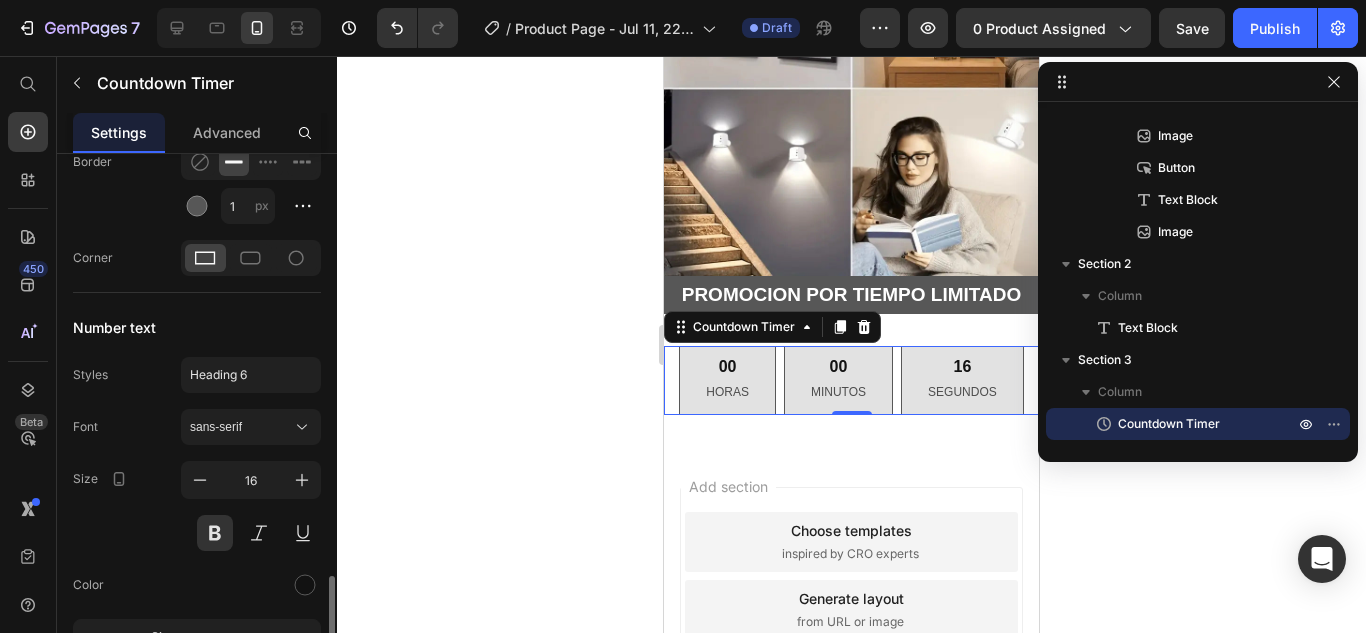 scroll, scrollTop: 1500, scrollLeft: 0, axis: vertical 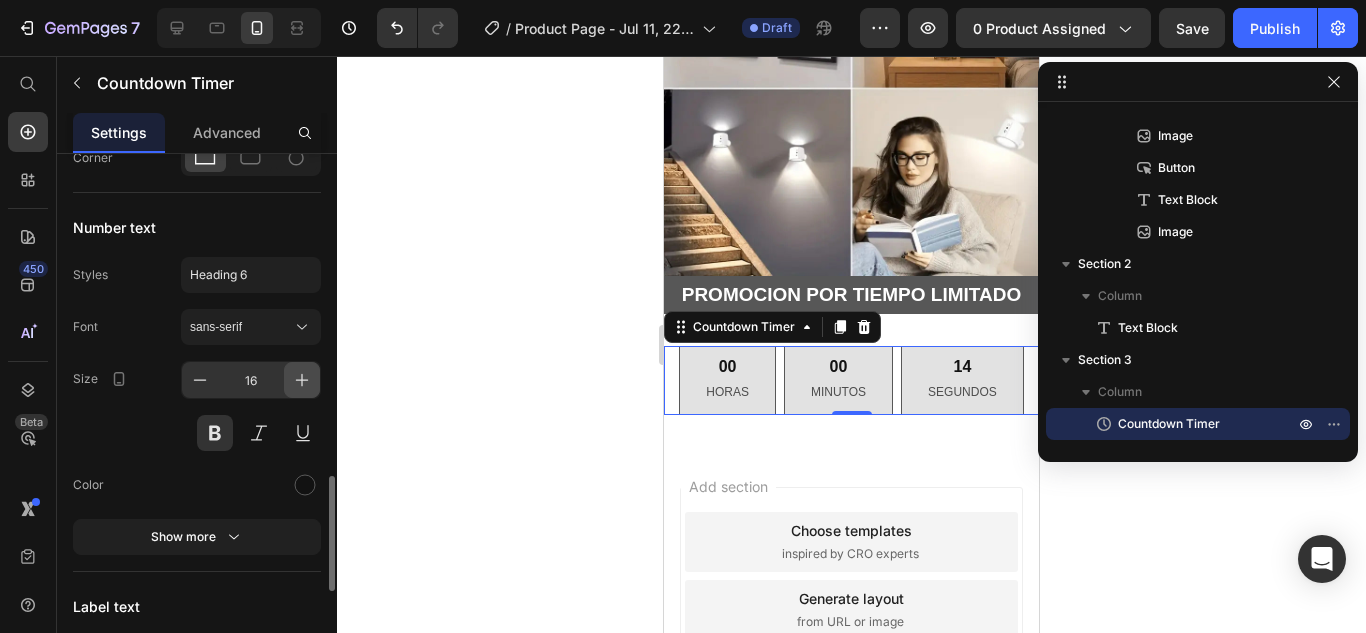 click 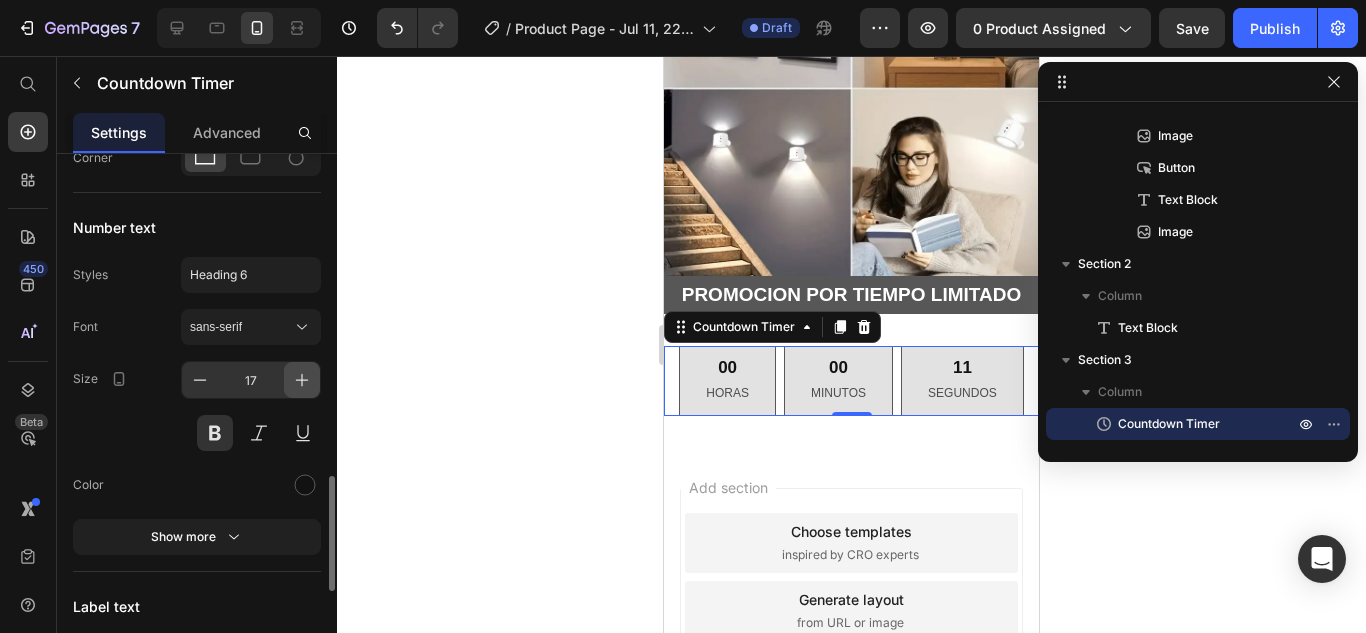 click 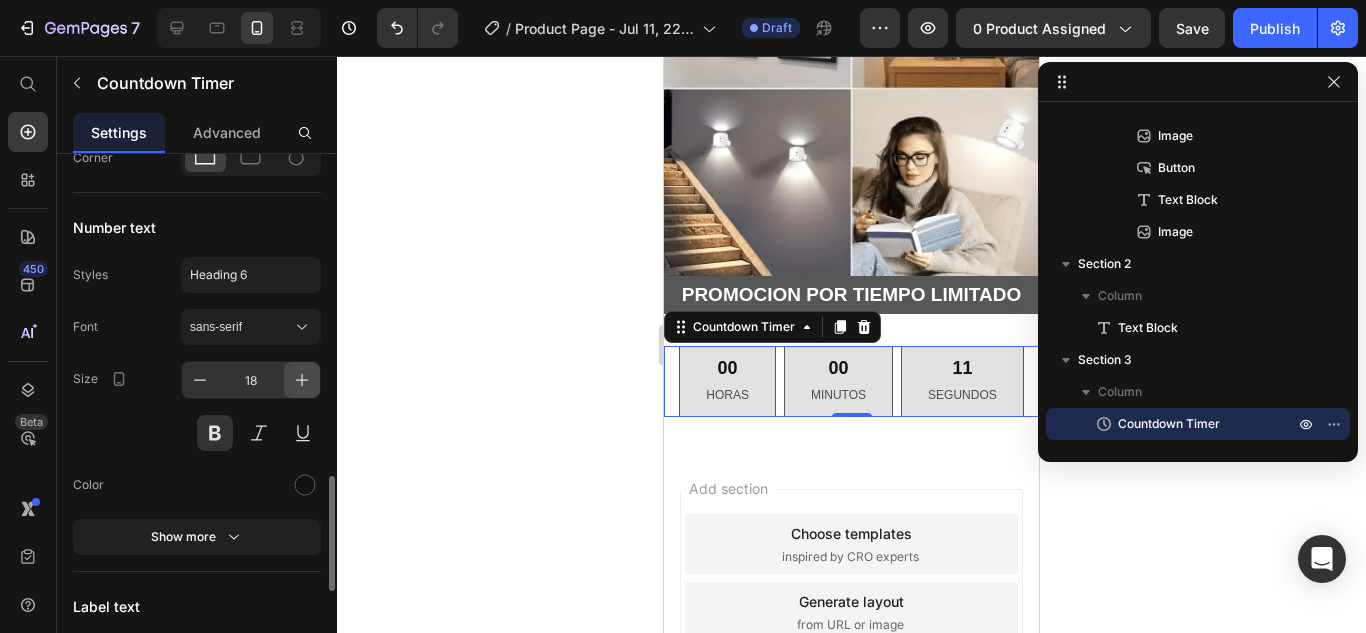 click 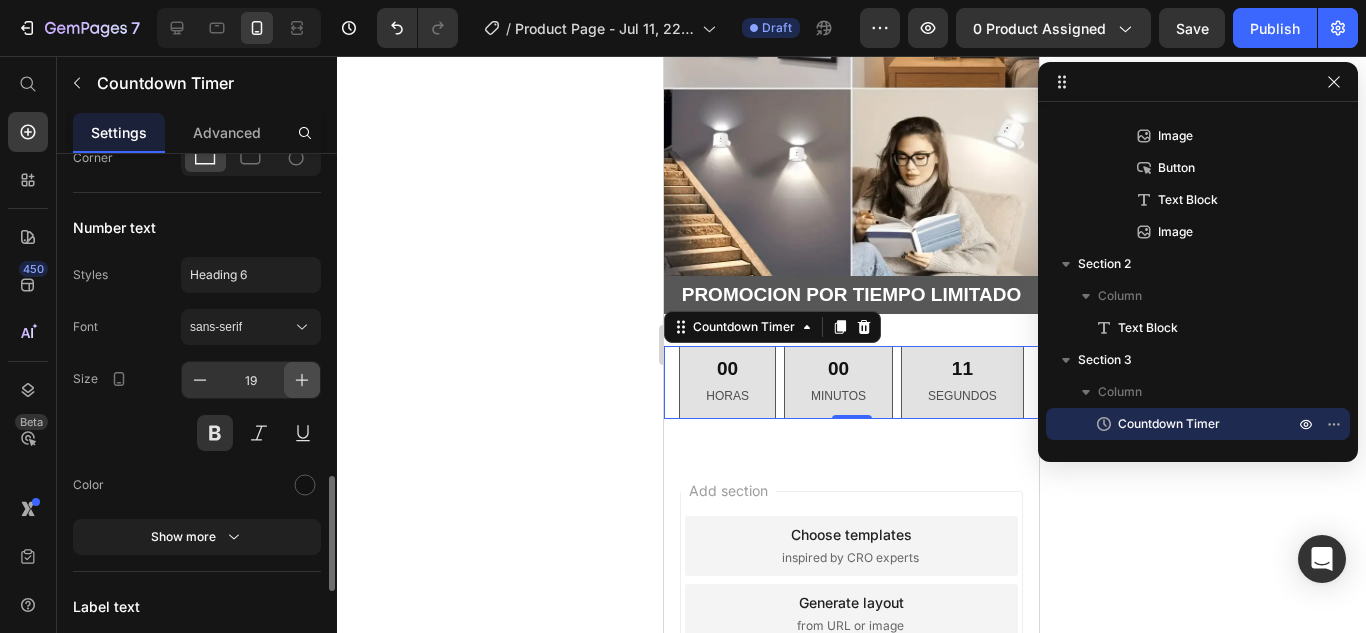 click 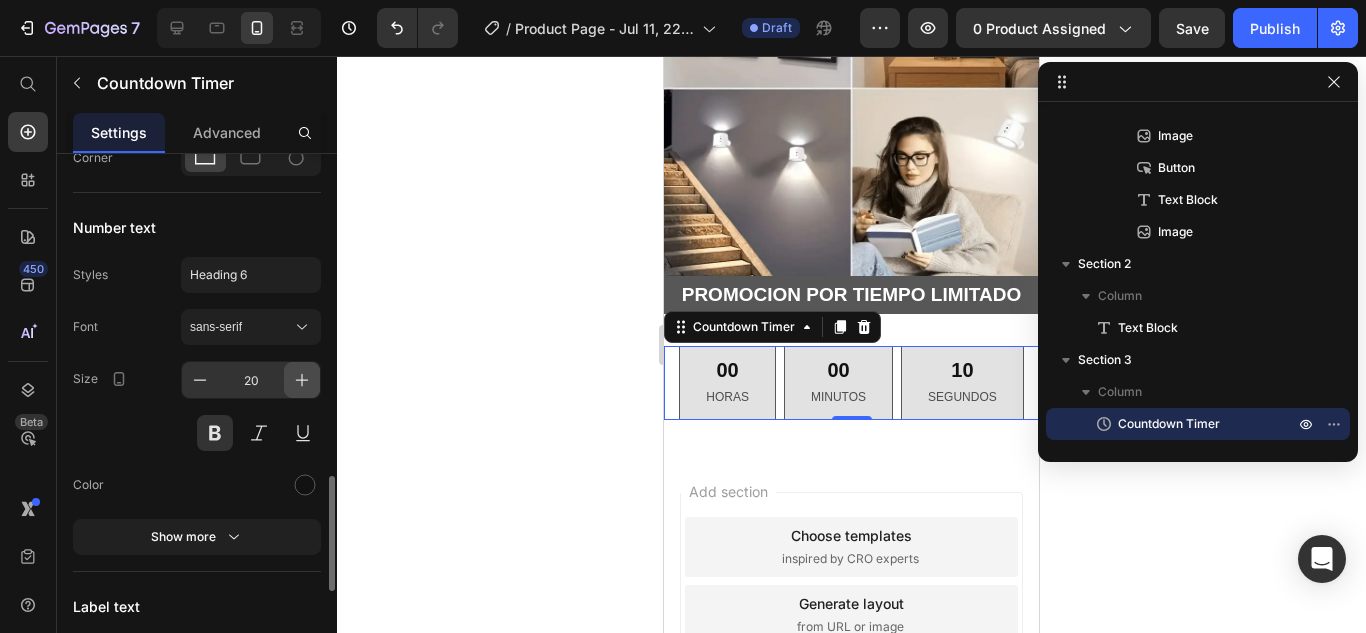 click 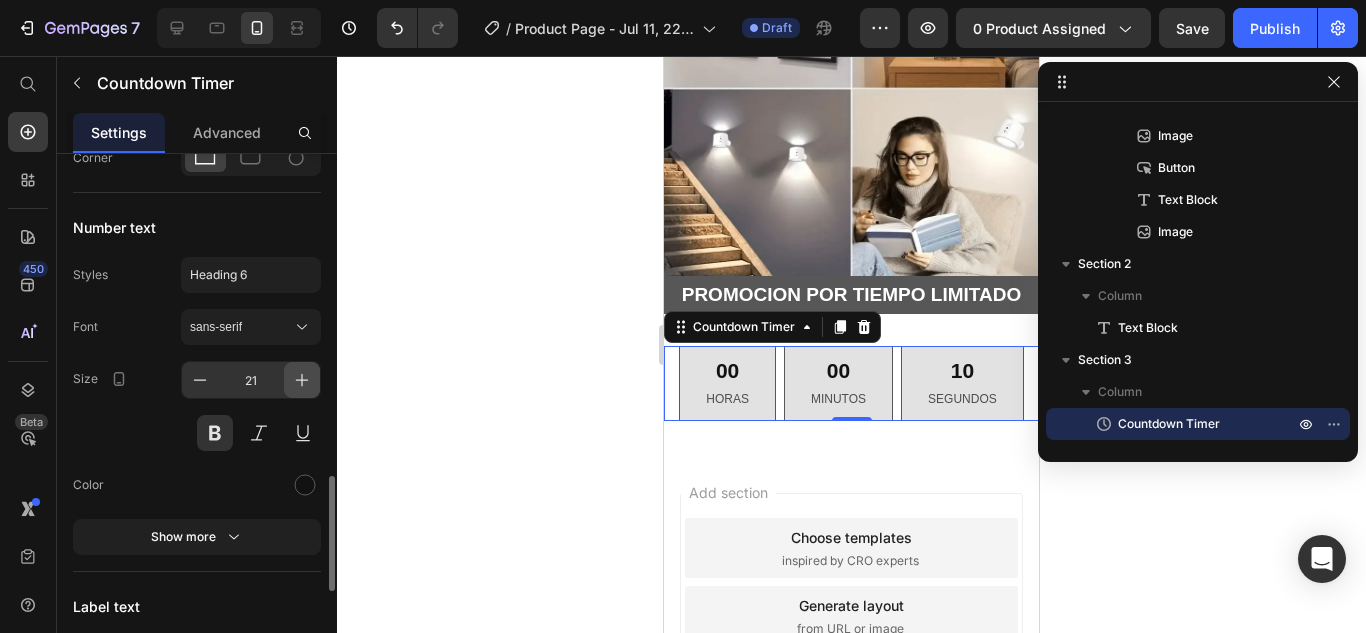 click 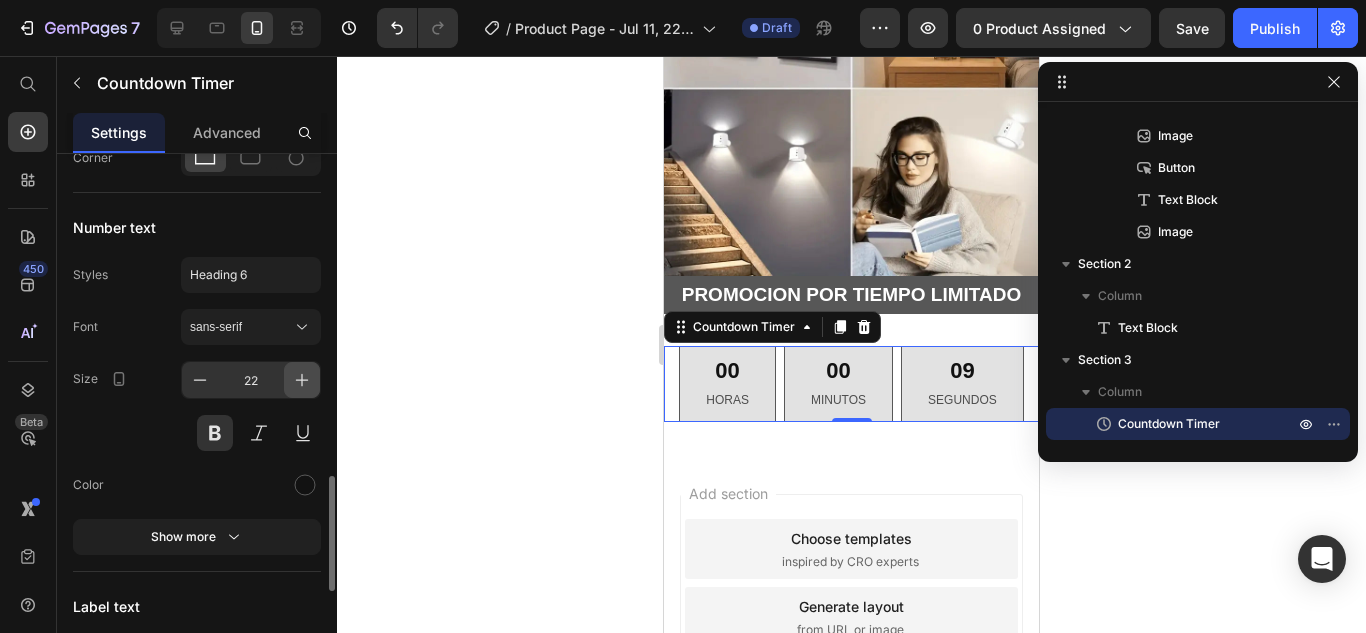 click 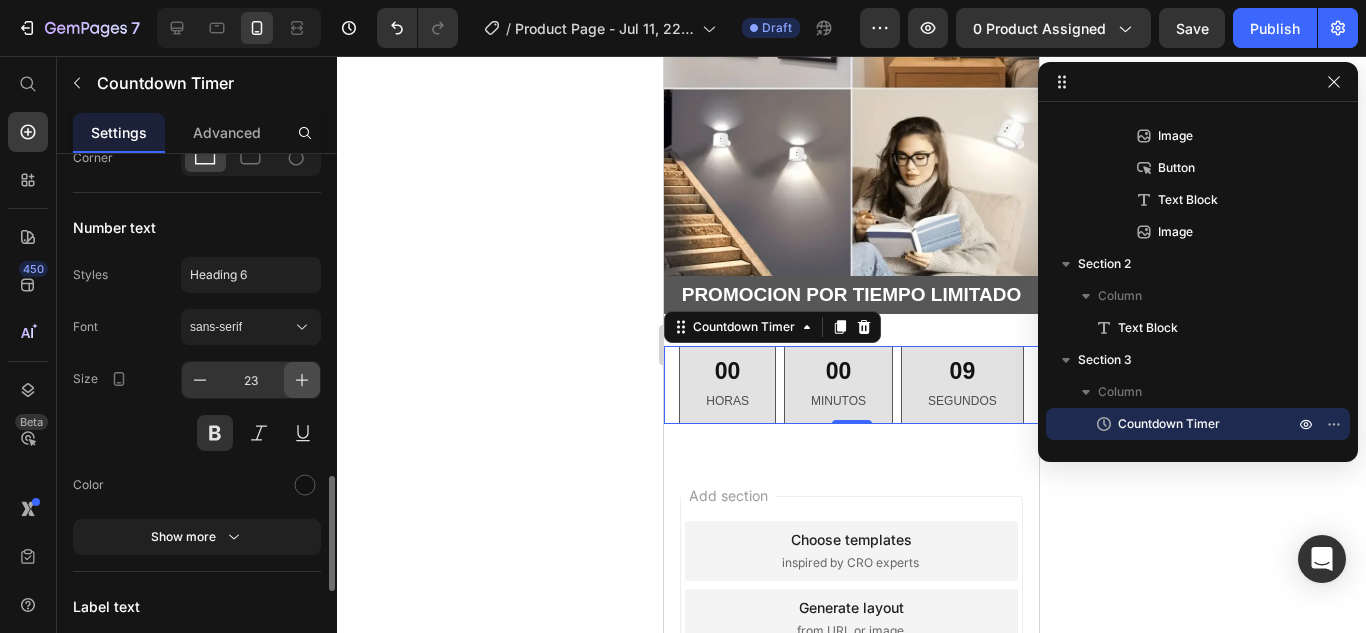 click 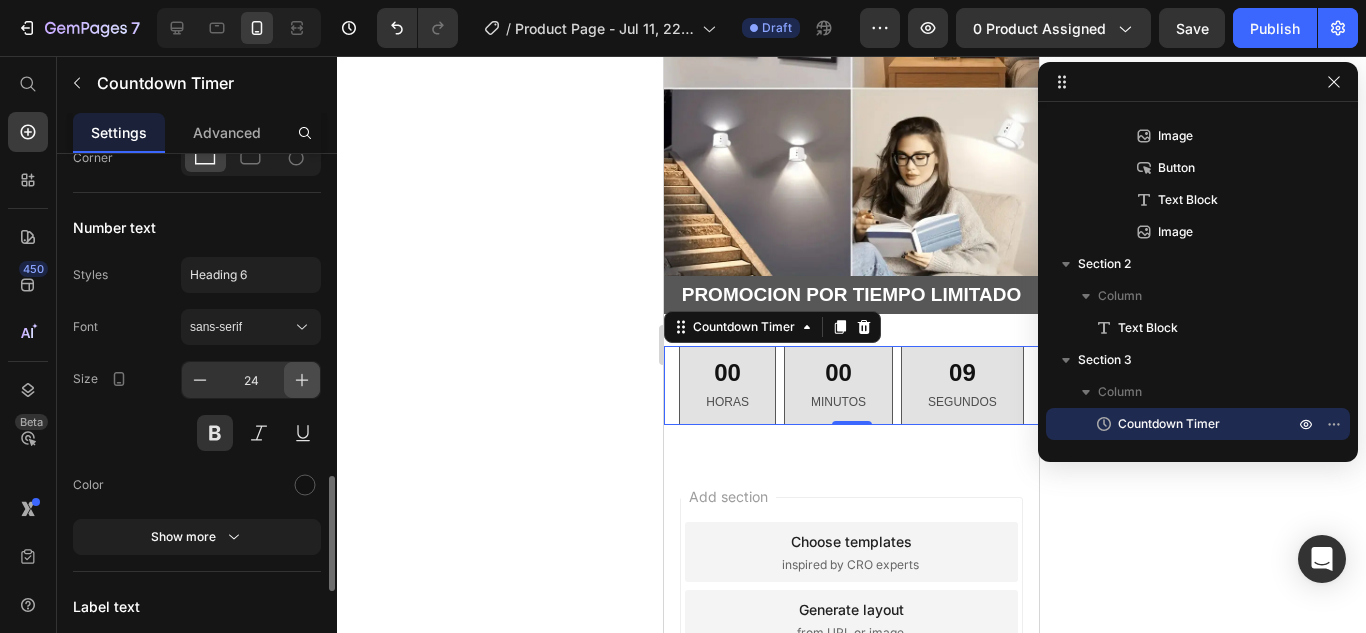 click 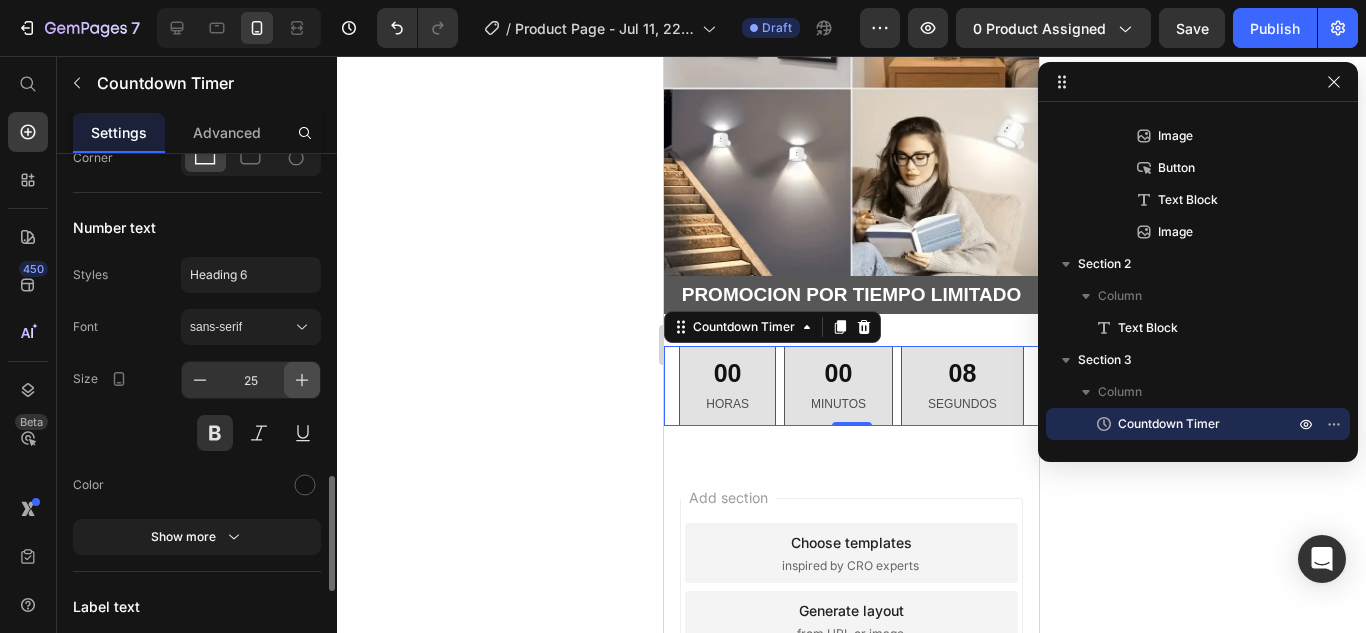click 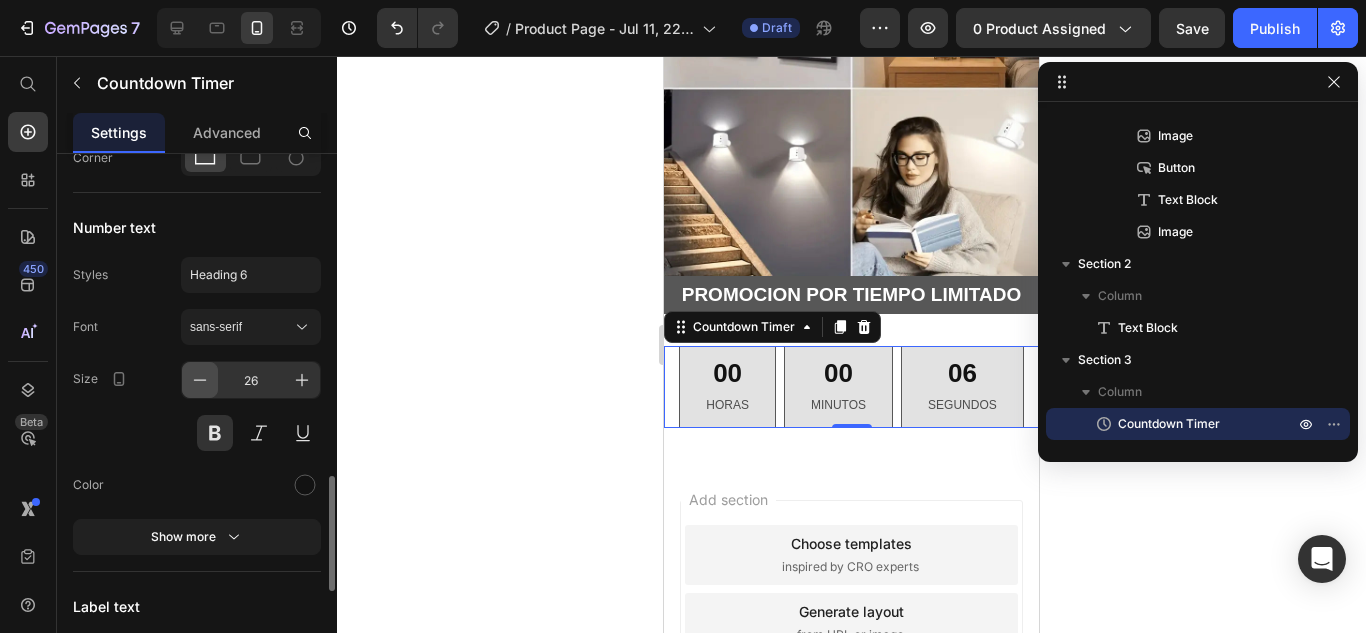 click at bounding box center [200, 380] 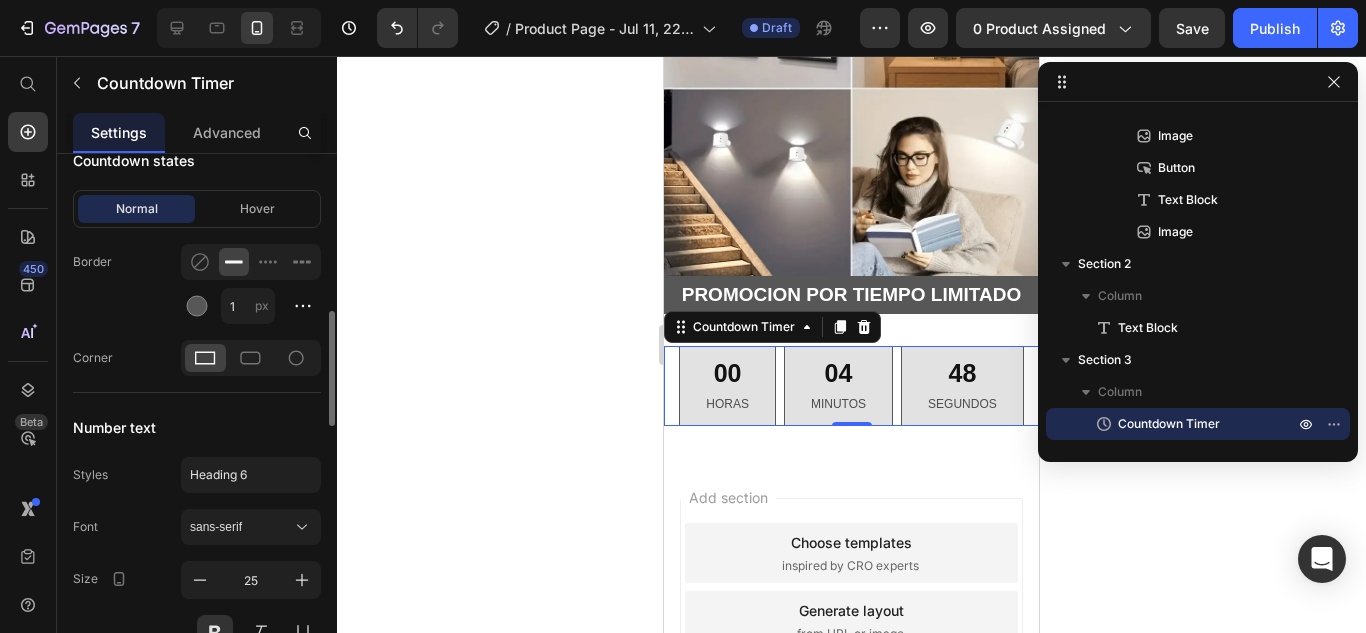scroll, scrollTop: 1200, scrollLeft: 0, axis: vertical 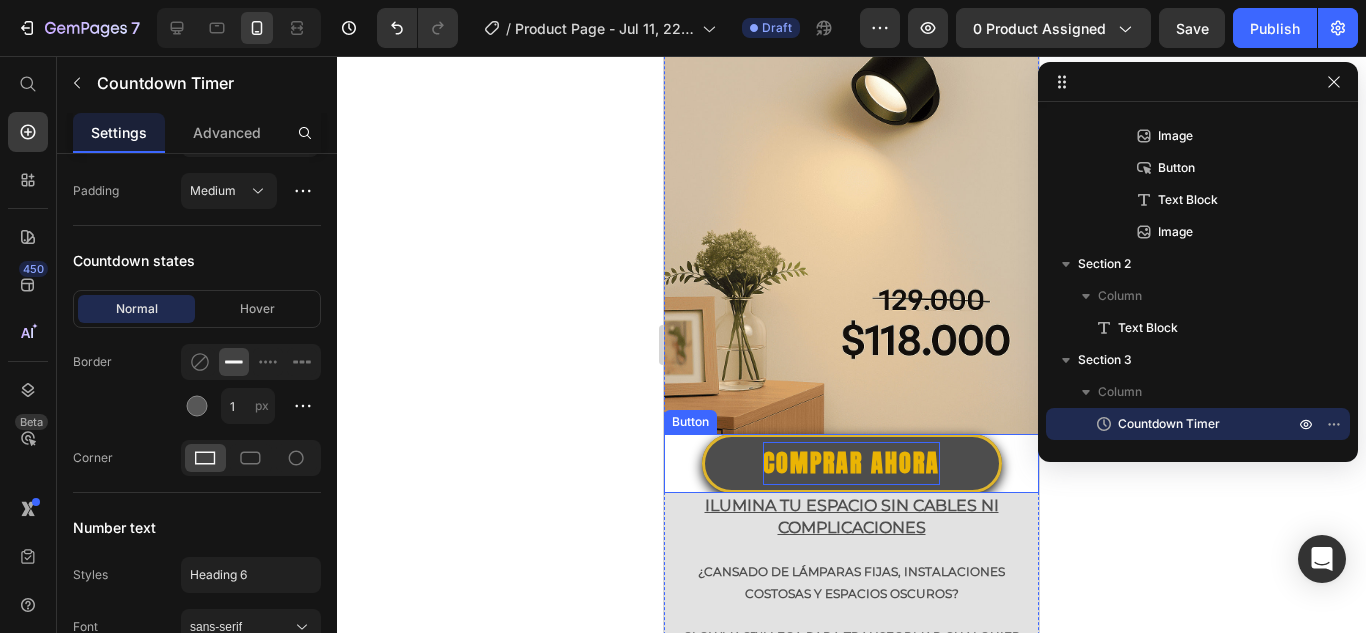 click on "comprar ahora" at bounding box center (851, 463) 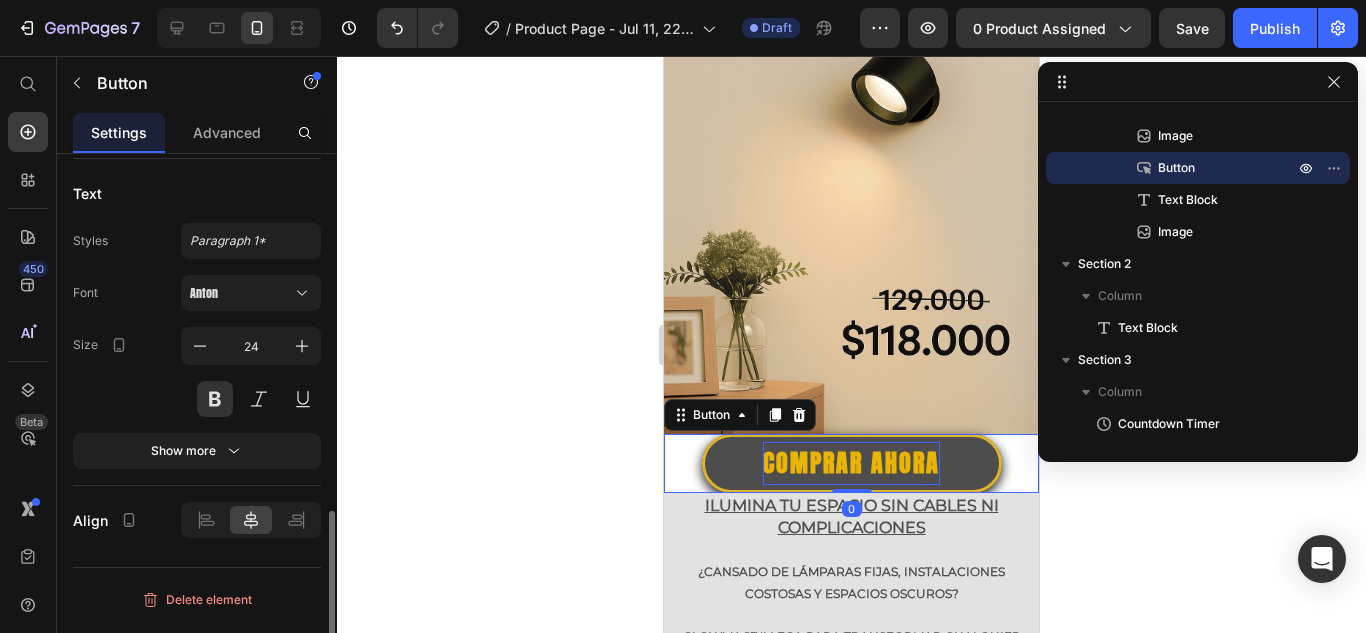 scroll, scrollTop: 0, scrollLeft: 0, axis: both 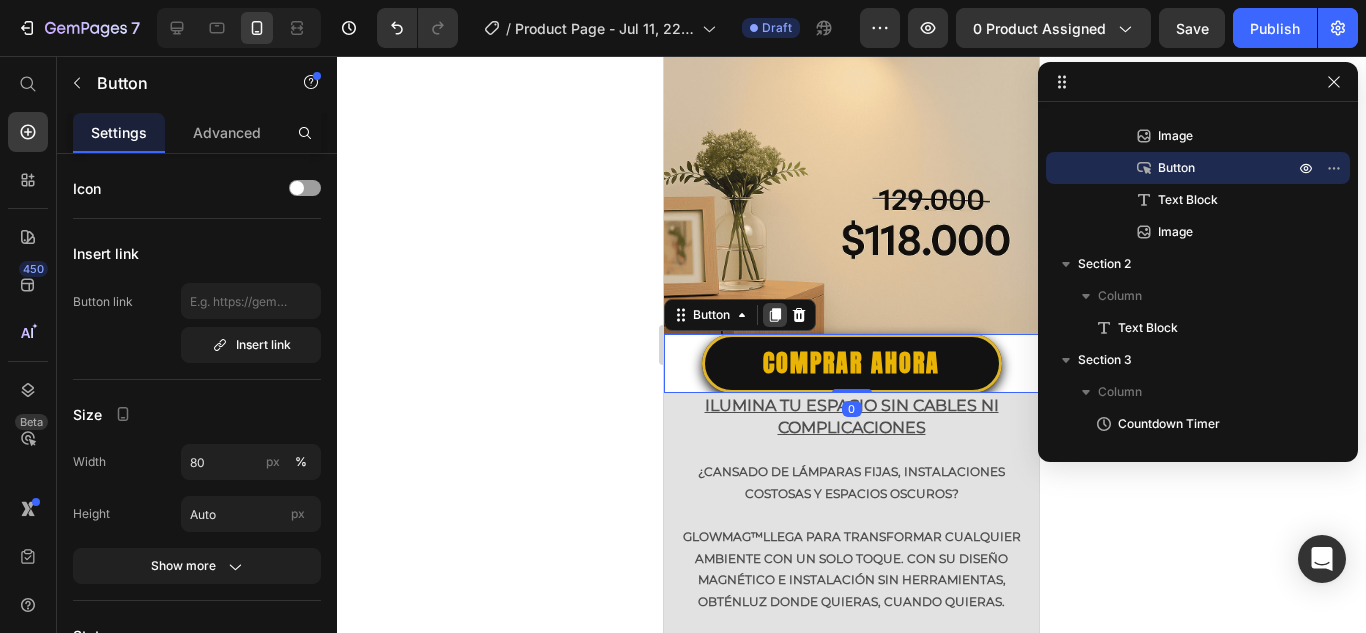 click at bounding box center (775, 315) 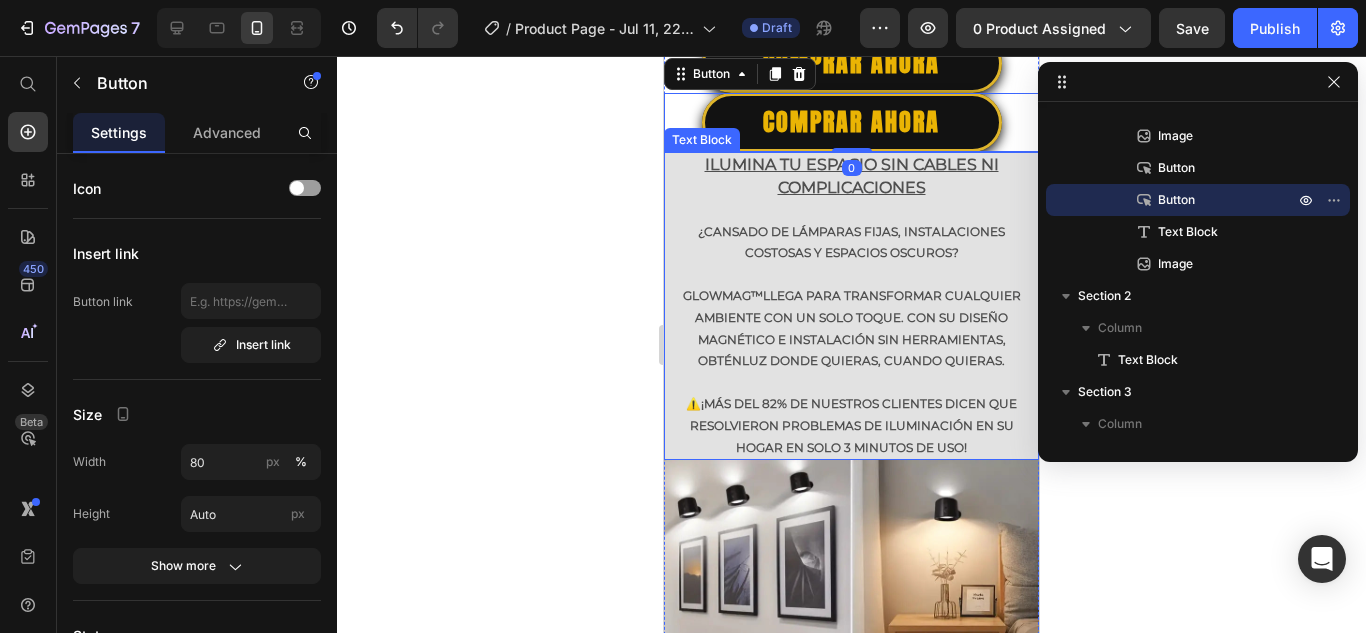 scroll, scrollTop: 526, scrollLeft: 0, axis: vertical 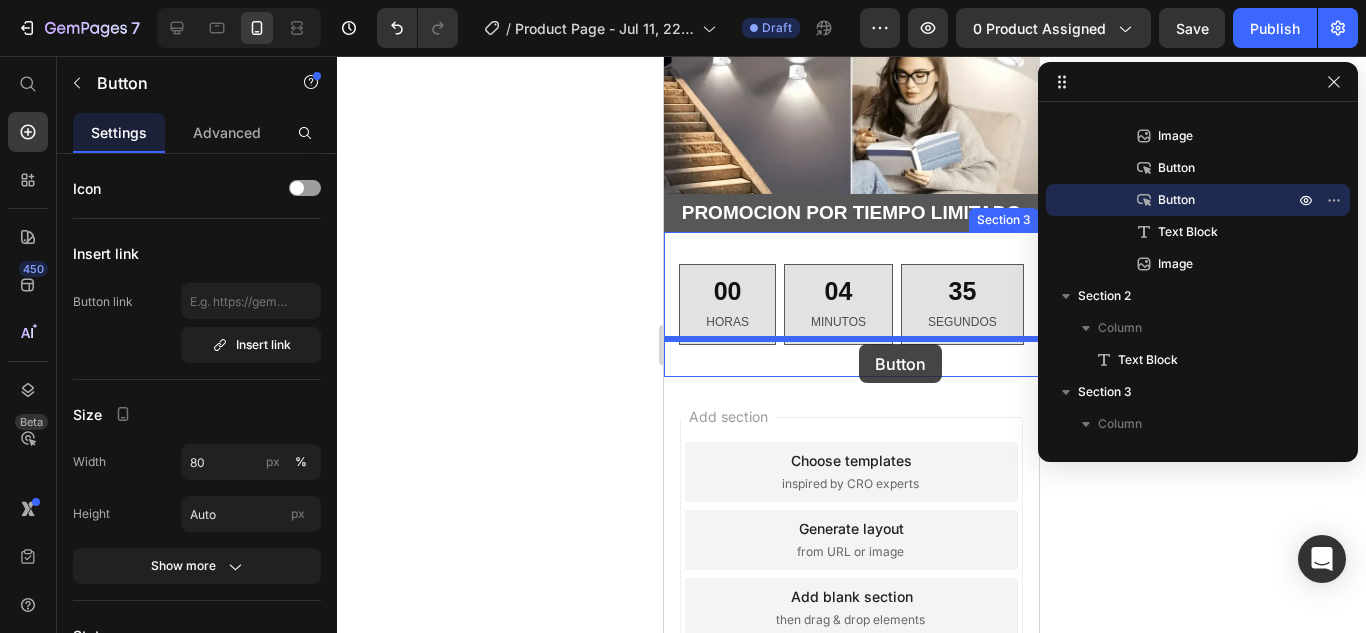 drag, startPoint x: 807, startPoint y: 215, endPoint x: 859, endPoint y: 344, distance: 139.0863 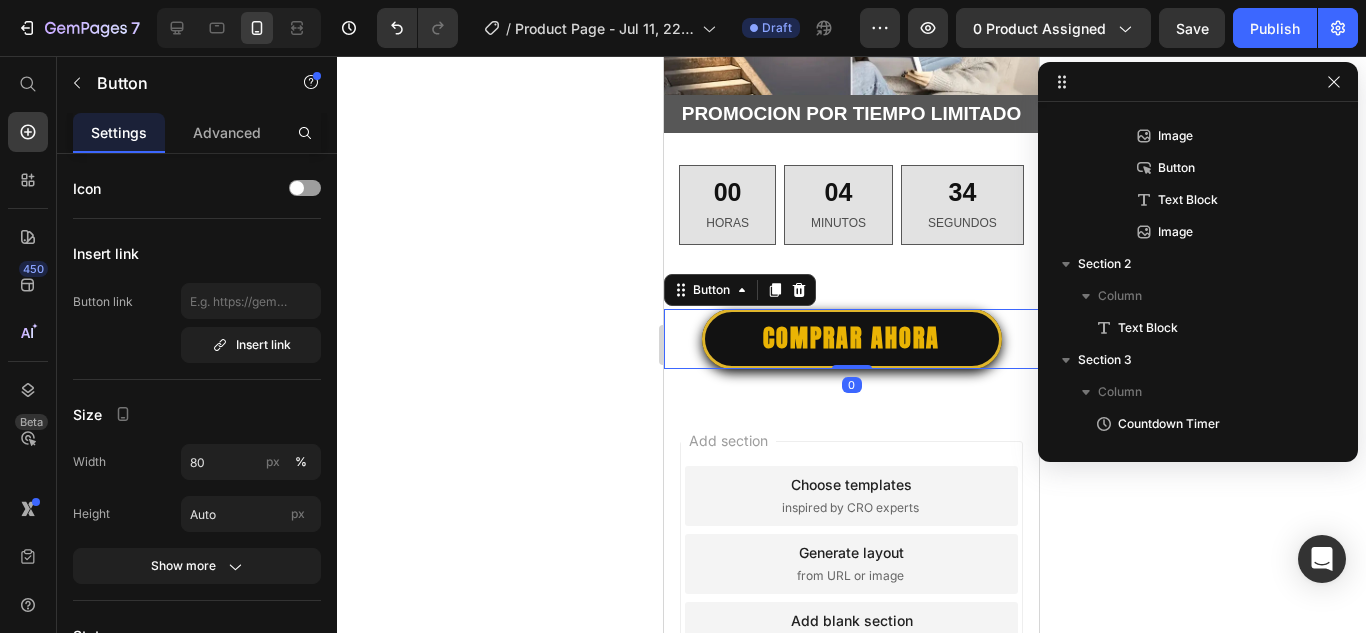 scroll, scrollTop: 1308, scrollLeft: 0, axis: vertical 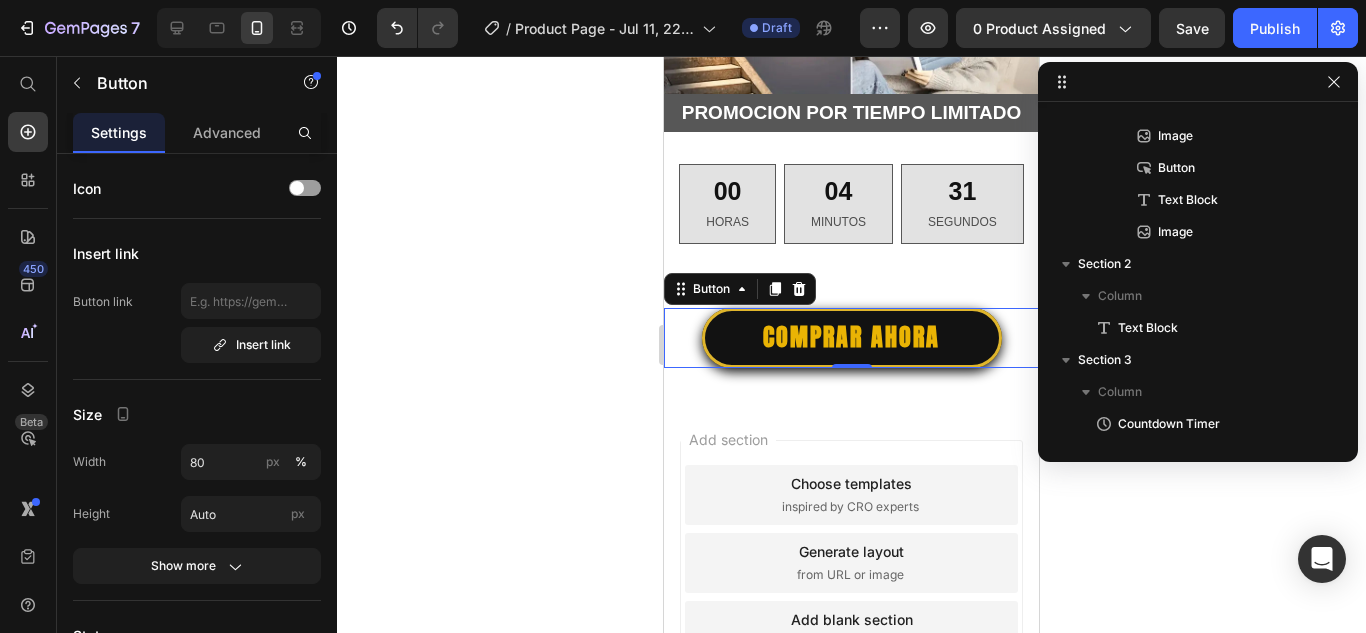 click 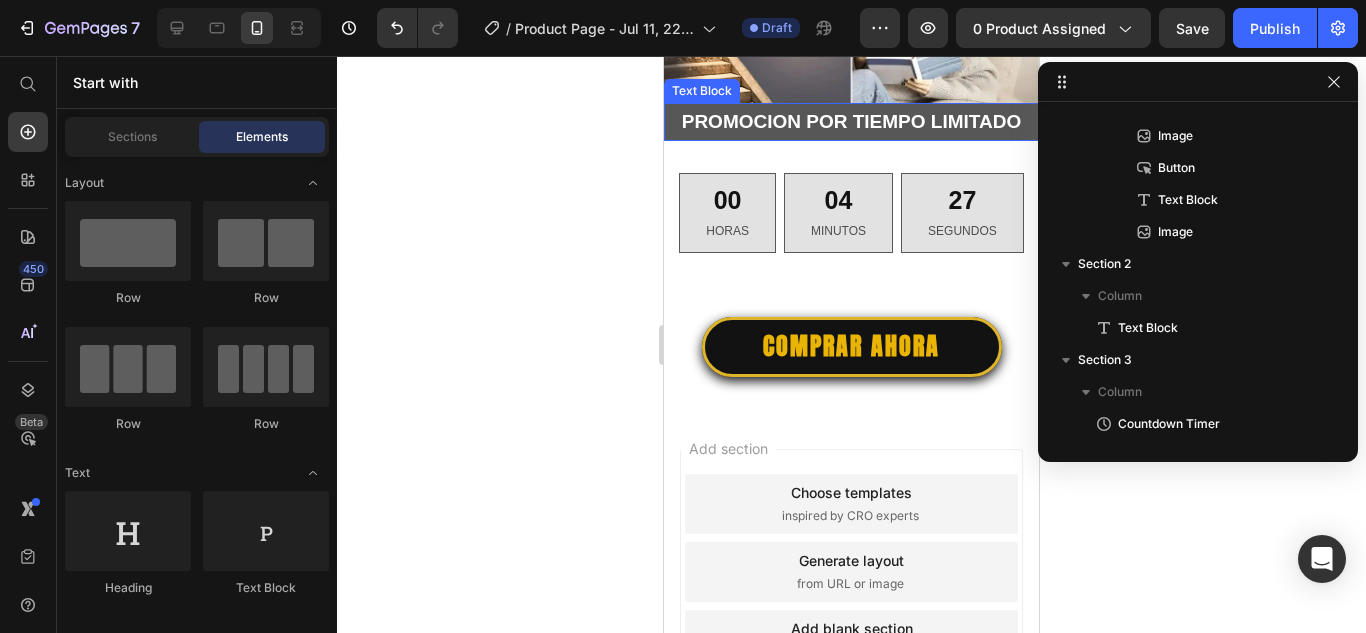 scroll, scrollTop: 1308, scrollLeft: 0, axis: vertical 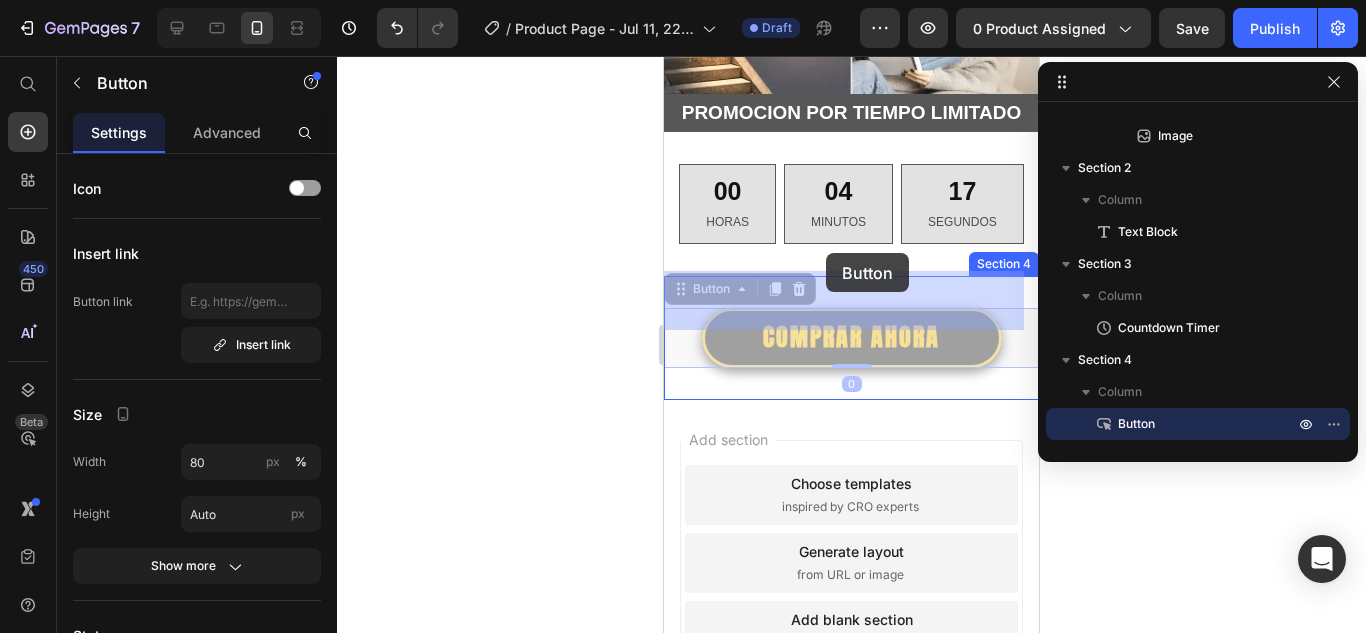 drag, startPoint x: 814, startPoint y: 295, endPoint x: 826, endPoint y: 253, distance: 43.68066 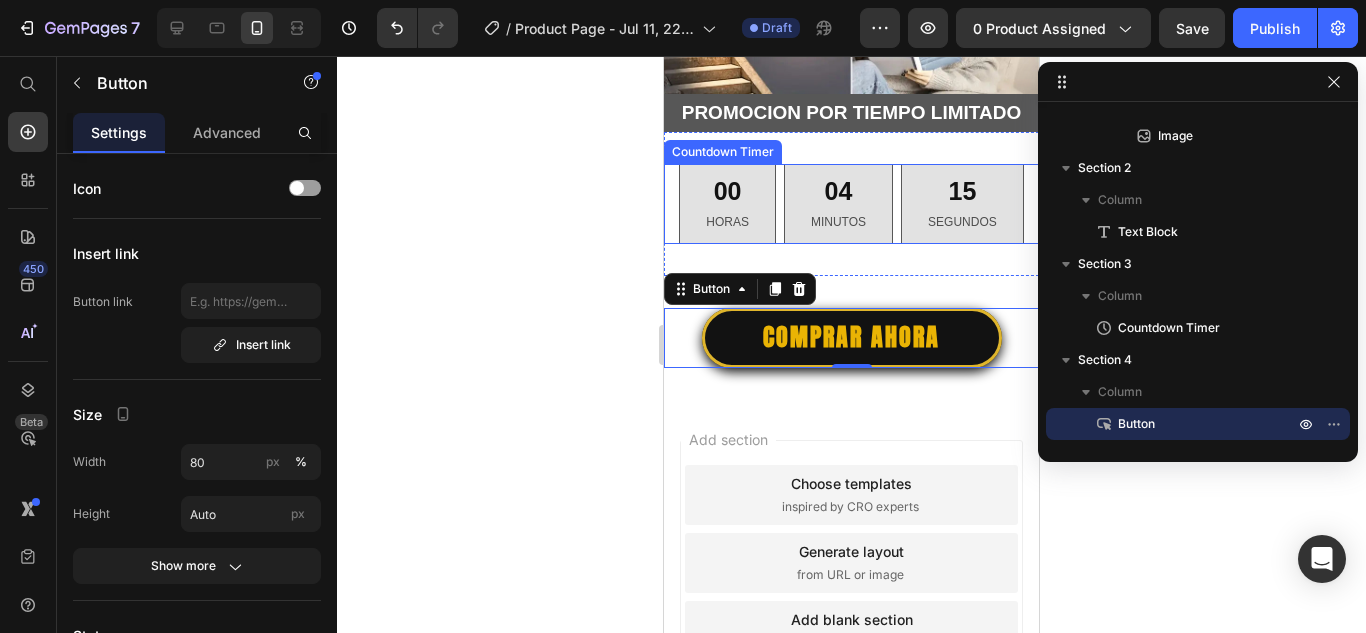 scroll, scrollTop: 1208, scrollLeft: 0, axis: vertical 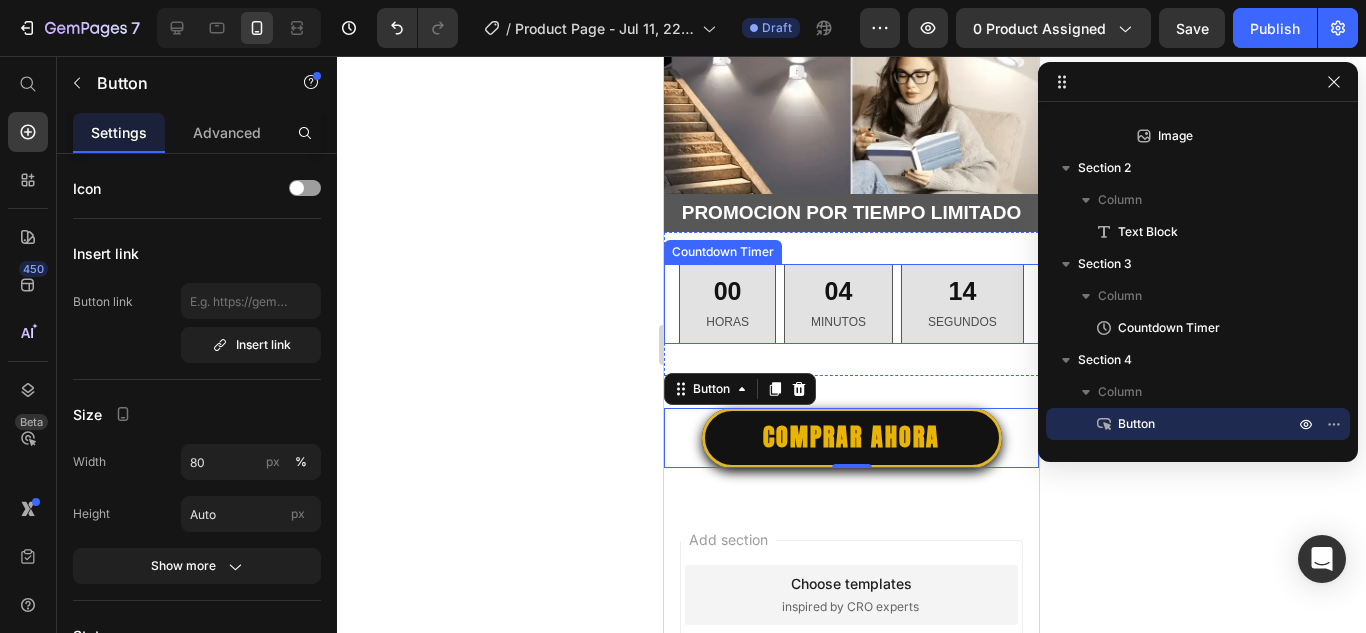 click on "04 MINUTOS" at bounding box center (838, 304) 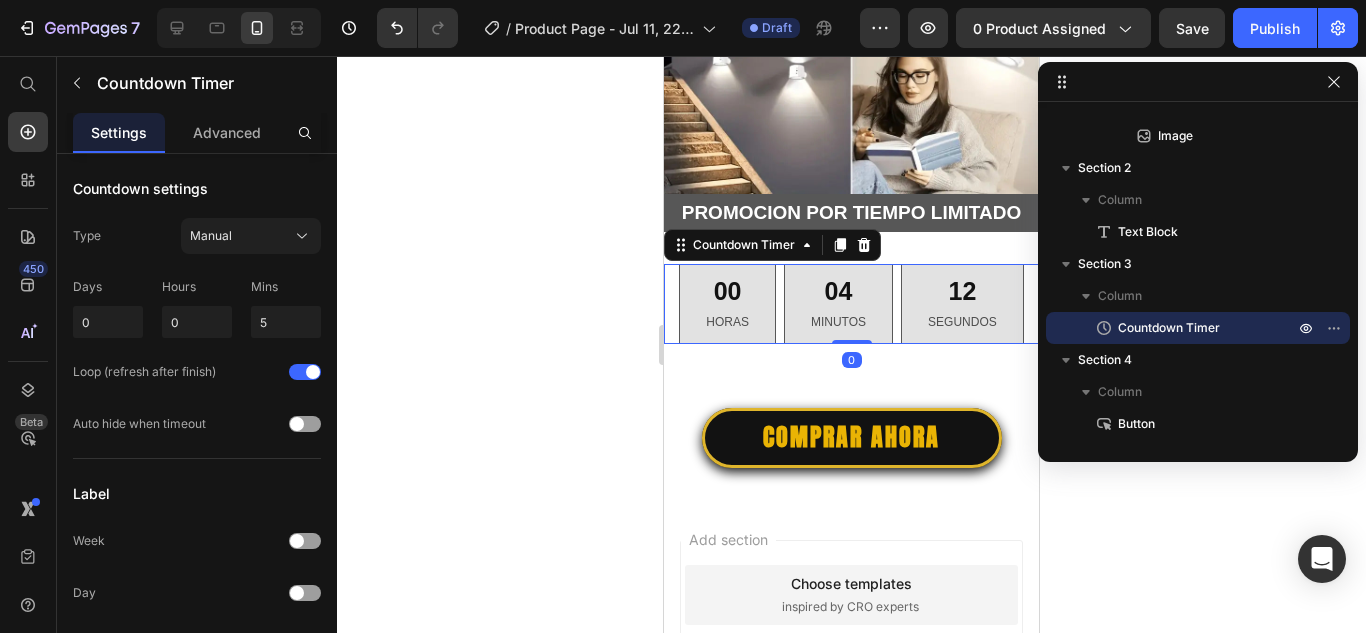 click 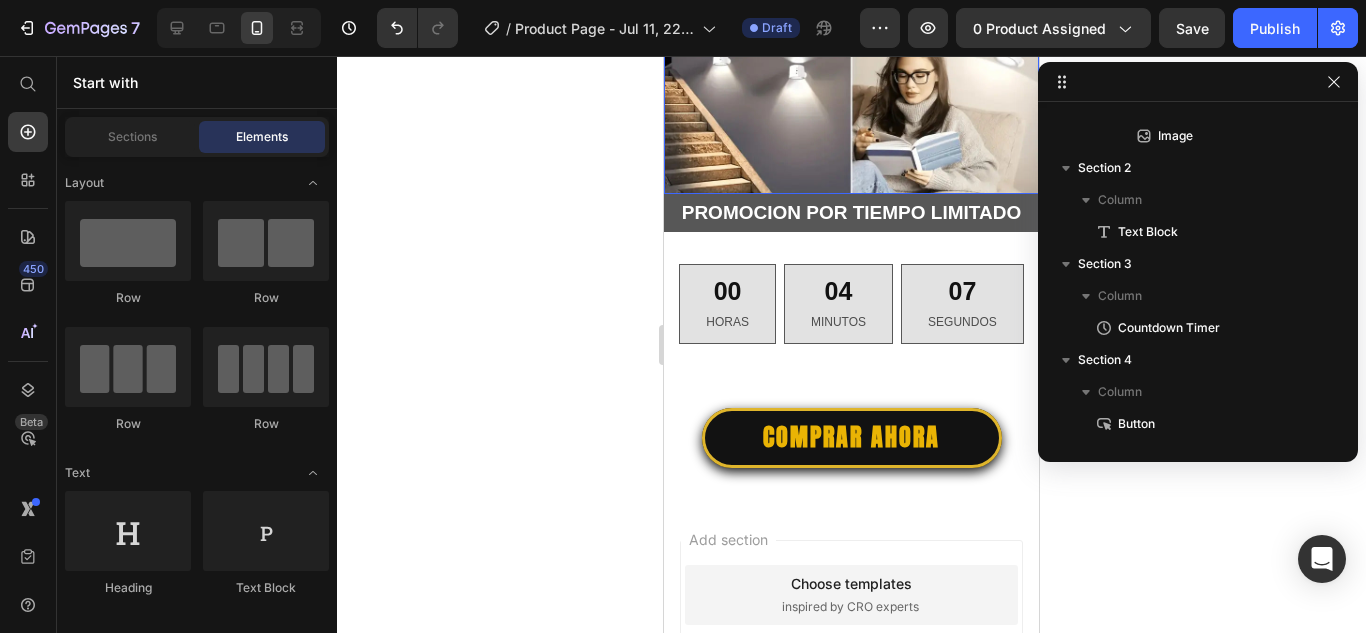 click at bounding box center [851, 6] 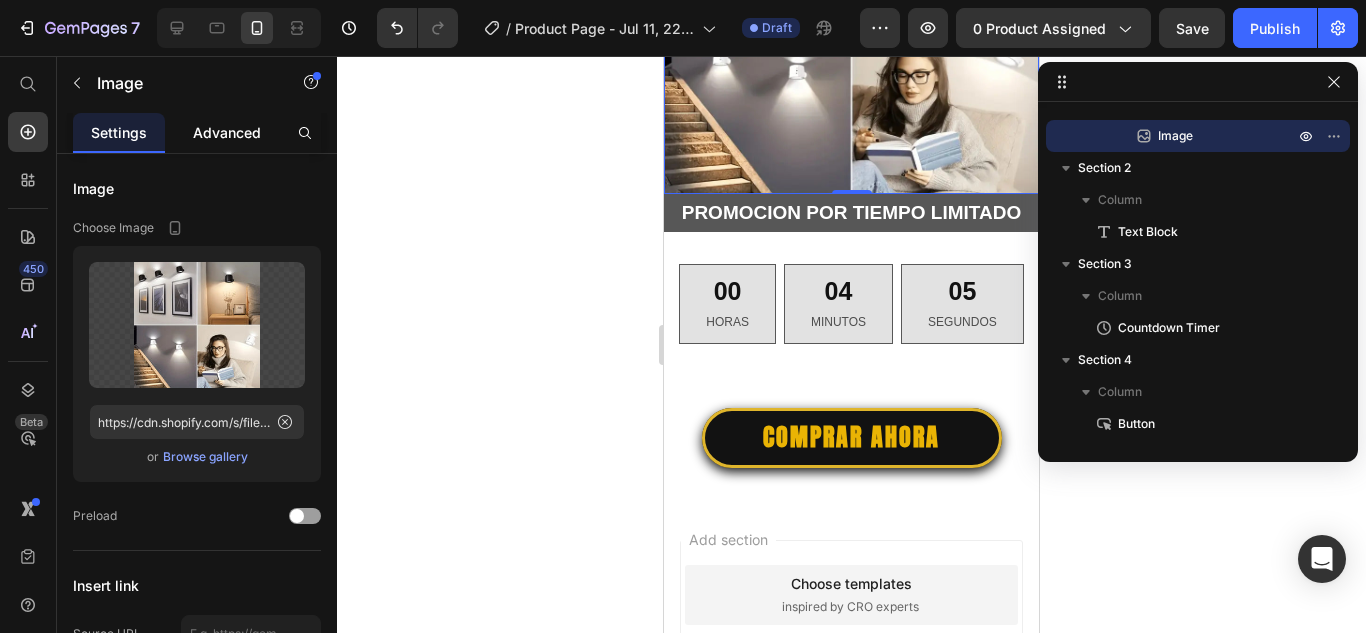 click on "Advanced" at bounding box center [227, 132] 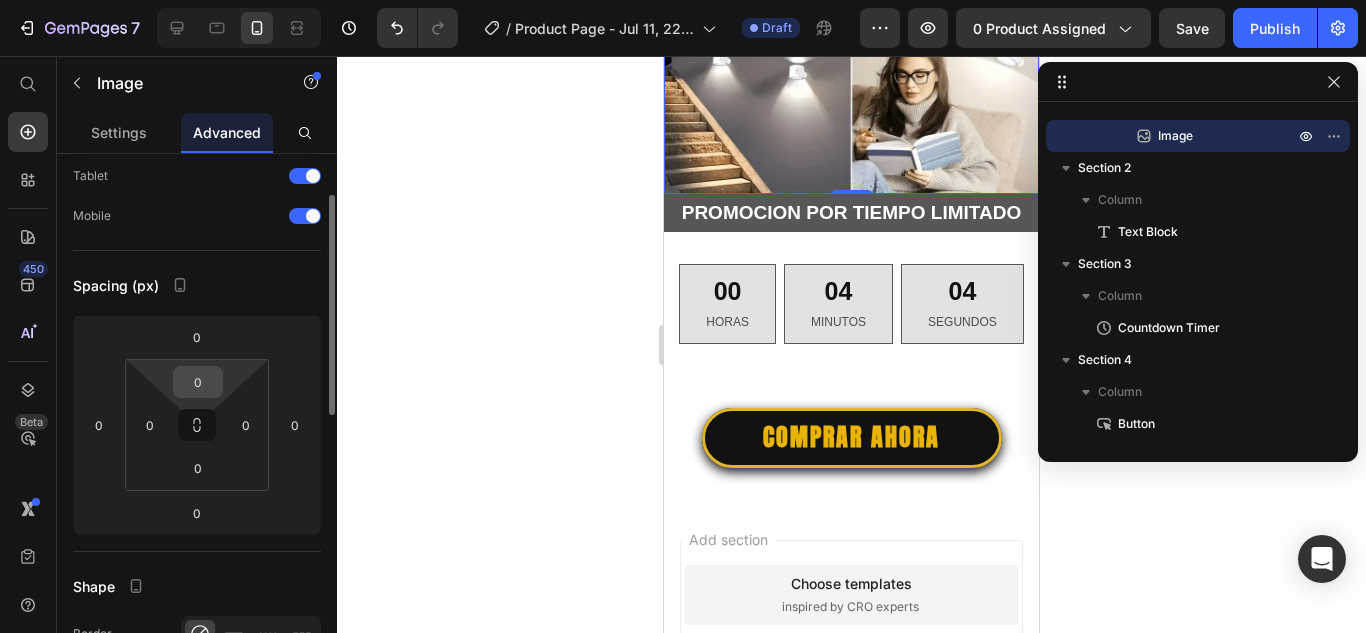 scroll, scrollTop: 200, scrollLeft: 0, axis: vertical 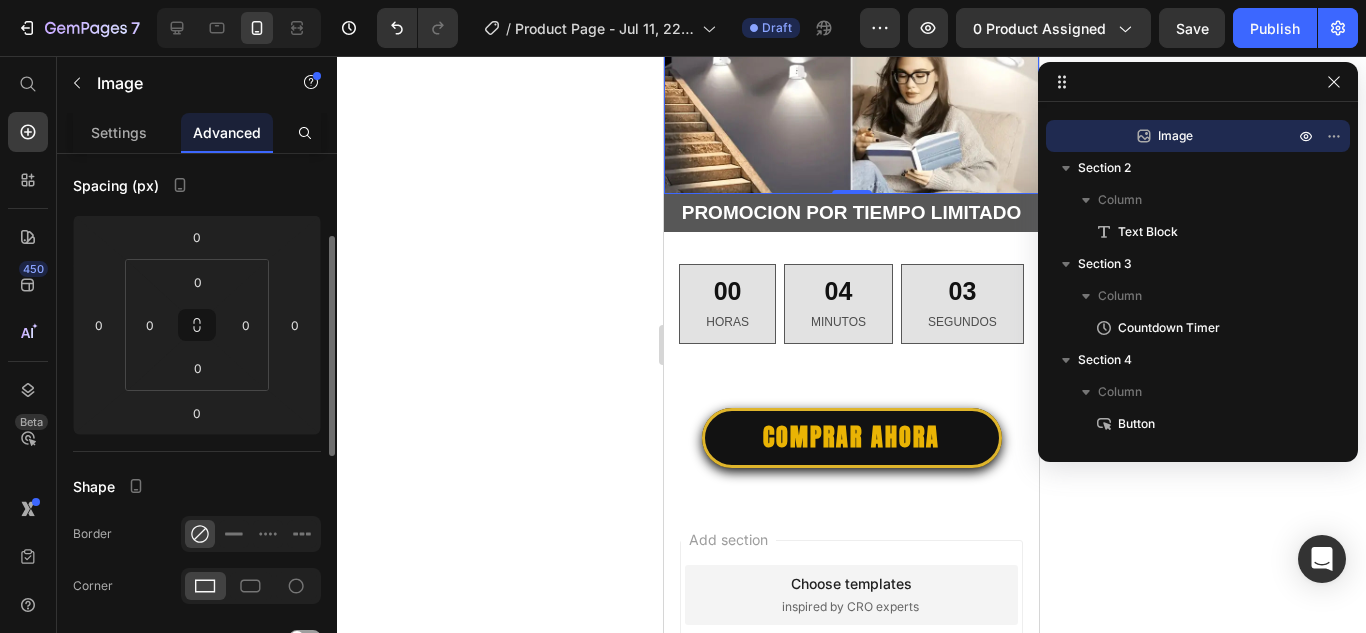 click 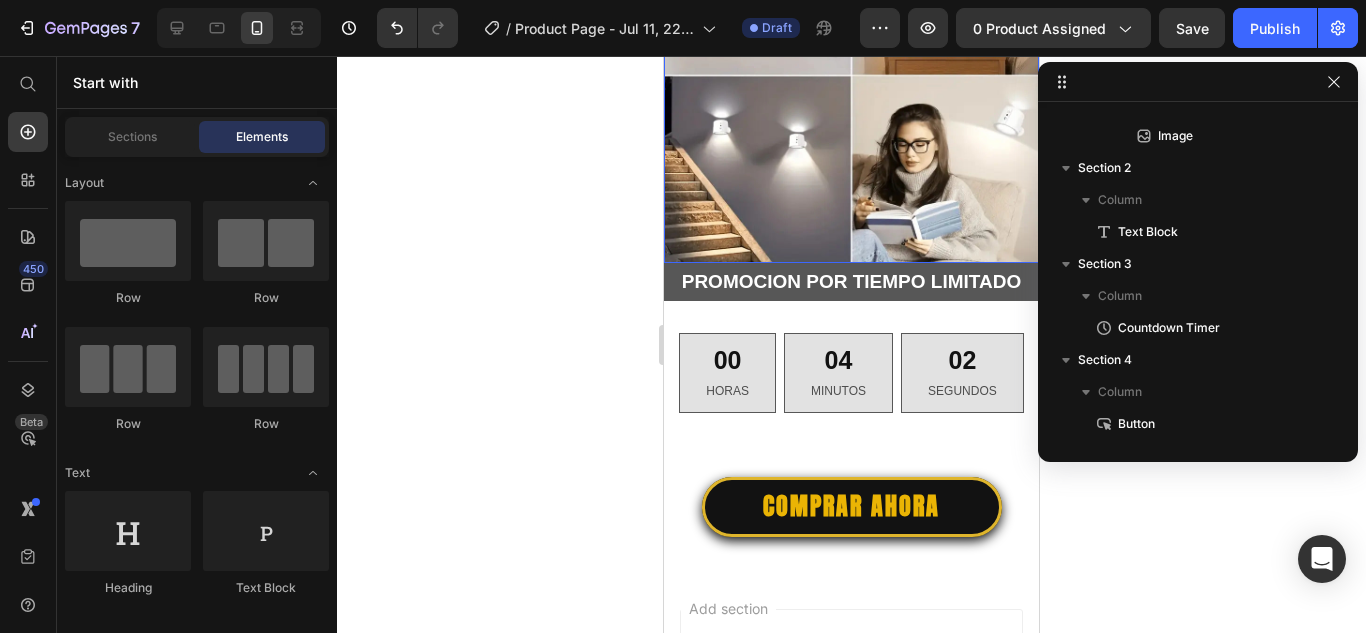 scroll, scrollTop: 1108, scrollLeft: 0, axis: vertical 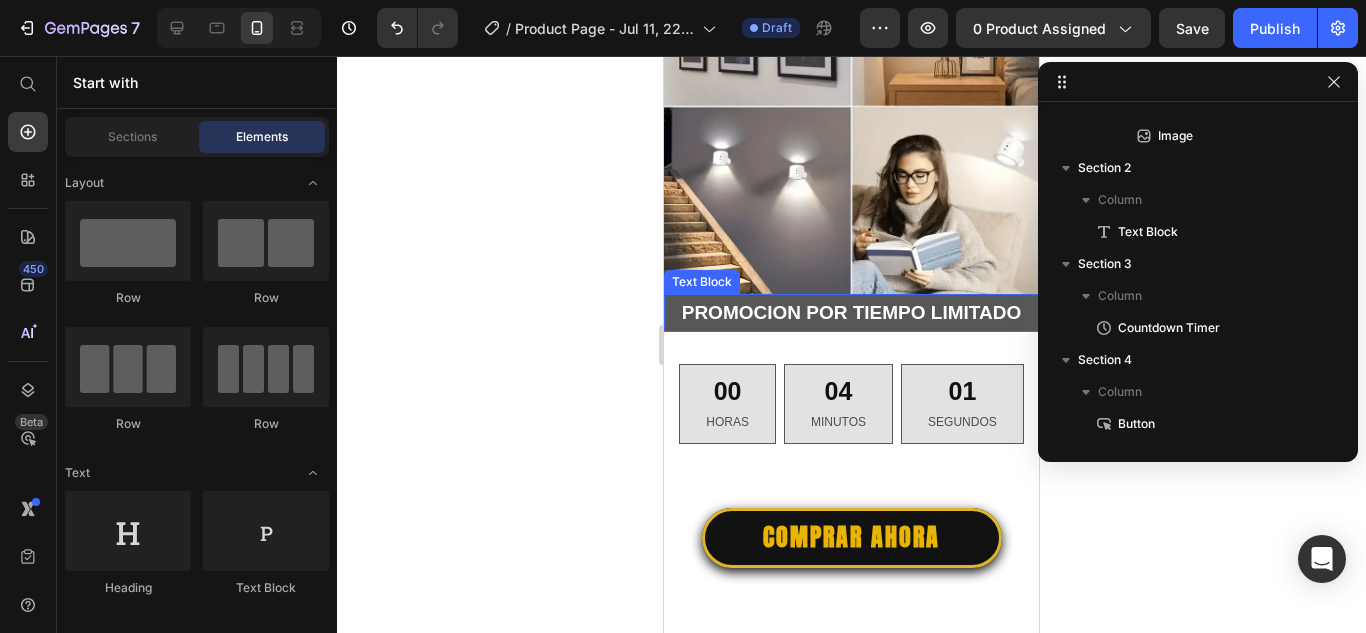 click on "promocion por tiempo limitado" at bounding box center [851, 313] 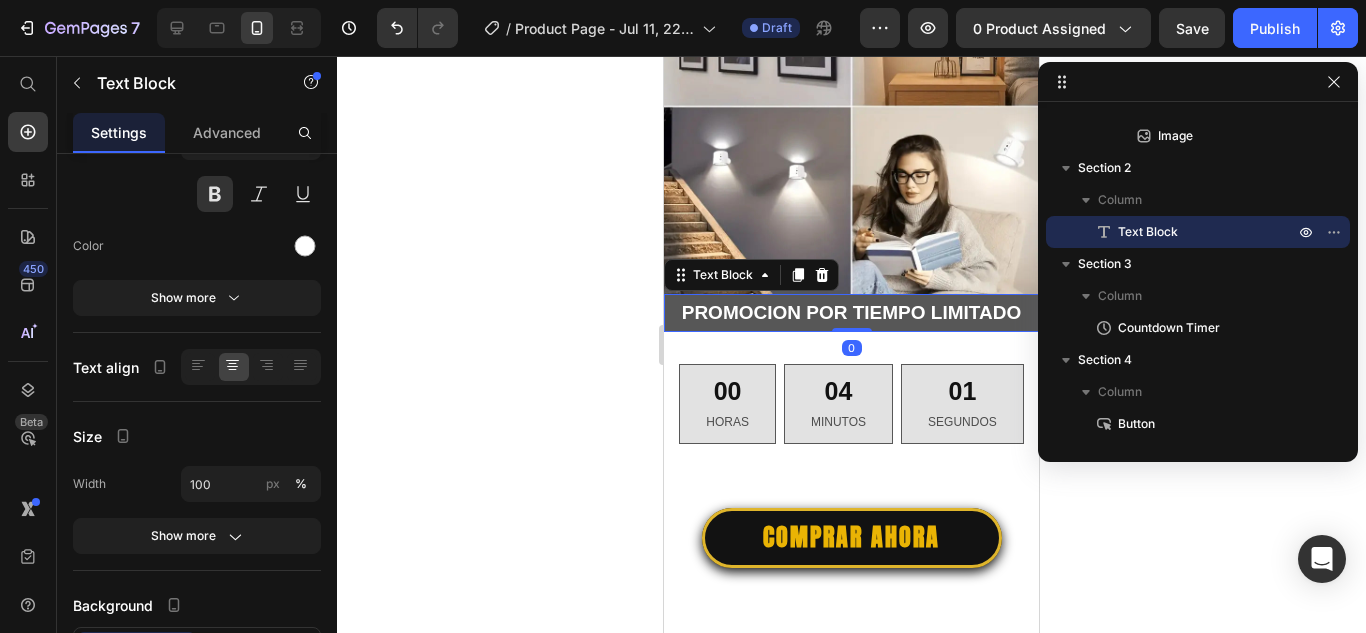 scroll, scrollTop: 0, scrollLeft: 0, axis: both 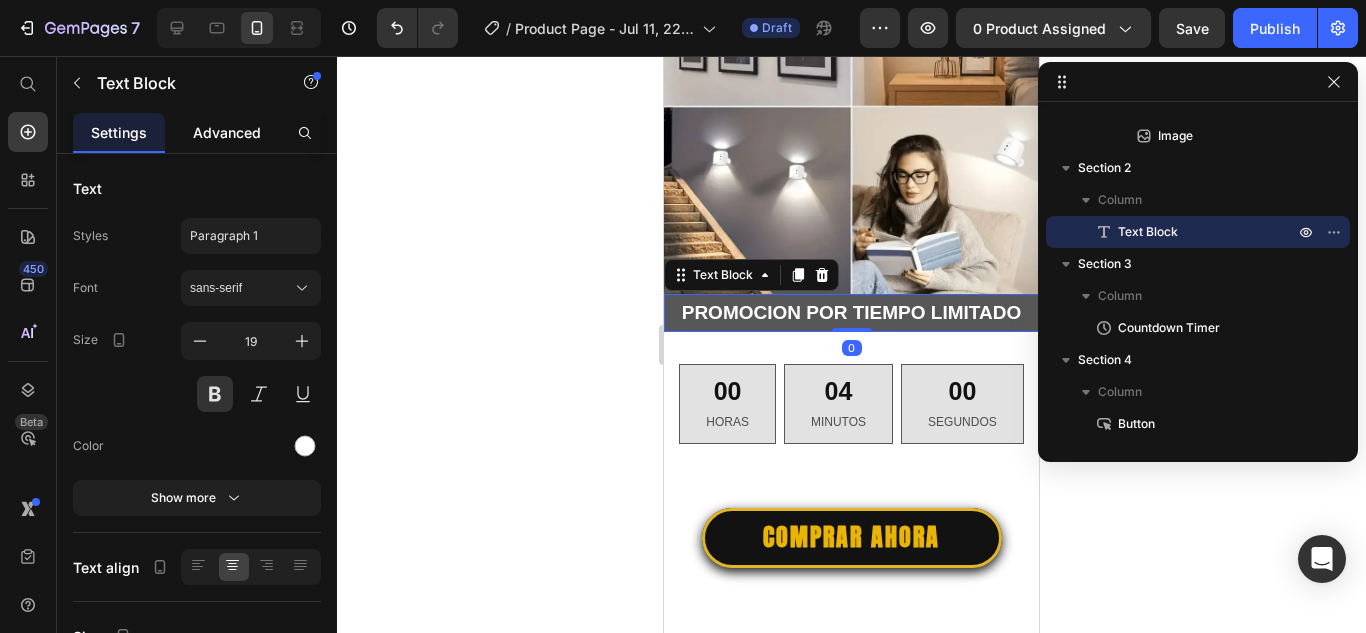 click on "Advanced" 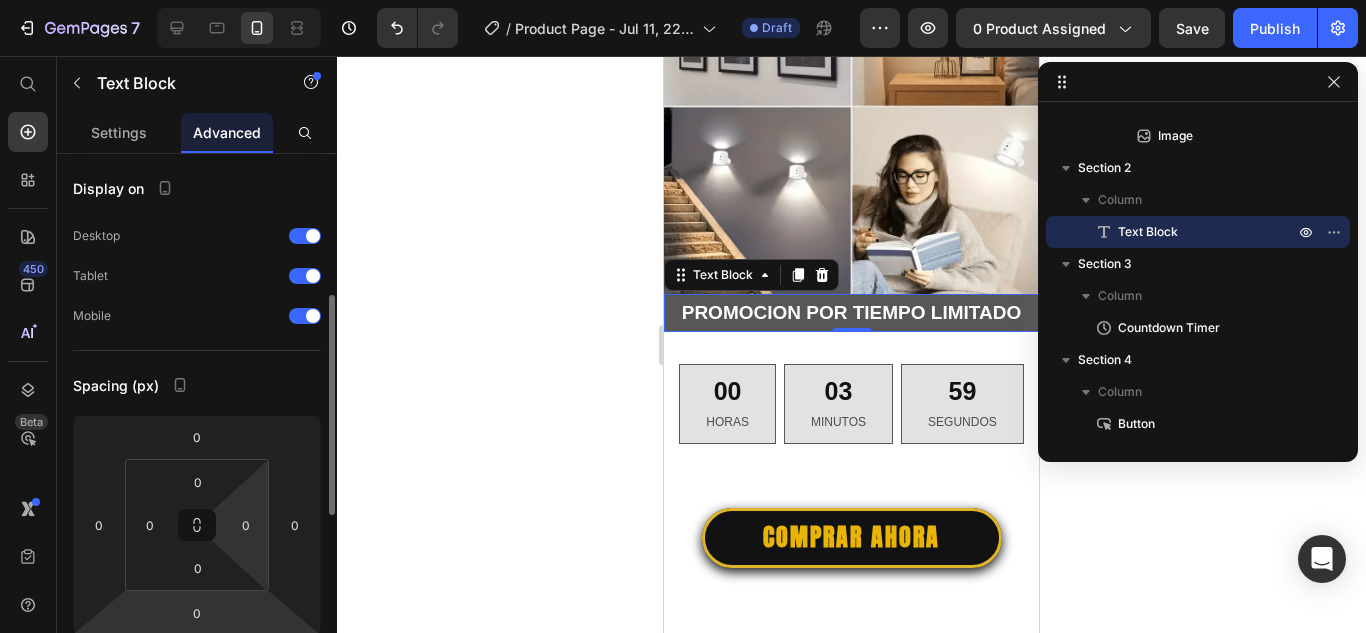 scroll, scrollTop: 100, scrollLeft: 0, axis: vertical 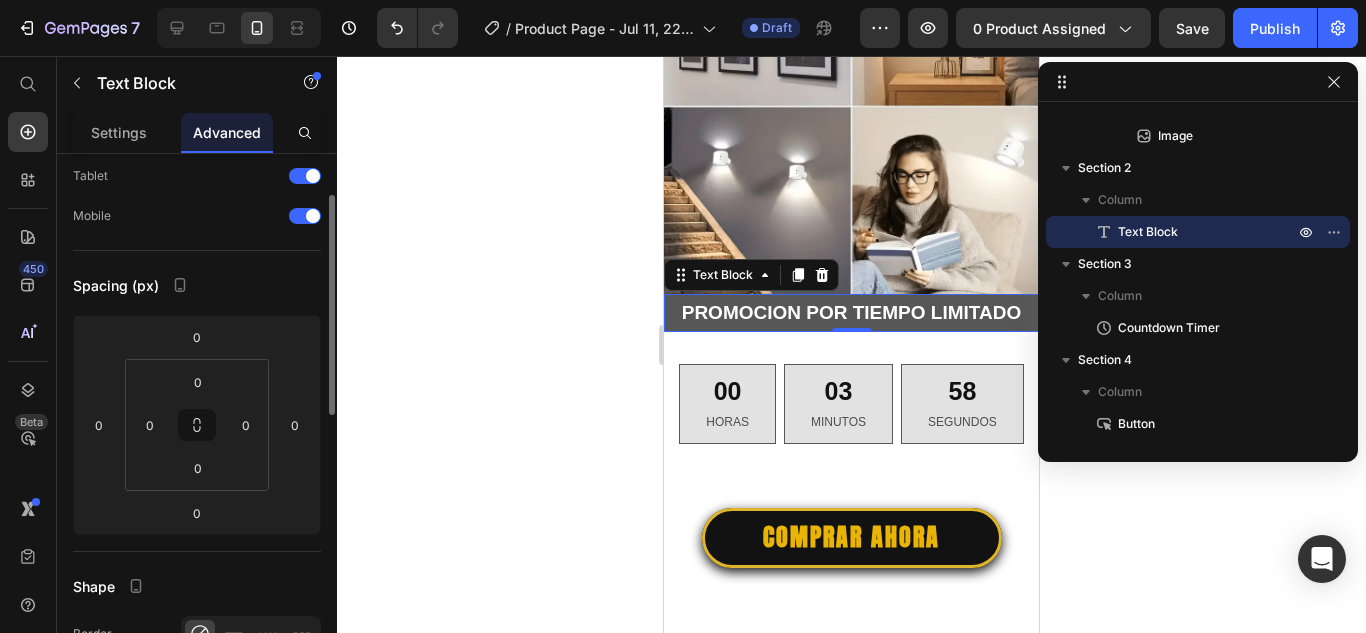 click 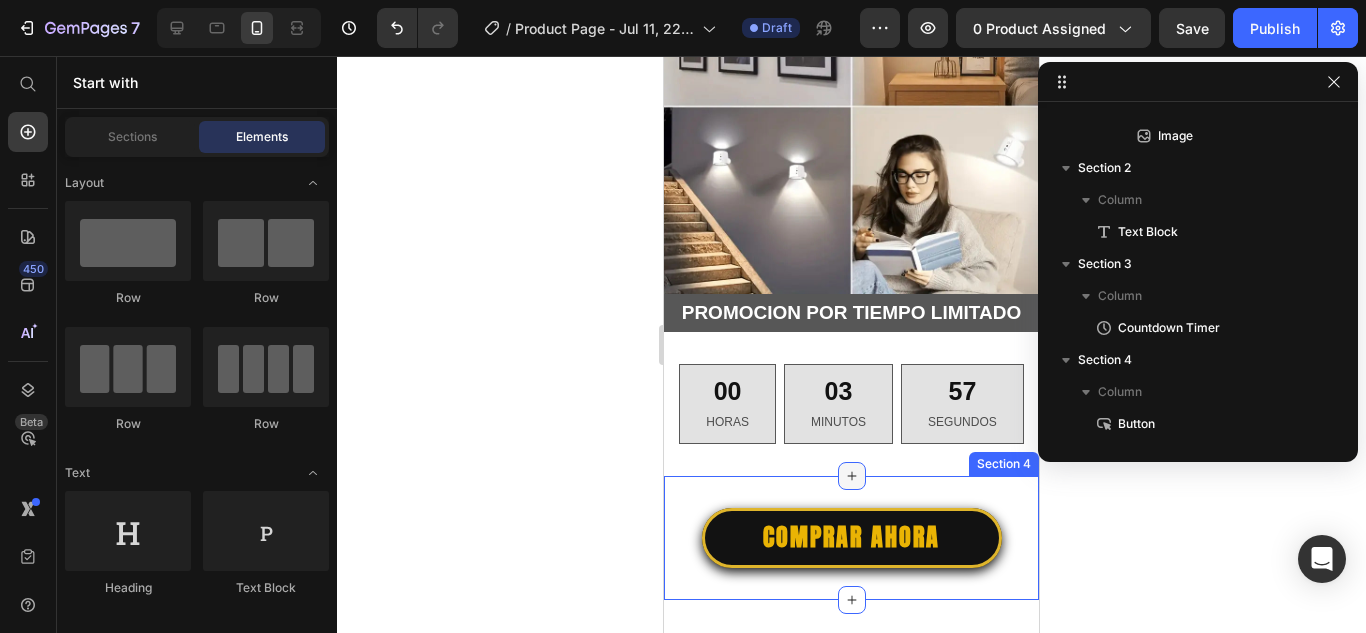 click at bounding box center [852, 476] 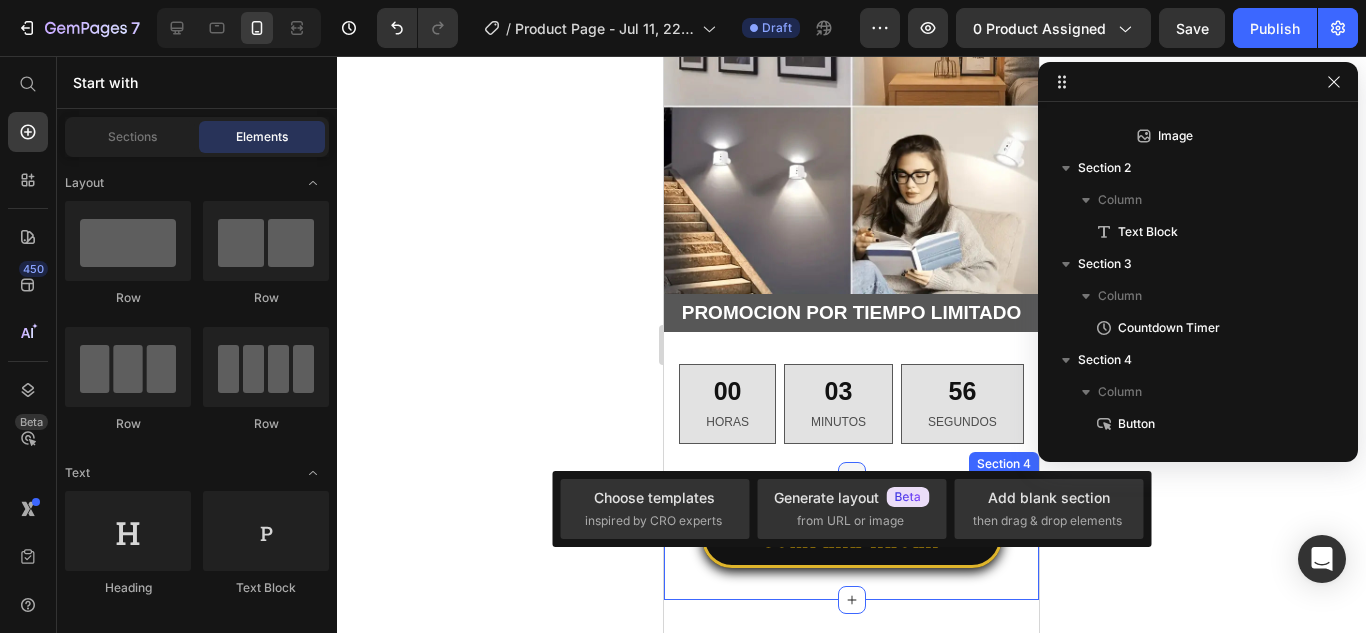 click 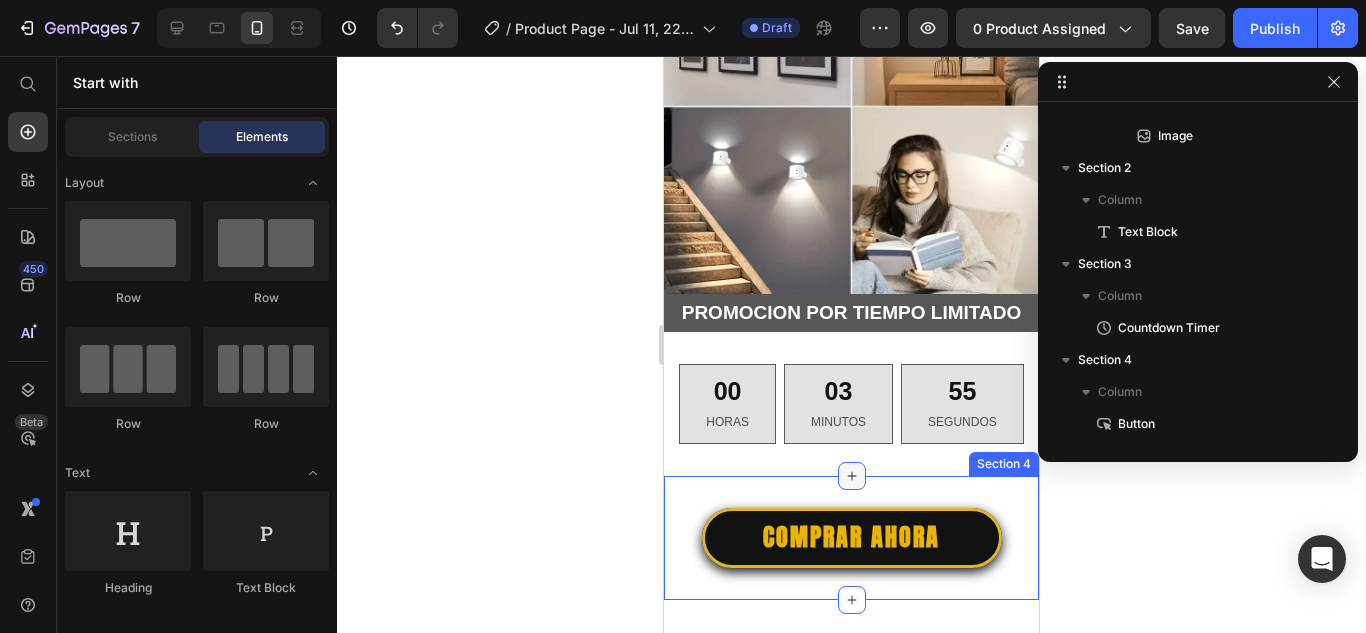 click at bounding box center (852, 476) 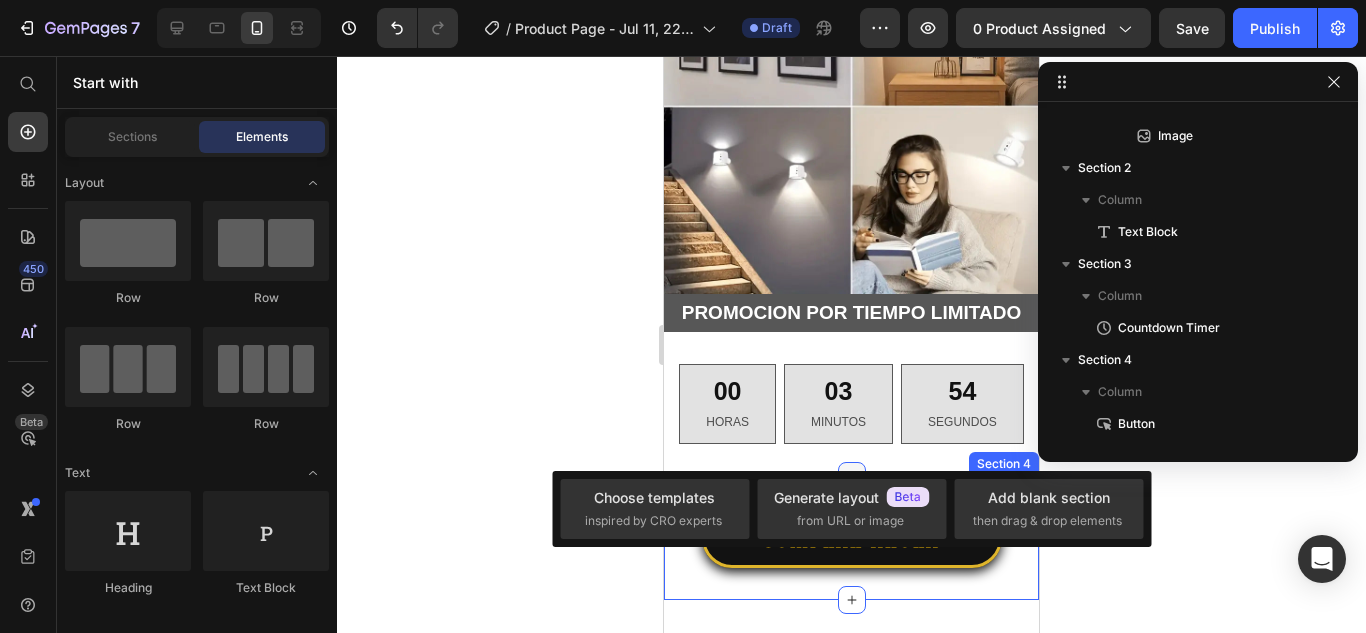 click 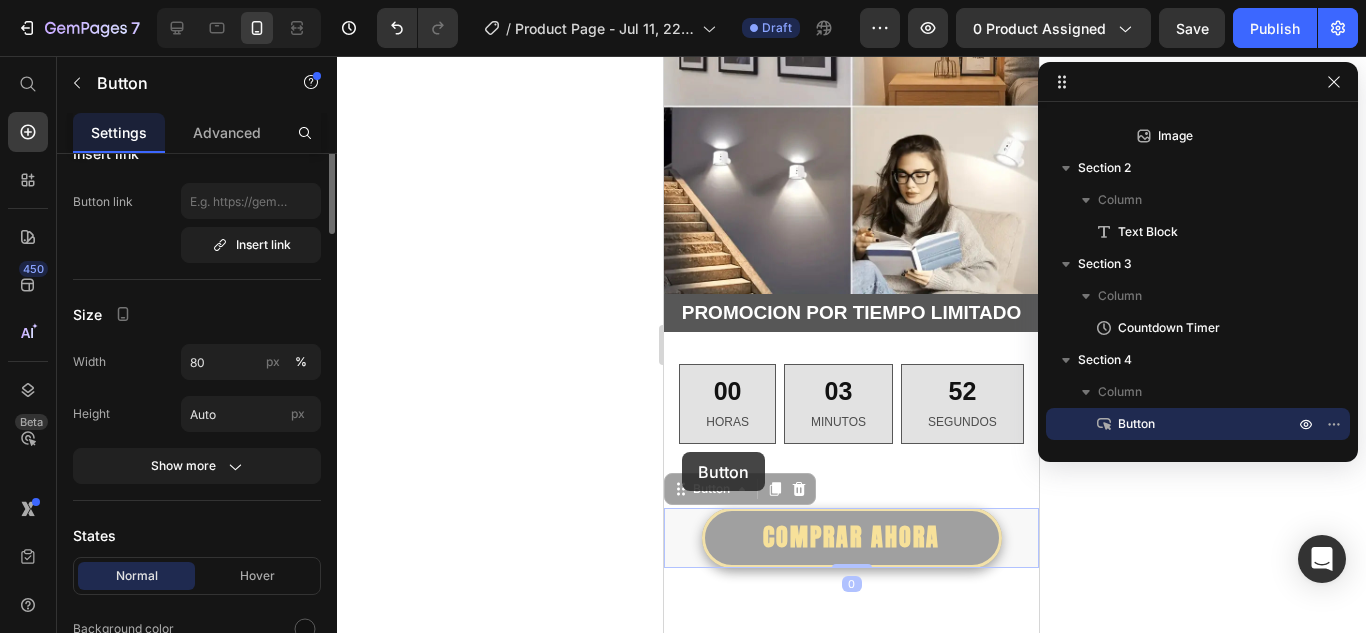 scroll, scrollTop: 0, scrollLeft: 0, axis: both 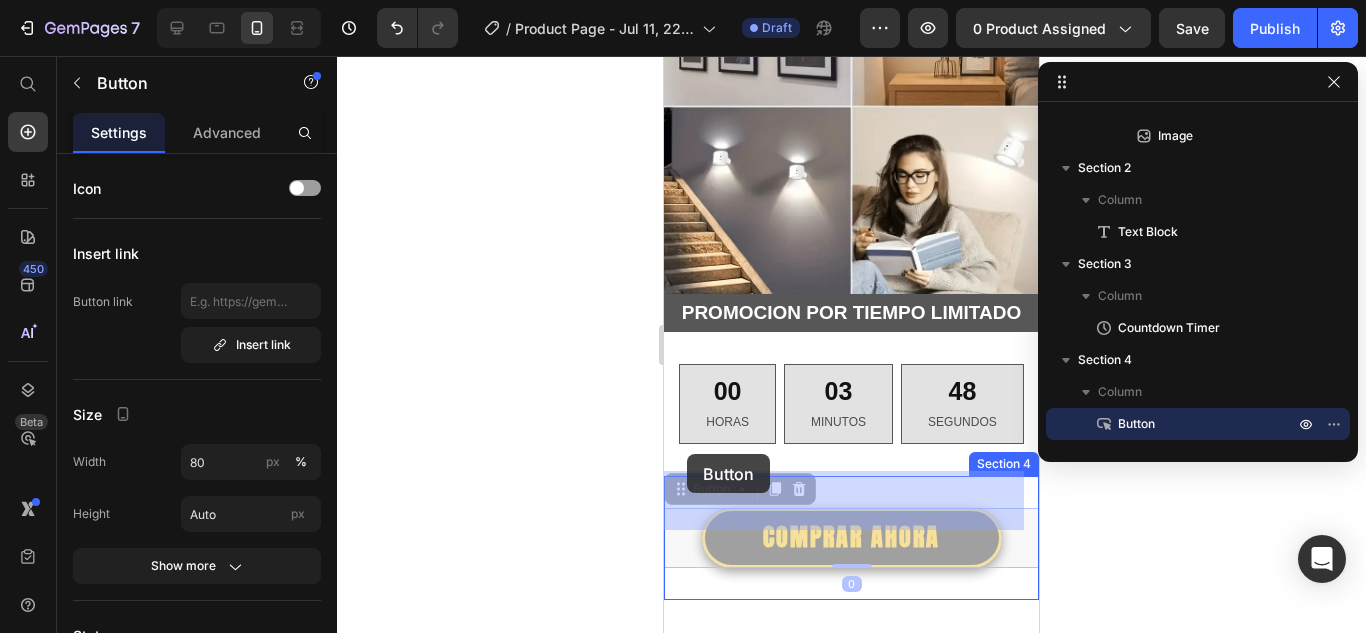 drag, startPoint x: 681, startPoint y: 499, endPoint x: 687, endPoint y: 454, distance: 45.39824 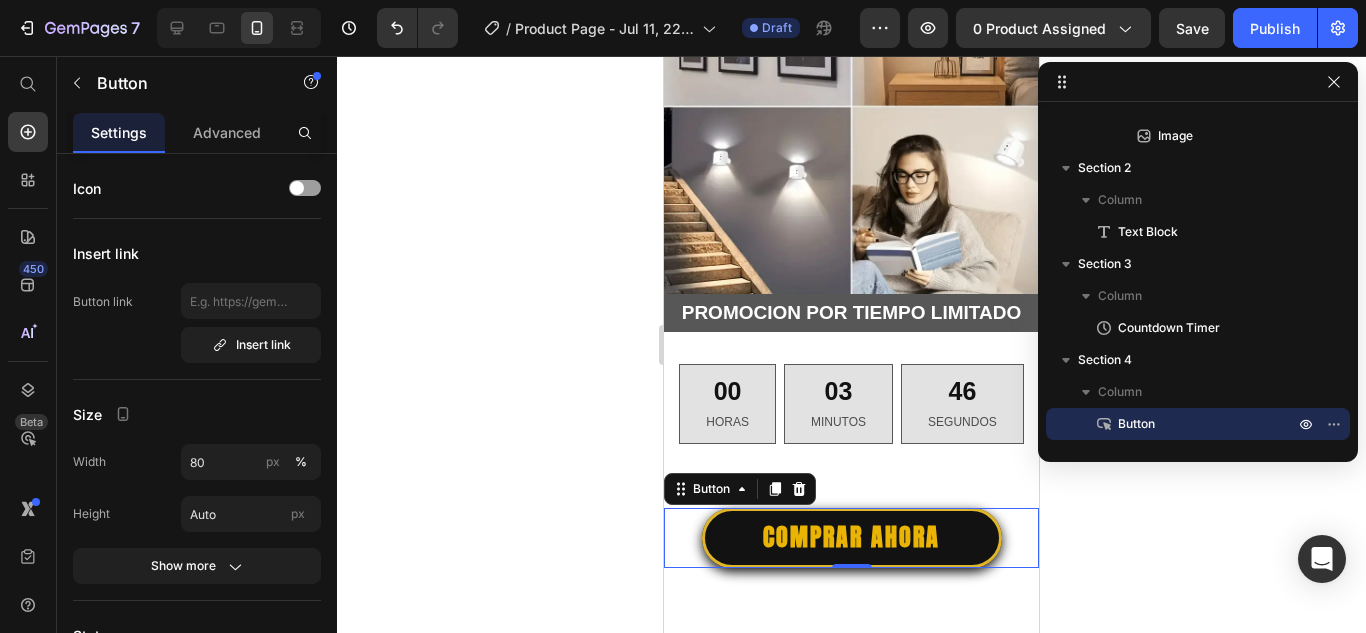 click 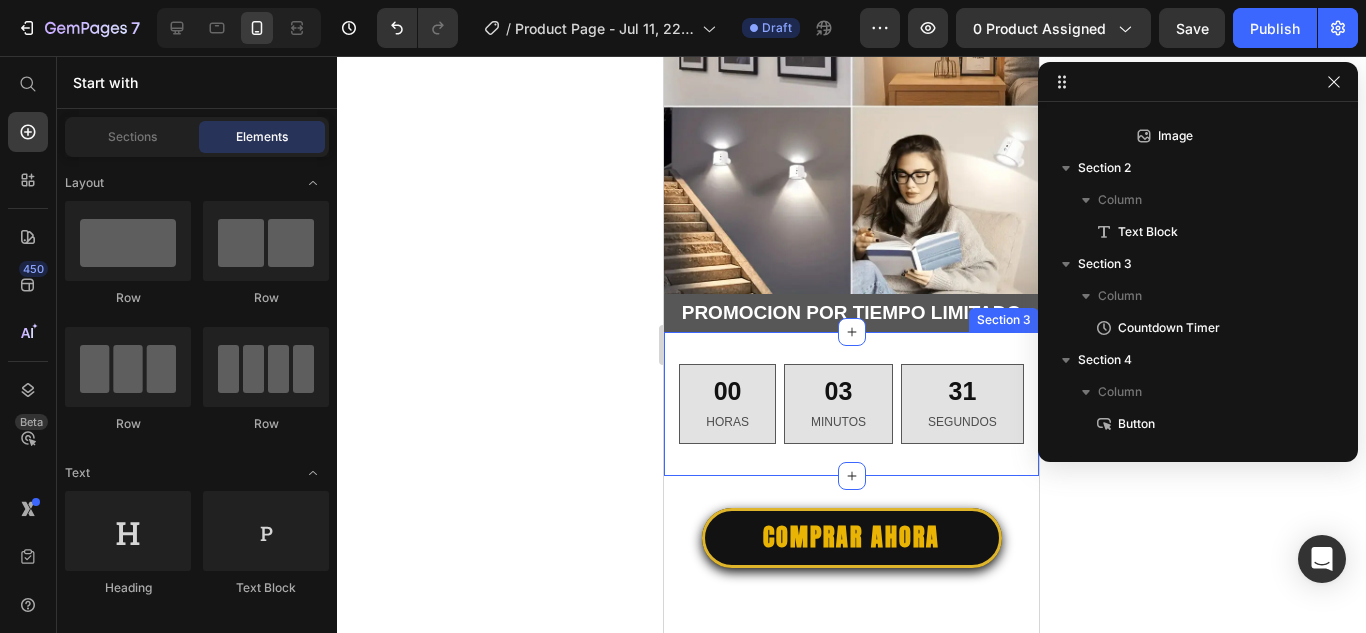 scroll, scrollTop: 1208, scrollLeft: 0, axis: vertical 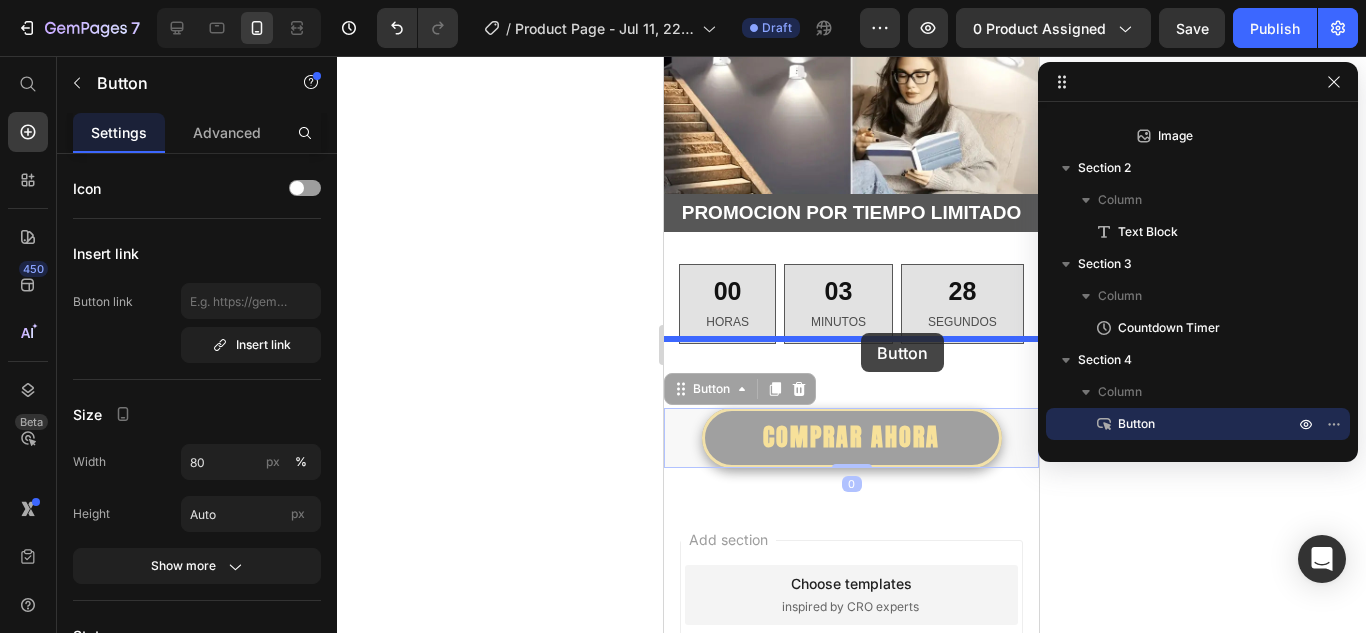 drag, startPoint x: 865, startPoint y: 423, endPoint x: 861, endPoint y: 333, distance: 90.088844 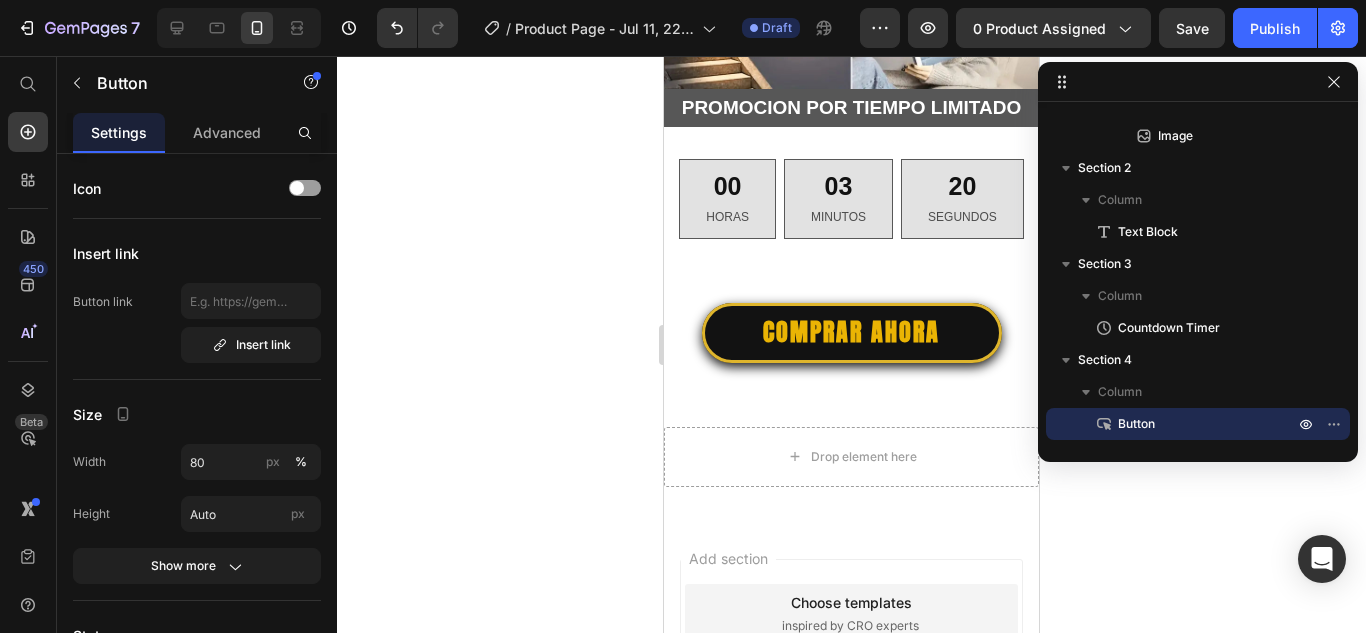 scroll, scrollTop: 1308, scrollLeft: 0, axis: vertical 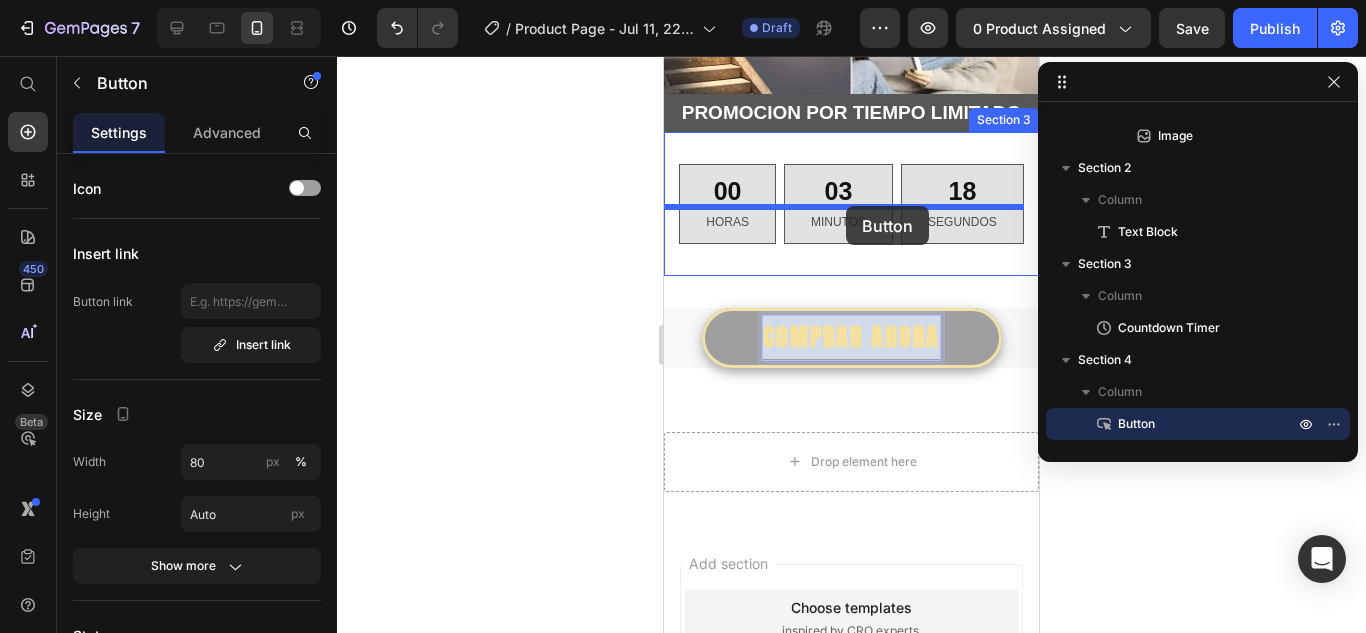 drag, startPoint x: 851, startPoint y: 300, endPoint x: 846, endPoint y: 206, distance: 94.13288 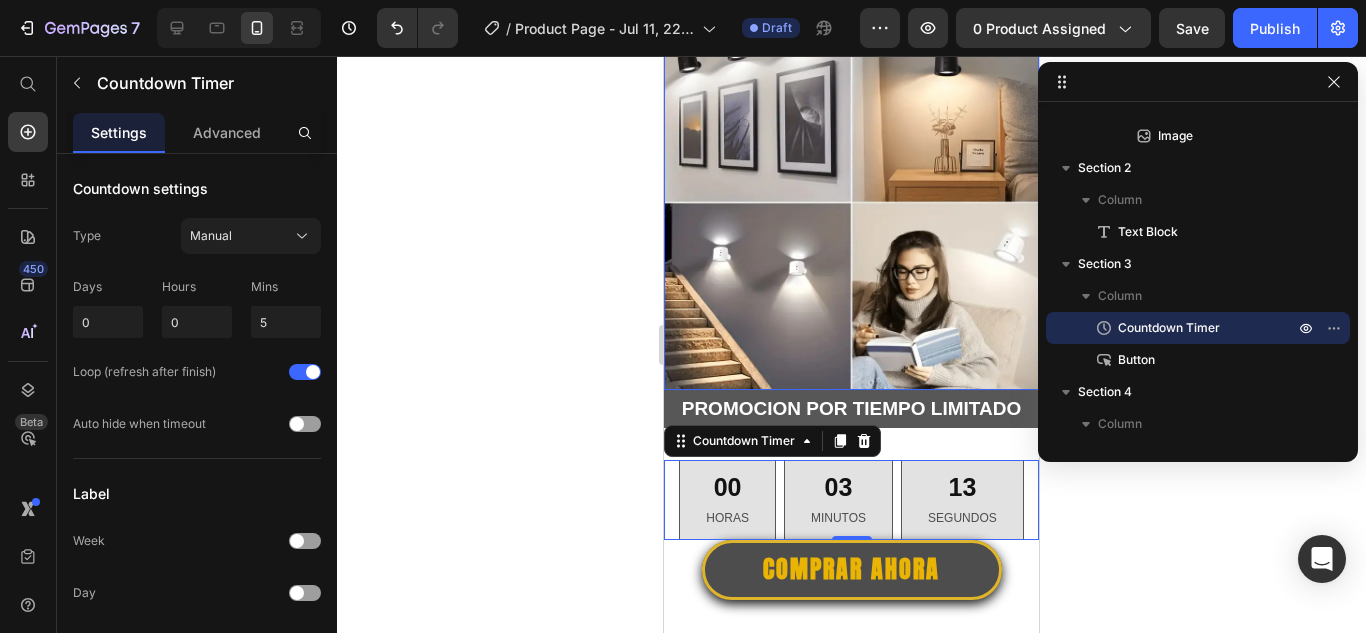 scroll, scrollTop: 1008, scrollLeft: 0, axis: vertical 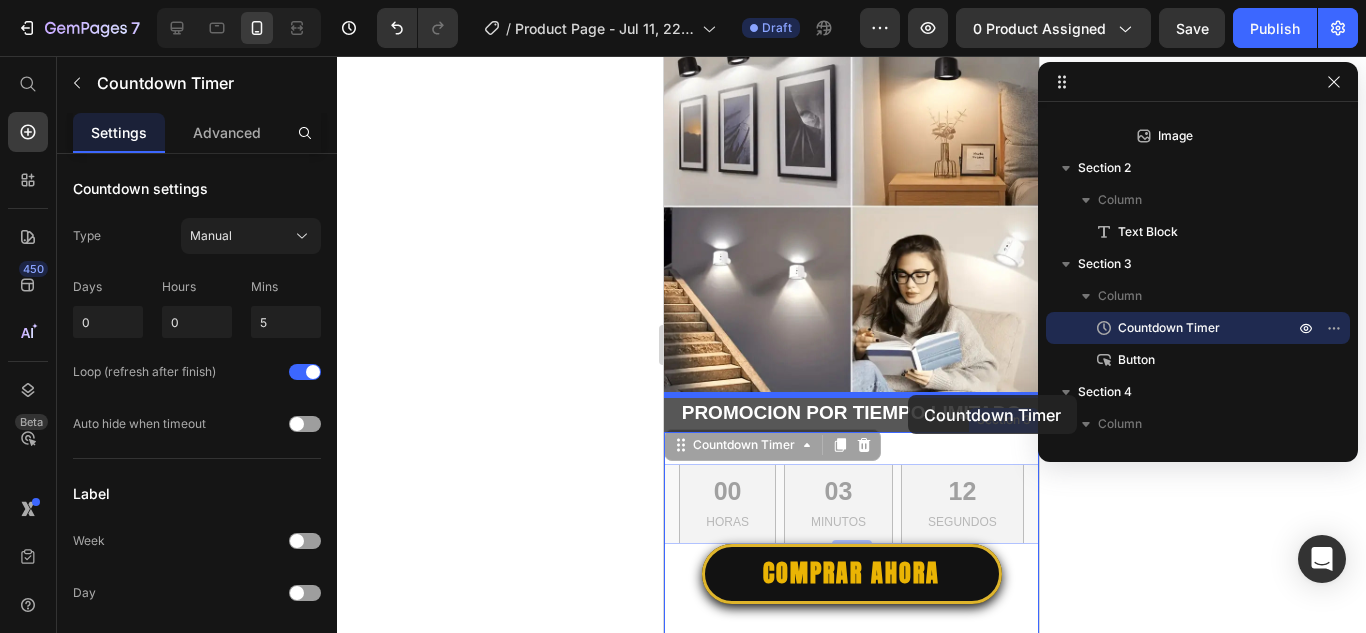 drag, startPoint x: 898, startPoint y: 453, endPoint x: 908, endPoint y: 395, distance: 58.855755 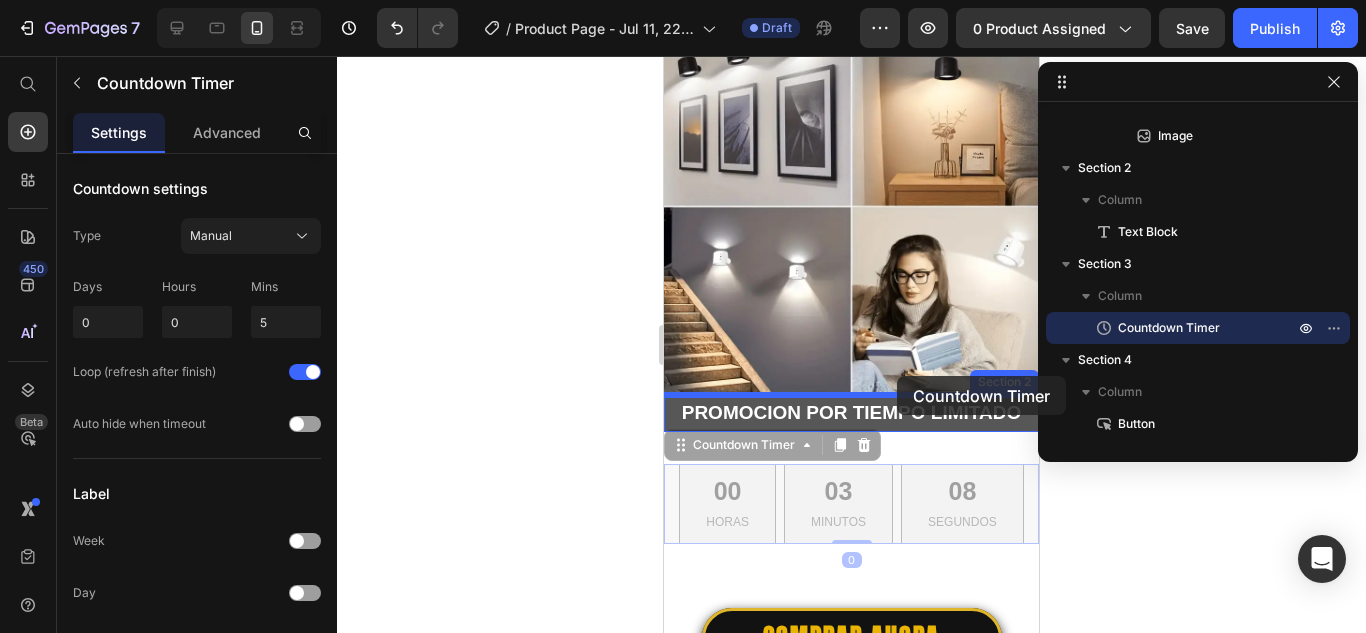 drag, startPoint x: 846, startPoint y: 479, endPoint x: 897, endPoint y: 376, distance: 114.93476 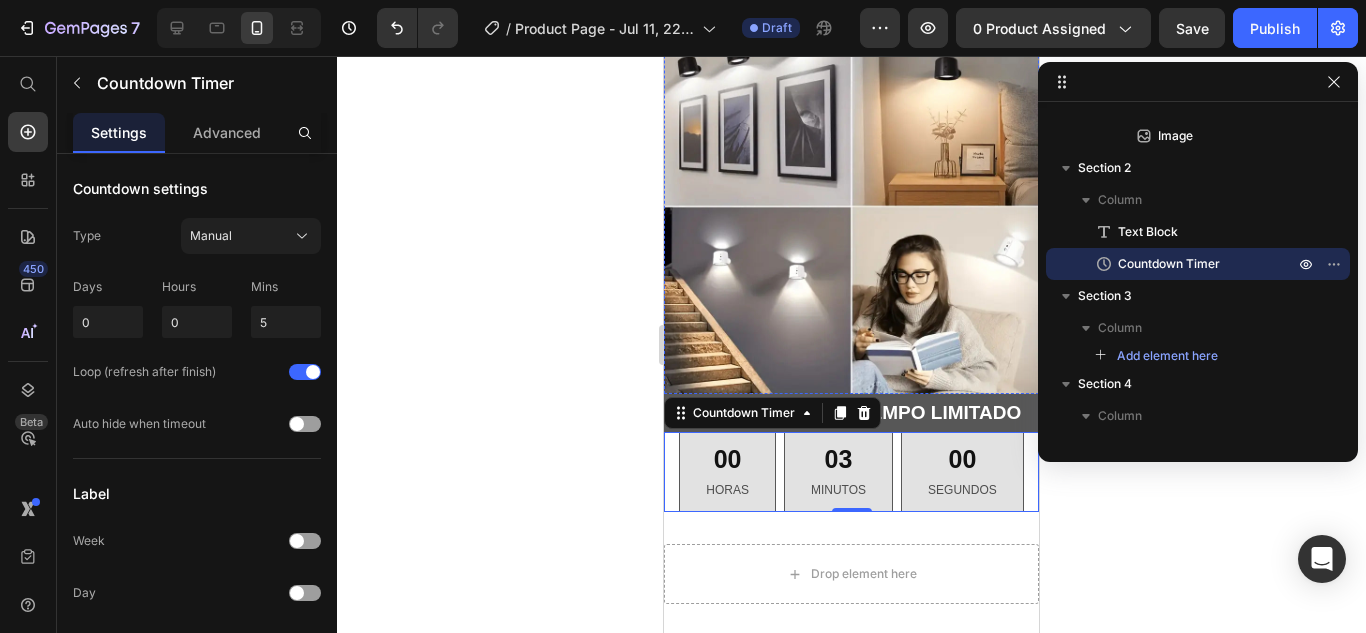 scroll, scrollTop: 1108, scrollLeft: 0, axis: vertical 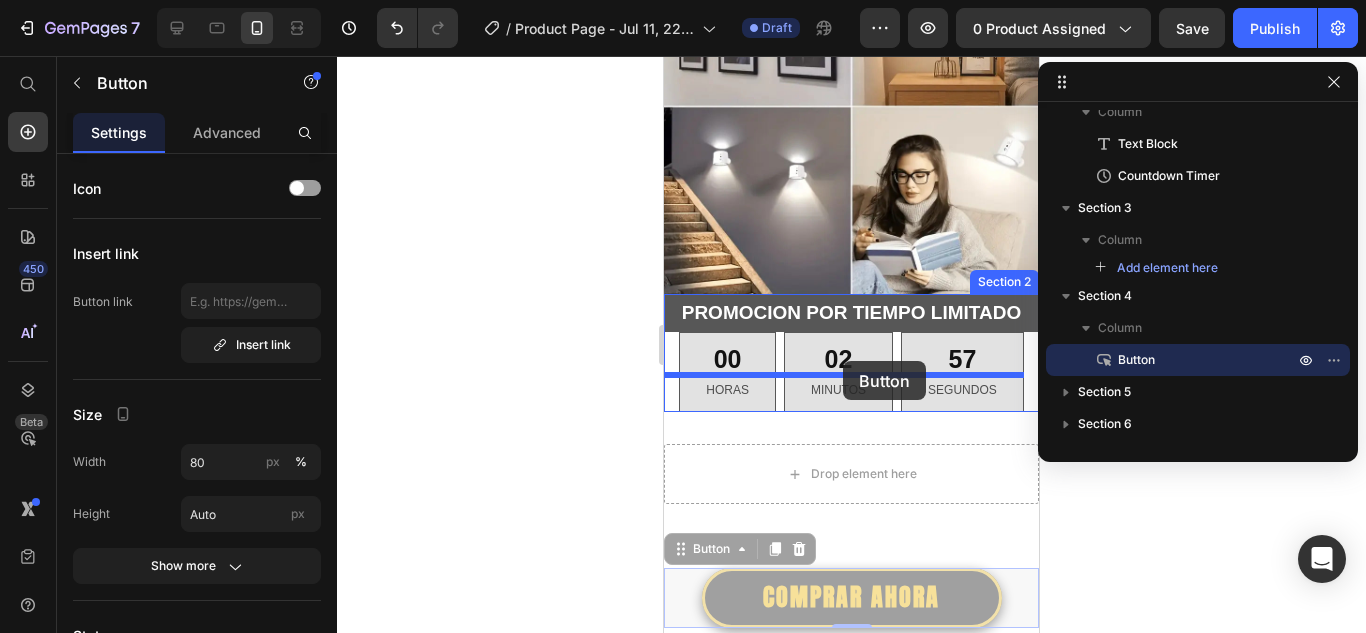 drag, startPoint x: 892, startPoint y: 554, endPoint x: 843, endPoint y: 361, distance: 199.12308 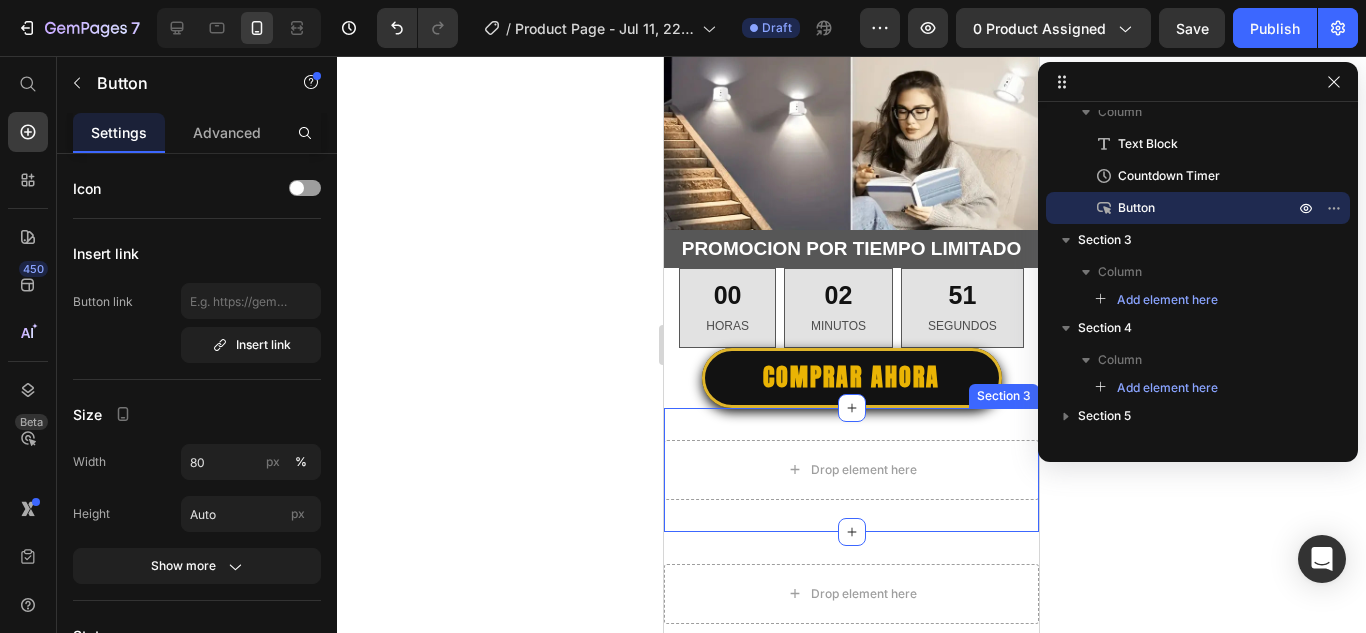 scroll, scrollTop: 1208, scrollLeft: 0, axis: vertical 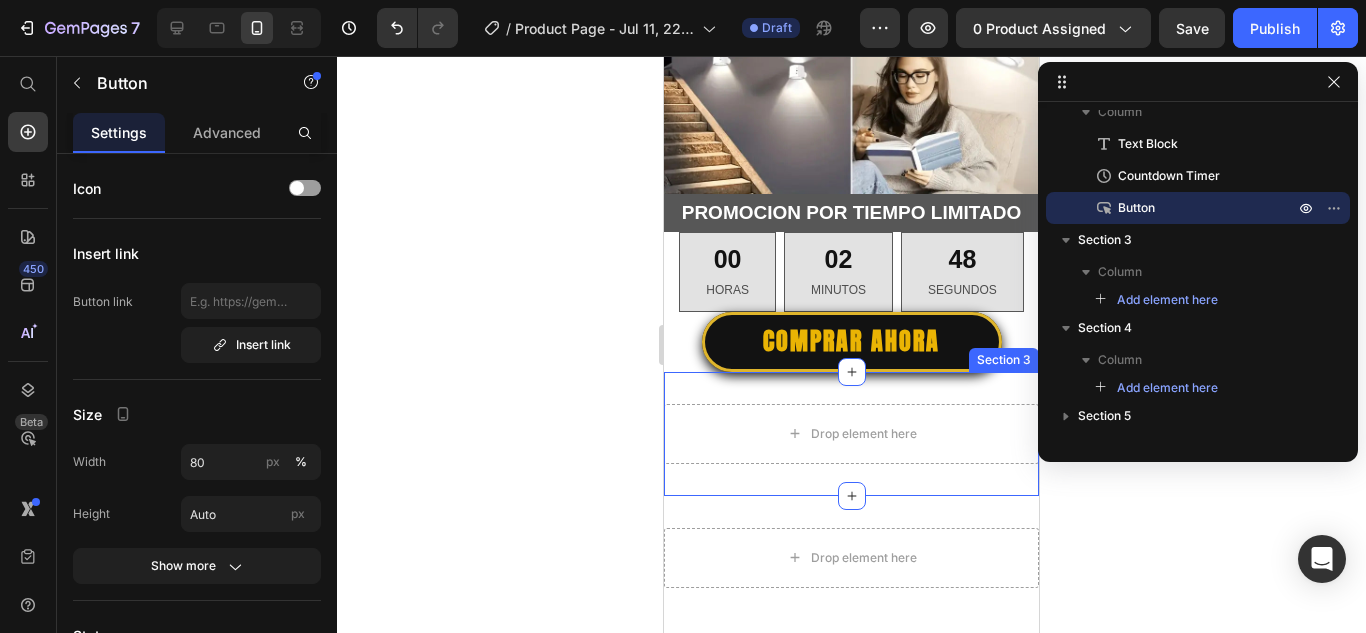 click on "Drop element here Section 3" at bounding box center [851, 434] 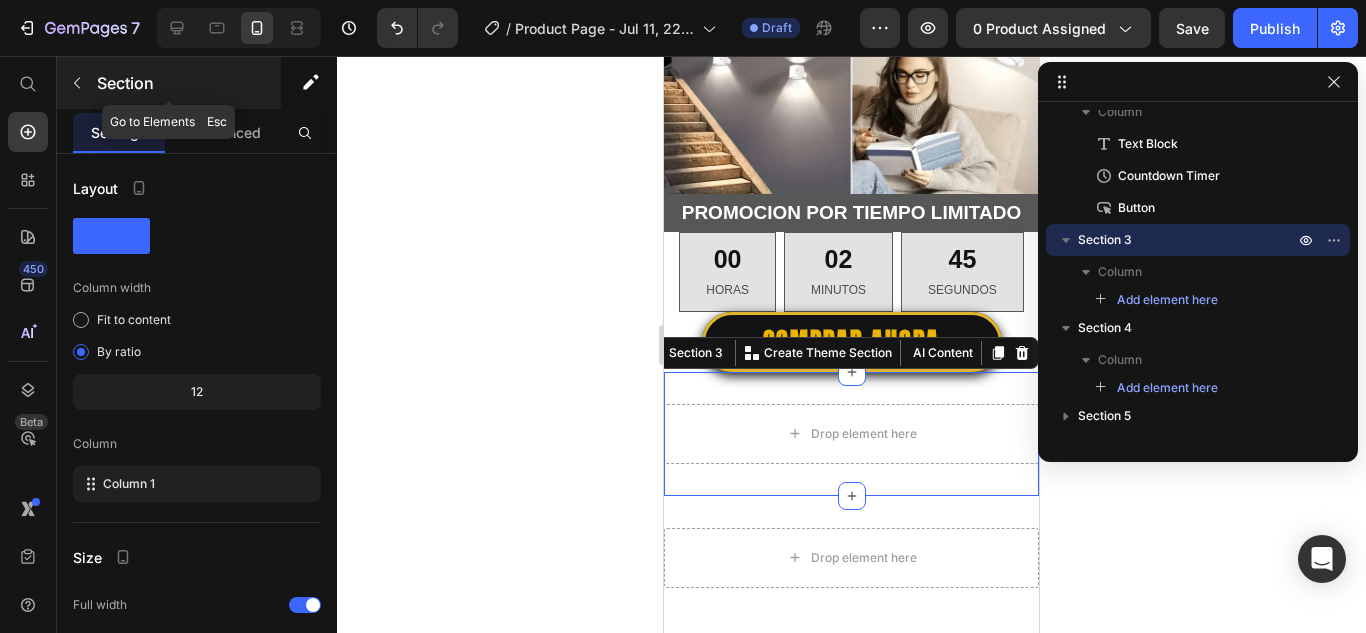 click on "Section" at bounding box center [187, 83] 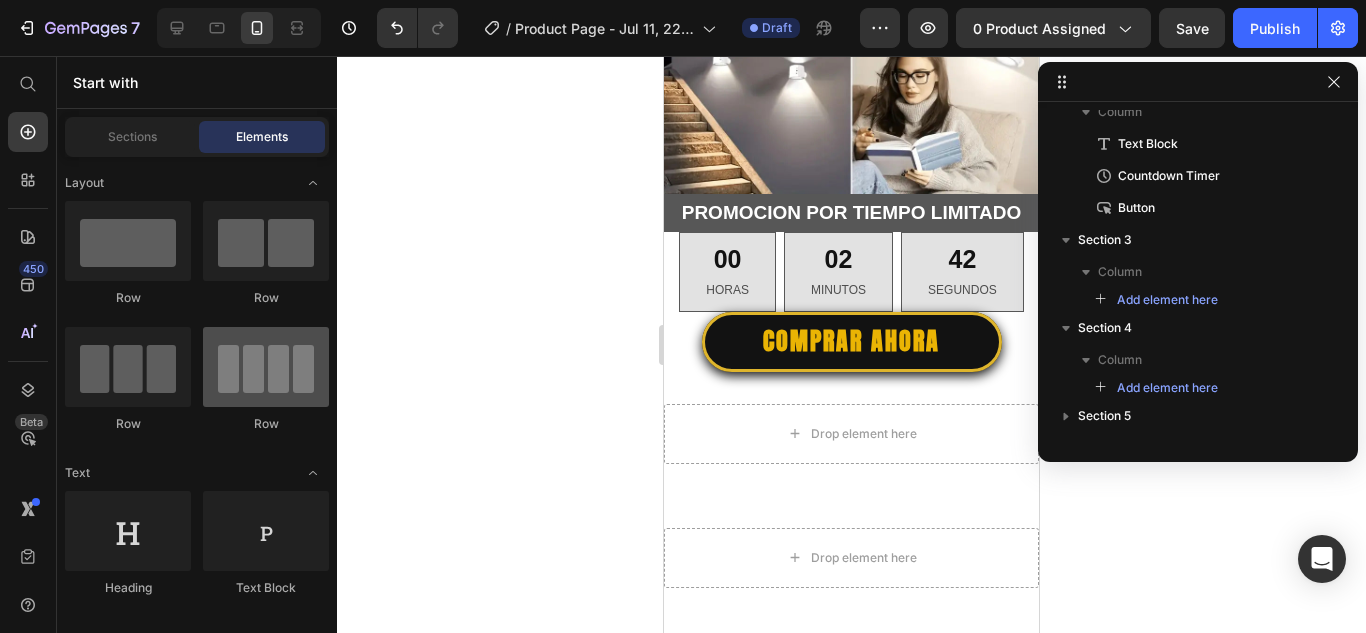 scroll, scrollTop: 100, scrollLeft: 0, axis: vertical 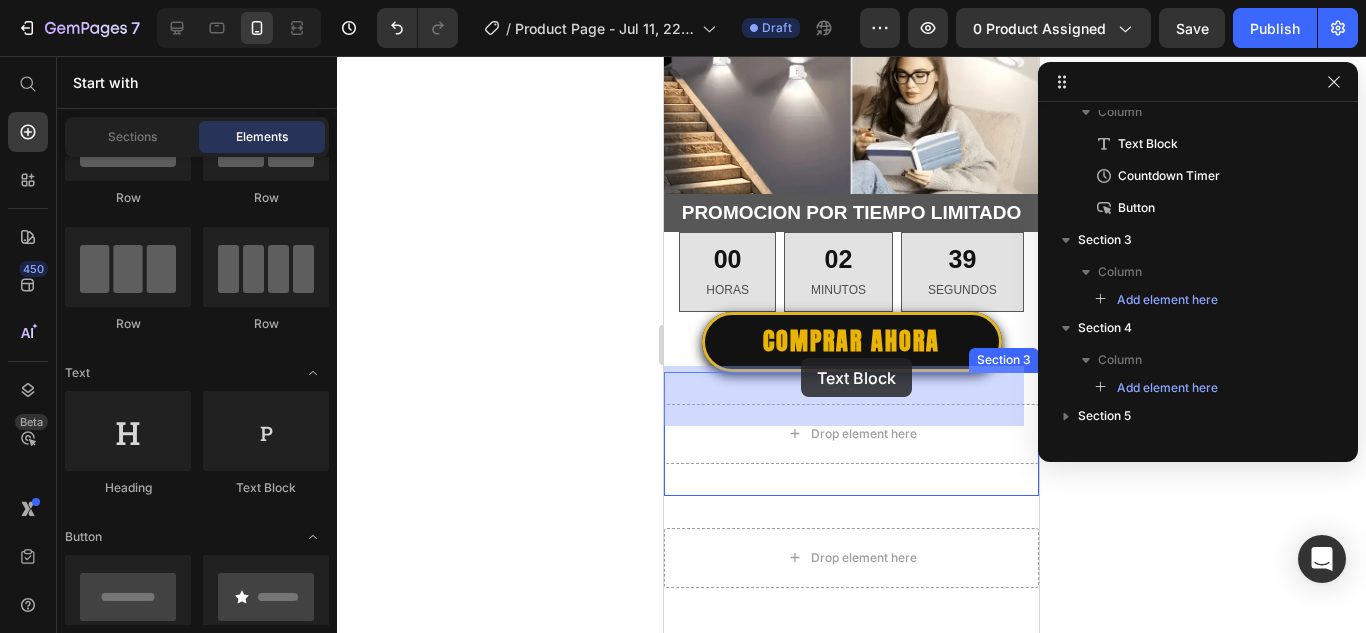 drag, startPoint x: 936, startPoint y: 514, endPoint x: 801, endPoint y: 358, distance: 206.30318 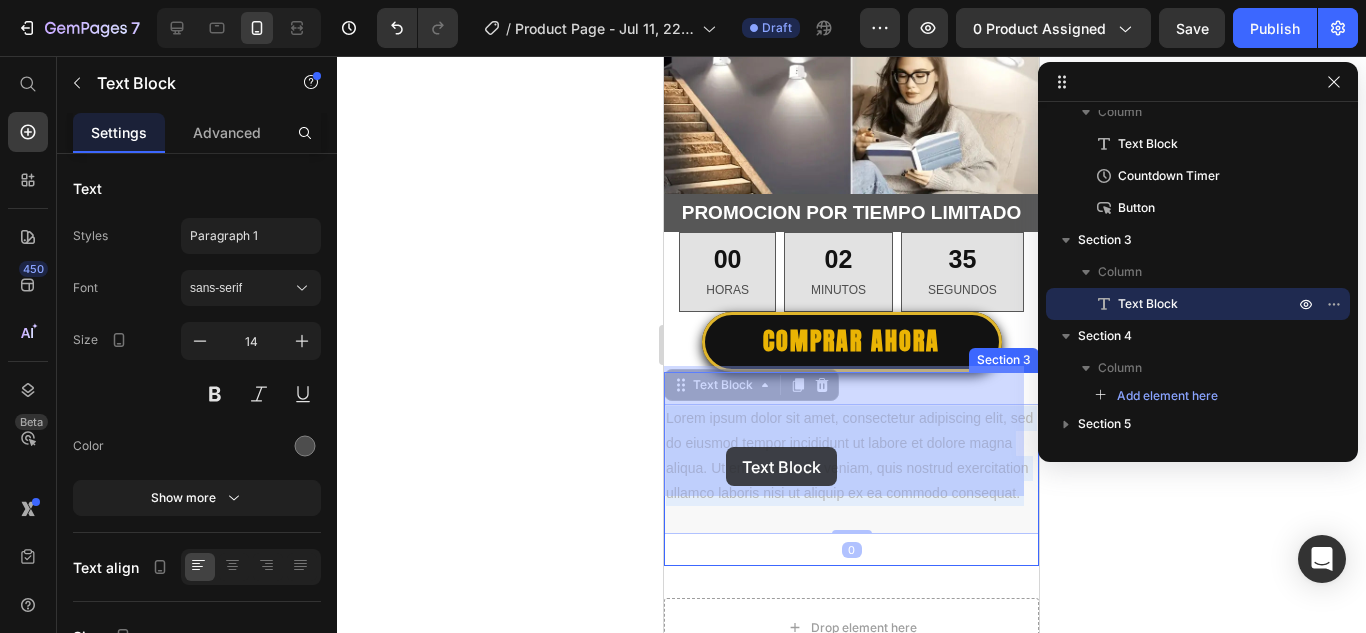 drag, startPoint x: 859, startPoint y: 475, endPoint x: 726, endPoint y: 447, distance: 135.91542 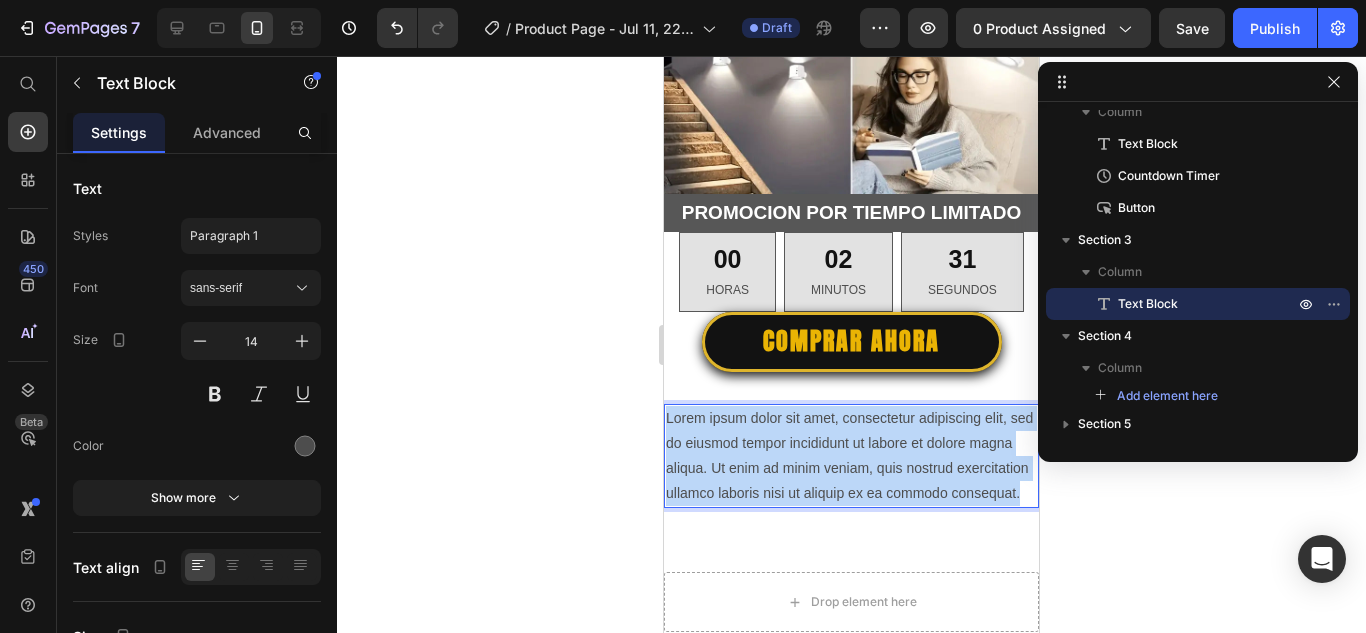 drag, startPoint x: 801, startPoint y: 481, endPoint x: 667, endPoint y: 386, distance: 164.25894 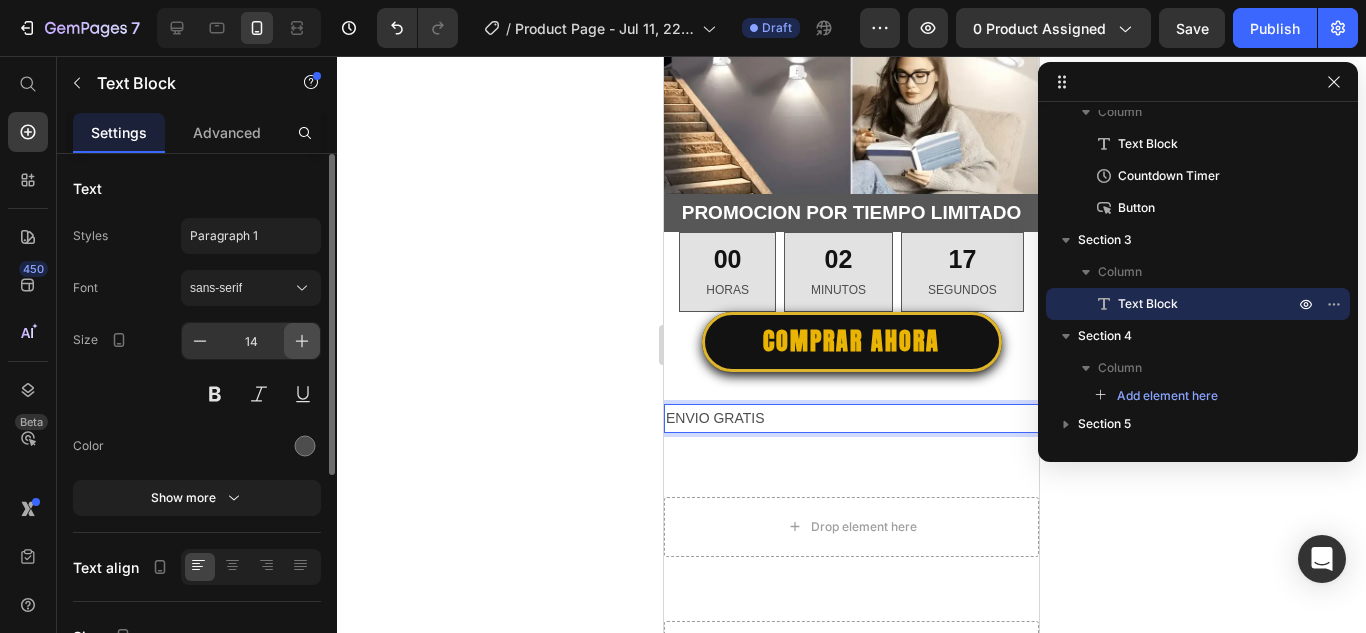 click 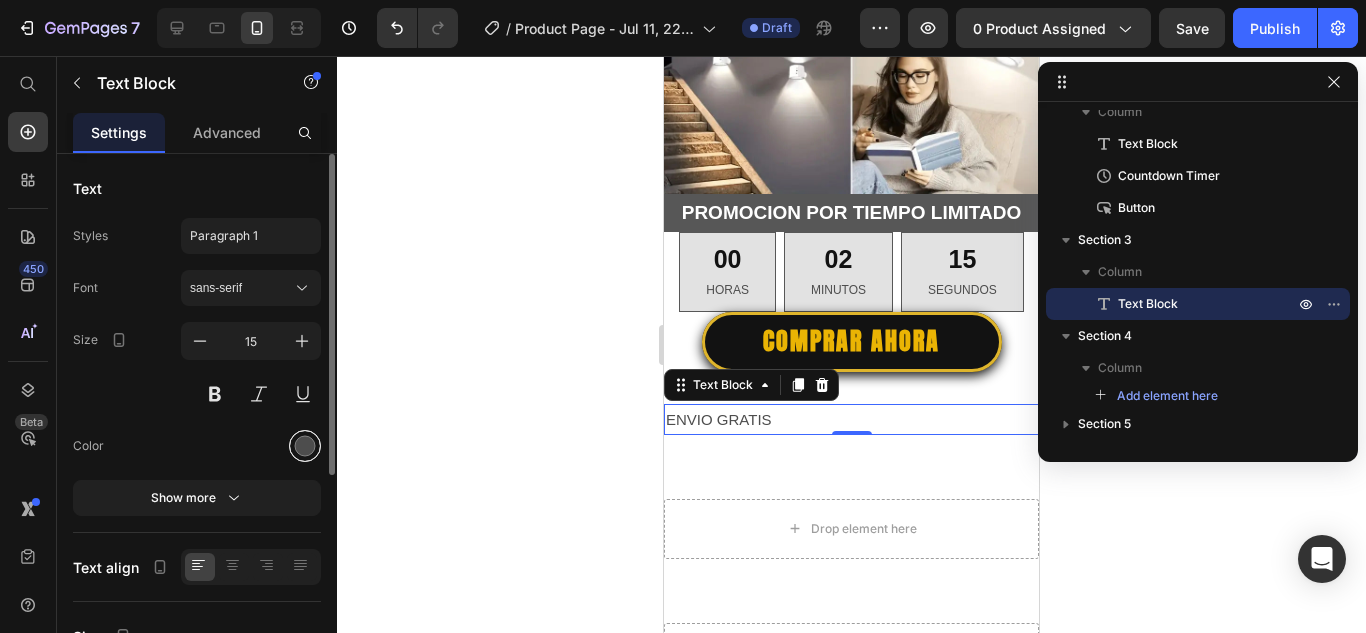 scroll, scrollTop: 100, scrollLeft: 0, axis: vertical 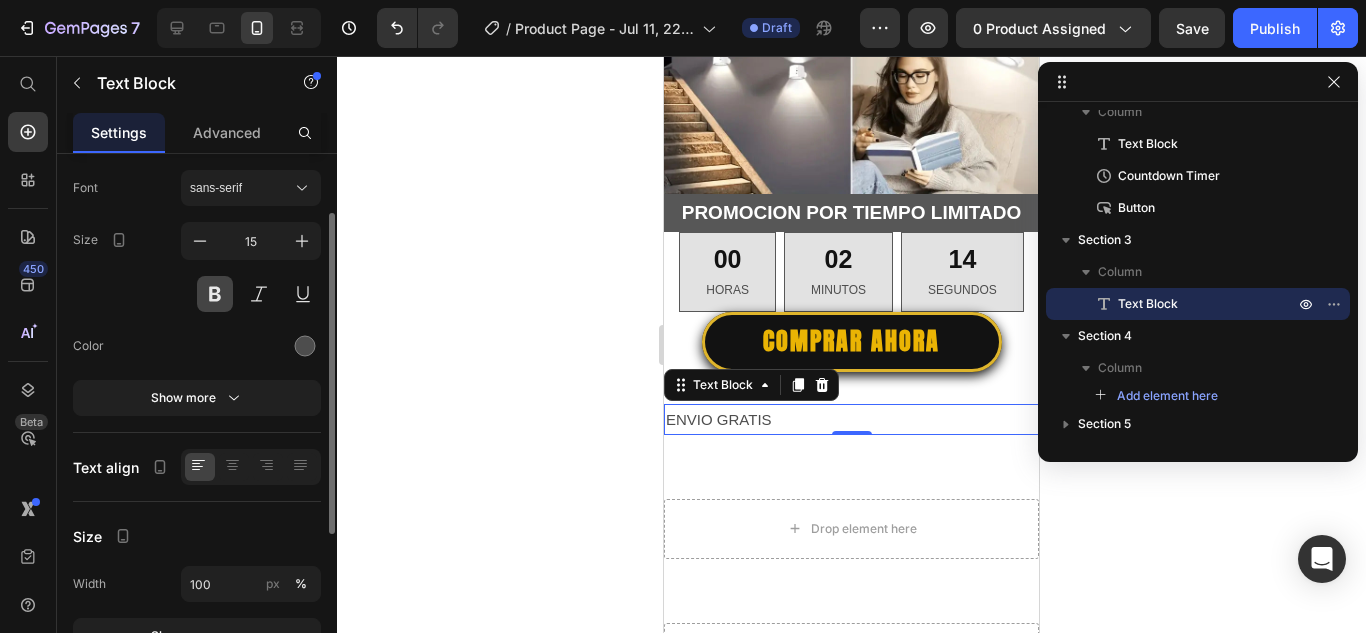 click at bounding box center (215, 294) 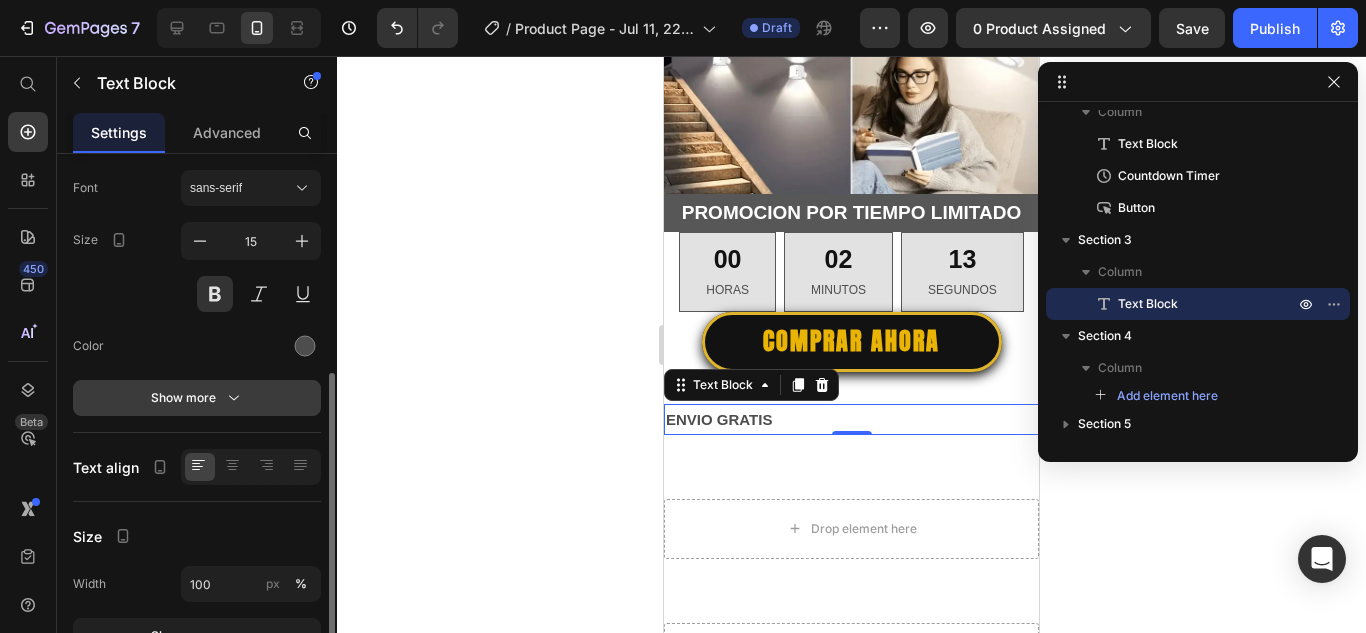 scroll, scrollTop: 200, scrollLeft: 0, axis: vertical 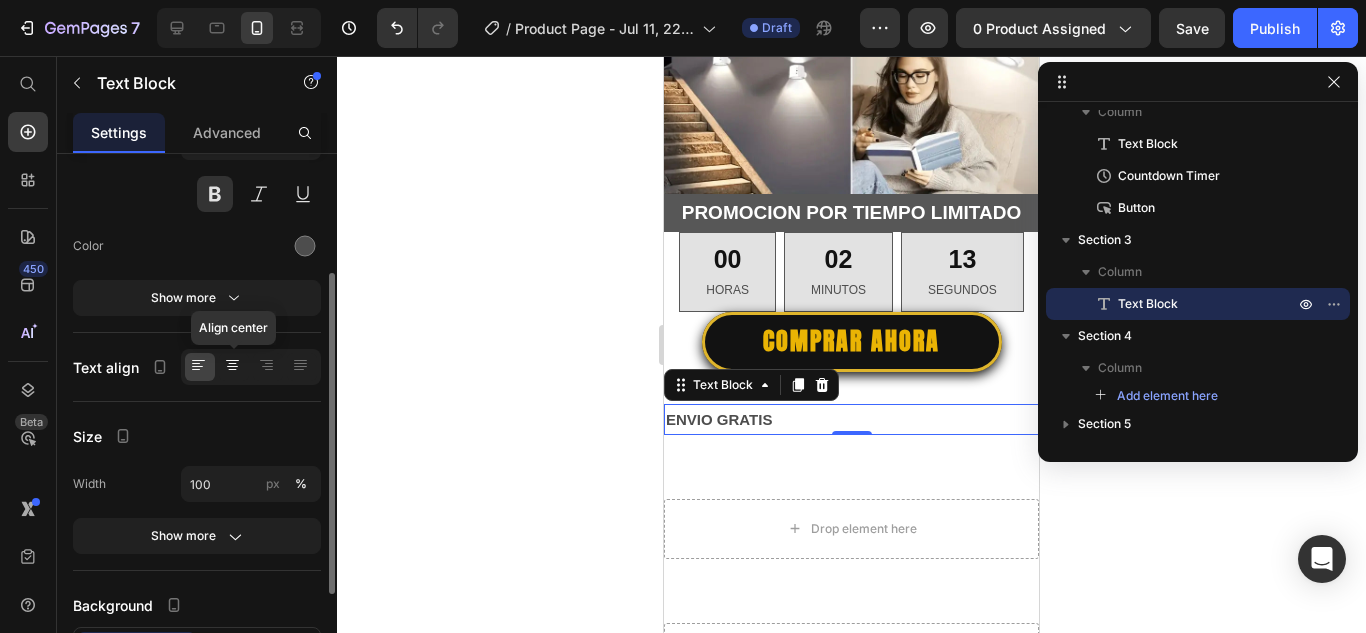 click 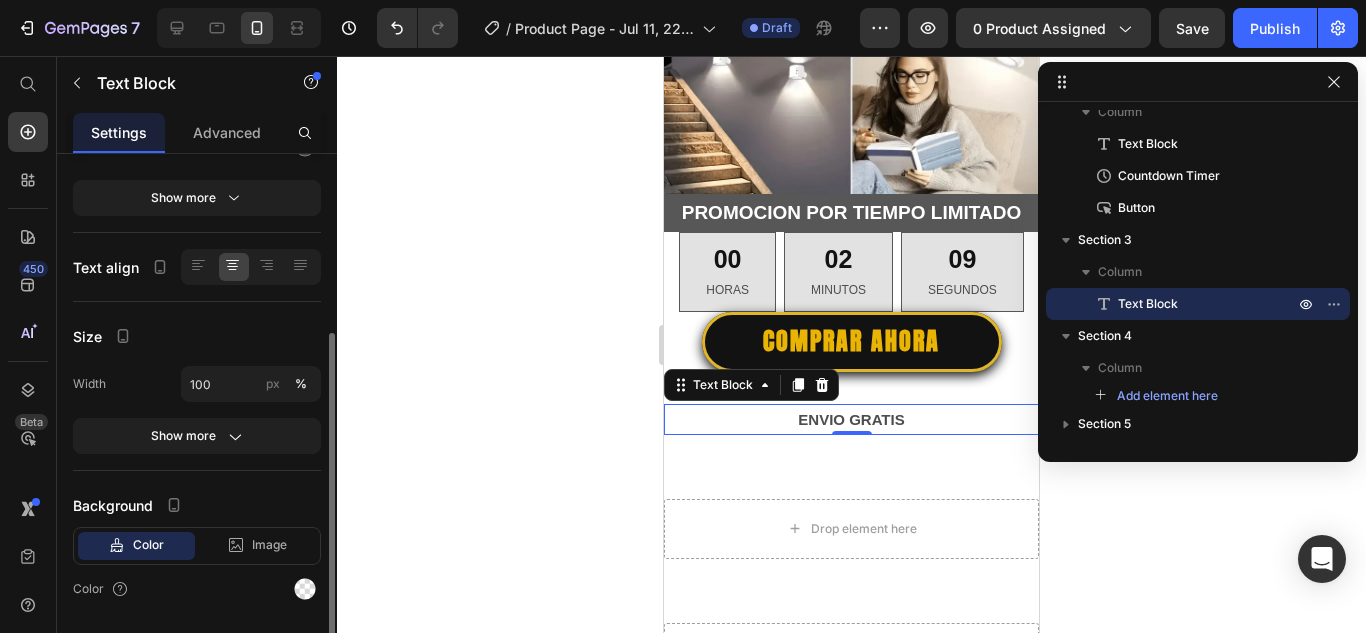 scroll, scrollTop: 359, scrollLeft: 0, axis: vertical 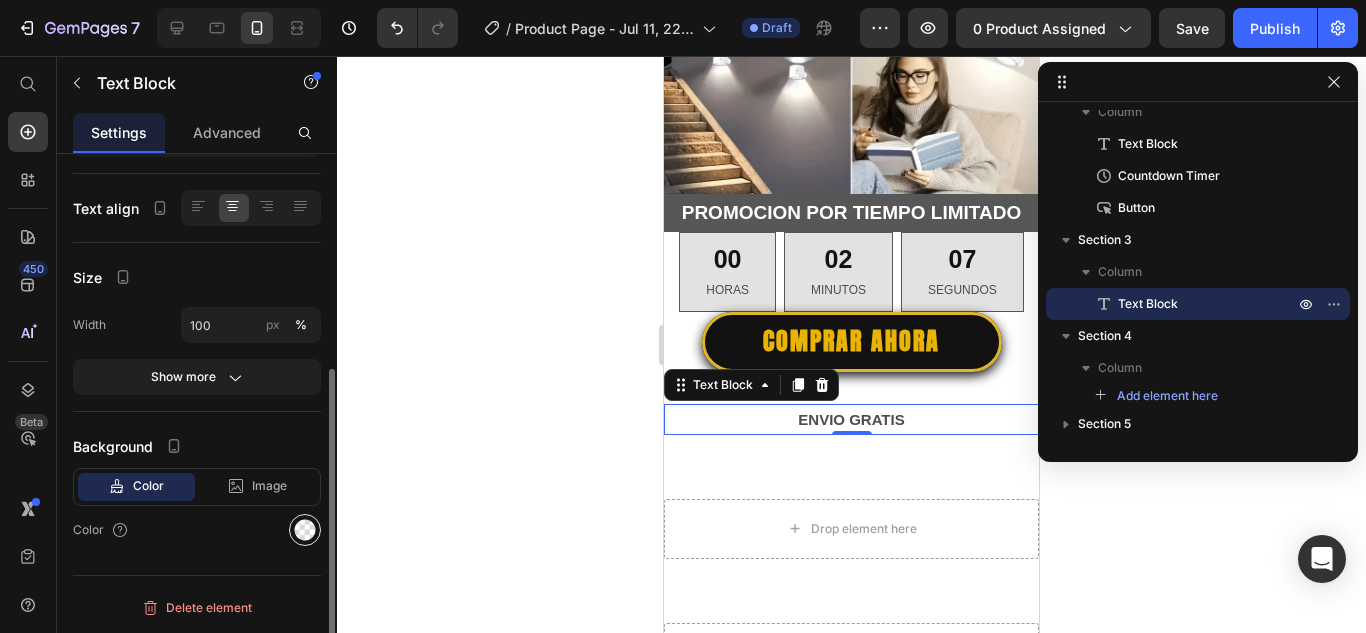 click at bounding box center [305, 530] 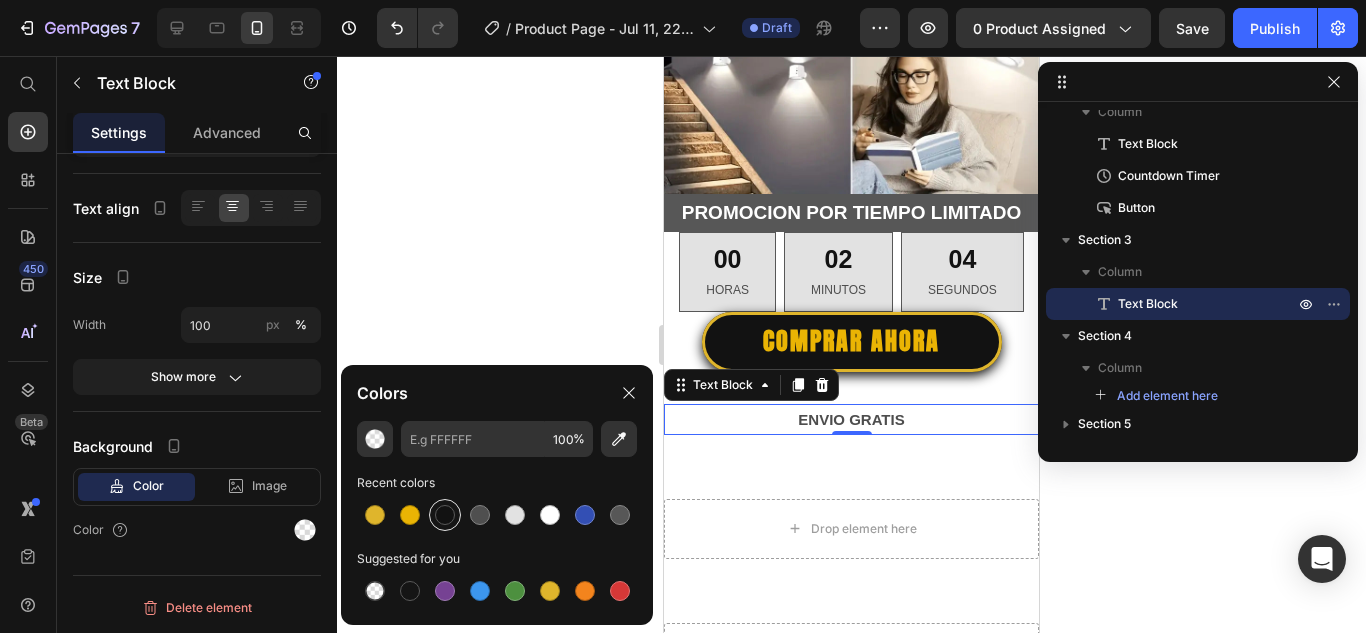 click at bounding box center (445, 515) 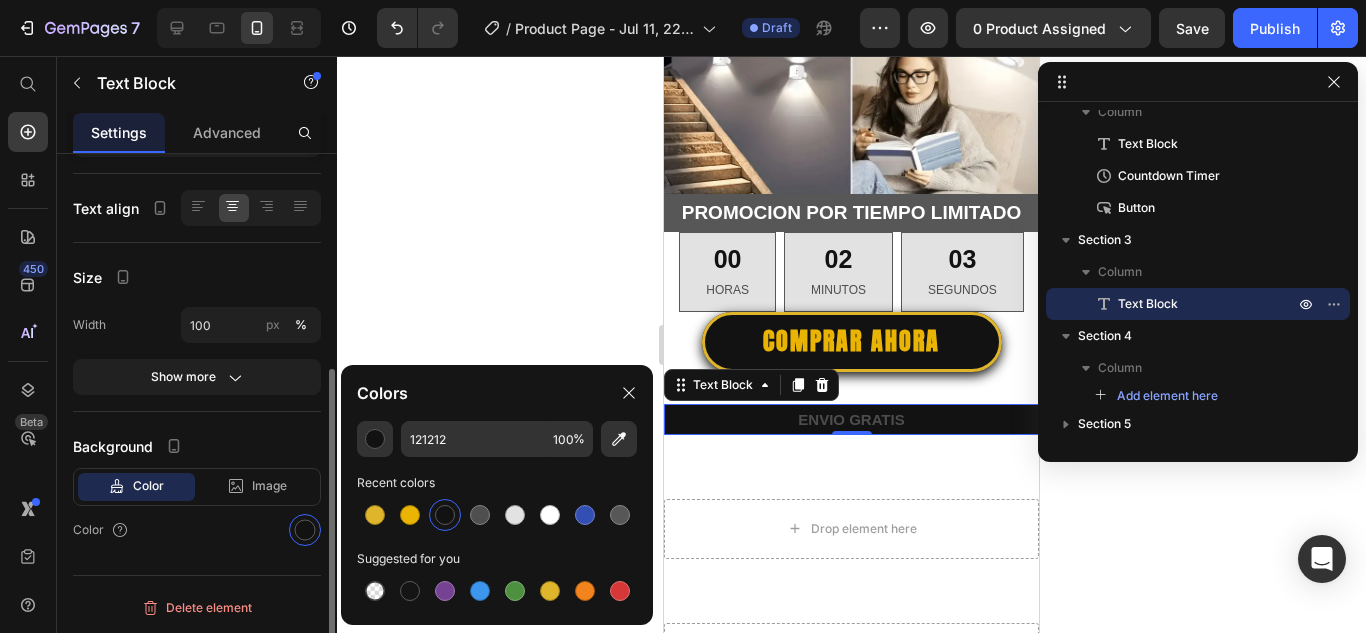 scroll, scrollTop: 159, scrollLeft: 0, axis: vertical 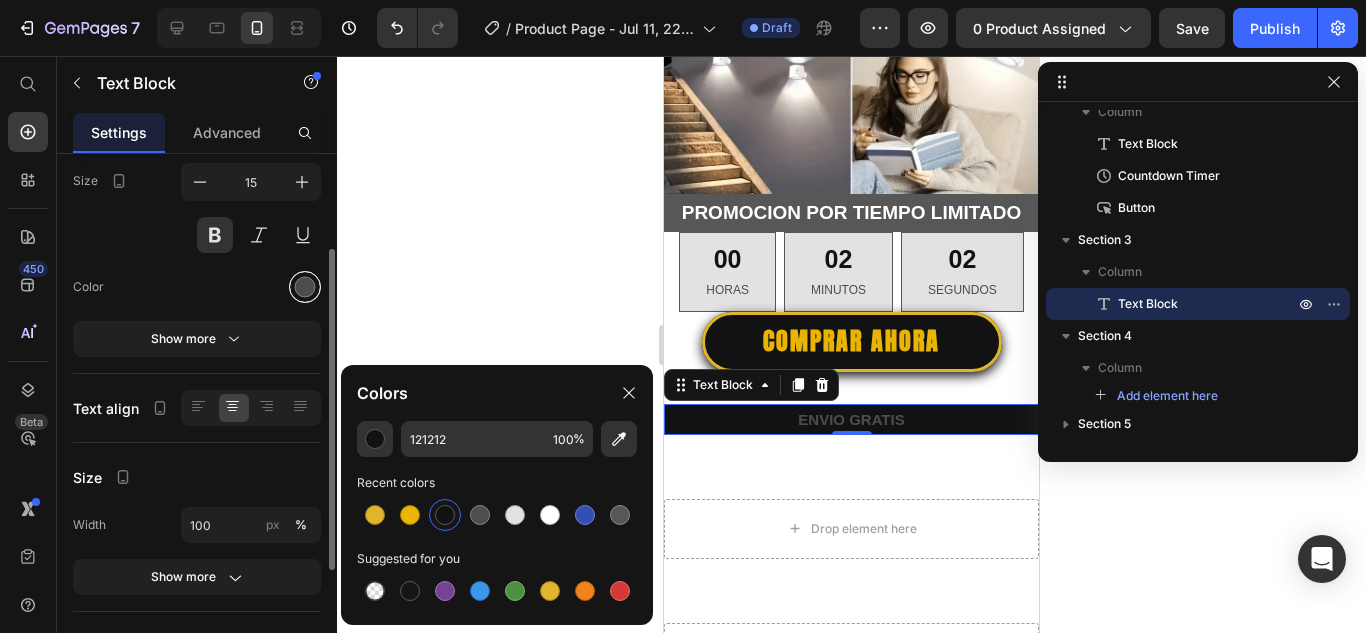 click at bounding box center (305, 287) 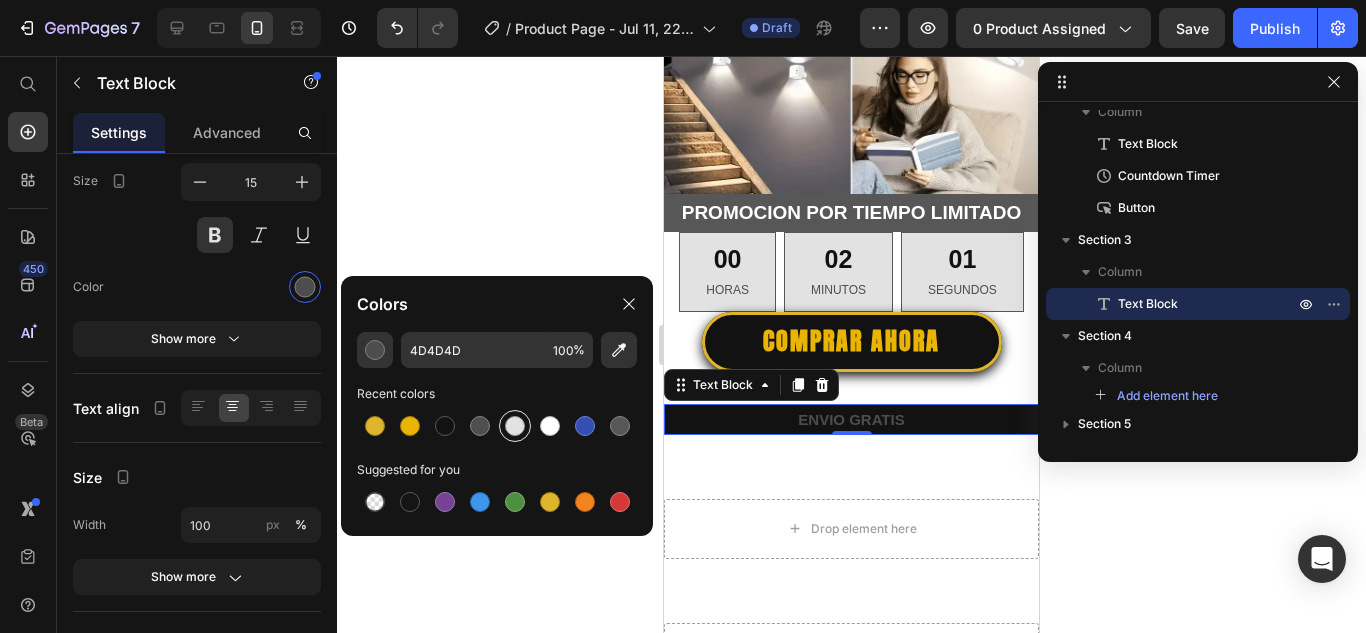 click at bounding box center [515, 426] 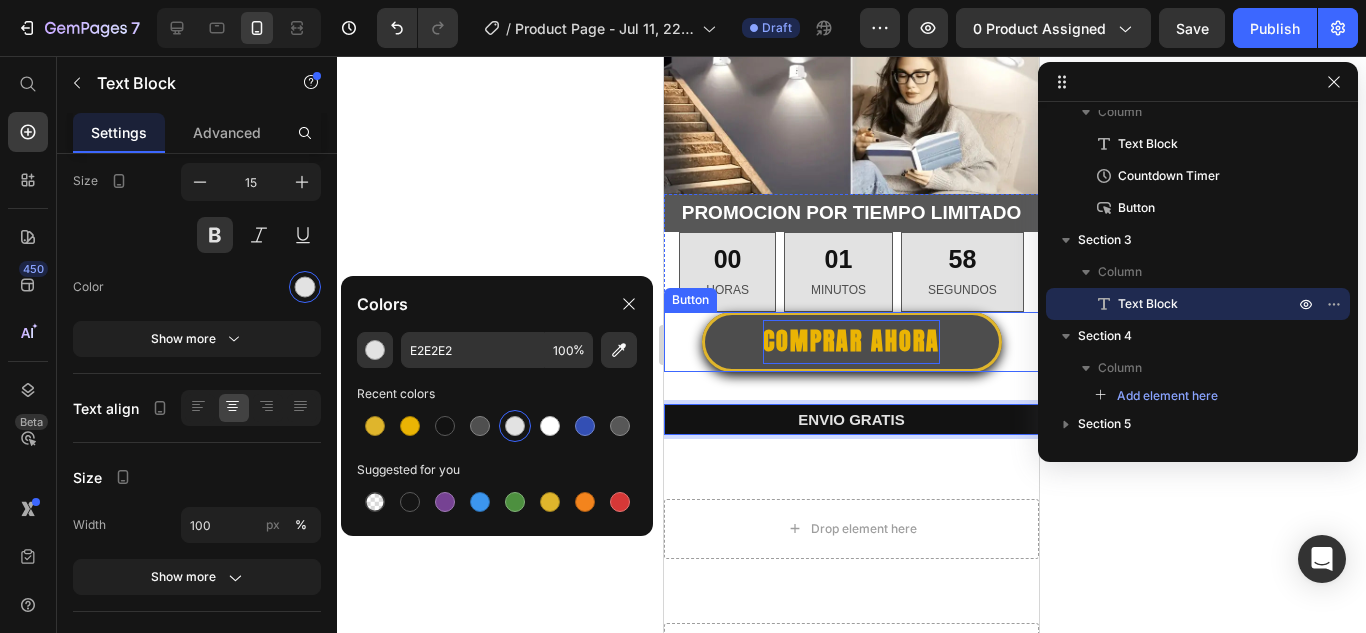 drag, startPoint x: 933, startPoint y: 382, endPoint x: 921, endPoint y: 317, distance: 66.09841 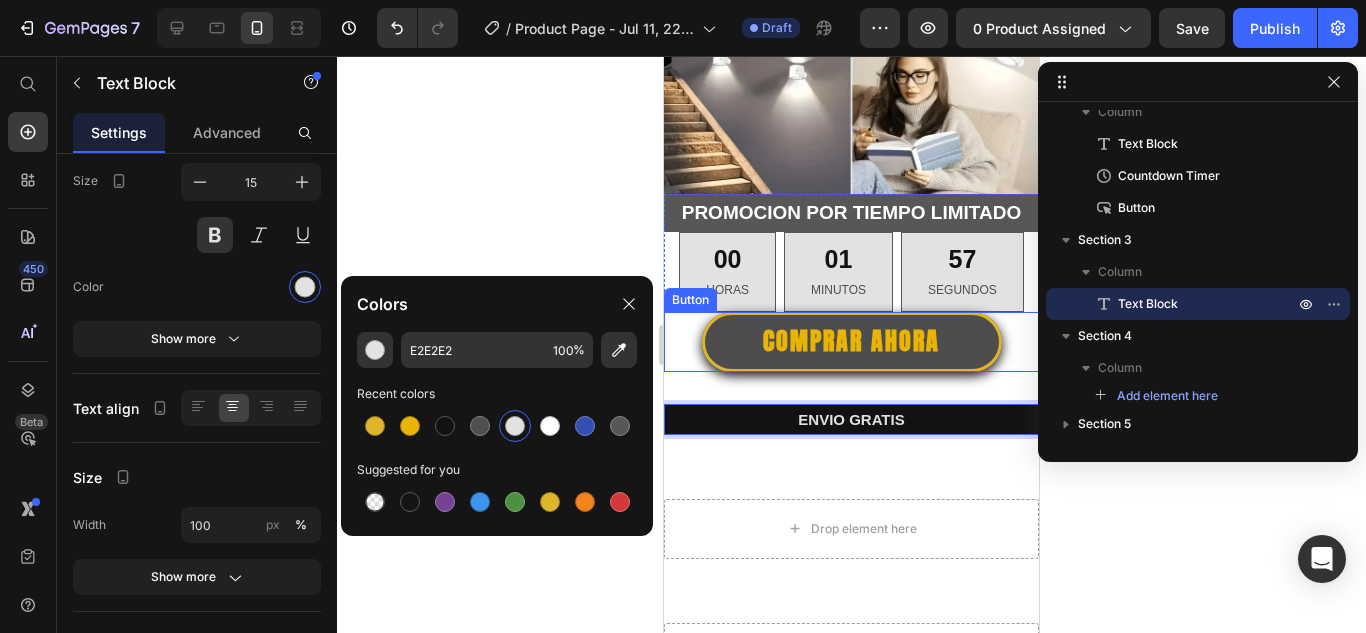 click on "comprar ahora" at bounding box center [852, 341] 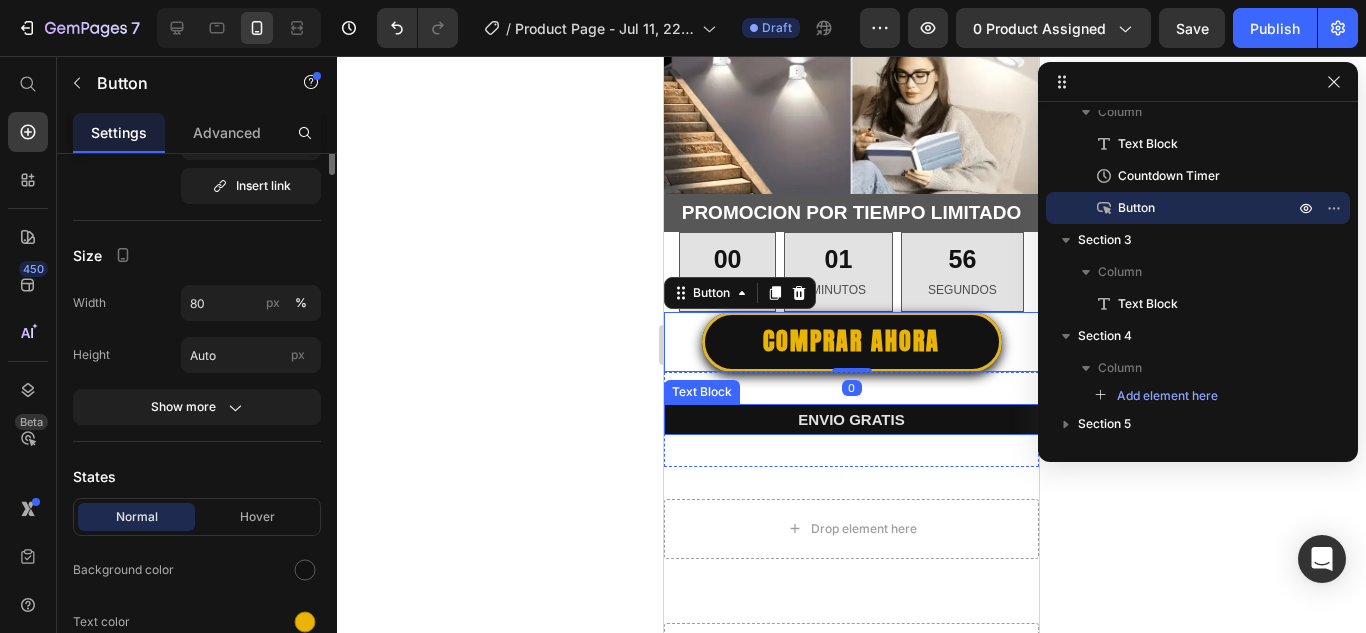 scroll, scrollTop: 0, scrollLeft: 0, axis: both 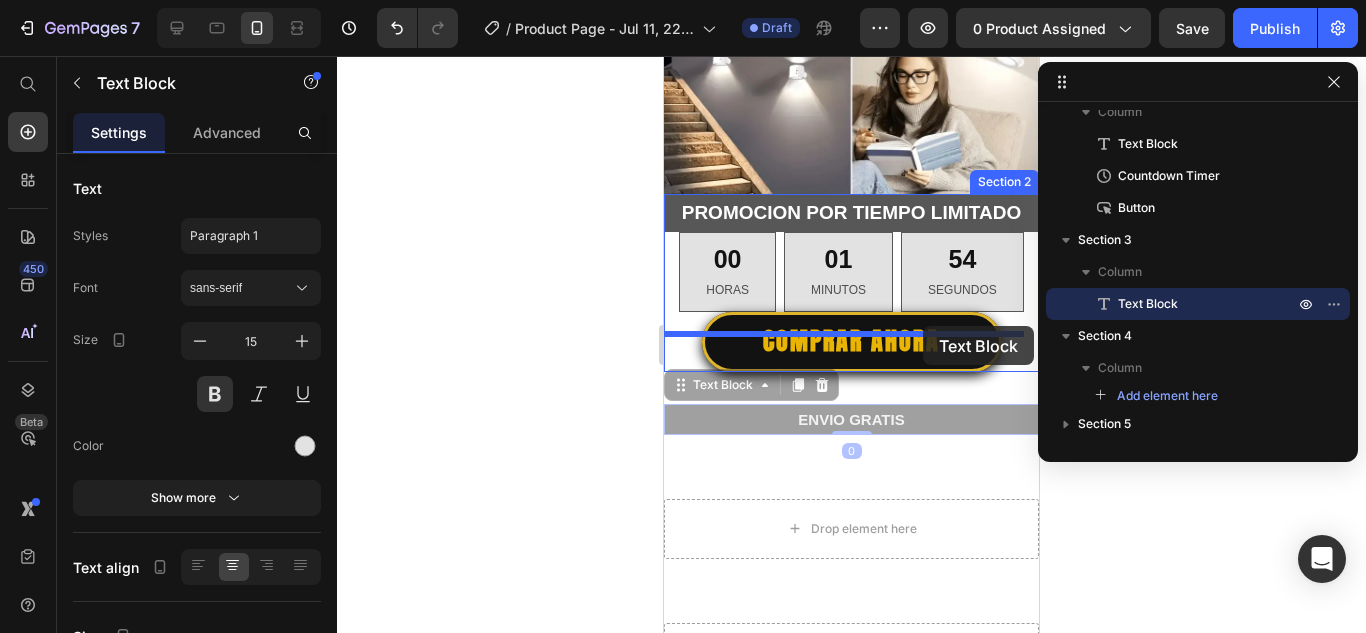drag, startPoint x: 913, startPoint y: 377, endPoint x: 923, endPoint y: 326, distance: 51.971146 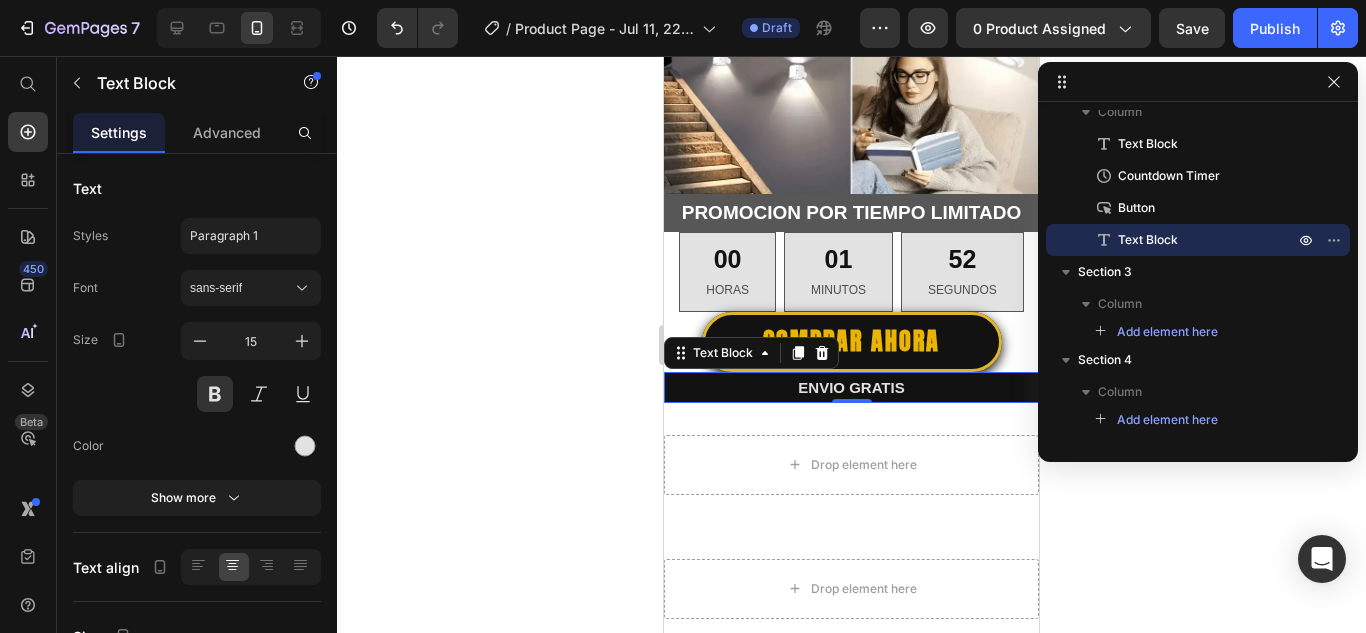 click 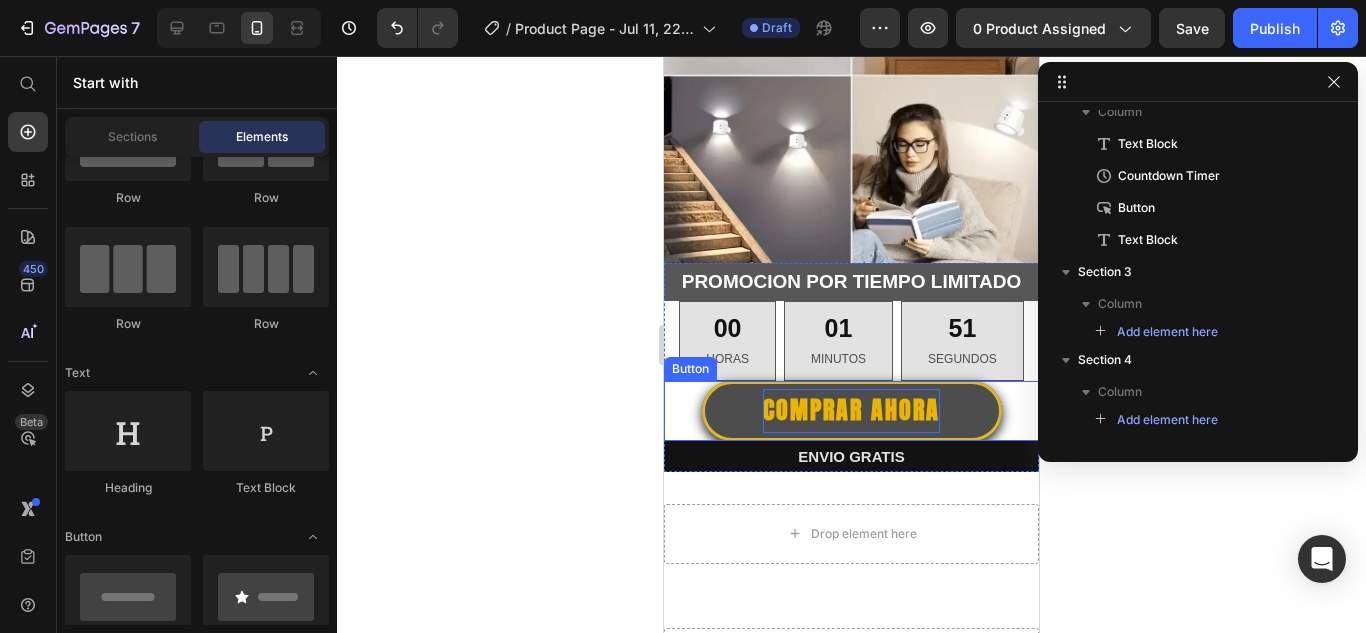 scroll, scrollTop: 1108, scrollLeft: 0, axis: vertical 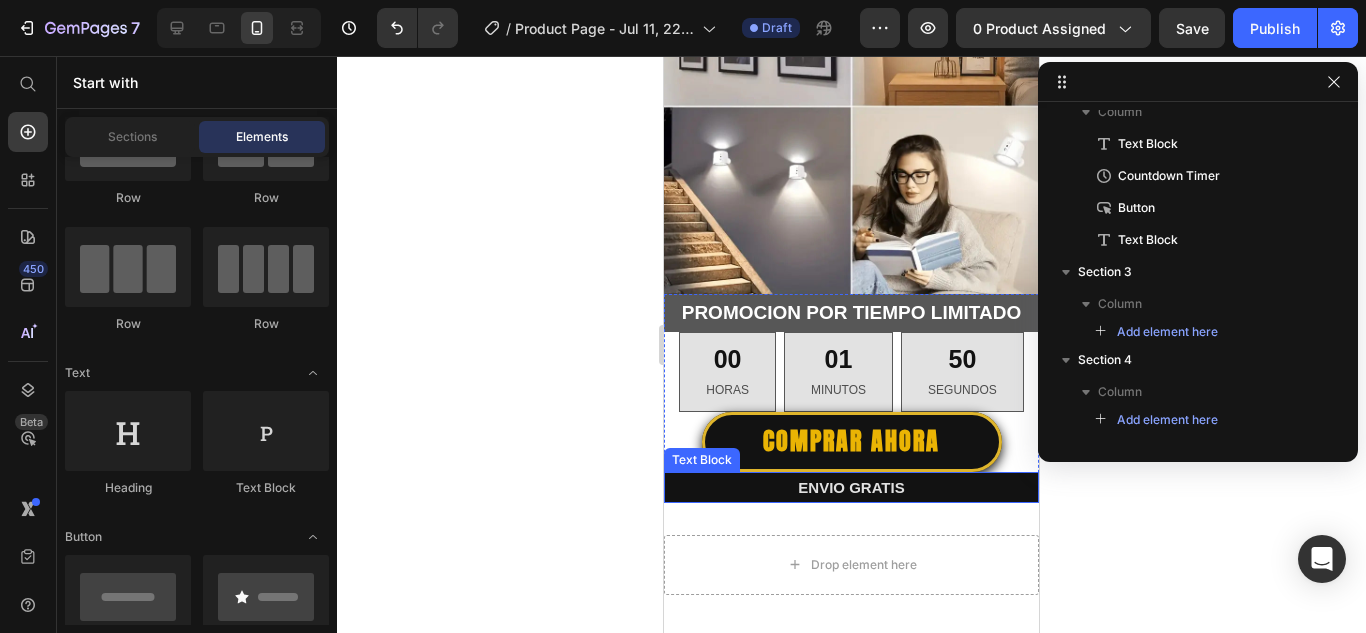 click on "ENVIO GRATIS" at bounding box center (851, 487) 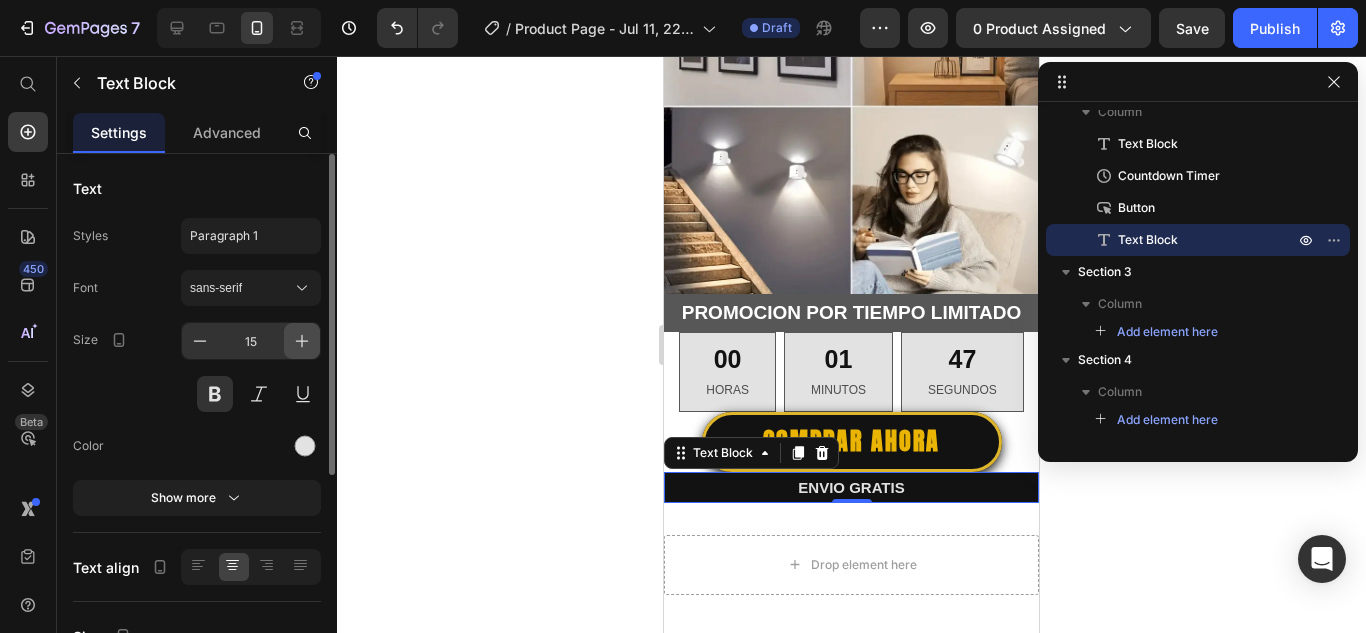 click 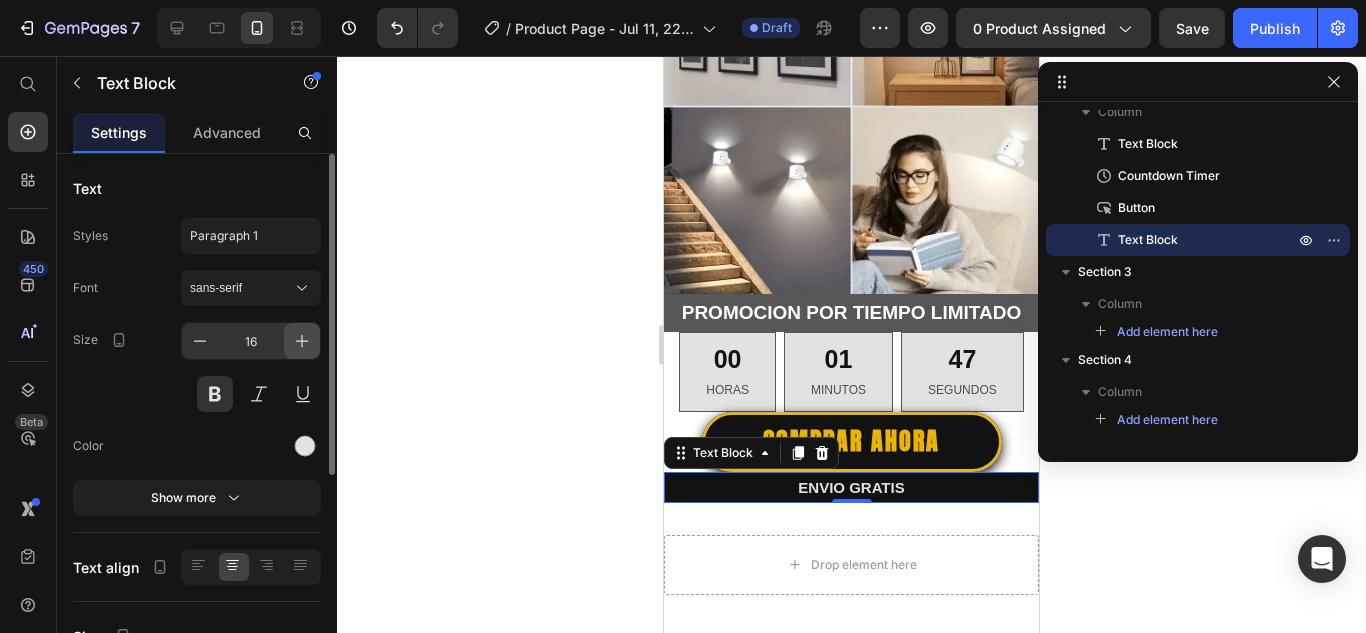 click 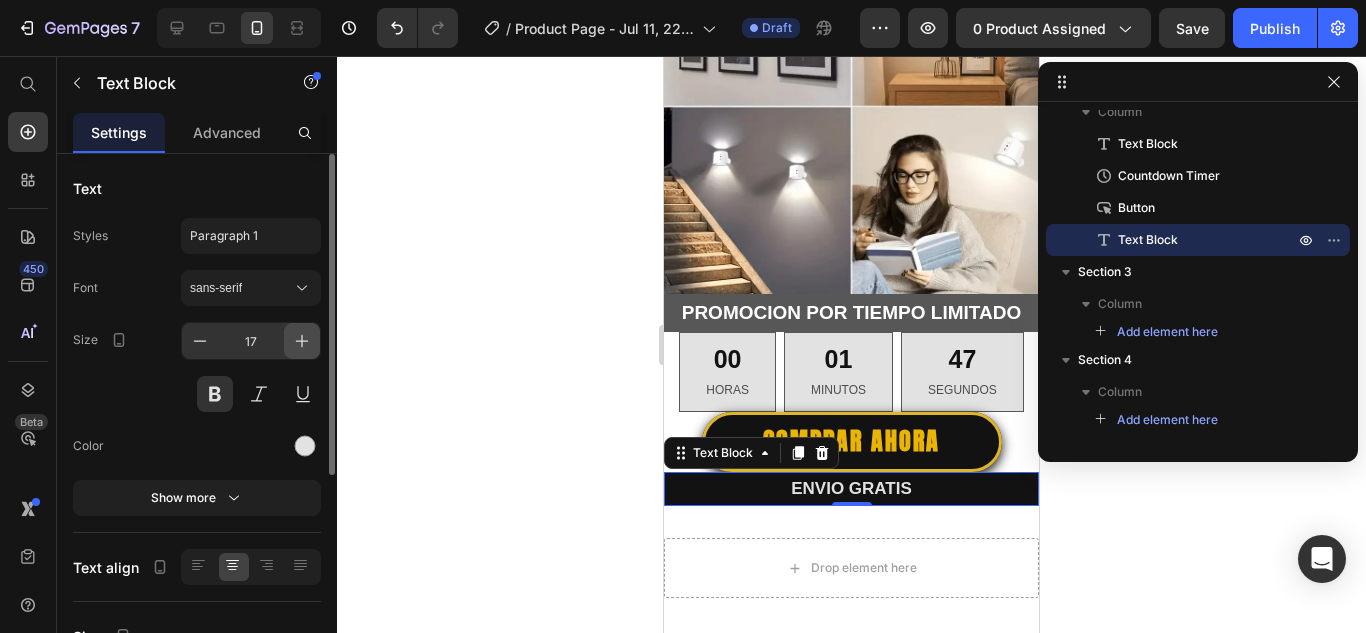 click 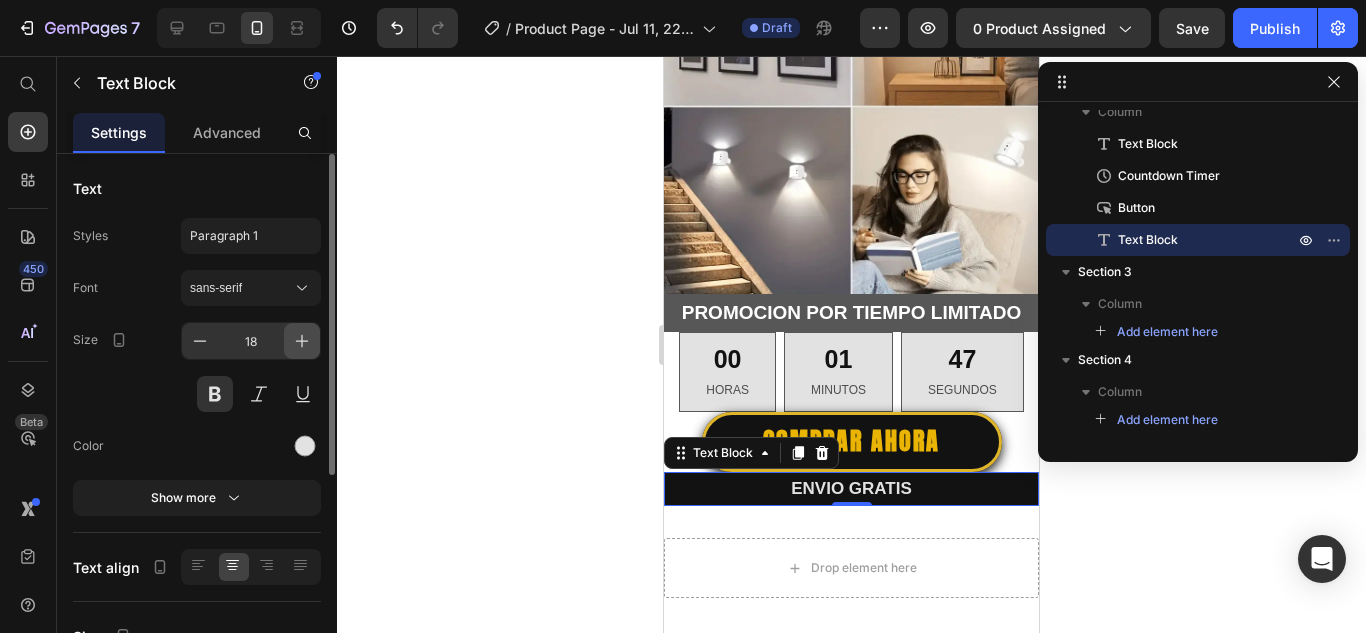 click 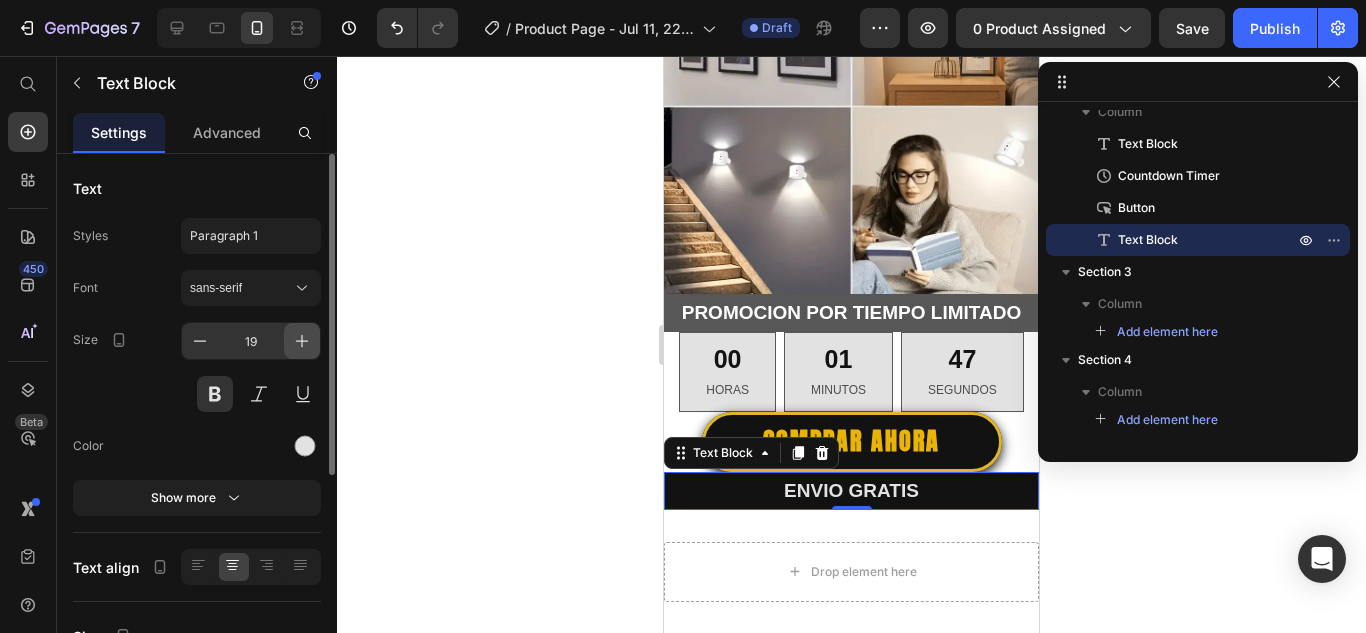 click 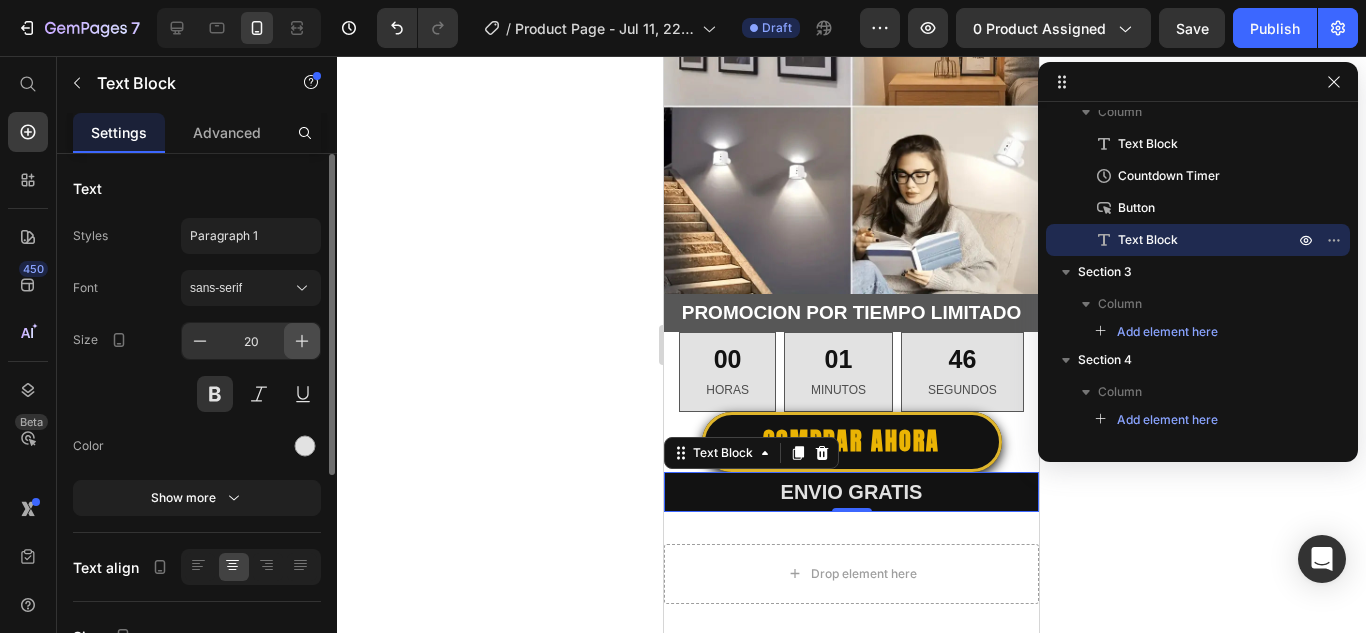click 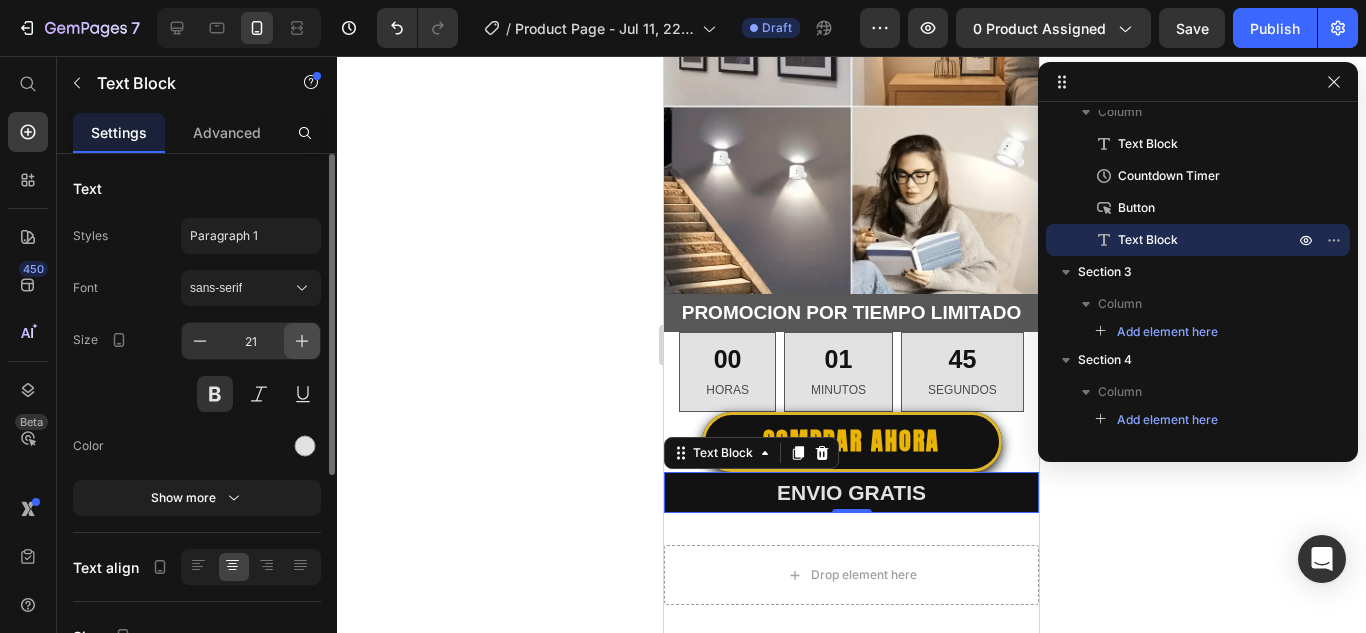 click 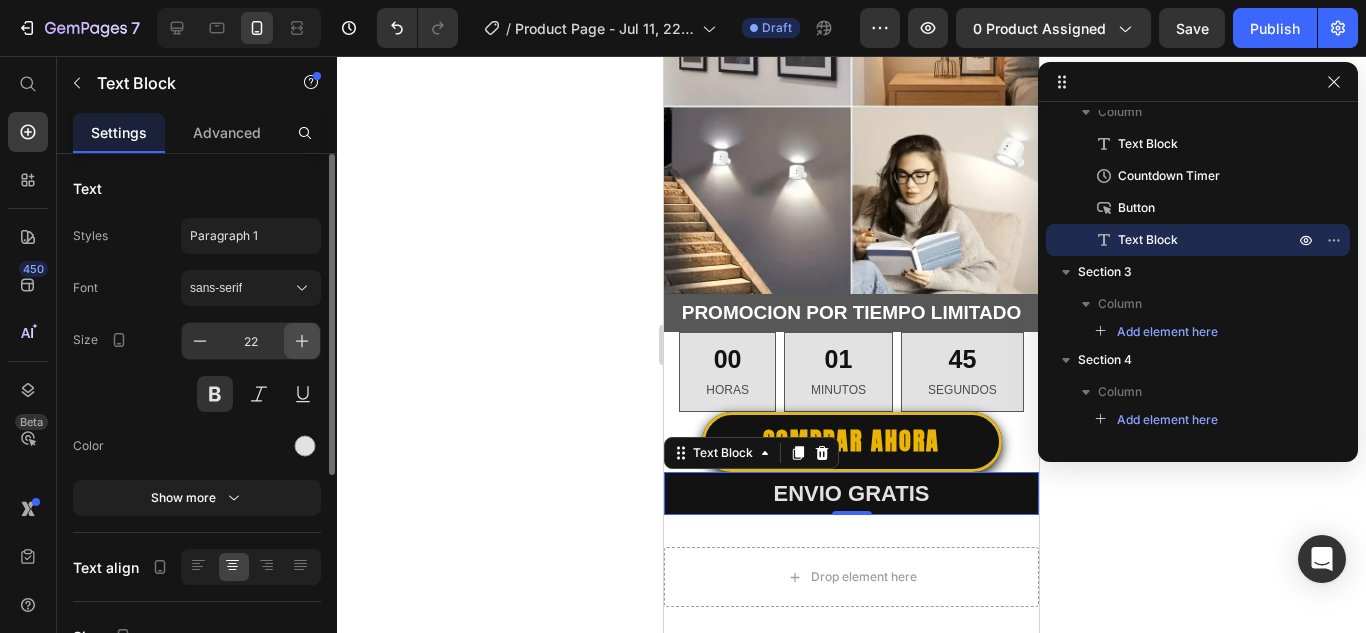 click 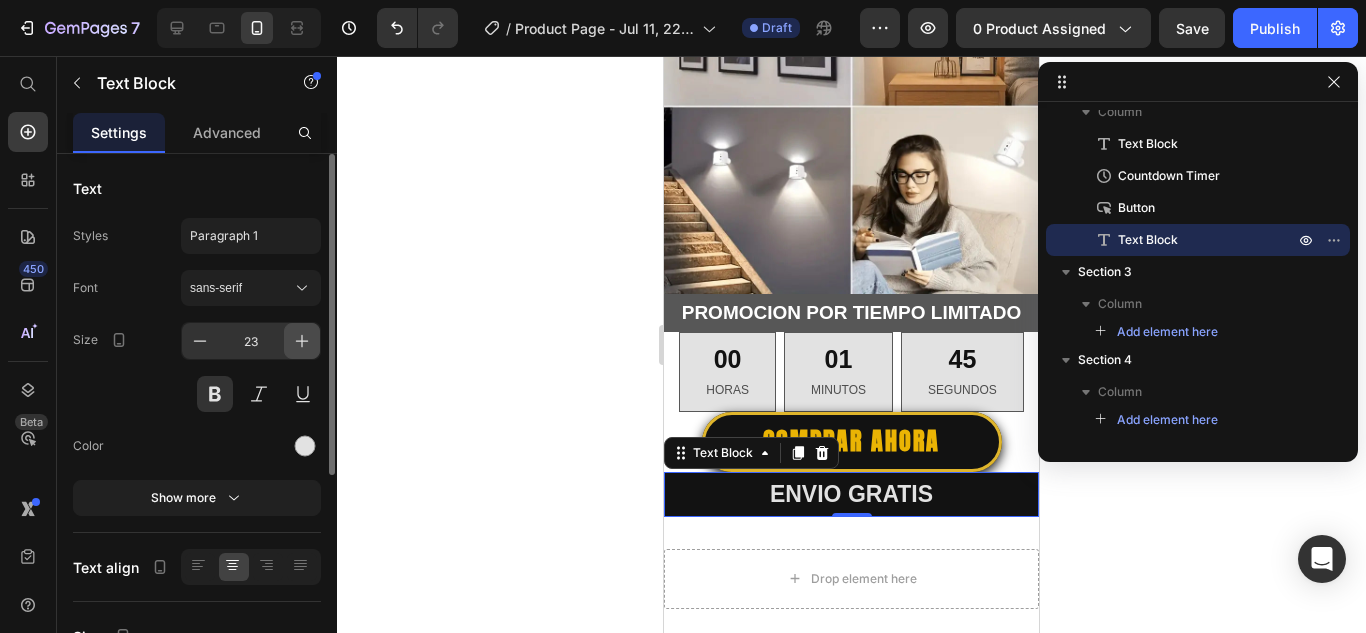 click 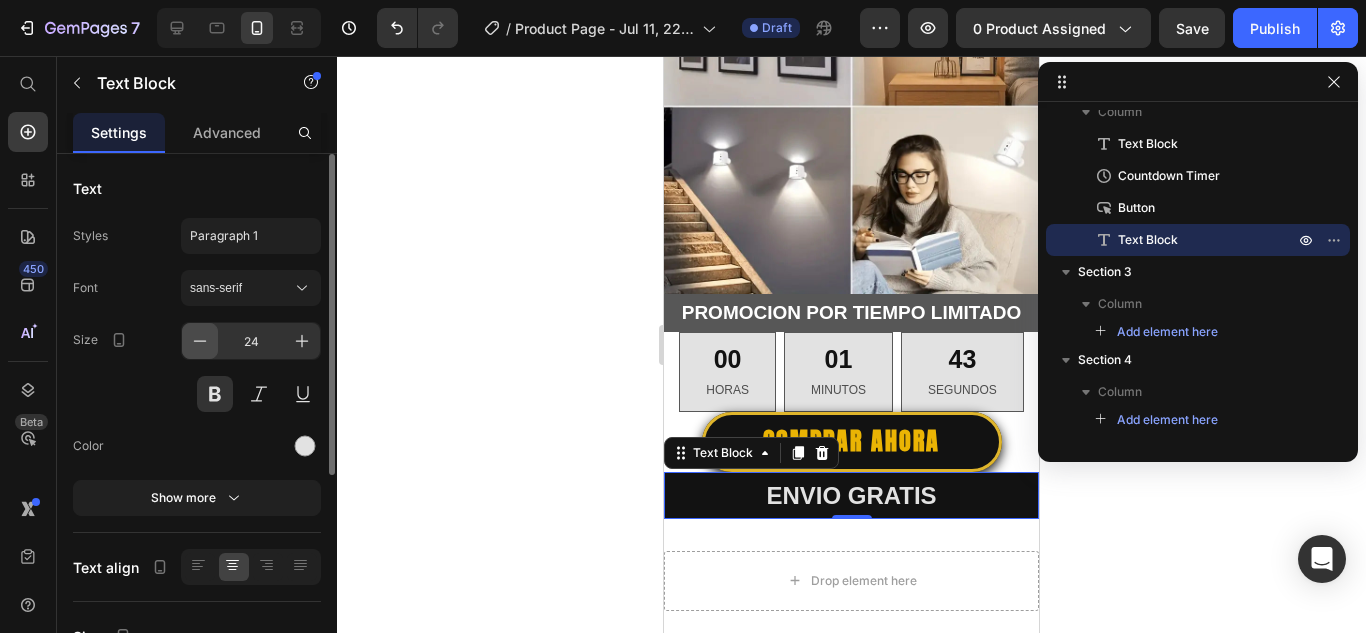 click 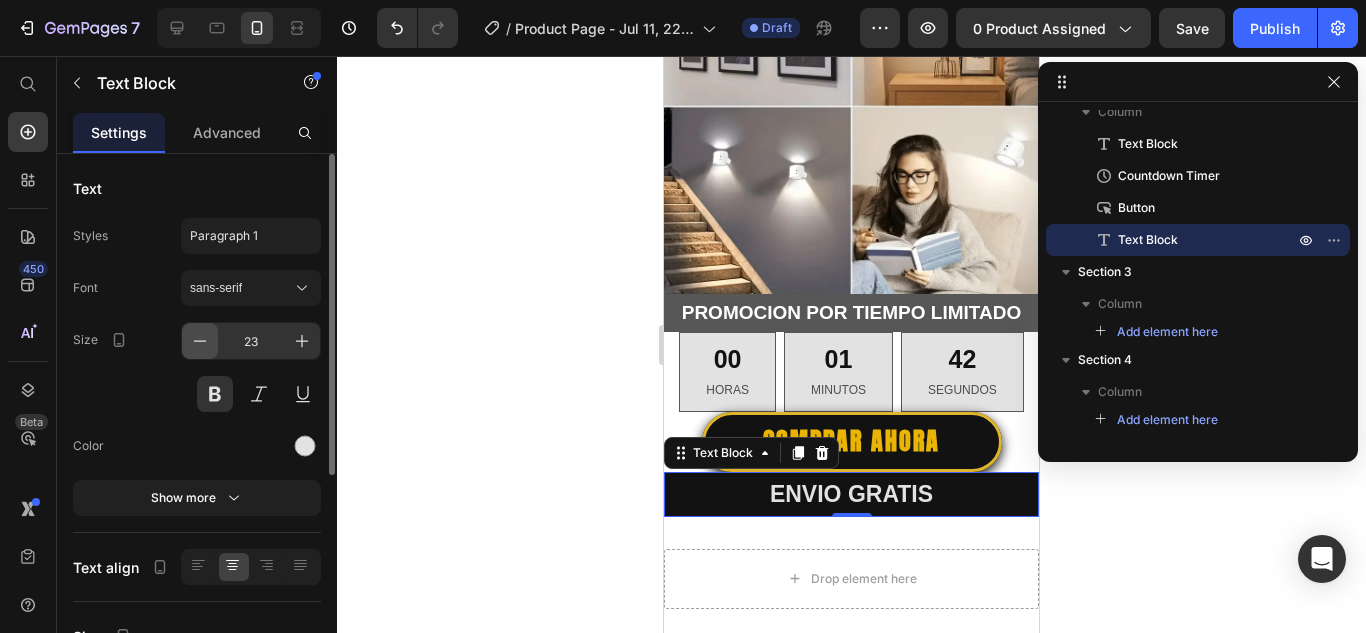 click 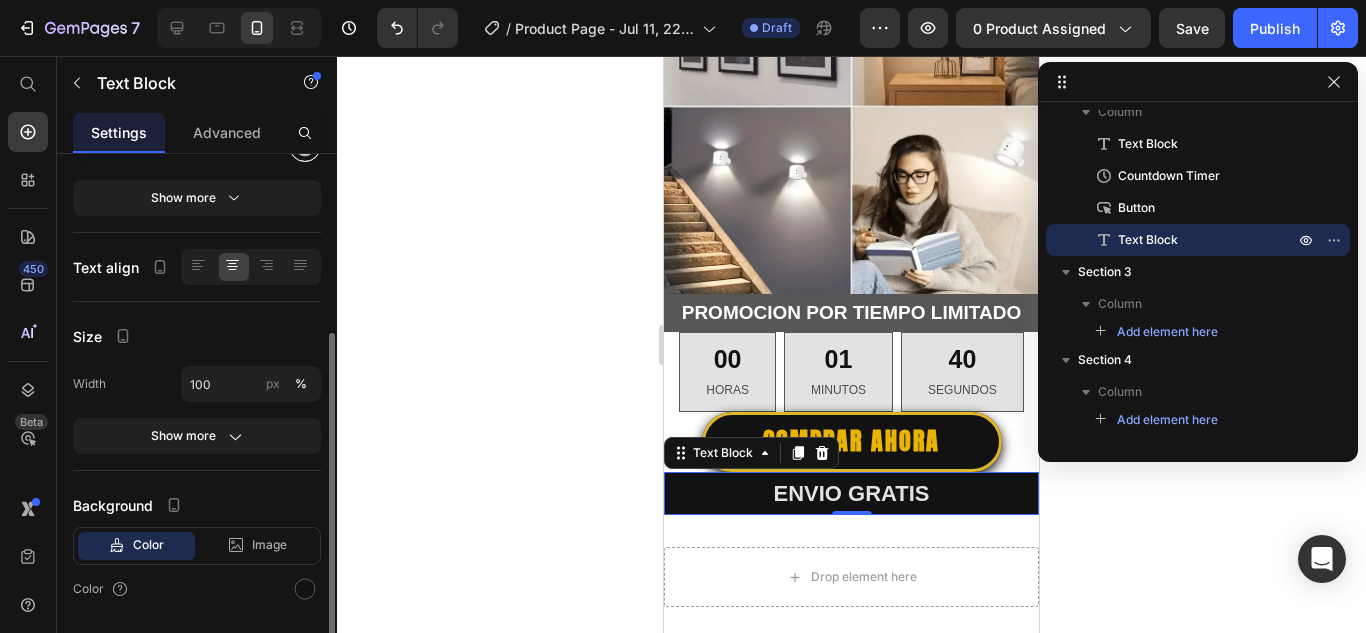 scroll, scrollTop: 359, scrollLeft: 0, axis: vertical 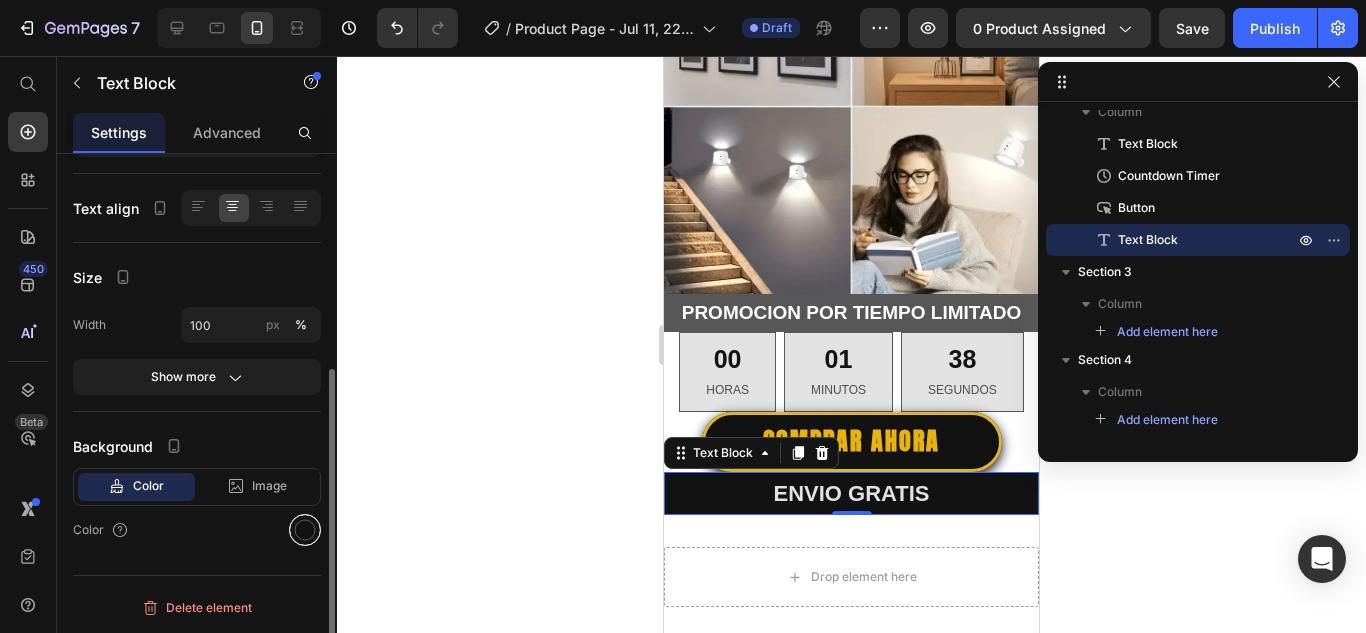 click at bounding box center (305, 530) 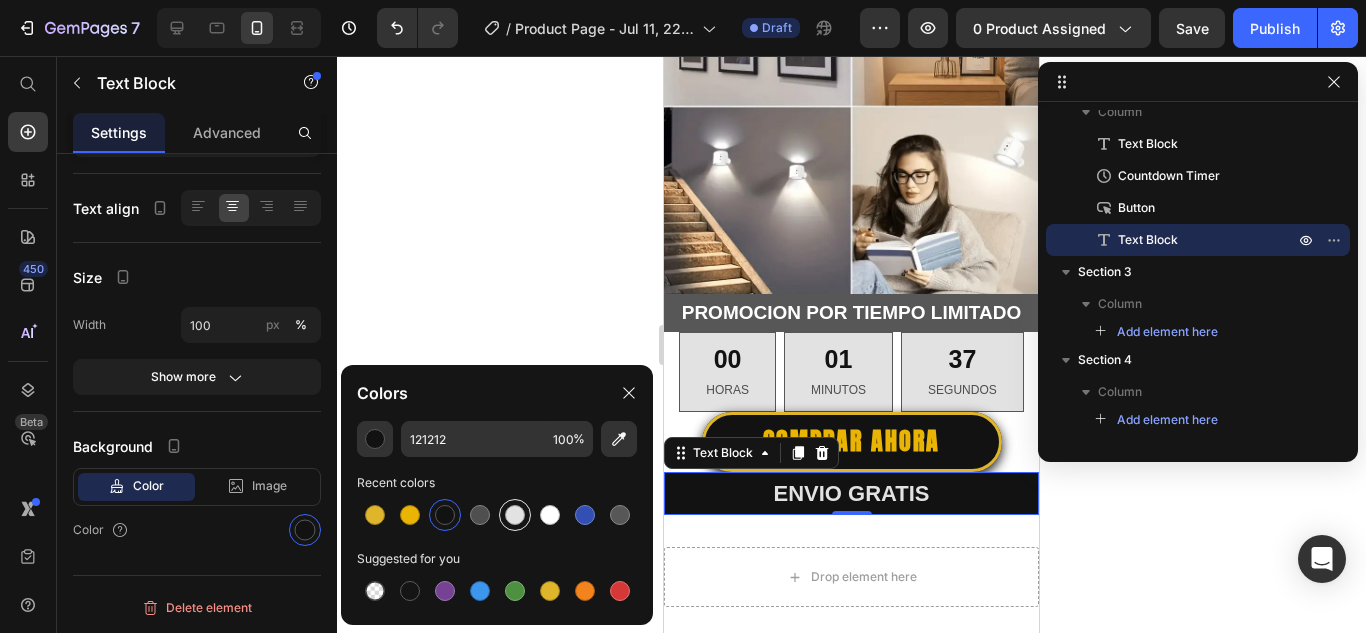 click at bounding box center [515, 515] 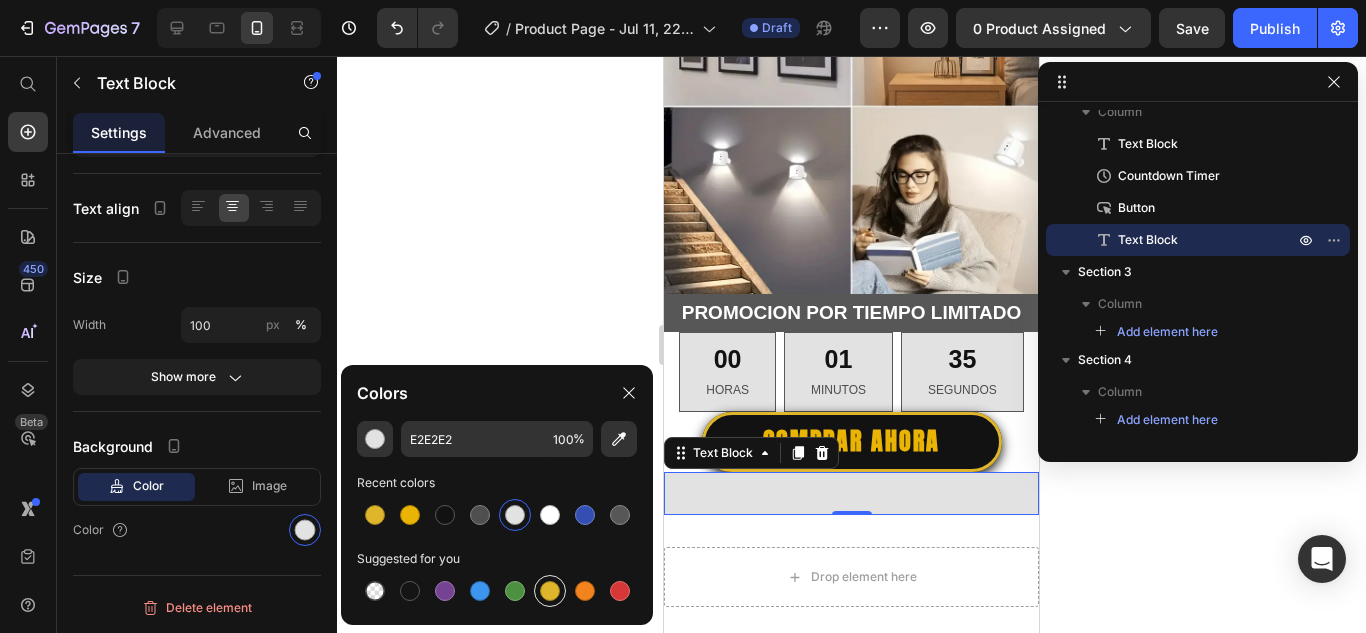 click at bounding box center [550, 591] 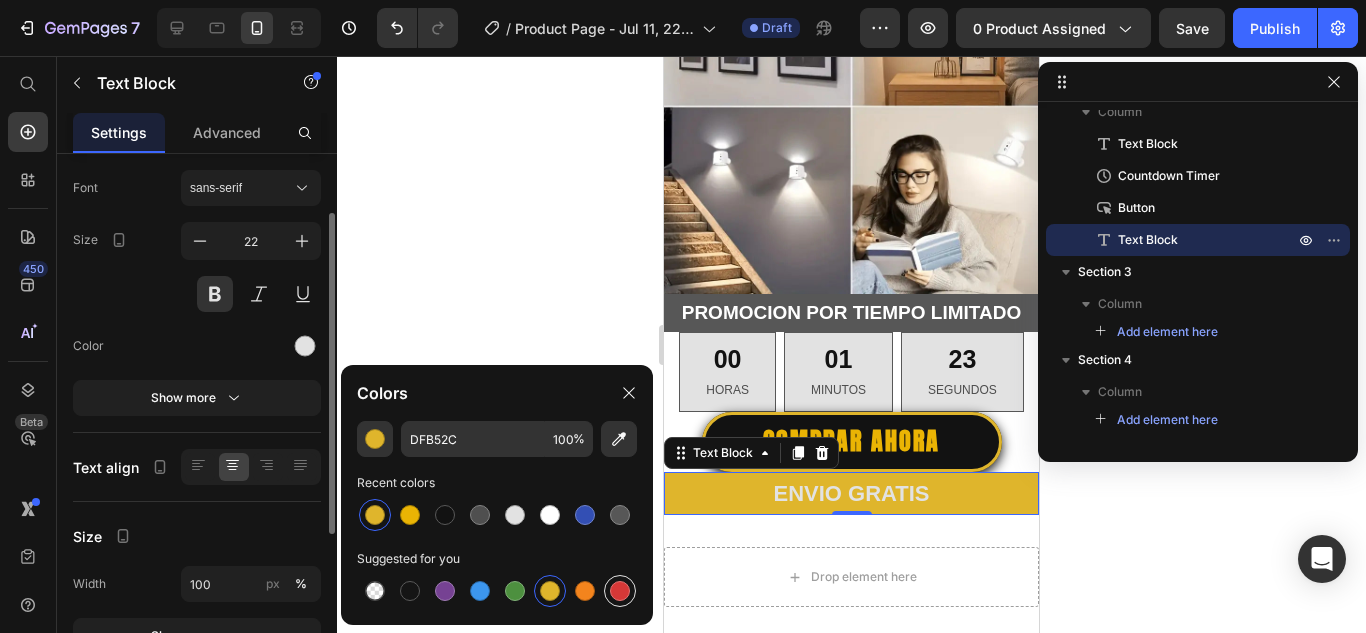 scroll, scrollTop: 200, scrollLeft: 0, axis: vertical 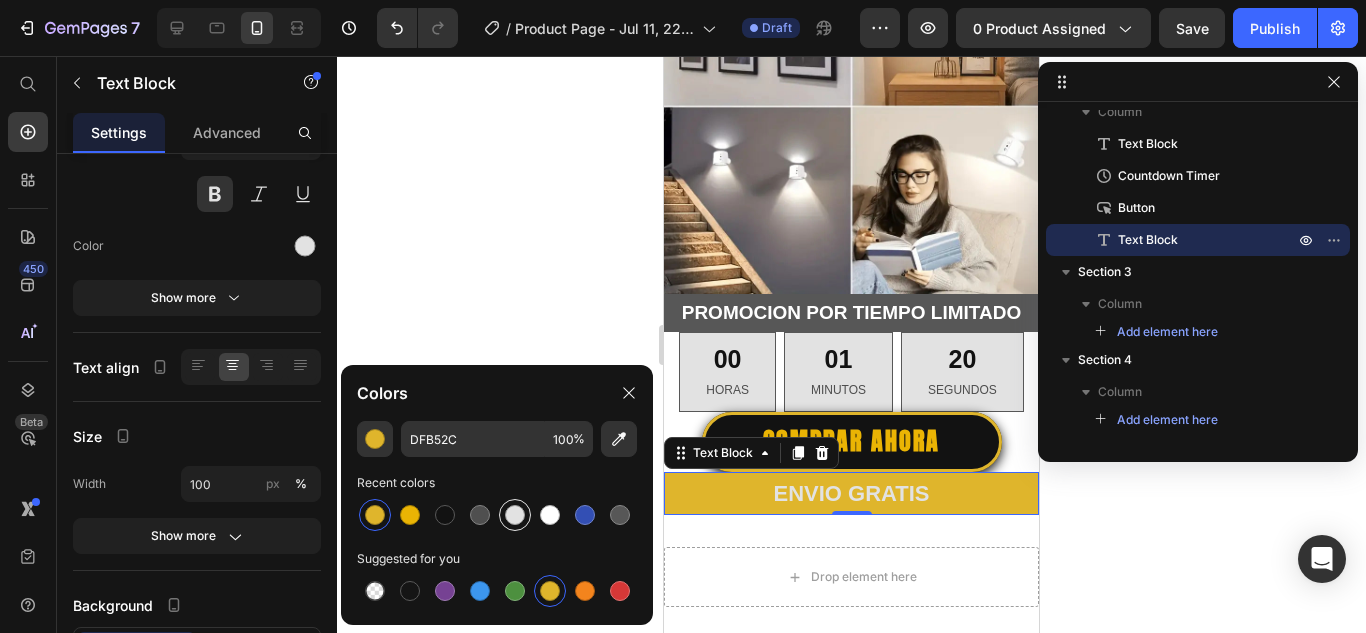 click at bounding box center [515, 515] 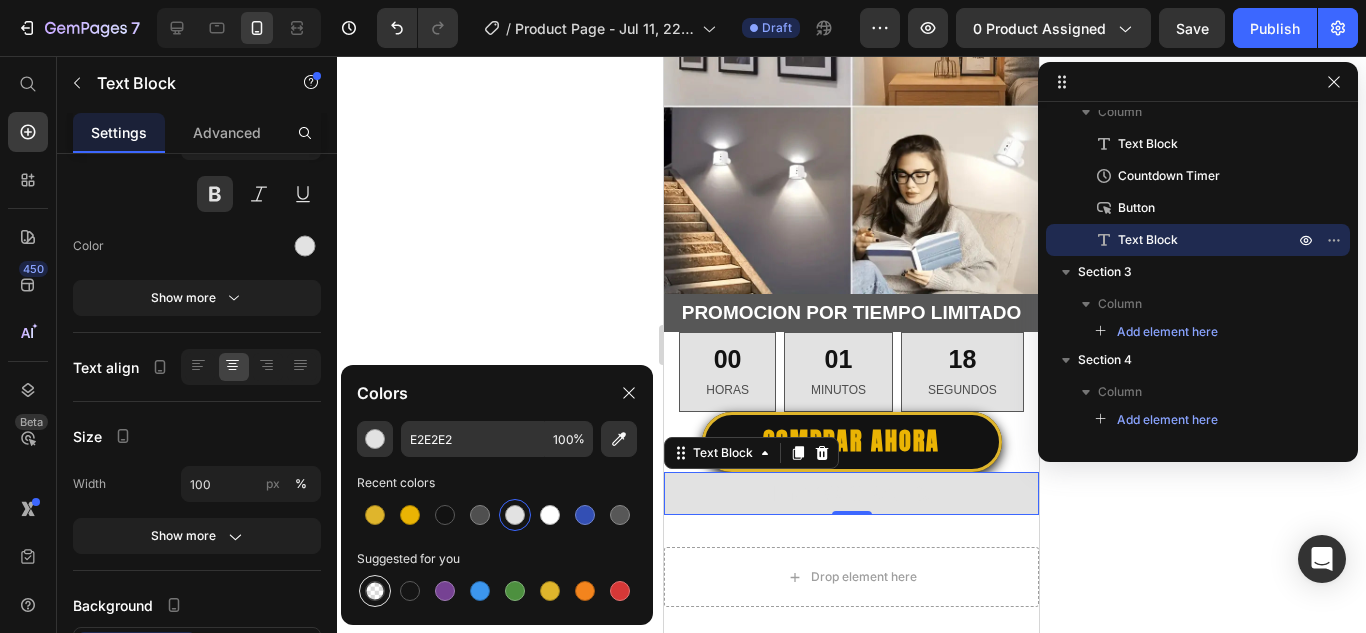 click at bounding box center (375, 591) 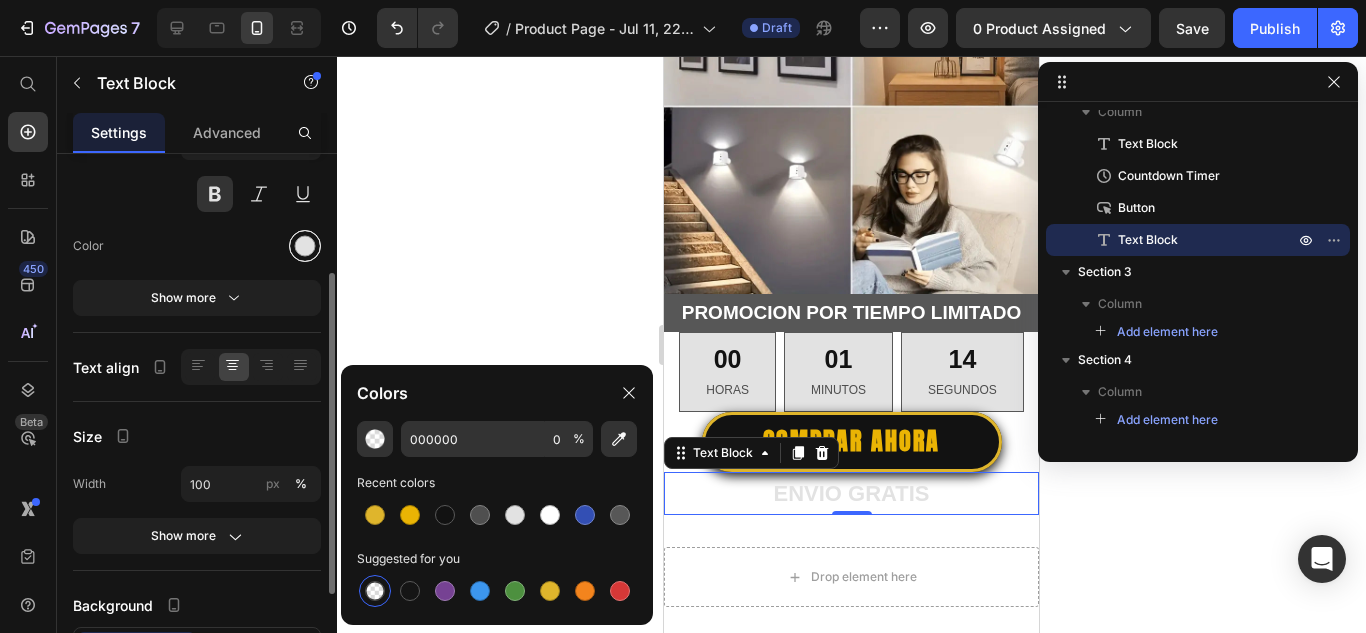 click at bounding box center (305, 246) 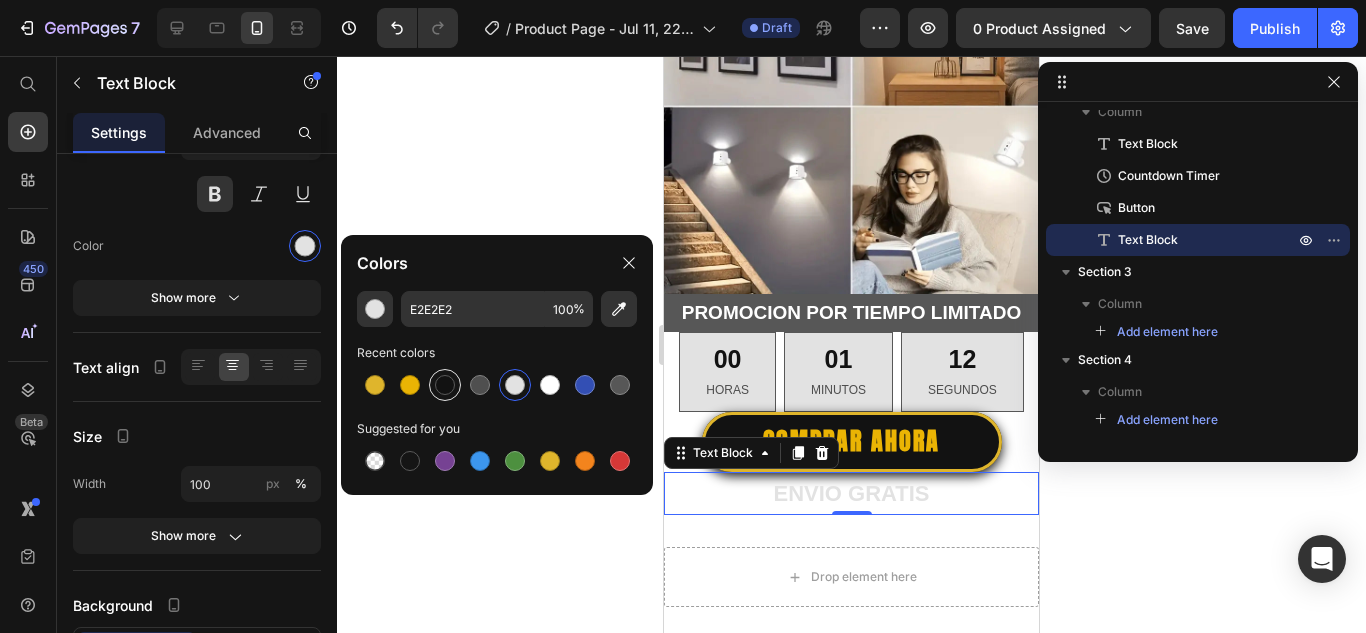 click at bounding box center [445, 385] 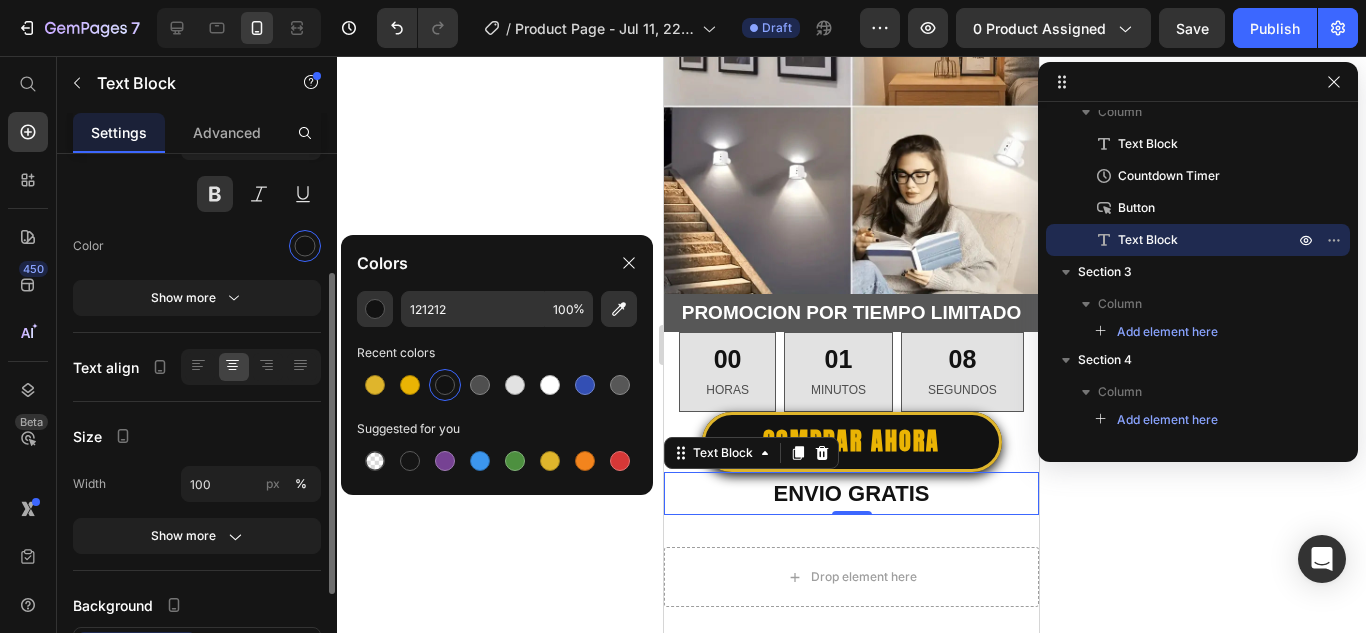 scroll, scrollTop: 359, scrollLeft: 0, axis: vertical 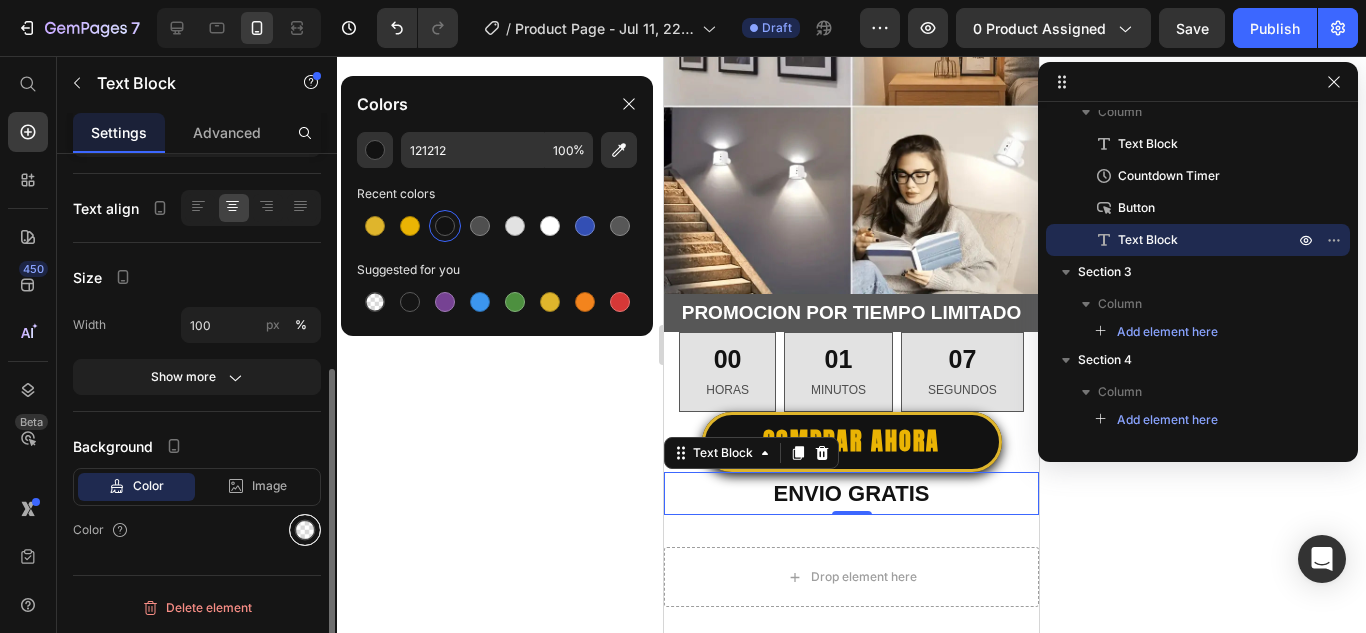 click at bounding box center [305, 530] 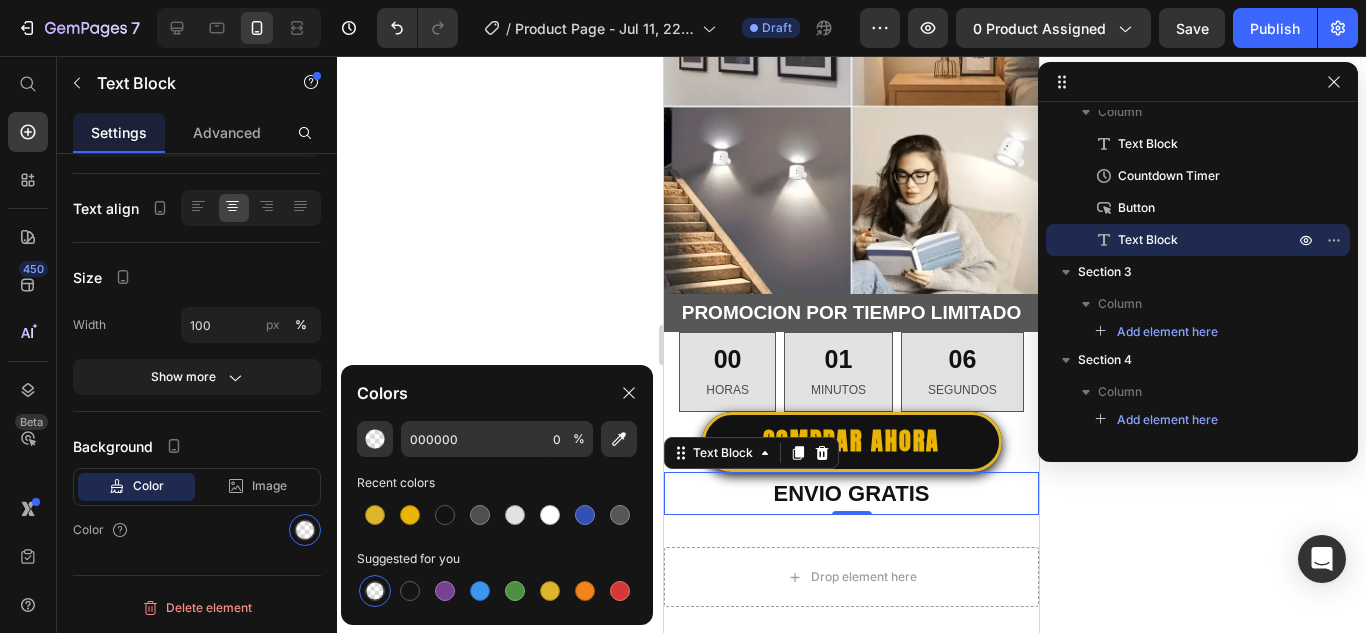click at bounding box center (375, 591) 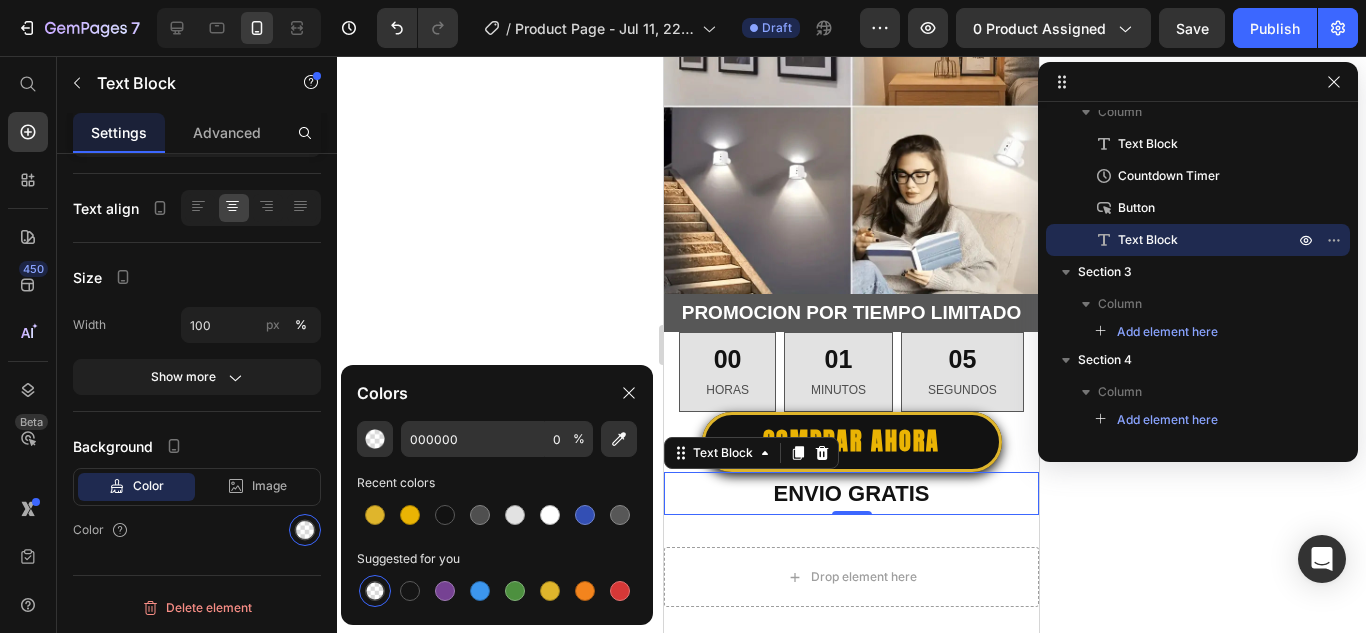 click at bounding box center [375, 591] 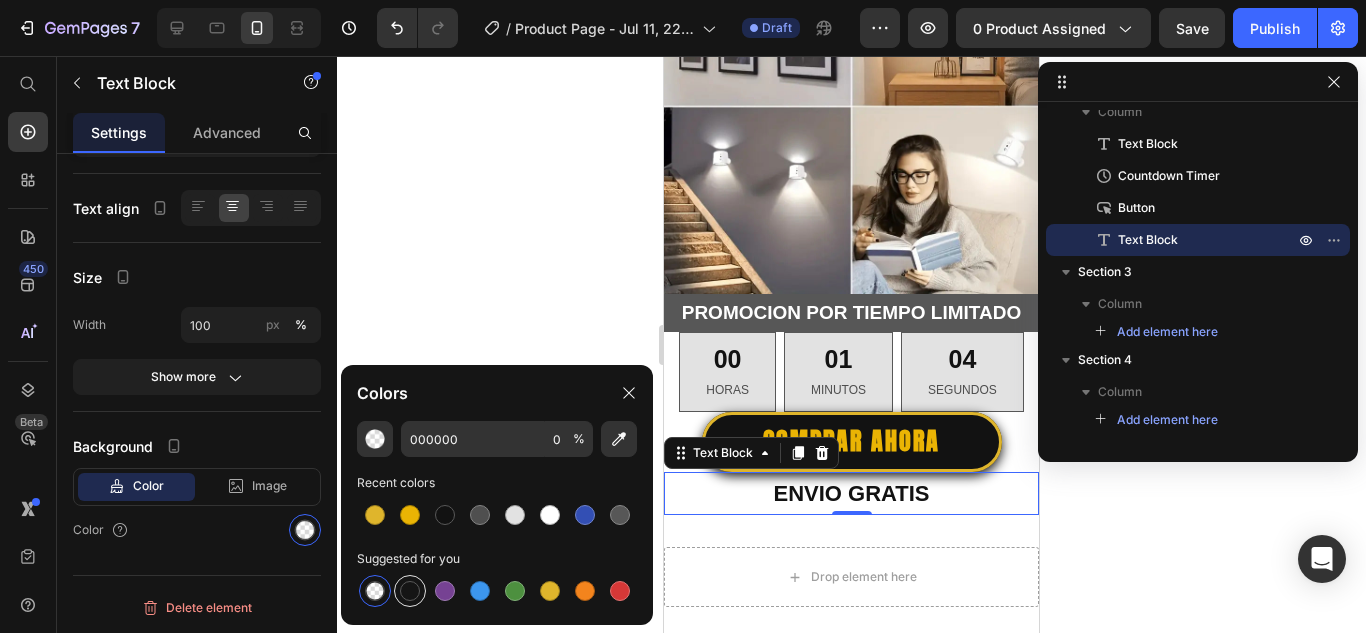 click at bounding box center (410, 591) 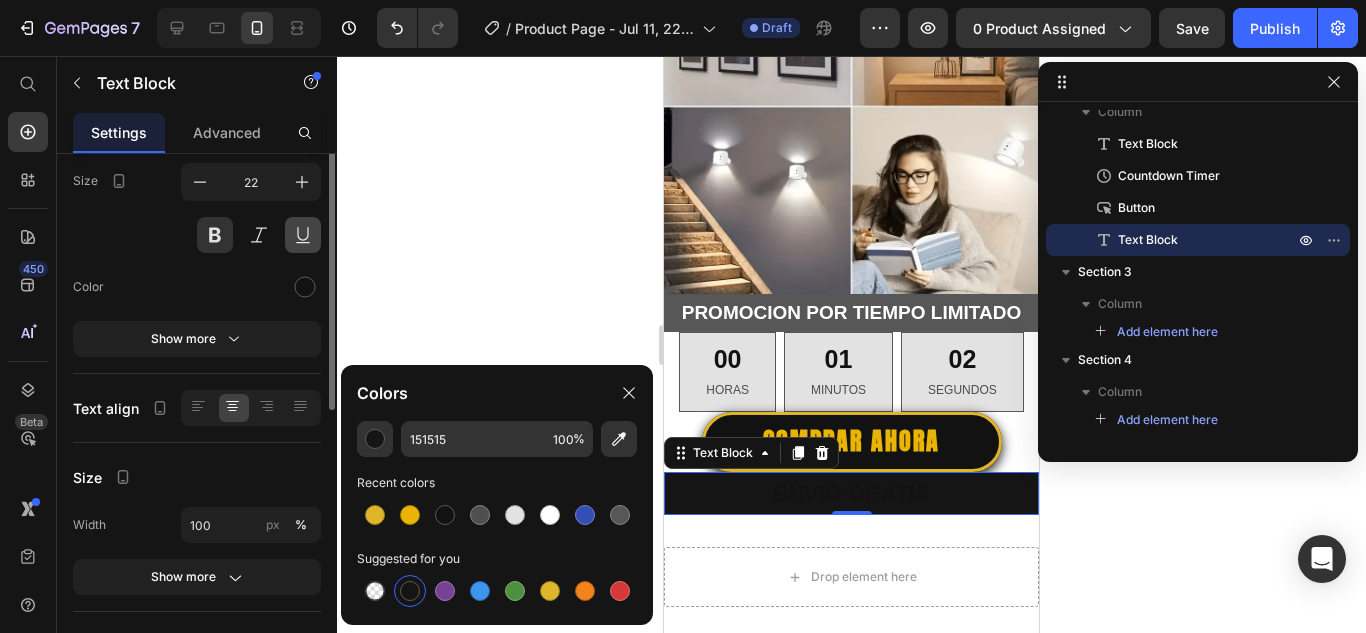 scroll, scrollTop: 59, scrollLeft: 0, axis: vertical 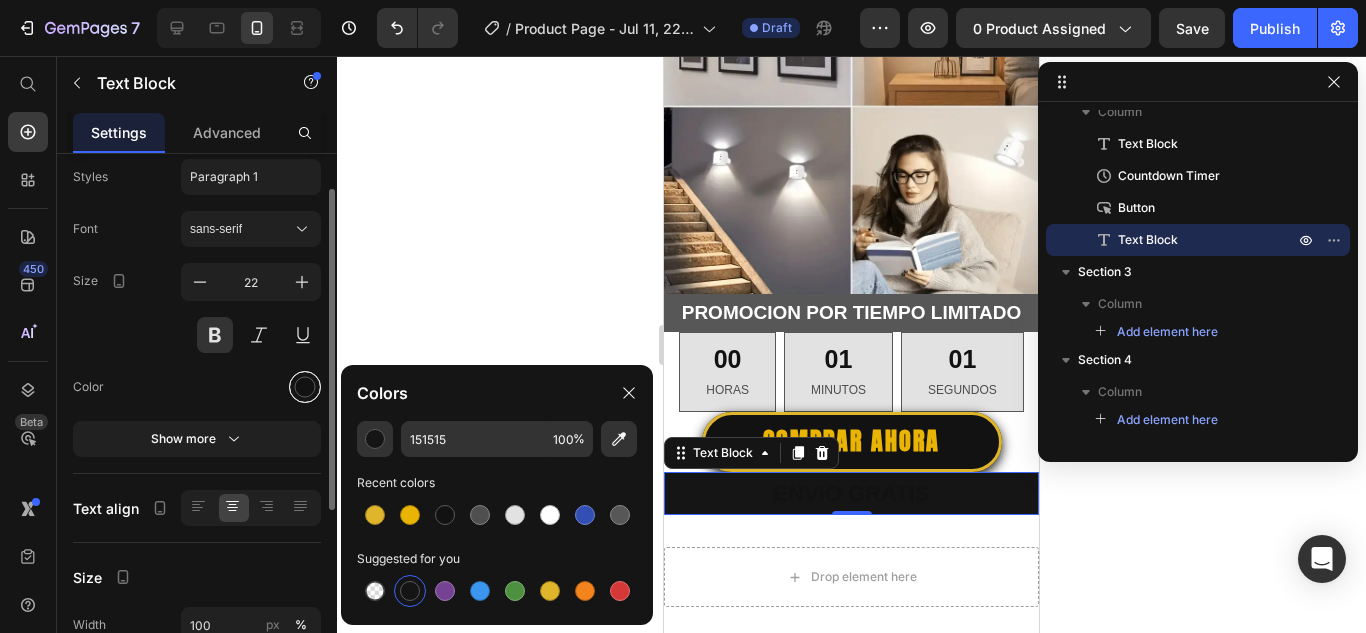 click at bounding box center [305, 387] 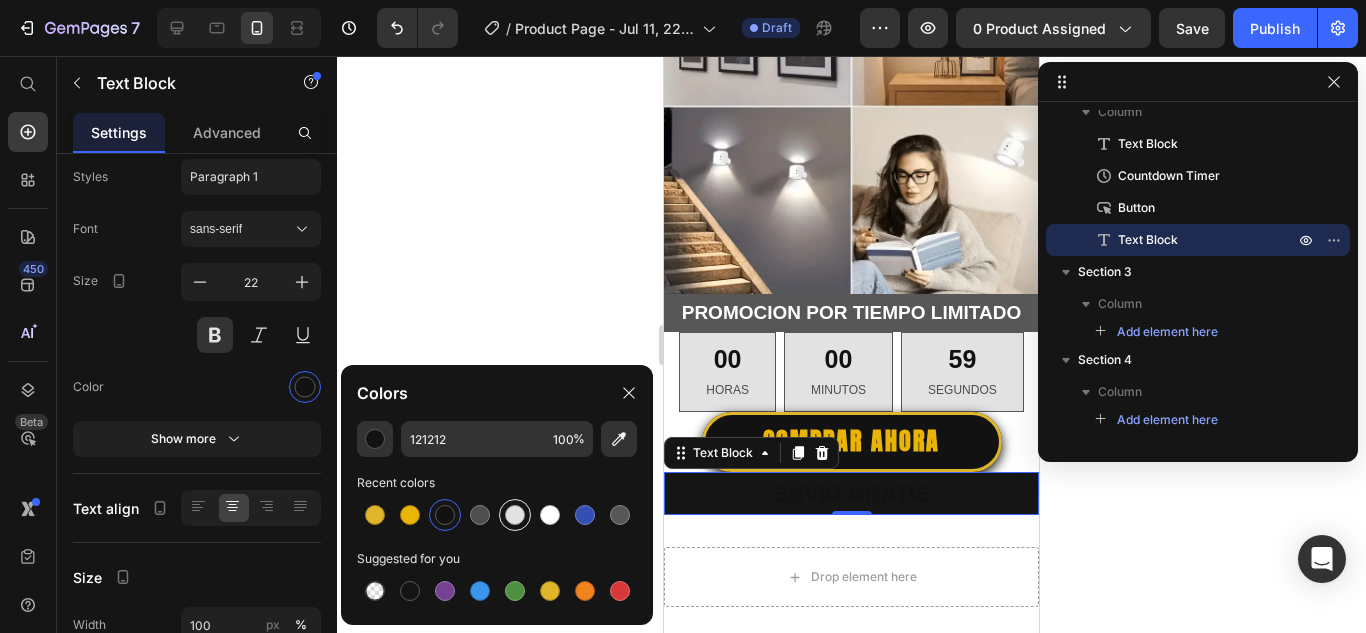 click at bounding box center [515, 515] 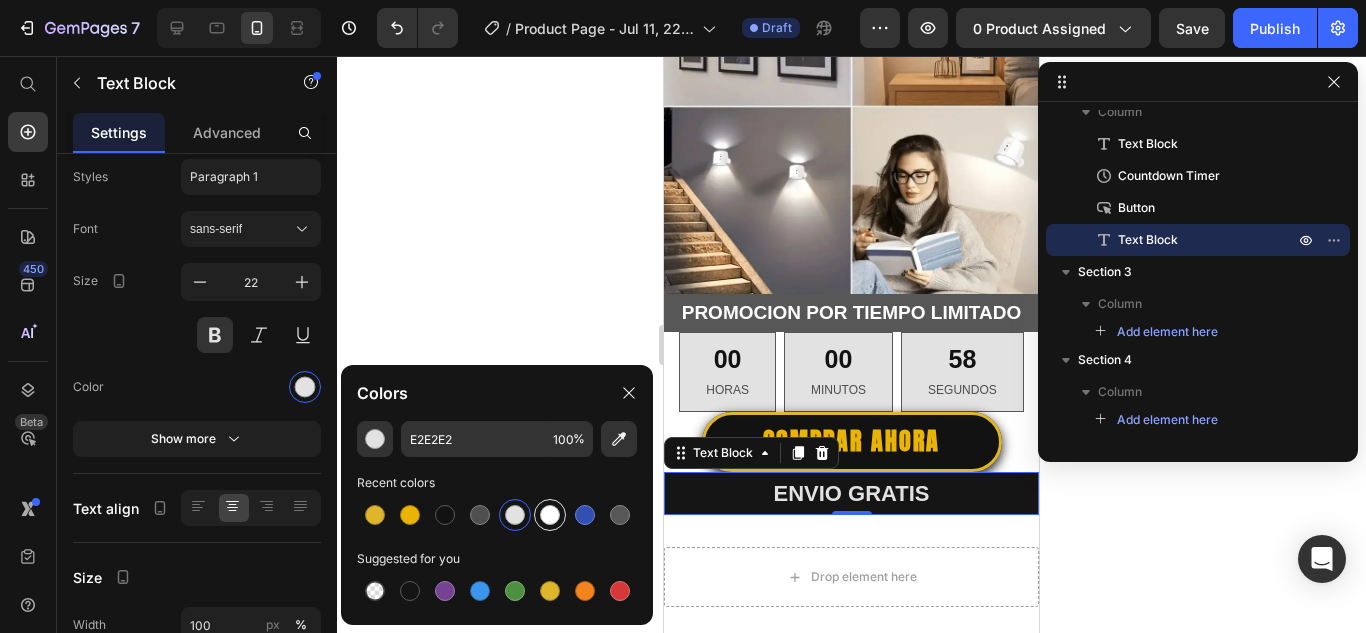 click at bounding box center [550, 515] 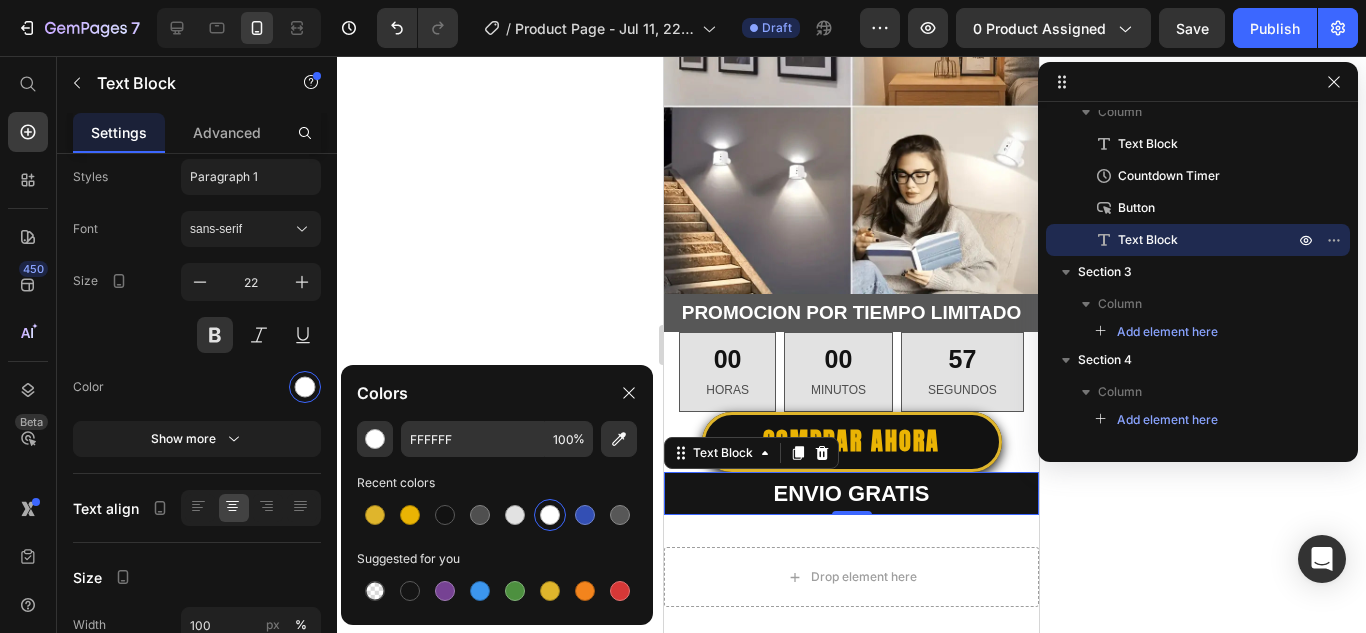 click at bounding box center [550, 515] 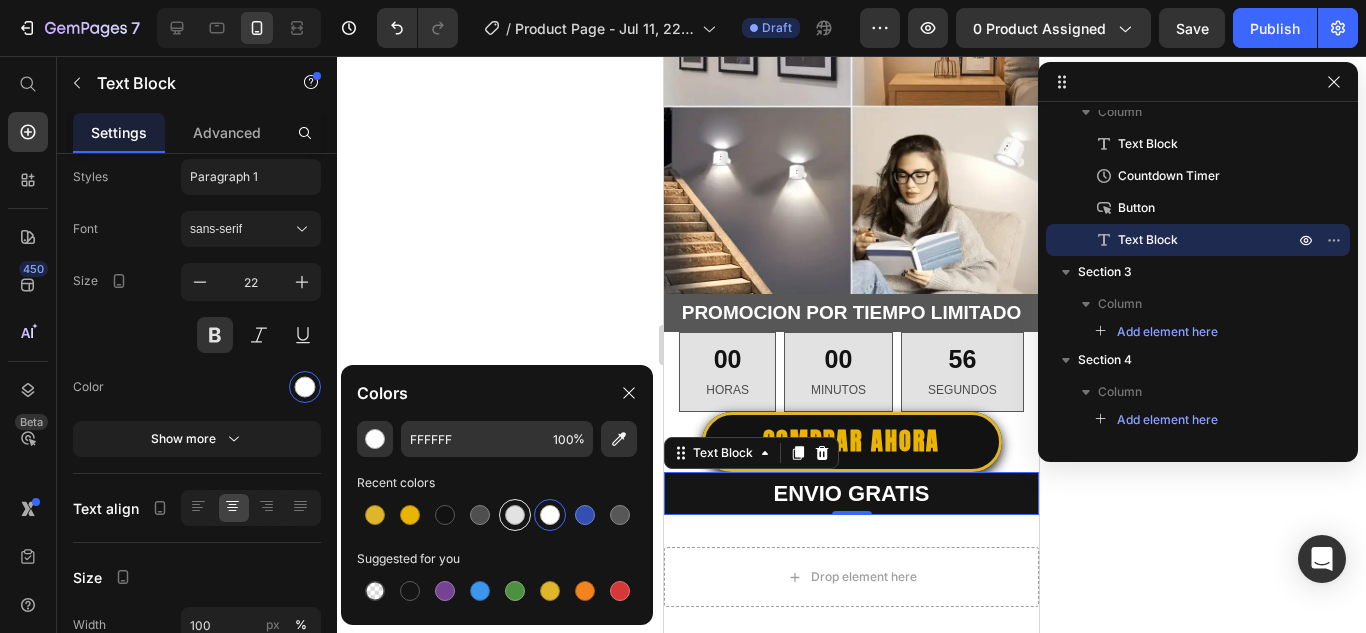 click at bounding box center [515, 515] 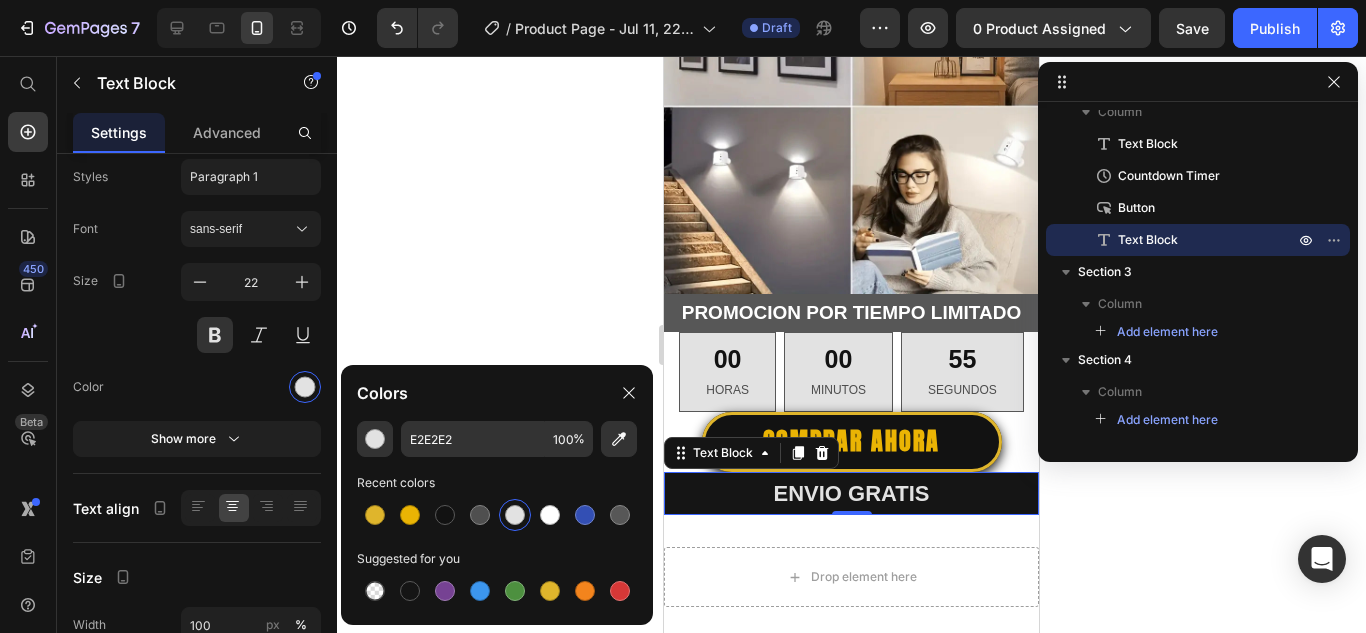 click 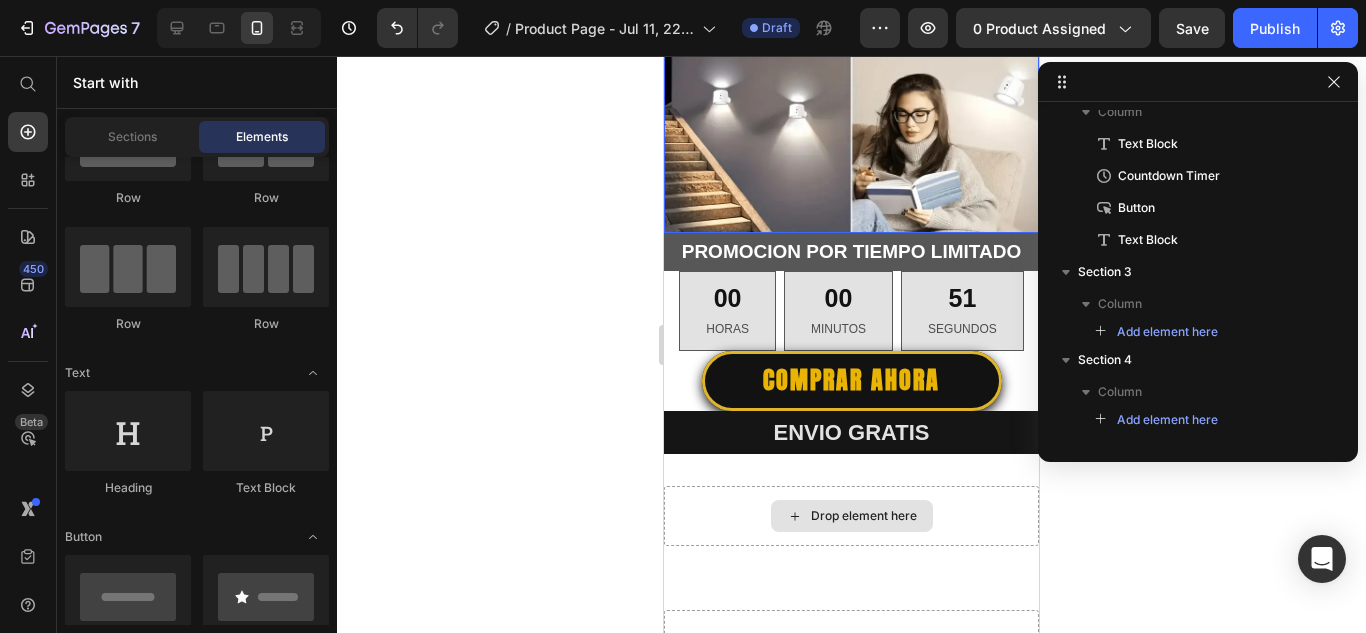 scroll, scrollTop: 1200, scrollLeft: 0, axis: vertical 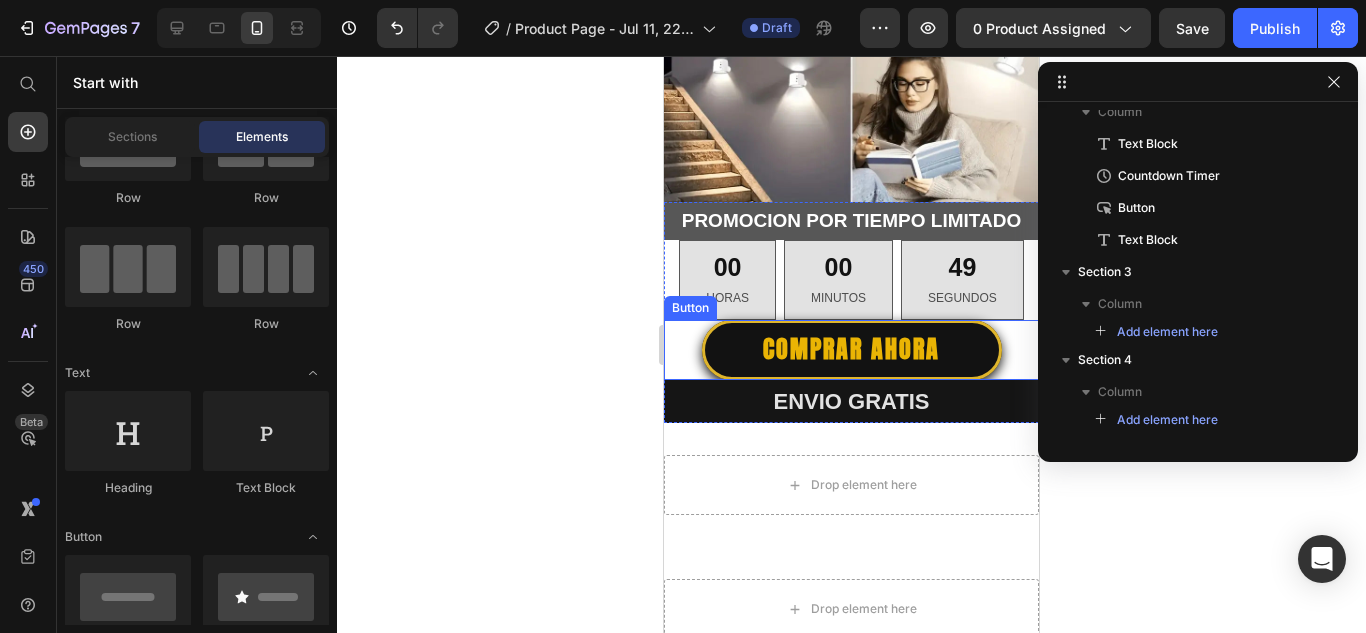 click on "comprar ahora Button" at bounding box center (851, 349) 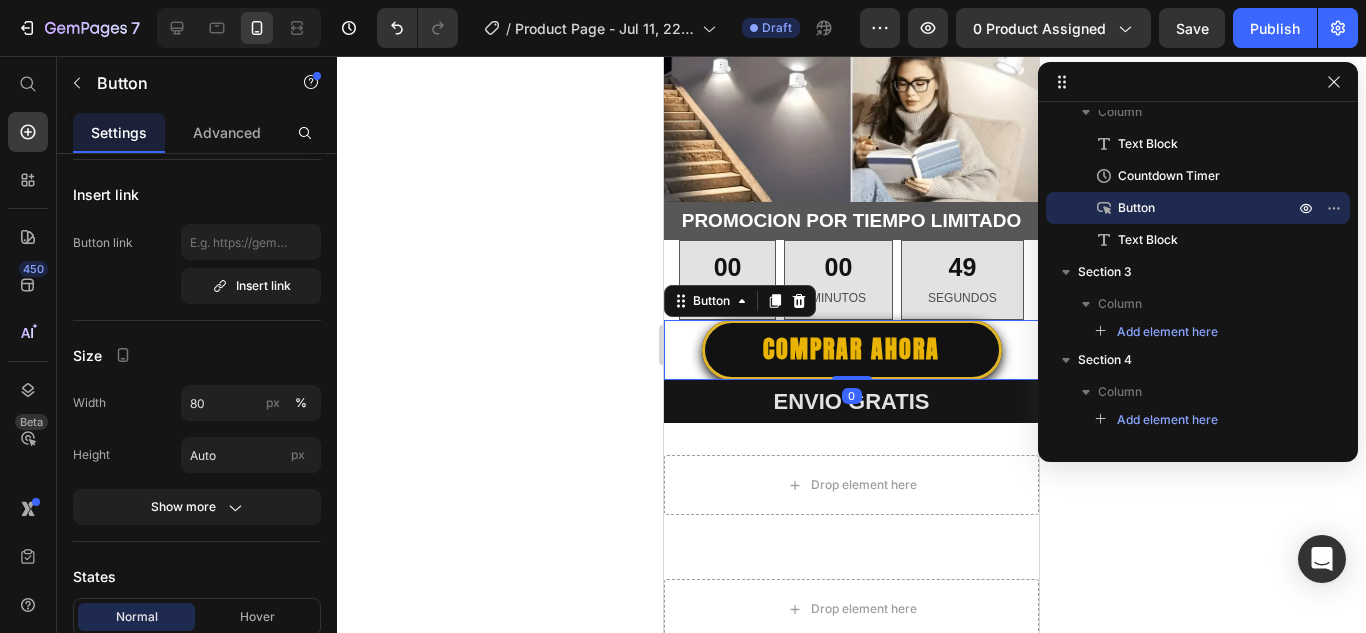 scroll, scrollTop: 0, scrollLeft: 0, axis: both 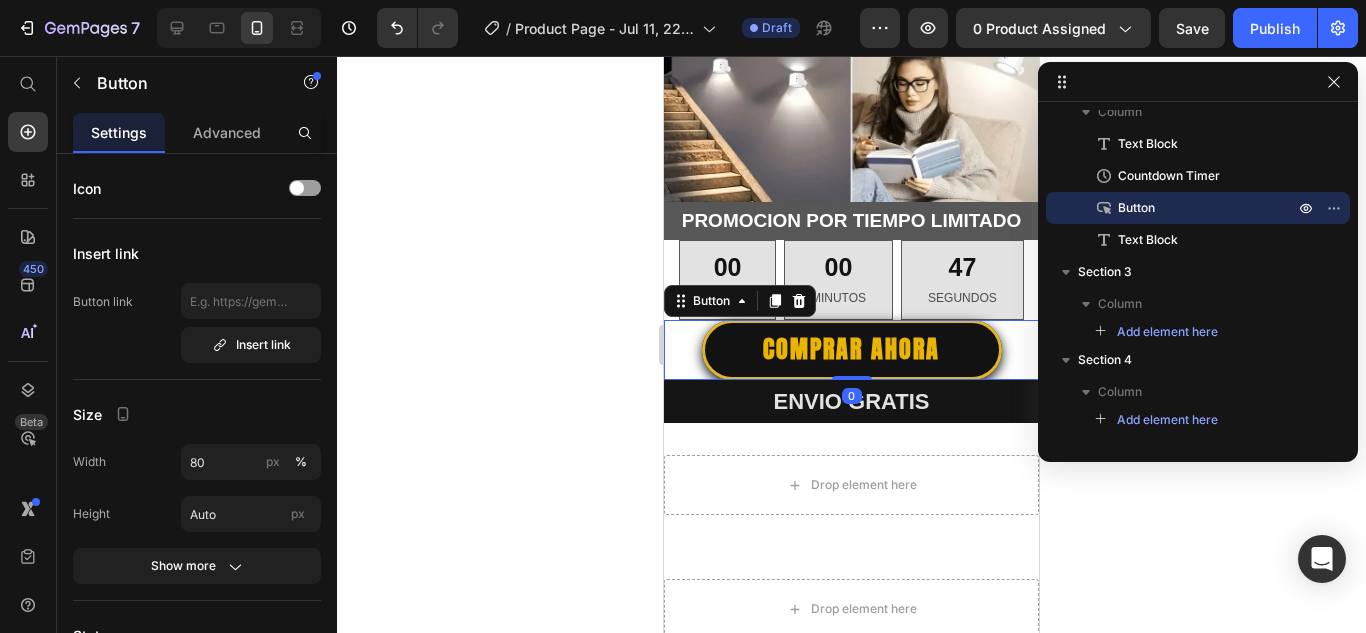 click on "comprar ahora Button   0" at bounding box center [851, 349] 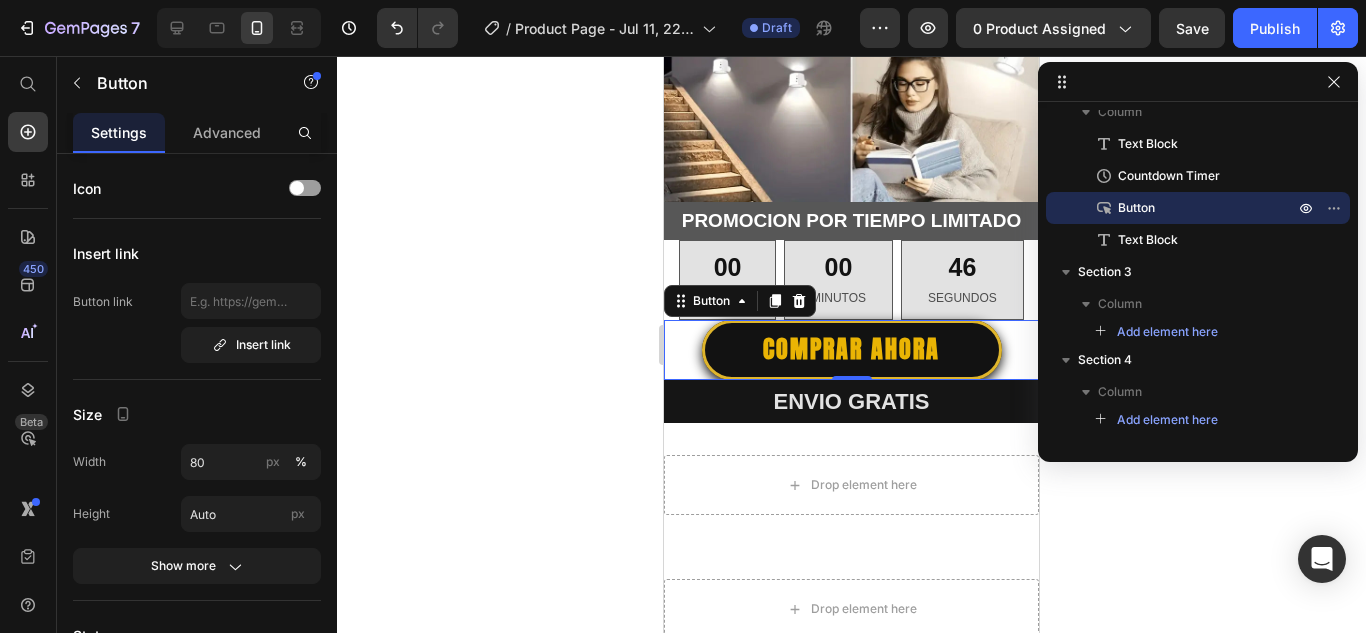 click on "comprar ahora Button   0" at bounding box center [851, 349] 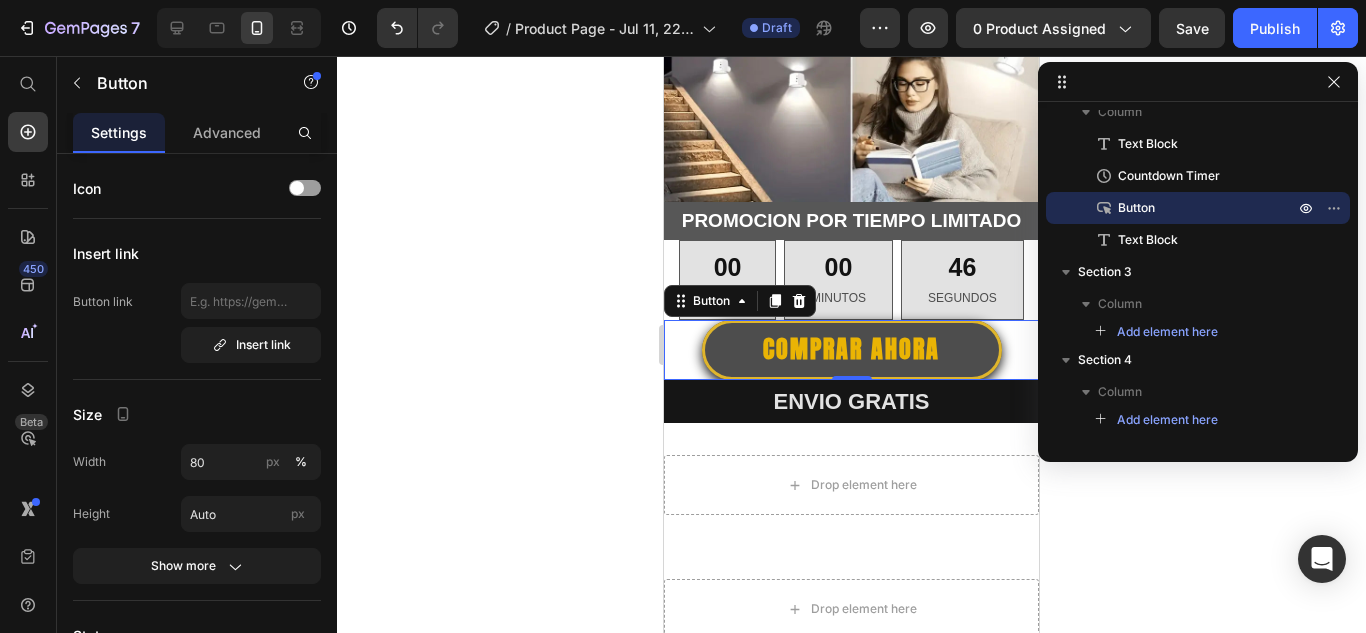 click on "comprar ahora" at bounding box center (852, 349) 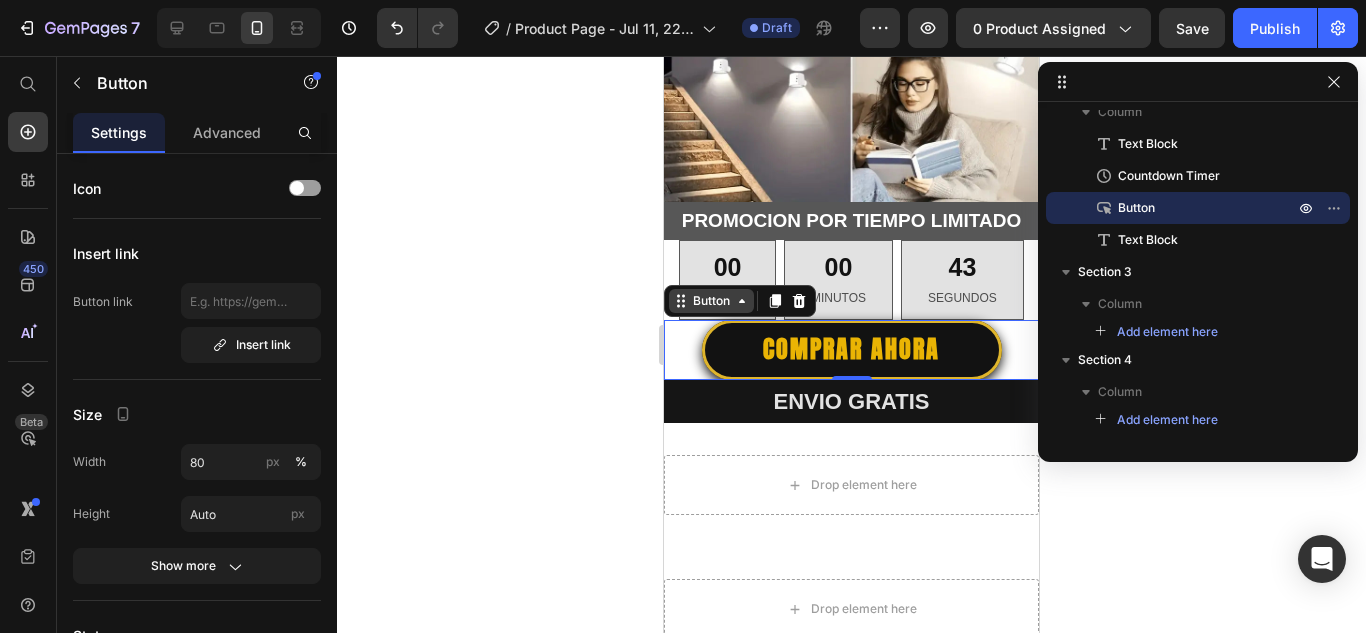 click on "Button" at bounding box center [711, 301] 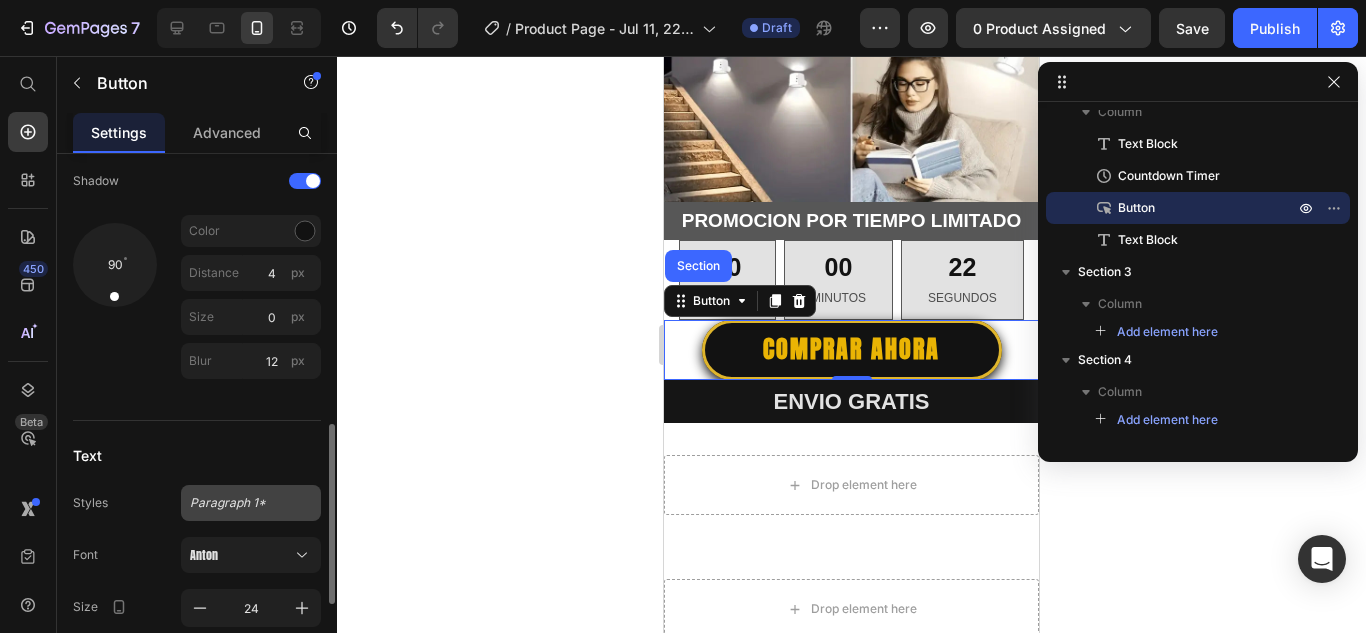 scroll, scrollTop: 1000, scrollLeft: 0, axis: vertical 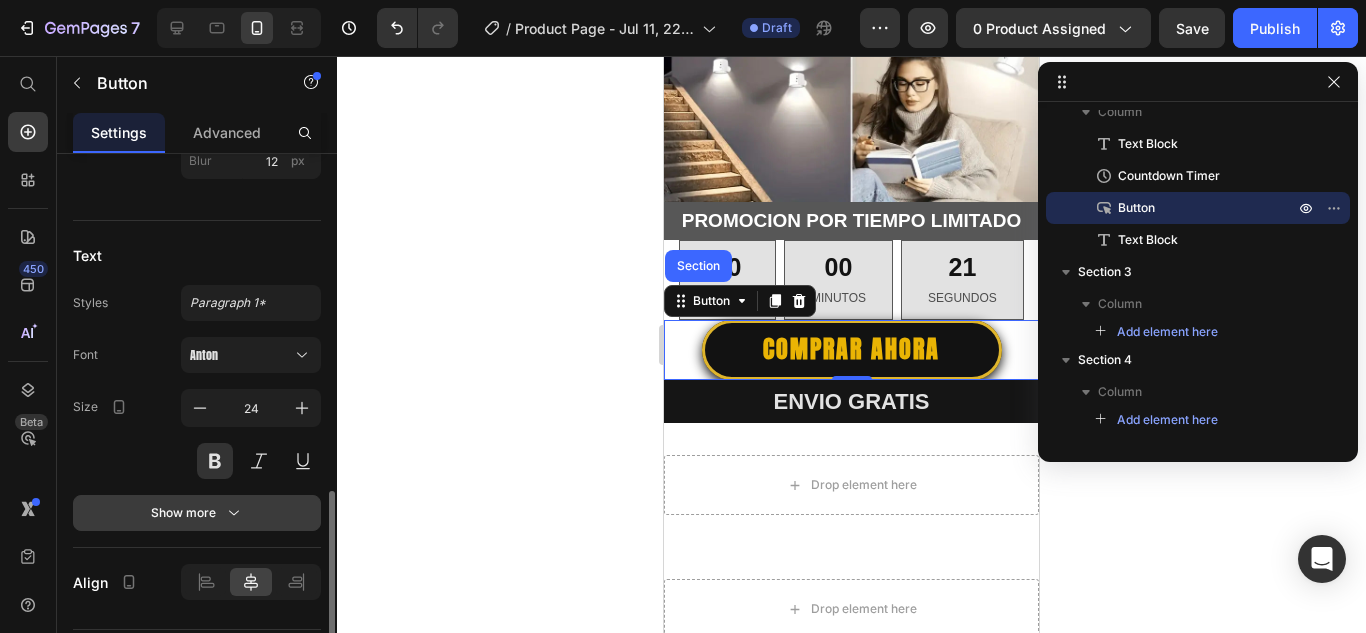 click on "Show more" at bounding box center (197, 513) 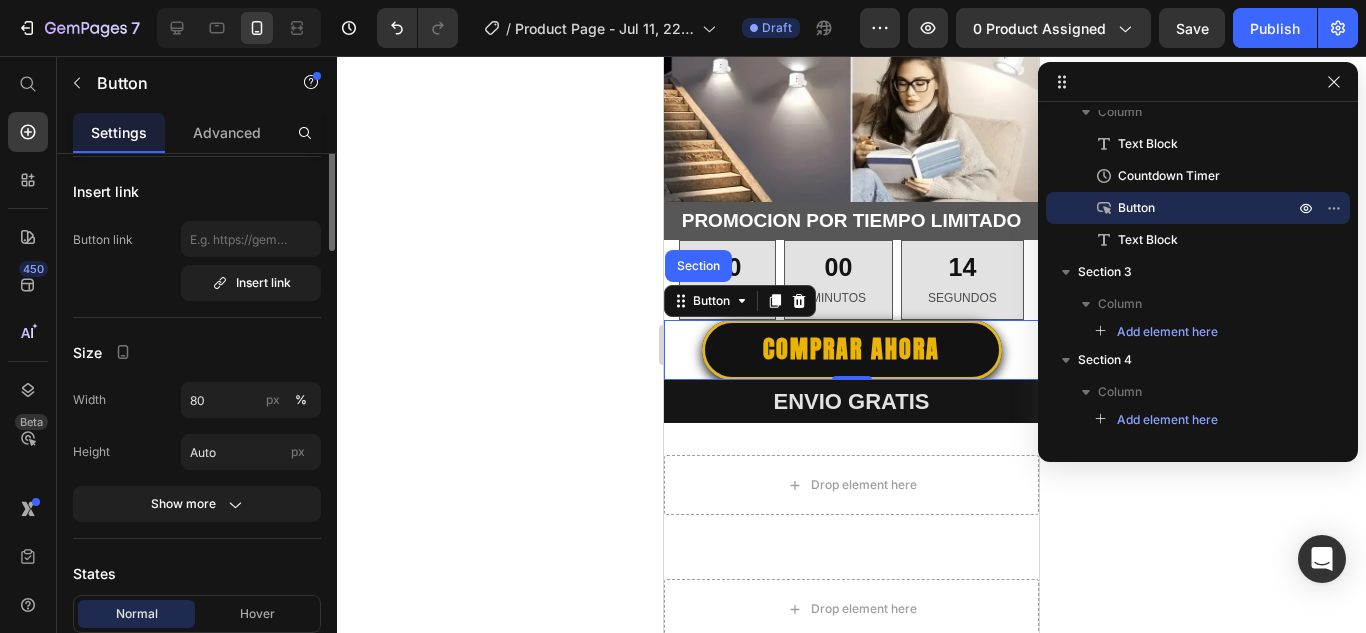 scroll, scrollTop: 0, scrollLeft: 0, axis: both 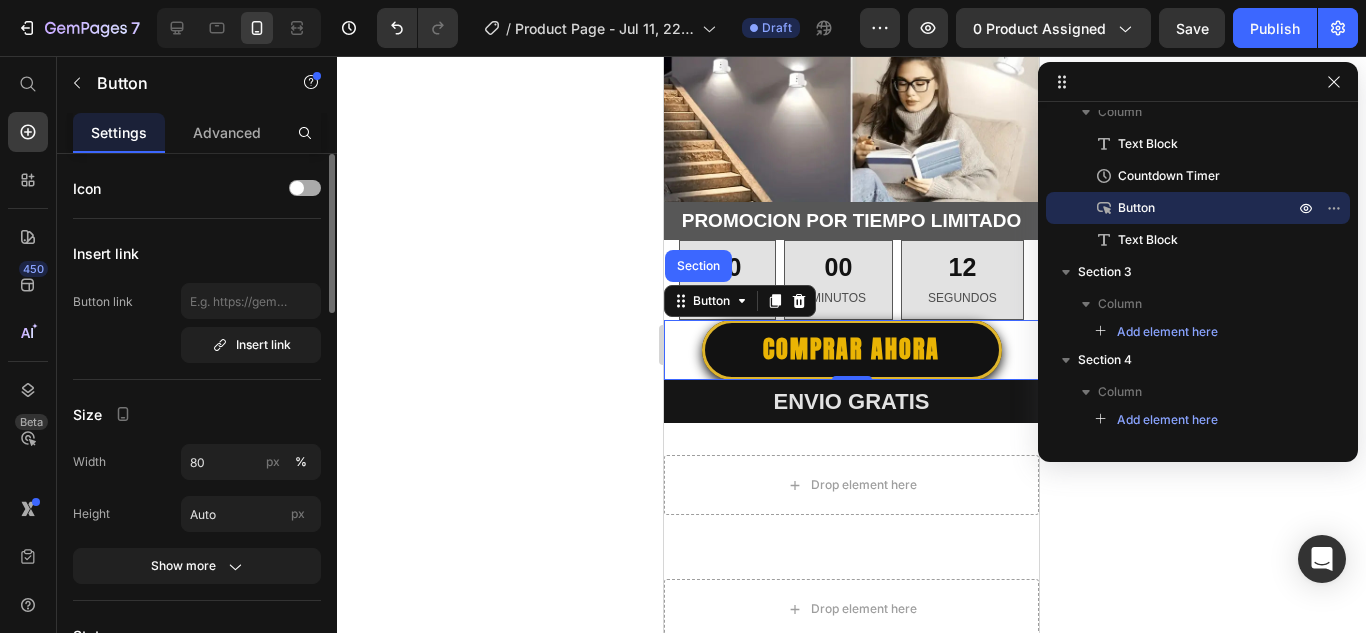 click at bounding box center [305, 188] 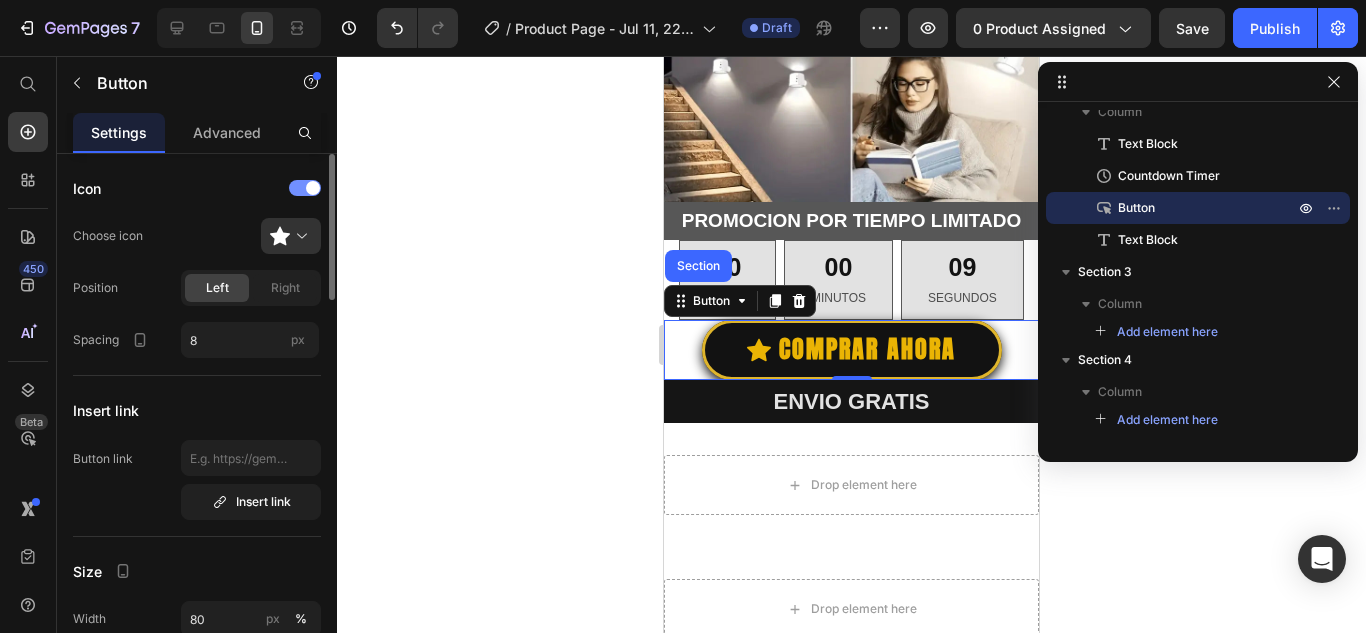 click on "Icon" 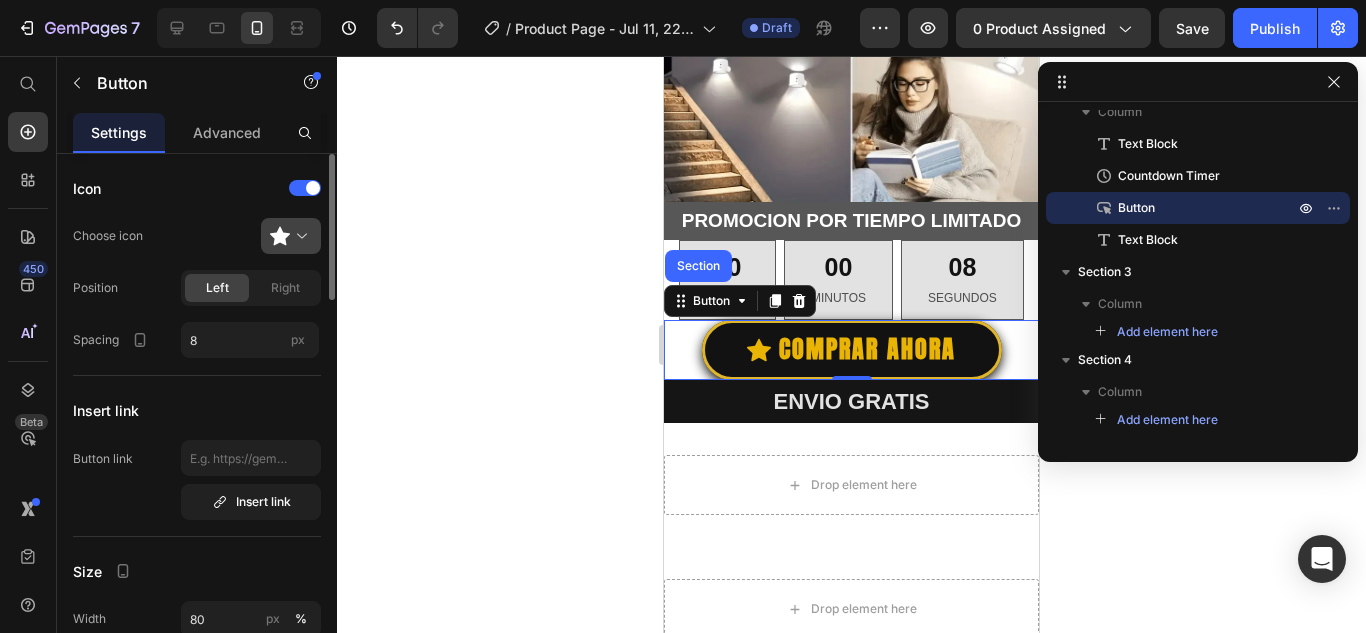 click at bounding box center [299, 236] 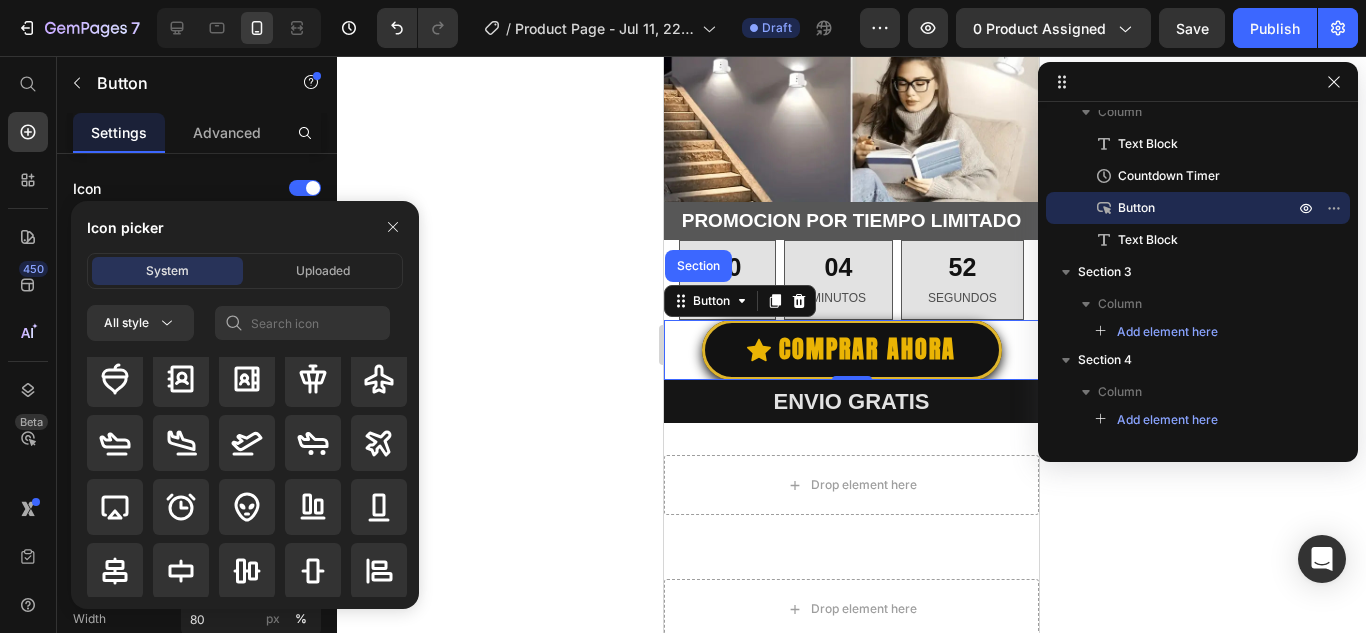 scroll, scrollTop: 0, scrollLeft: 0, axis: both 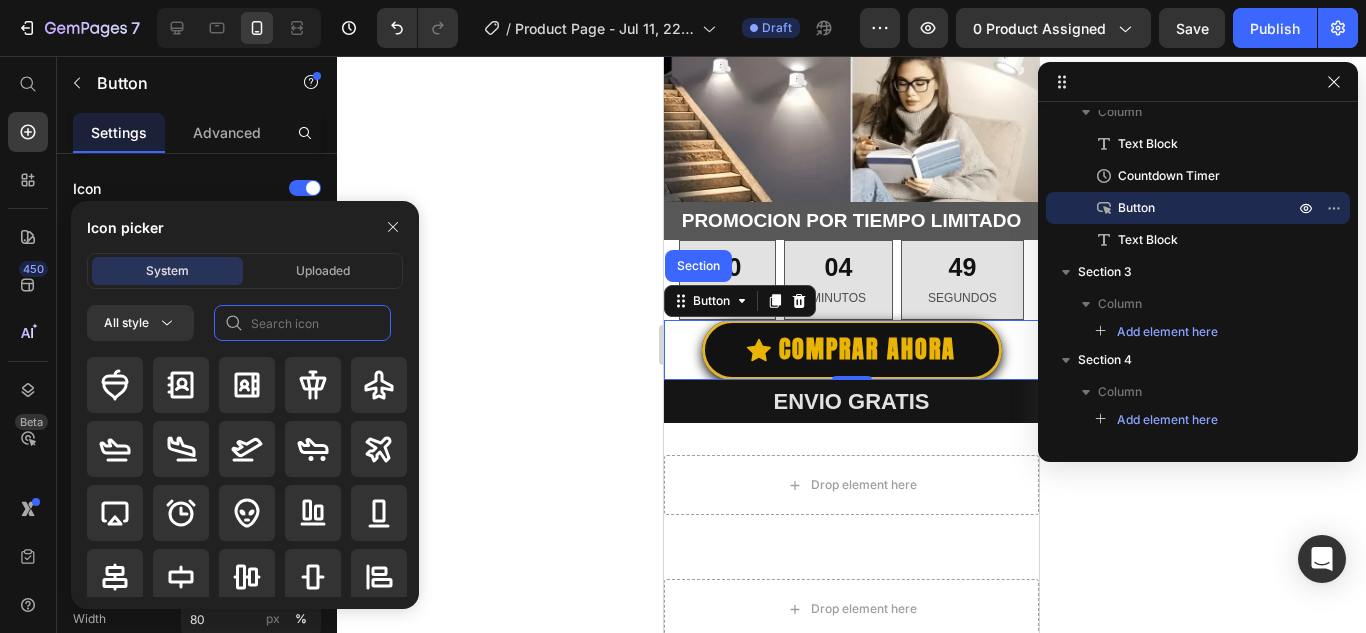 click 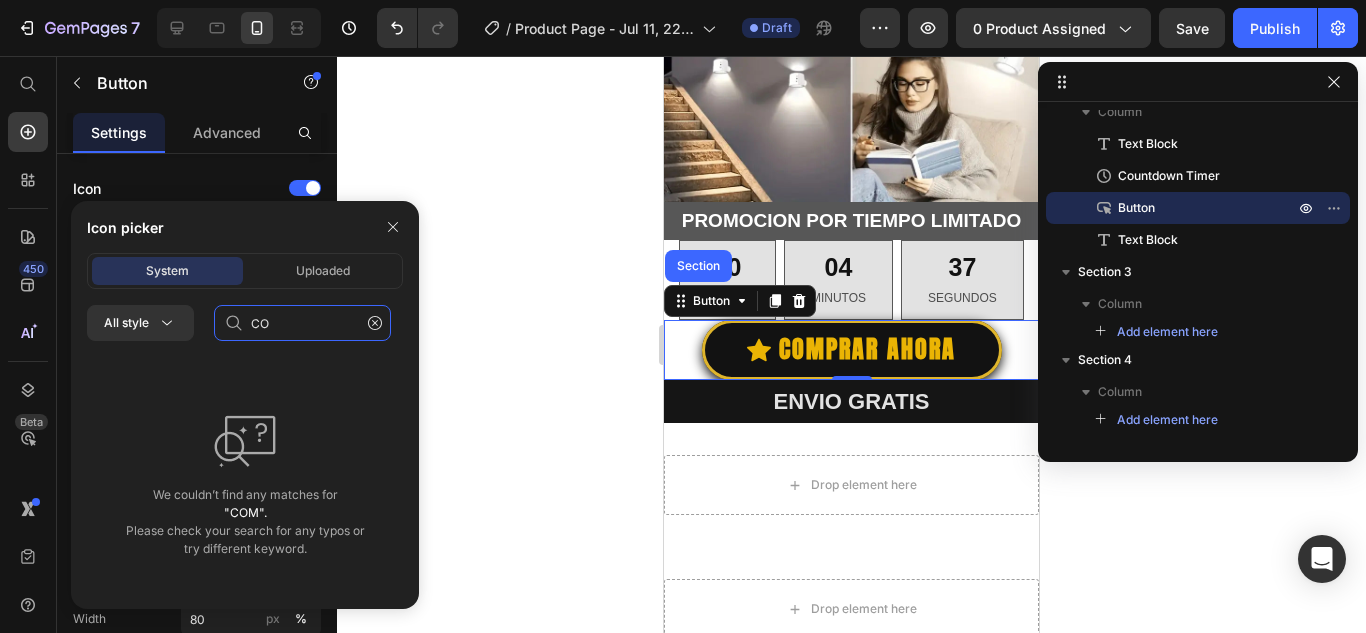 type on "C" 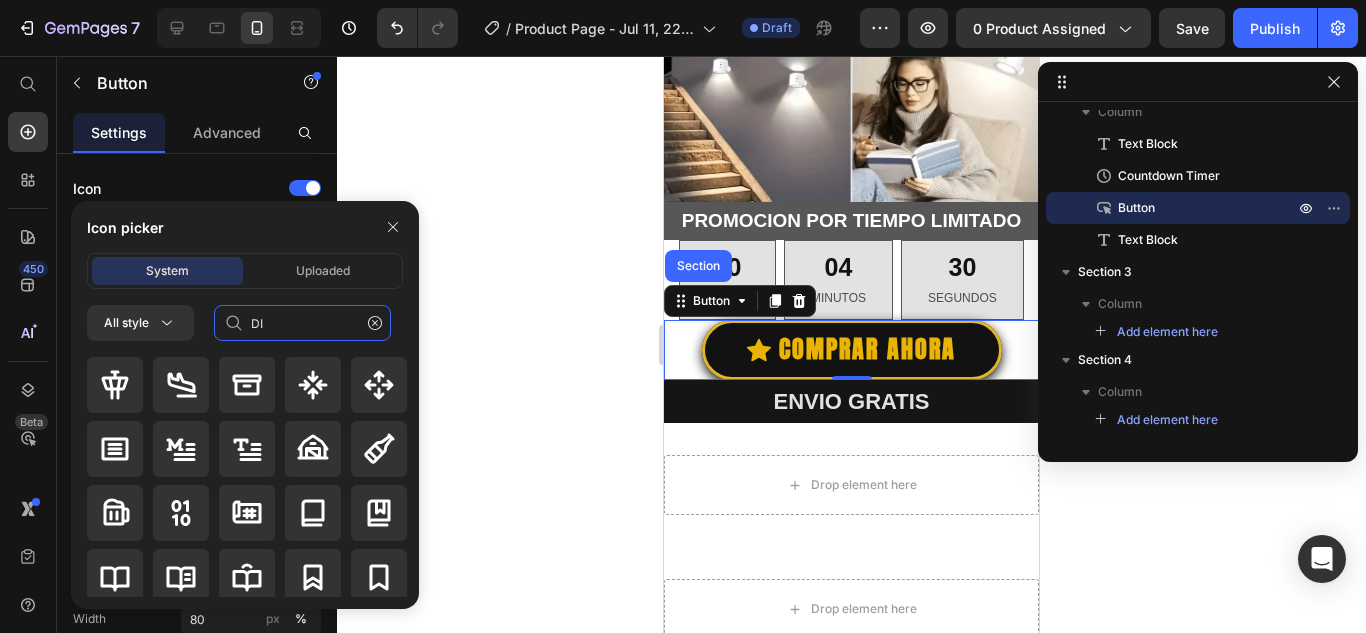 type on "D" 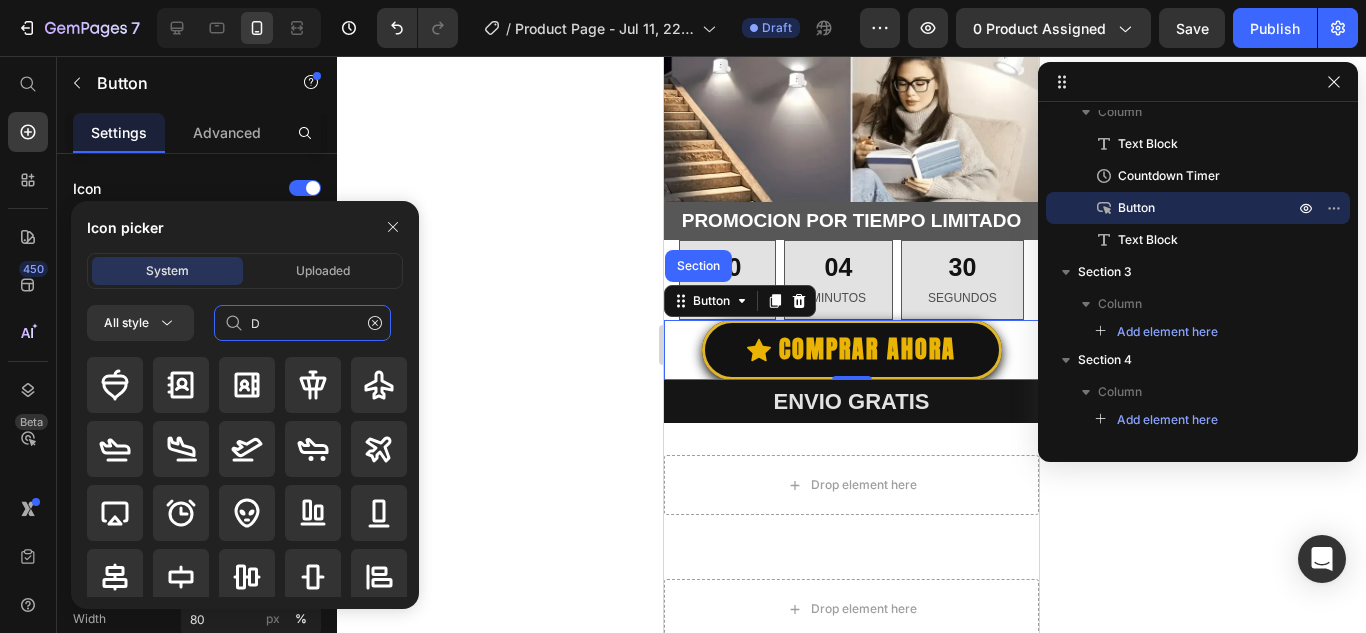 type 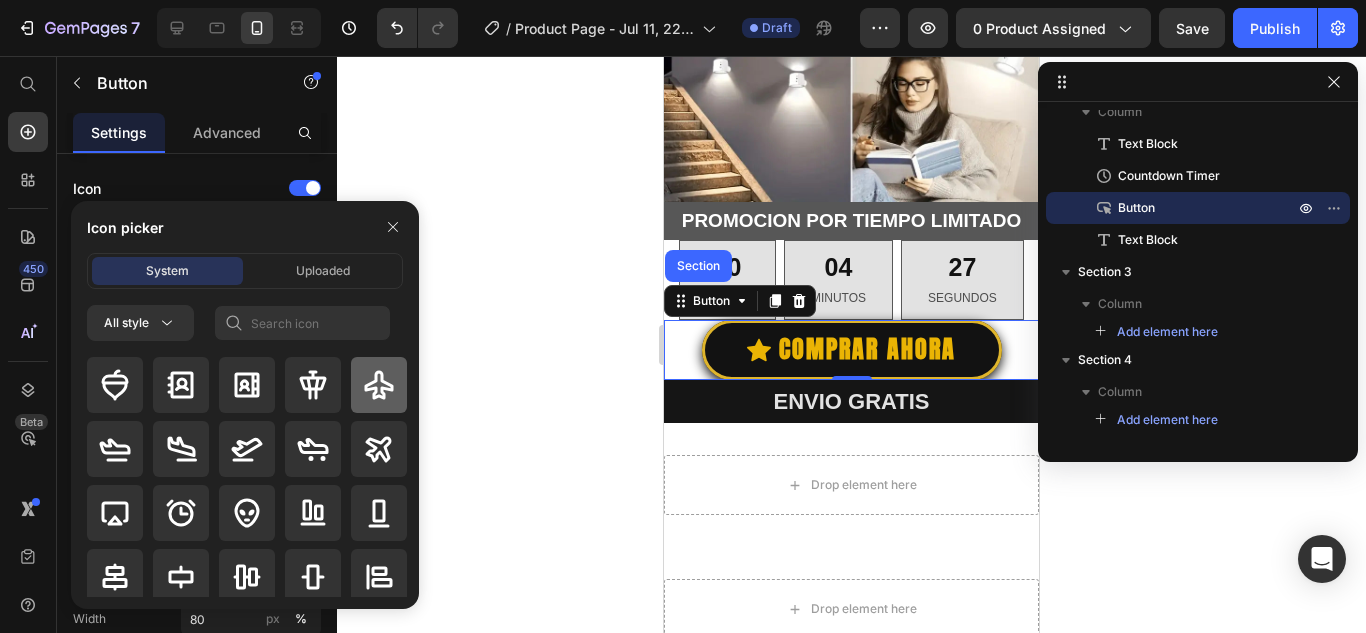 click 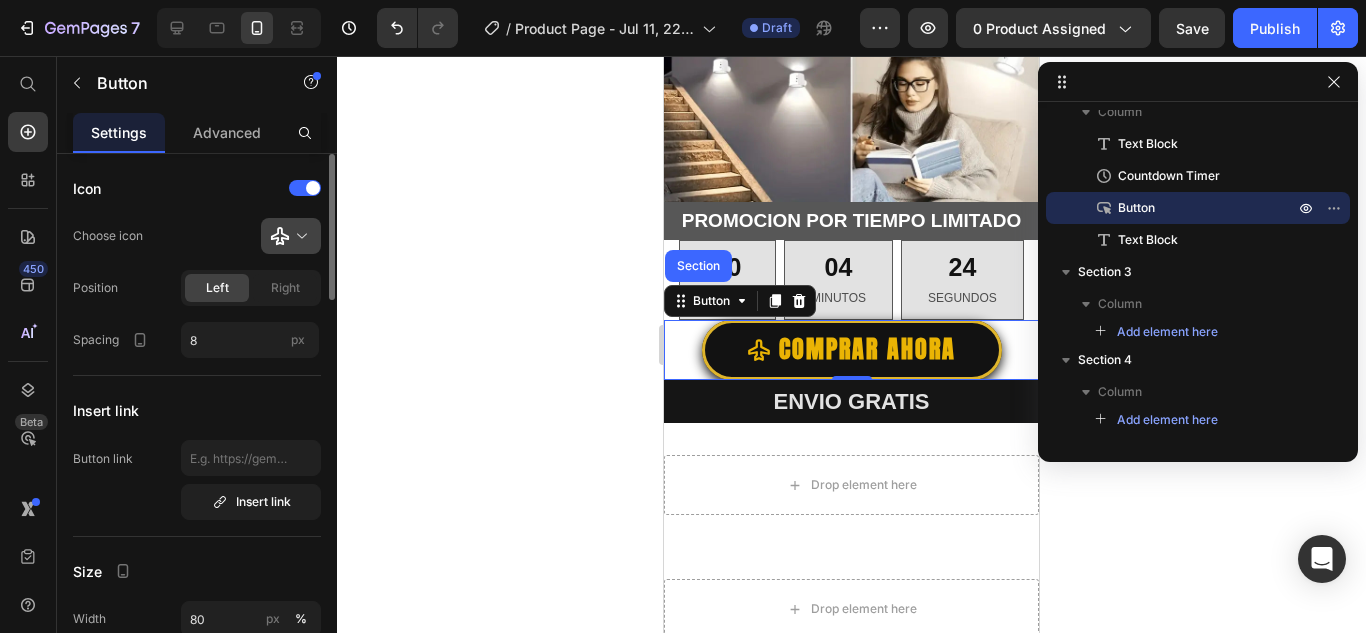 click at bounding box center (299, 236) 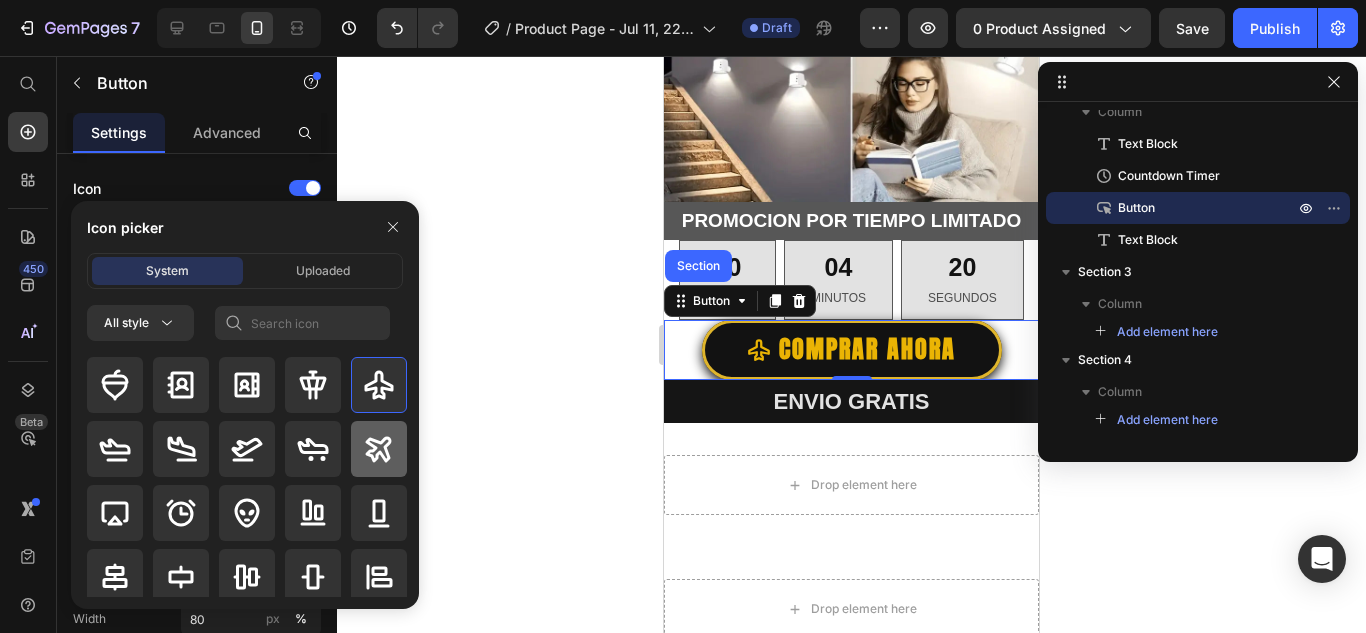 click 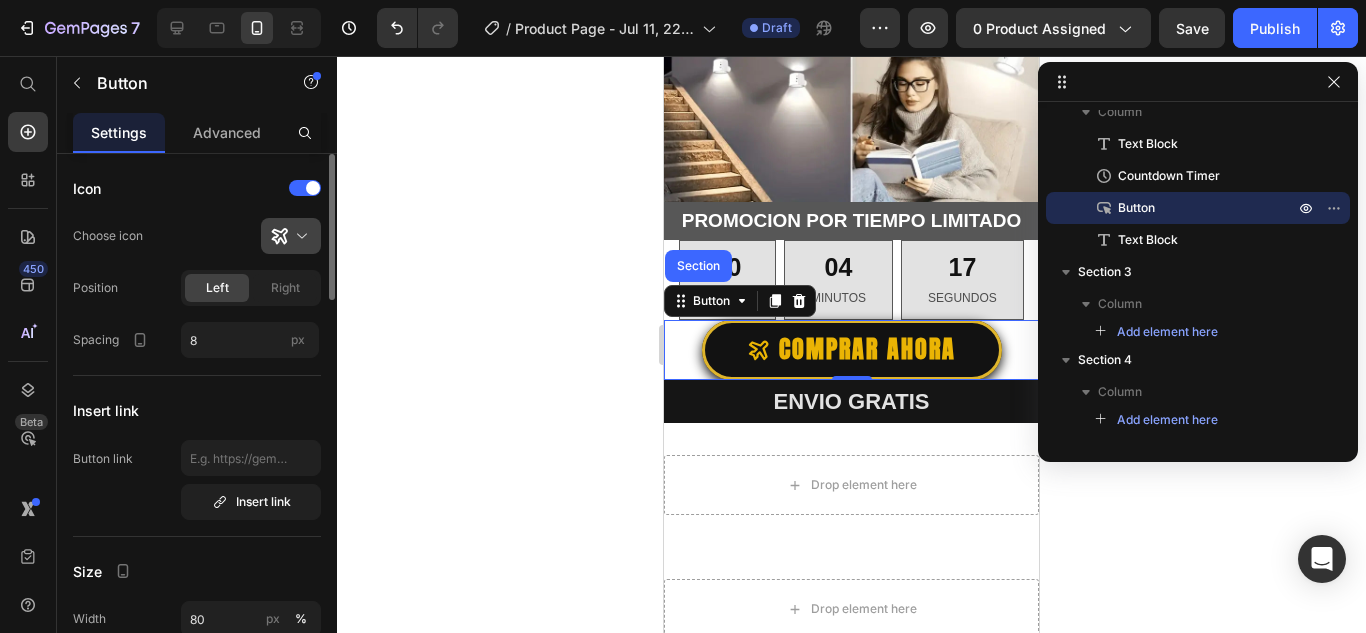 click at bounding box center [299, 236] 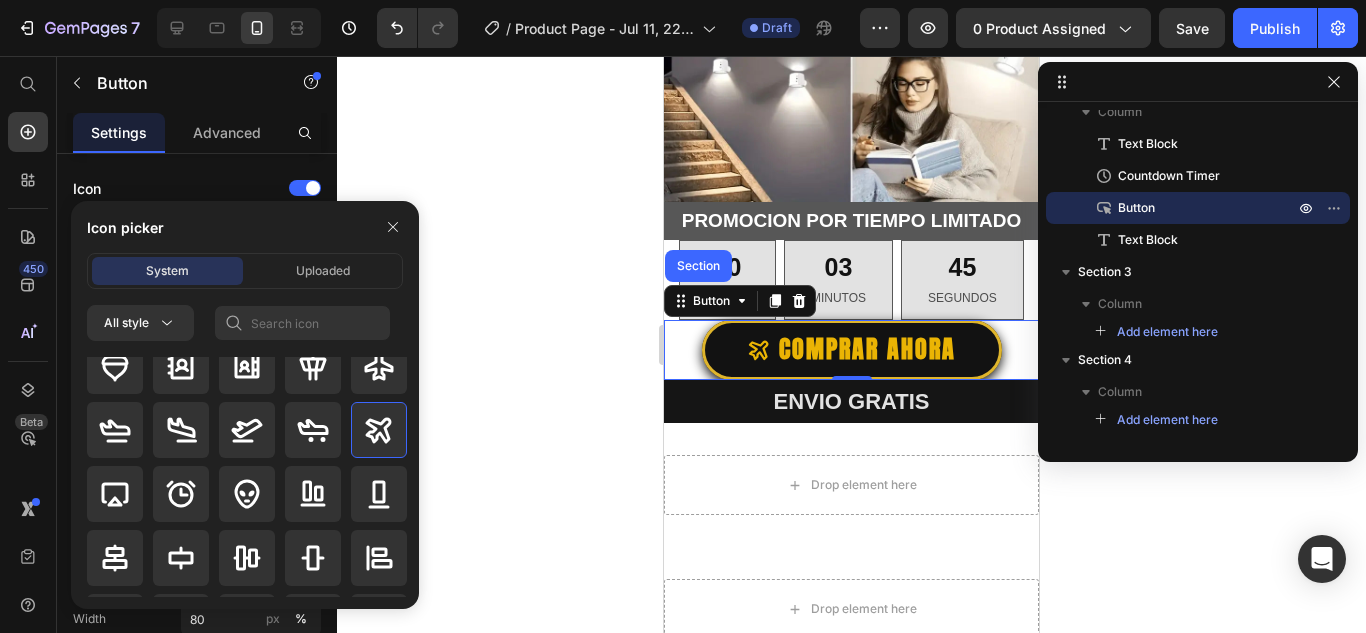 scroll, scrollTop: 0, scrollLeft: 0, axis: both 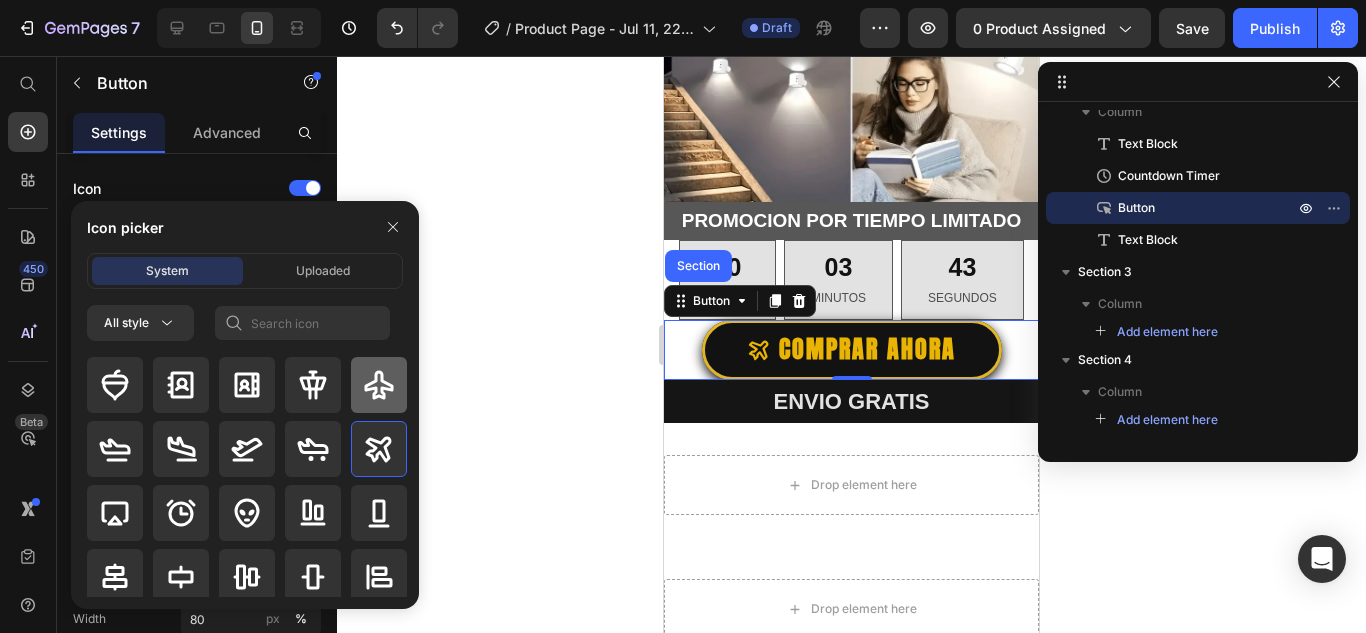 click 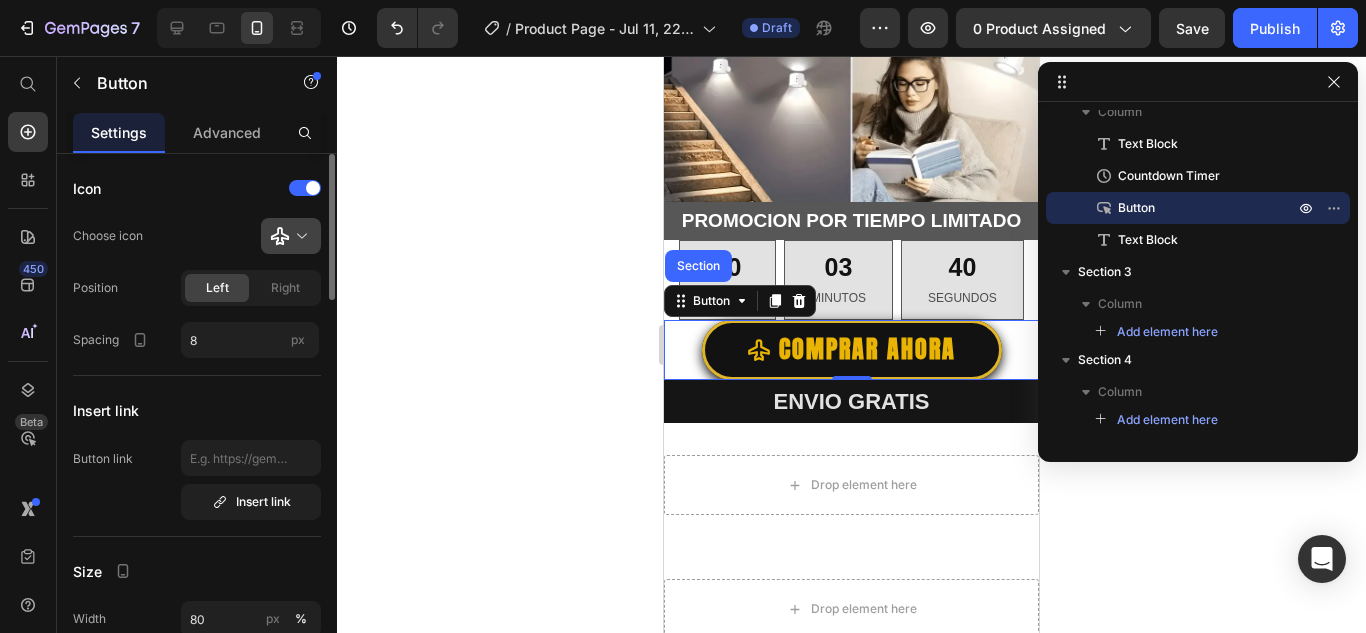 click at bounding box center (299, 236) 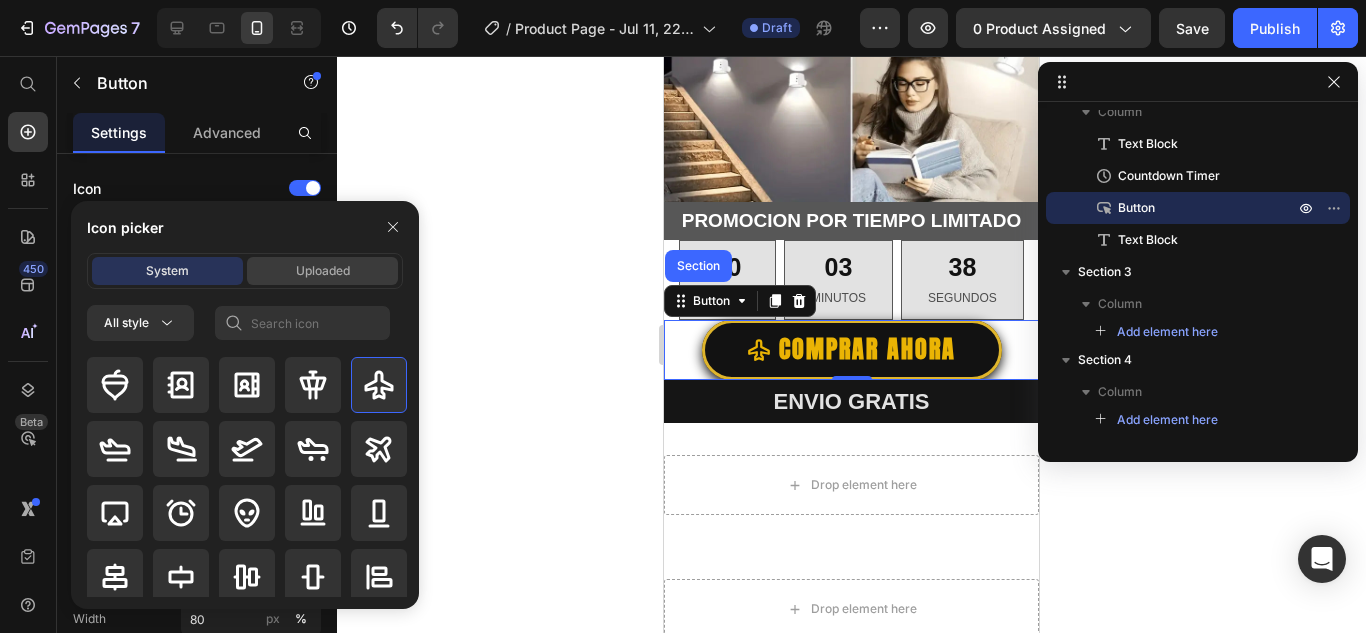 click on "Uploaded" at bounding box center [322, 271] 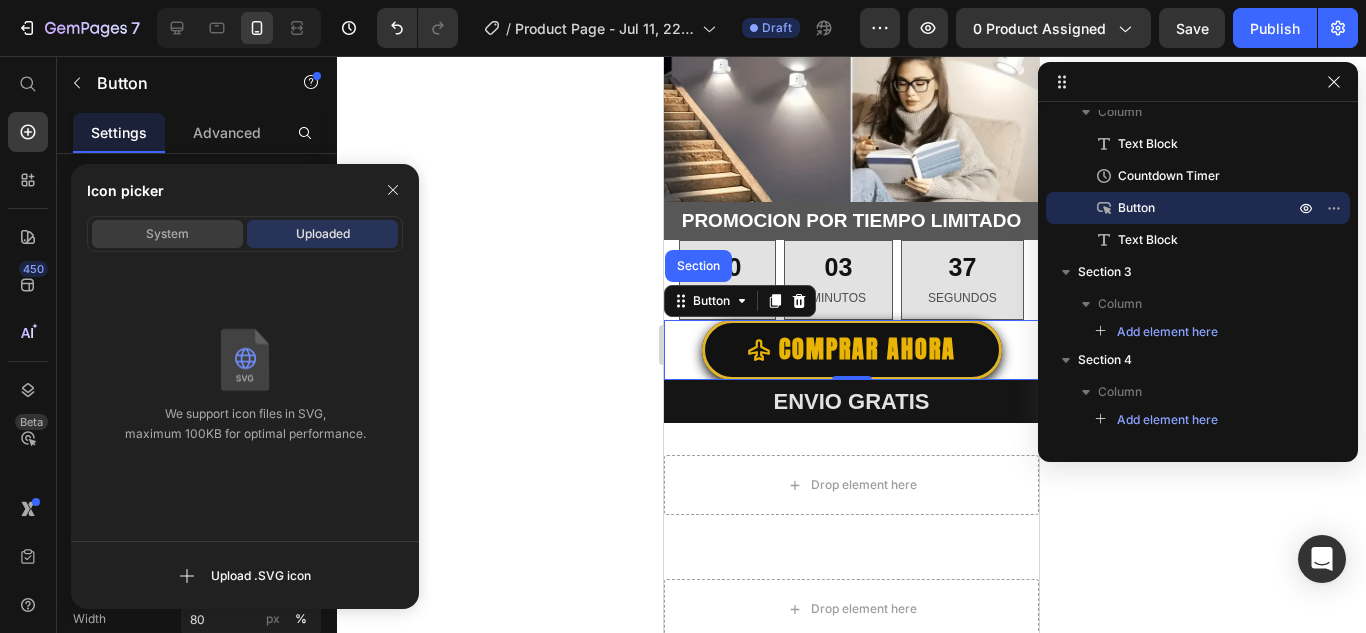 click on "System" at bounding box center [167, 234] 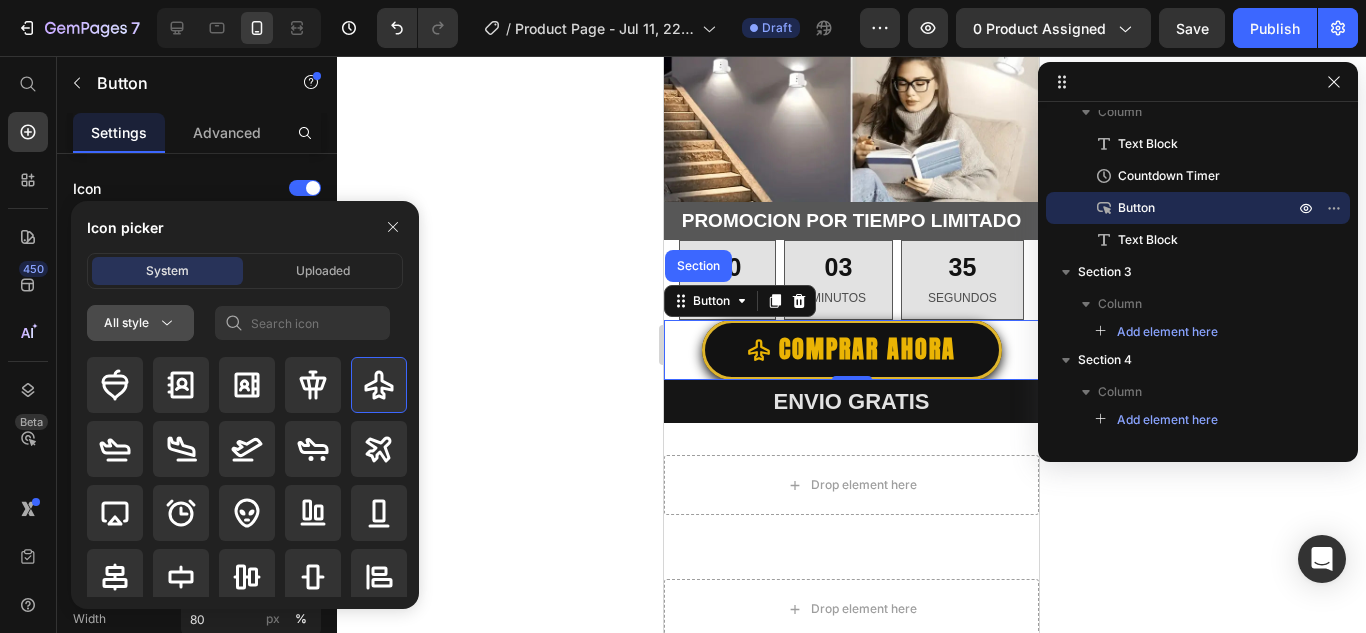 click 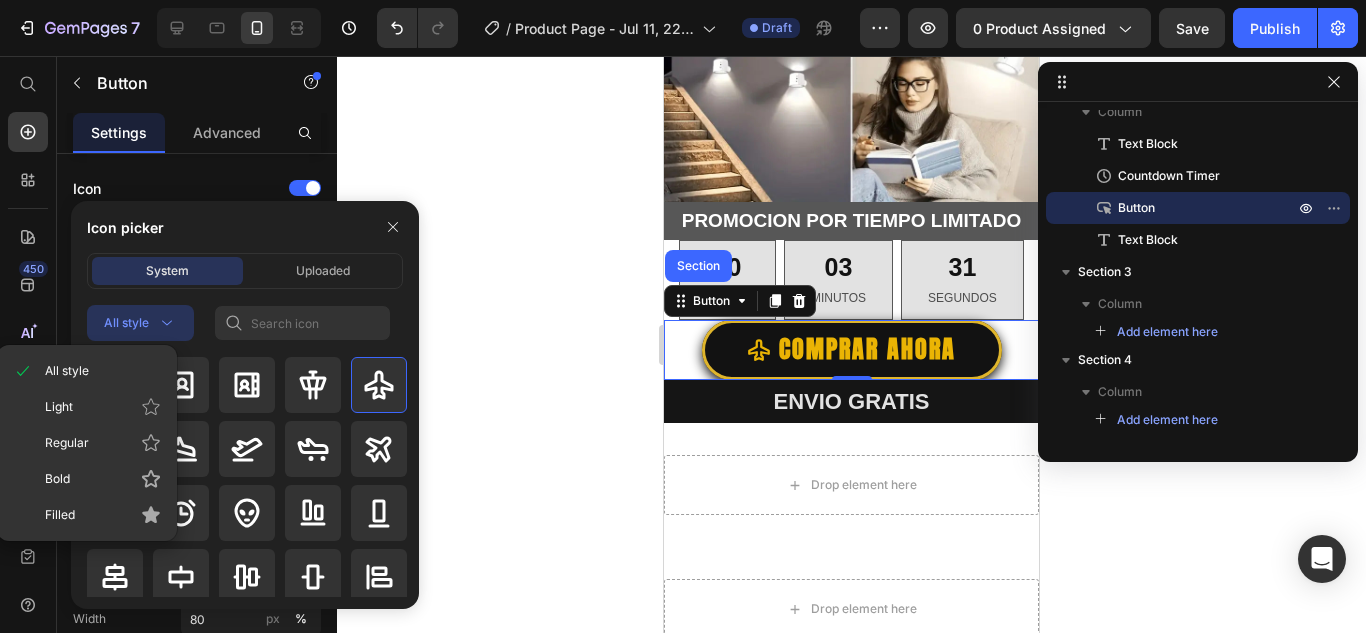 click 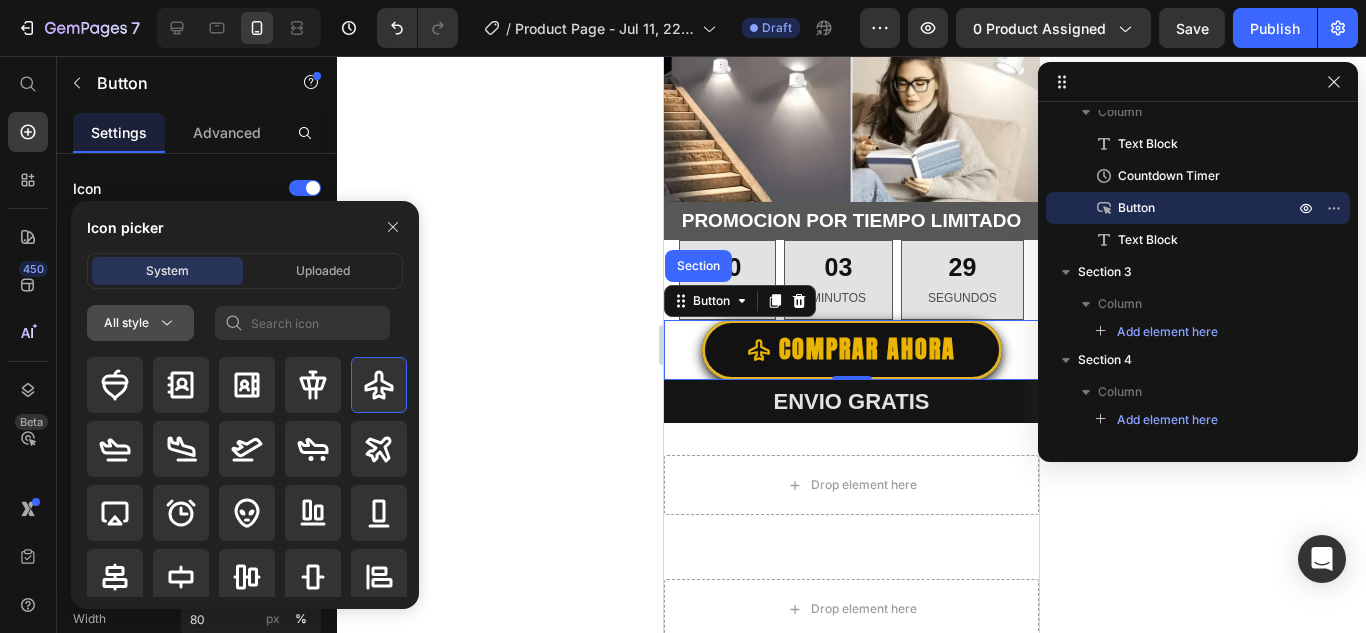 click 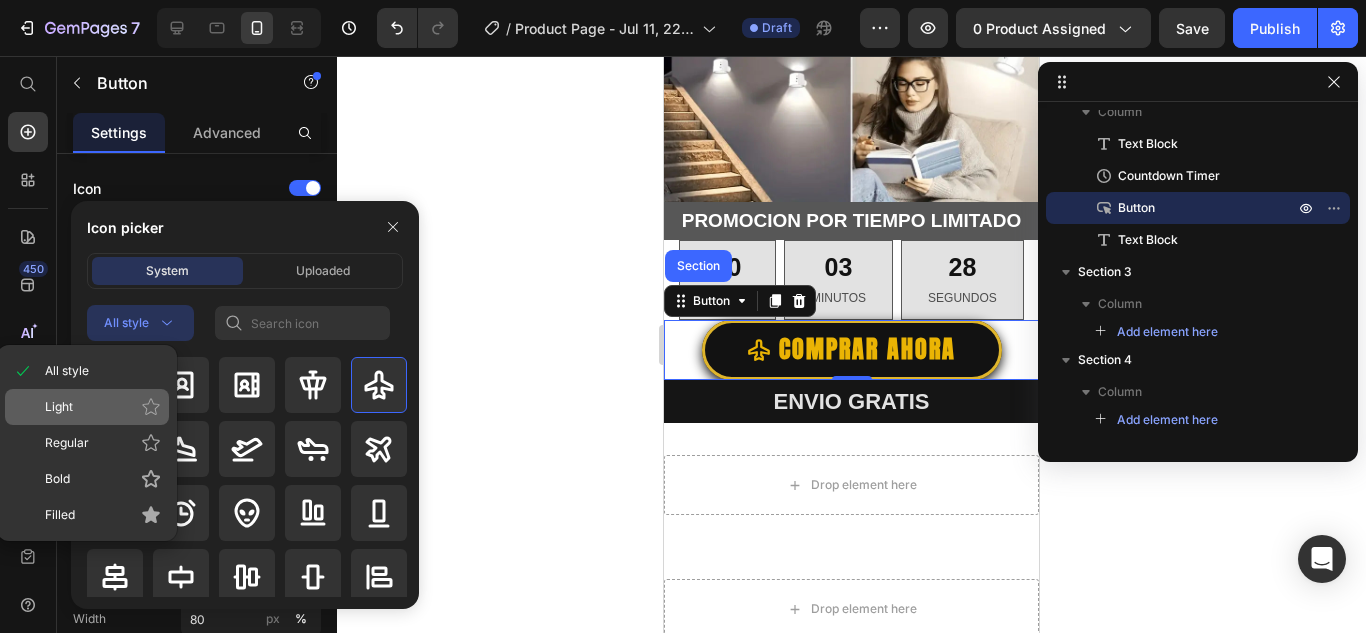 click on "Light" 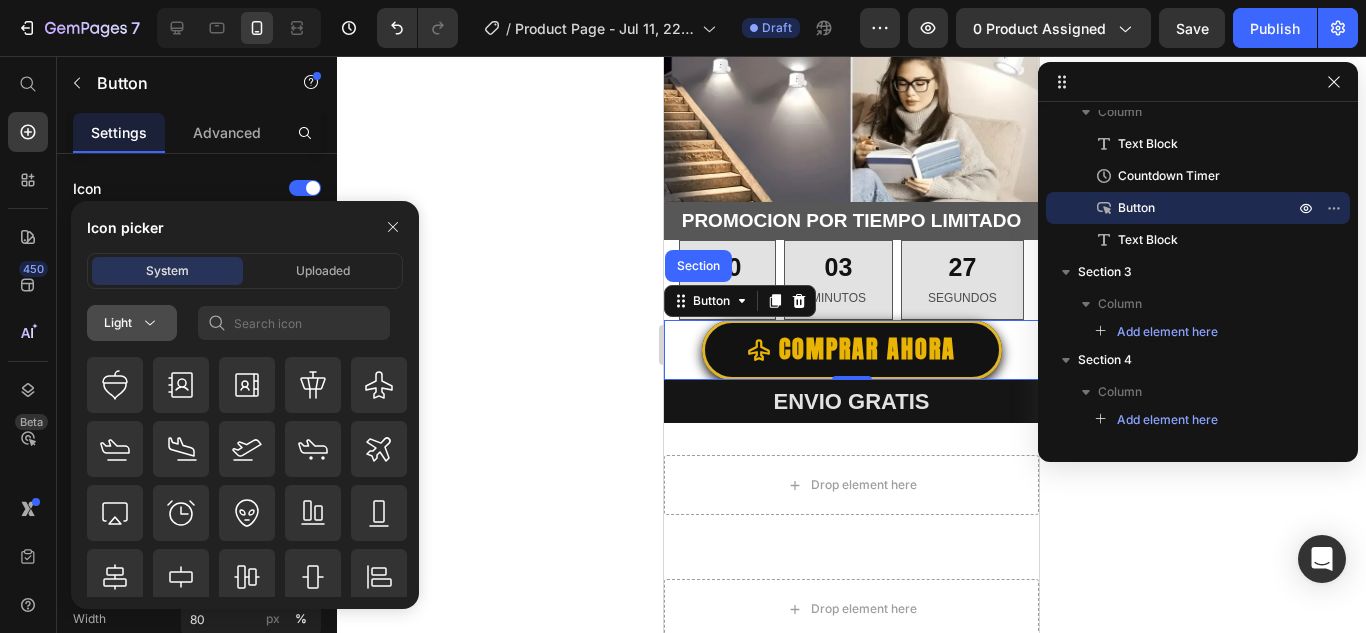 click on "Light" at bounding box center (132, 323) 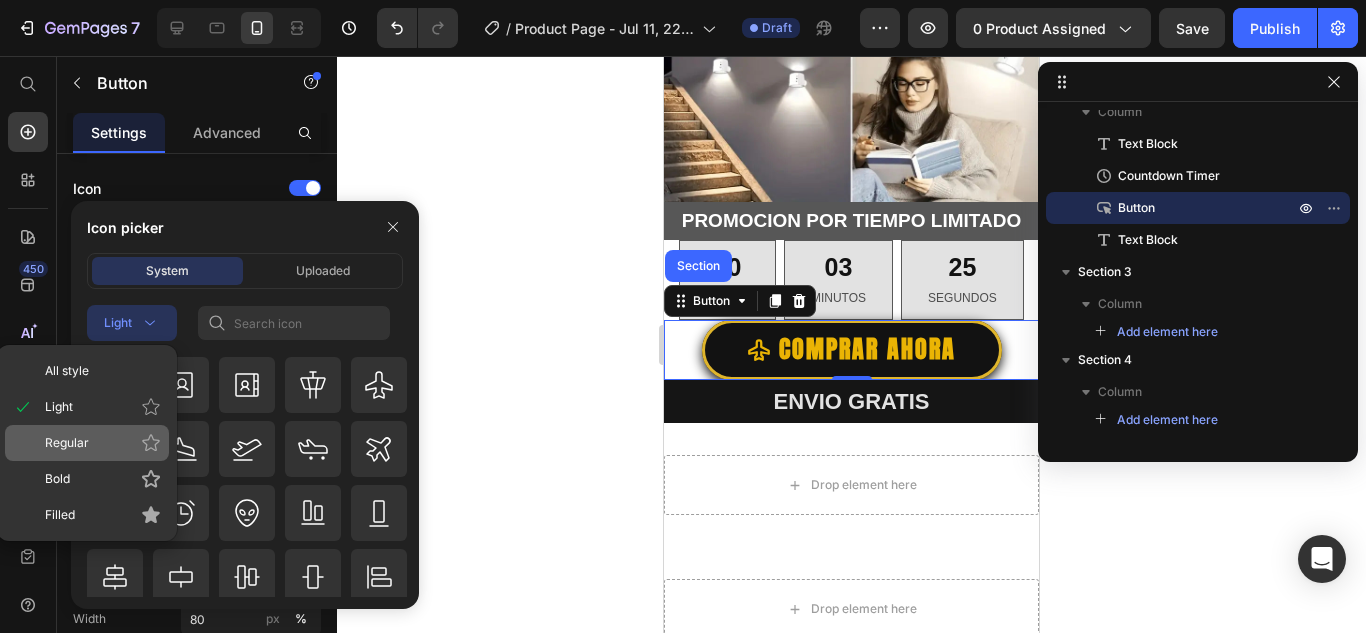 click on "Regular" at bounding box center (103, 443) 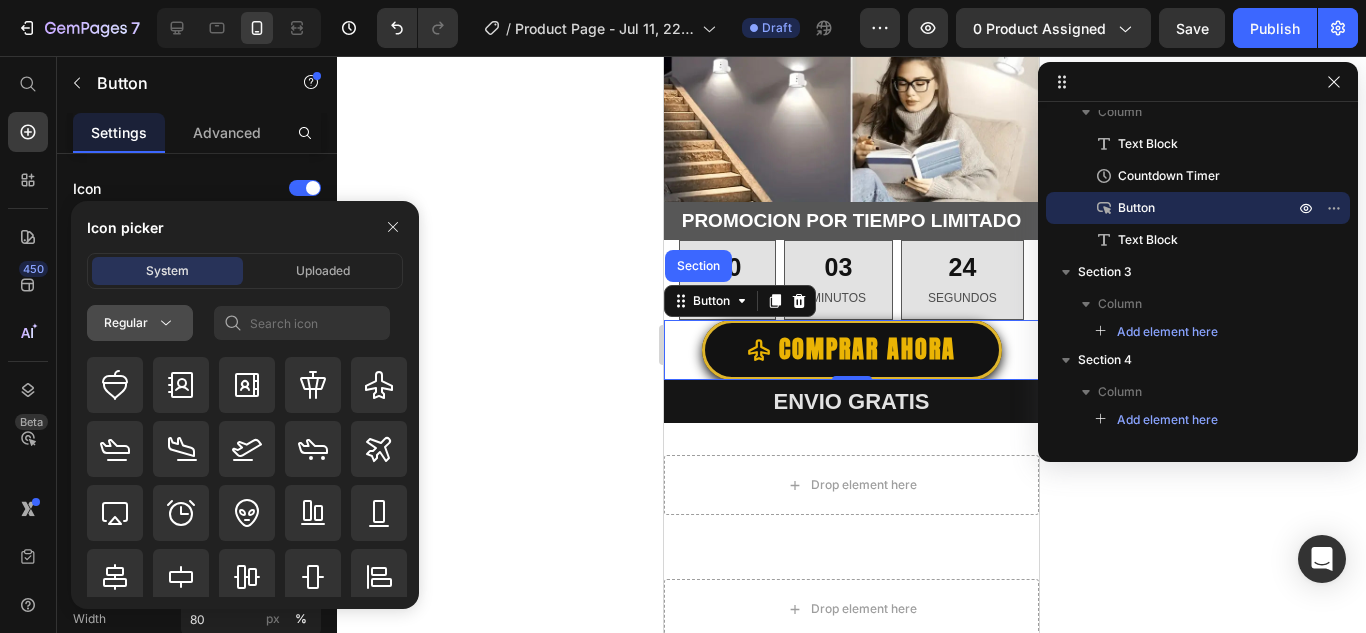 click on "Regular" at bounding box center (140, 323) 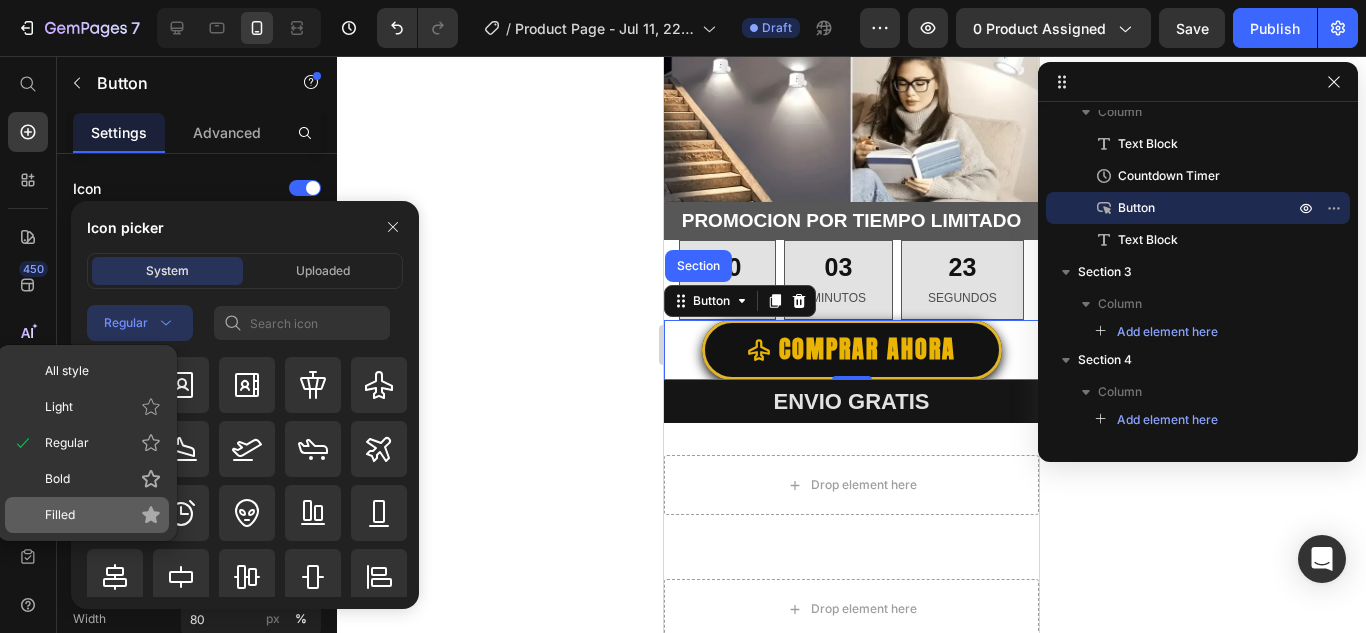 click on "Filled" at bounding box center [103, 515] 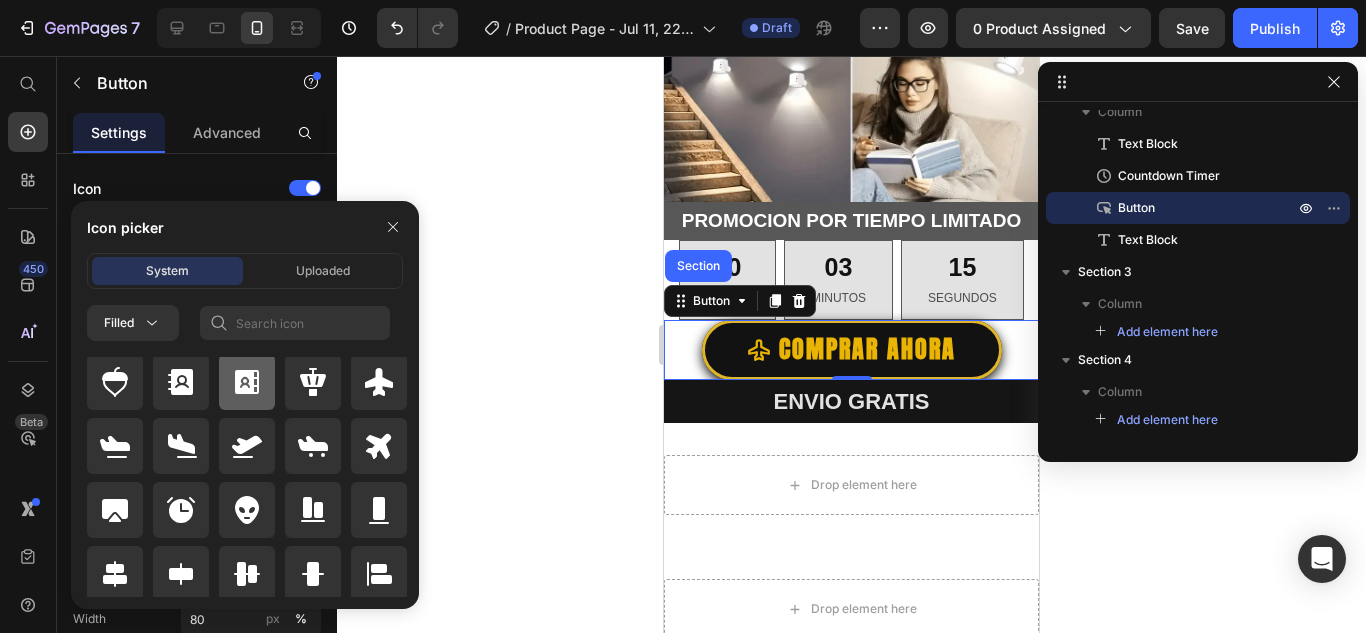 scroll, scrollTop: 0, scrollLeft: 0, axis: both 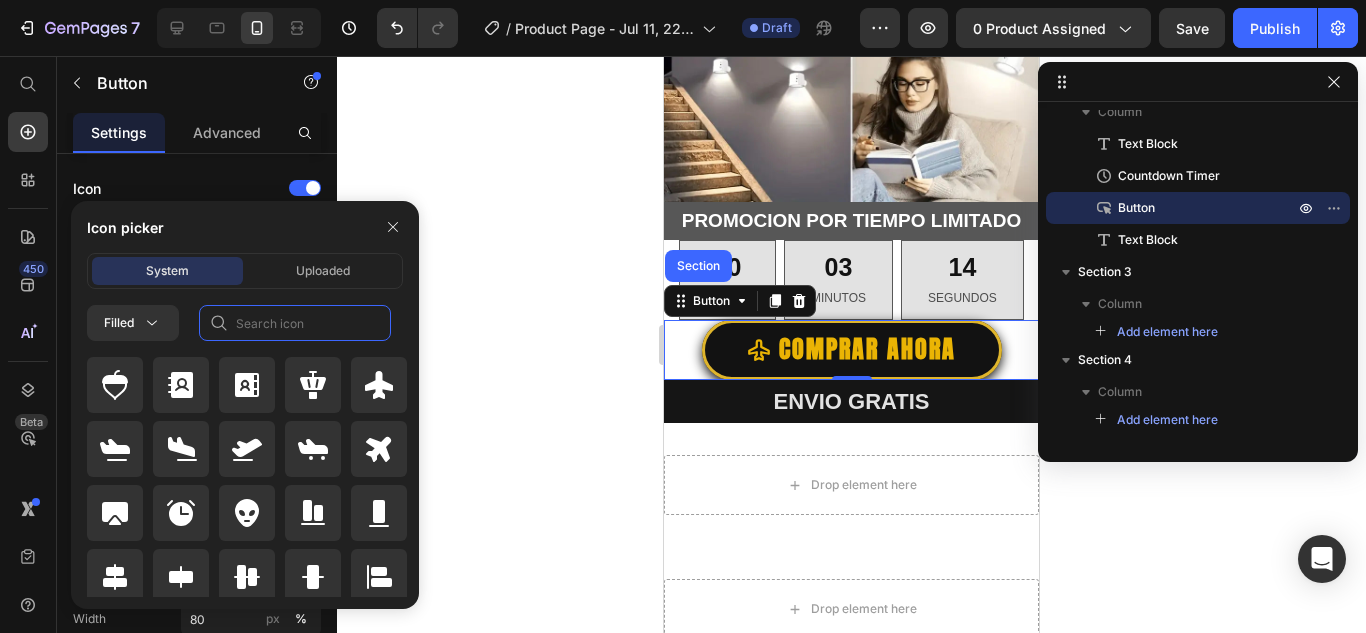 click 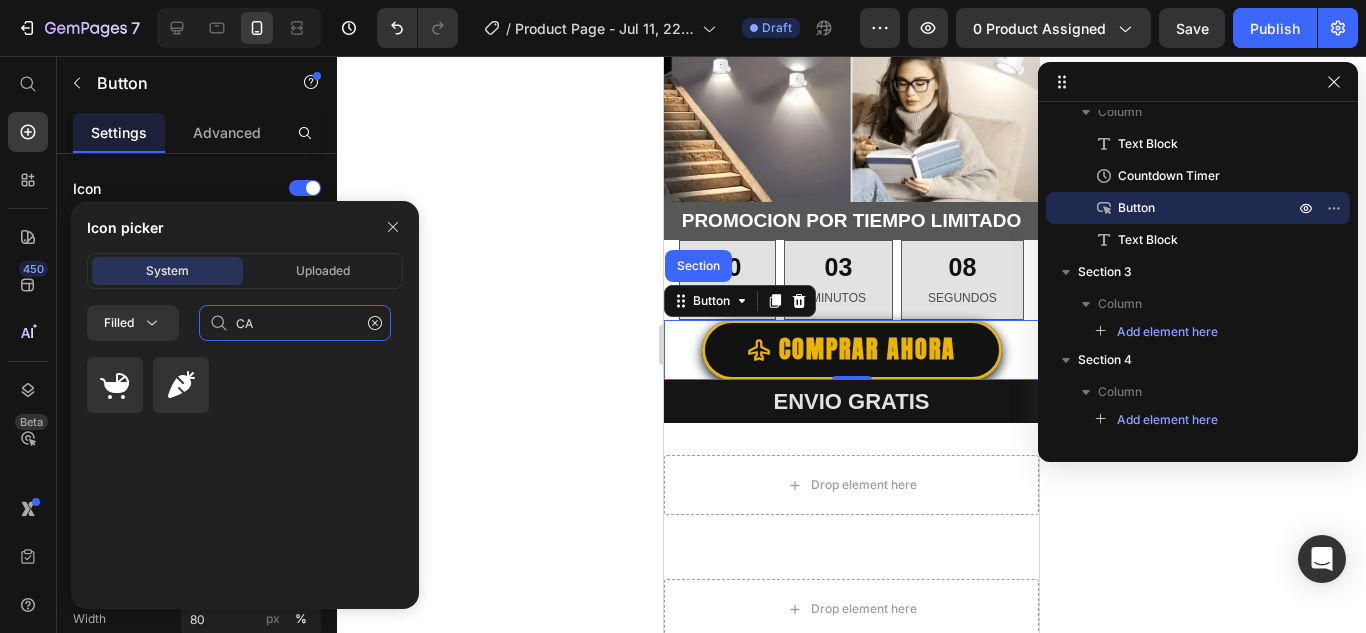 type on "C" 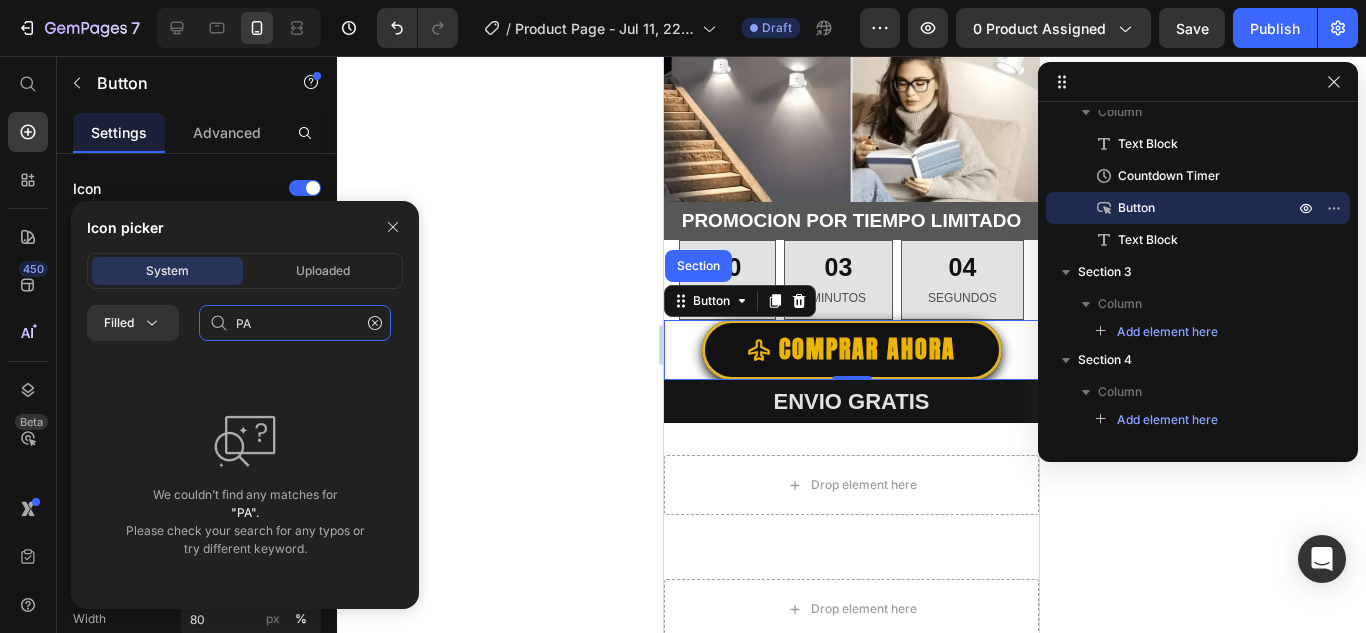 type on "P" 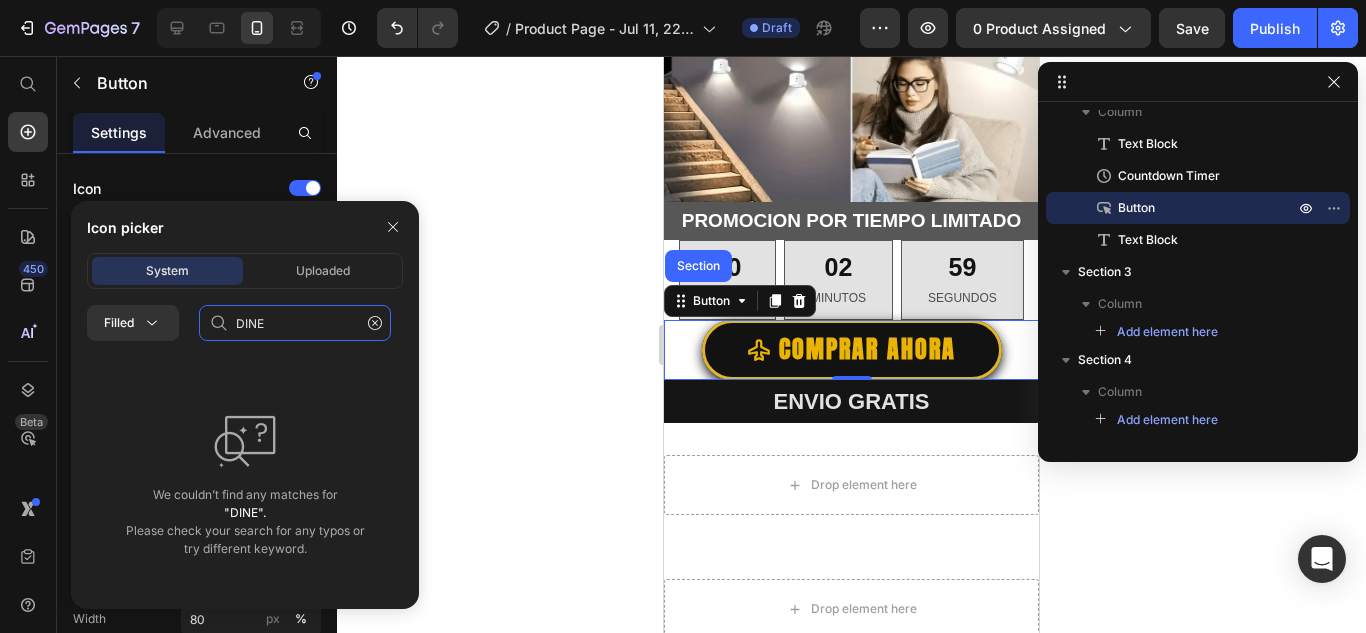 type on "DIN" 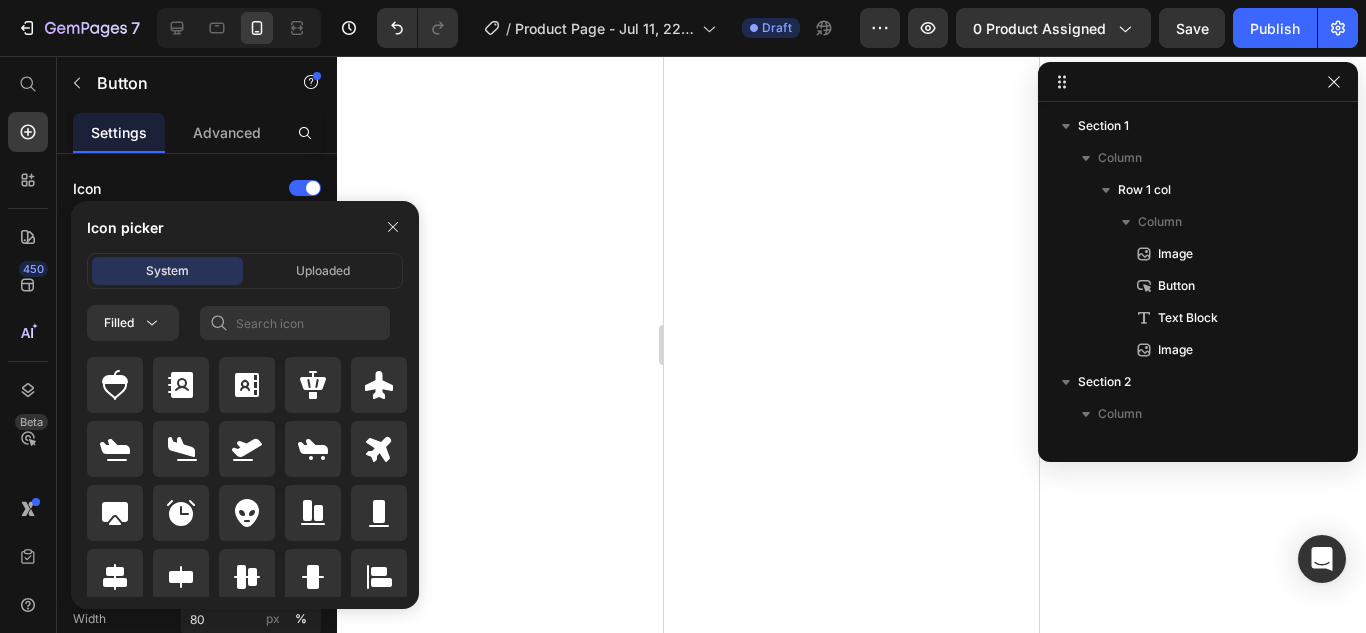 scroll, scrollTop: 0, scrollLeft: 0, axis: both 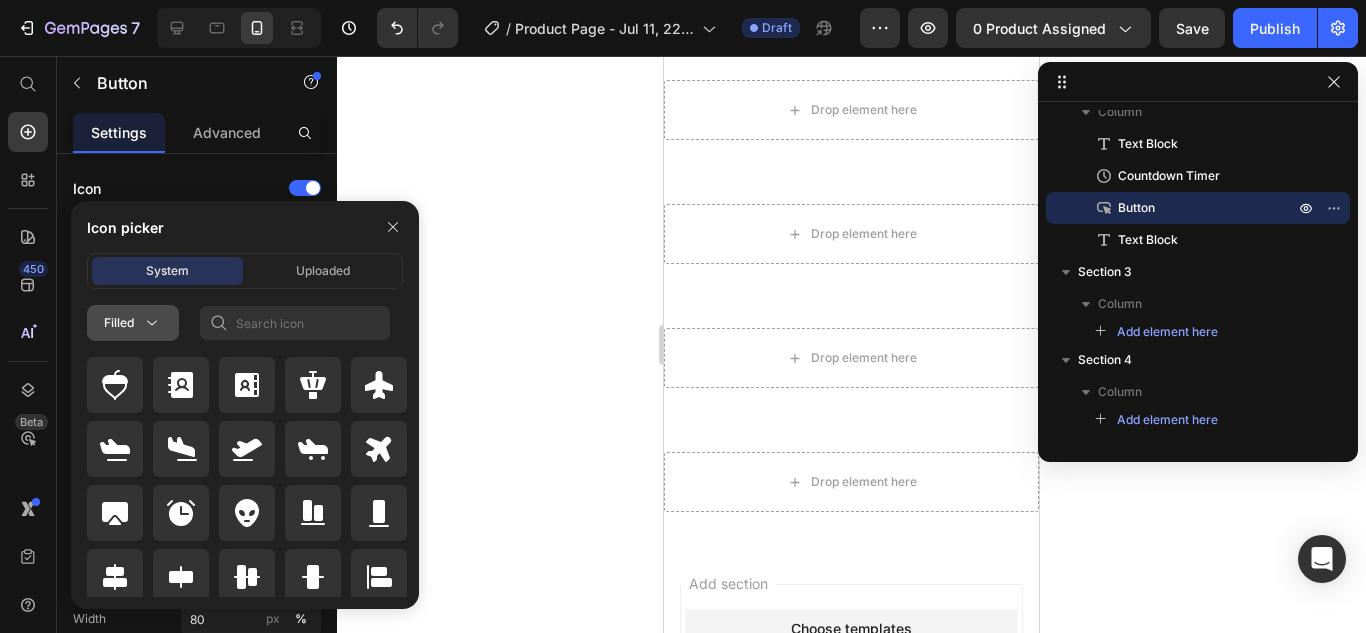 click 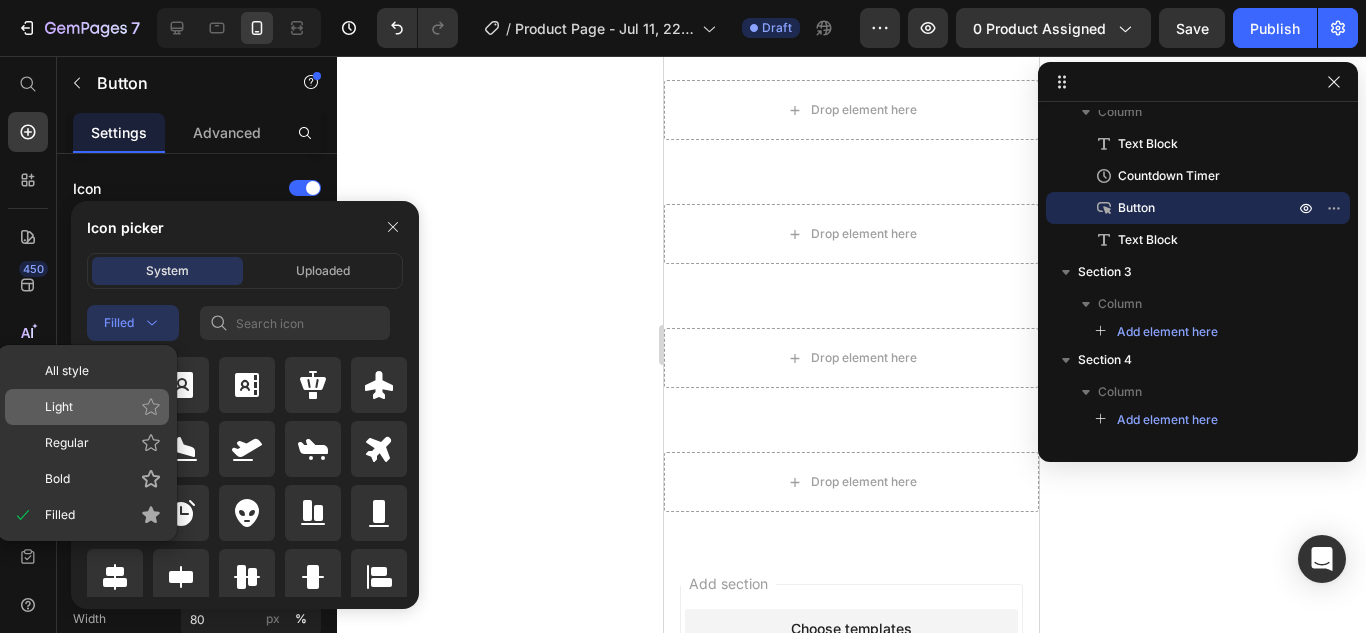 click on "Light" at bounding box center (103, 407) 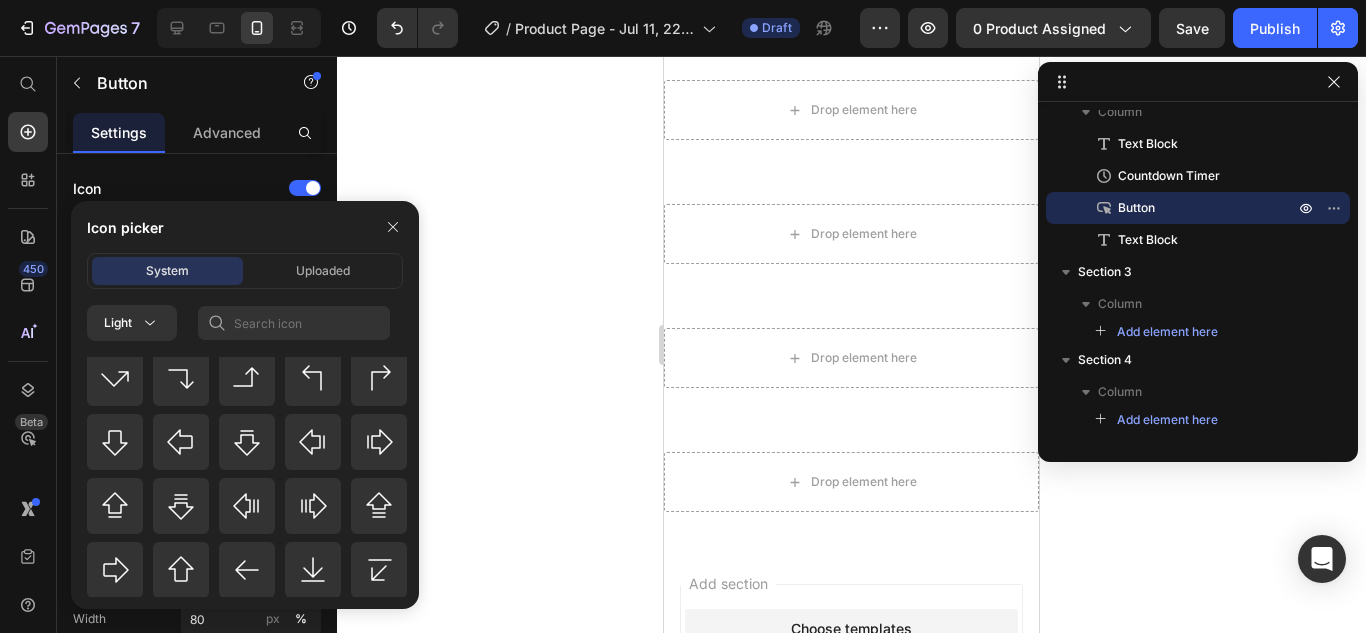 scroll, scrollTop: 928, scrollLeft: 0, axis: vertical 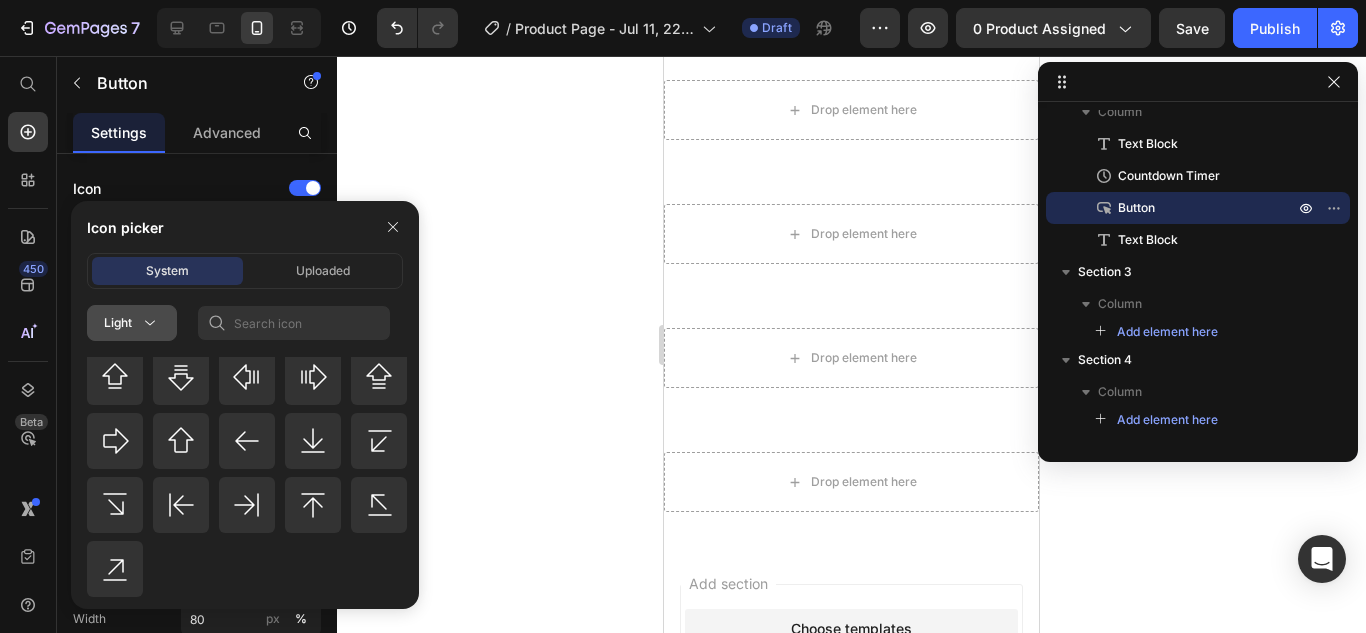 click 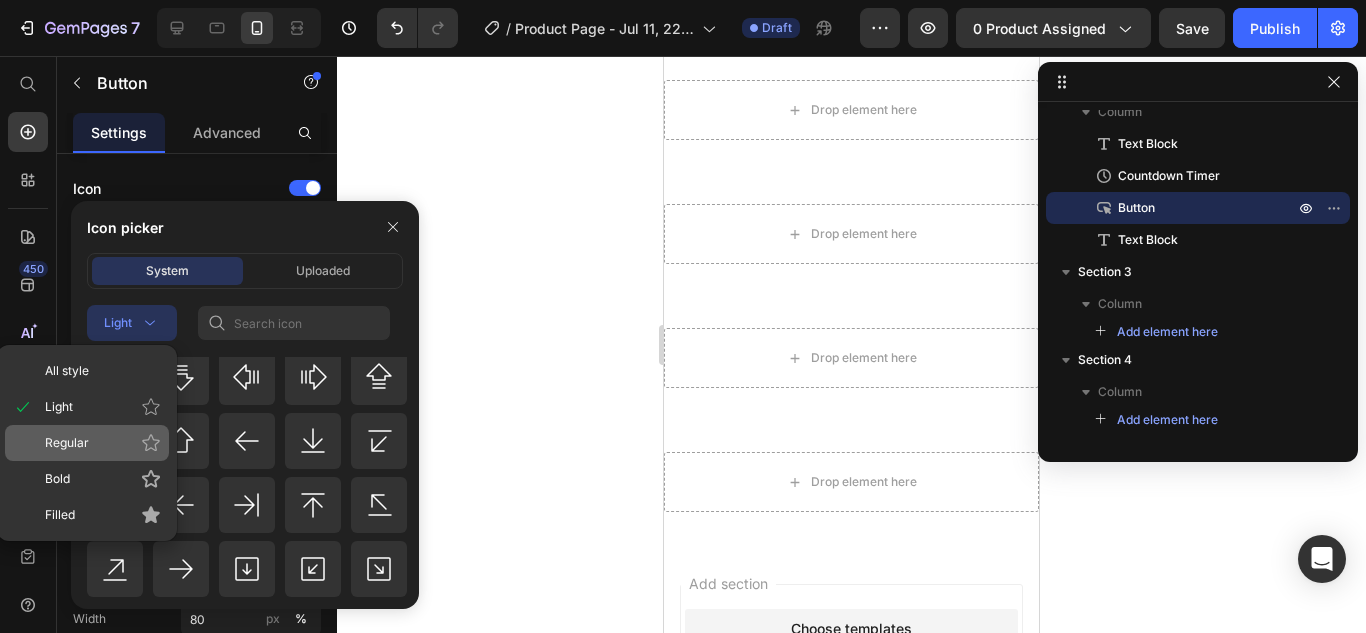 click on "Regular" at bounding box center [103, 443] 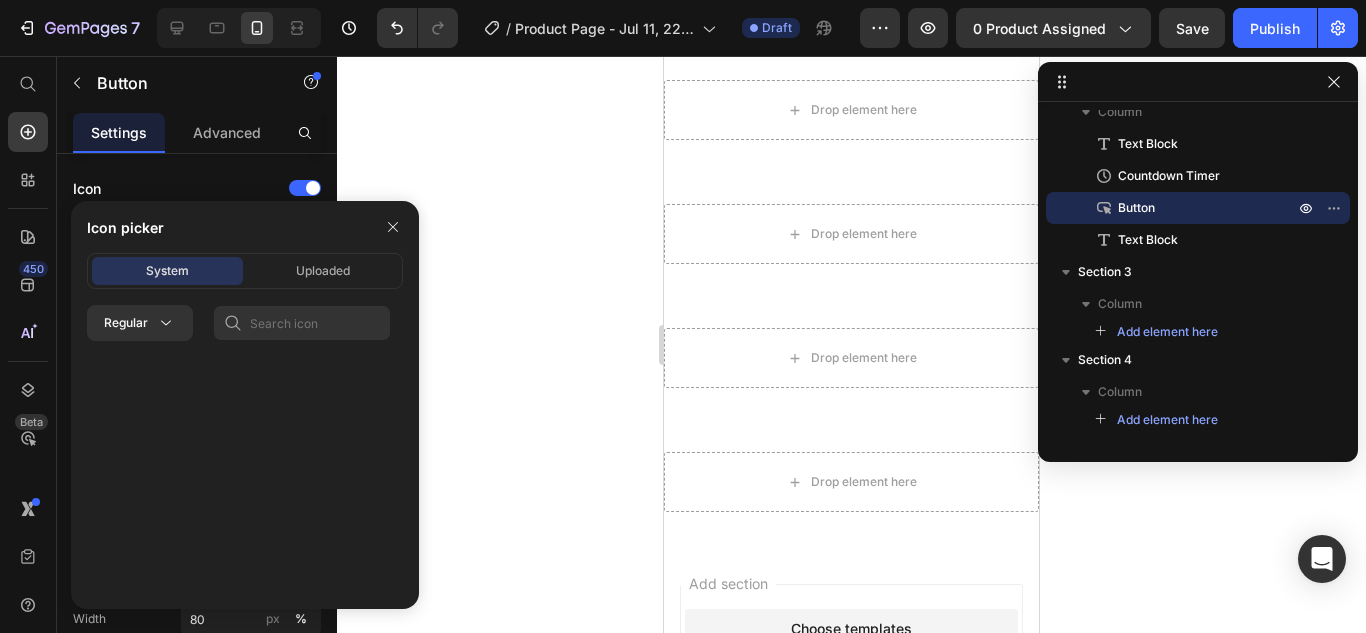scroll, scrollTop: 0, scrollLeft: 0, axis: both 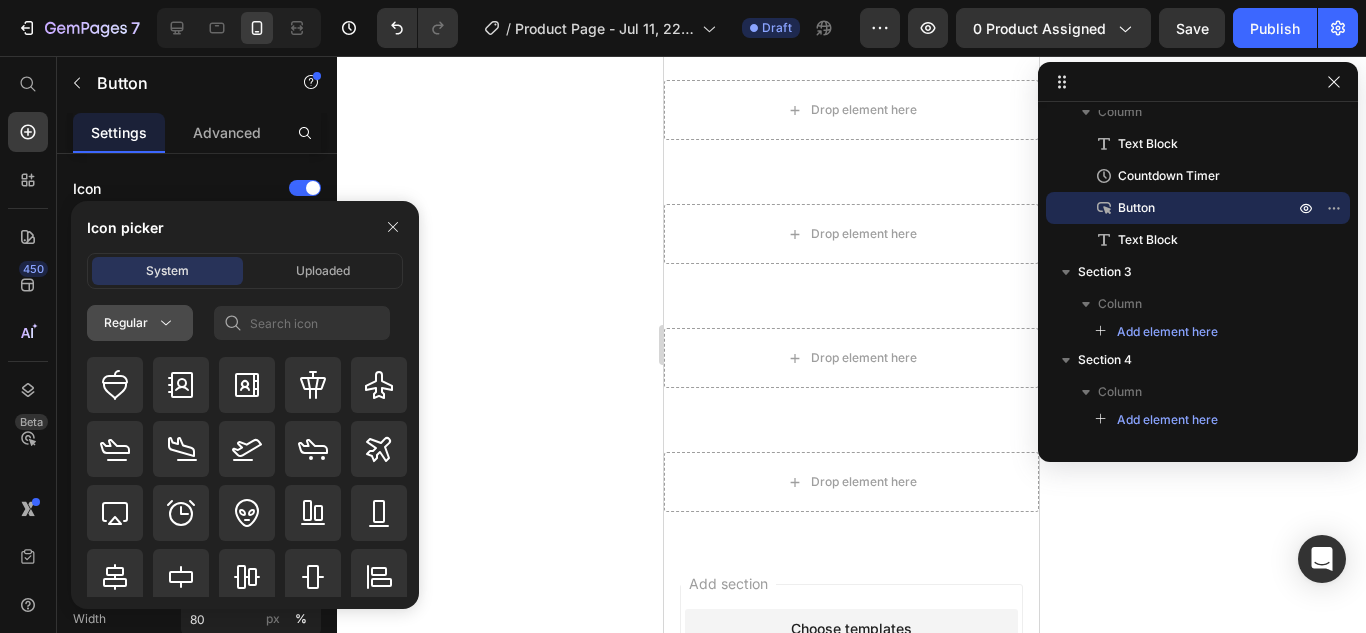 click 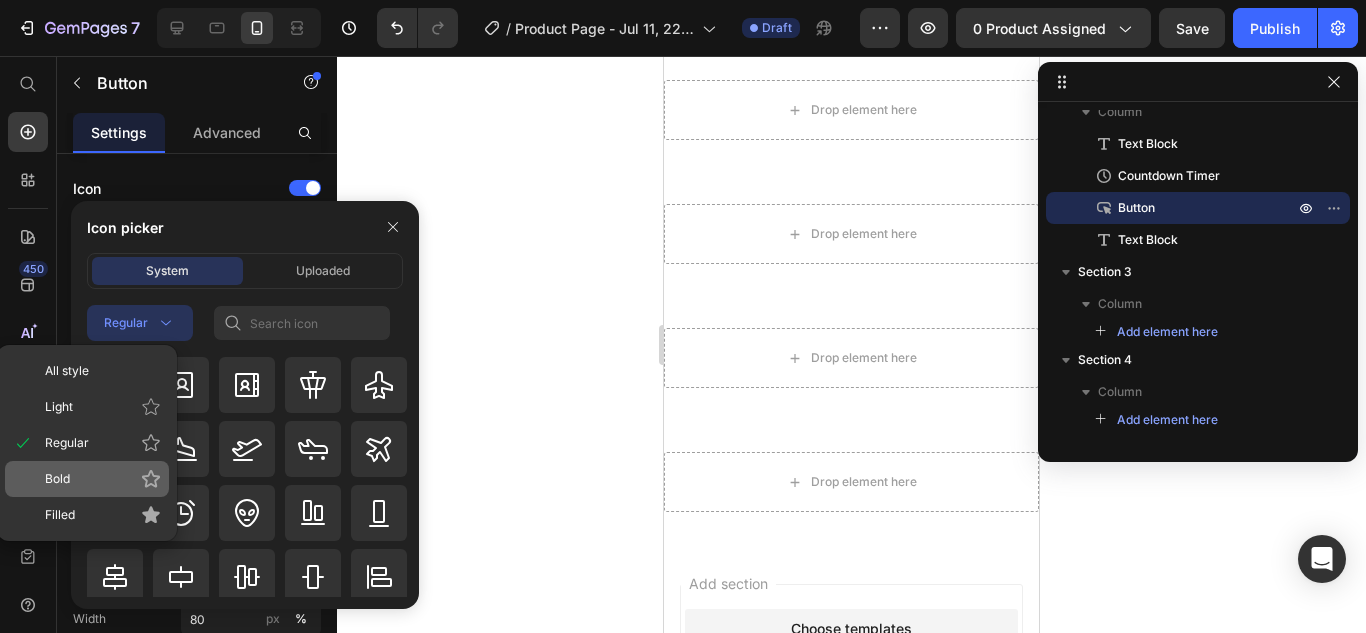 click on "Bold" 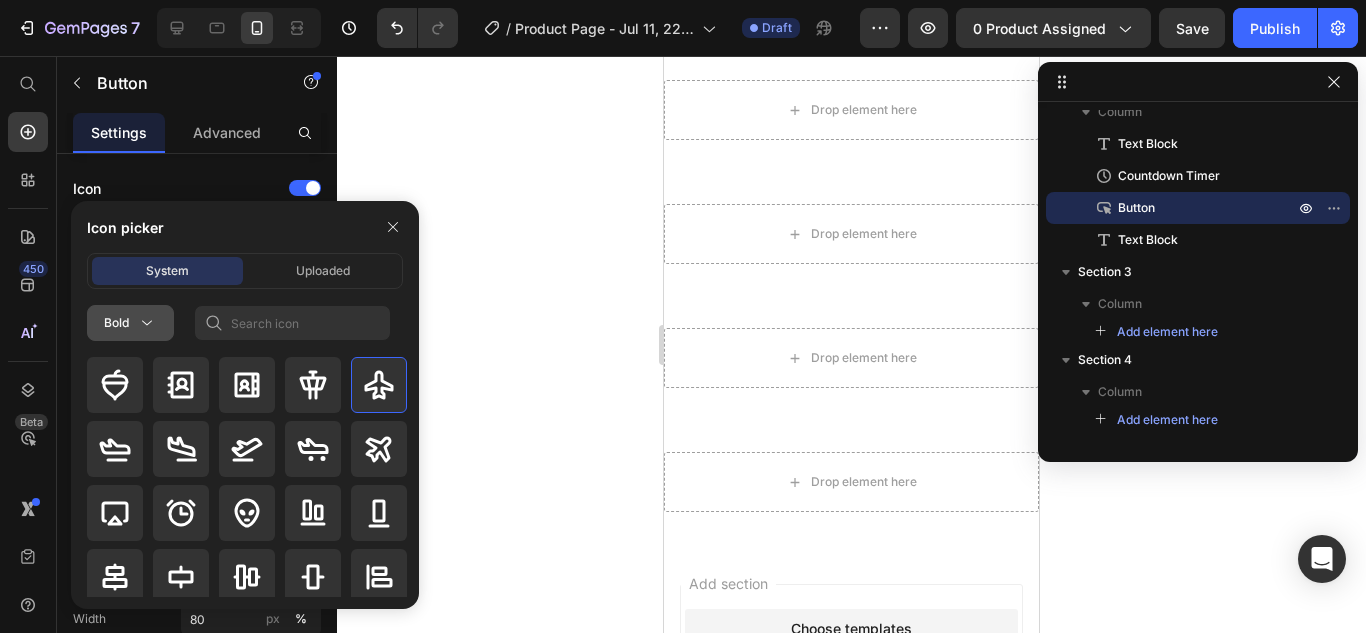 click on "Bold" at bounding box center [130, 323] 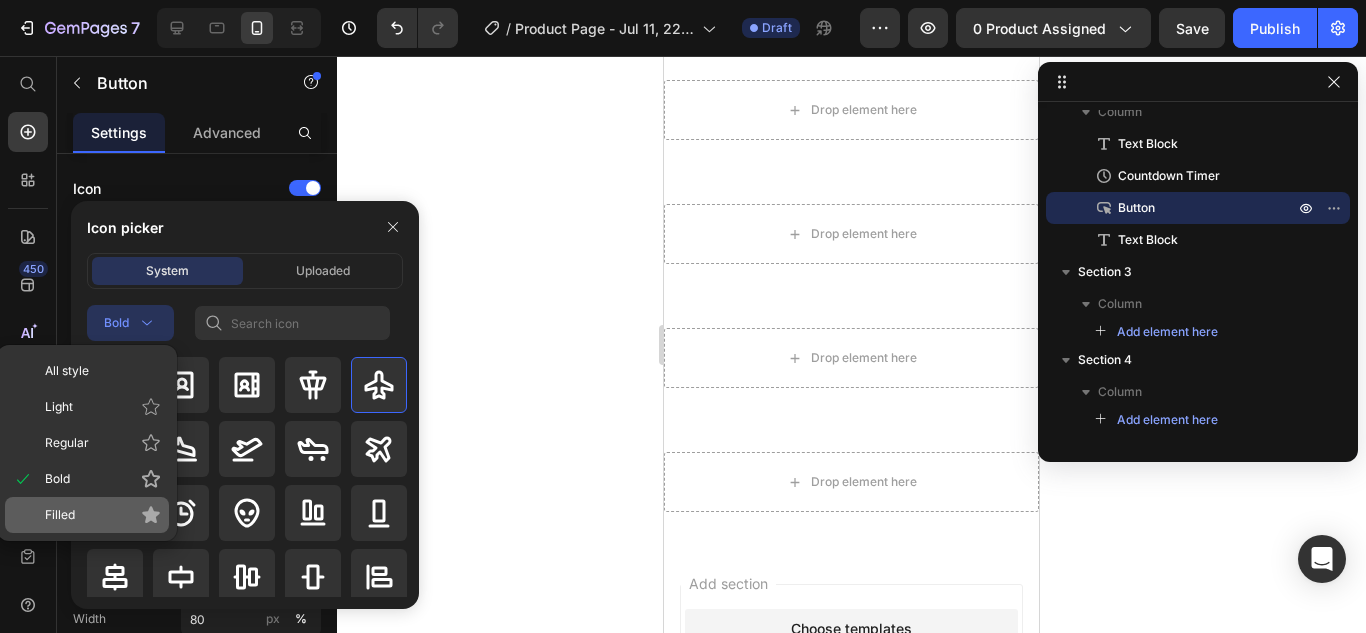 click on "Filled" 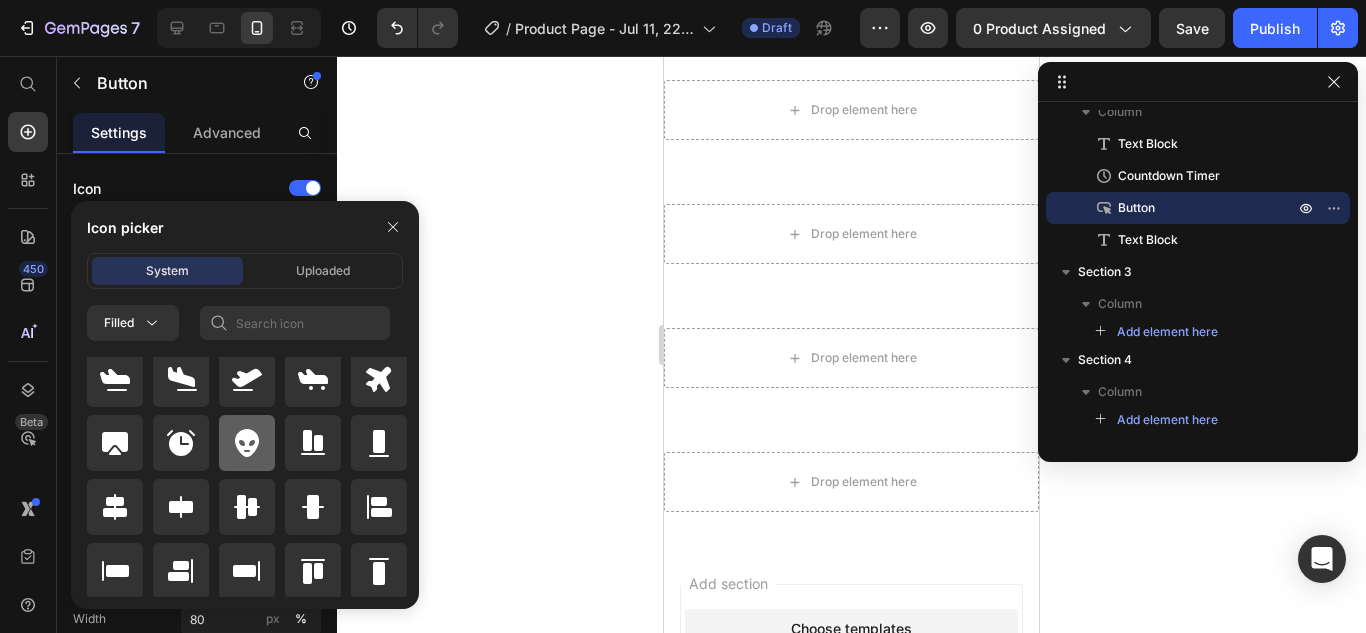 scroll, scrollTop: 100, scrollLeft: 0, axis: vertical 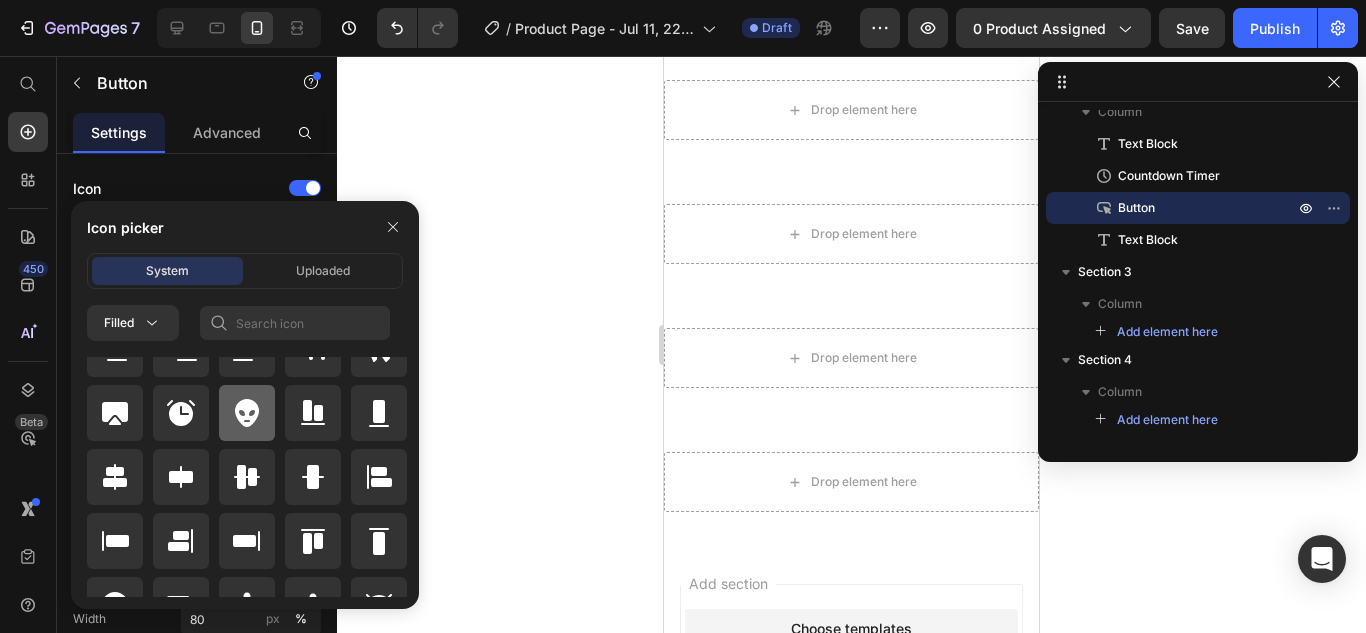 click 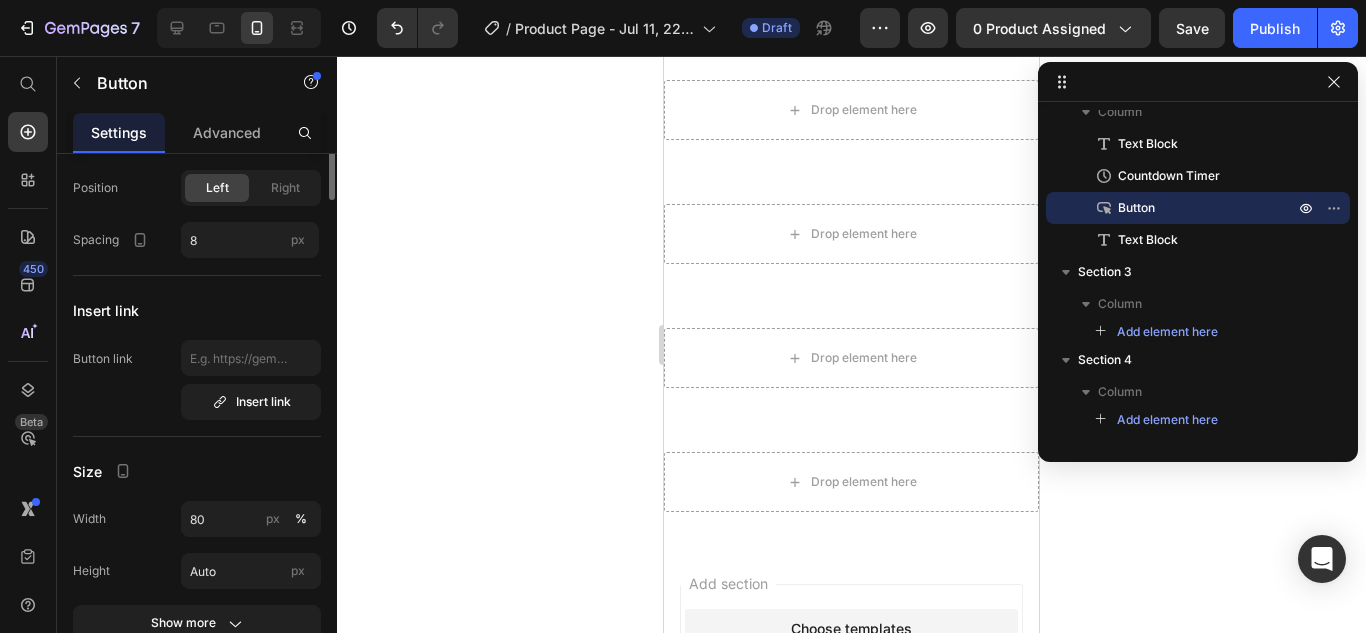 scroll, scrollTop: 0, scrollLeft: 0, axis: both 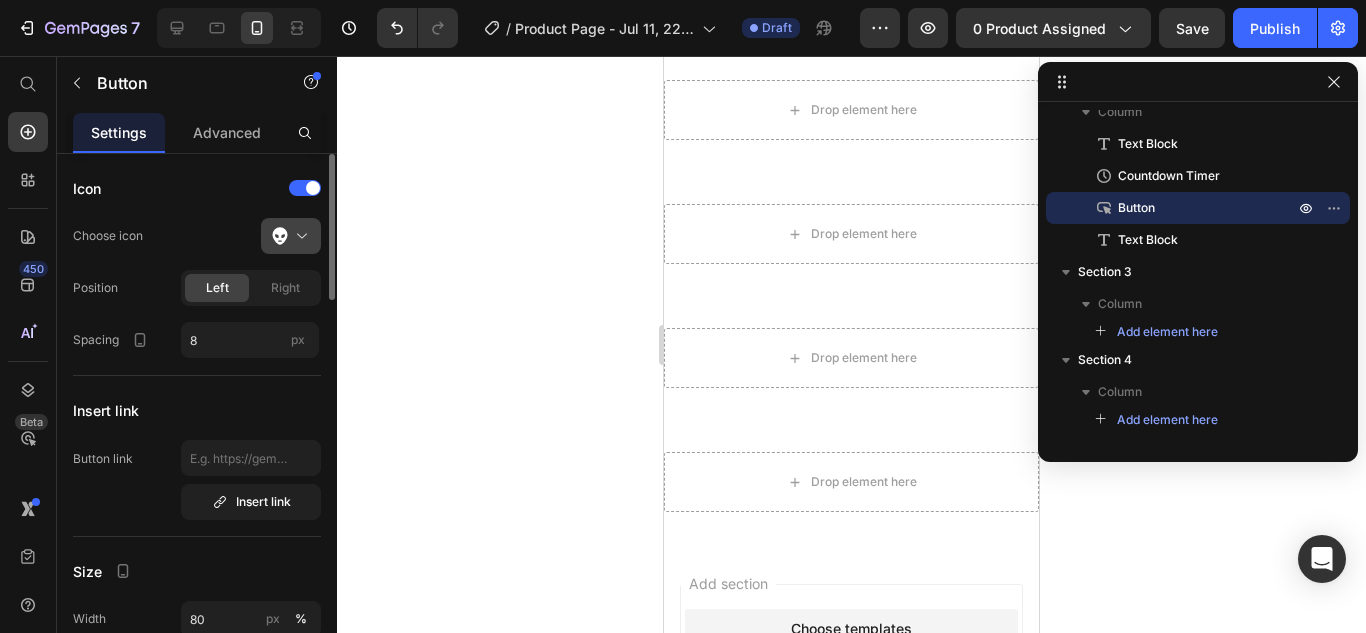 click at bounding box center (299, 236) 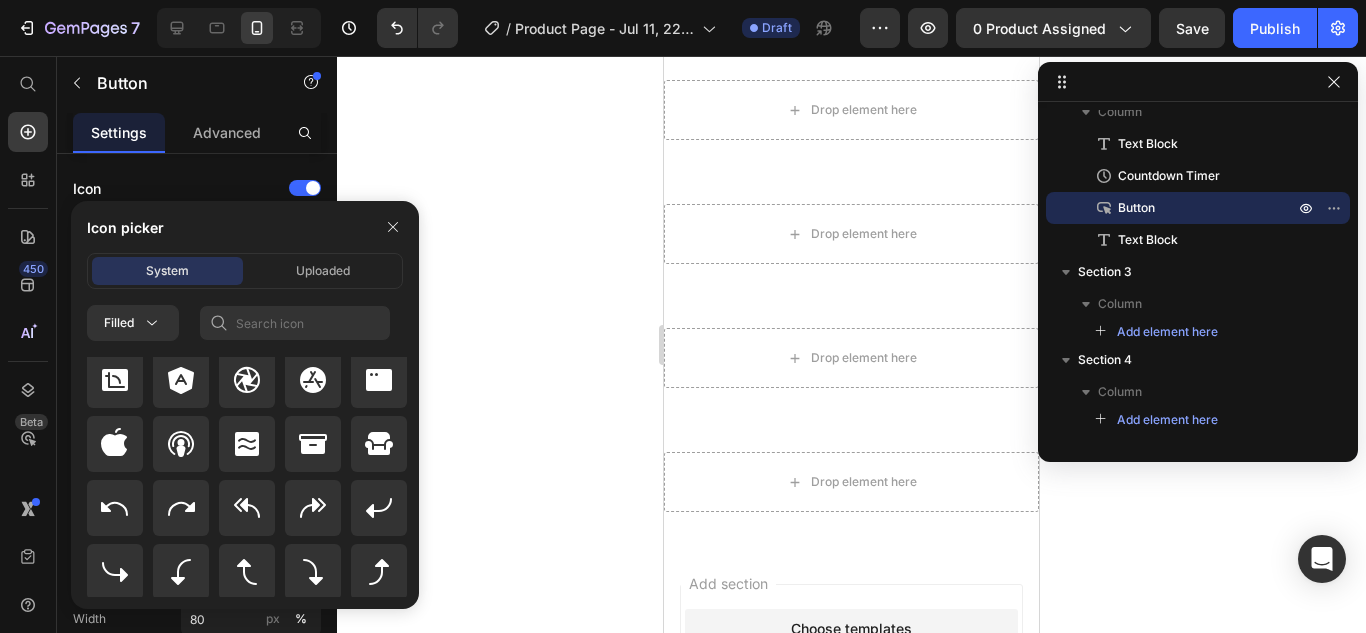 scroll, scrollTop: 400, scrollLeft: 0, axis: vertical 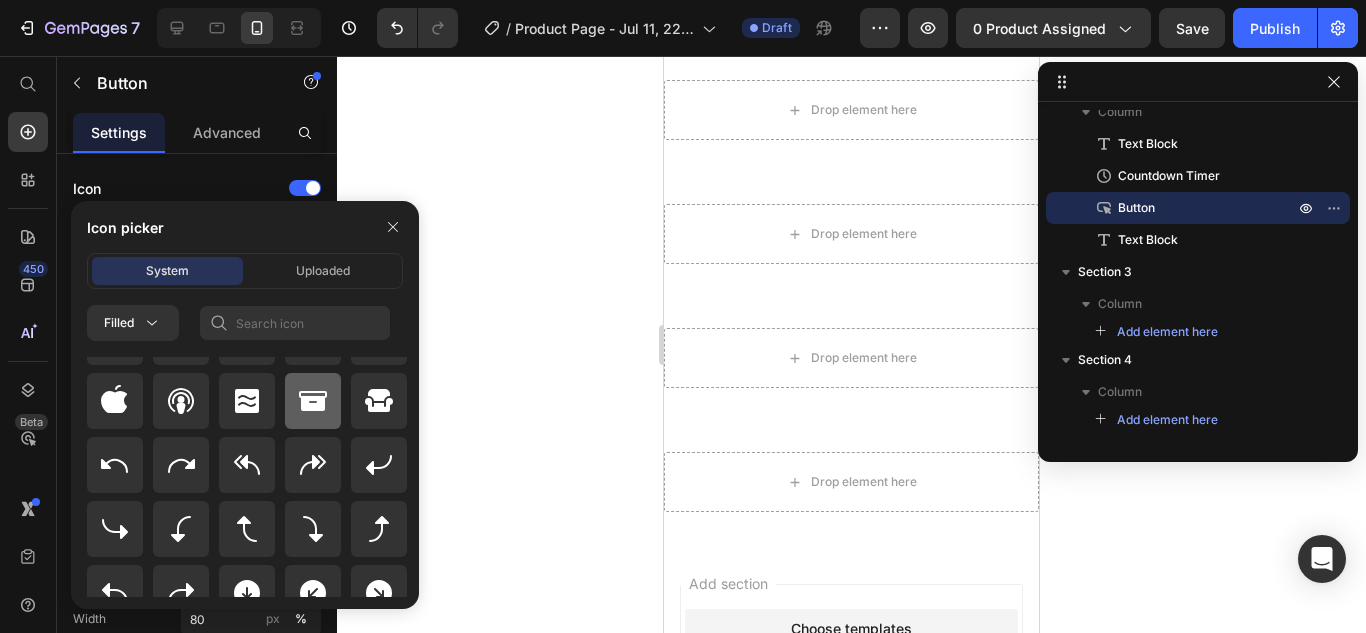 click 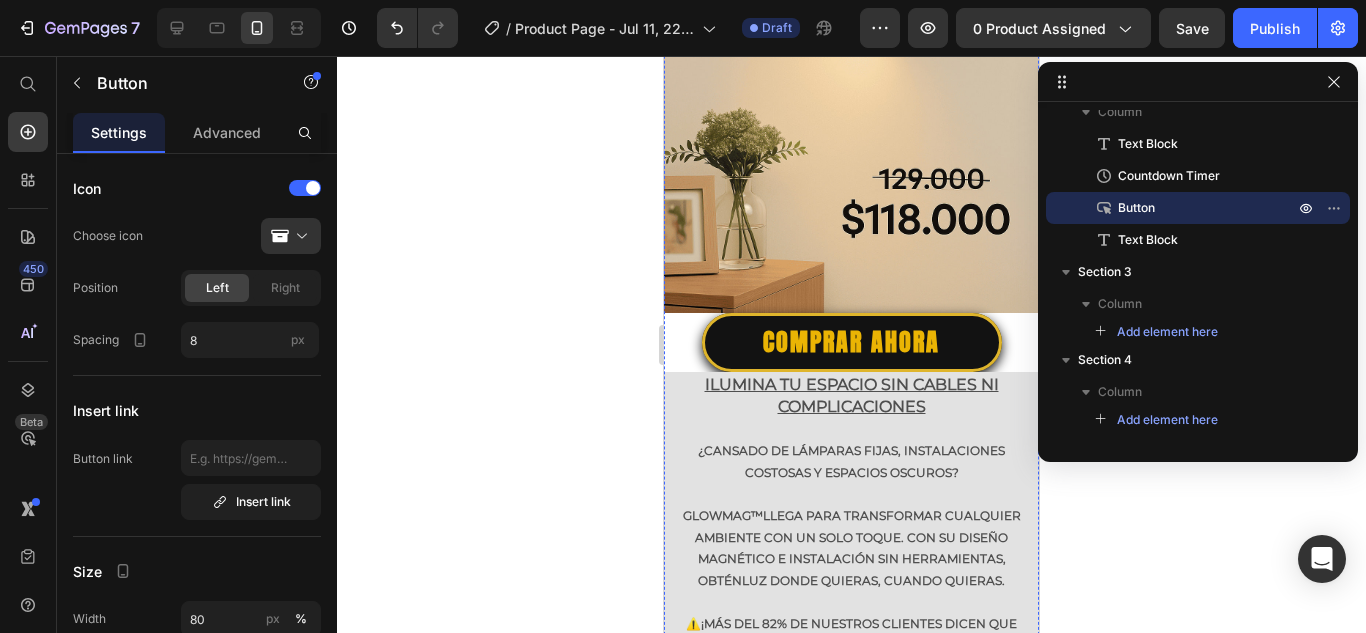 scroll, scrollTop: 300, scrollLeft: 0, axis: vertical 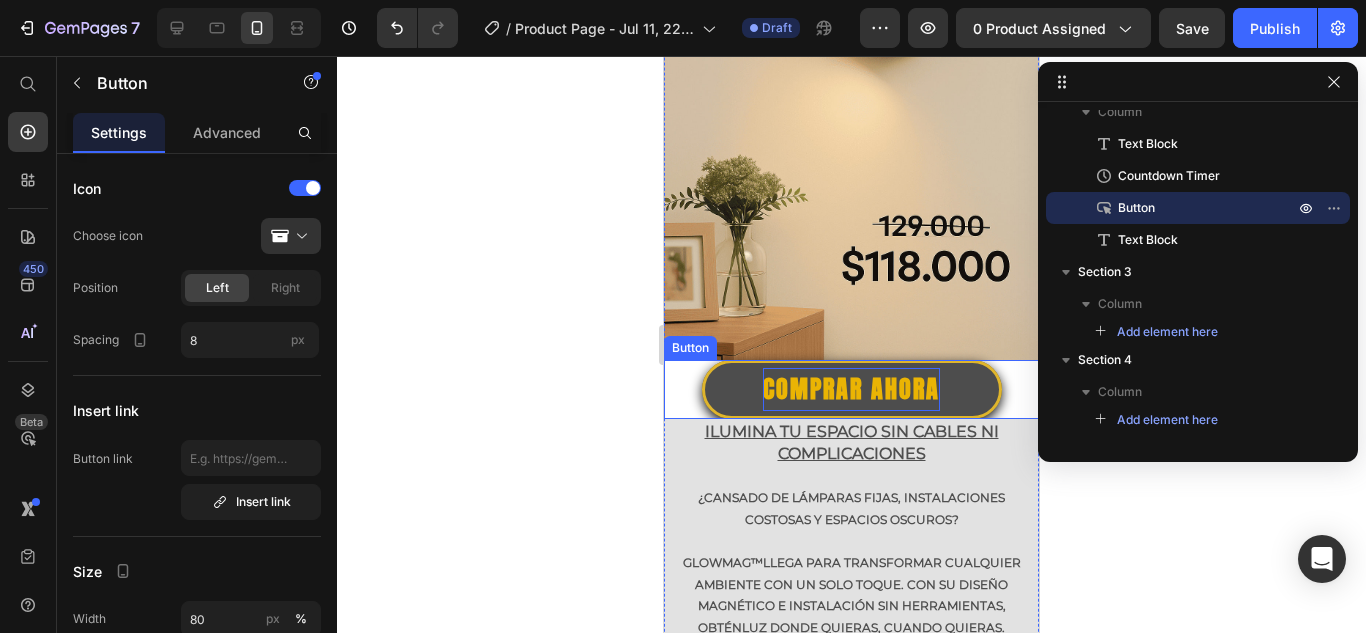 click on "comprar ahora" at bounding box center [851, 389] 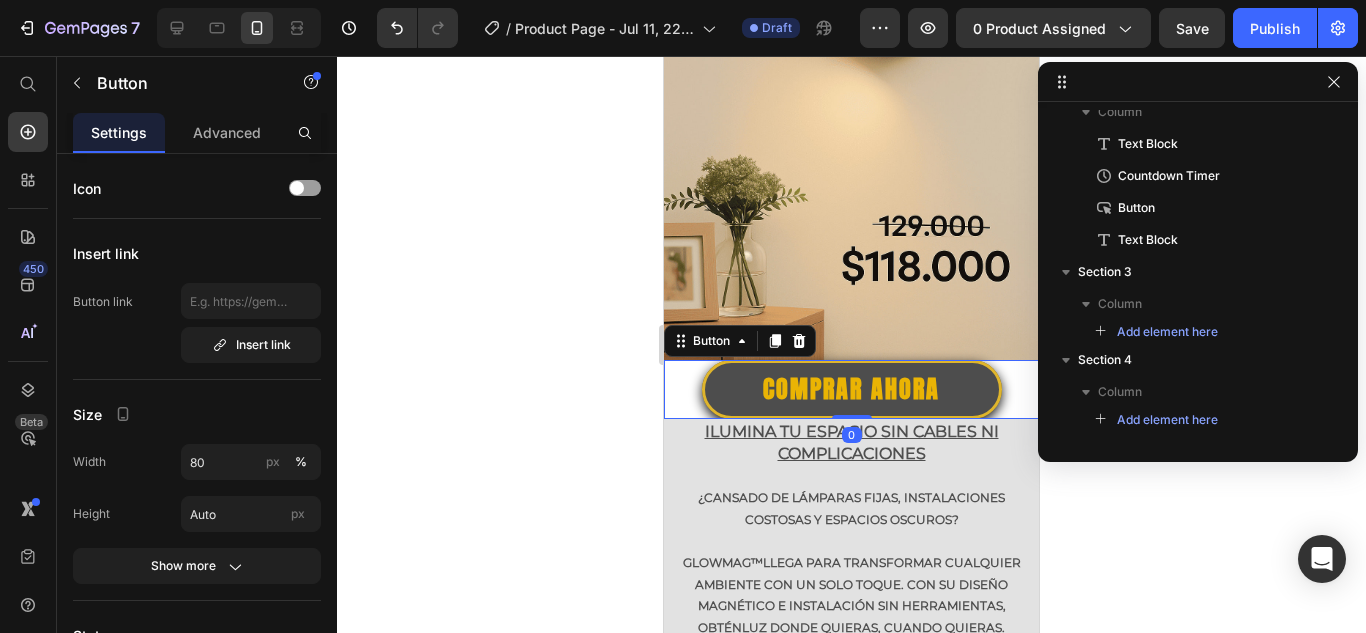 scroll, scrollTop: 27, scrollLeft: 0, axis: vertical 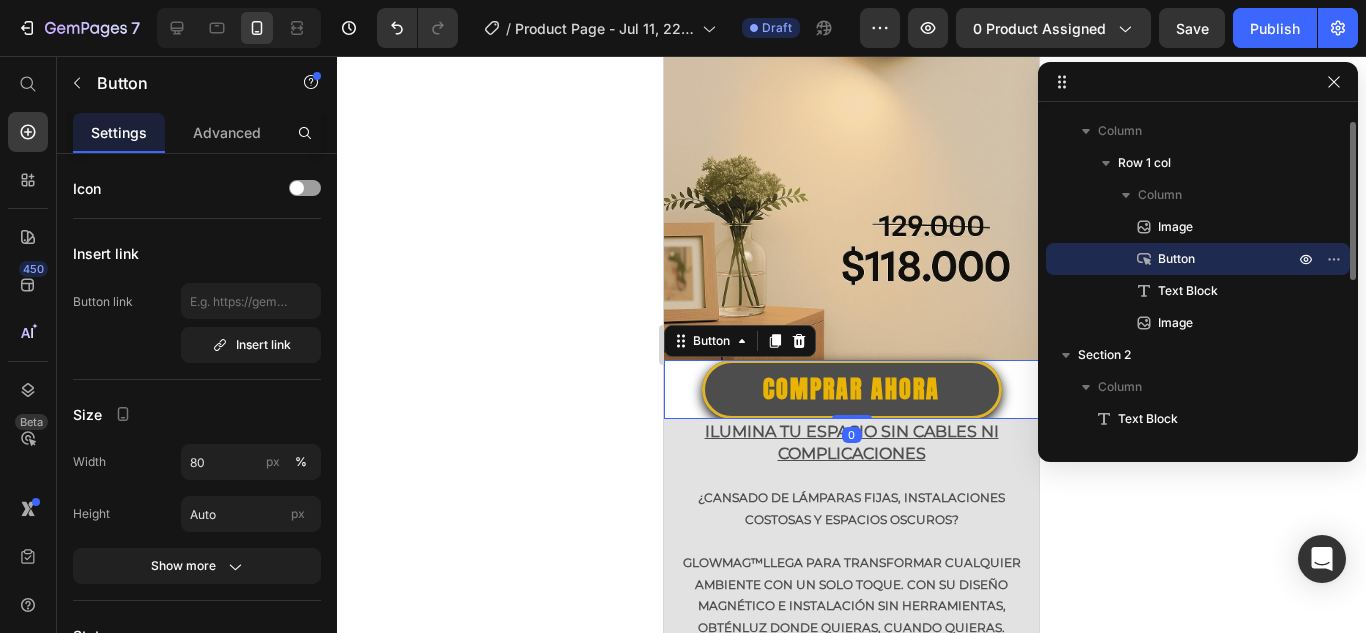 click on "comprar ahora" at bounding box center (852, 389) 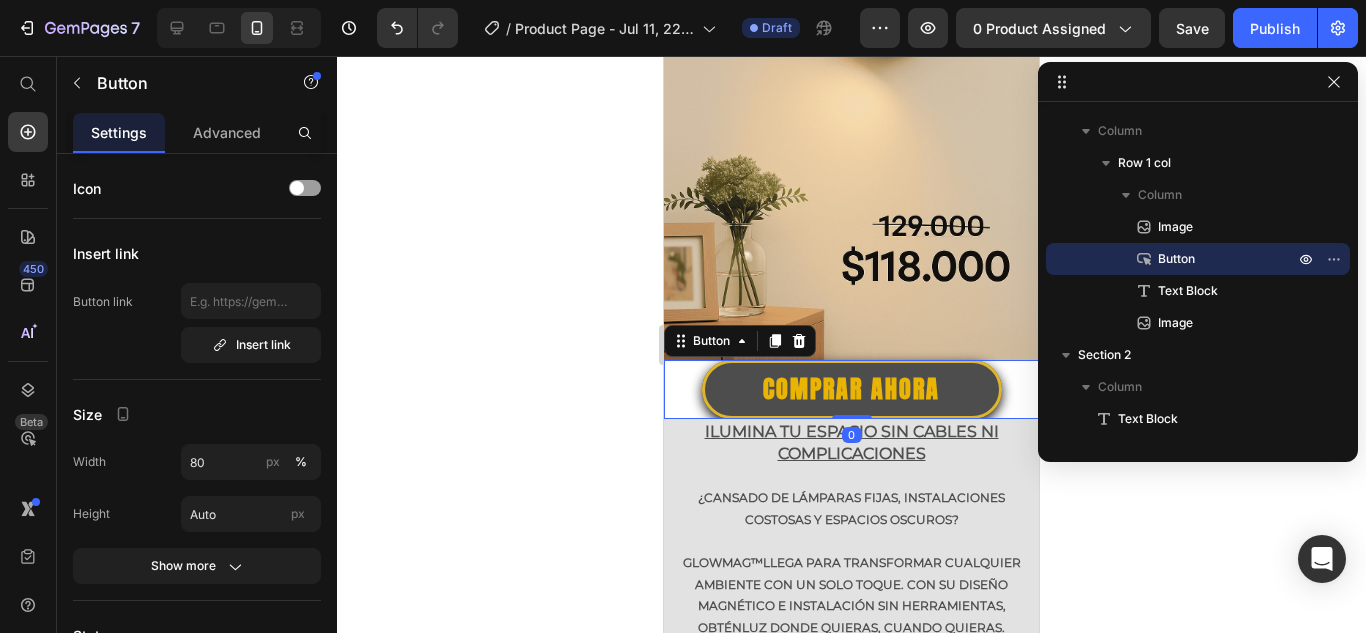 click on "comprar ahora" at bounding box center [852, 389] 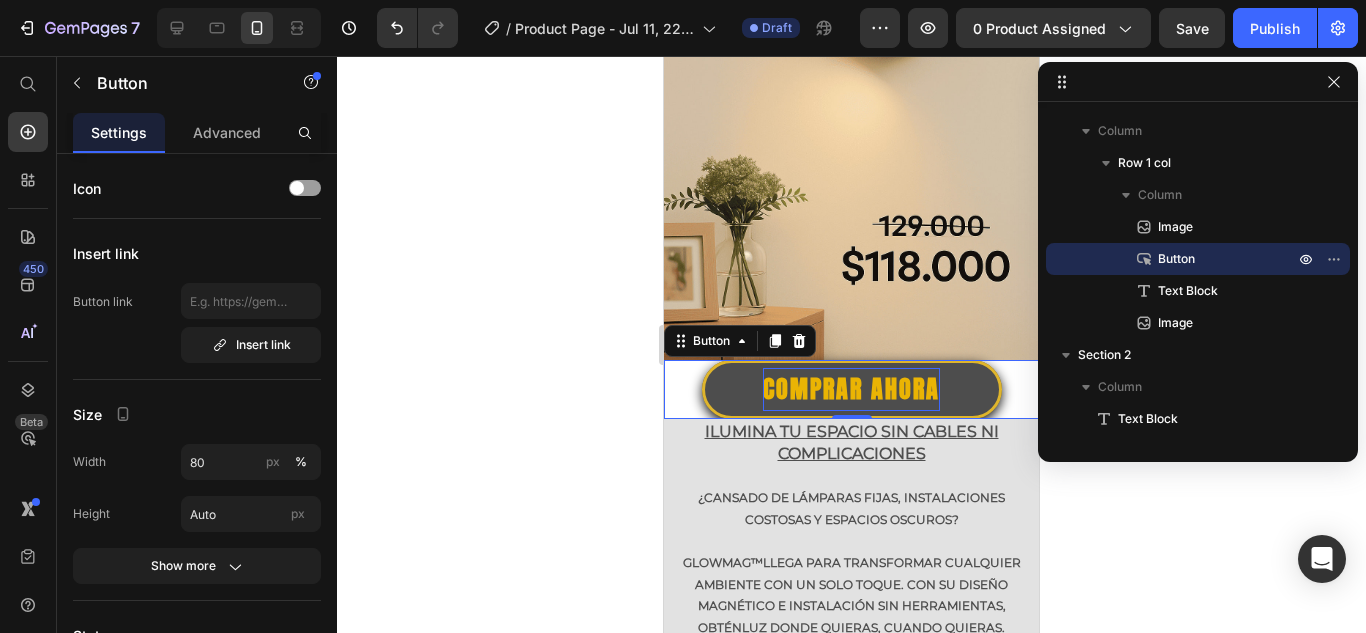 click on "comprar ahora" at bounding box center (851, 389) 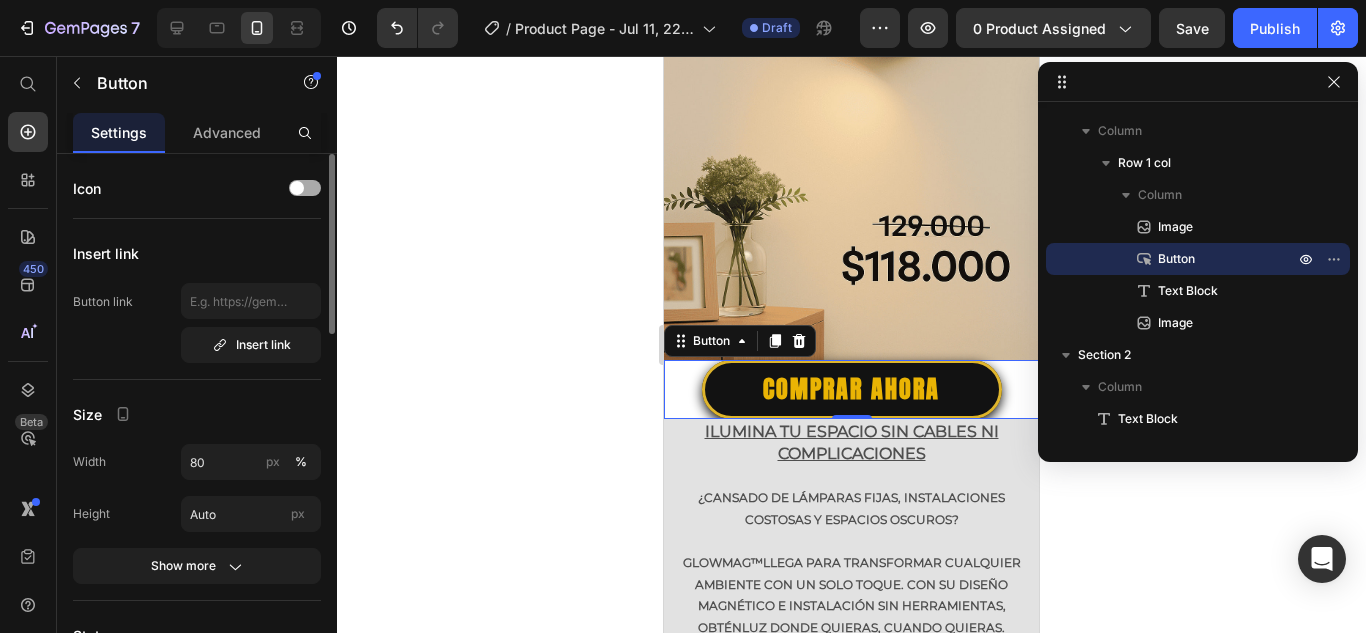 click at bounding box center [305, 188] 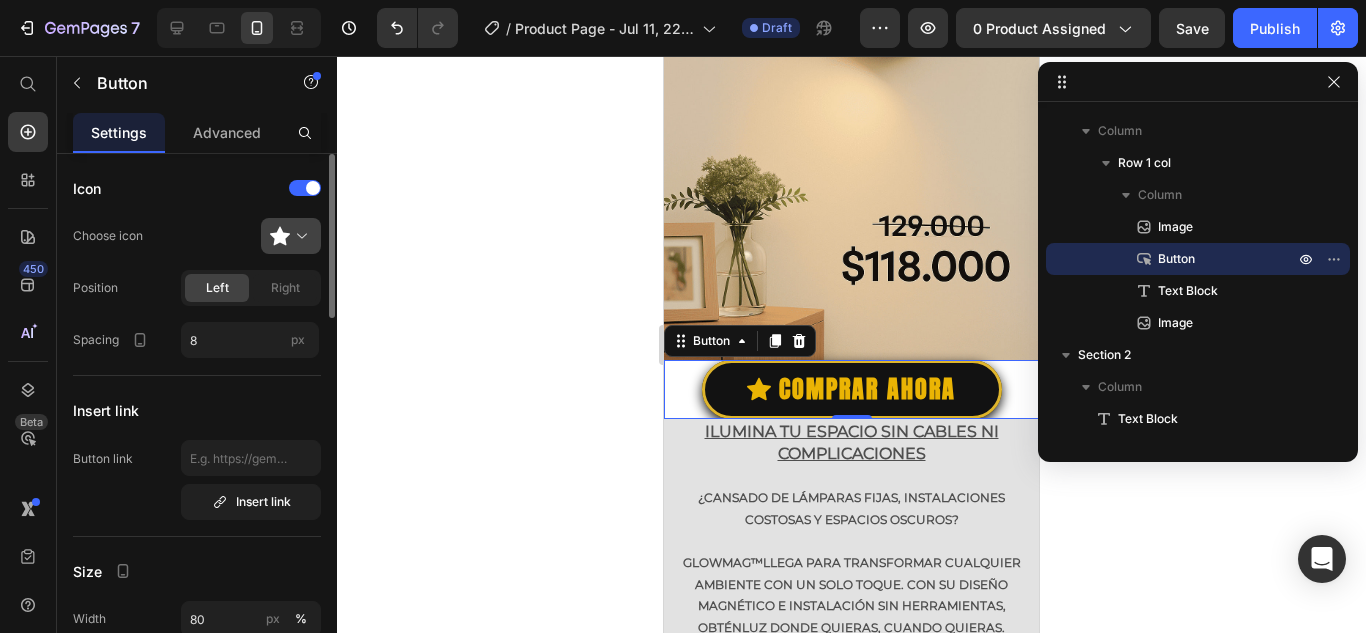 click at bounding box center (299, 236) 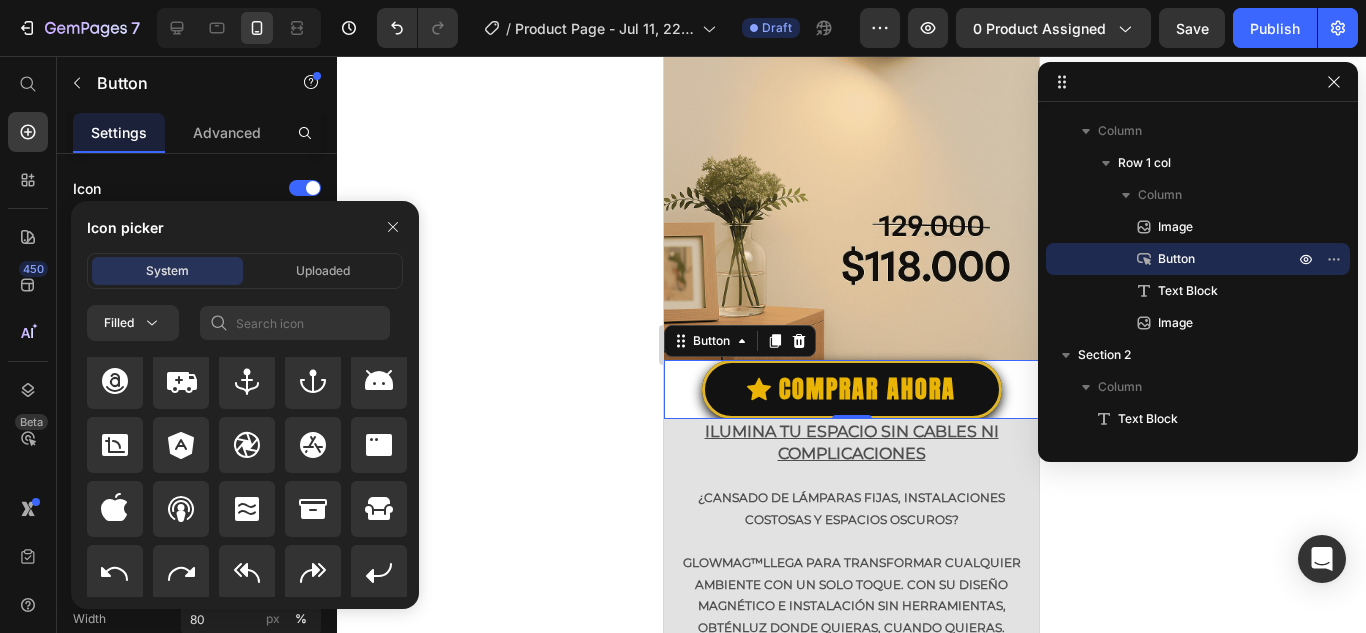 scroll, scrollTop: 400, scrollLeft: 0, axis: vertical 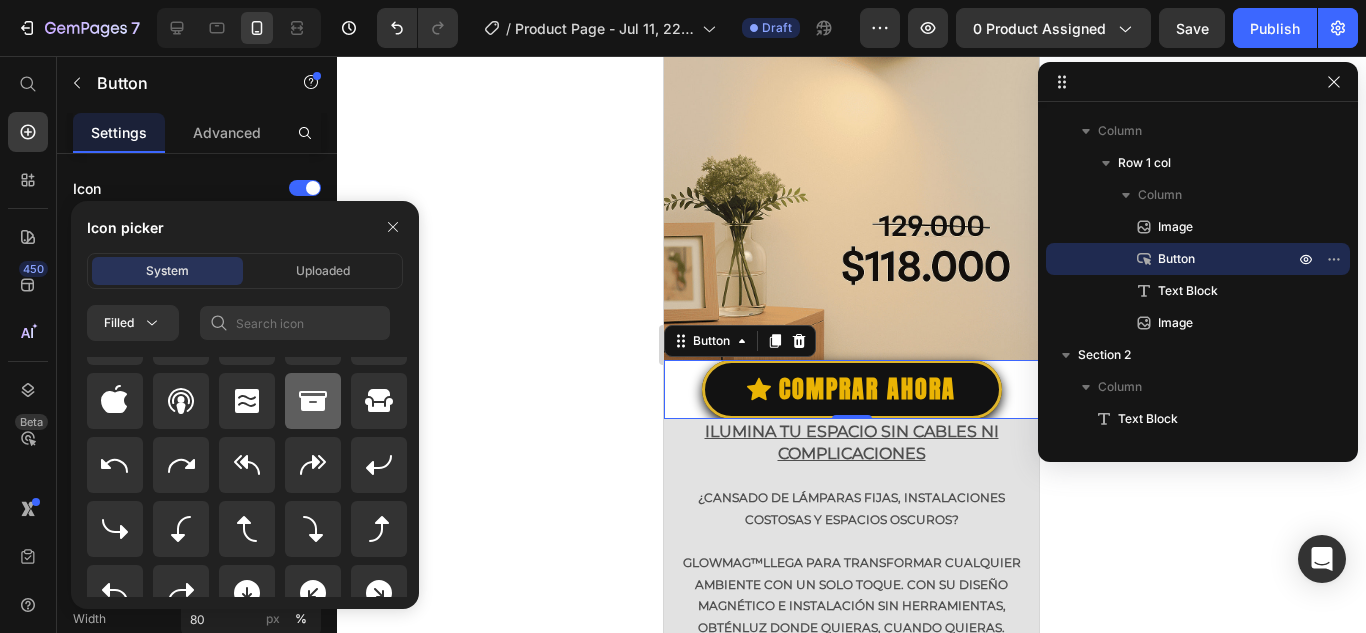click 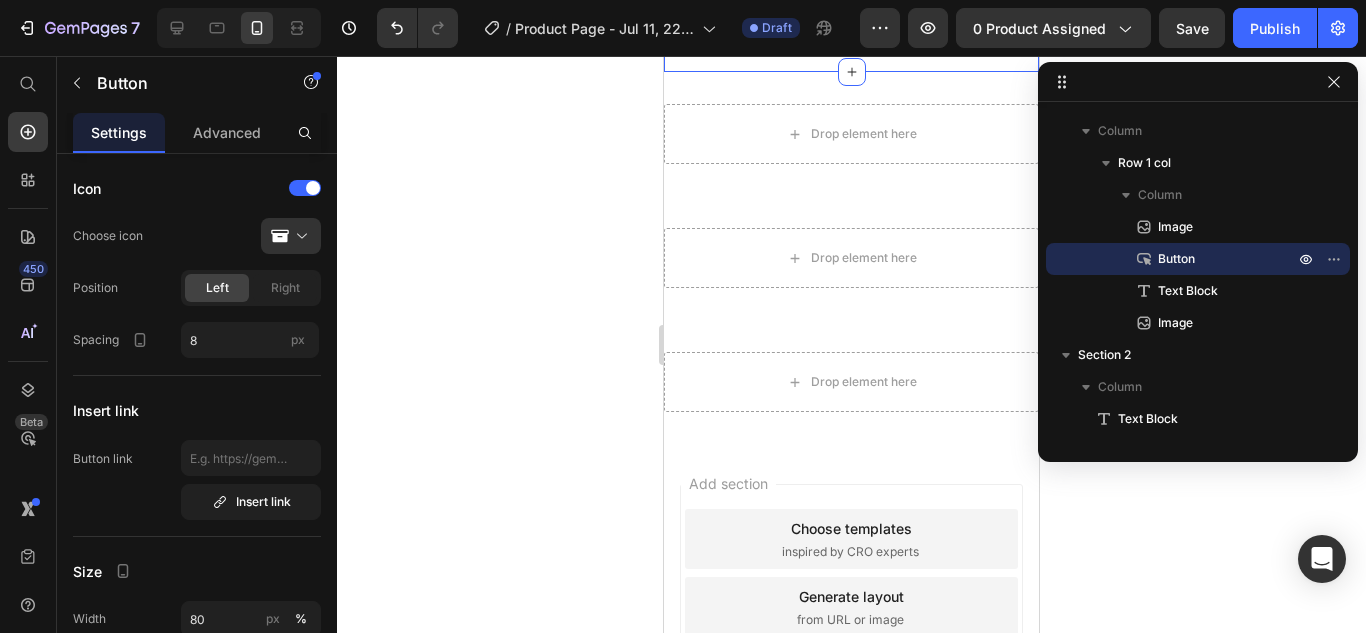 scroll, scrollTop: 1400, scrollLeft: 0, axis: vertical 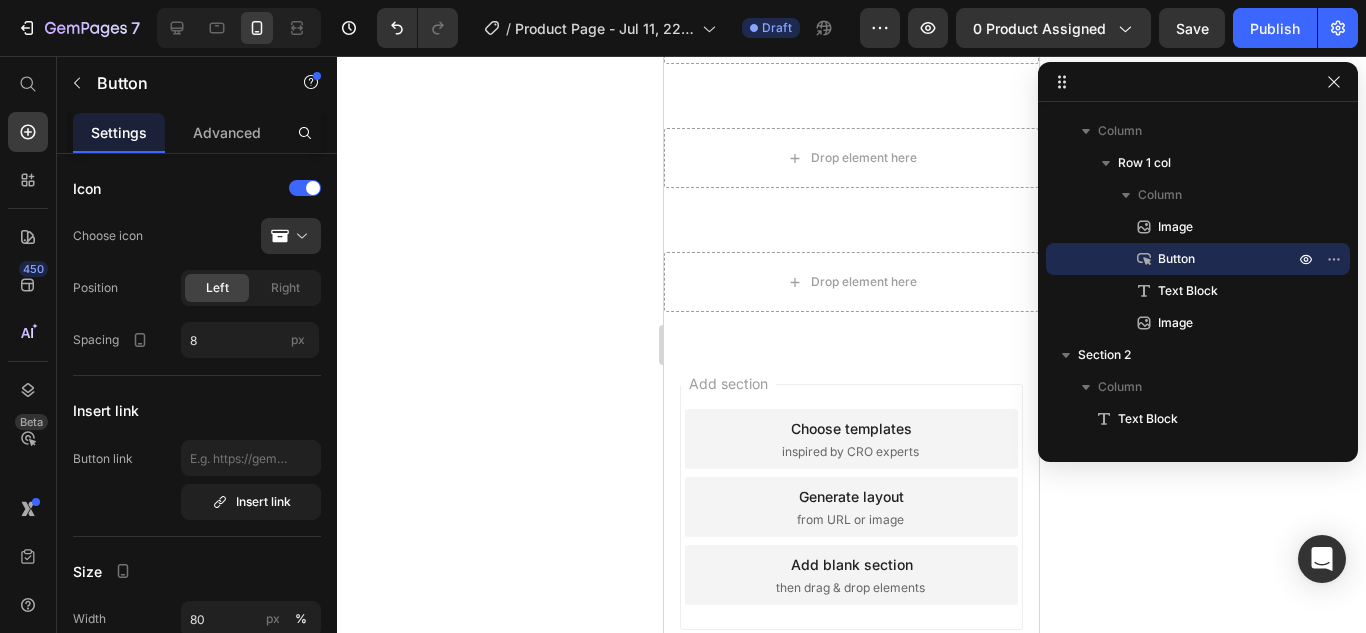 click on "Drop element here Section 3" at bounding box center (851, -90) 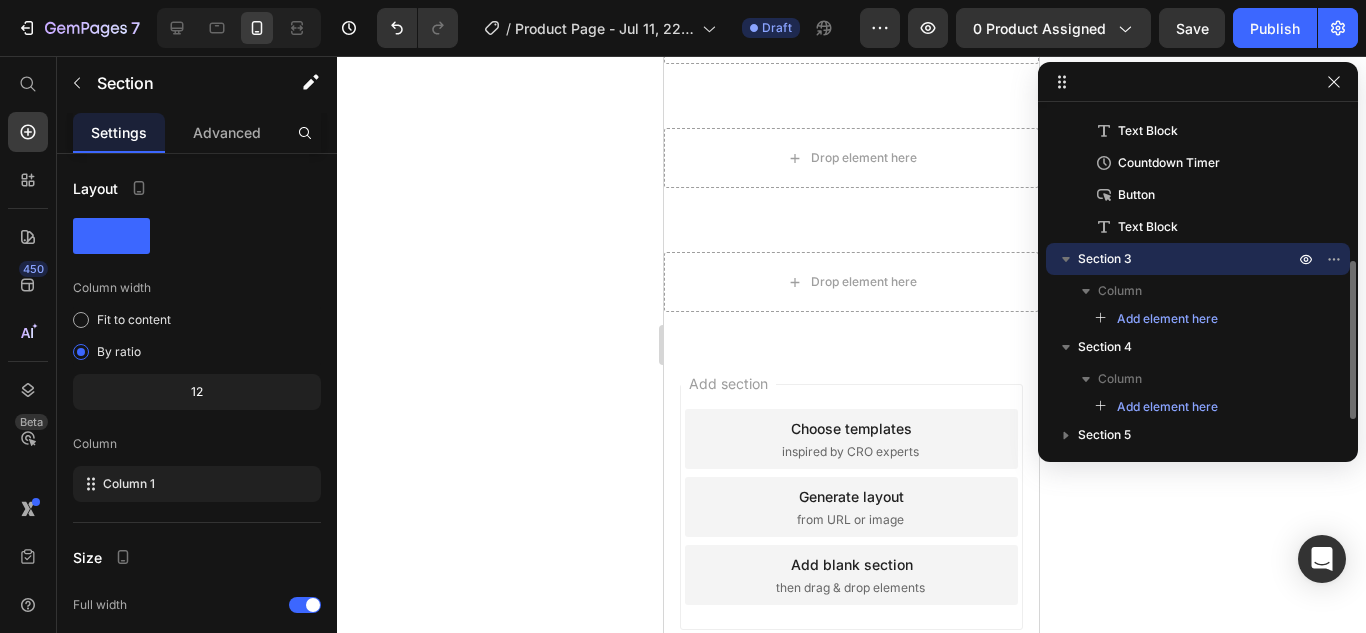 click on "Drop element here" at bounding box center (852, -90) 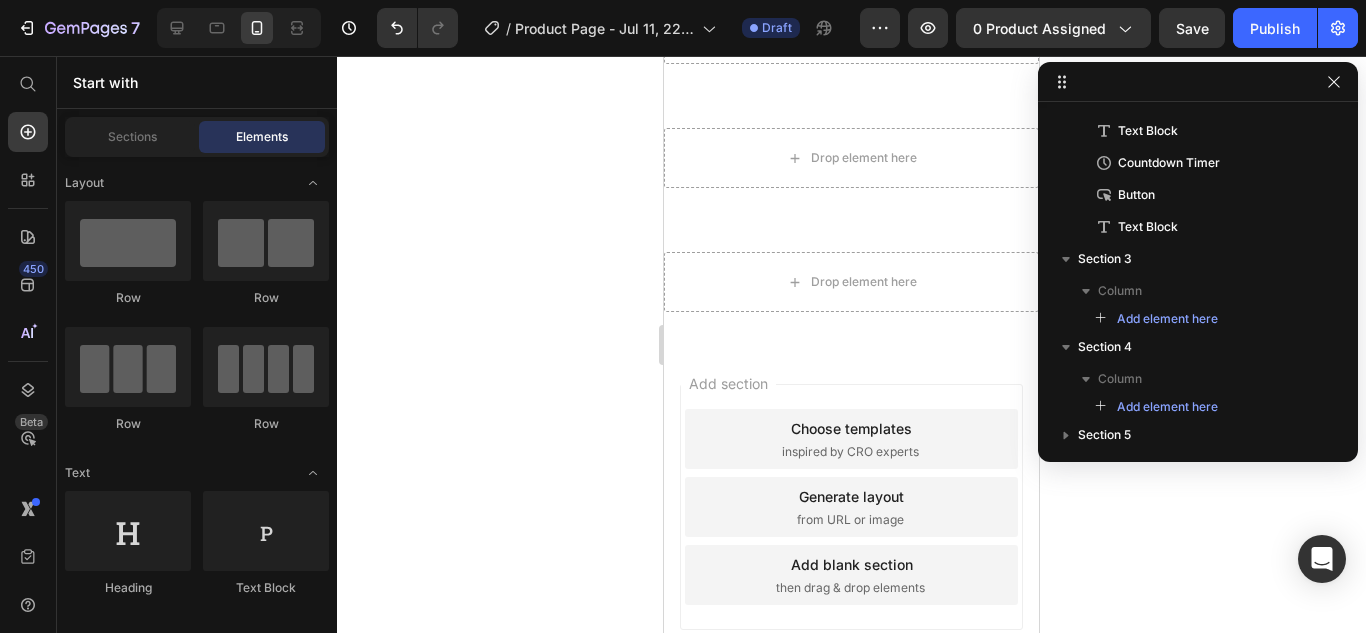 click on "Drop element here" at bounding box center [851, -90] 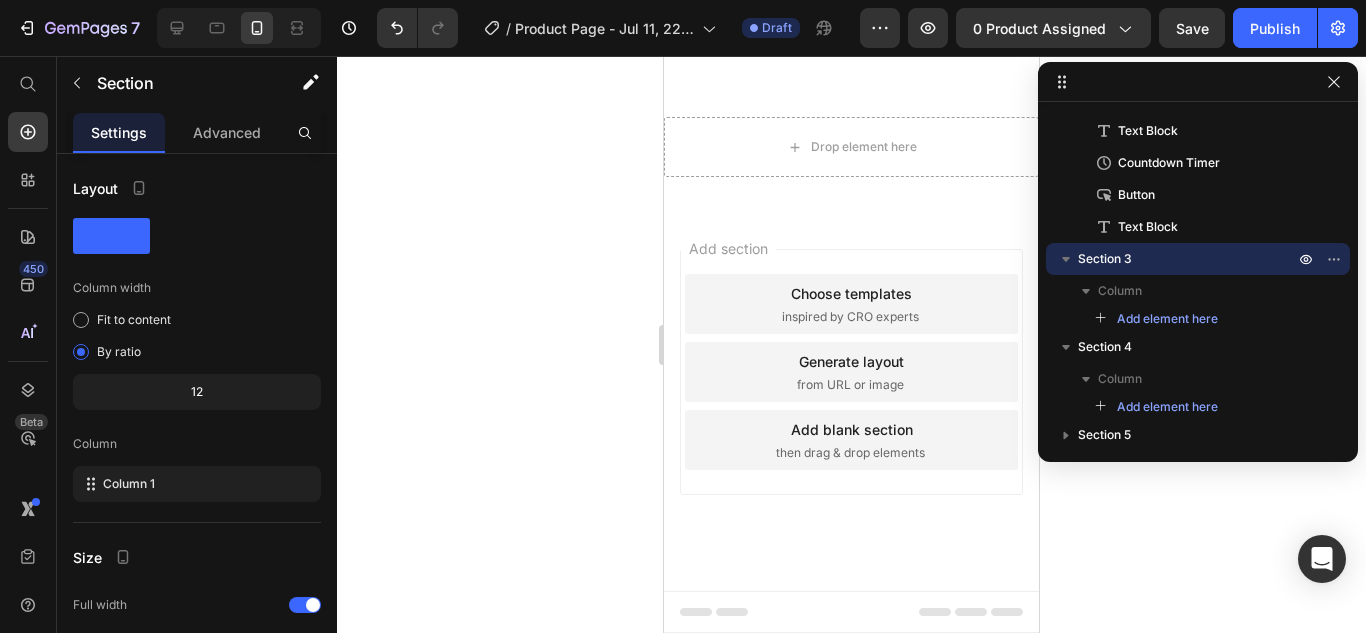 click 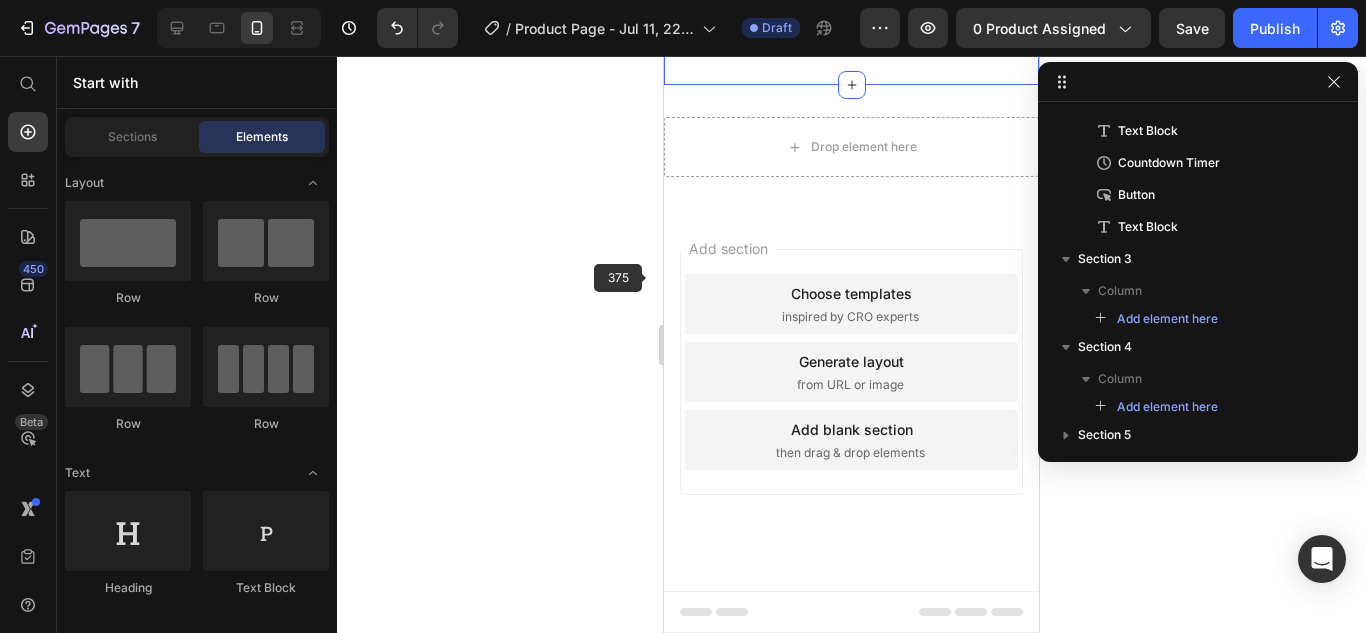 scroll, scrollTop: 1300, scrollLeft: 0, axis: vertical 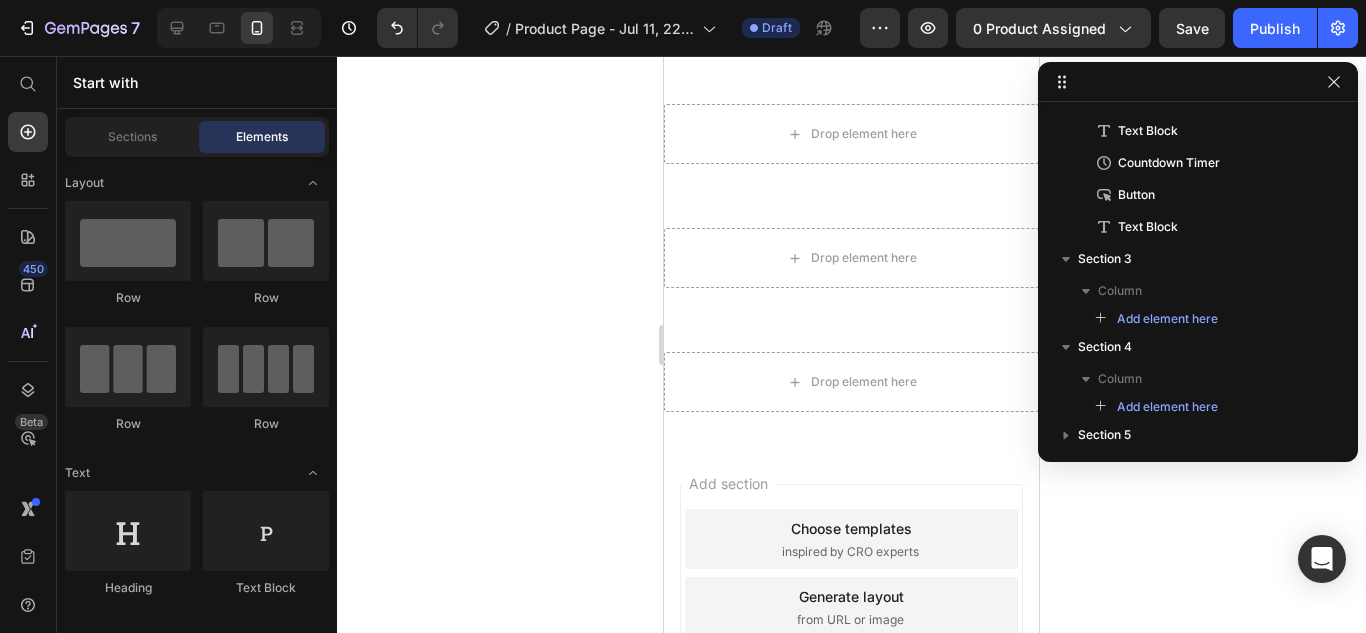 click on "ENVIO GRATIS" at bounding box center [851, -73] 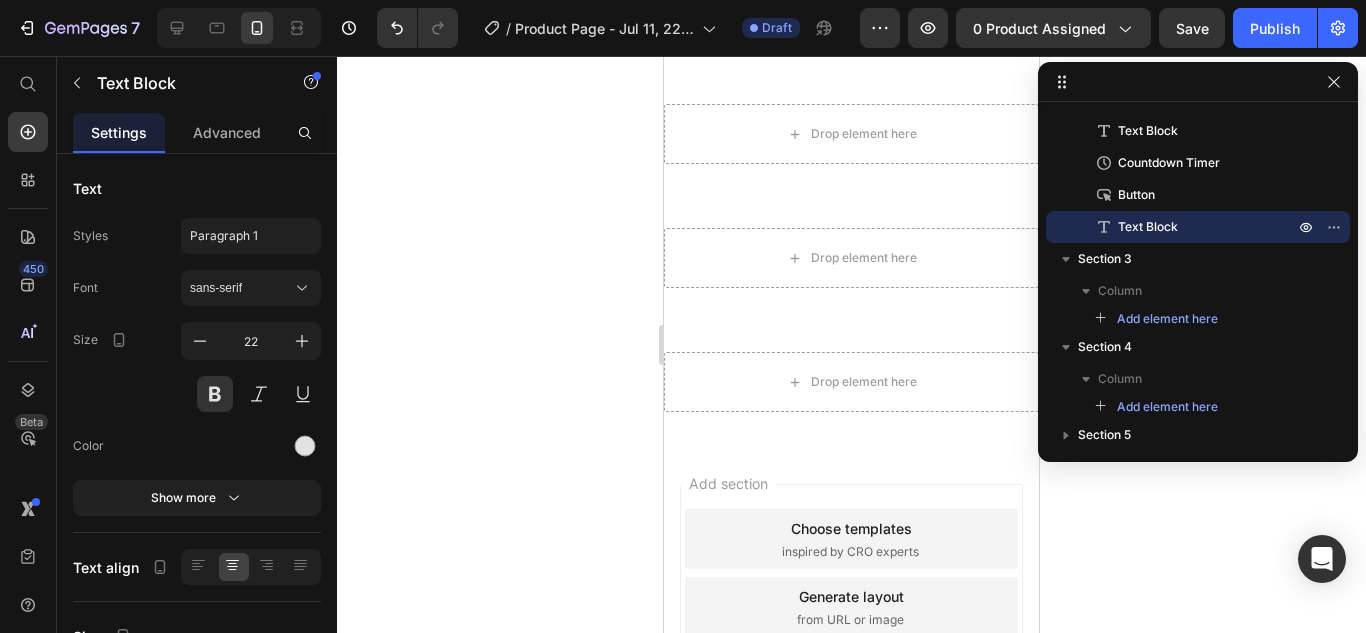 click on "ENVIO GRATIS" at bounding box center (851, -73) 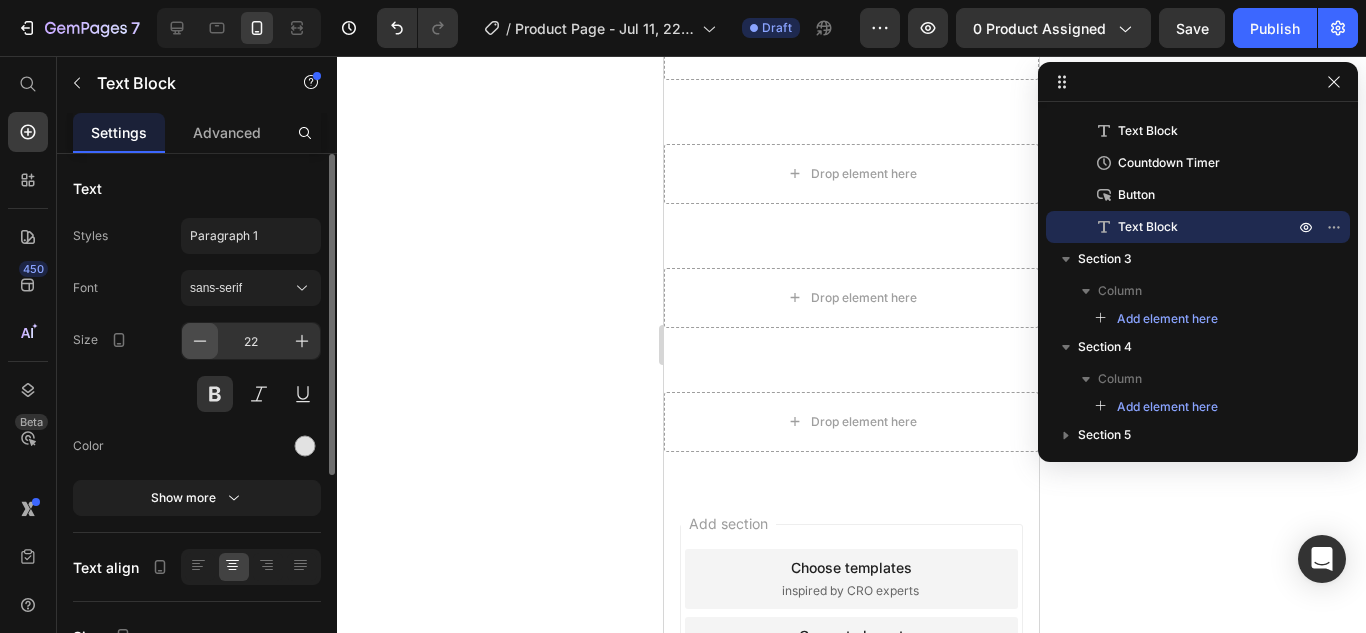 click 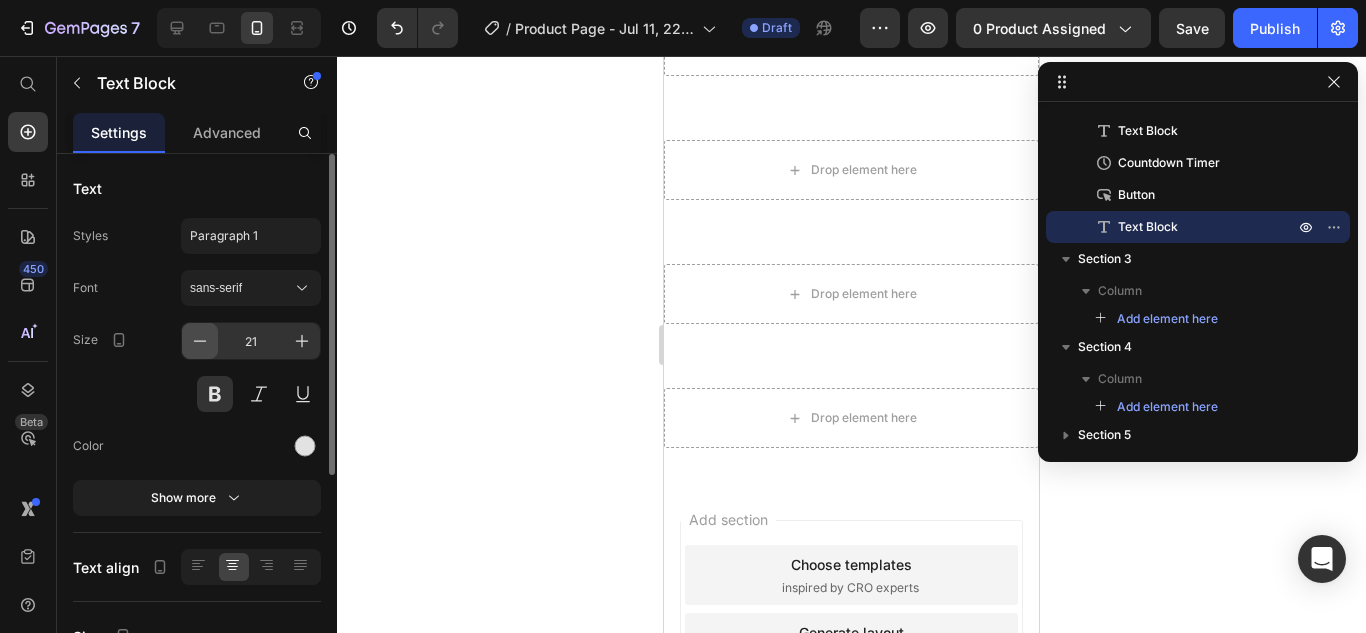 click 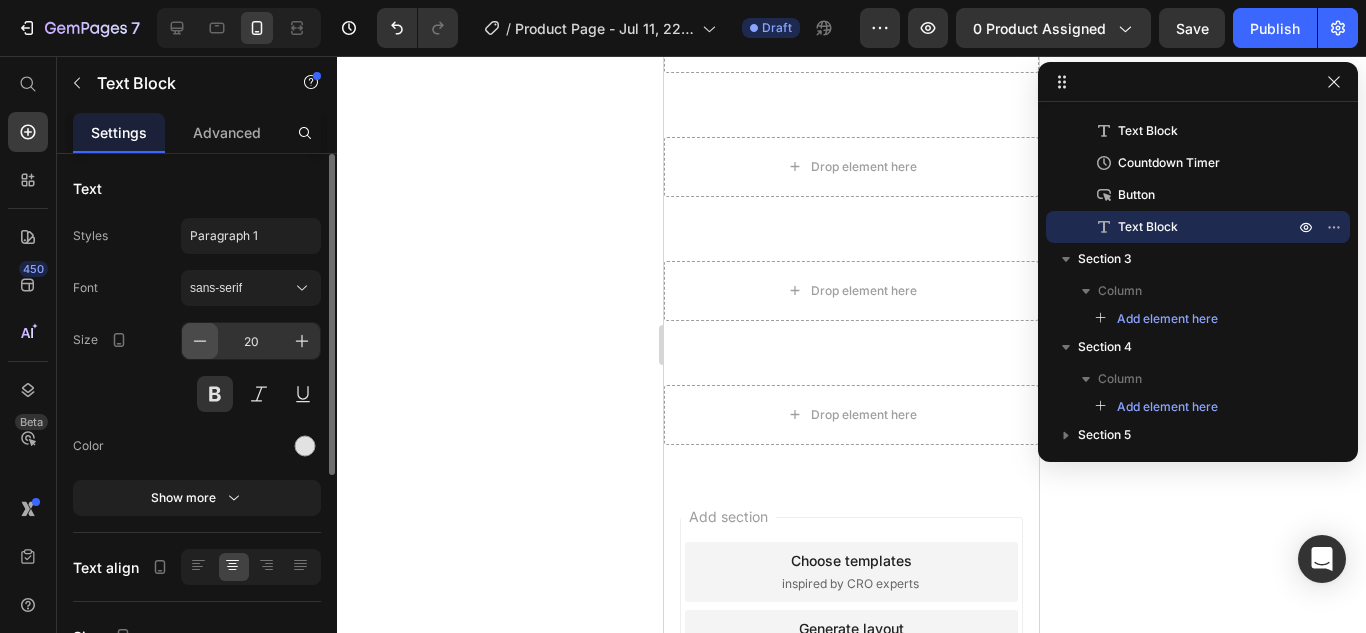 click 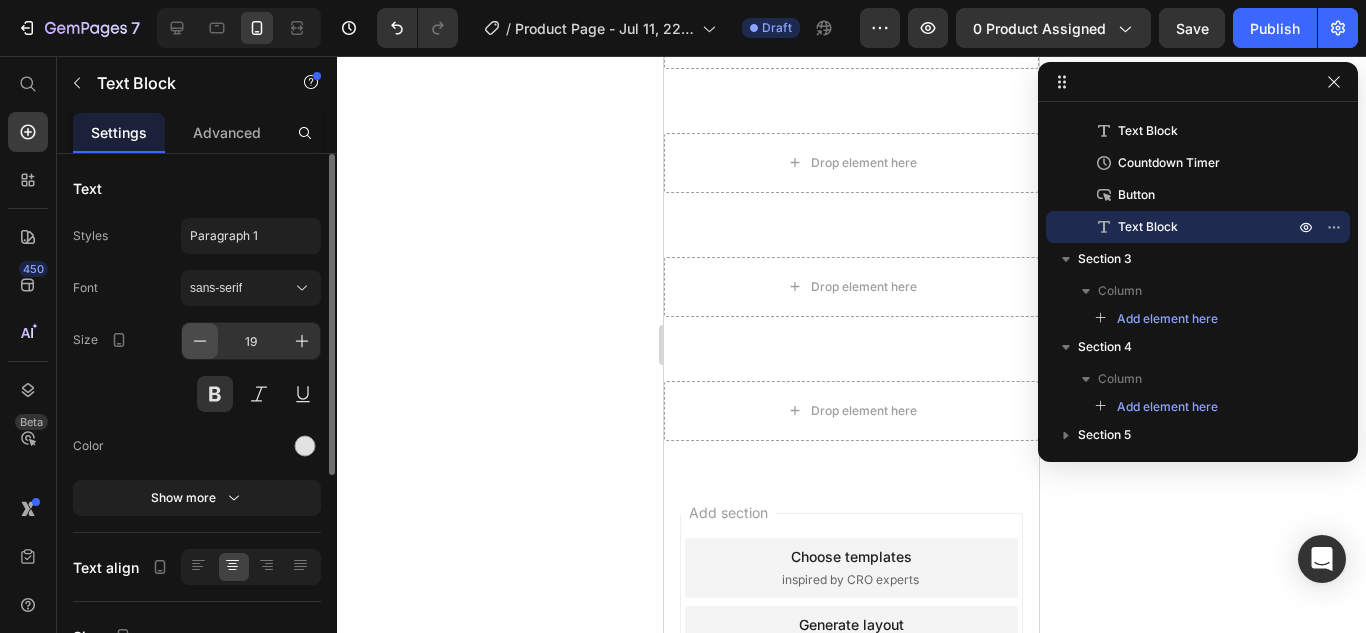 click 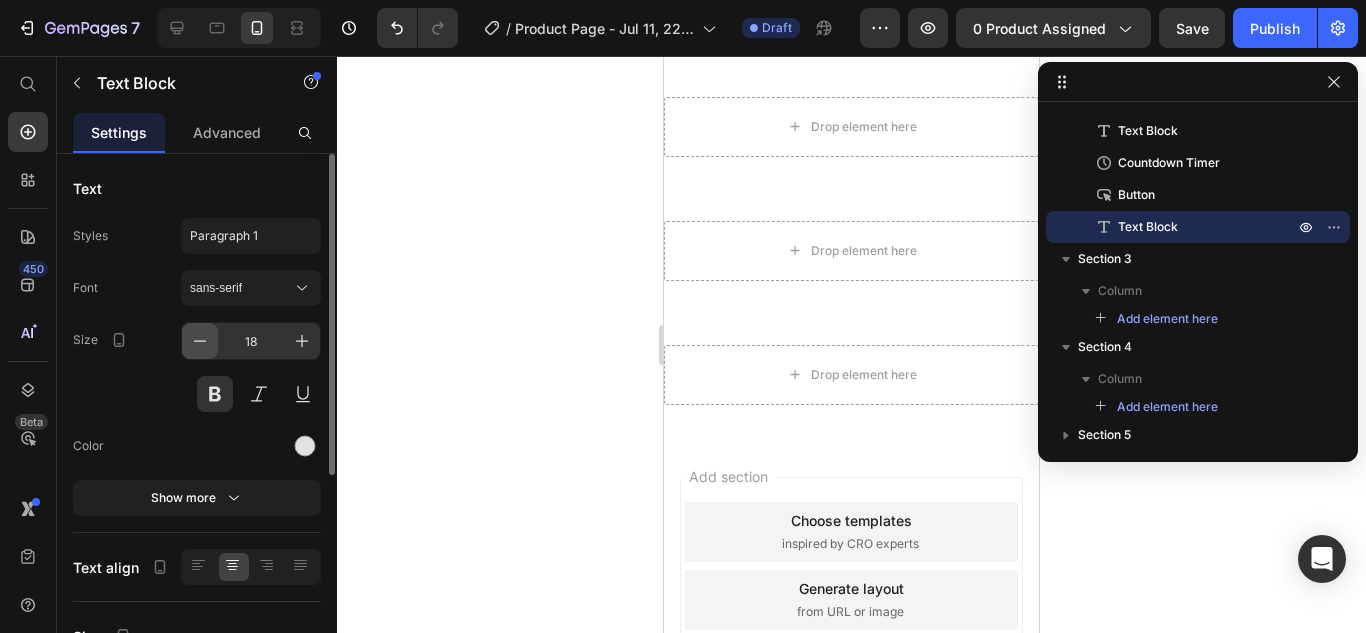 click 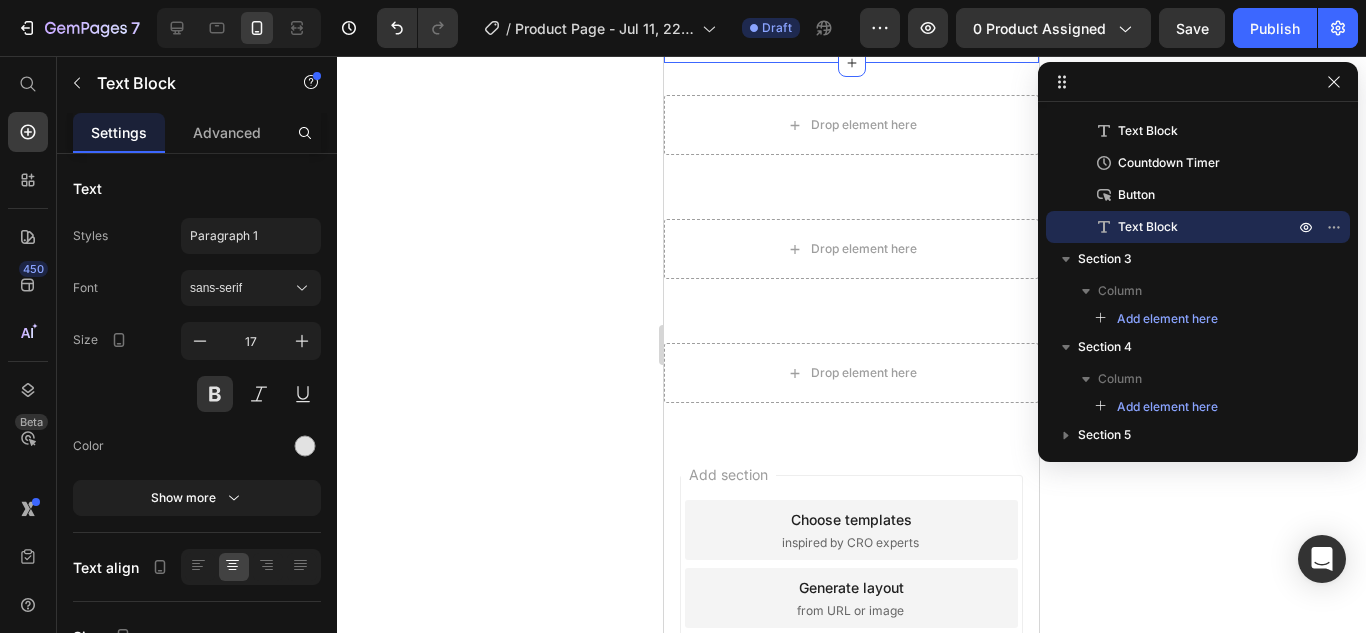 click on "Drop element here Section 3" at bounding box center (851, 1) 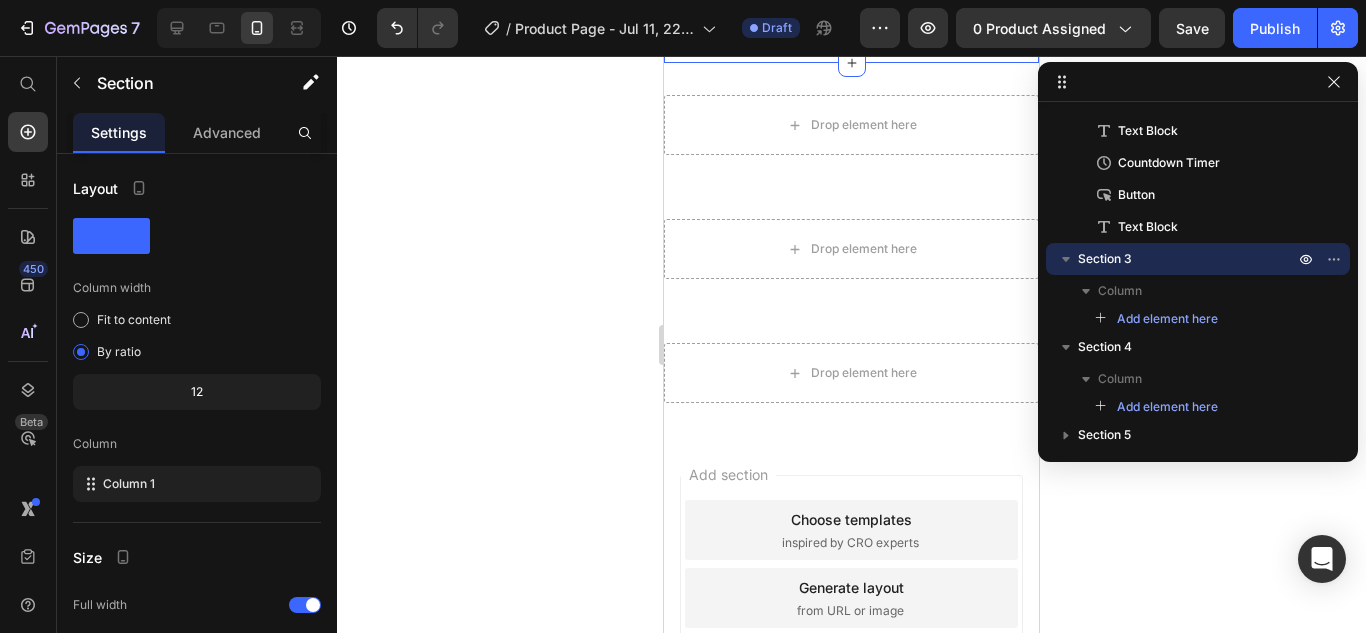 click on "Drop element here Section 3 You can create reusable sections Create Theme Section AI Content Write with GemAI What would you like to describe here? Tone and Voice Persuasive Product GlowMAG ® Show more Generate" at bounding box center (851, 1) 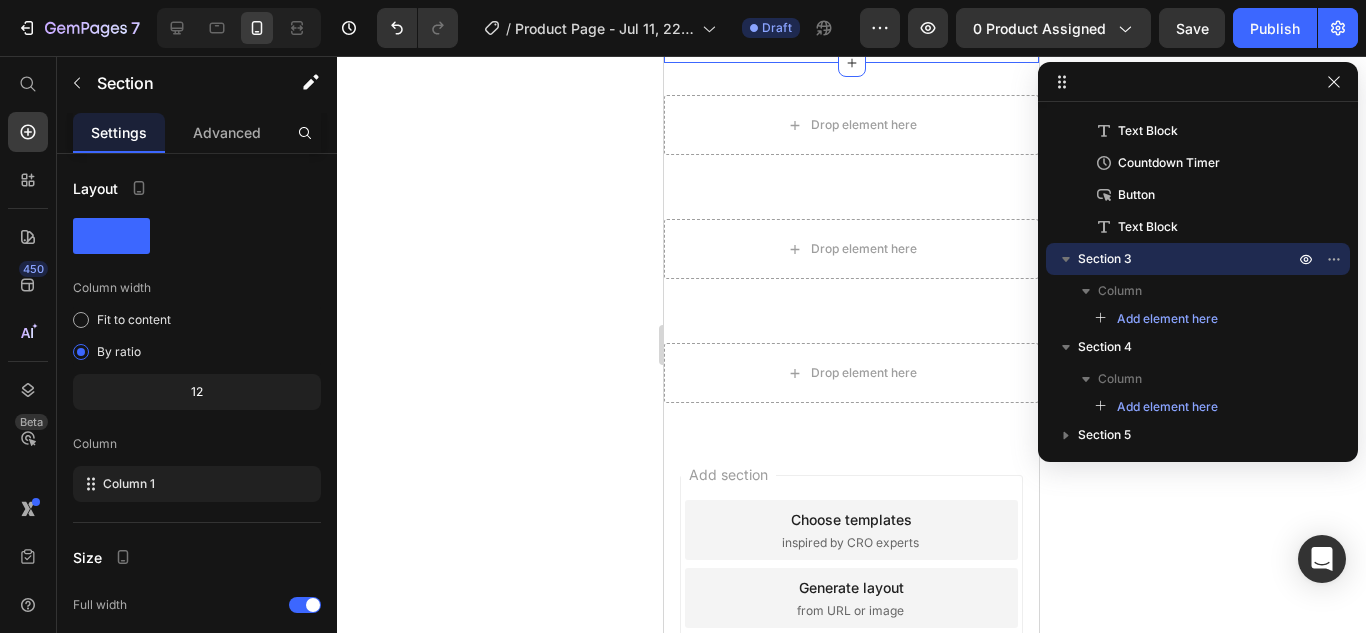 click 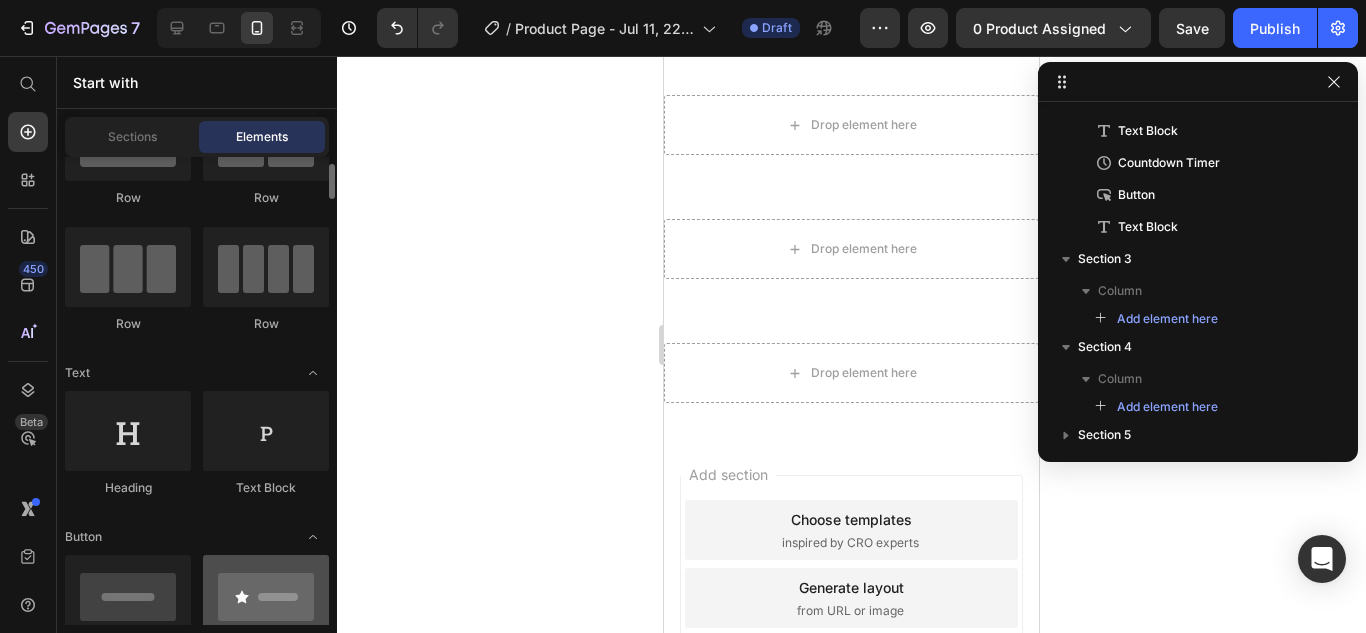 scroll, scrollTop: 400, scrollLeft: 0, axis: vertical 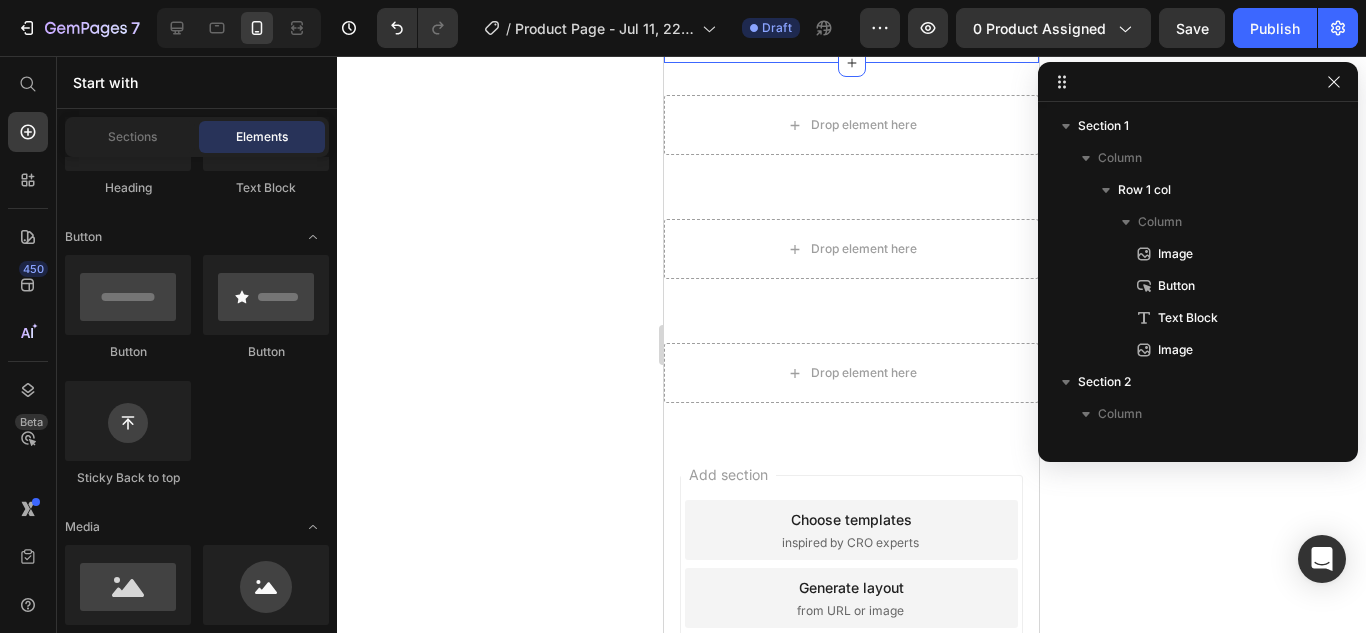 click on "Drop element here" at bounding box center (851, 1) 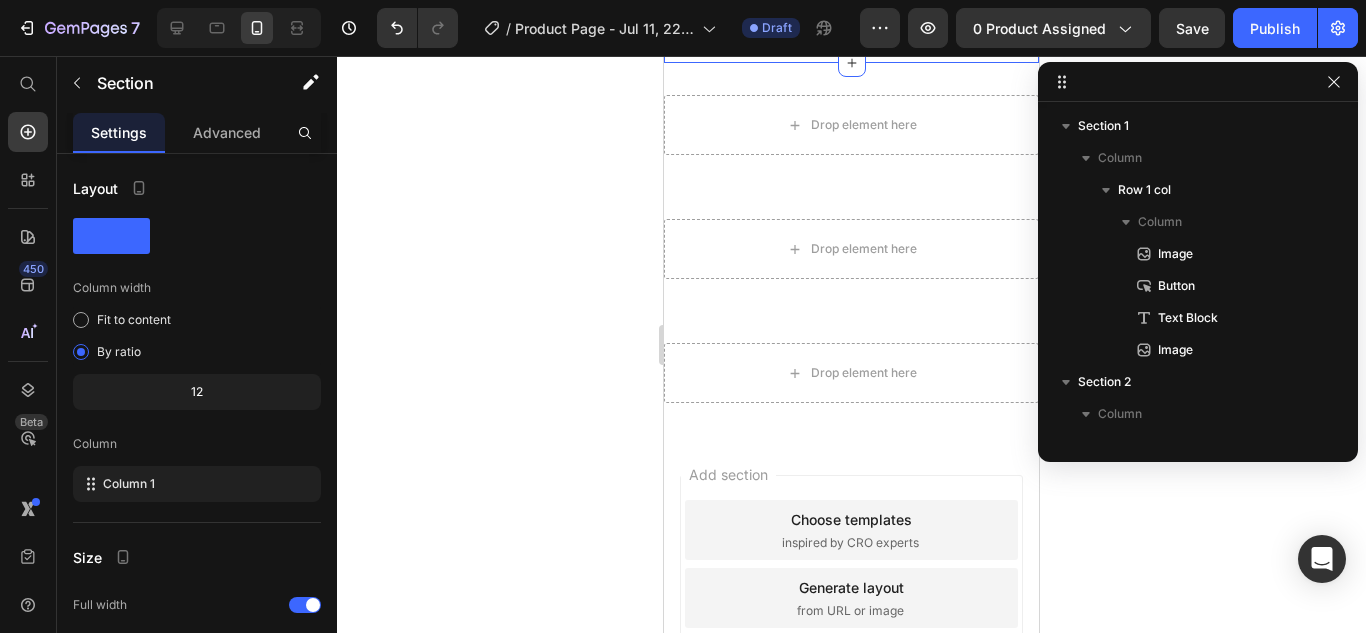 scroll, scrollTop: 315, scrollLeft: 0, axis: vertical 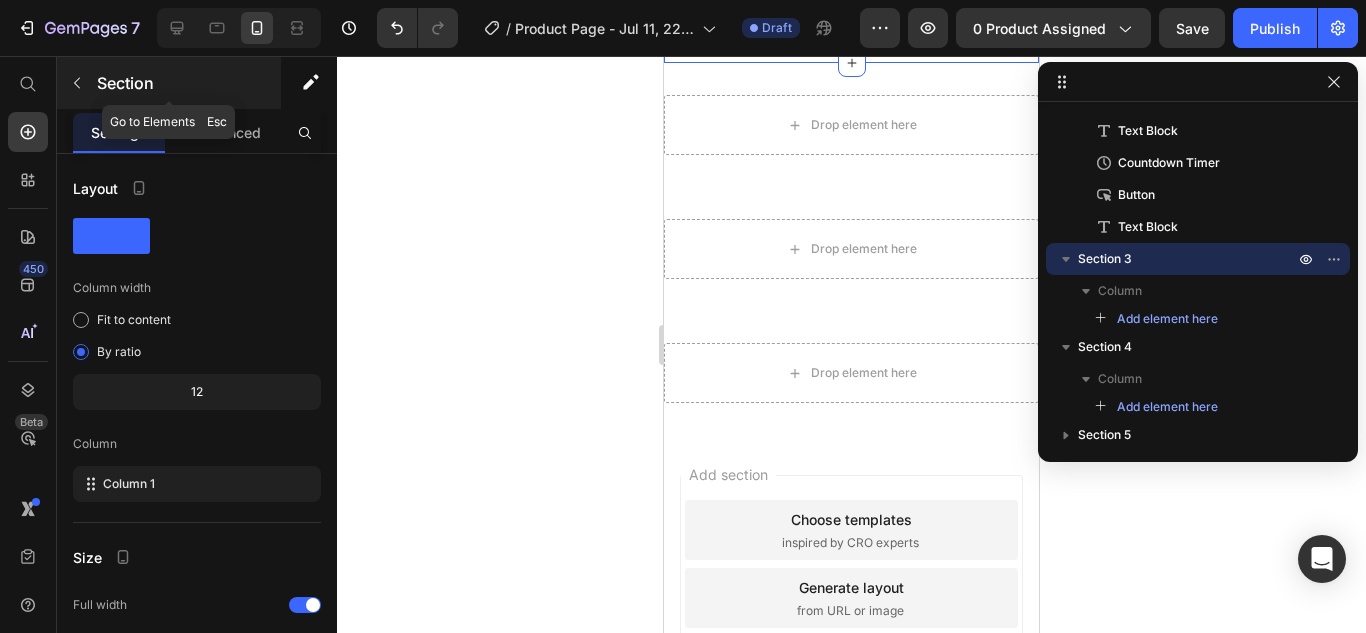 click on "Section" at bounding box center [169, 83] 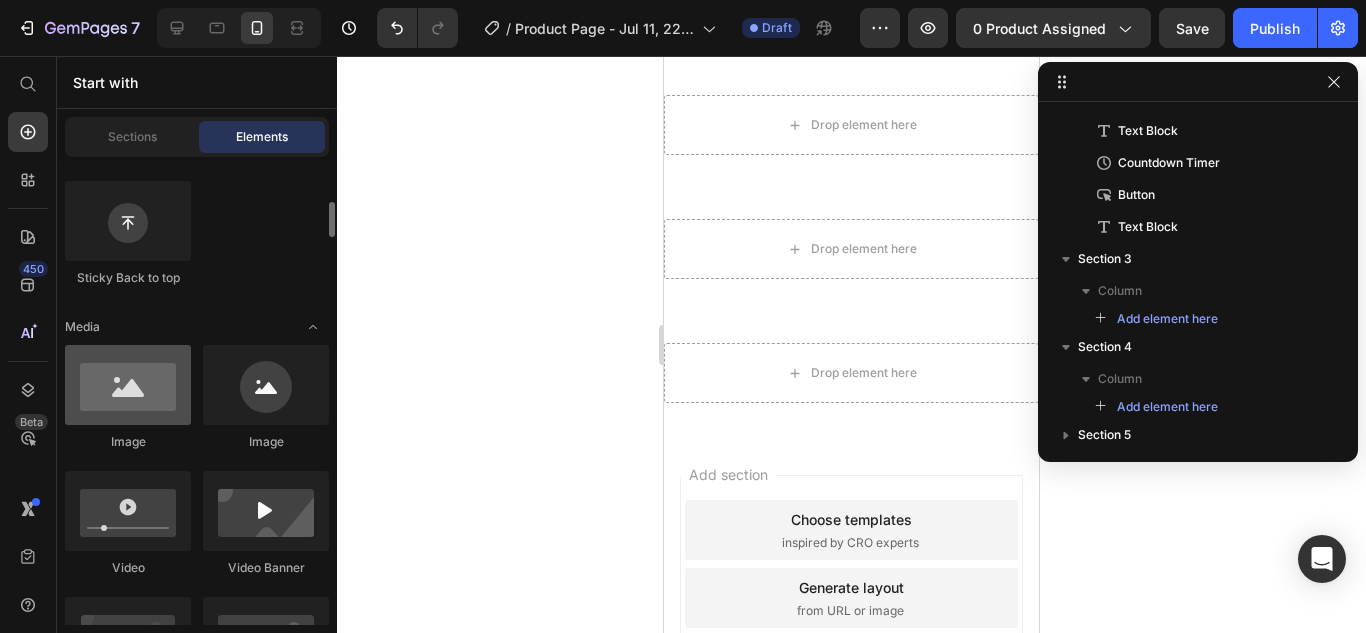 scroll, scrollTop: 700, scrollLeft: 0, axis: vertical 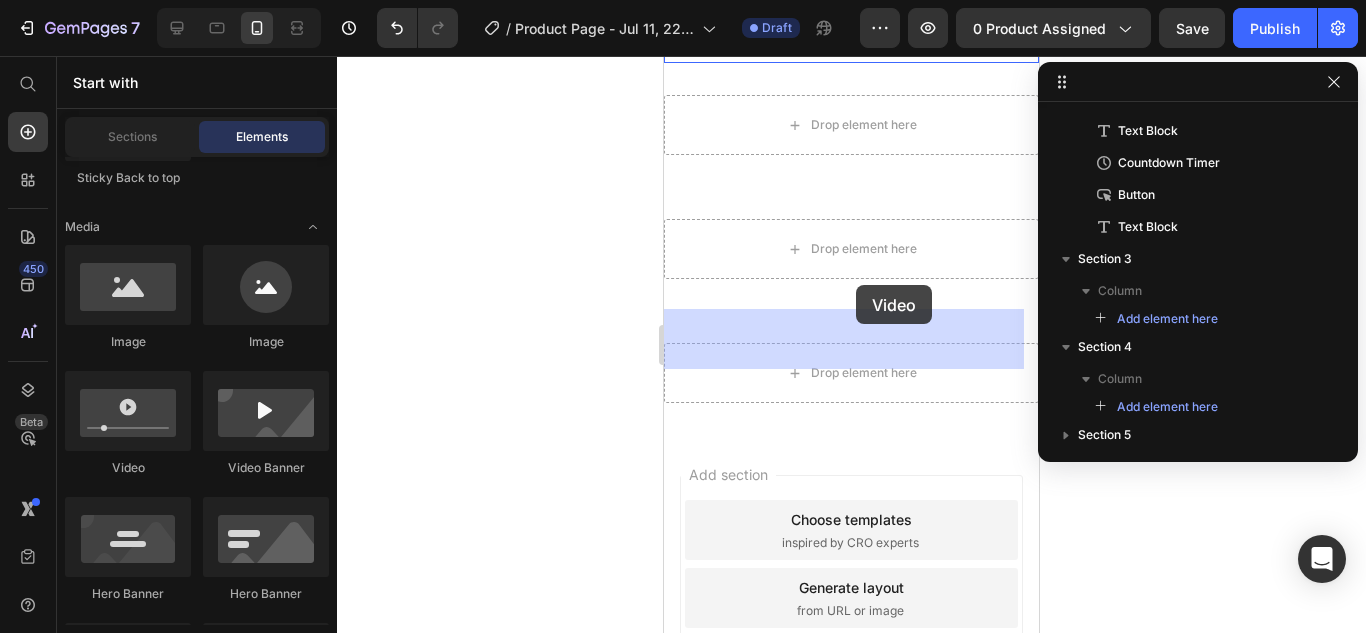 drag, startPoint x: 807, startPoint y: 477, endPoint x: 856, endPoint y: 285, distance: 198.15398 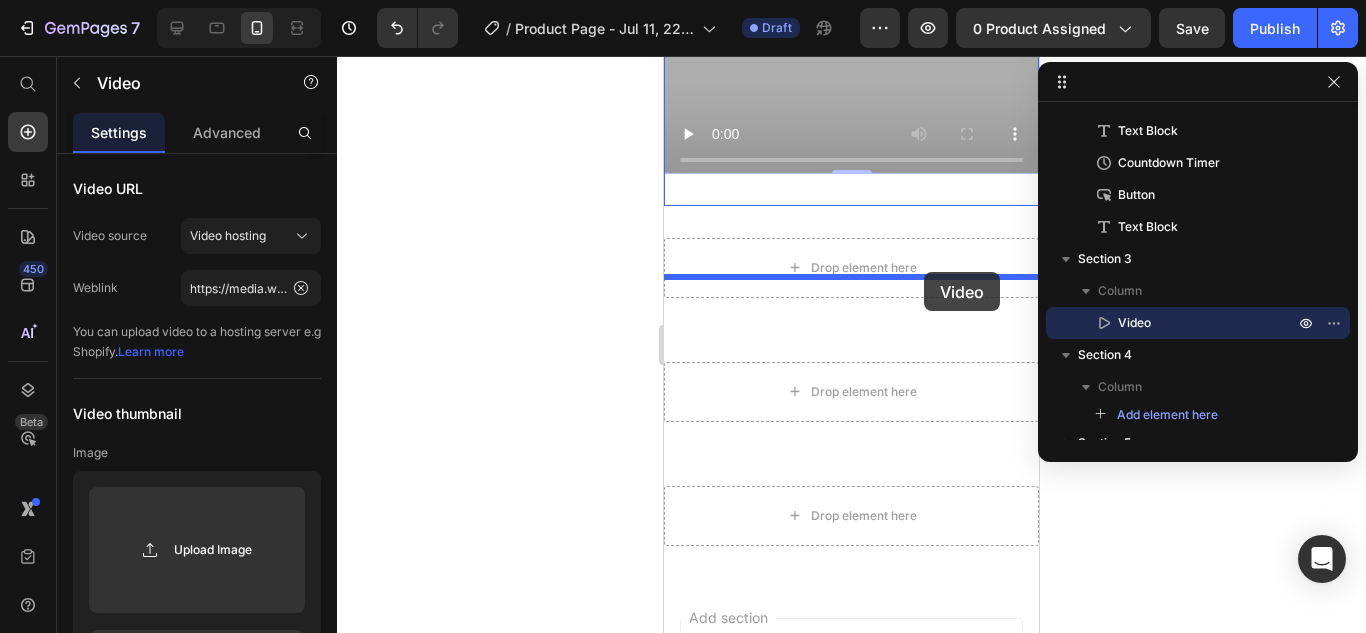 drag, startPoint x: 919, startPoint y: 392, endPoint x: 924, endPoint y: 272, distance: 120.10412 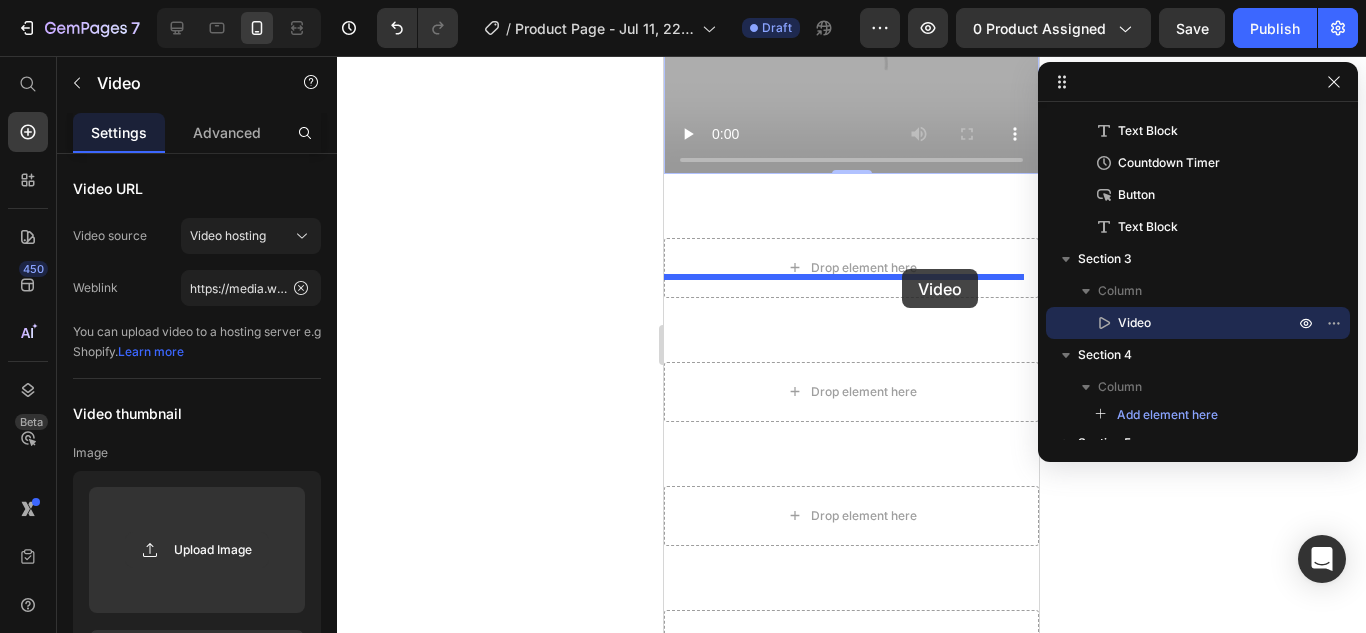 drag, startPoint x: 897, startPoint y: 384, endPoint x: 902, endPoint y: 269, distance: 115.10864 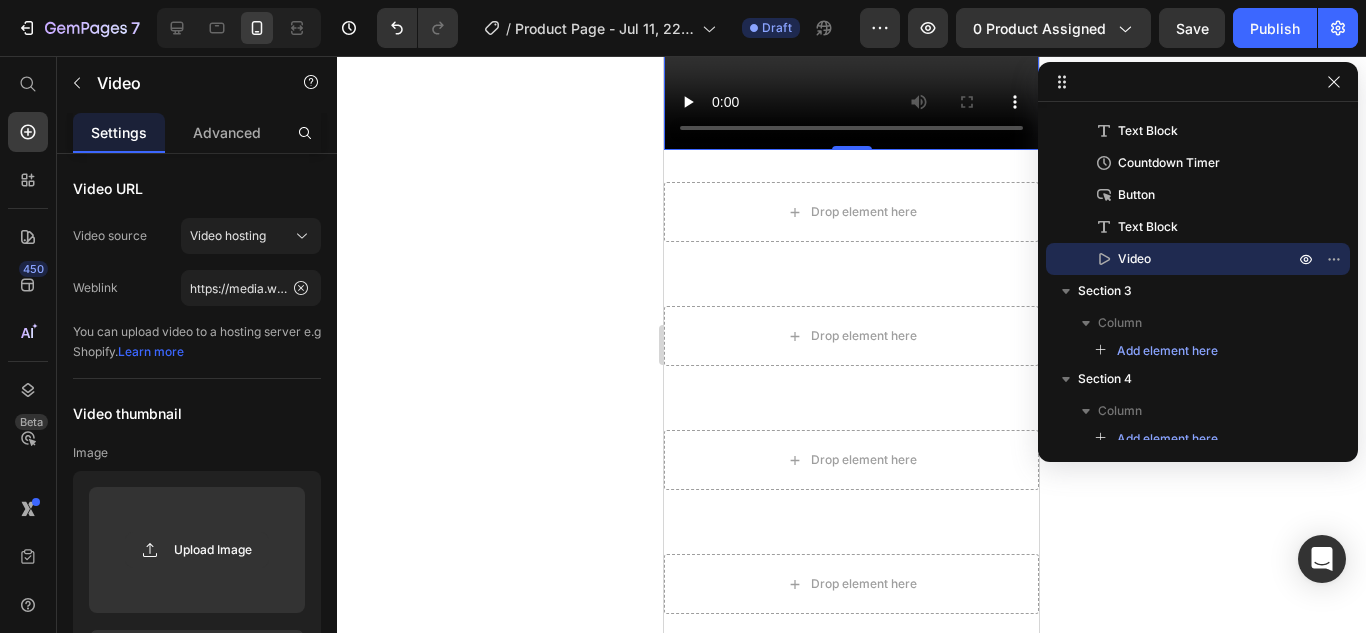 click at bounding box center [795, -41] 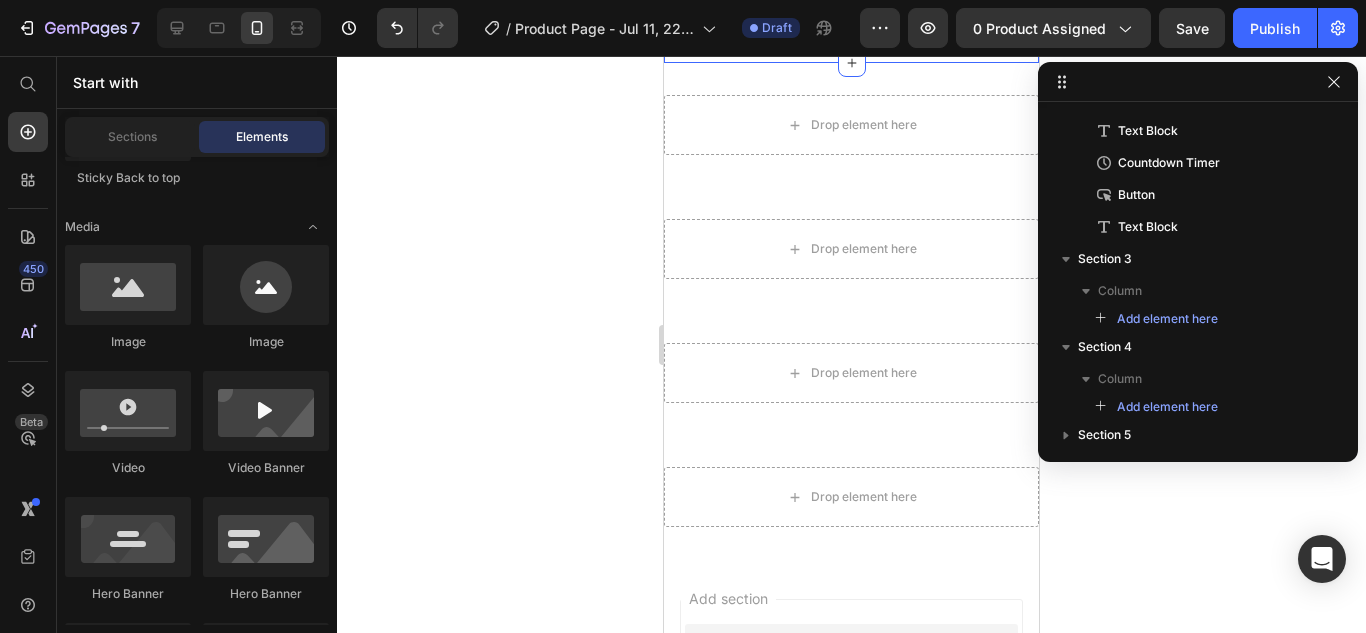 click on "Drop element here" at bounding box center [851, 1] 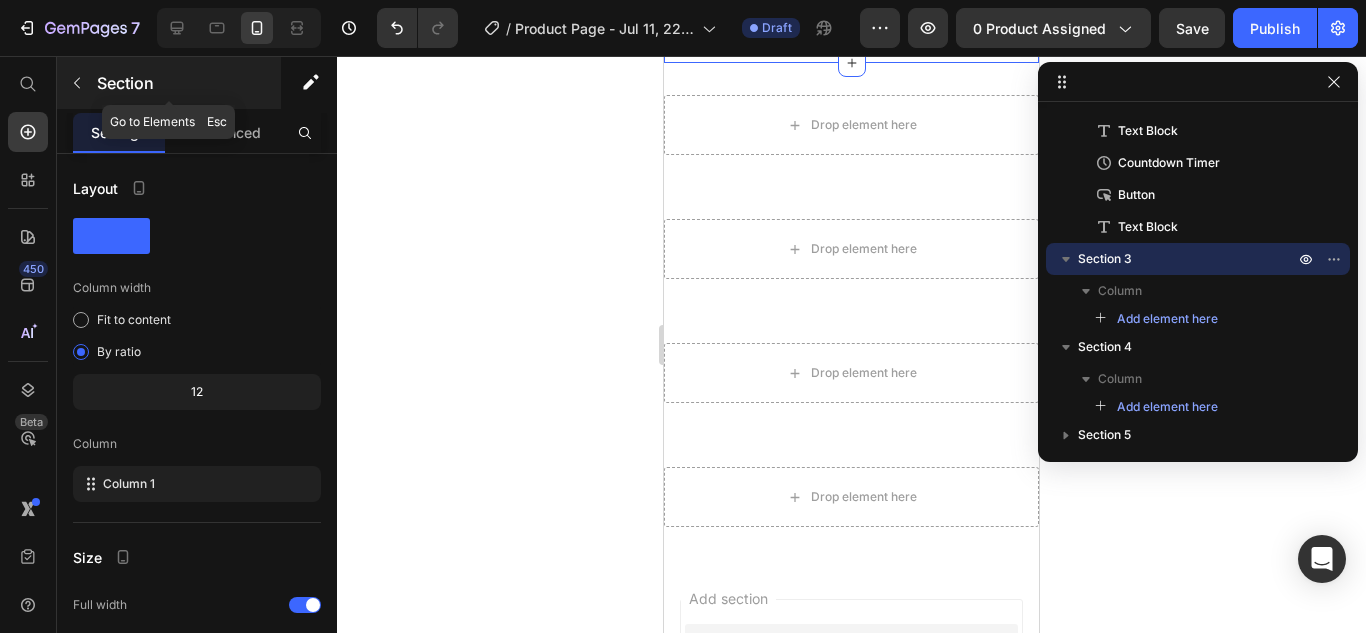 click on "Section" at bounding box center [187, 83] 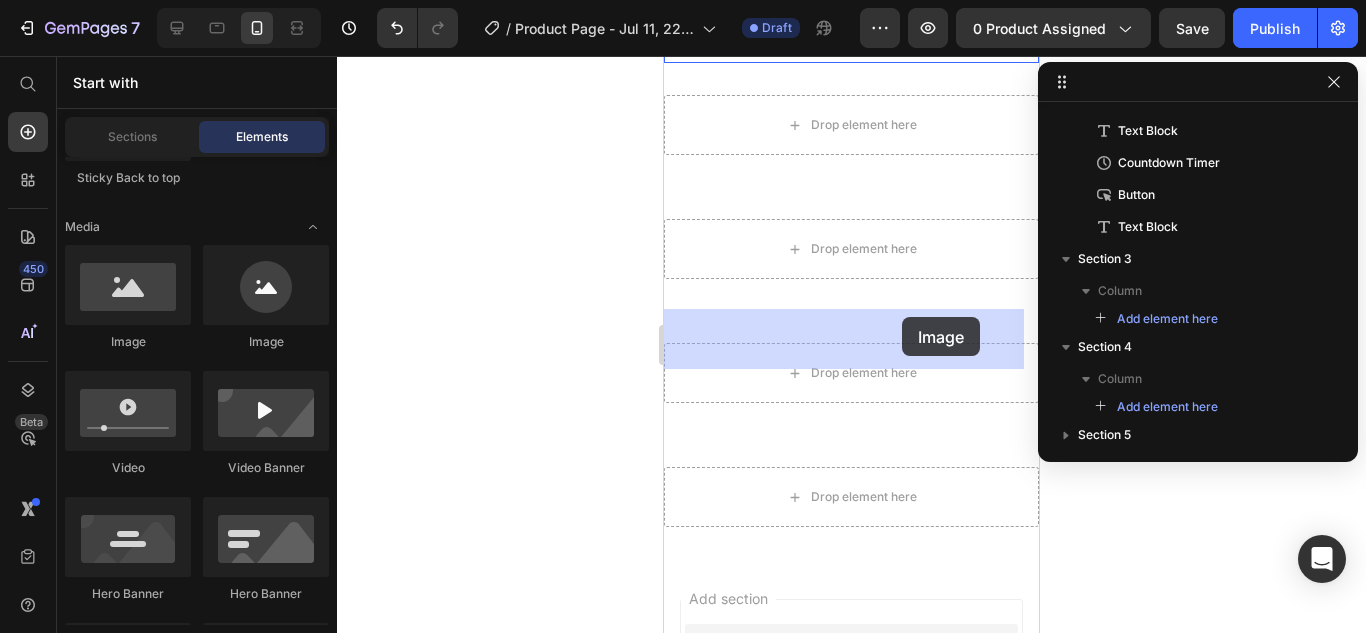 drag, startPoint x: 765, startPoint y: 361, endPoint x: 902, endPoint y: 317, distance: 143.89232 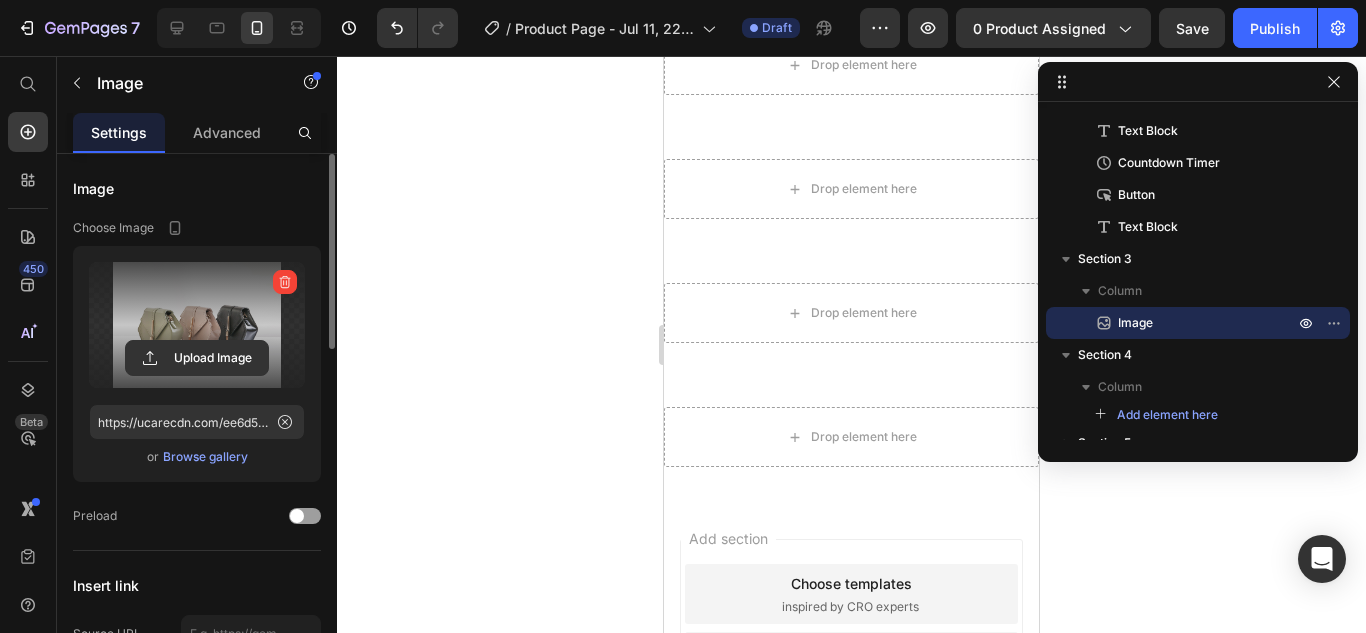 click at bounding box center [197, 325] 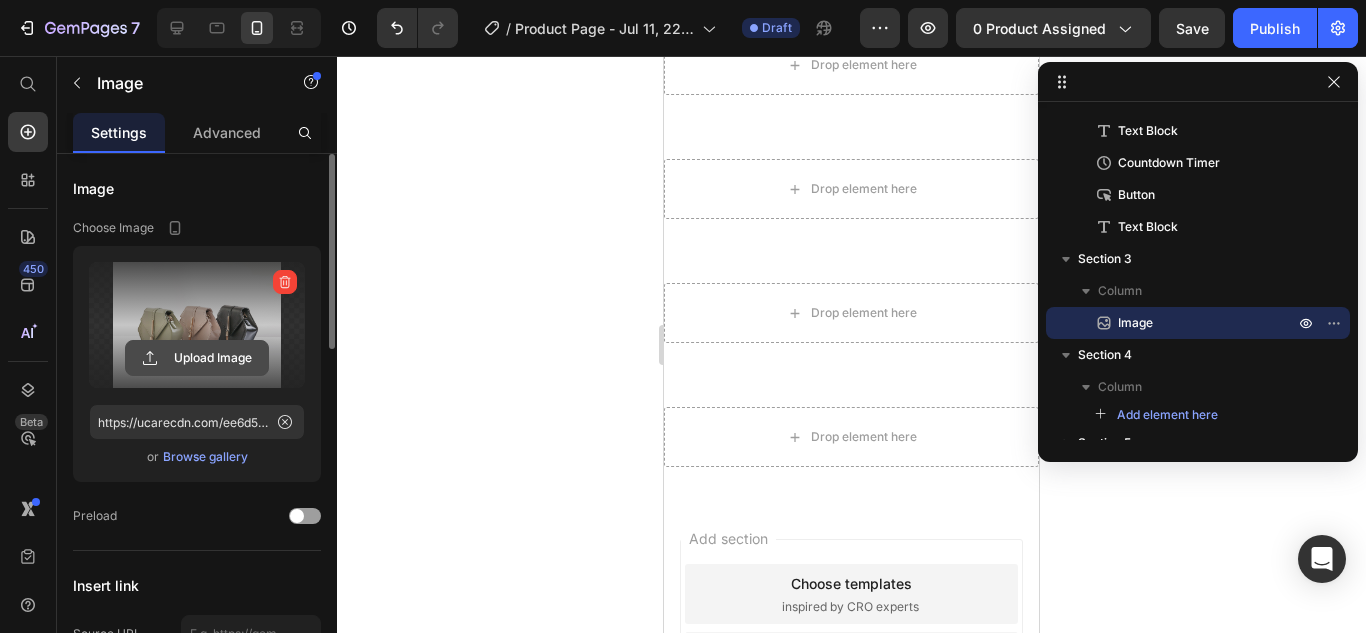 click 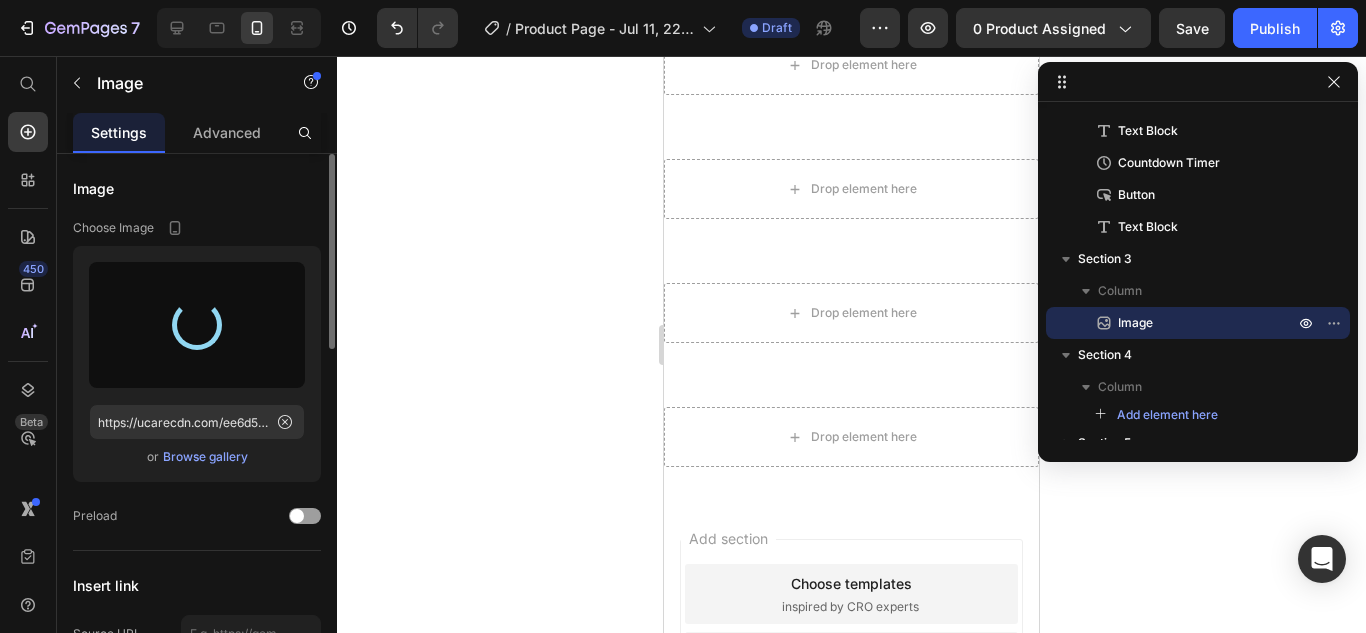 type on "https://cdn.shopify.com/s/files/1/0761/1098/7480/files/gempages_574741779337708656-0c2721a0-3f67-4f3e-ab56-efba32e9f4dd.gif" 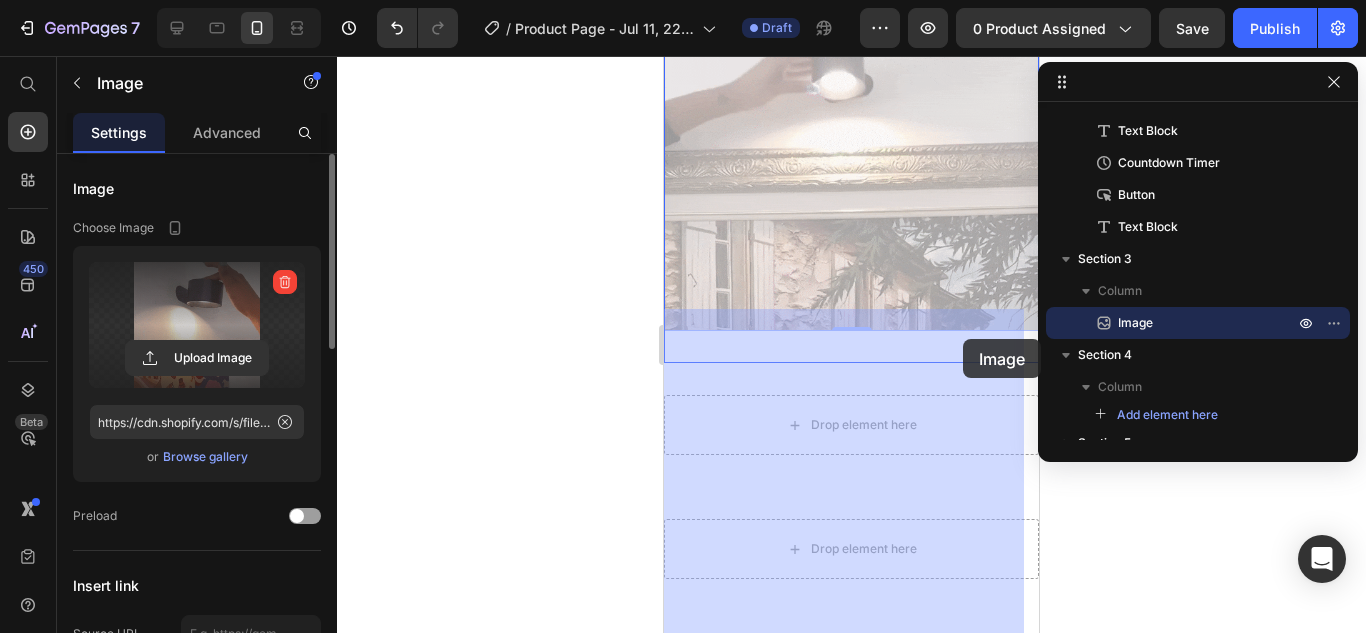 drag, startPoint x: 962, startPoint y: 482, endPoint x: 963, endPoint y: 339, distance: 143.0035 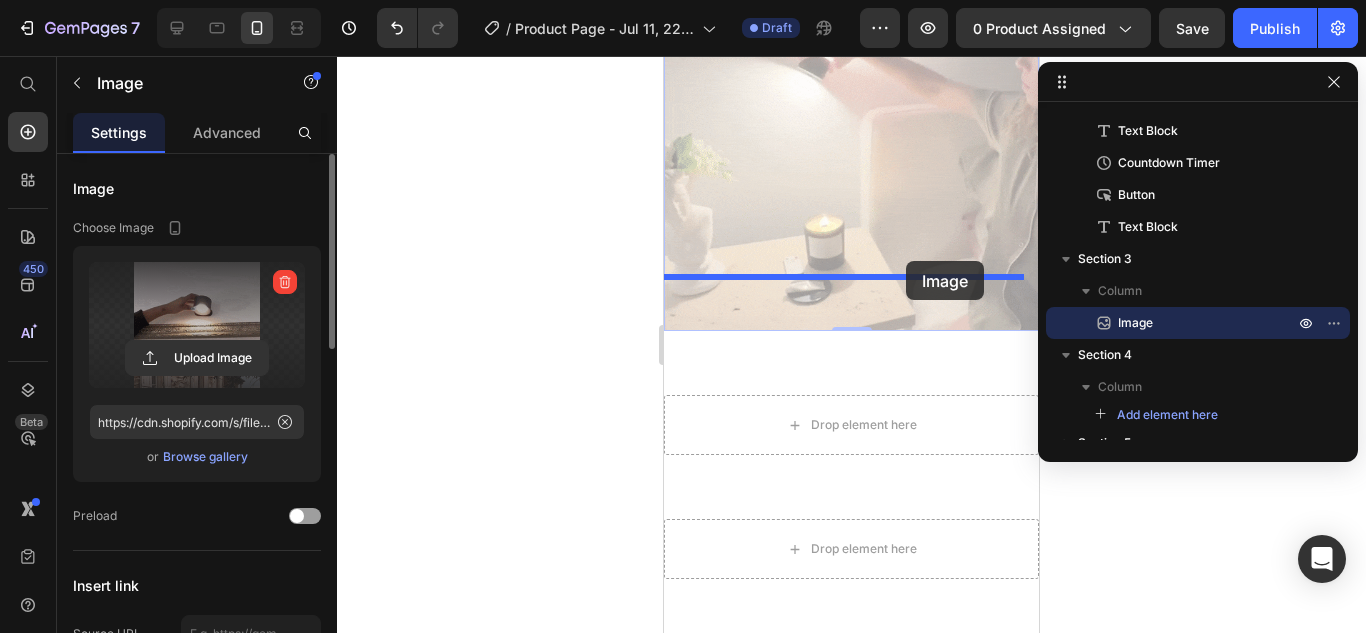 drag, startPoint x: 876, startPoint y: 587, endPoint x: 906, endPoint y: 261, distance: 327.37747 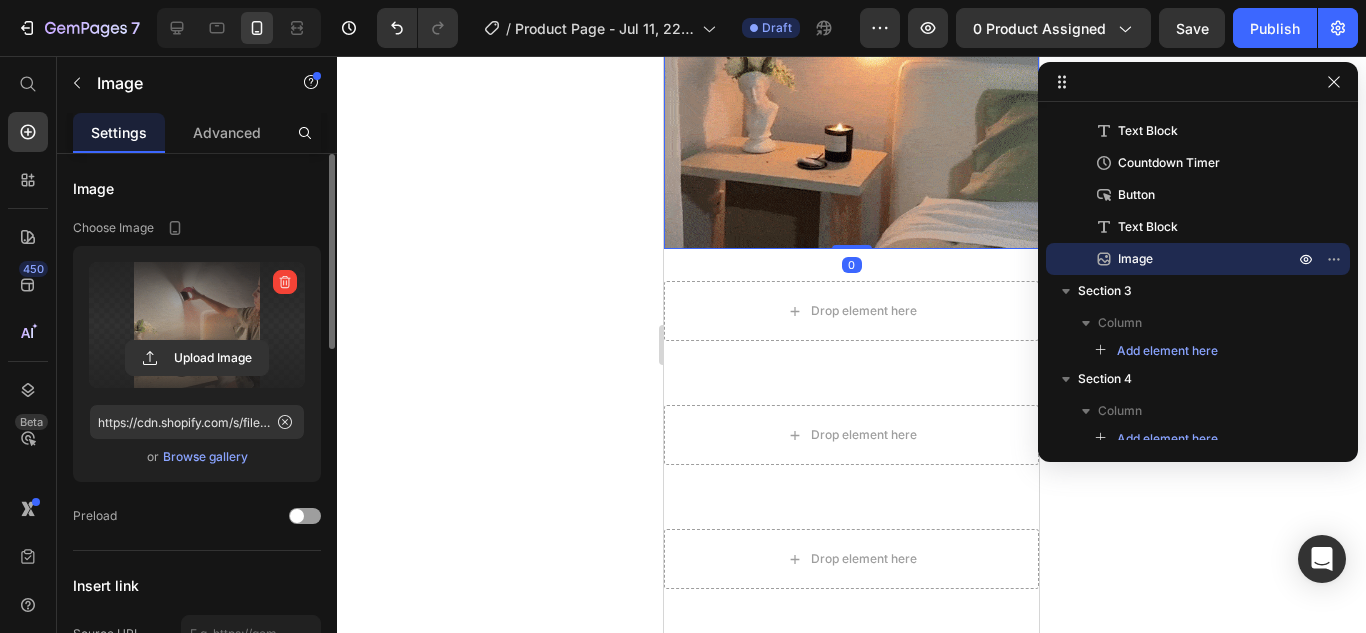 scroll, scrollTop: 1400, scrollLeft: 0, axis: vertical 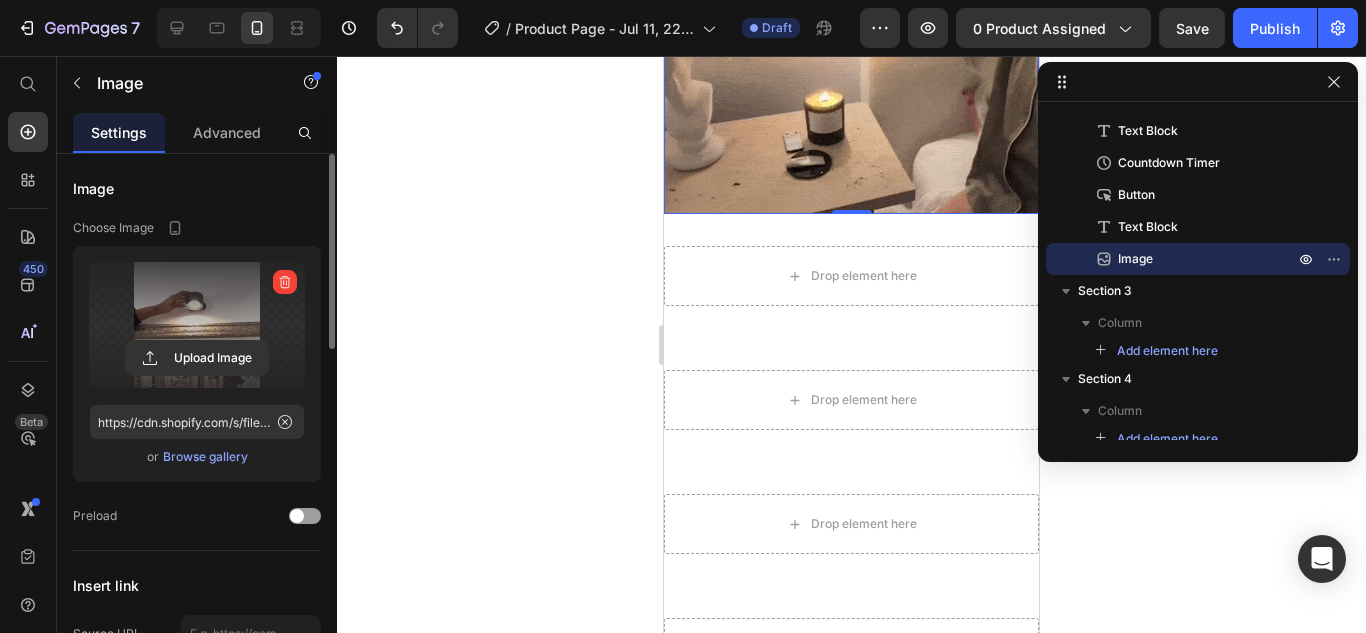 click 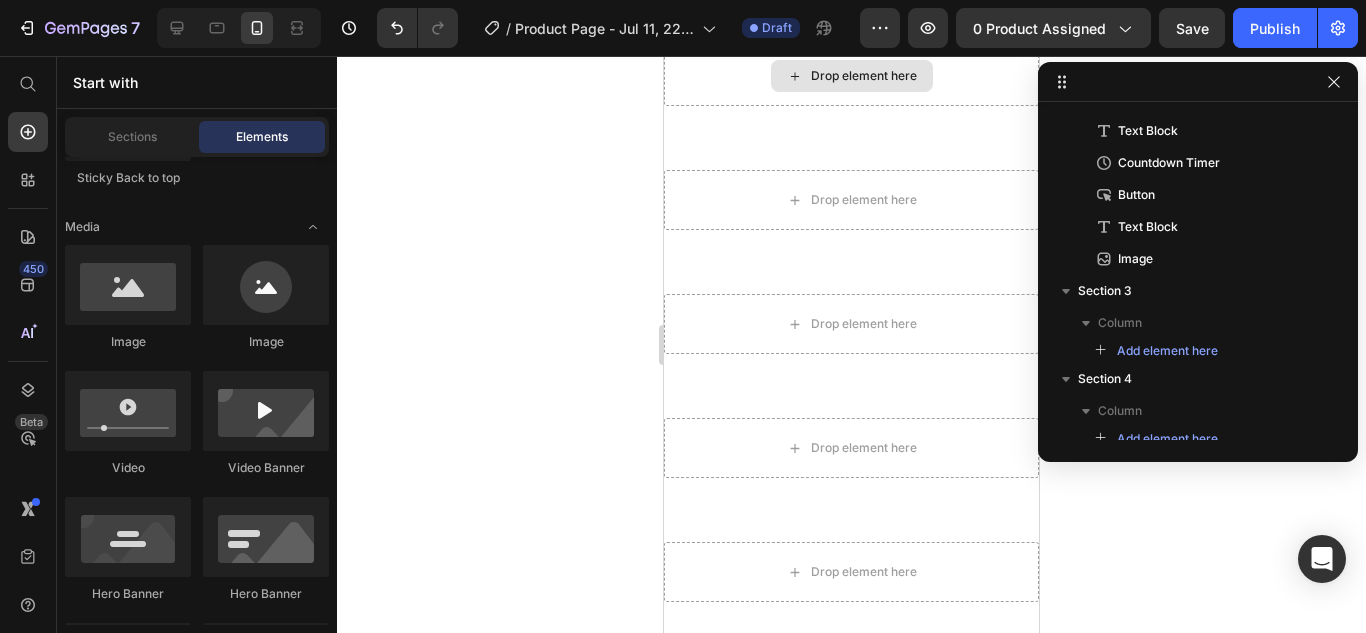 scroll, scrollTop: 1700, scrollLeft: 0, axis: vertical 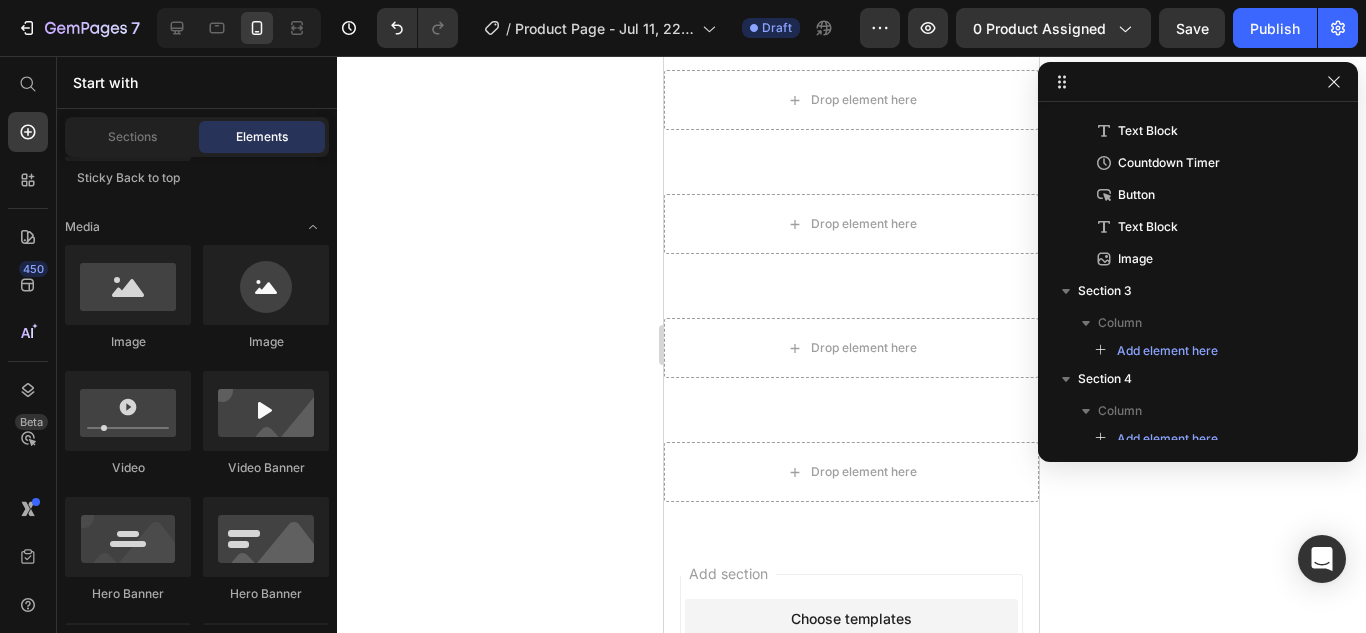 click 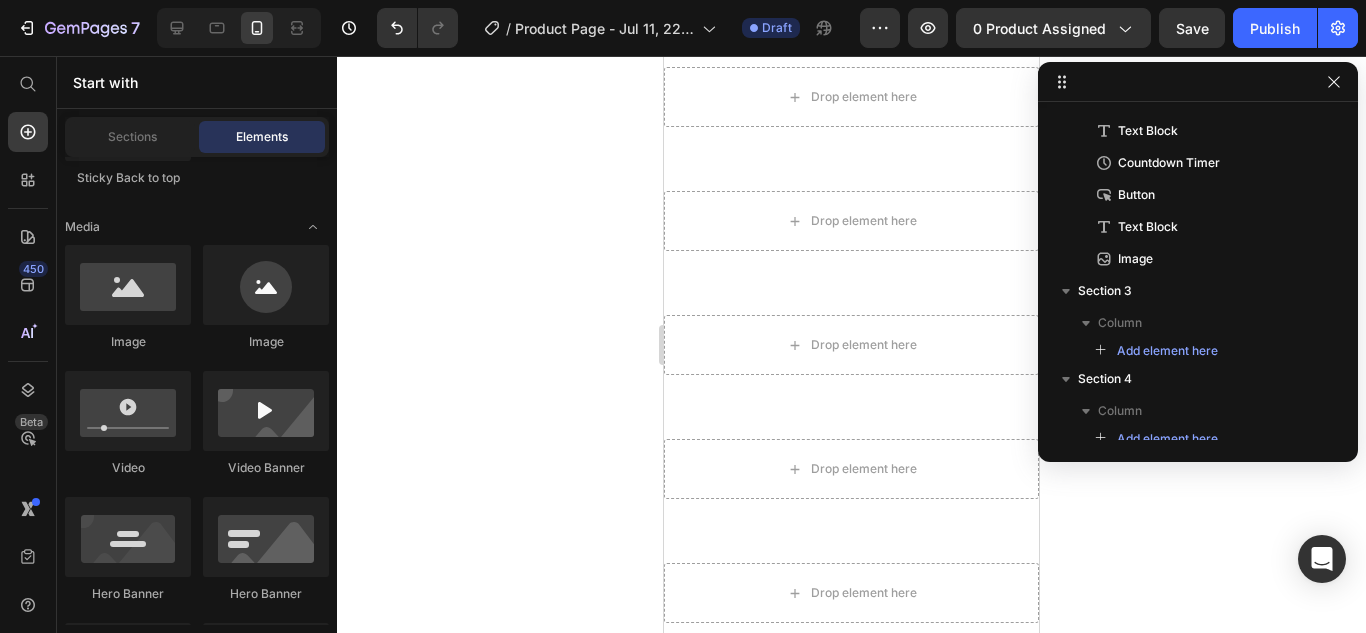 scroll, scrollTop: 1600, scrollLeft: 0, axis: vertical 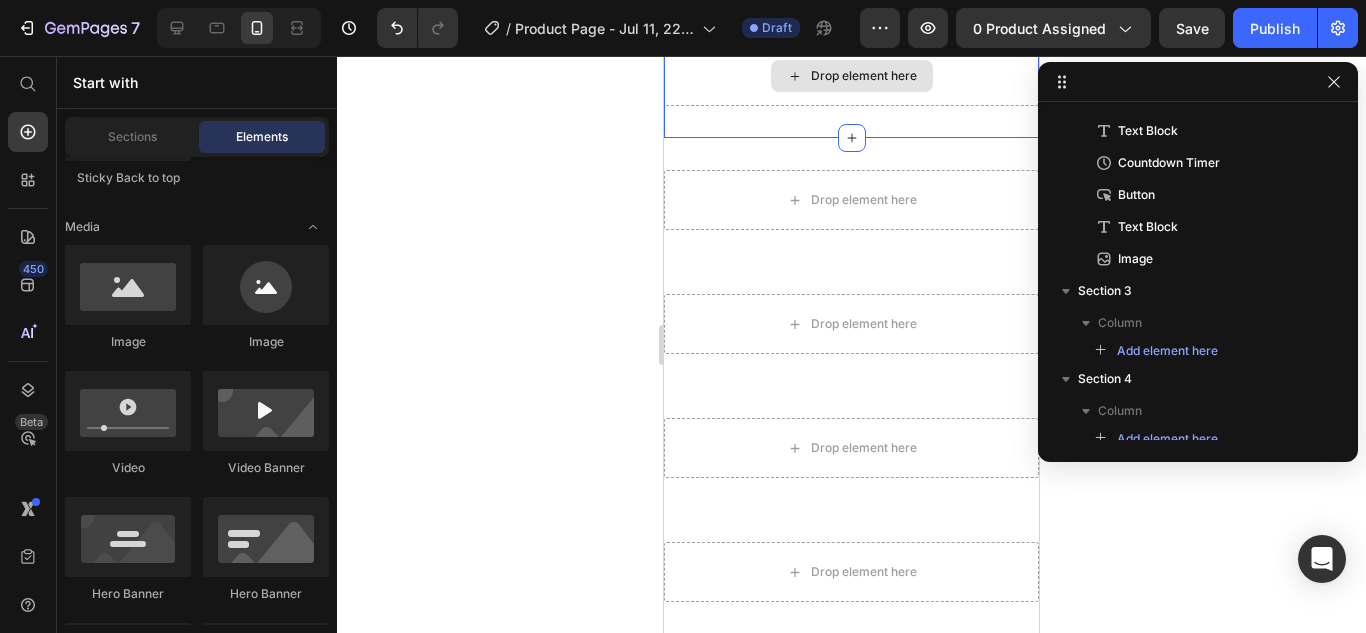 click on "Drop element here" at bounding box center [851, 76] 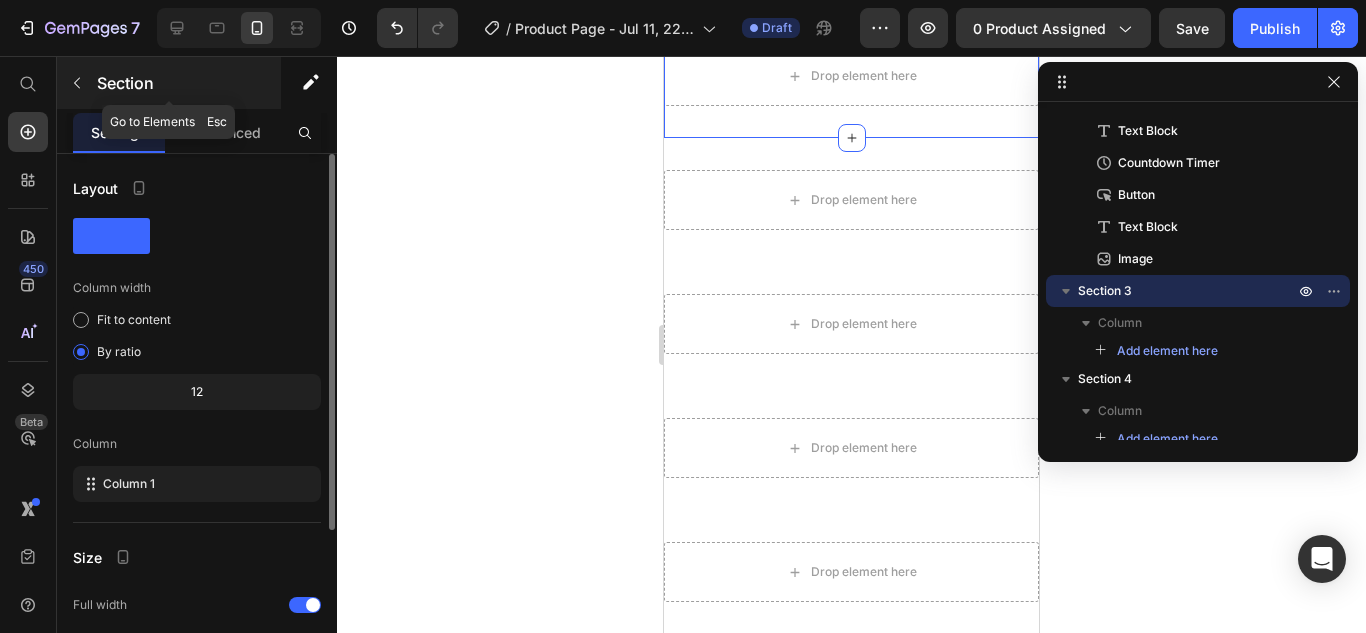 click on "Section" at bounding box center [187, 83] 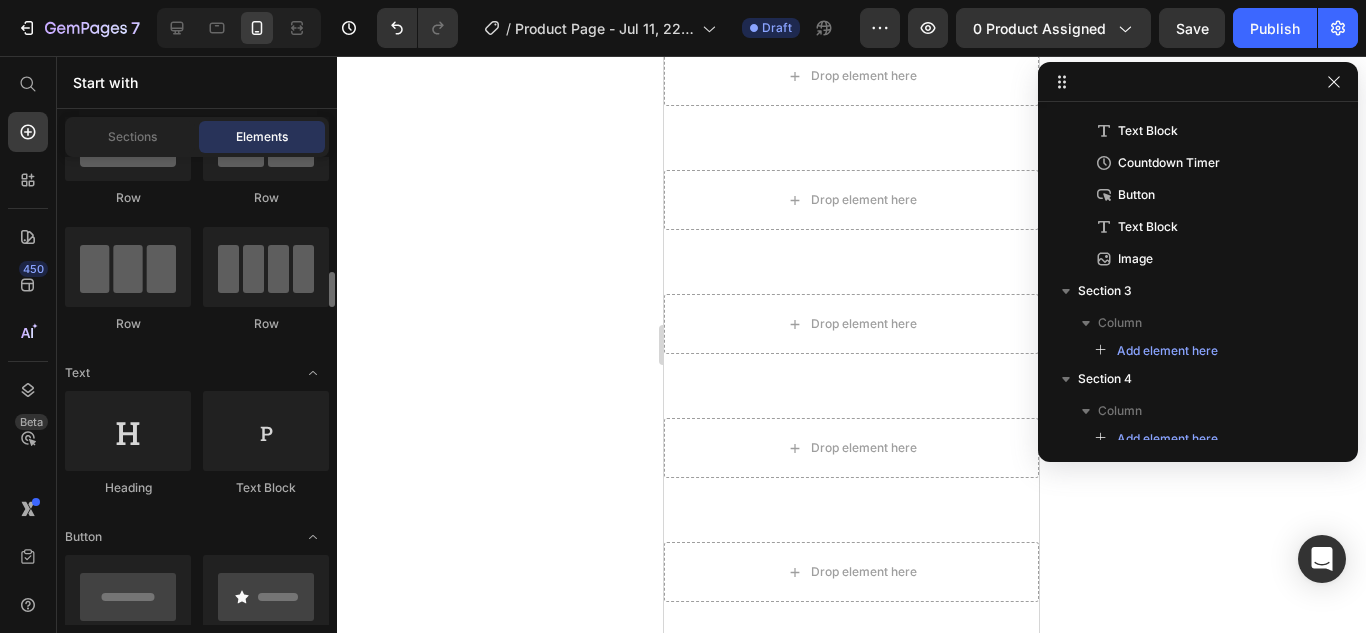 scroll, scrollTop: 200, scrollLeft: 0, axis: vertical 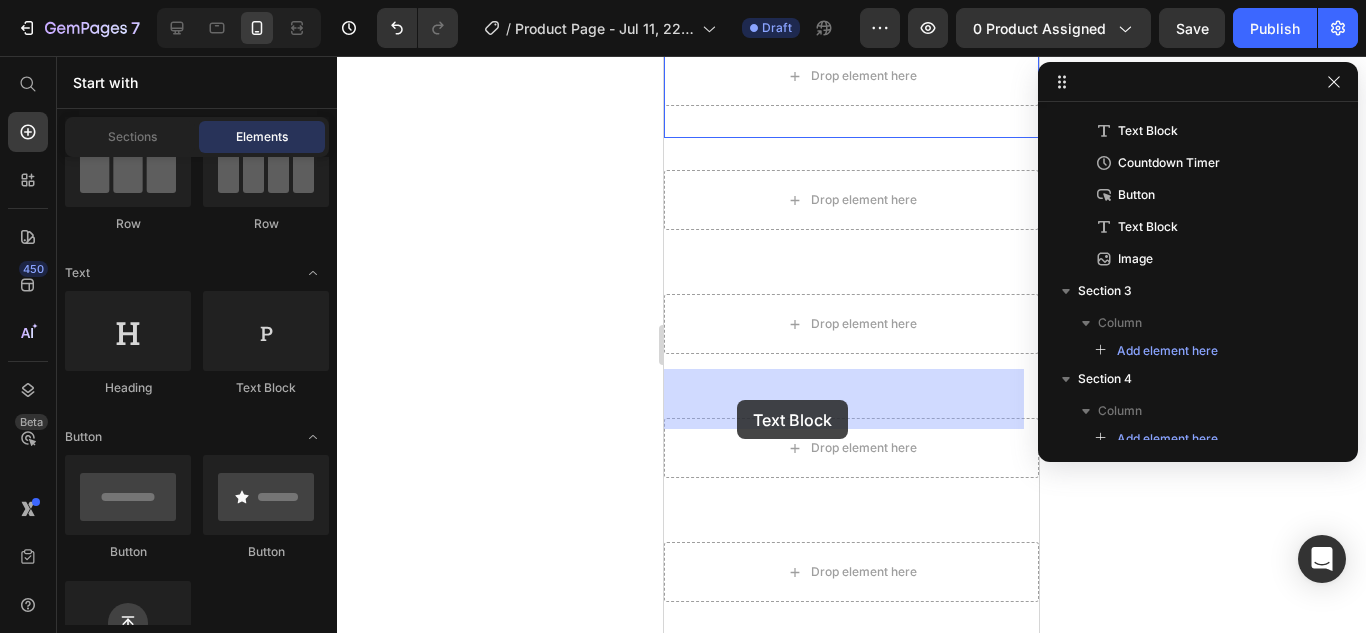 drag, startPoint x: 891, startPoint y: 402, endPoint x: 737, endPoint y: 400, distance: 154.01299 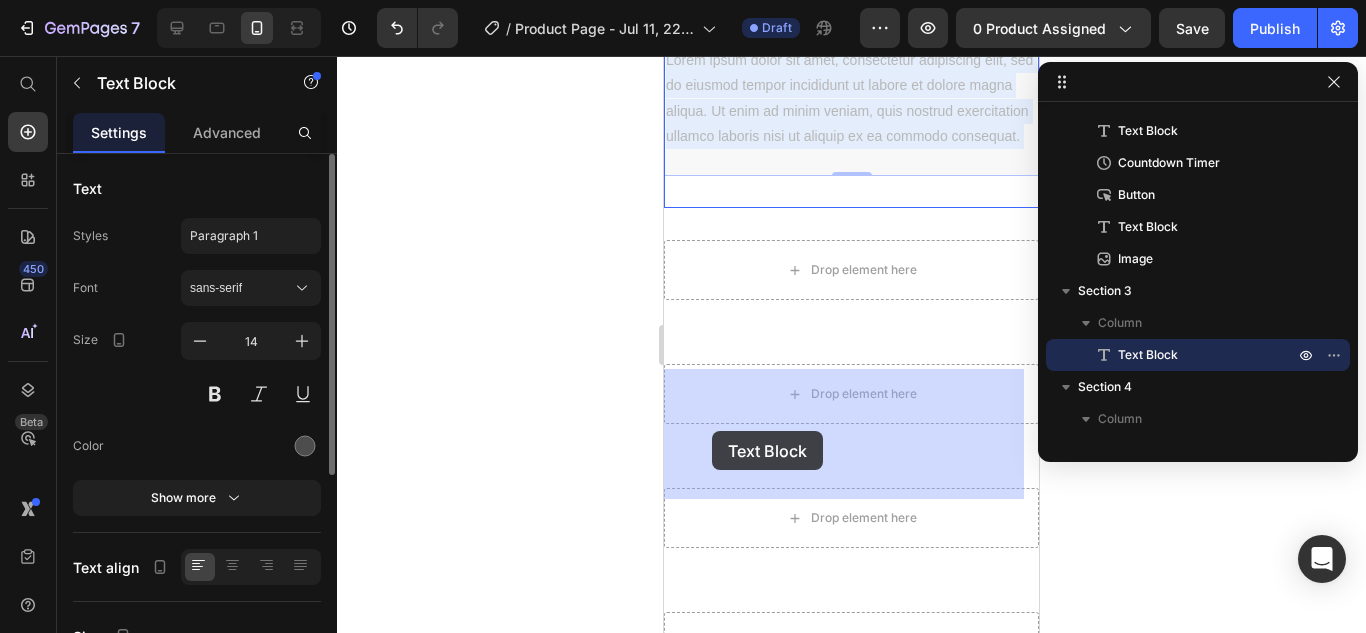 drag, startPoint x: 807, startPoint y: 482, endPoint x: 712, endPoint y: 431, distance: 107.82393 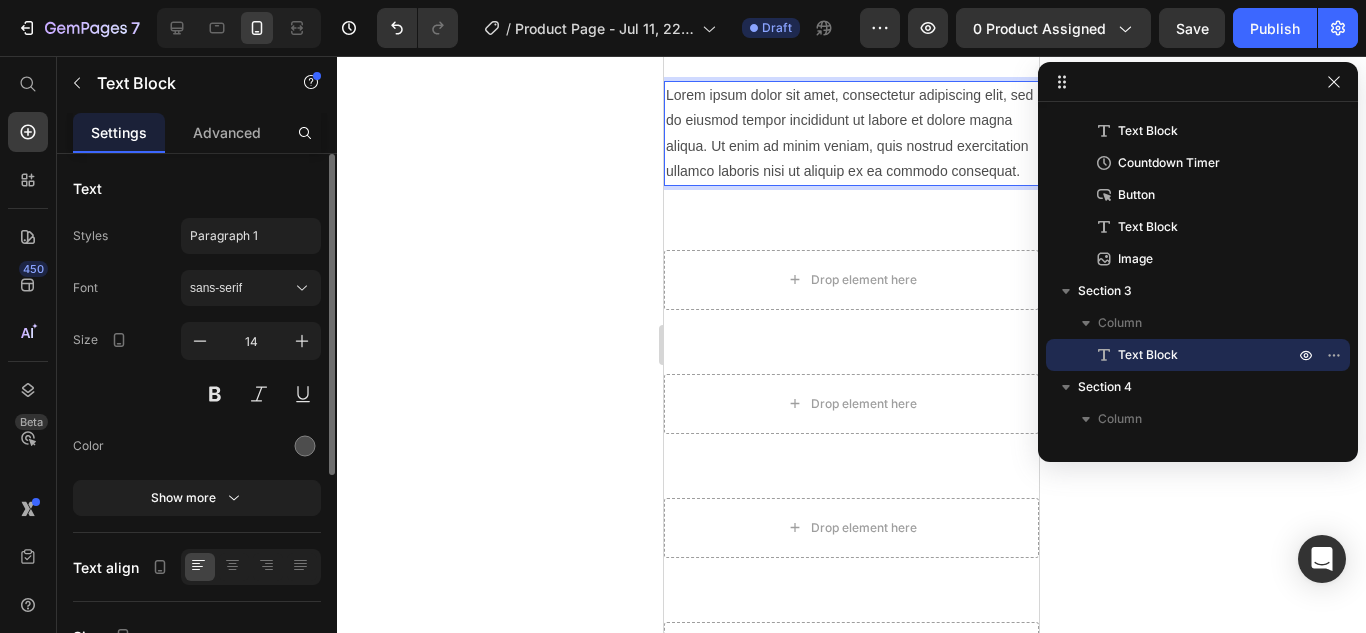 scroll, scrollTop: 1600, scrollLeft: 0, axis: vertical 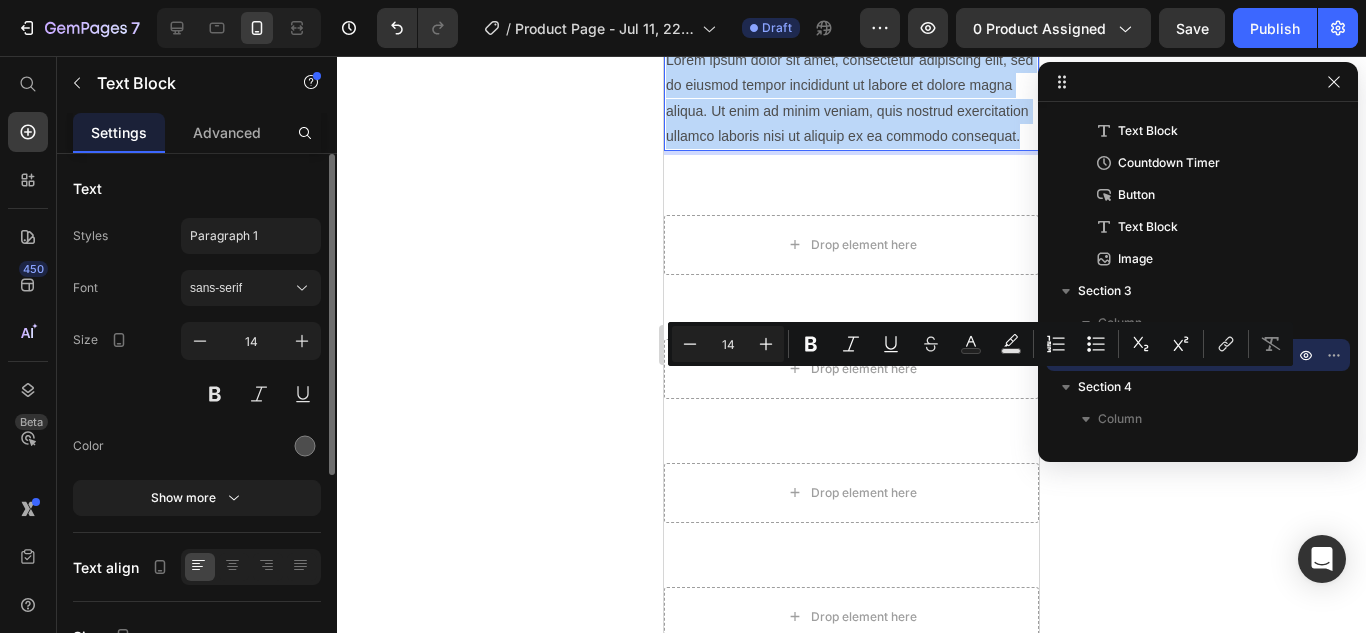 drag, startPoint x: 803, startPoint y: 480, endPoint x: 664, endPoint y: 372, distance: 176.02557 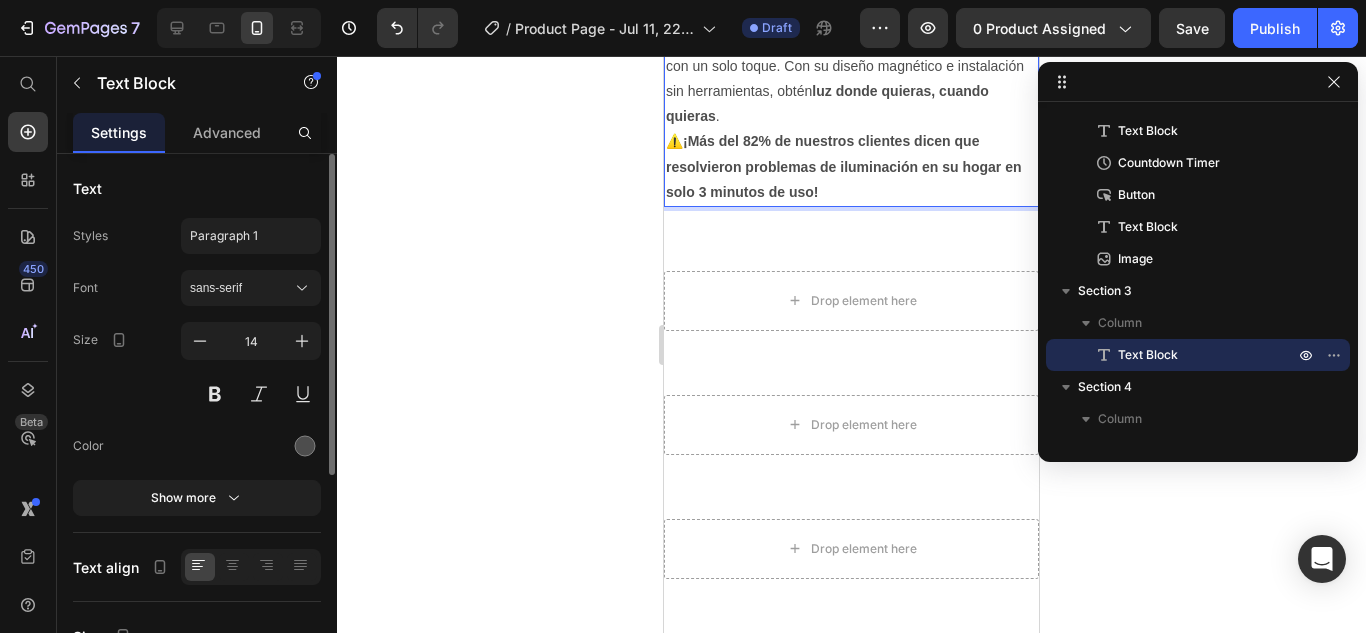 scroll, scrollTop: 1700, scrollLeft: 0, axis: vertical 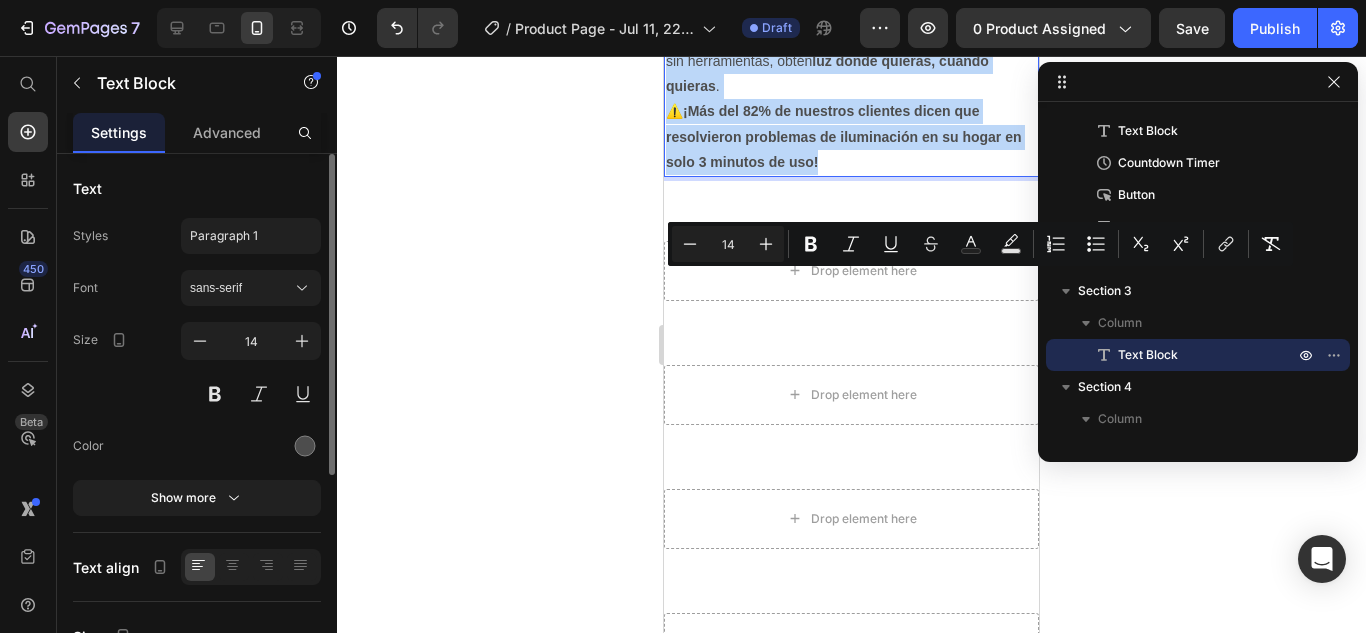 drag, startPoint x: 830, startPoint y: 481, endPoint x: 666, endPoint y: 288, distance: 253.26863 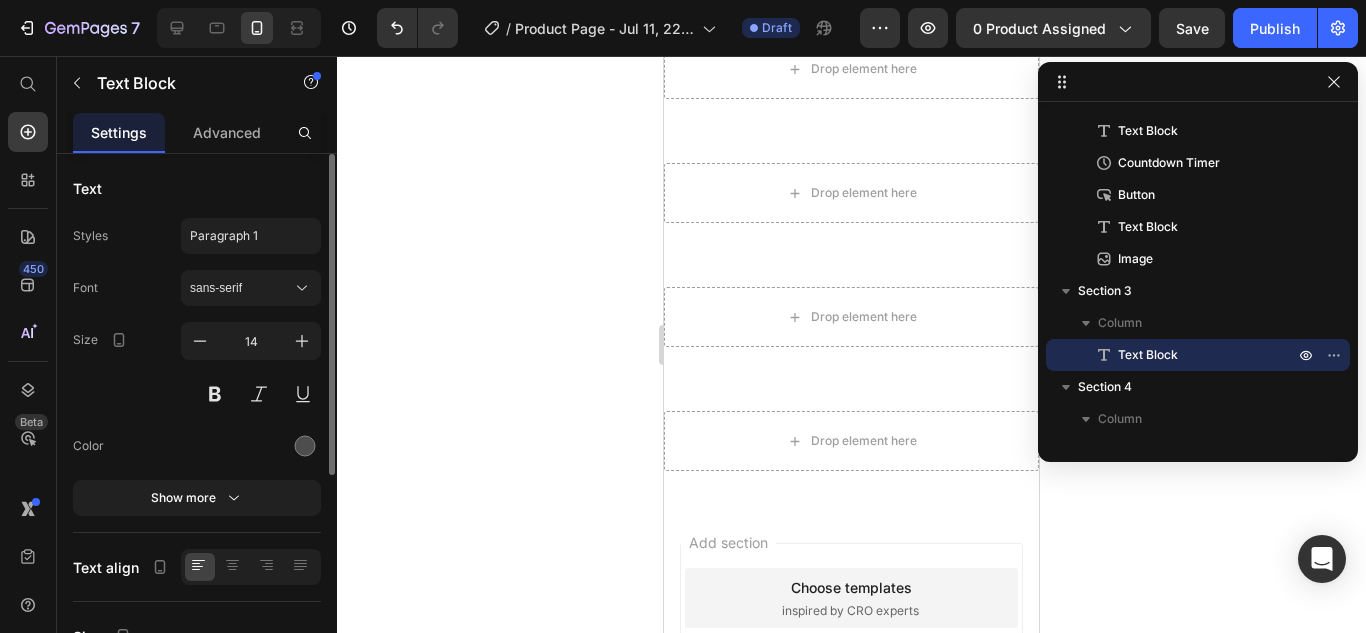 click on "Text Block   0 Section 3" at bounding box center [851, -40] 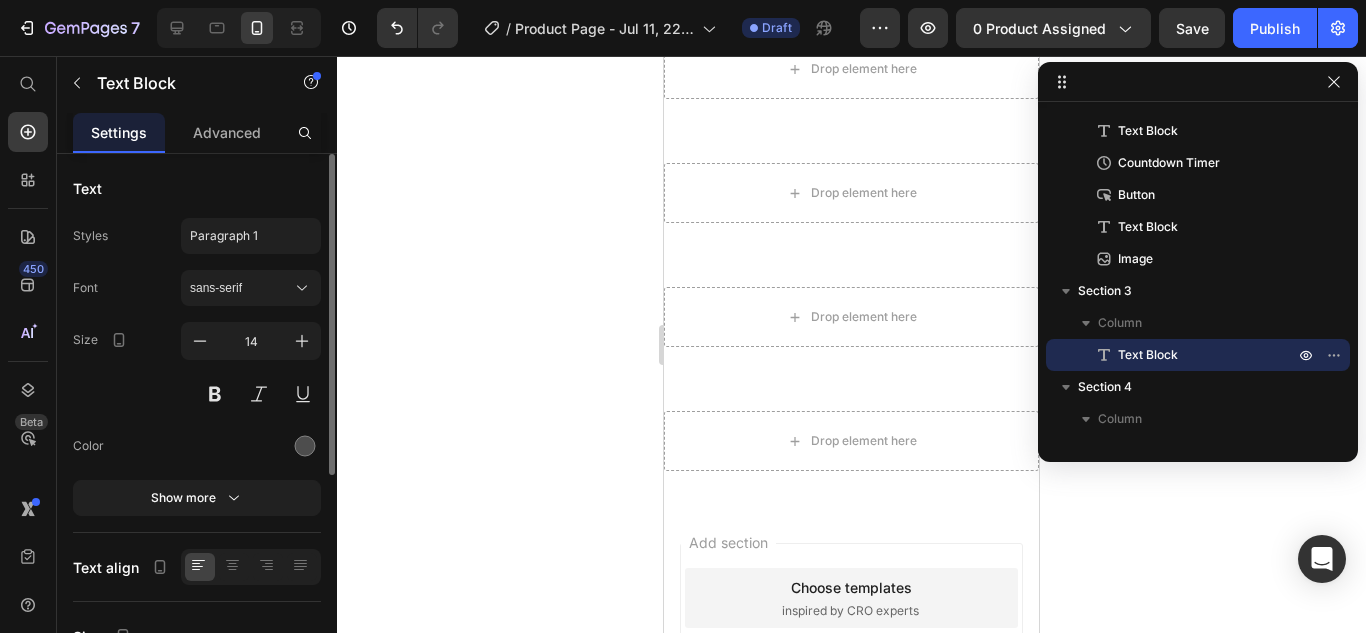 click 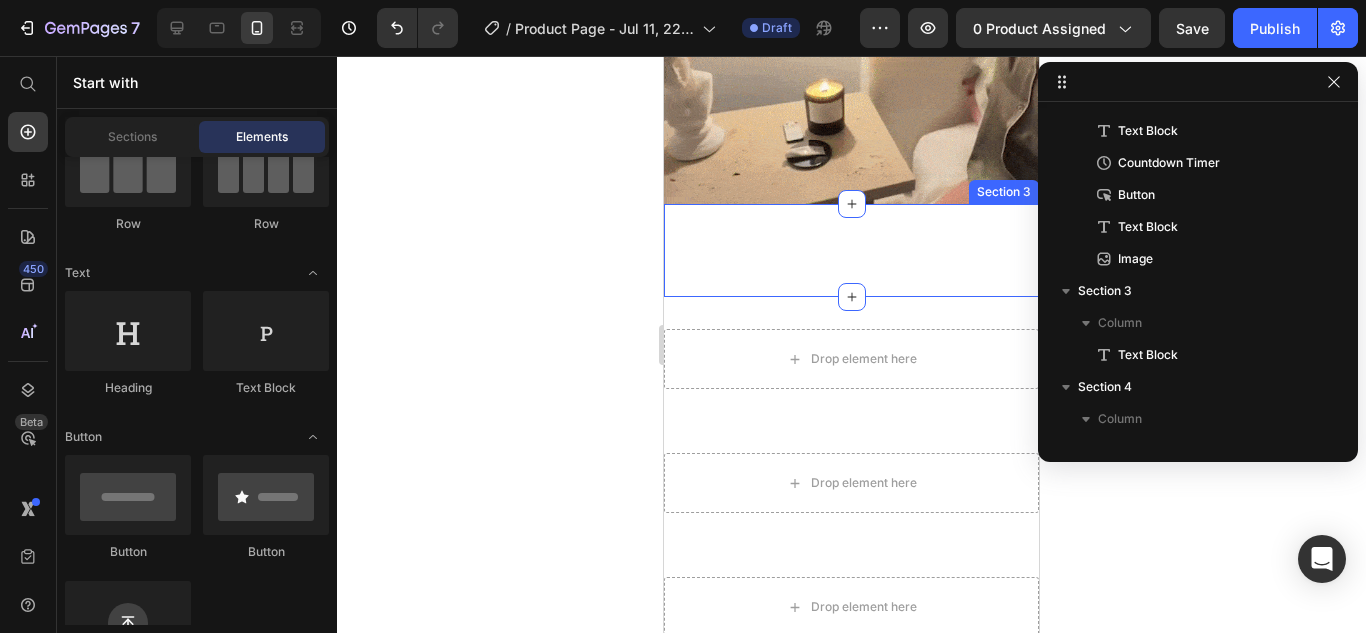 scroll, scrollTop: 1800, scrollLeft: 0, axis: vertical 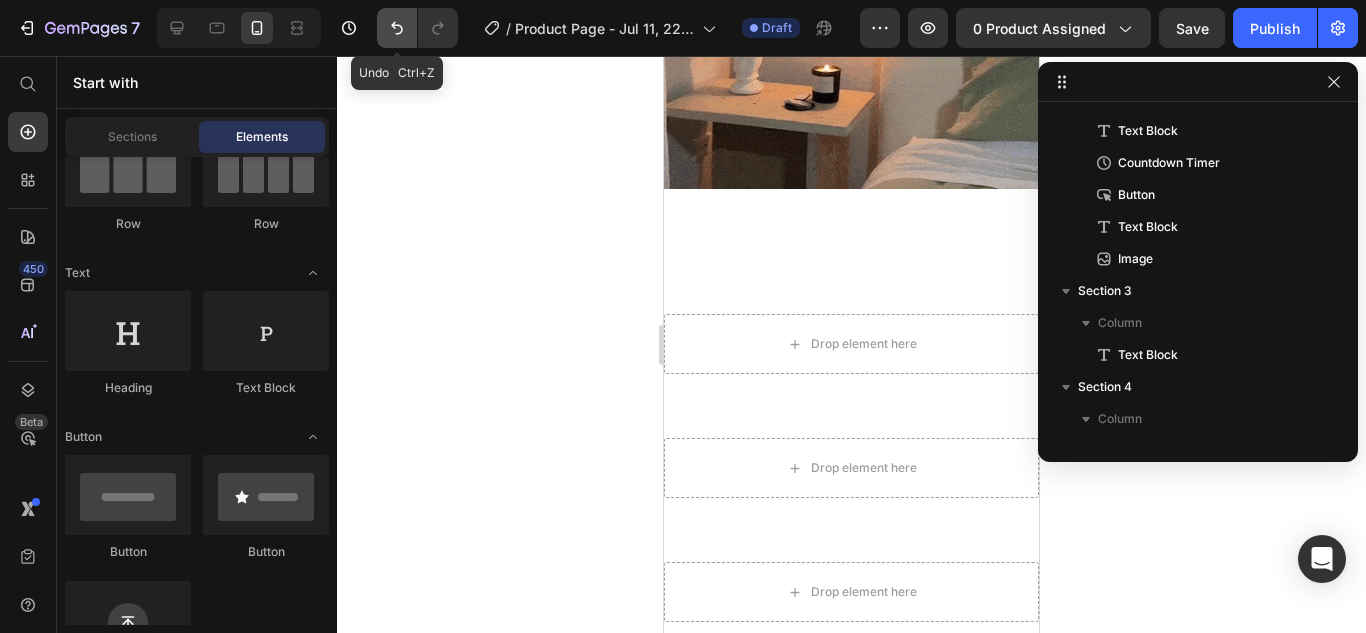 click 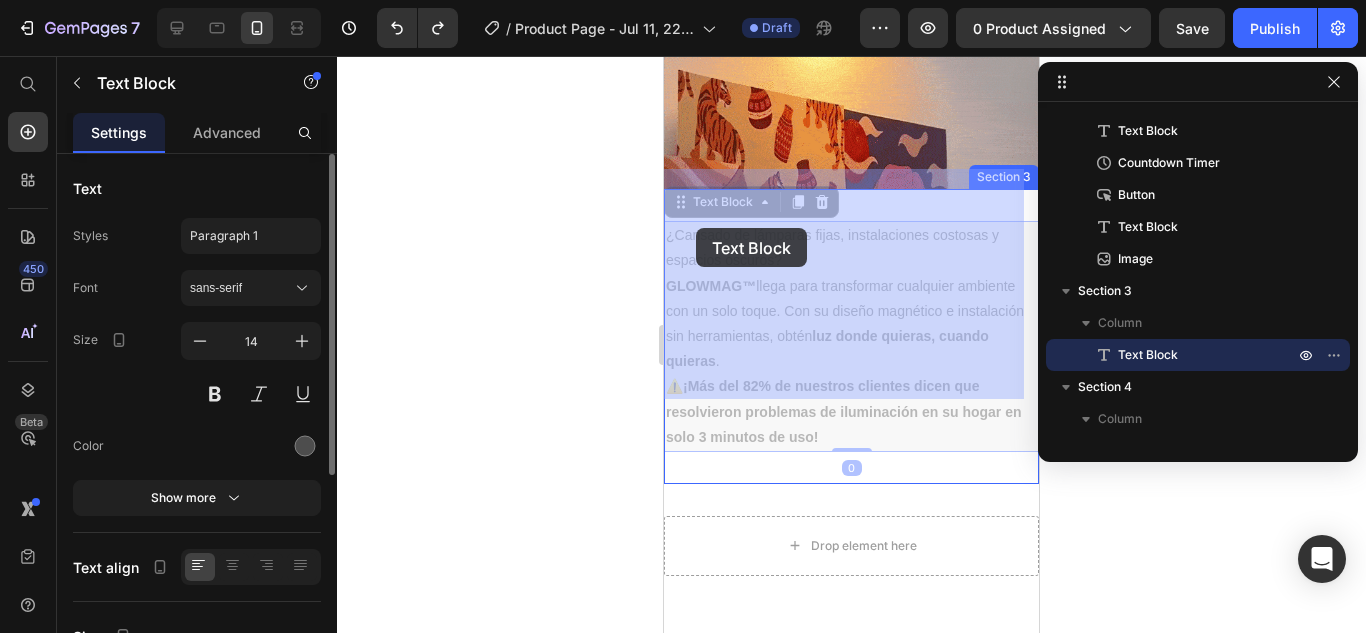 drag, startPoint x: 777, startPoint y: 375, endPoint x: 696, endPoint y: 228, distance: 167.8392 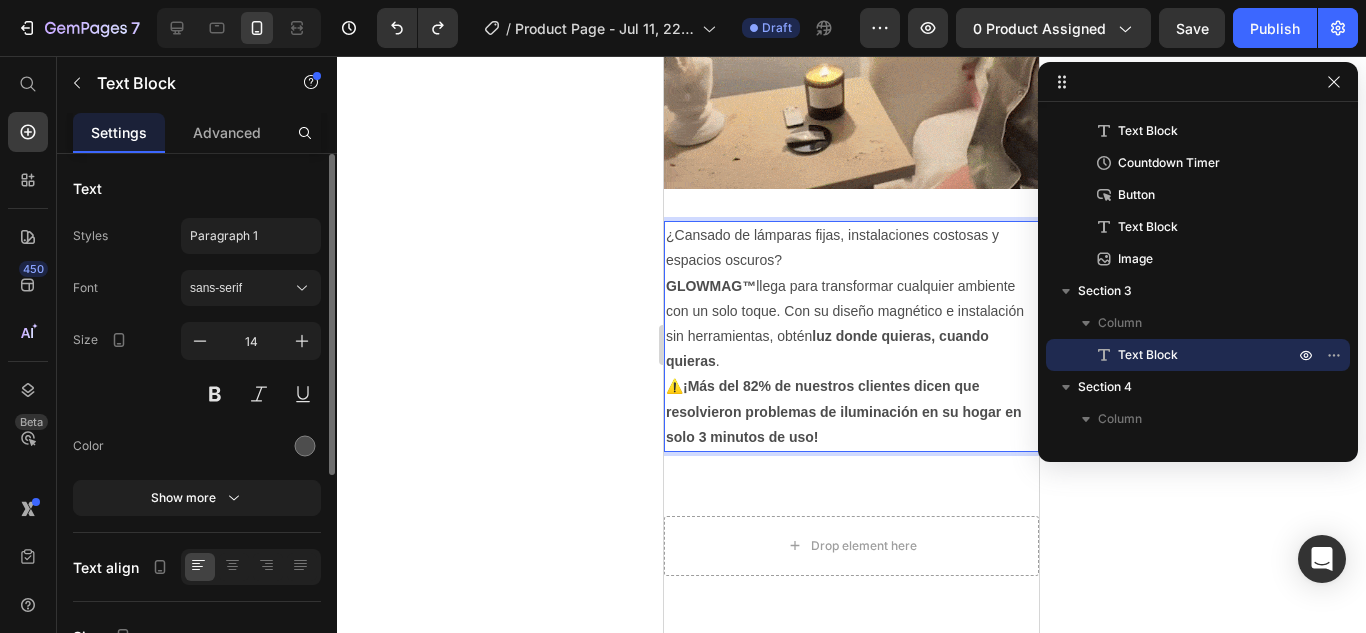 drag, startPoint x: 675, startPoint y: 184, endPoint x: 760, endPoint y: 195, distance: 85.70881 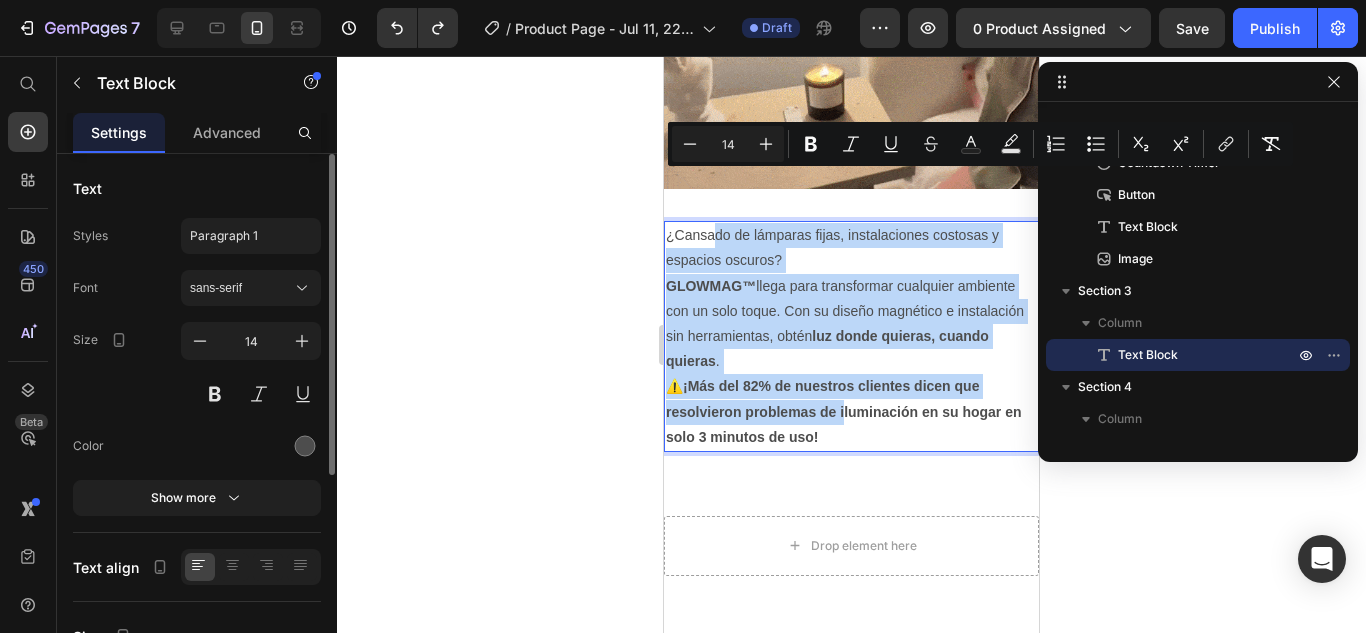 drag, startPoint x: 843, startPoint y: 381, endPoint x: 716, endPoint y: 191, distance: 228.53665 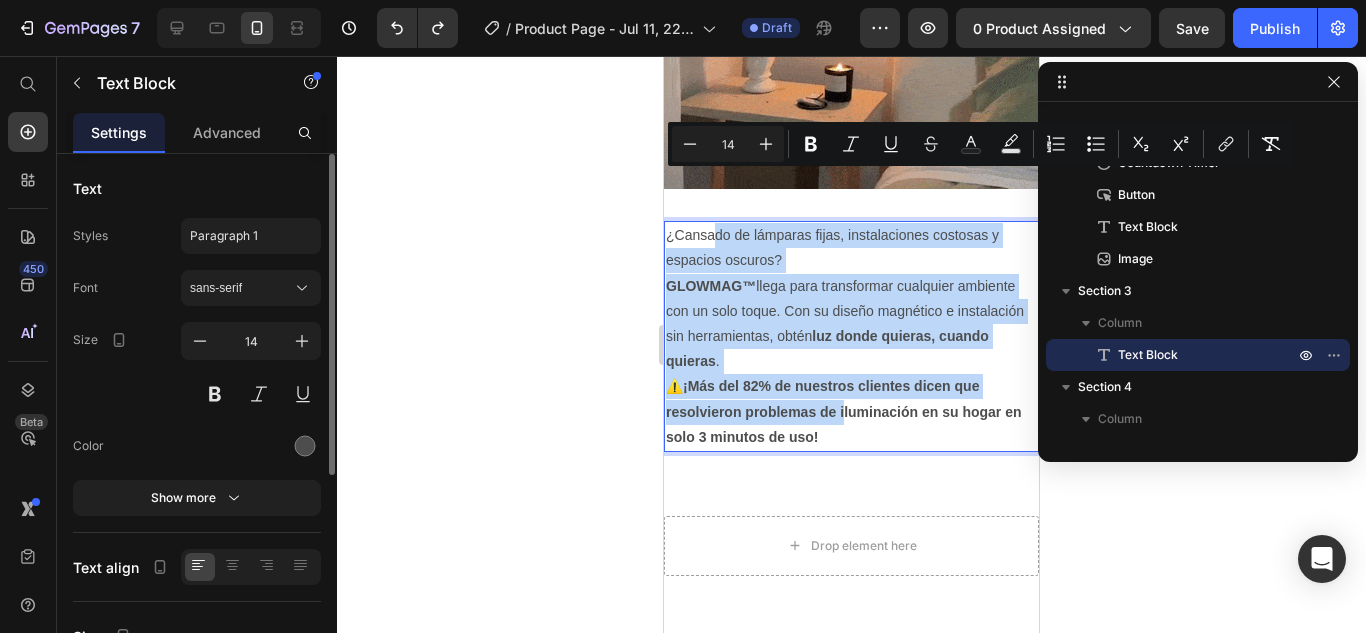 click on "¿Cansado de lámparas fijas, instalaciones costosas y espacios oscuros? GLOWMAG™ llega para transformar cualquier ambiente con un solo toque. Con su diseño magnético e instalación sin herramientas, obtén luz donde quieras, cuando quieras . ⚠️ ¡Más del 82% de nuestros clientes dicen que resolvieron problemas de iluminación en su hogar en solo 3 minutos de uso!" at bounding box center (851, 336) 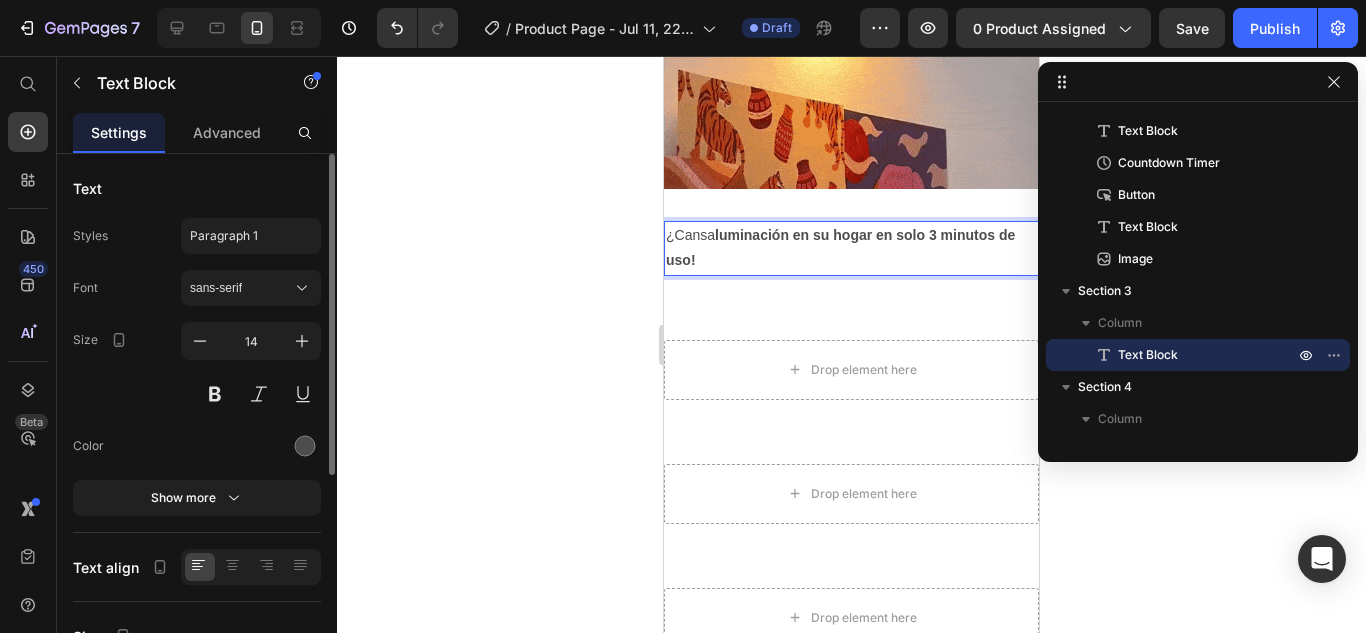 click on "¿Cansa luminación en su hogar en solo 3 minutos de uso!" at bounding box center (851, 248) 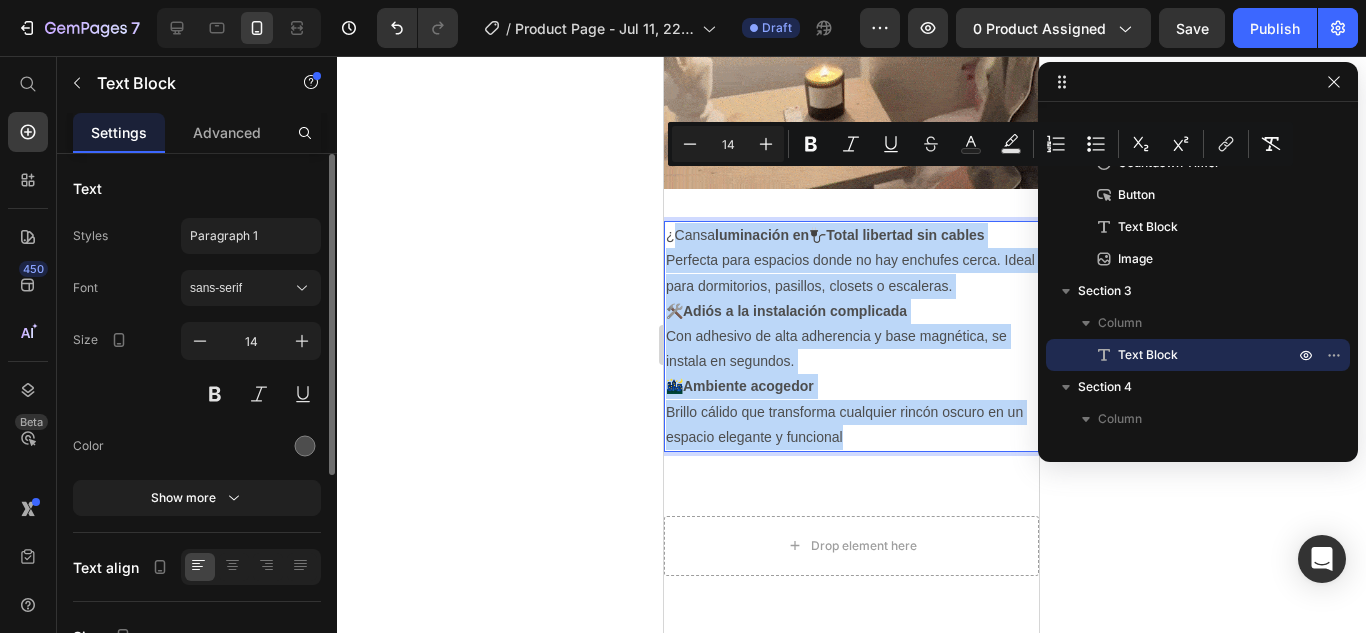 drag, startPoint x: 875, startPoint y: 393, endPoint x: 671, endPoint y: 188, distance: 289.20755 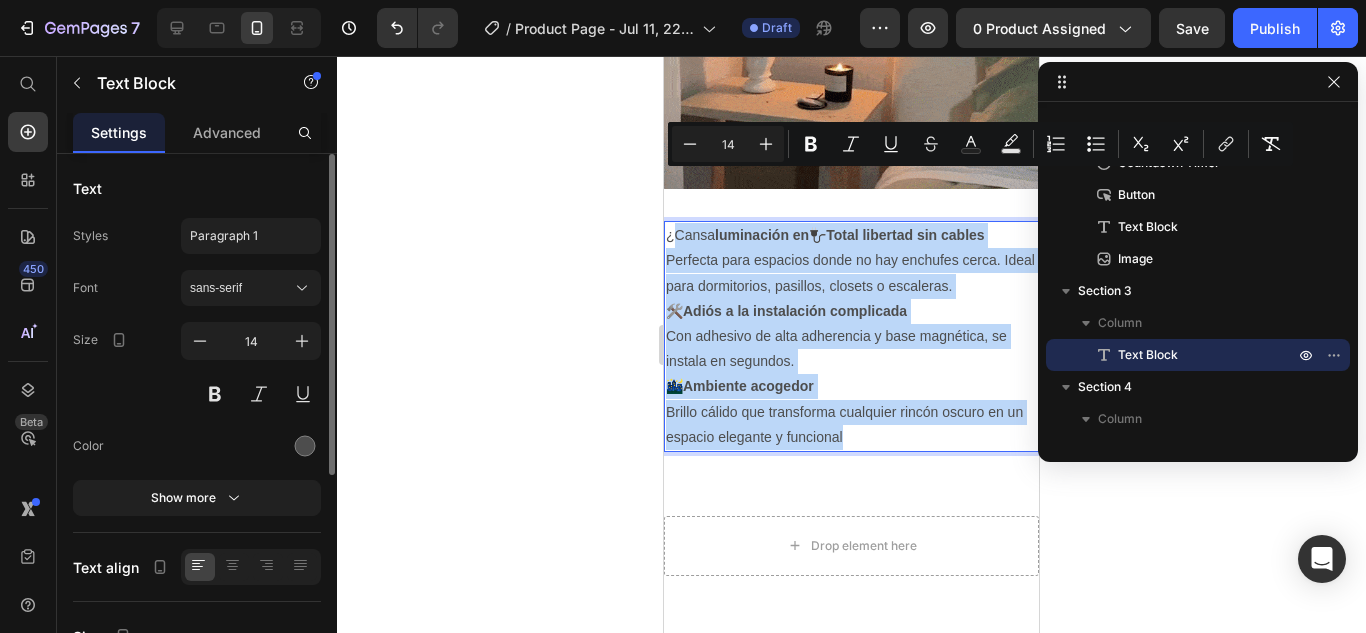 click on "¿Cansa luminación en 🔌  Total libertad sin cables Perfecta para espacios donde no hay enchufes cerca. Ideal para dormitorios, pasillos, closets o escaleras. 🛠️  Adiós a la instalación complicada Con adhesivo de alta adherencia y base magnética, se instala en segundos. 🌃  Ambiente acogedor Brillo cálido que transforma cualquier rincón oscuro en un espacio elegante y funcional" at bounding box center [851, 336] 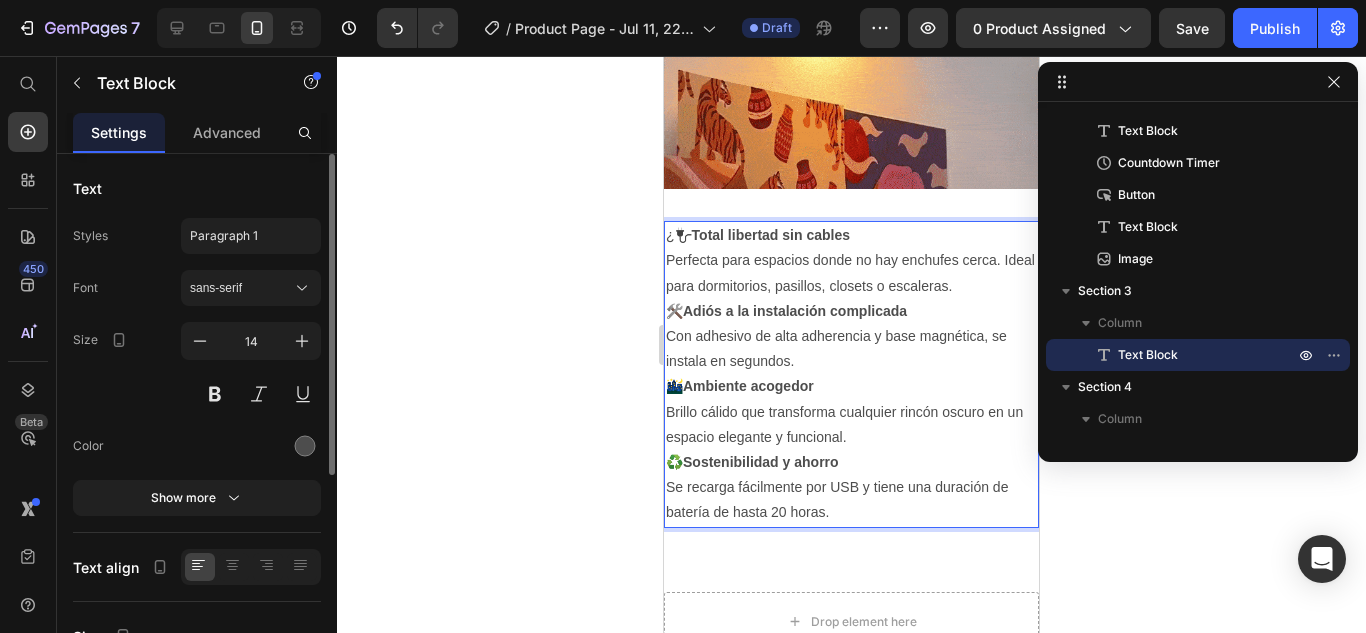 click on "¿🔌  Total libertad sin cables Perfecta para espacios donde no hay enchufes cerca. Ideal para dormitorios, pasillos, closets o escaleras." at bounding box center [851, 261] 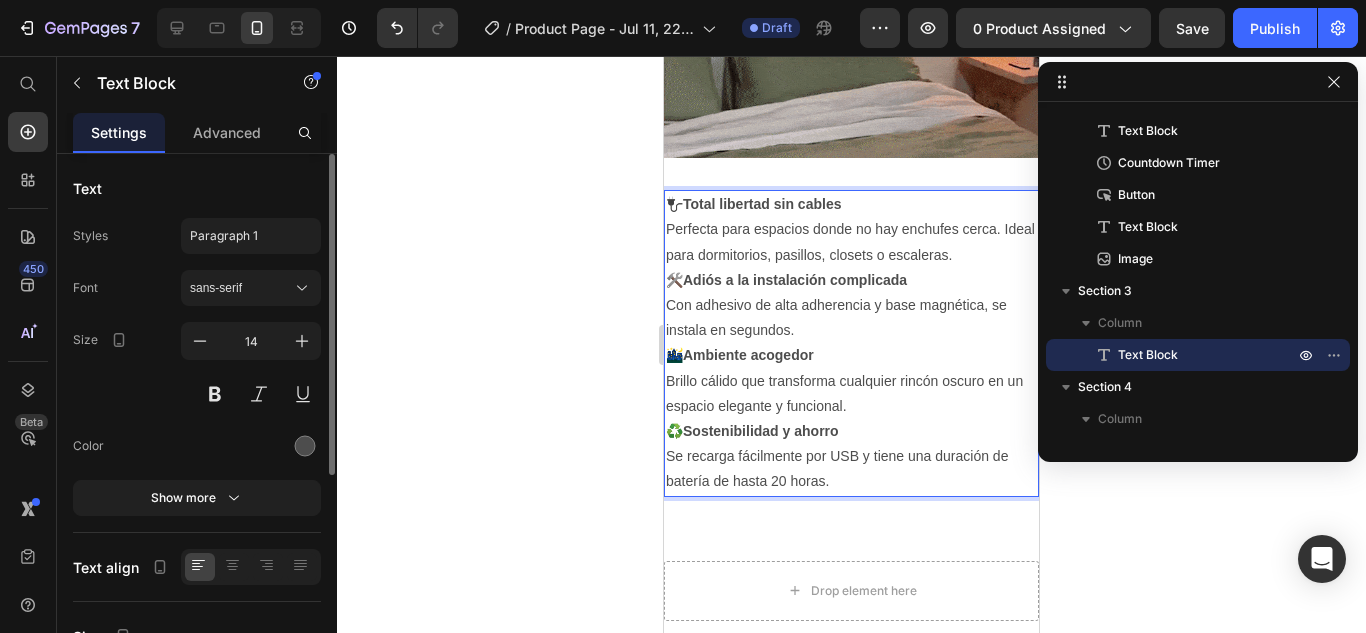 scroll, scrollTop: 1700, scrollLeft: 0, axis: vertical 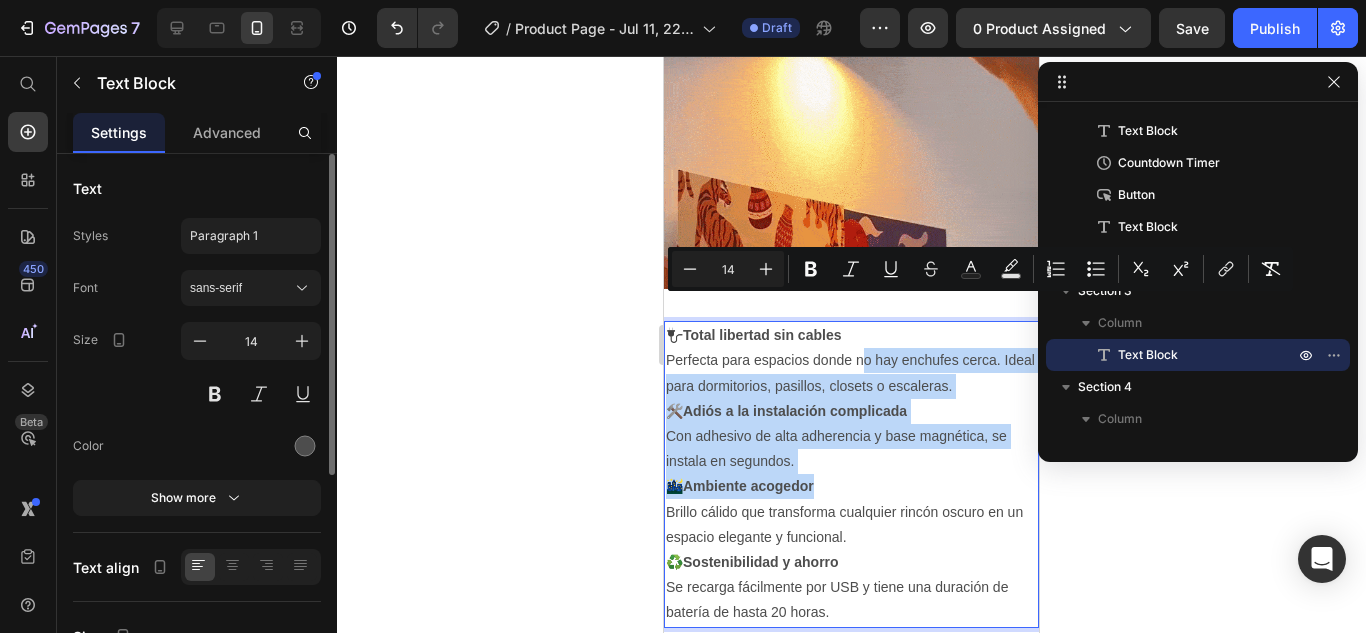drag, startPoint x: 851, startPoint y: 429, endPoint x: 867, endPoint y: 313, distance: 117.09825 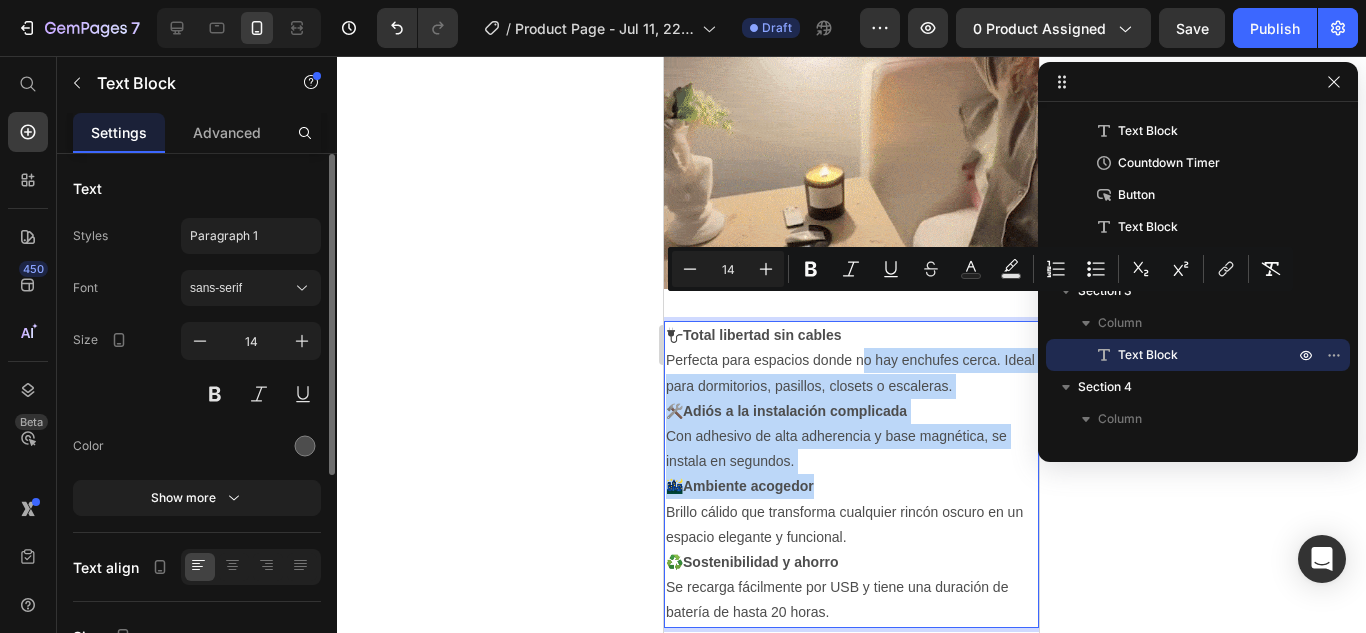 click on "🔌  Total libertad sin cables Perfecta para espacios donde no hay enchufes cerca. Ideal para dormitorios, pasillos, closets o escaleras. 🛠️  Adiós a la instalación complicada Con adhesivo de alta adherencia y base magnética, se instala en segundos. 🌃  Ambiente acogedor Brillo cálido que transforma cualquier rincón oscuro en un espacio elegante y funcional. ♻️  Sostenibilidad y ahorro Se recarga fácilmente por USB y tiene una duración de batería de hasta 20 horas." at bounding box center (851, 474) 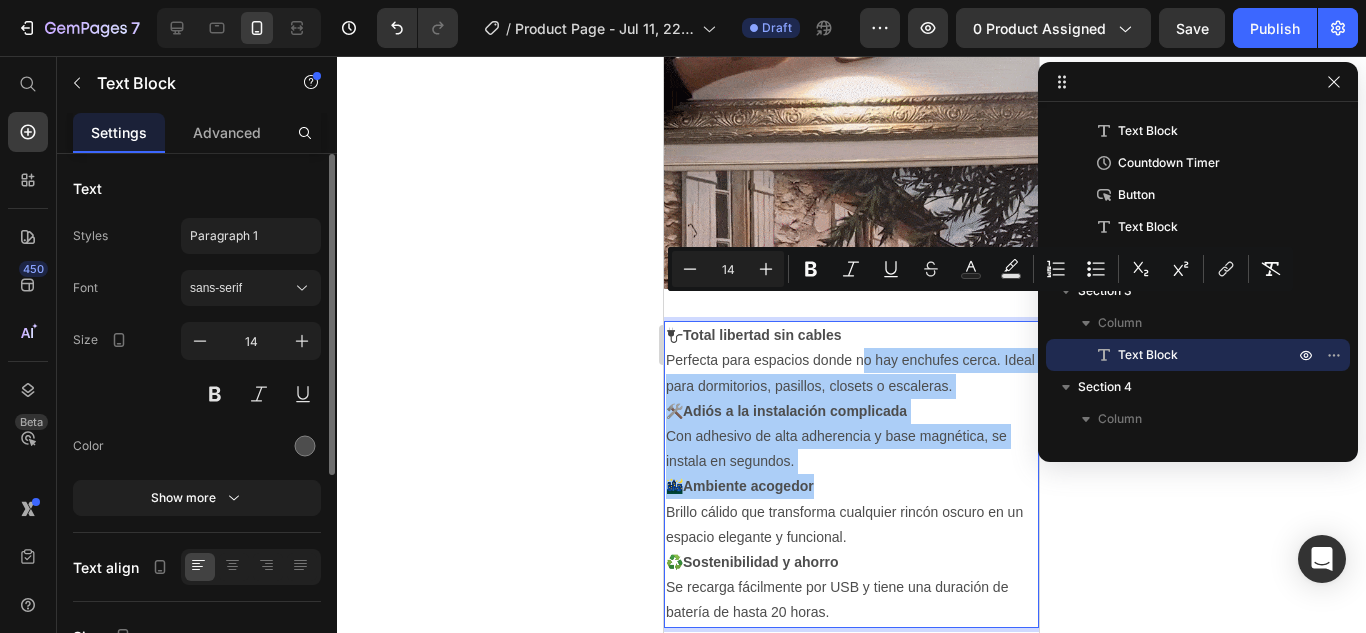 click 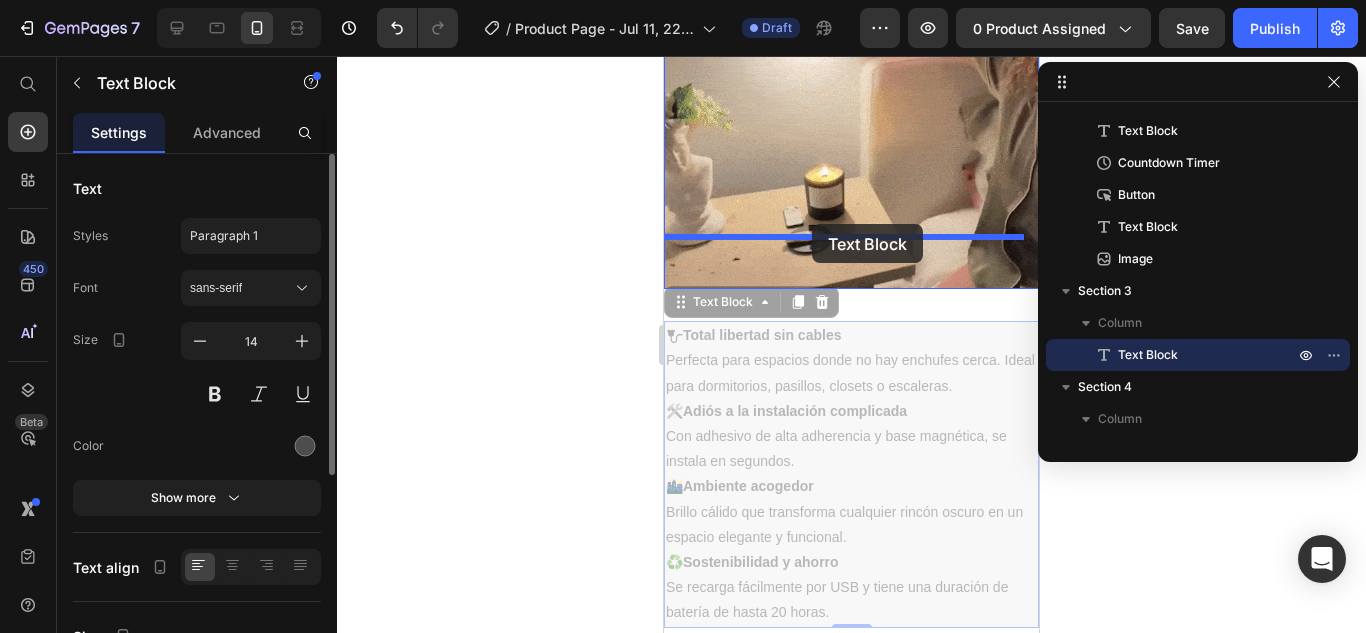 drag, startPoint x: 758, startPoint y: 437, endPoint x: 812, endPoint y: 224, distance: 219.73848 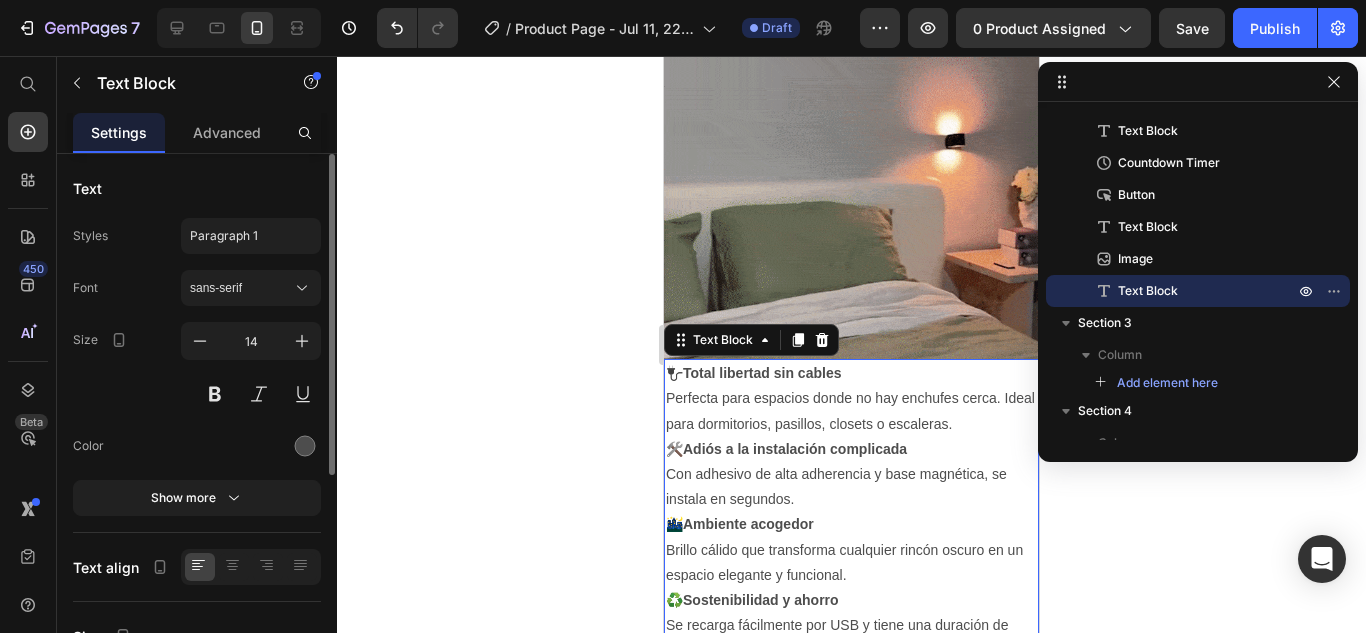 scroll, scrollTop: 1600, scrollLeft: 0, axis: vertical 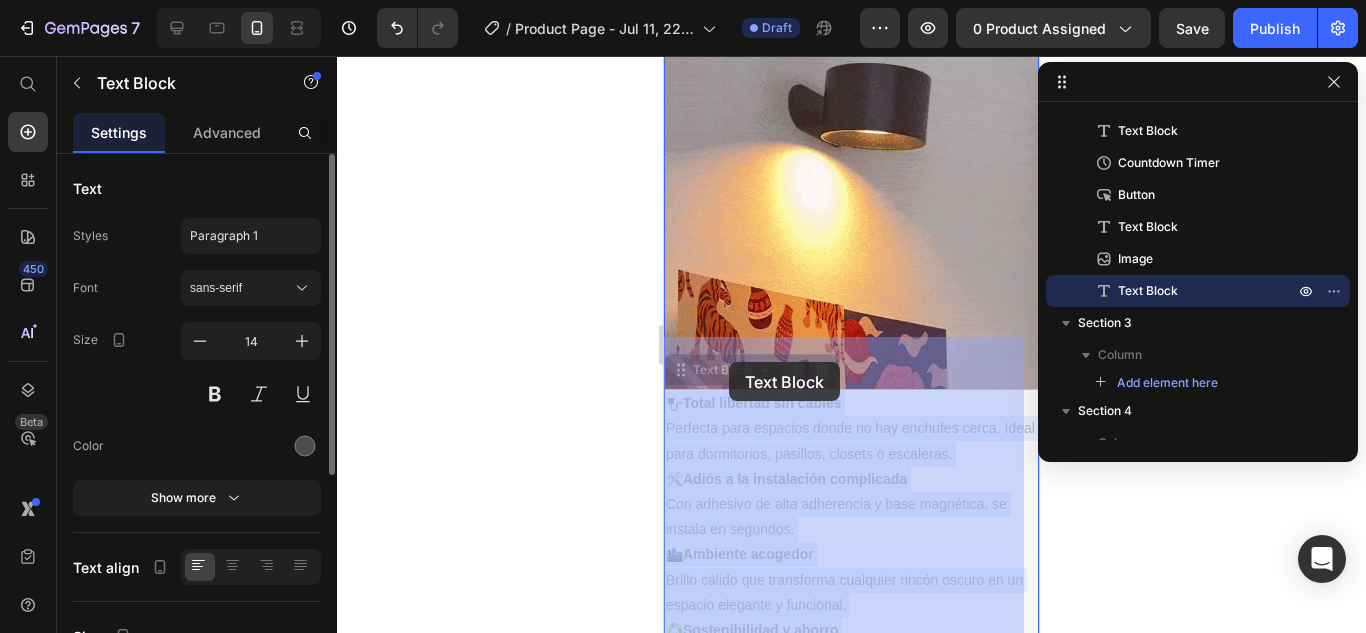 drag, startPoint x: 841, startPoint y: 355, endPoint x: 1308, endPoint y: 411, distance: 470.3456 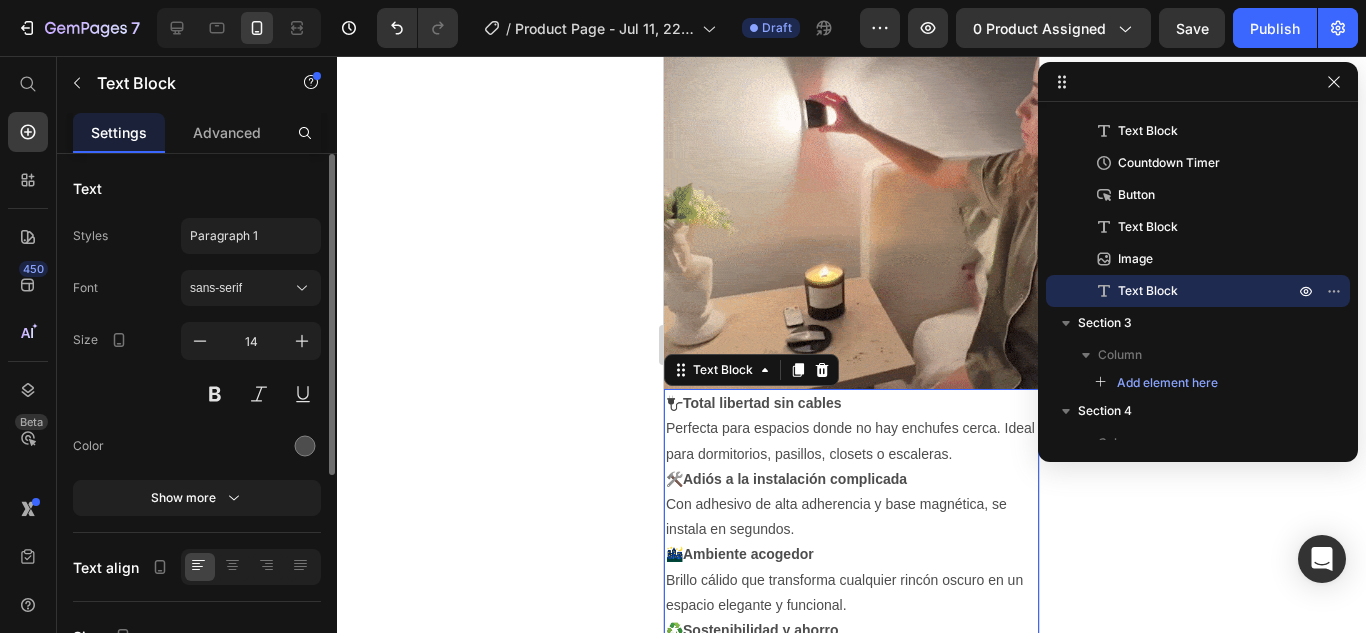 click 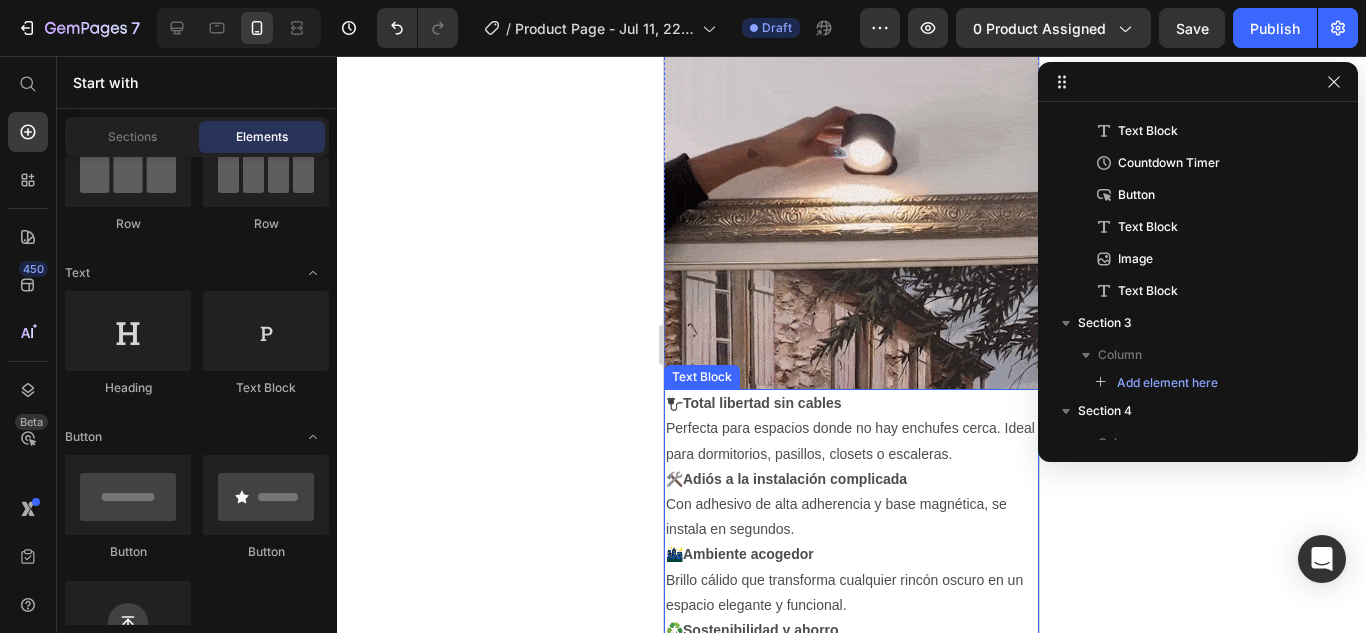 click on "Total libertad sin cables" at bounding box center (762, 403) 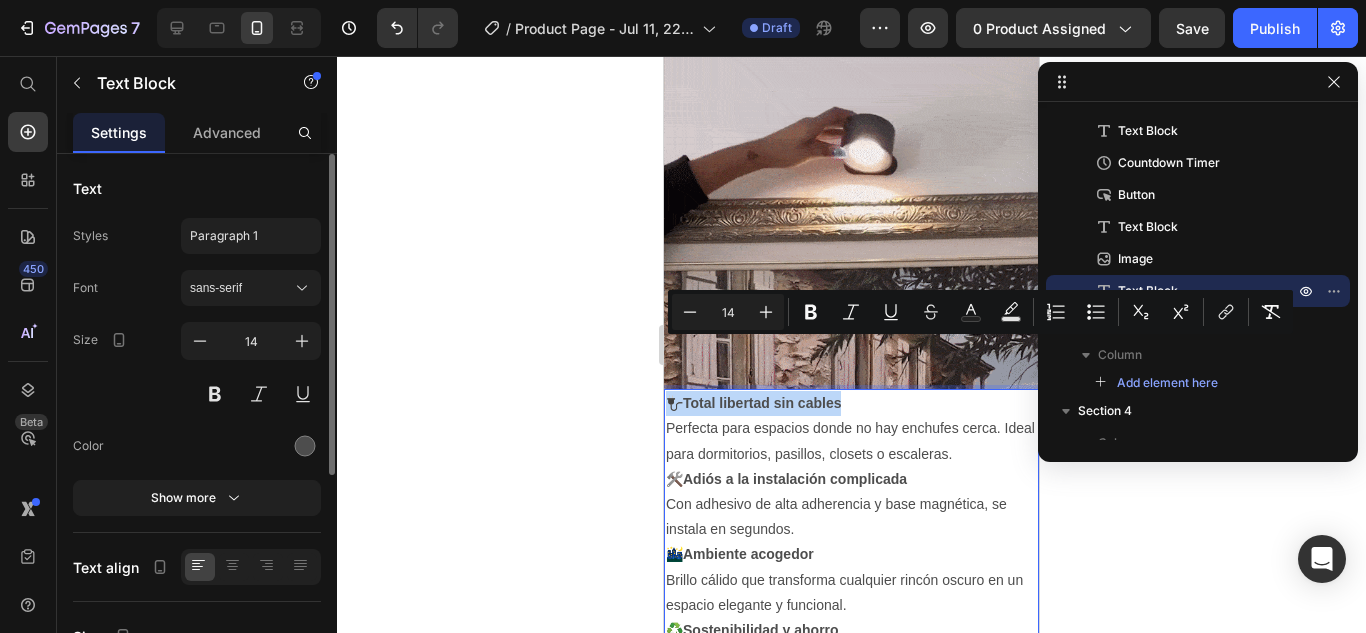 drag, startPoint x: 854, startPoint y: 355, endPoint x: 664, endPoint y: 350, distance: 190.06578 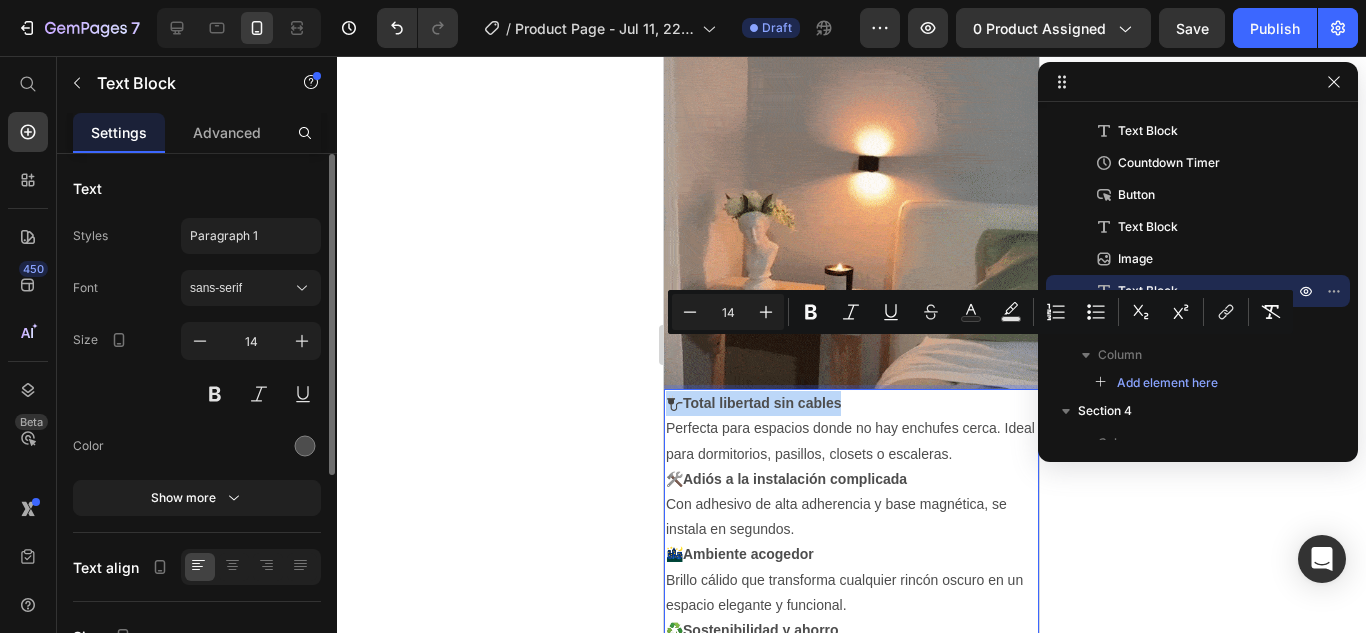 click on "🔌  Total libertad sin cables Perfecta para espacios donde no hay enchufes cerca. Ideal para dormitorios, pasillos, closets o escaleras. 🛠️  Adiós a la instalación complicada Con adhesivo de alta adherencia y base magnética, se instala en segundos. 🌃  Ambiente acogedor Brillo cálido que transforma cualquier rincón oscuro en un espacio elegante y funcional. ♻️  Sostenibilidad y ahorro Se recarga fácilmente por USB y tiene una duración de batería de hasta 20 horas." at bounding box center (851, 542) 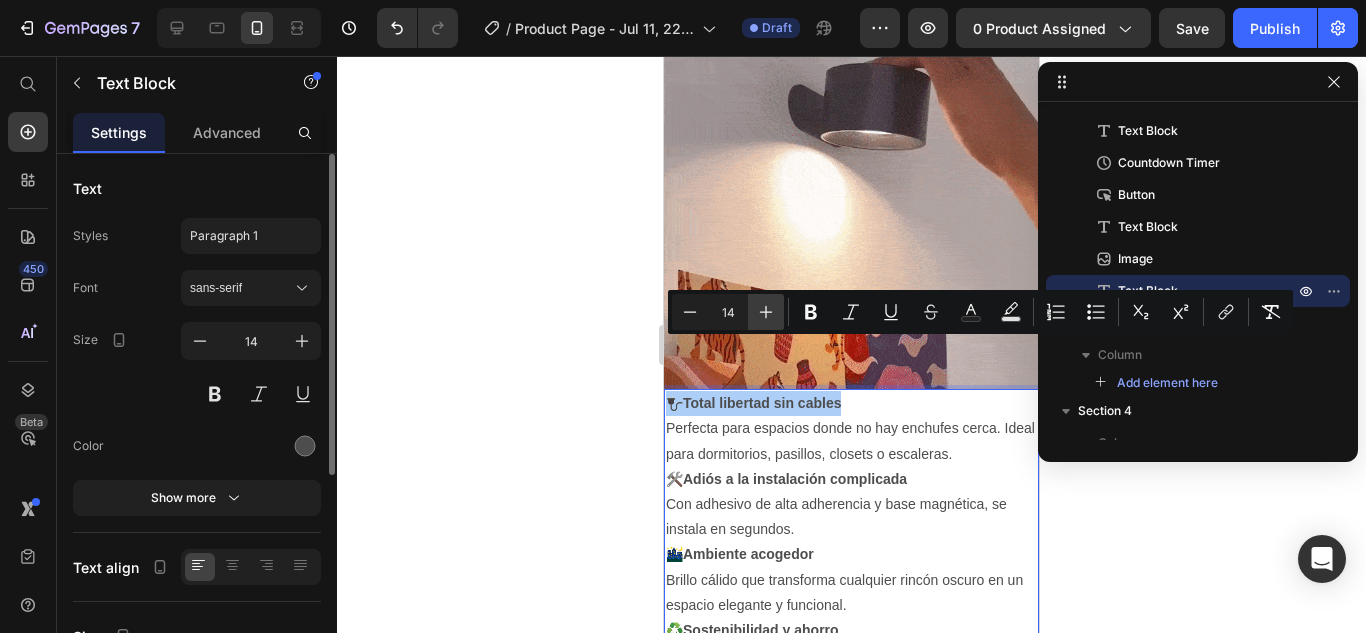click 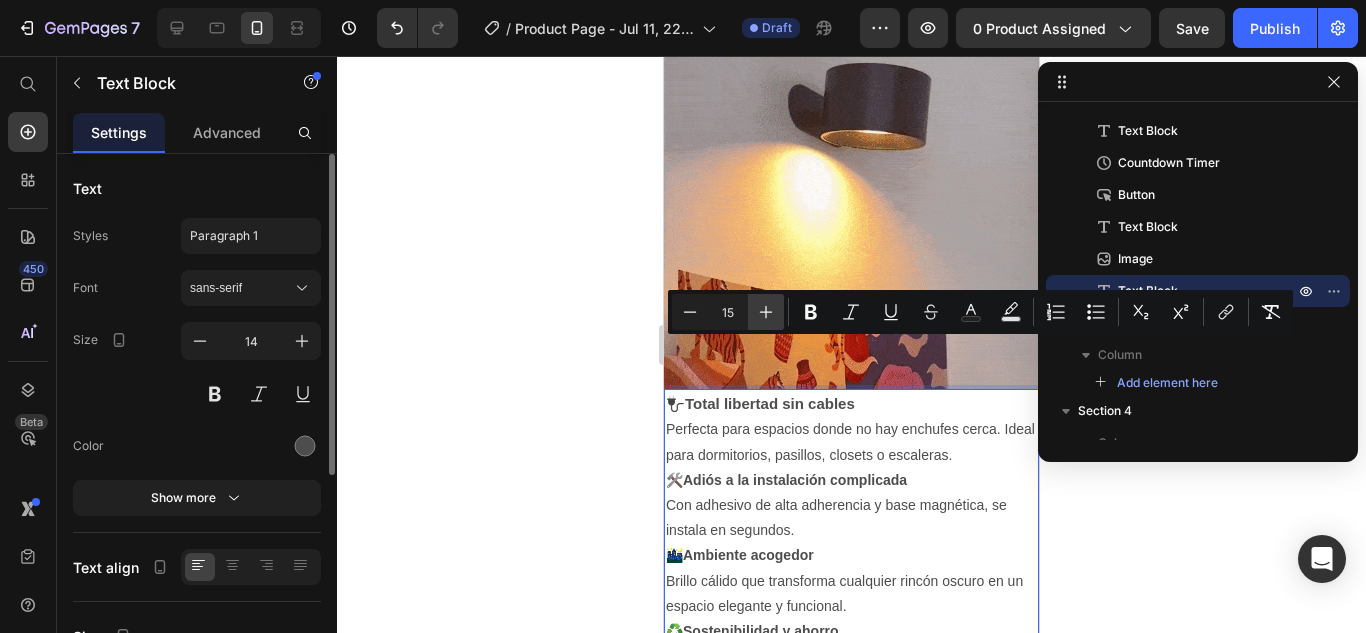 click 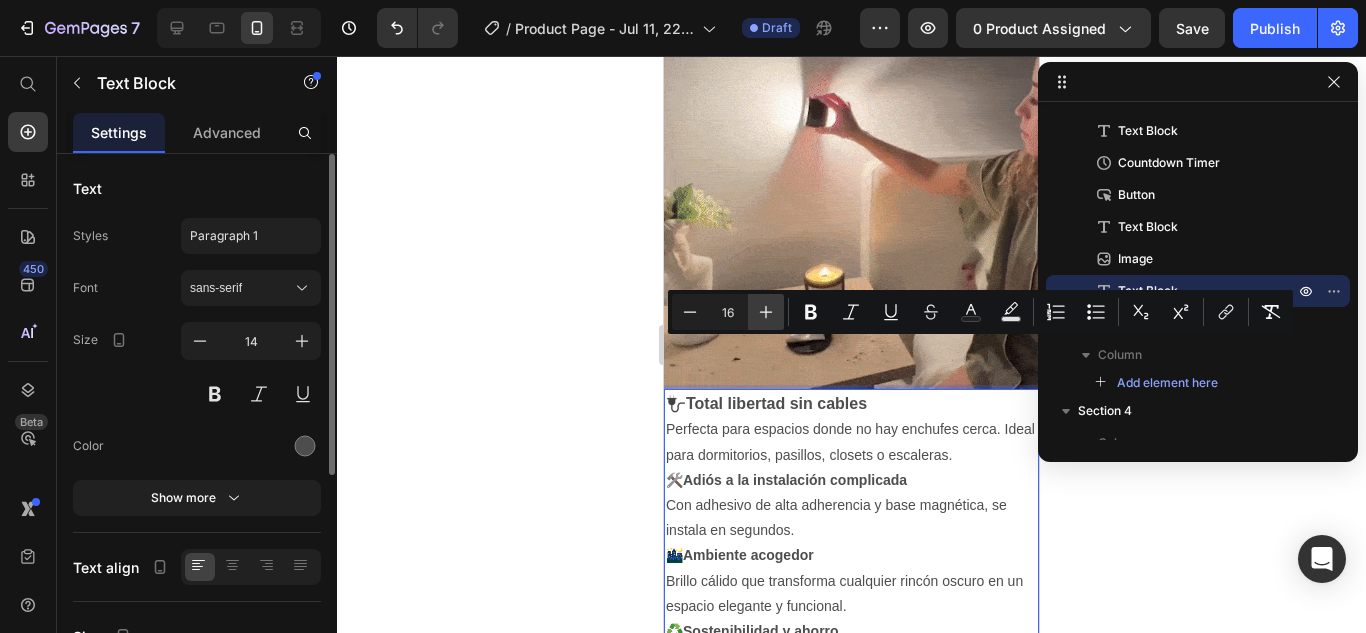 click 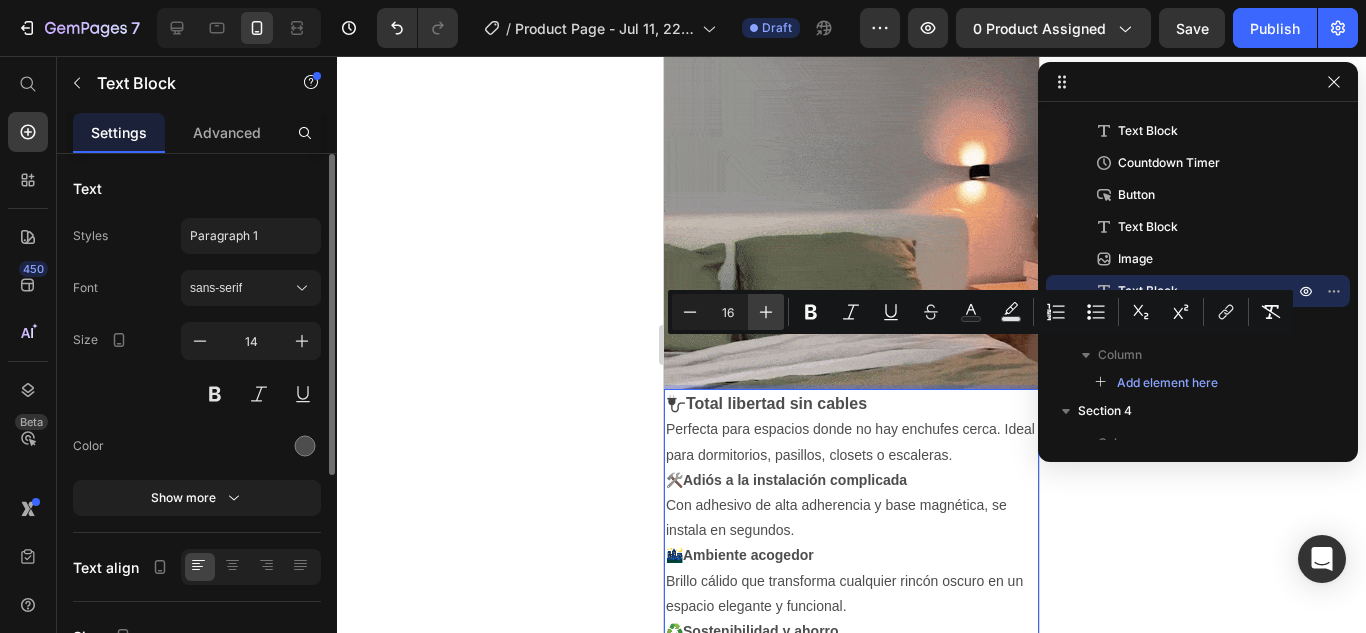 type on "17" 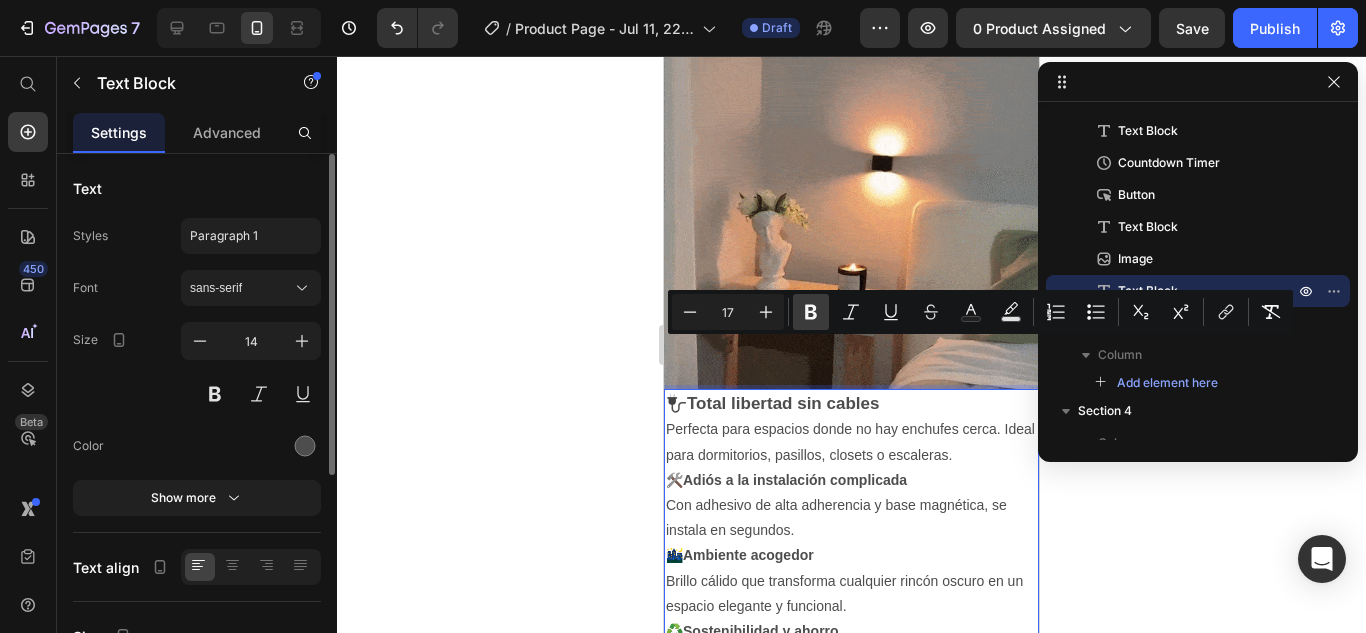 click on "Bold" at bounding box center [811, 312] 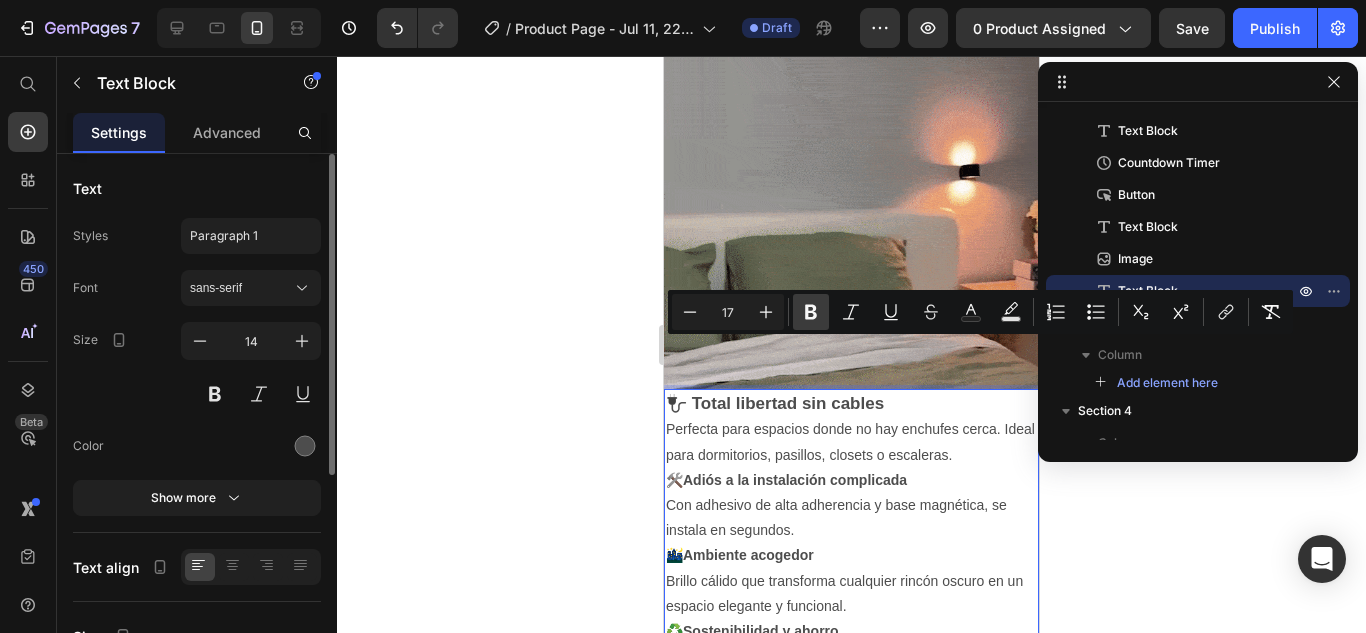 click 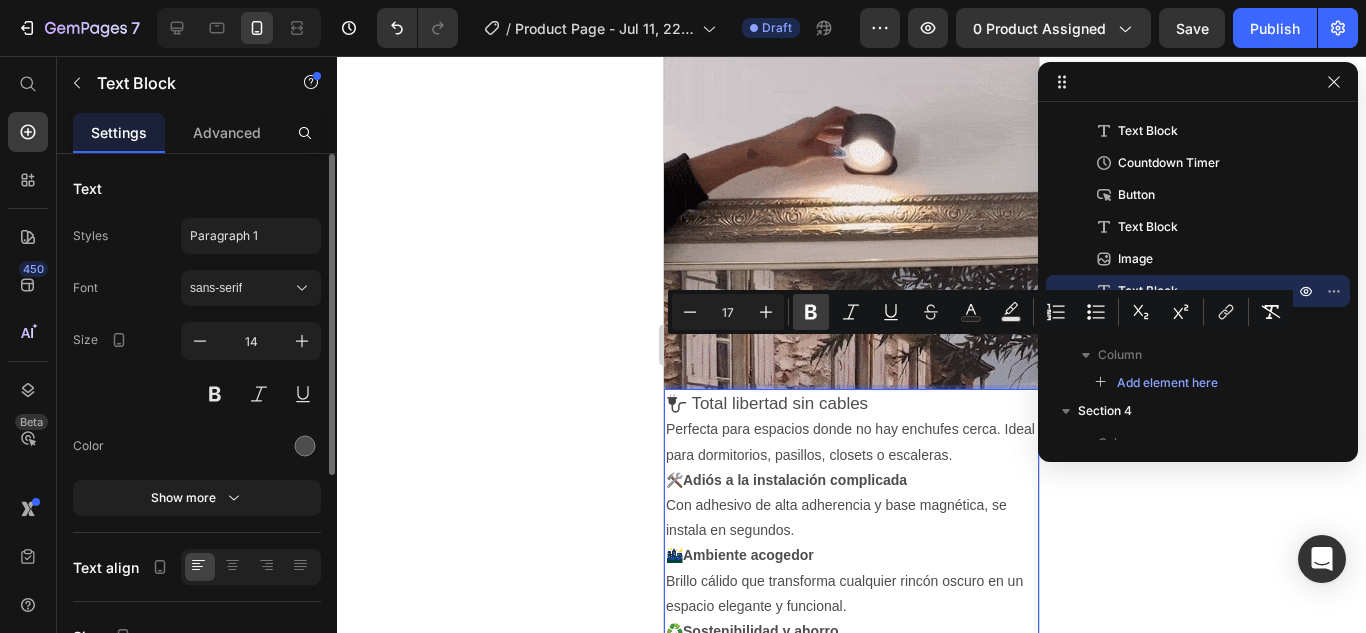 click 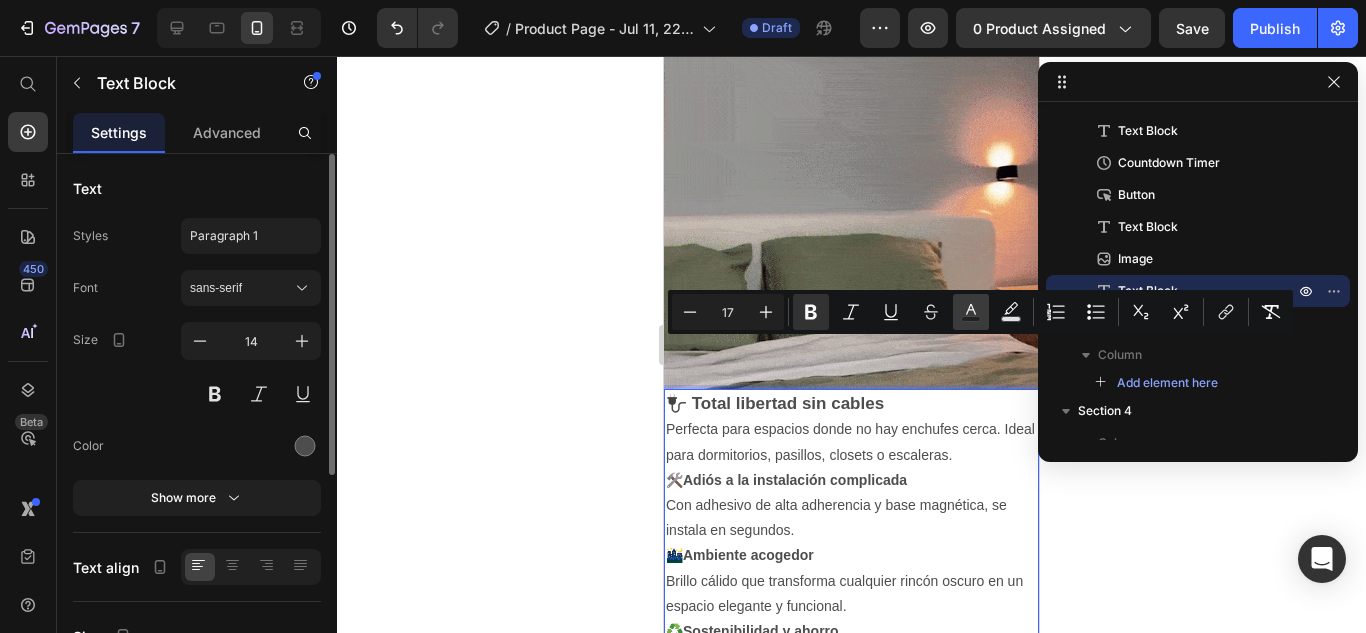 click 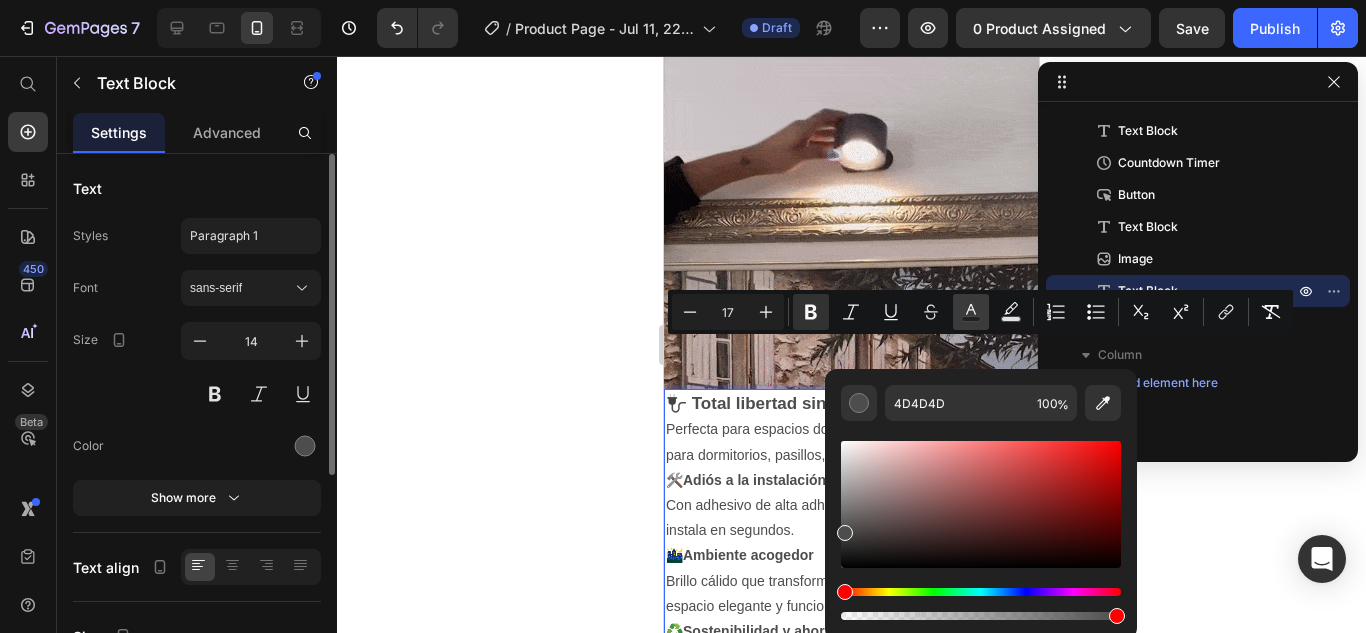 click on "Text Color" at bounding box center [971, 312] 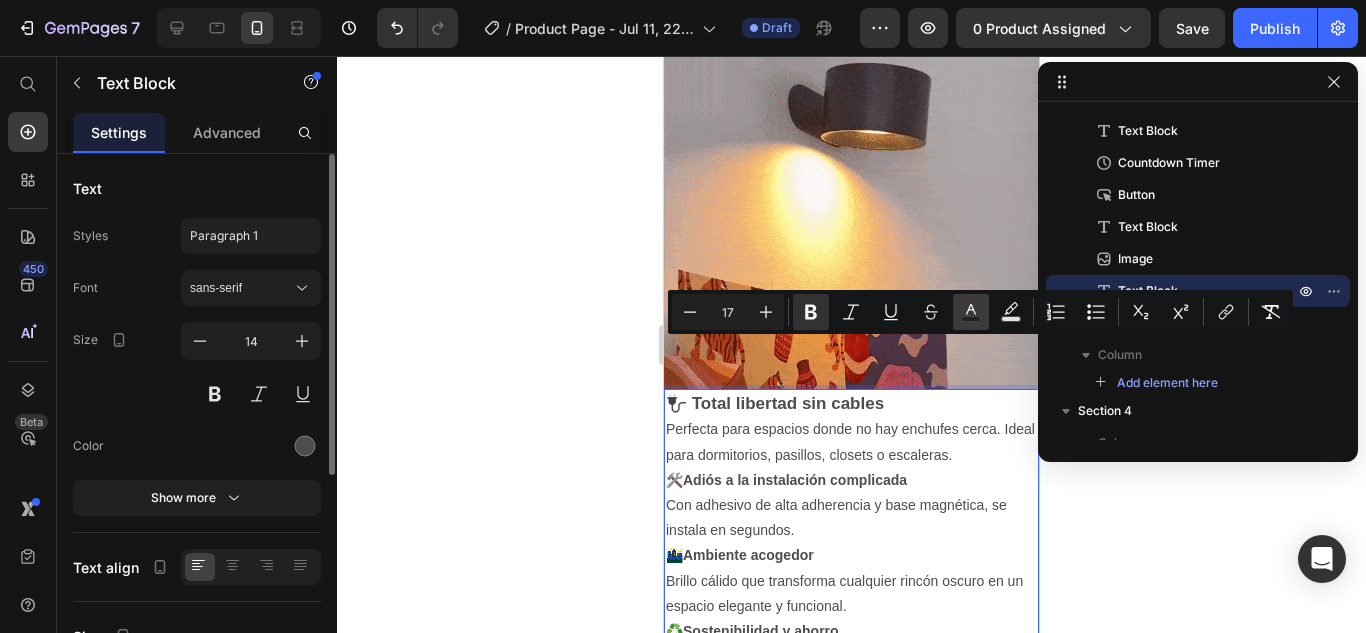 click on "Text Color" at bounding box center (971, 312) 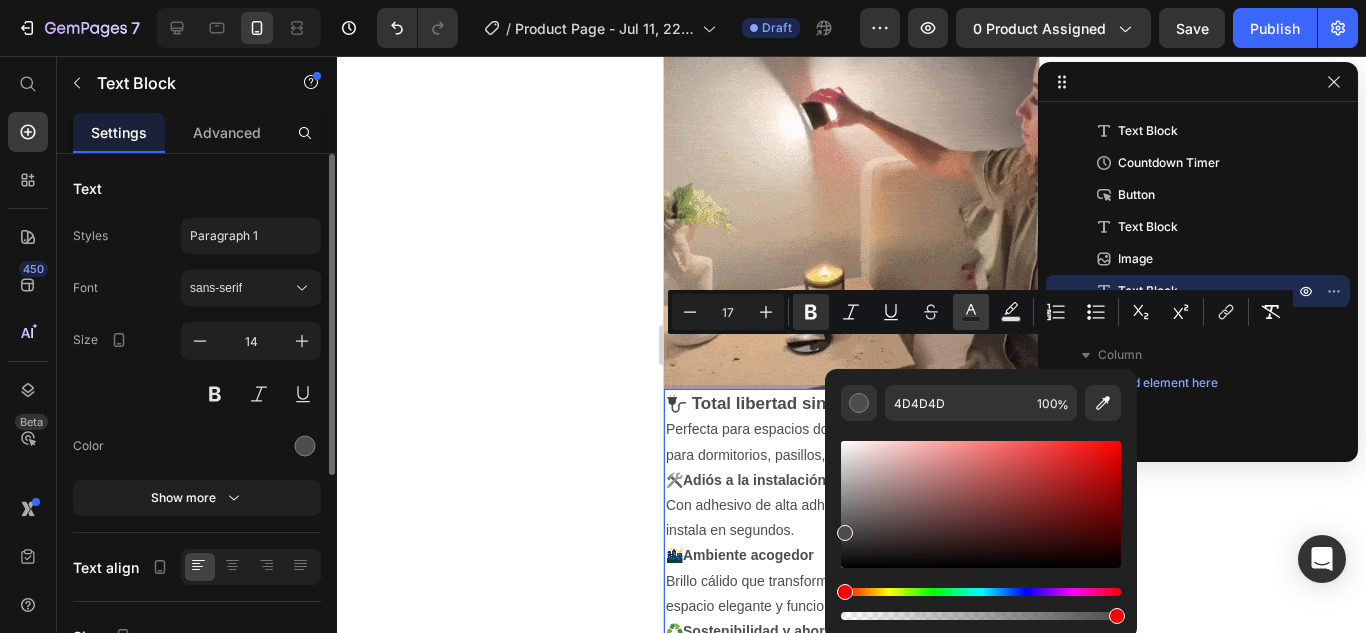 click on "Text Color" at bounding box center (971, 312) 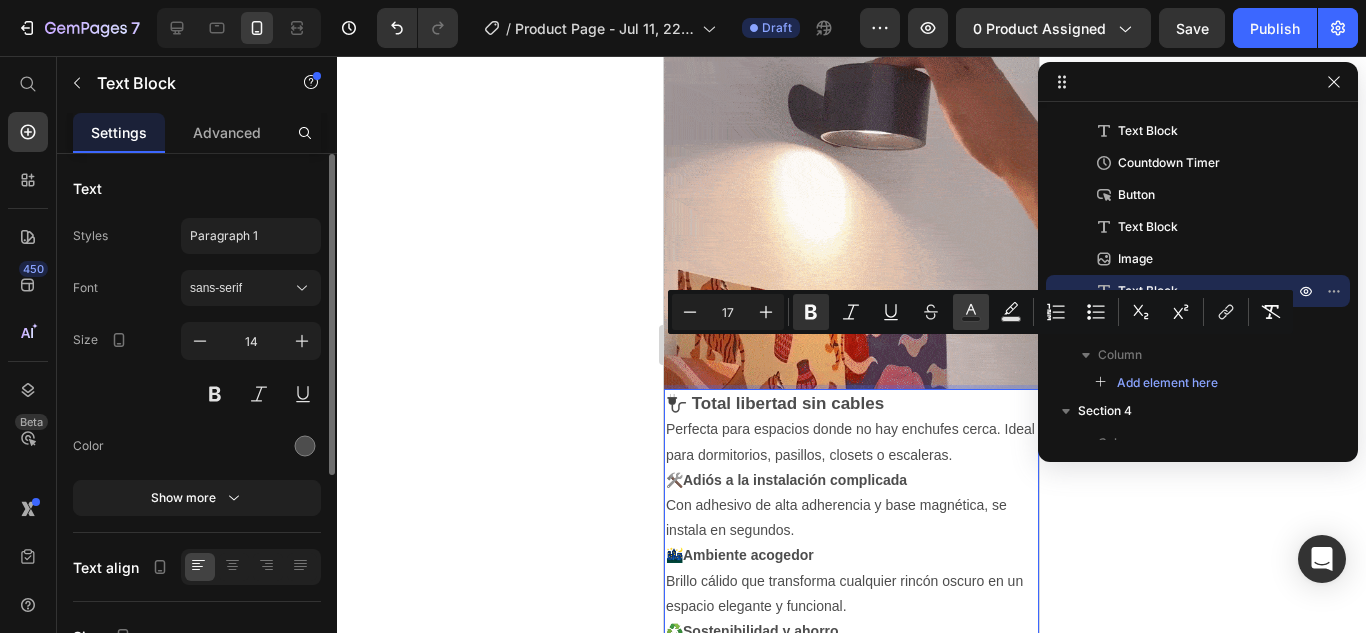 click on "Text Color" at bounding box center [971, 312] 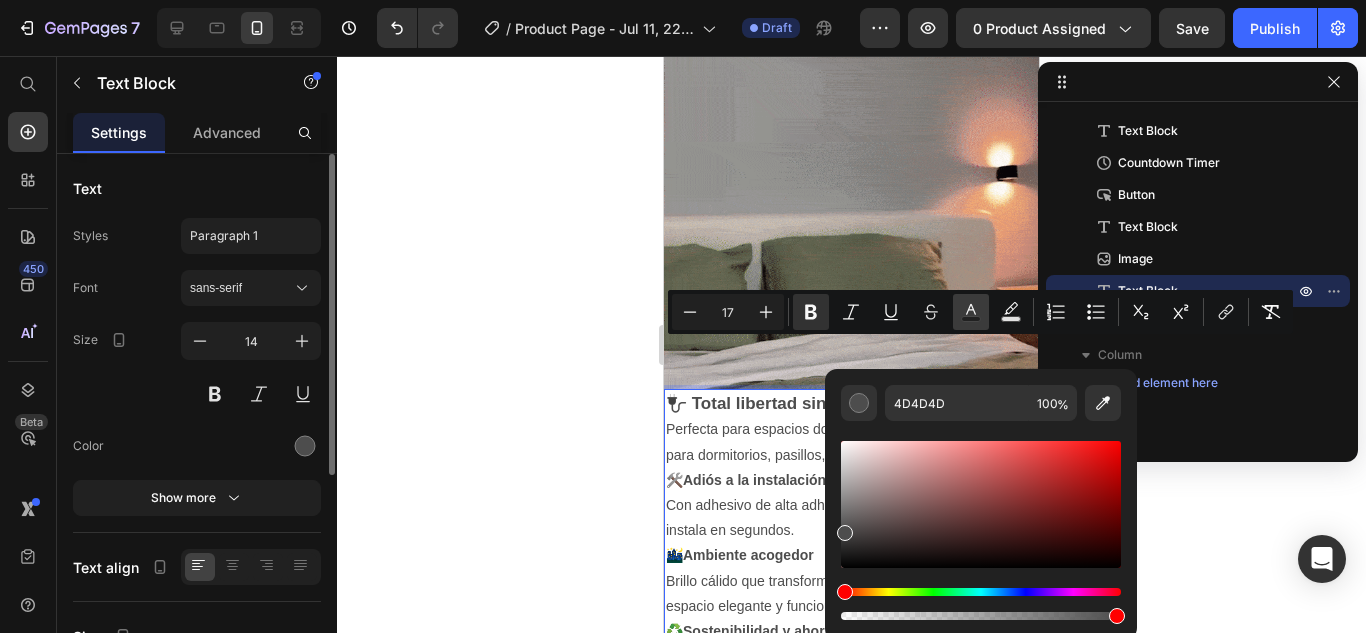 click on "Text Color" at bounding box center [971, 312] 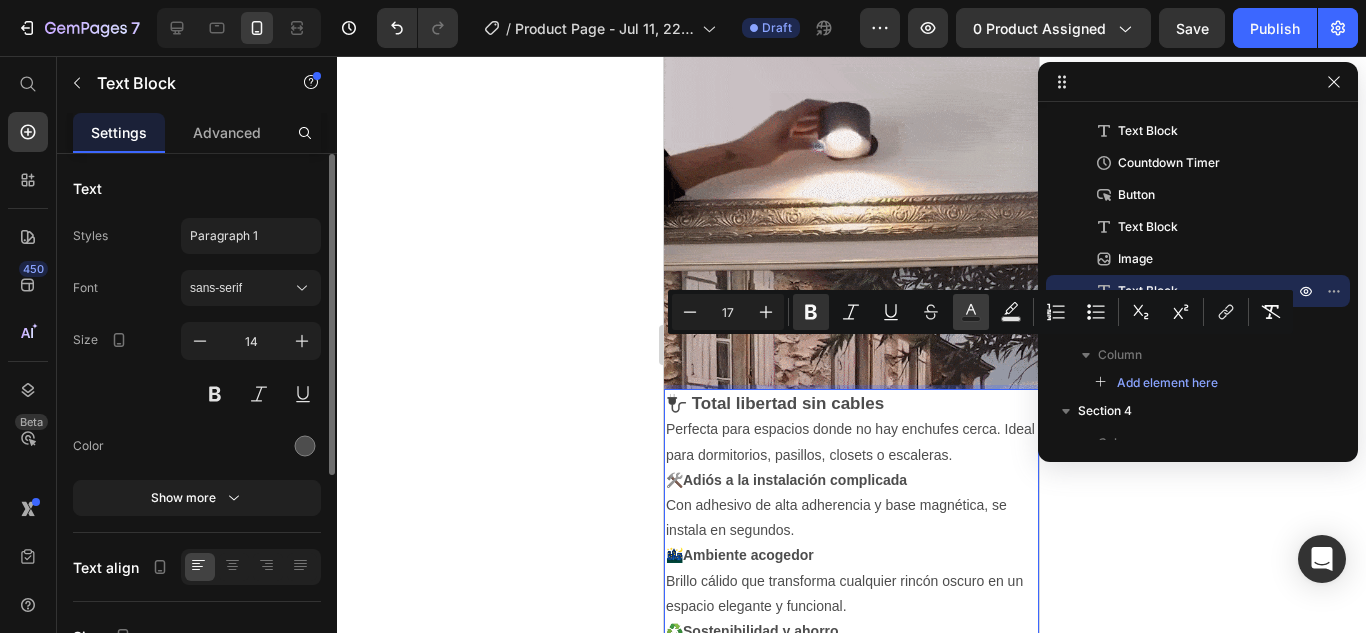 click 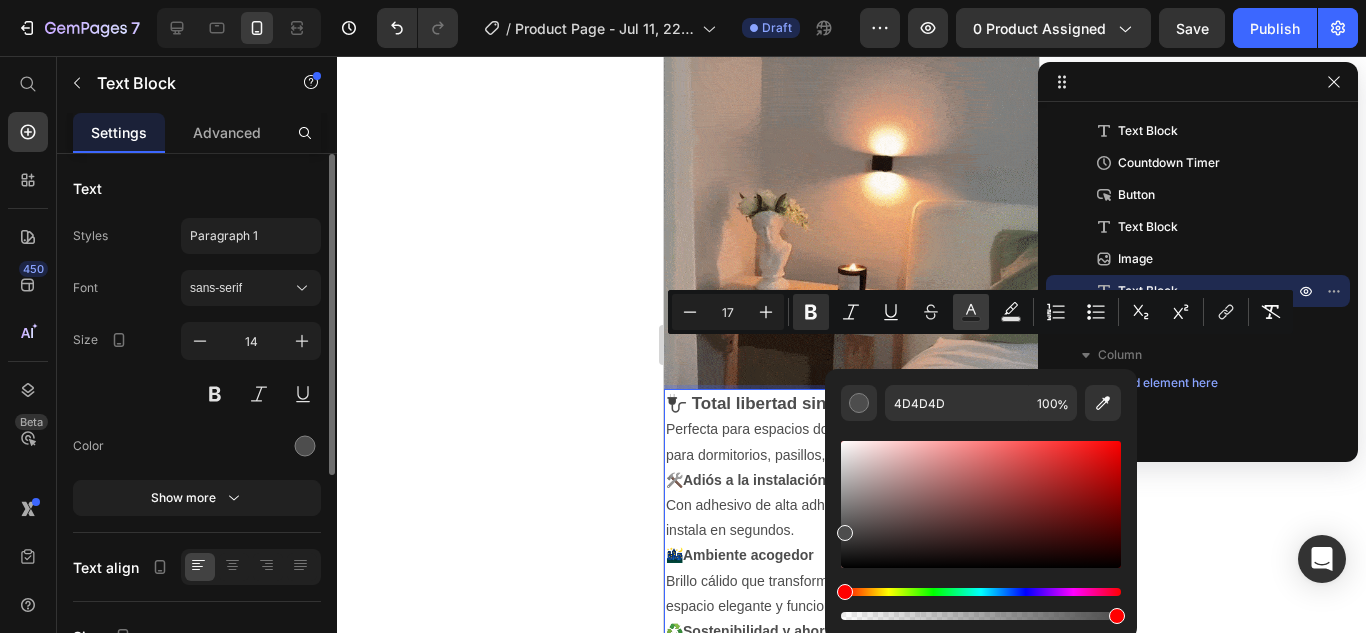 click 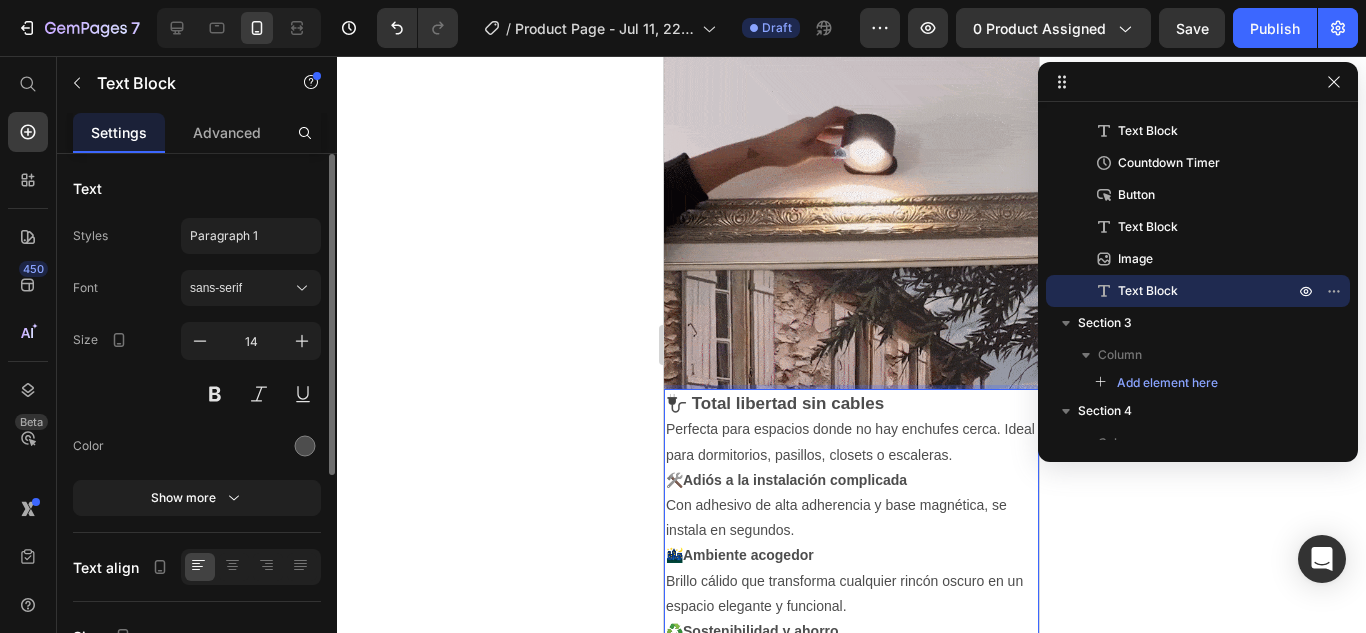 drag, startPoint x: 885, startPoint y: 356, endPoint x: 671, endPoint y: 362, distance: 214.08409 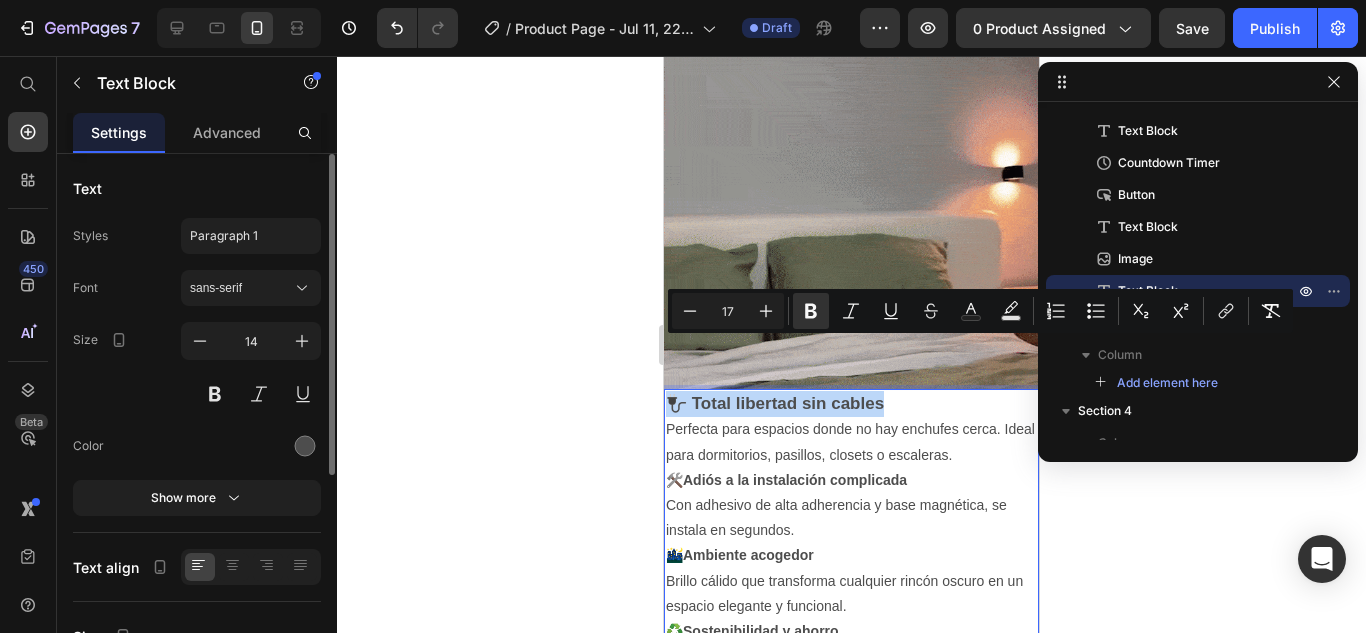 drag, startPoint x: 910, startPoint y: 357, endPoint x: 668, endPoint y: 340, distance: 242.59637 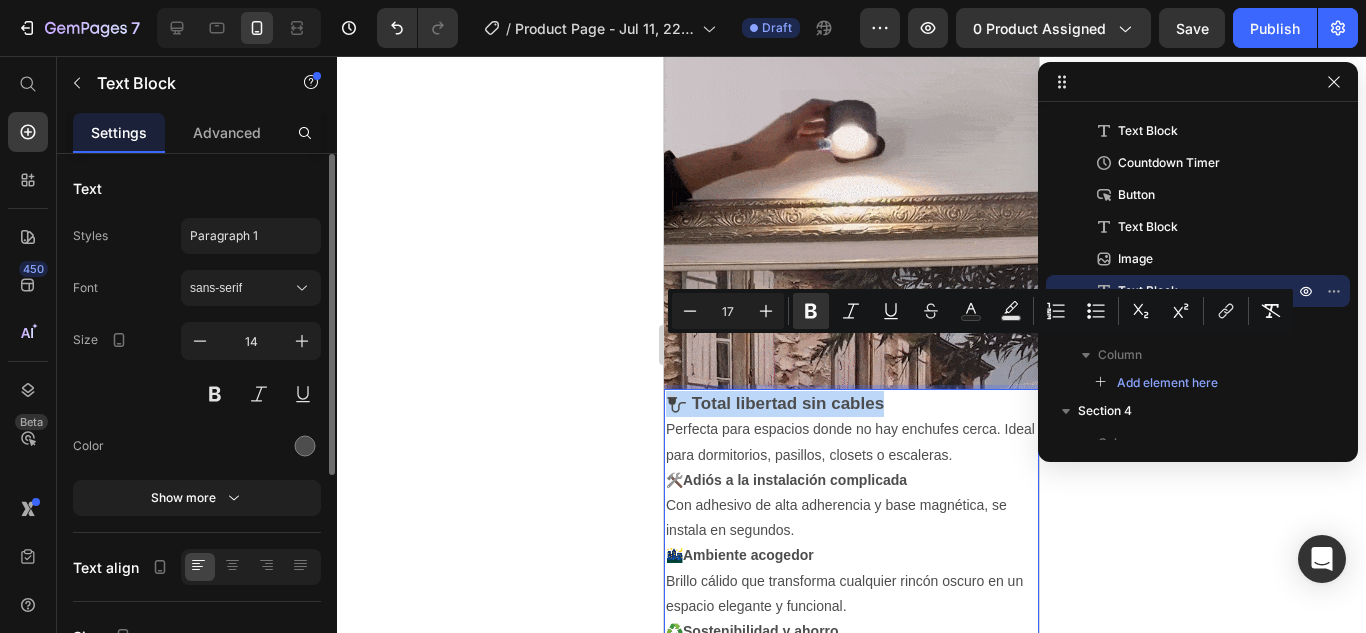 click on "🔌 Total libertad sin cables Perfecta para espacios donde no hay enchufes cerca. Ideal para dormitorios, pasillos, closets o escaleras." at bounding box center (851, 429) 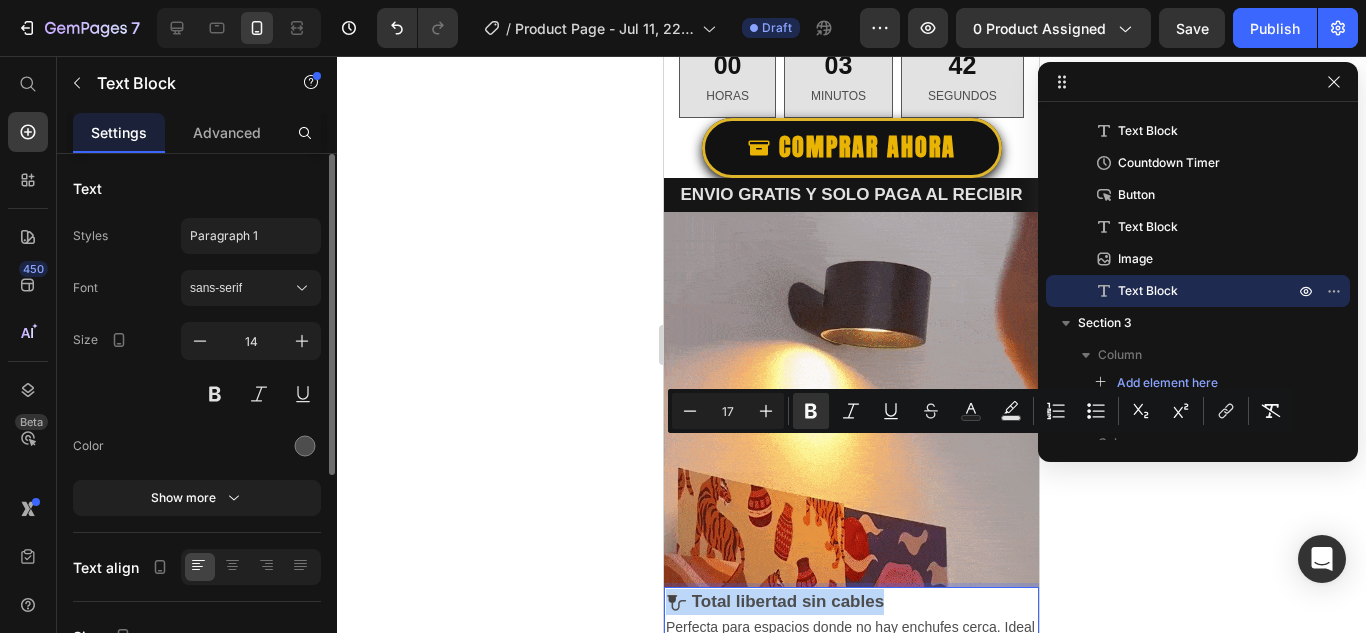 scroll, scrollTop: 1500, scrollLeft: 0, axis: vertical 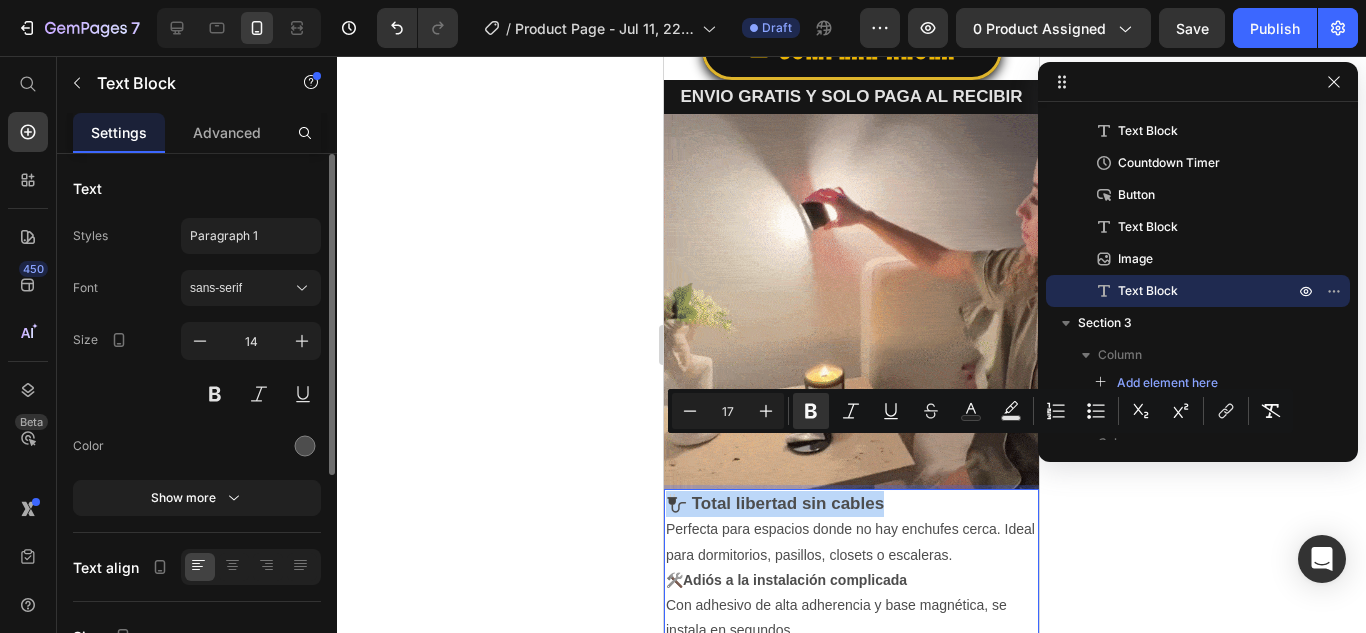 click on "🔌 Total libertad sin cables" at bounding box center (775, 503) 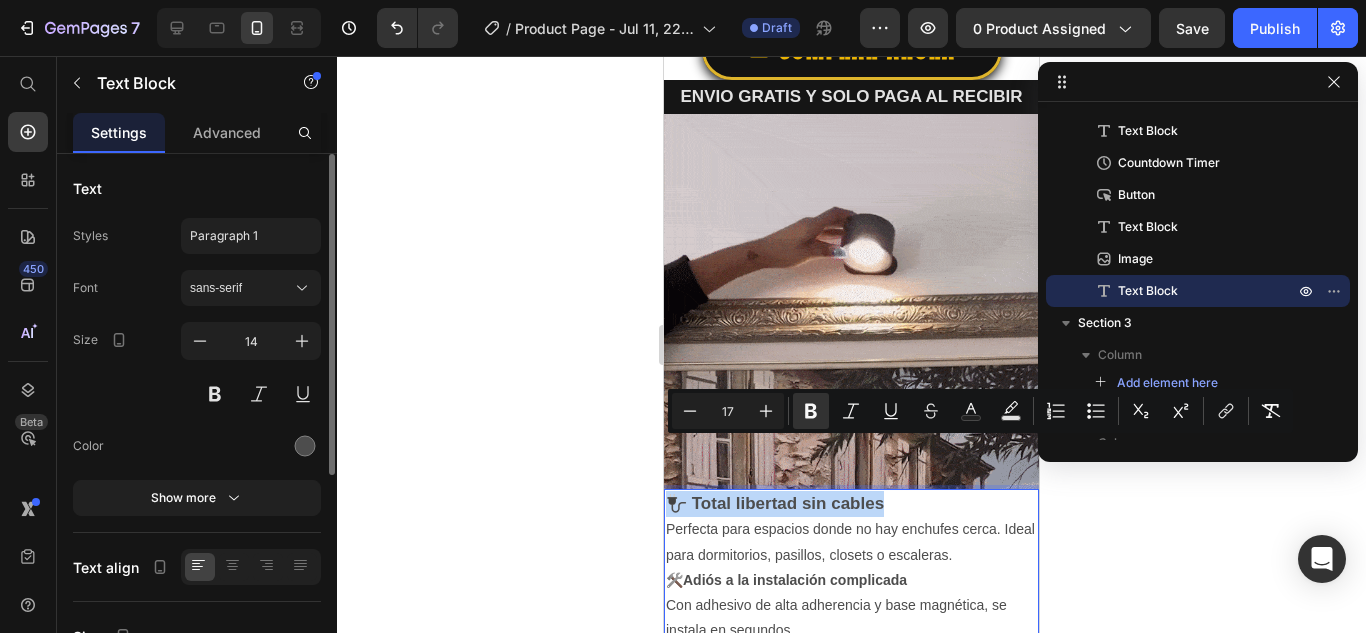 click on "🔌 Total libertad sin cables Perfecta para espacios donde no hay enchufes cerca. Ideal para dormitorios, pasillos, closets o escaleras." at bounding box center [851, 529] 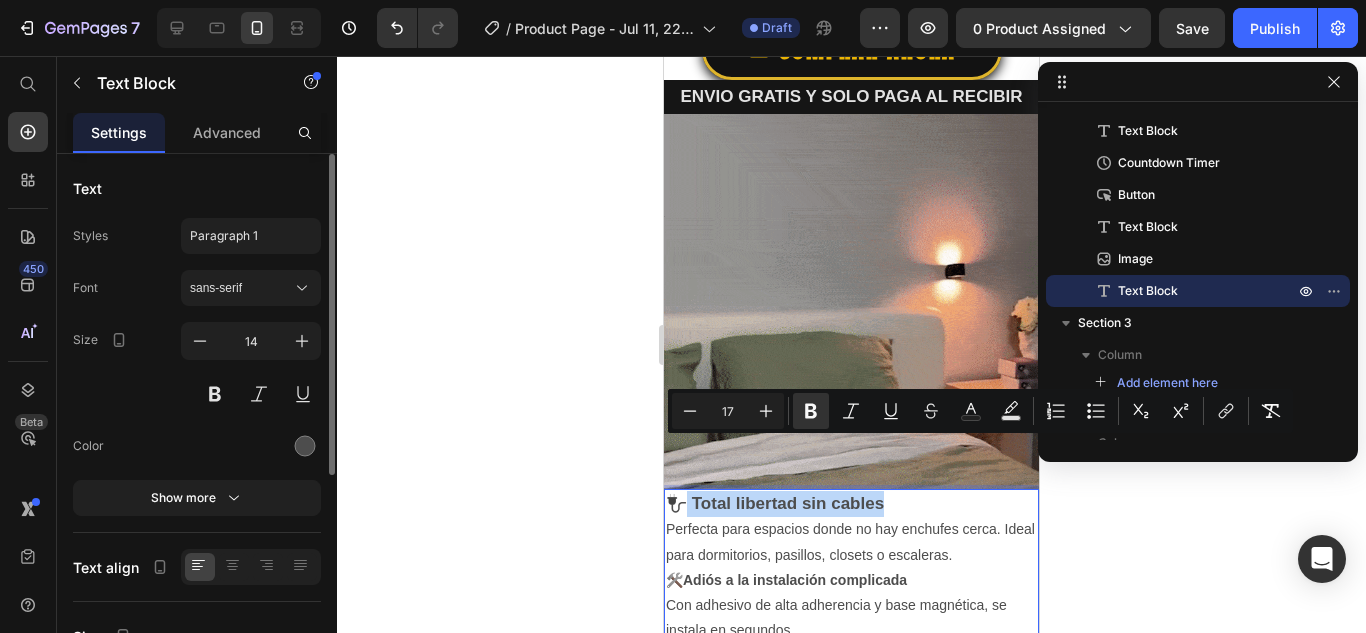 drag, startPoint x: 689, startPoint y: 446, endPoint x: 925, endPoint y: 447, distance: 236.00212 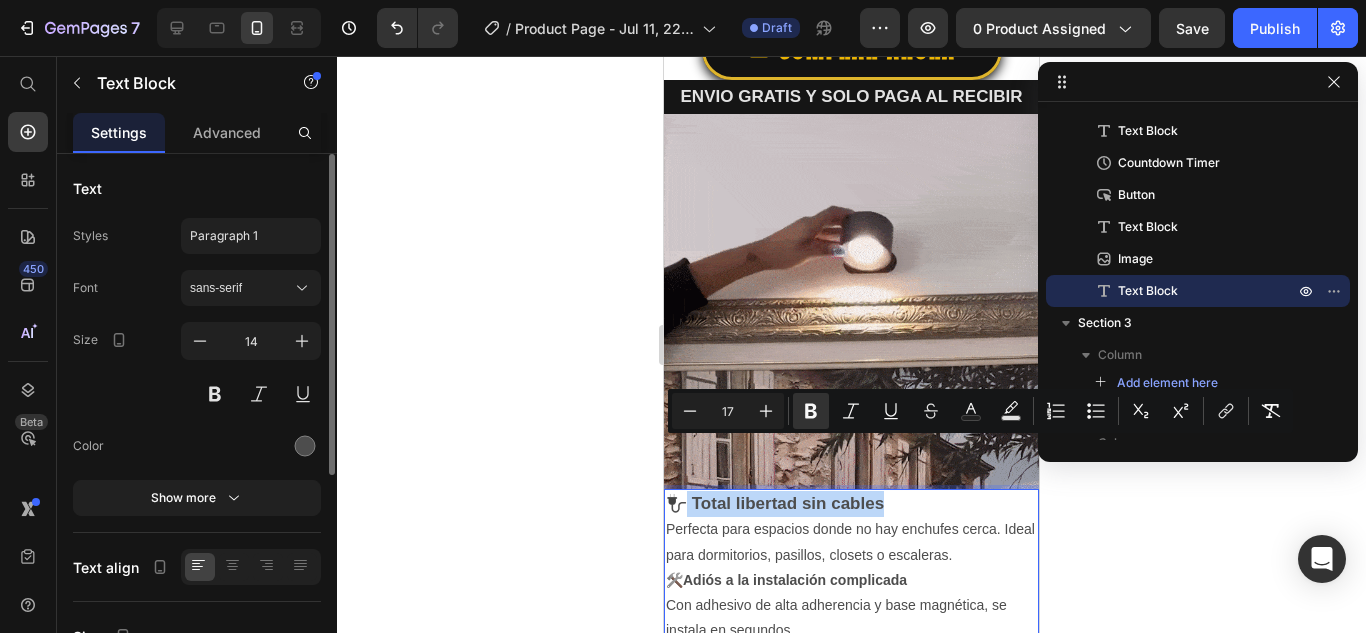 click on "🔌 Total libertad sin cables Perfecta para espacios donde no hay enchufes cerca. Ideal para dormitorios, pasillos, closets o escaleras." at bounding box center (851, 529) 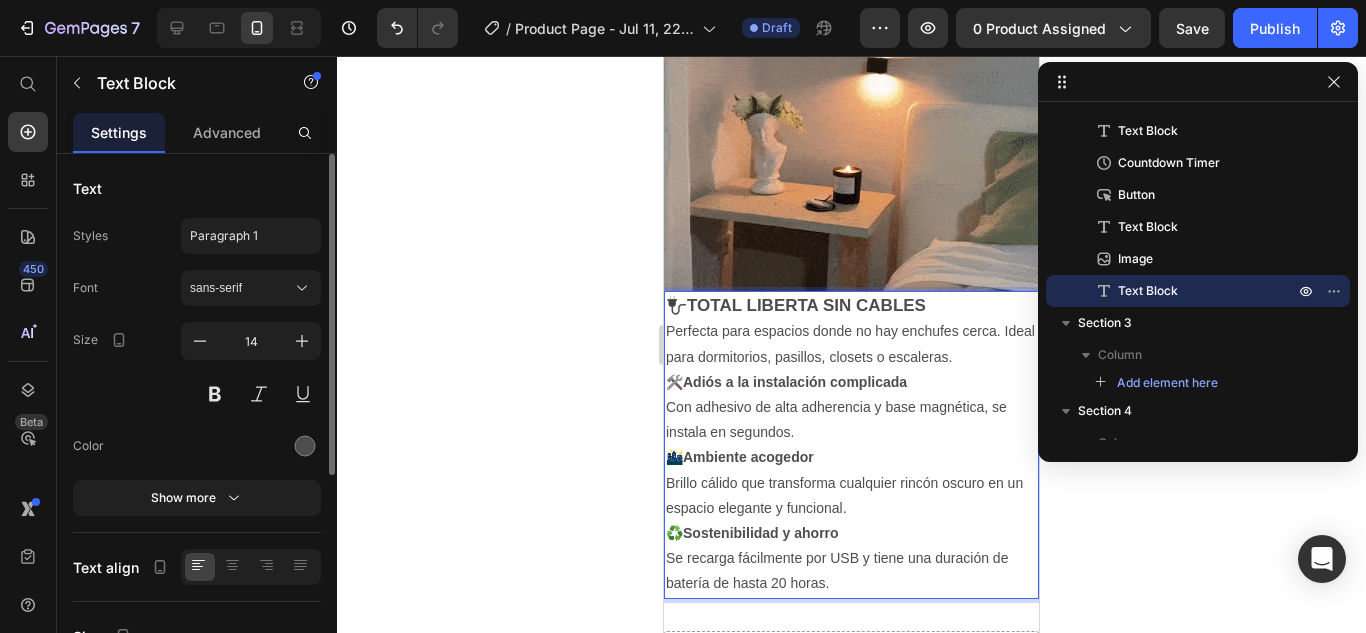 scroll, scrollTop: 1700, scrollLeft: 0, axis: vertical 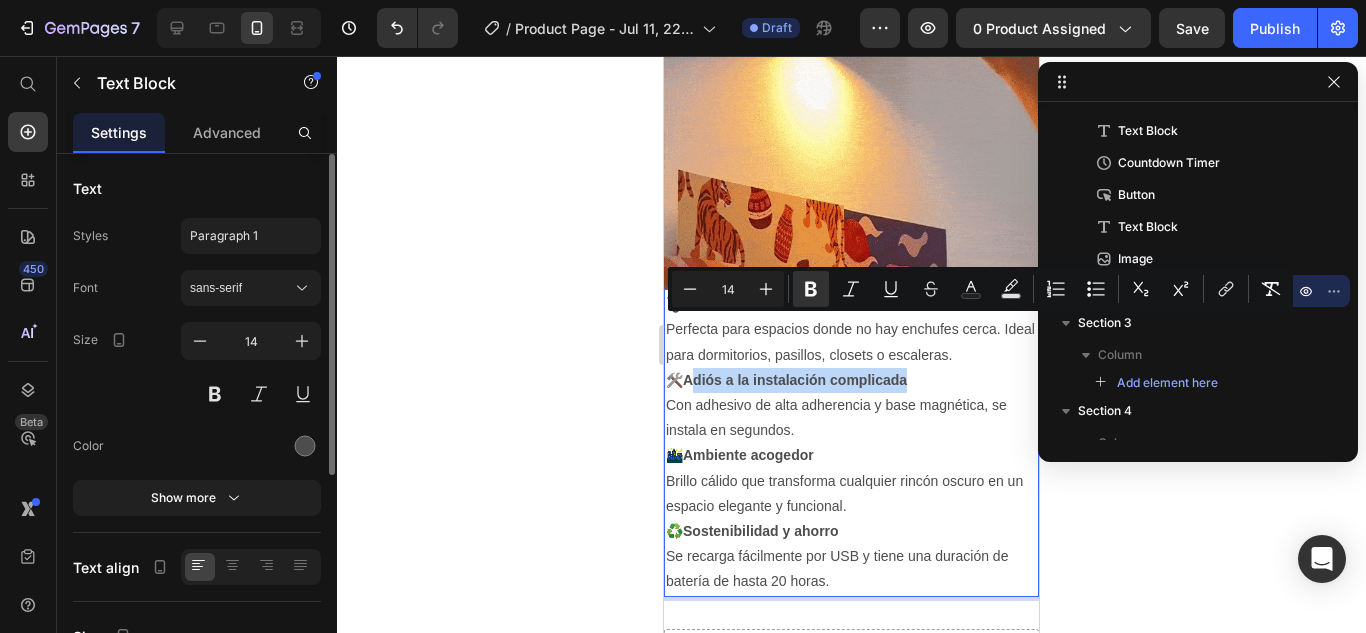 drag, startPoint x: 915, startPoint y: 328, endPoint x: 700, endPoint y: 318, distance: 215.23244 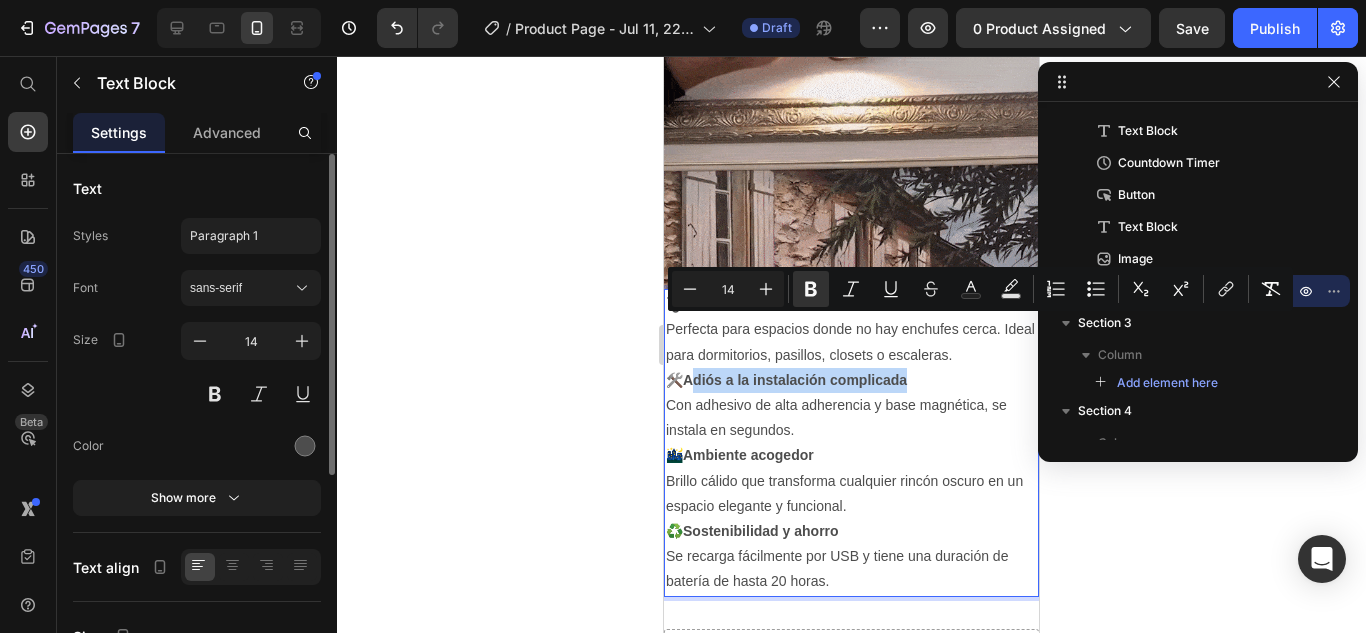 click on "🛠️  Adiós a la instalación complicada Con adhesivo de alta adherencia y base magnética, se instala en segundos." at bounding box center [851, 406] 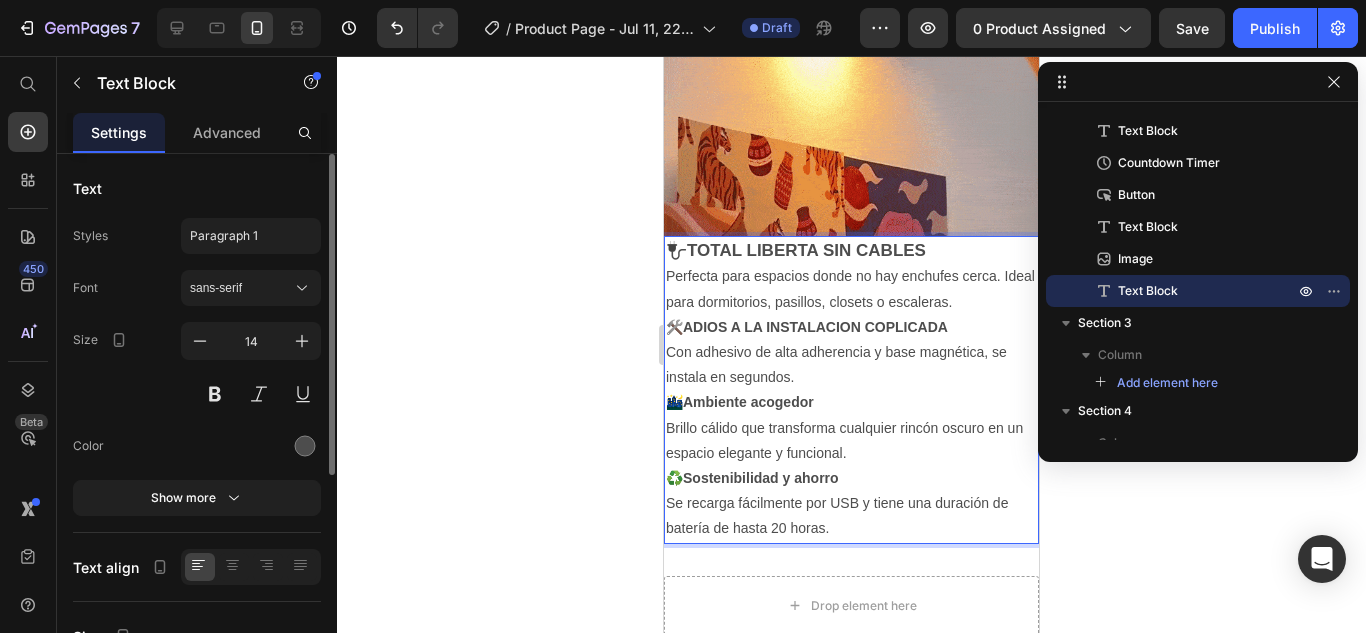 scroll, scrollTop: 1800, scrollLeft: 0, axis: vertical 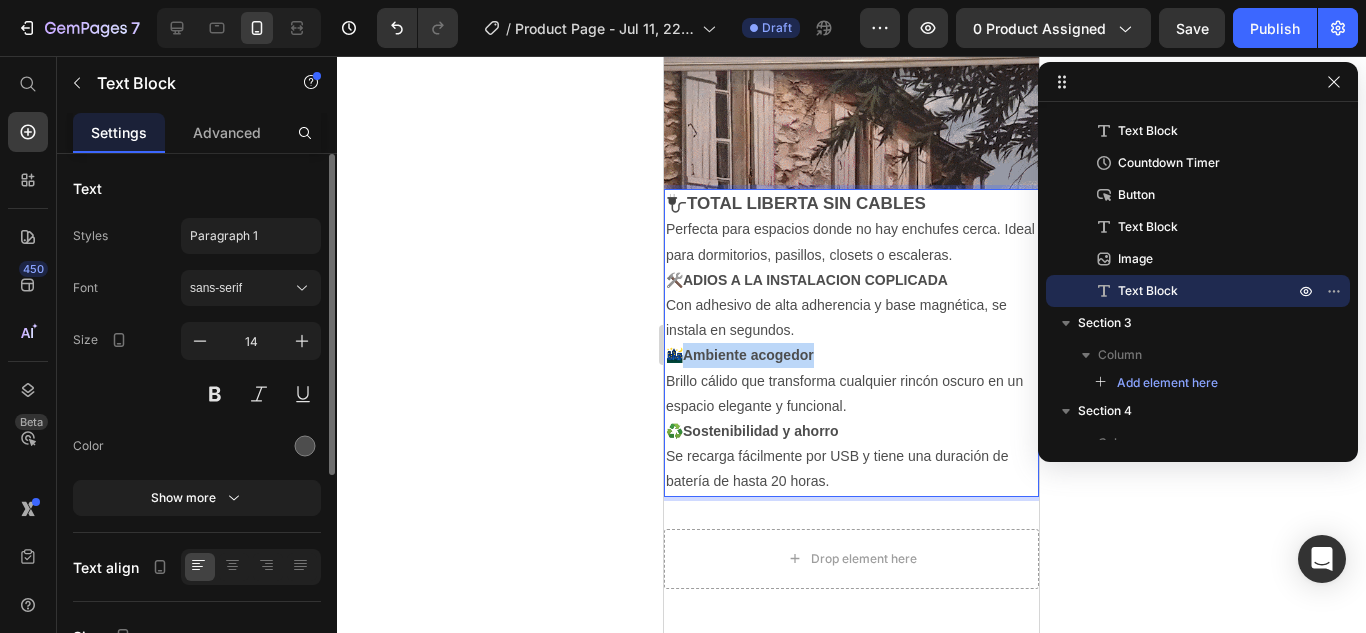 drag, startPoint x: 818, startPoint y: 301, endPoint x: 687, endPoint y: 299, distance: 131.01526 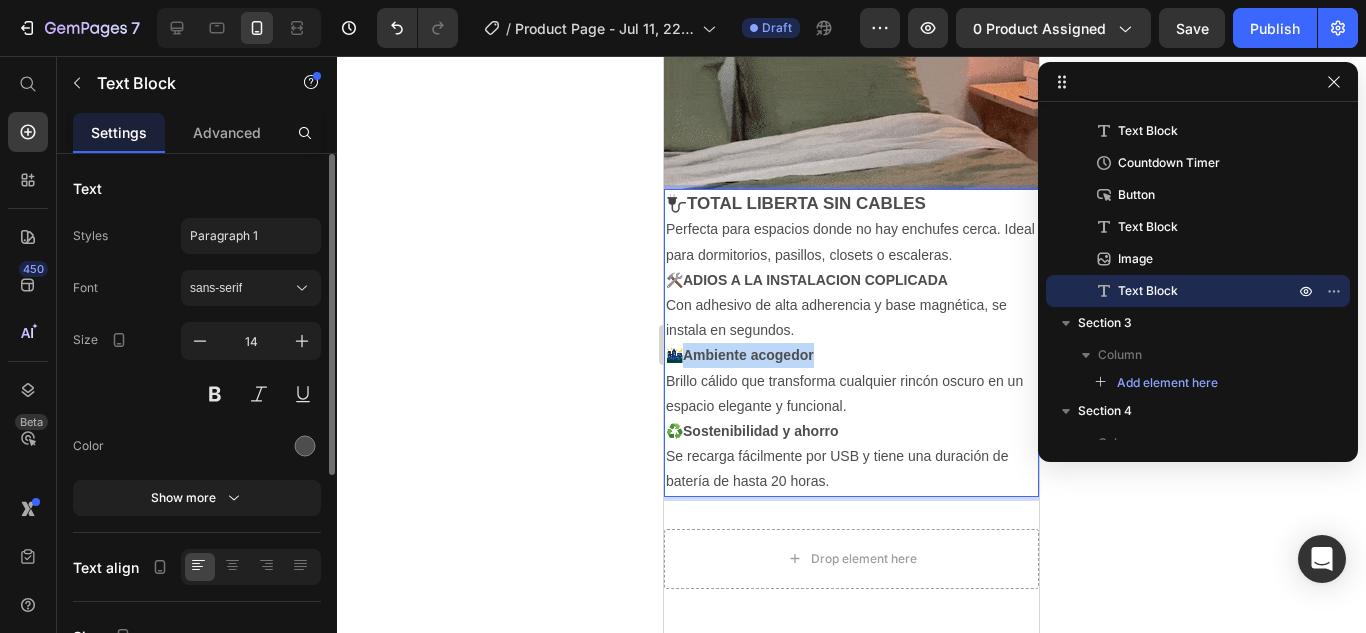 click on "Ambiente acogedor" at bounding box center [748, 355] 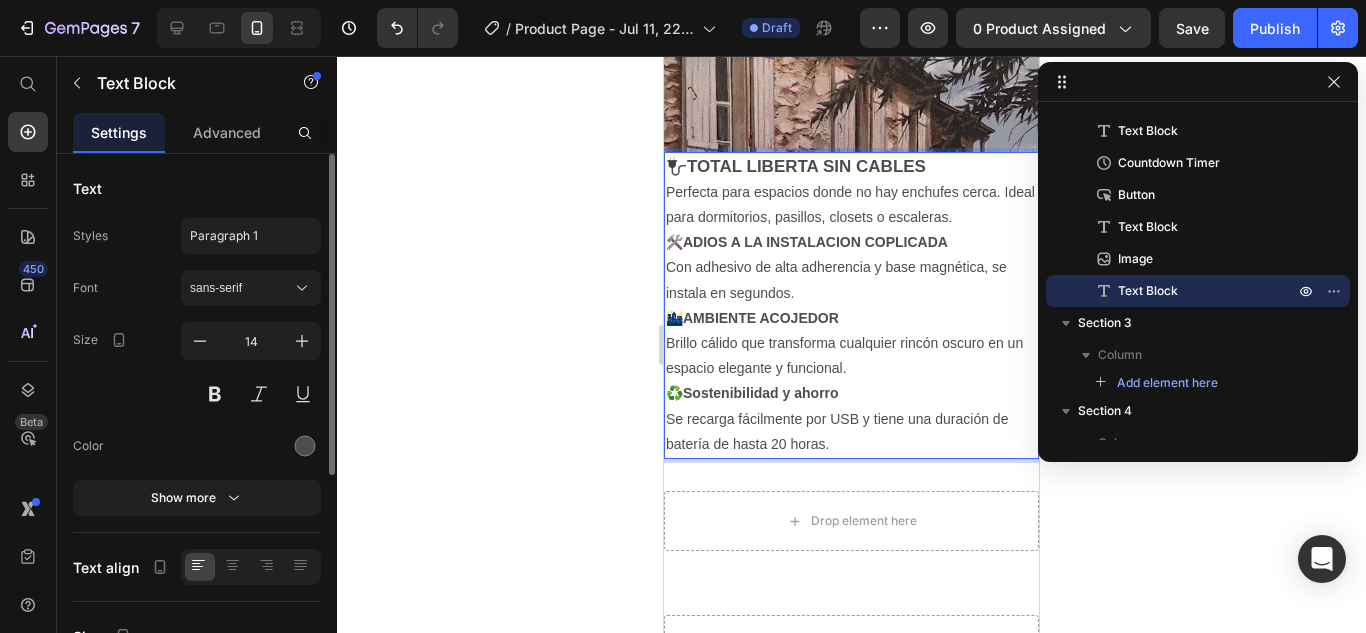 scroll, scrollTop: 1900, scrollLeft: 0, axis: vertical 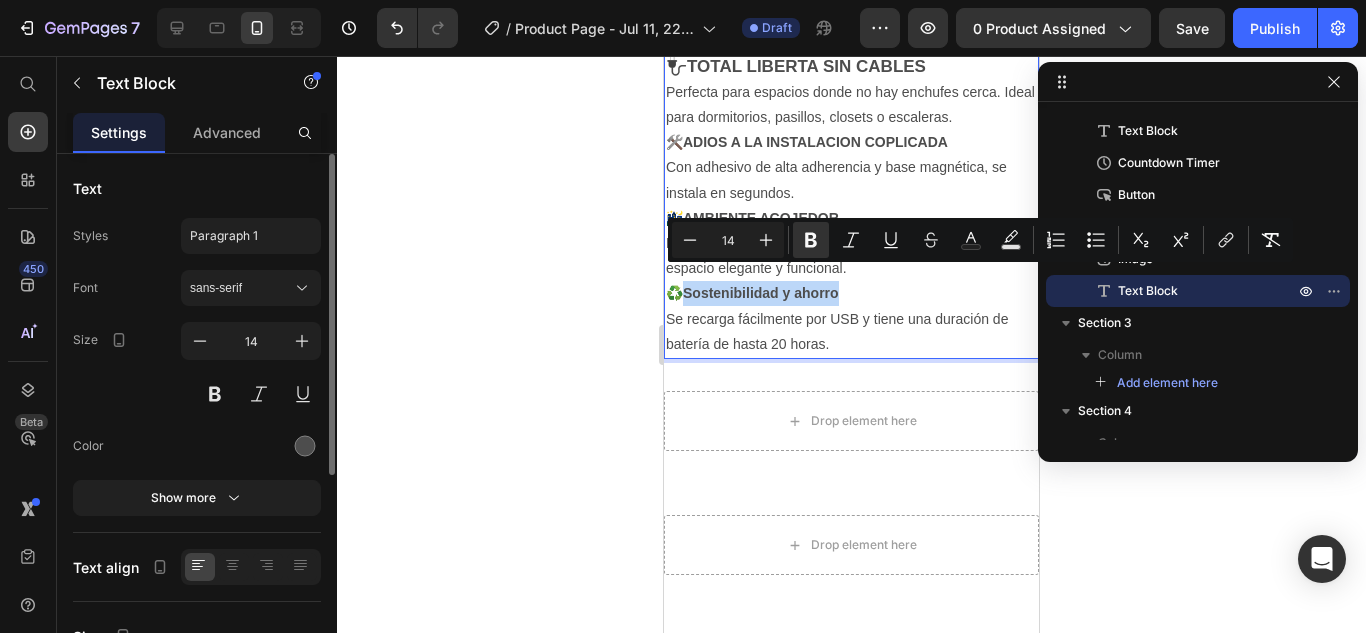 drag, startPoint x: 849, startPoint y: 277, endPoint x: 692, endPoint y: 279, distance: 157.01274 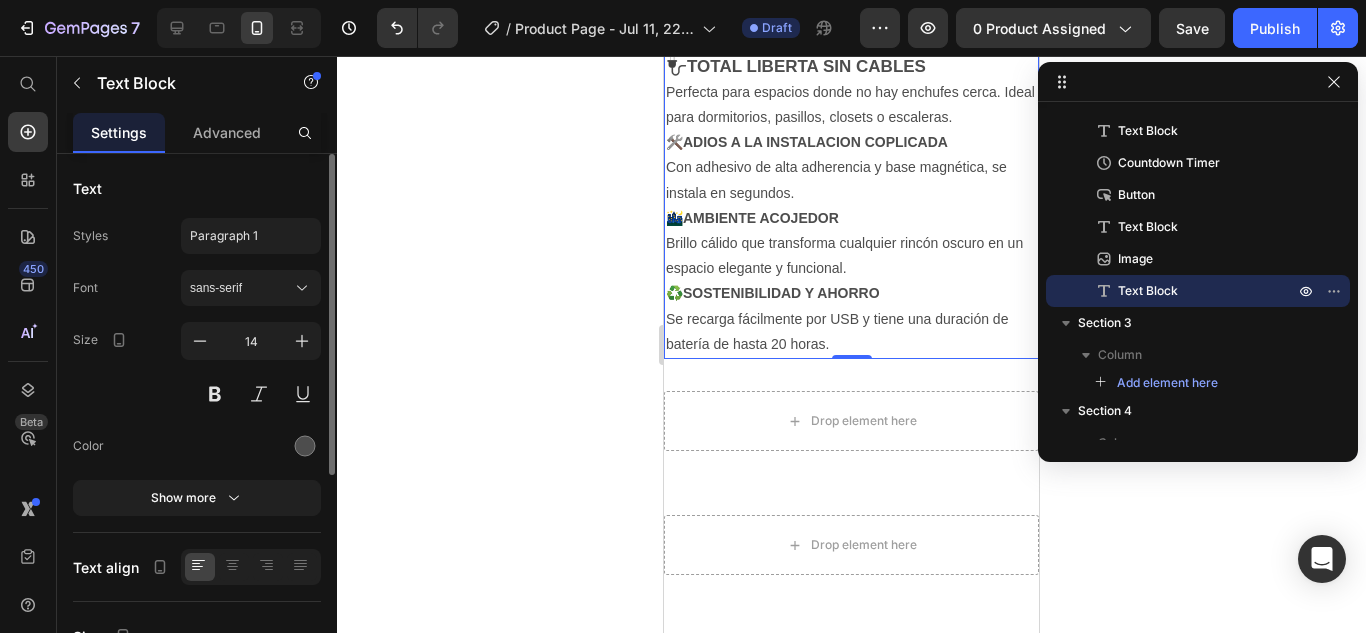 click 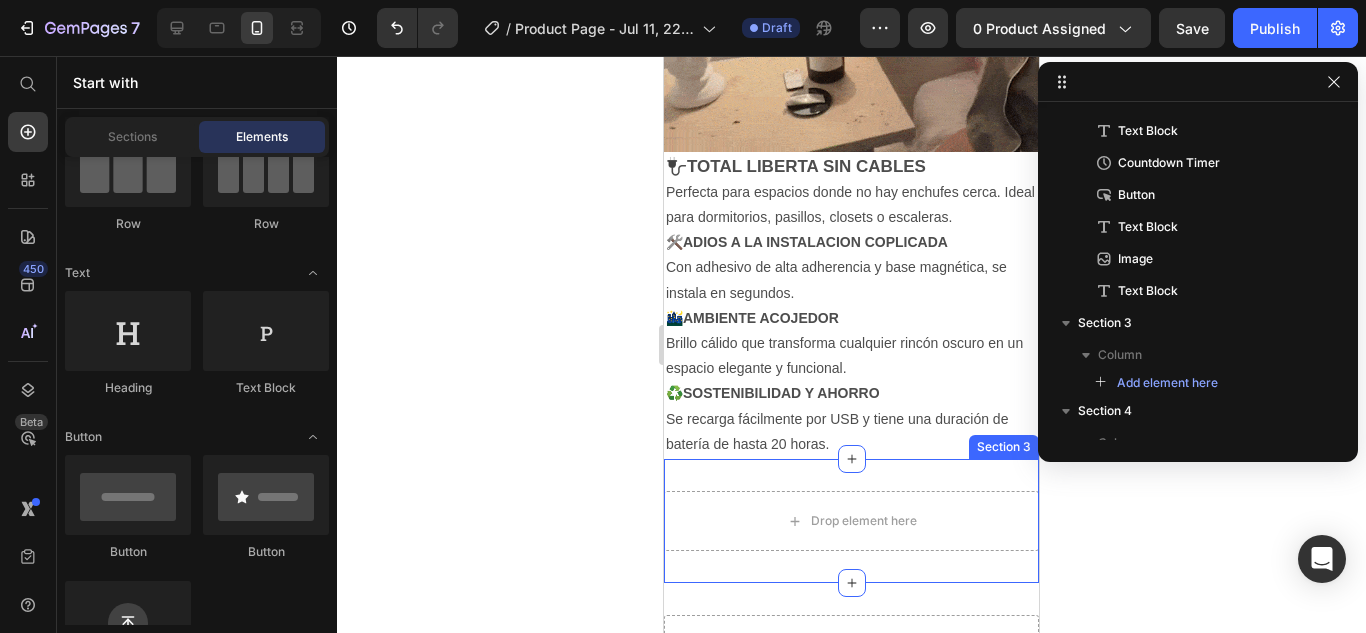 scroll, scrollTop: 1900, scrollLeft: 0, axis: vertical 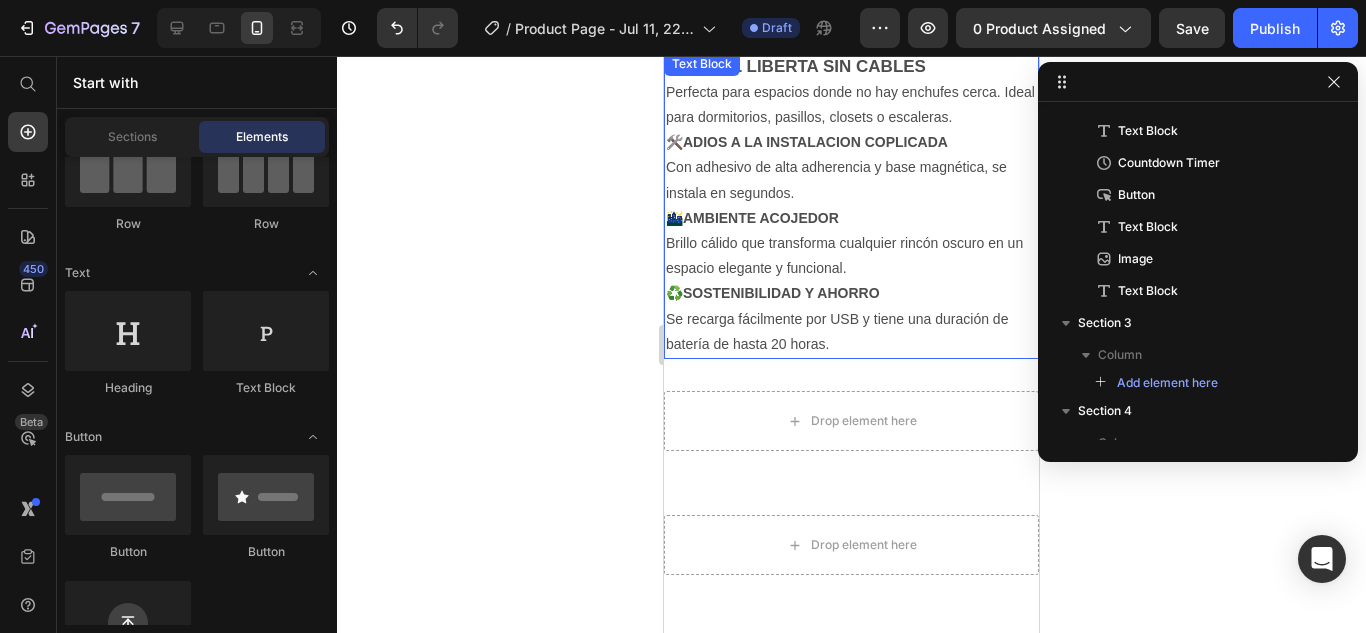 click on "♻️  SOSTENIBILIDAD Y AHORRO Se recarga fácilmente por USB y tiene una duración de batería de hasta 20 horas." at bounding box center [851, 319] 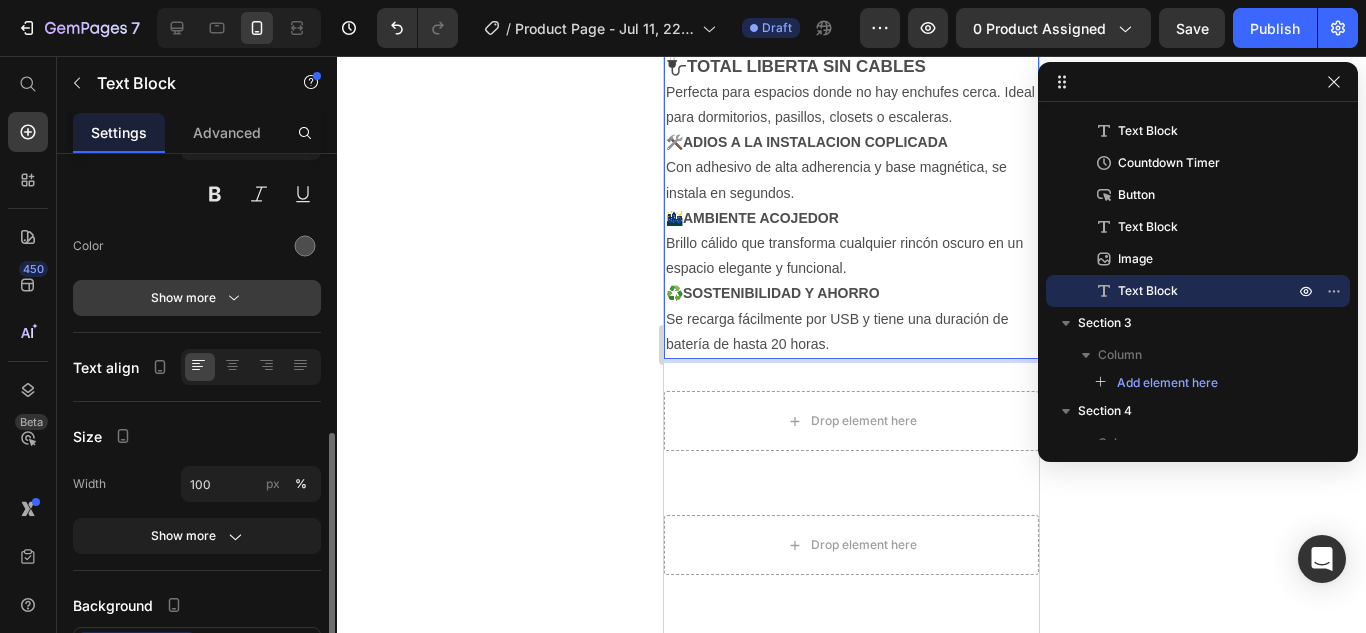 scroll, scrollTop: 359, scrollLeft: 0, axis: vertical 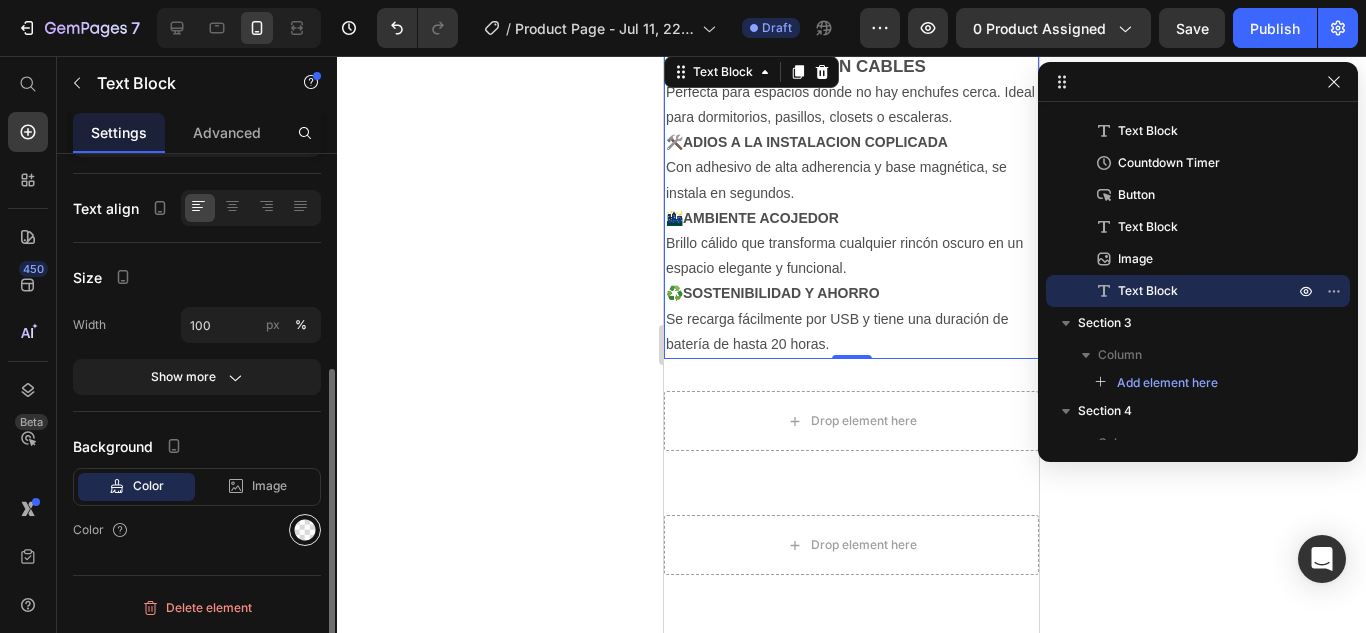 click at bounding box center [305, 530] 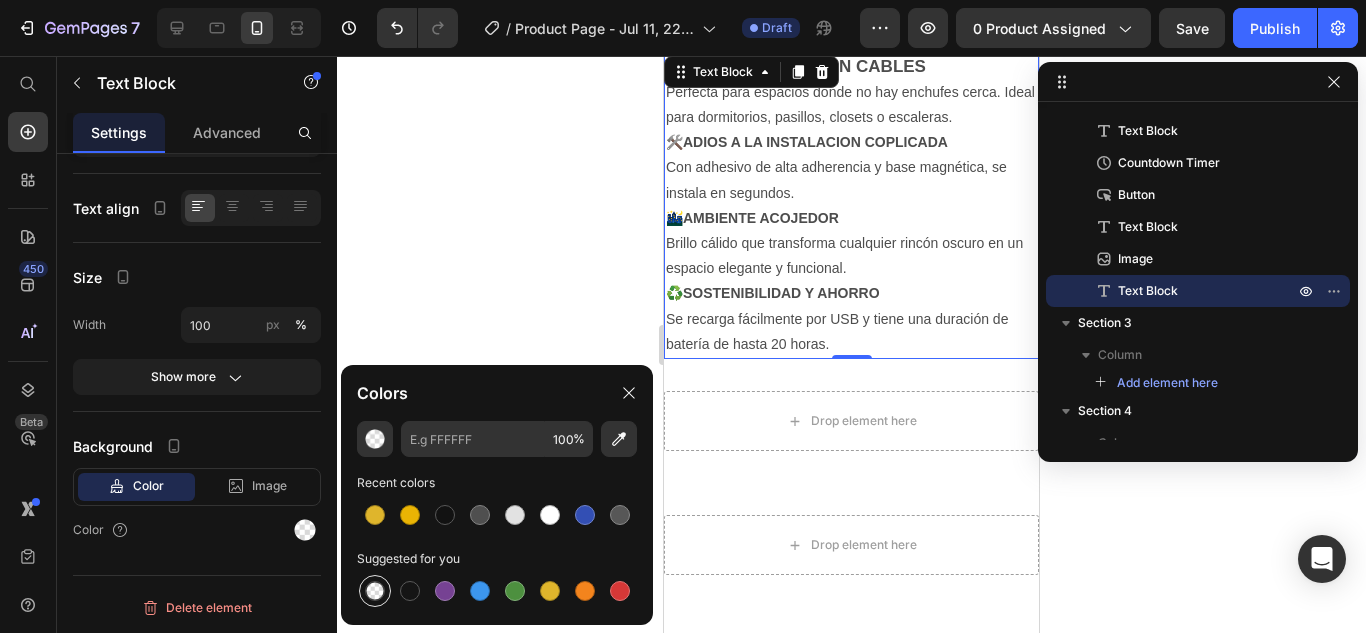 click at bounding box center [375, 591] 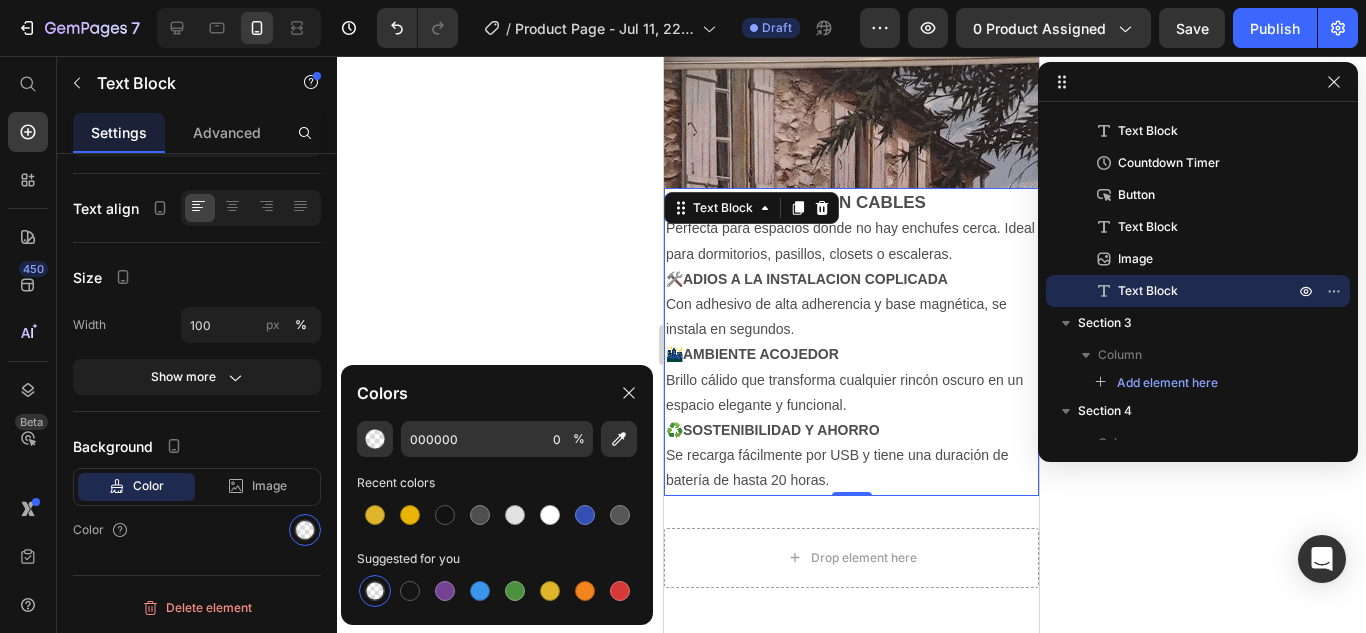 scroll, scrollTop: 1800, scrollLeft: 0, axis: vertical 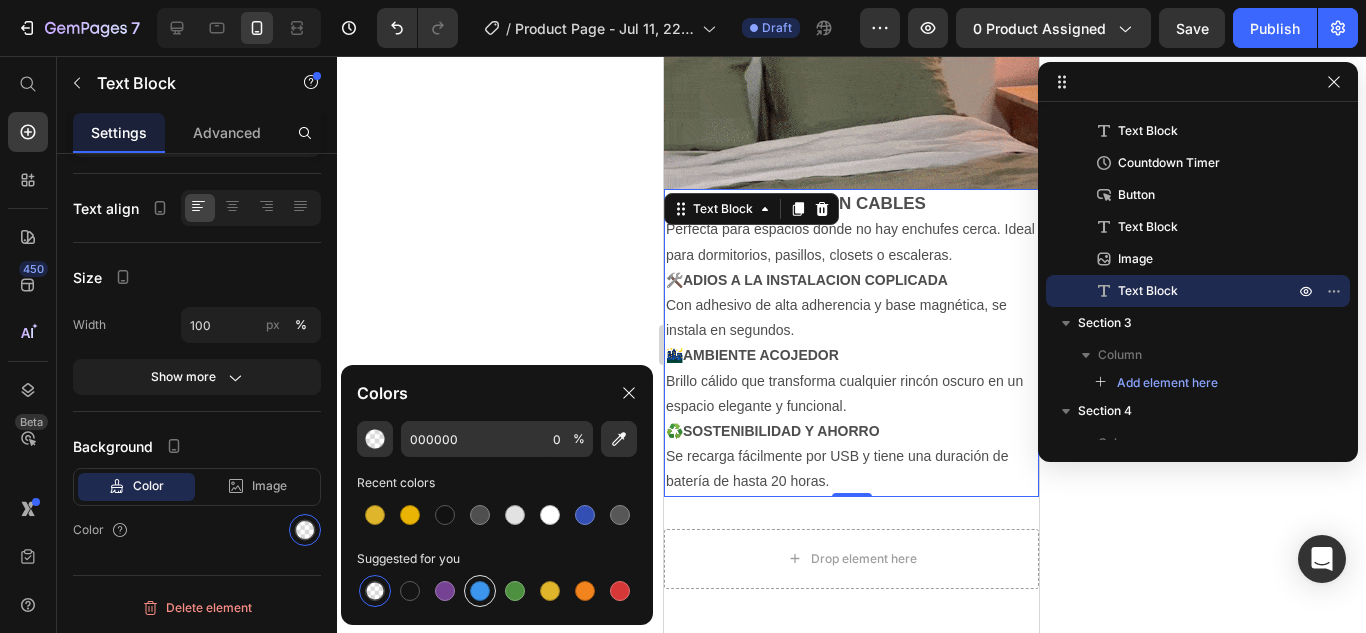 click at bounding box center (480, 591) 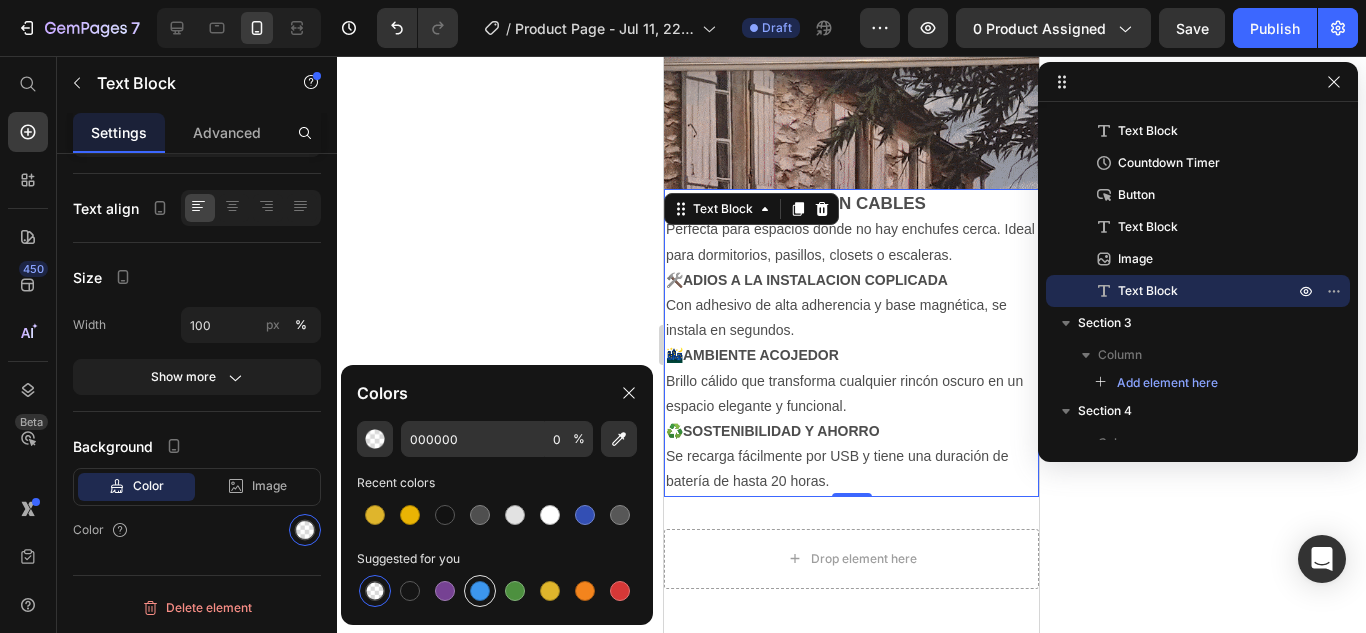 type on "3C96EE" 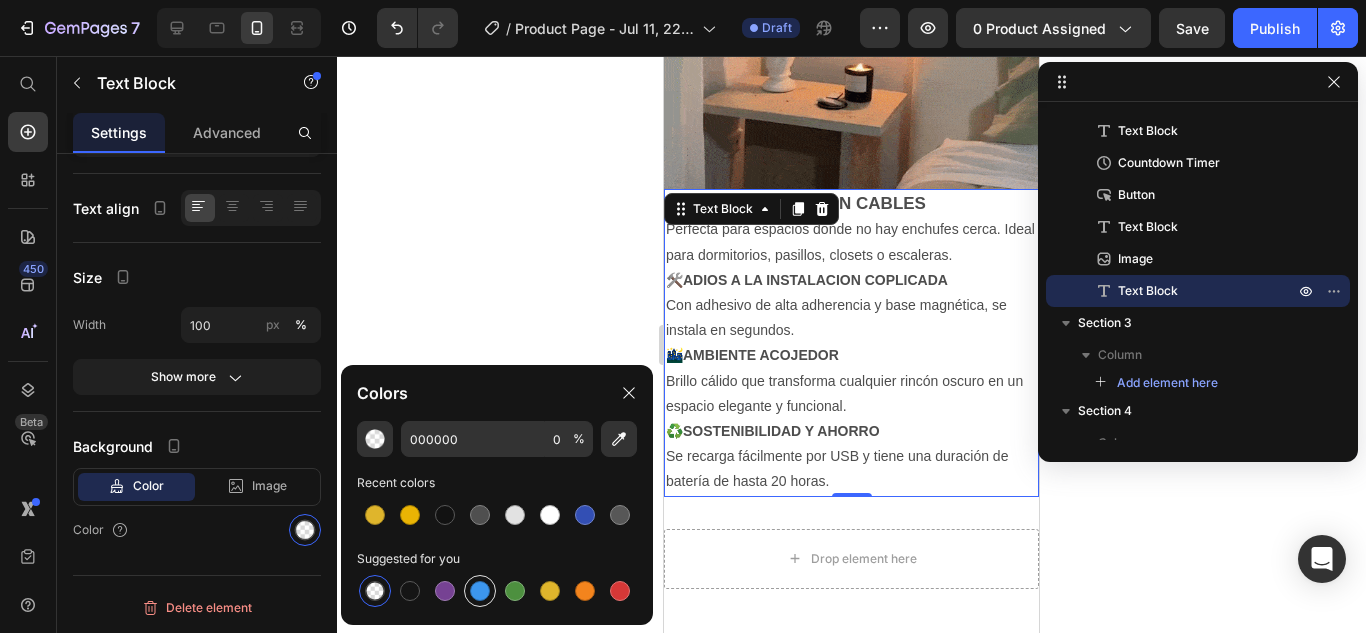 type on "100" 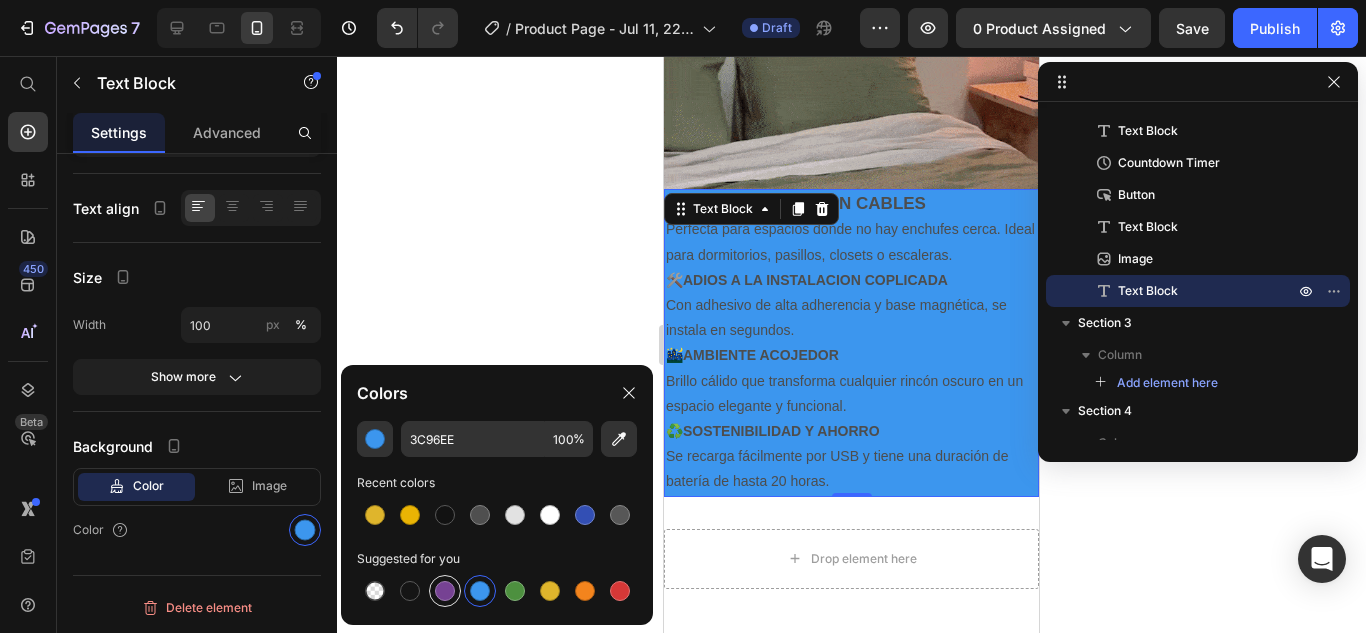 click at bounding box center (445, 591) 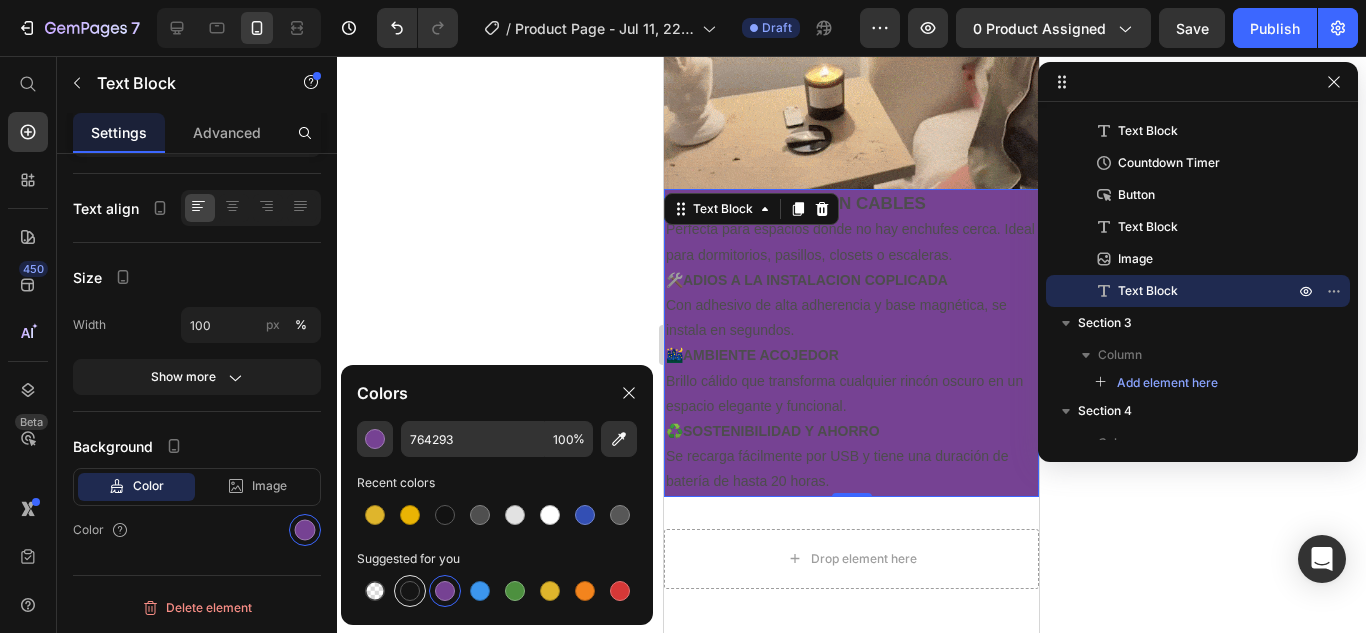 click at bounding box center [410, 591] 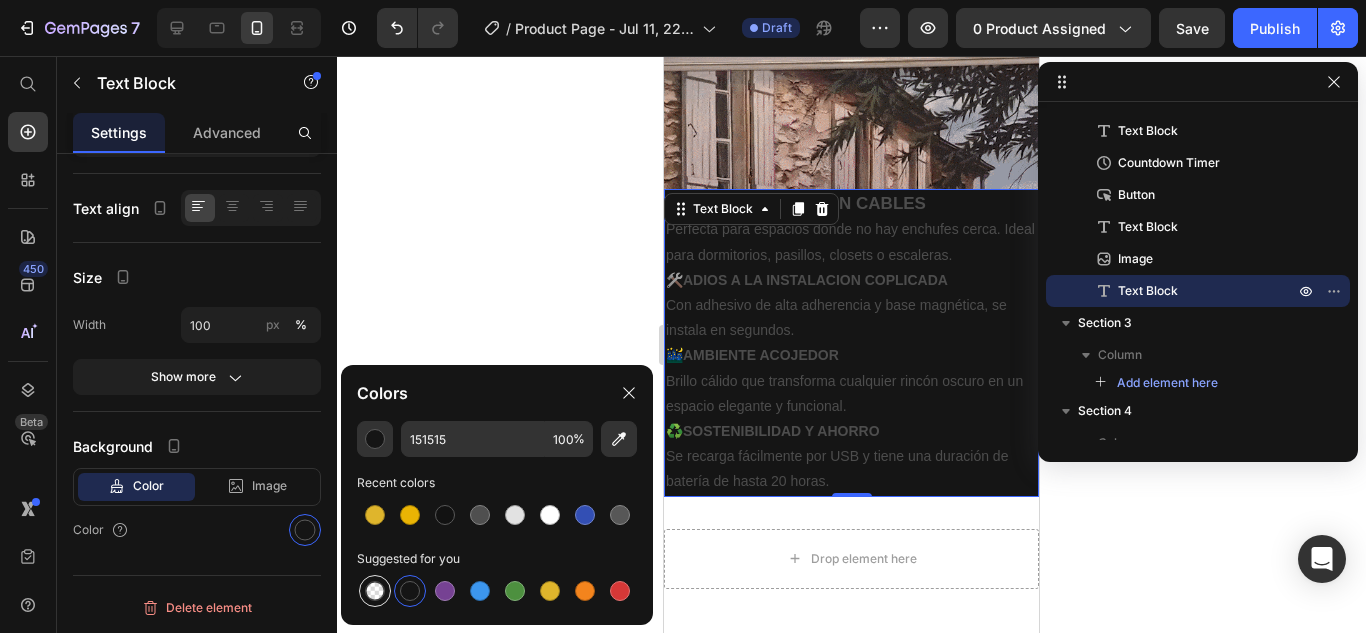 click at bounding box center [375, 591] 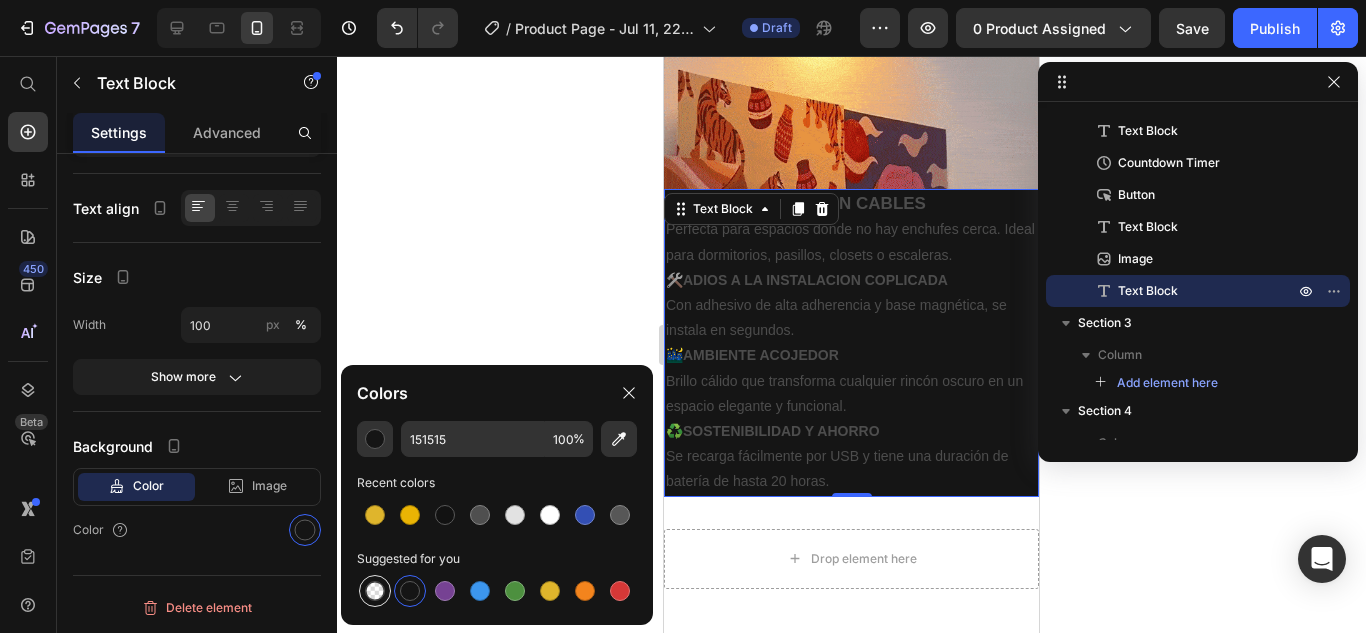 type on "000000" 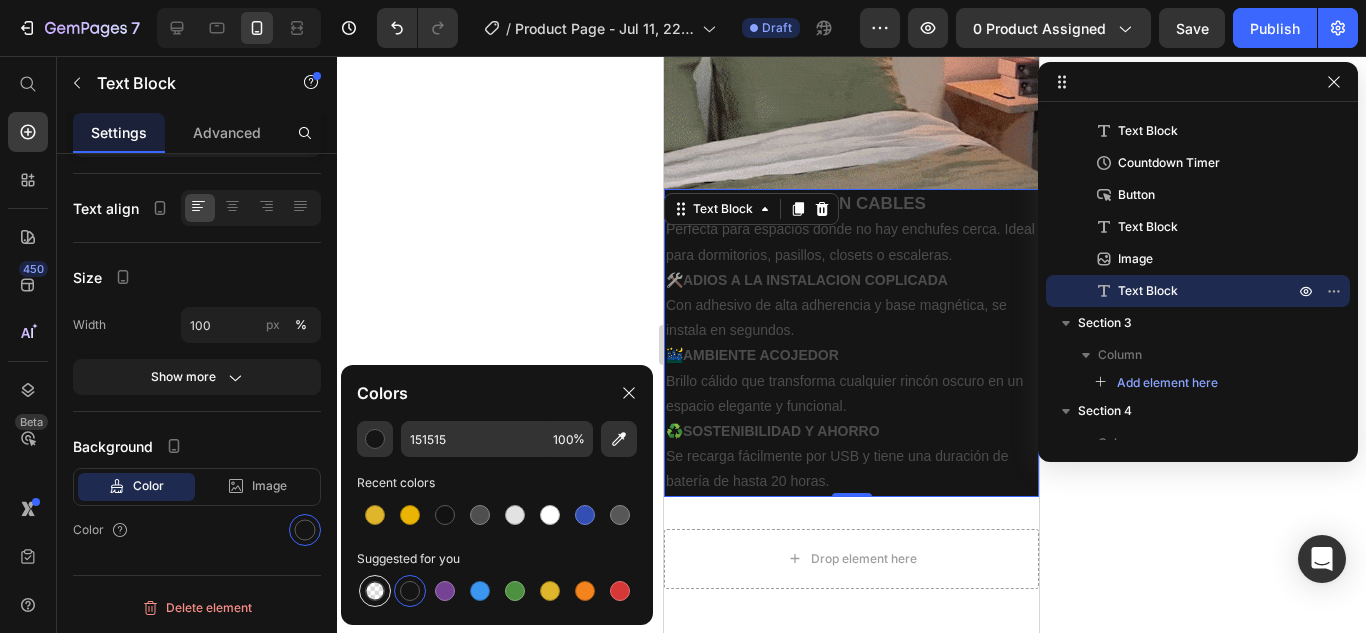 type on "0" 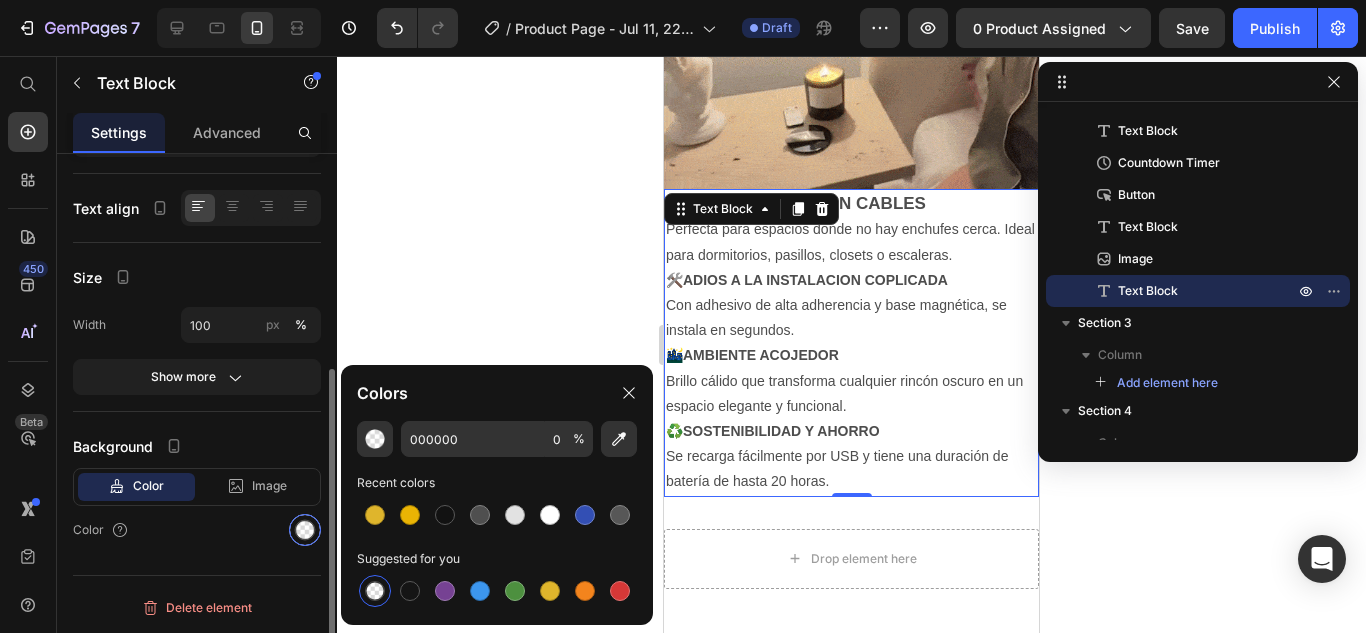 click at bounding box center (305, 530) 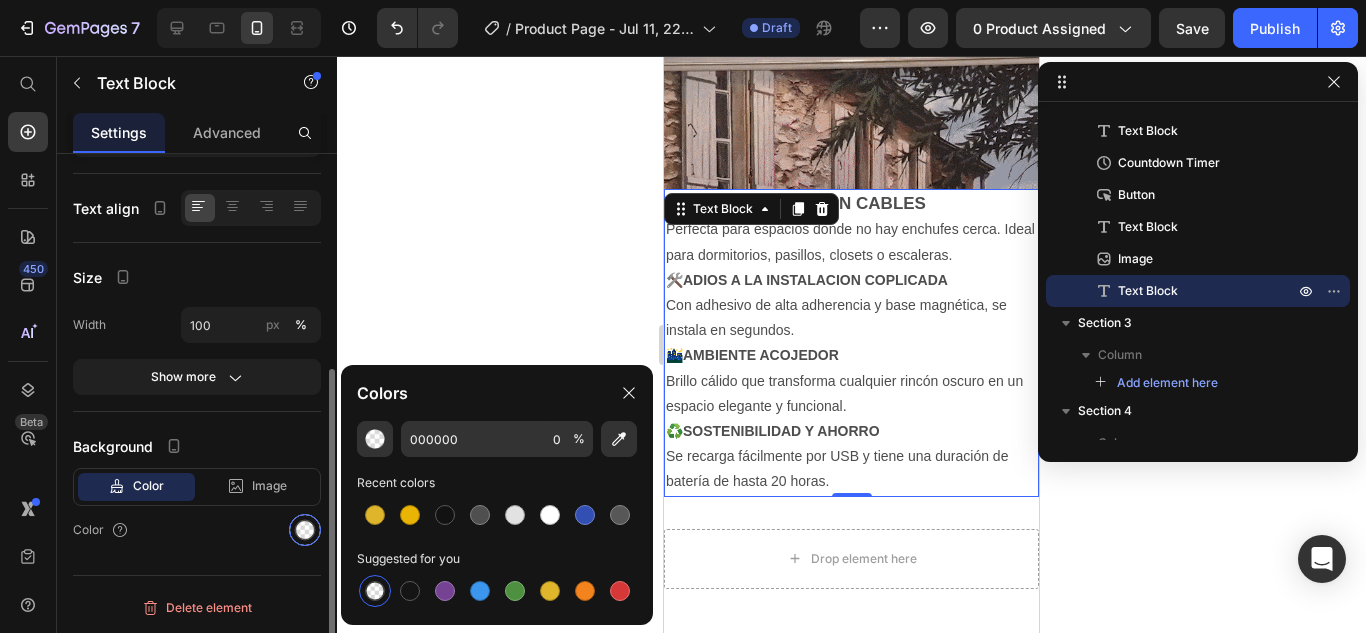click at bounding box center (305, 530) 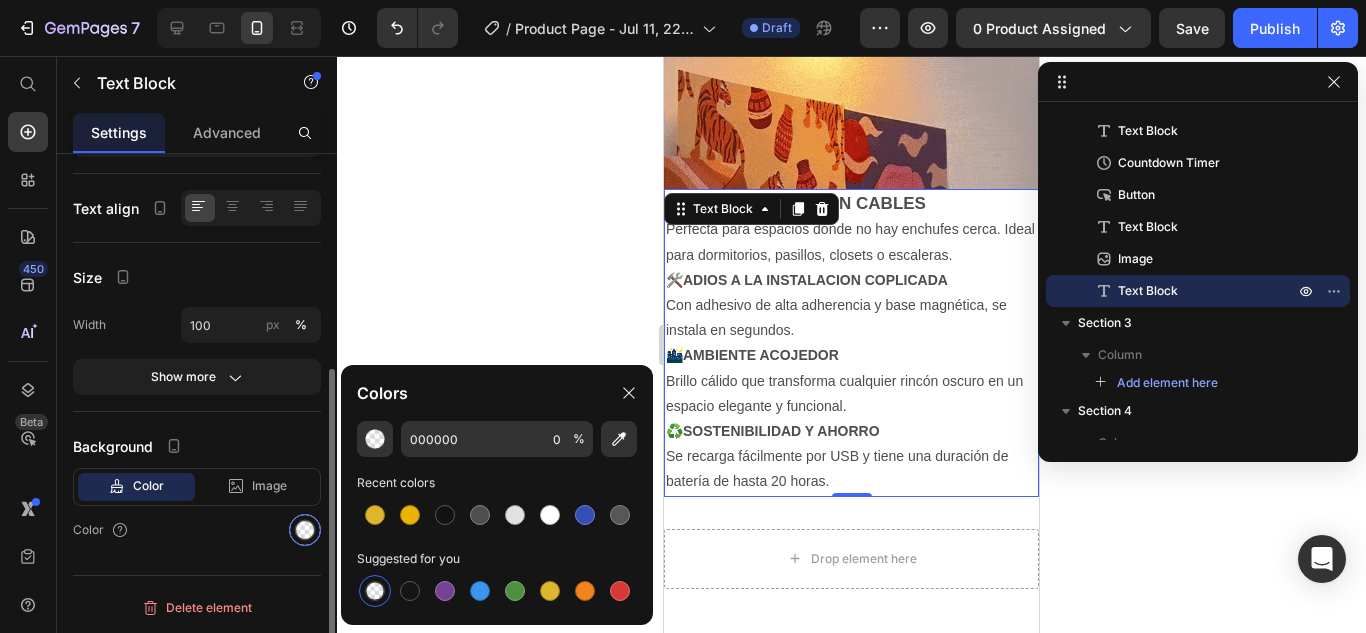 click at bounding box center (305, 530) 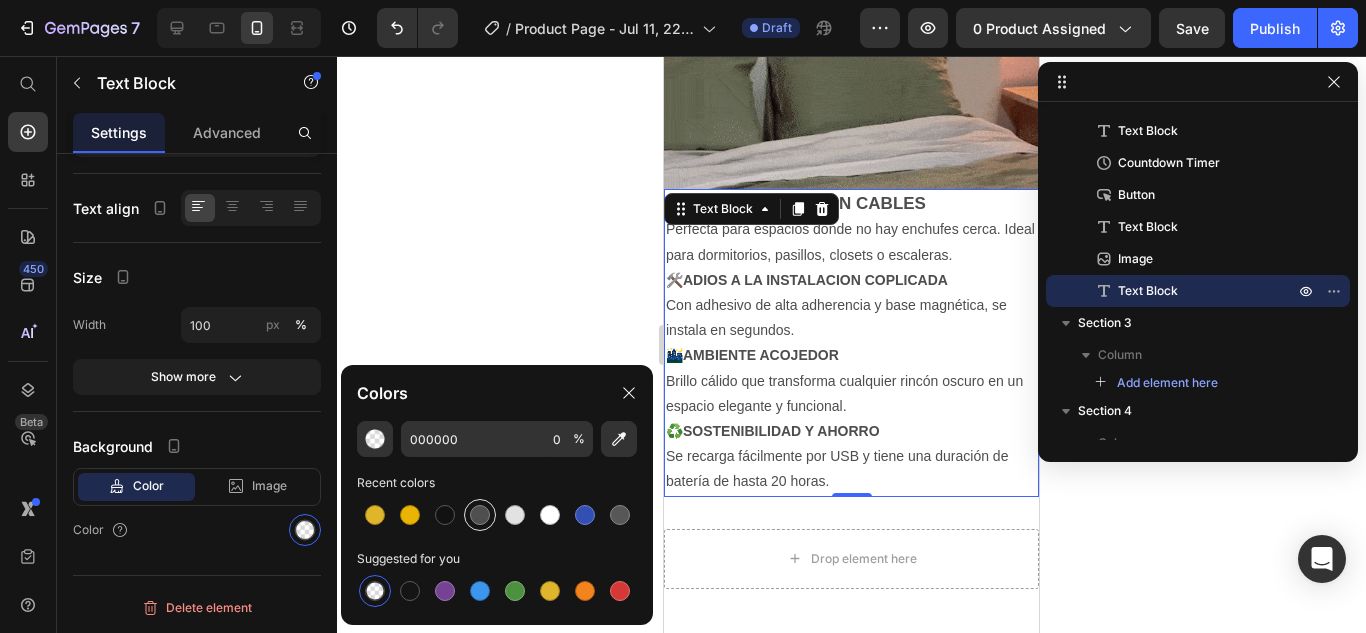 click at bounding box center (480, 515) 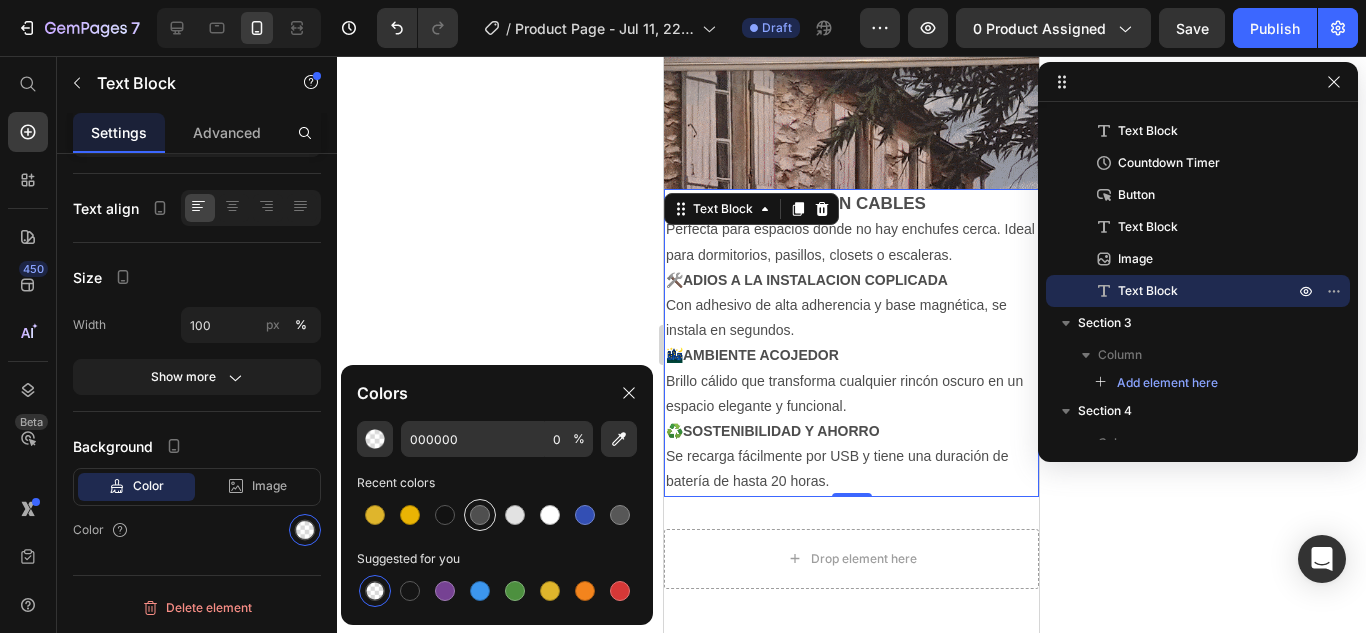 type on "4F4F4F" 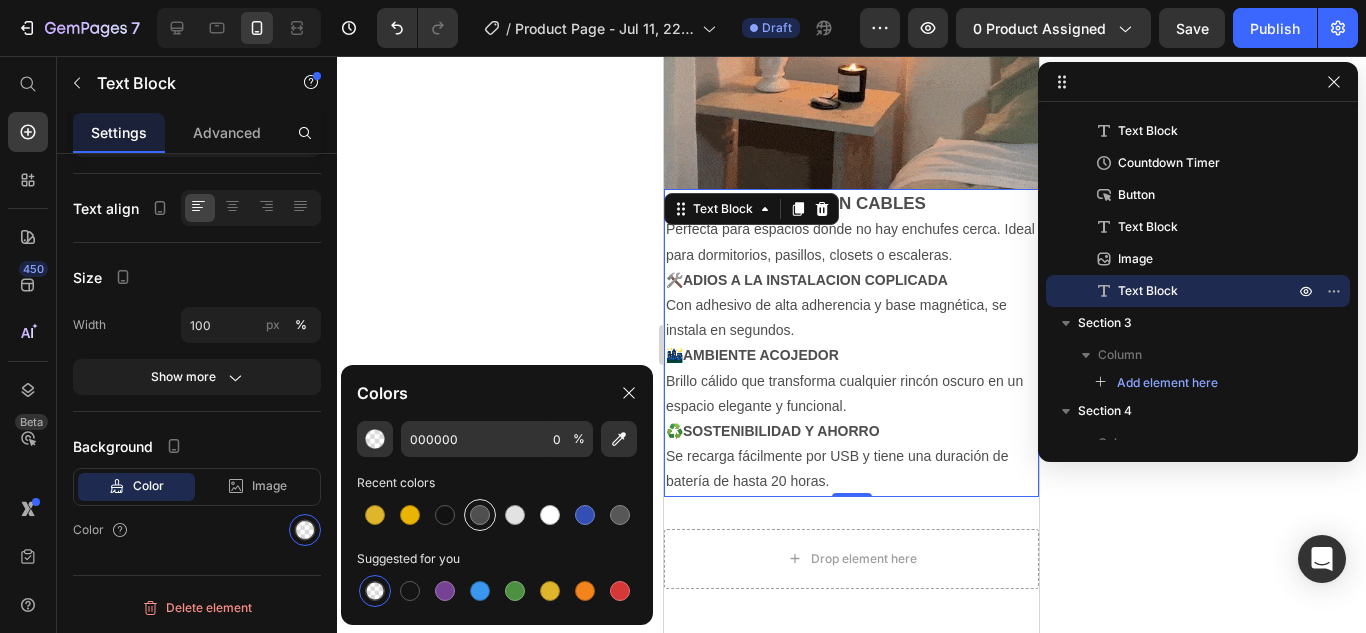 type on "100" 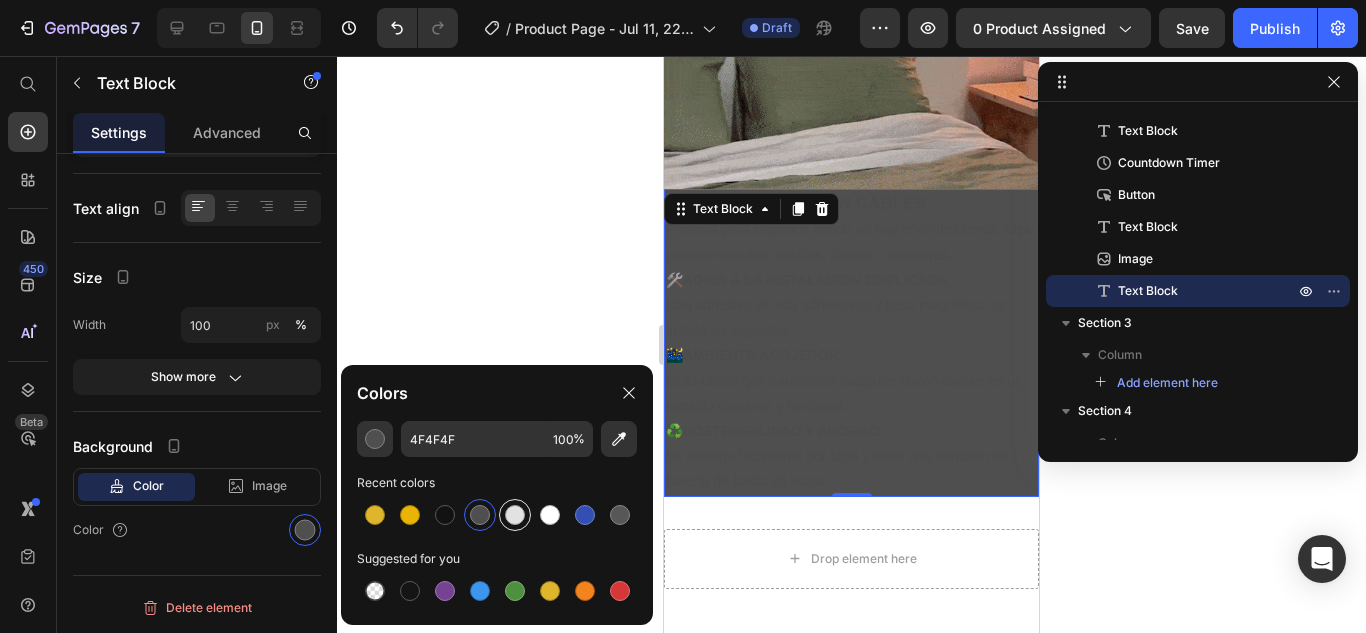 click at bounding box center (515, 515) 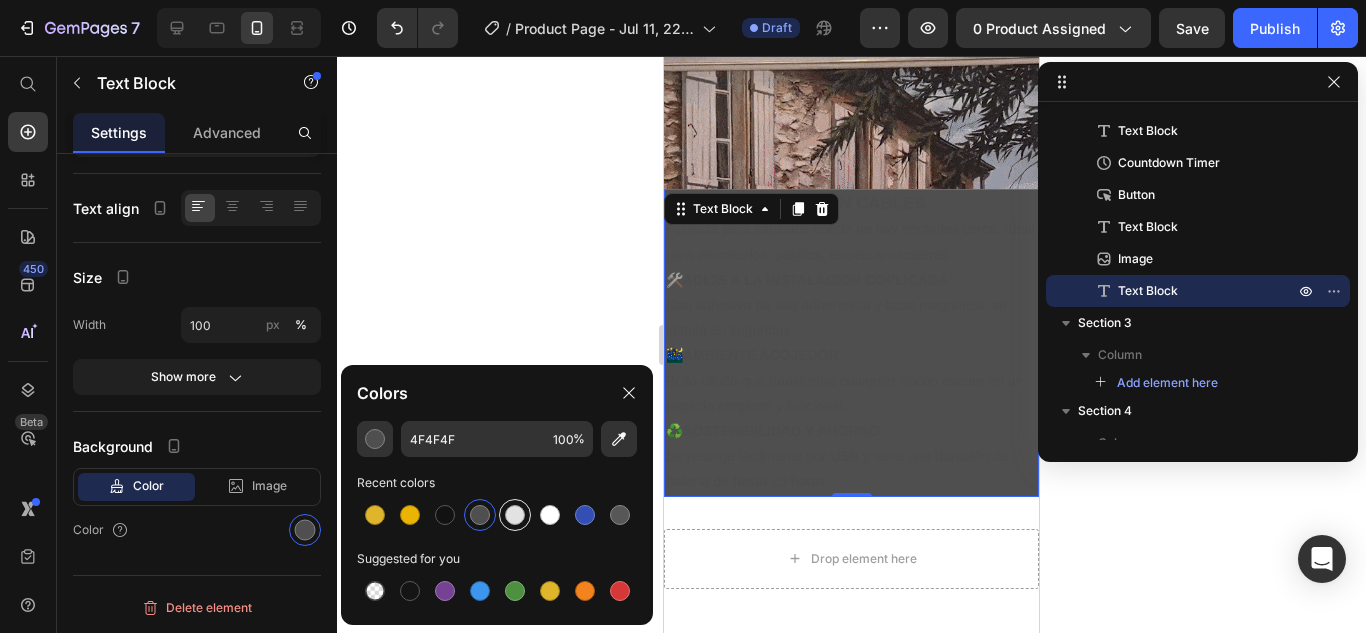 type on "E2E2E2" 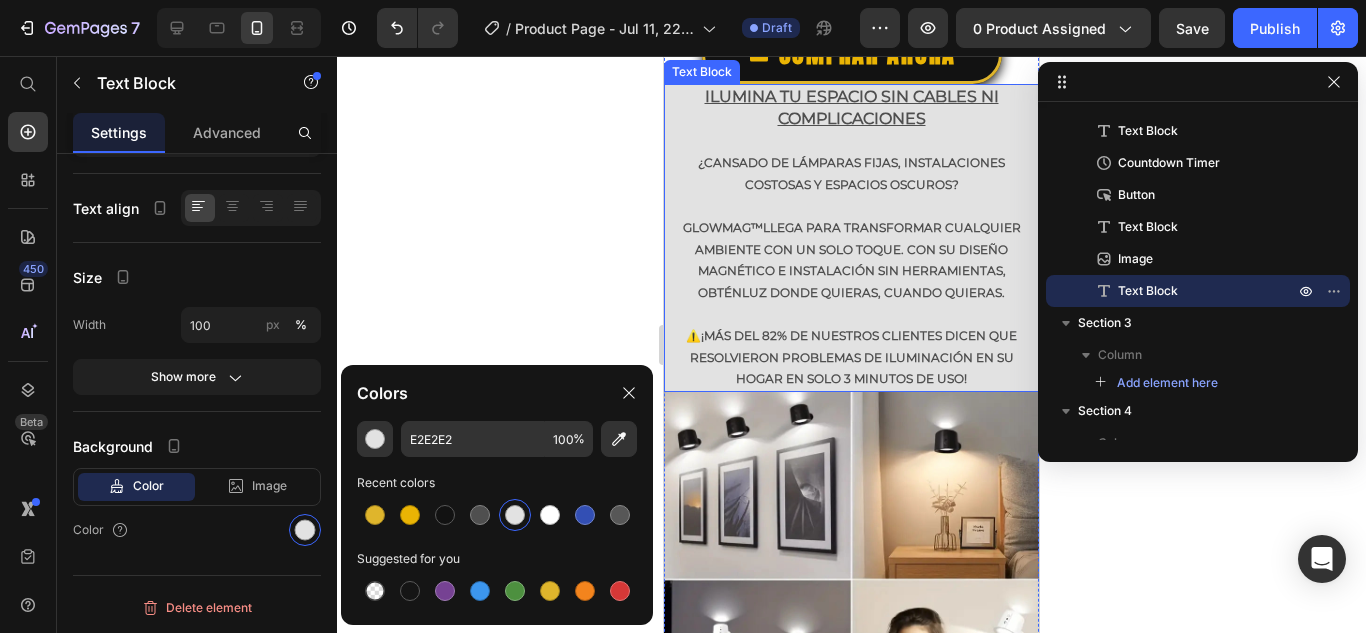 scroll, scrollTop: 600, scrollLeft: 0, axis: vertical 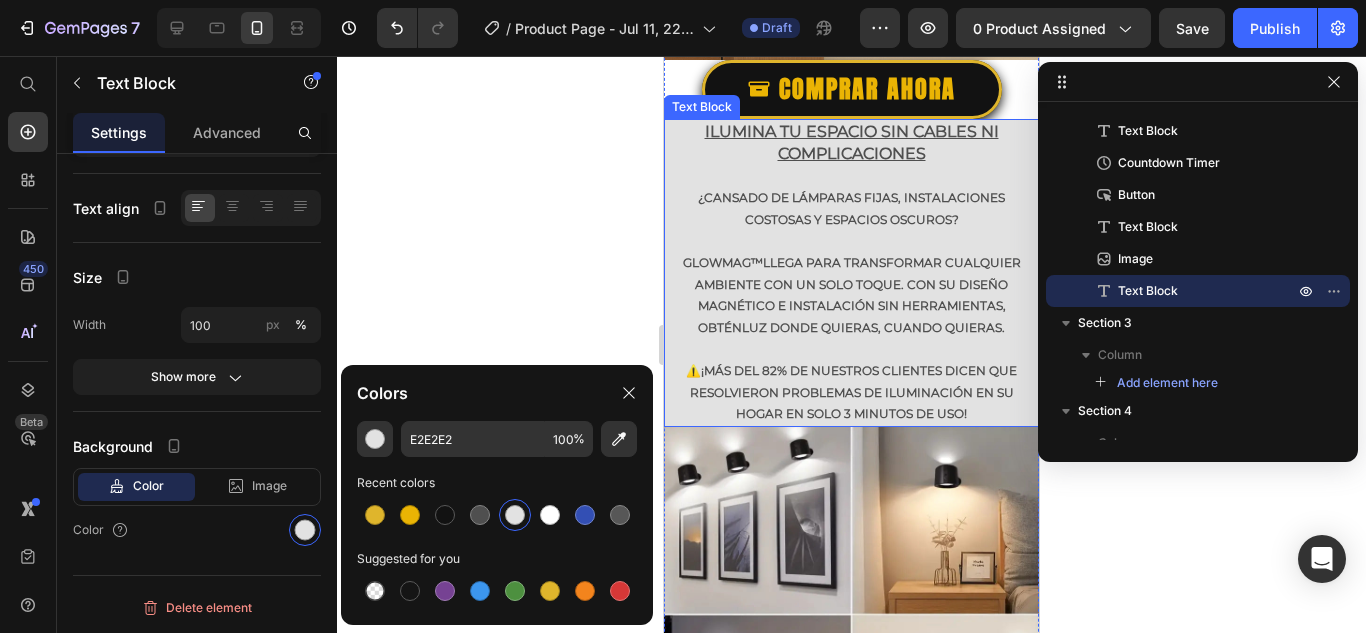 click on "GLOWMAG™ llega para transformar cualquier ambiente con un solo toque. Con su diseño magnético e instalación sin herramientas, obtén luz donde quieras, cuando quieras ." at bounding box center (851, 285) 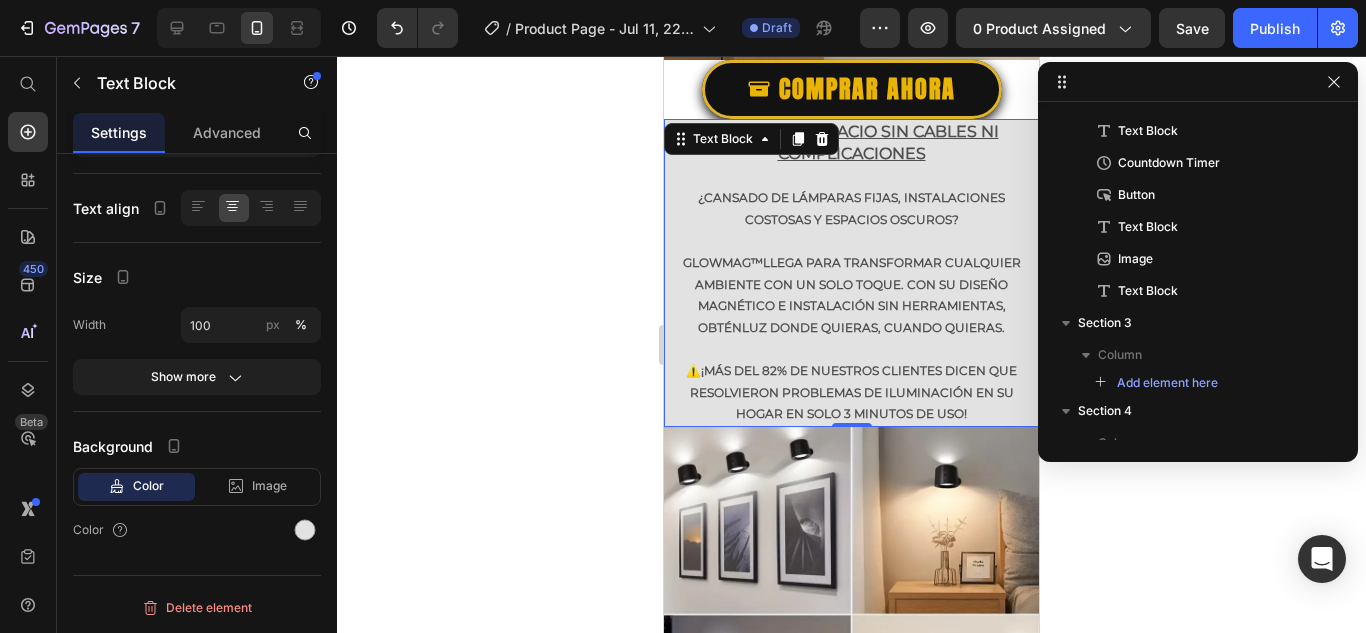 scroll, scrollTop: 59, scrollLeft: 0, axis: vertical 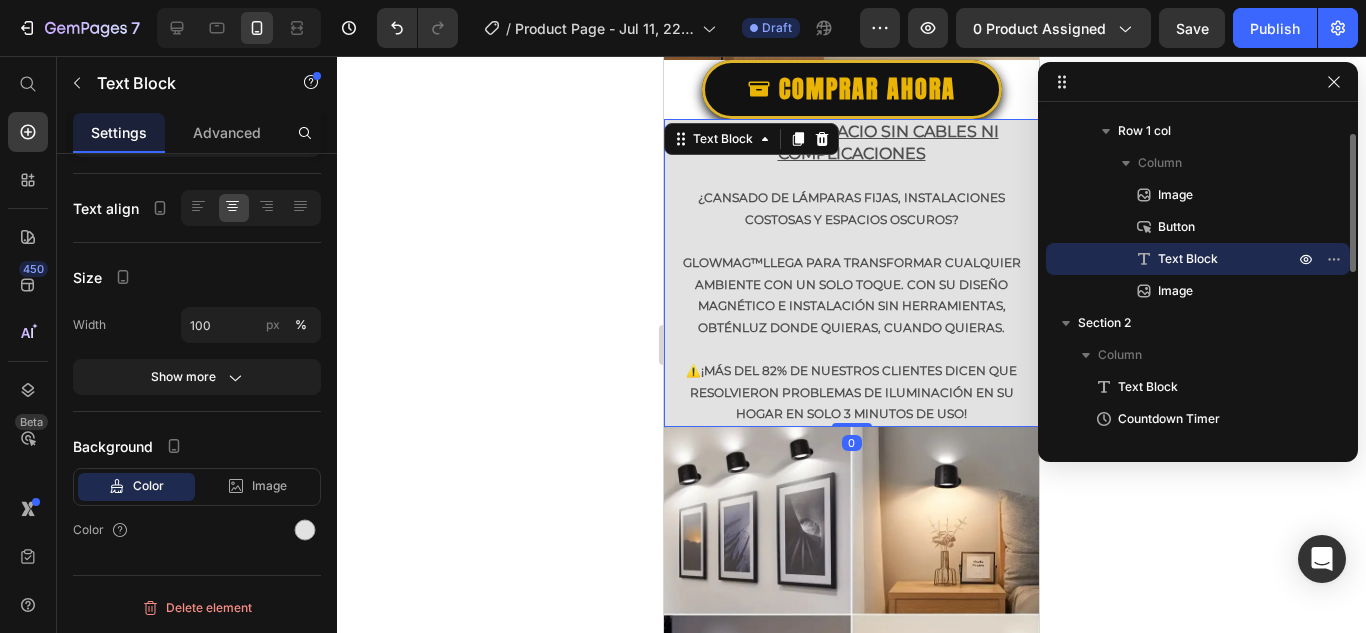 click on "GLOWMAG™ llega para transformar cualquier ambiente con un solo toque. Con su diseño magnético e instalación sin herramientas, obtén luz donde quieras, cuando quieras ." at bounding box center (851, 285) 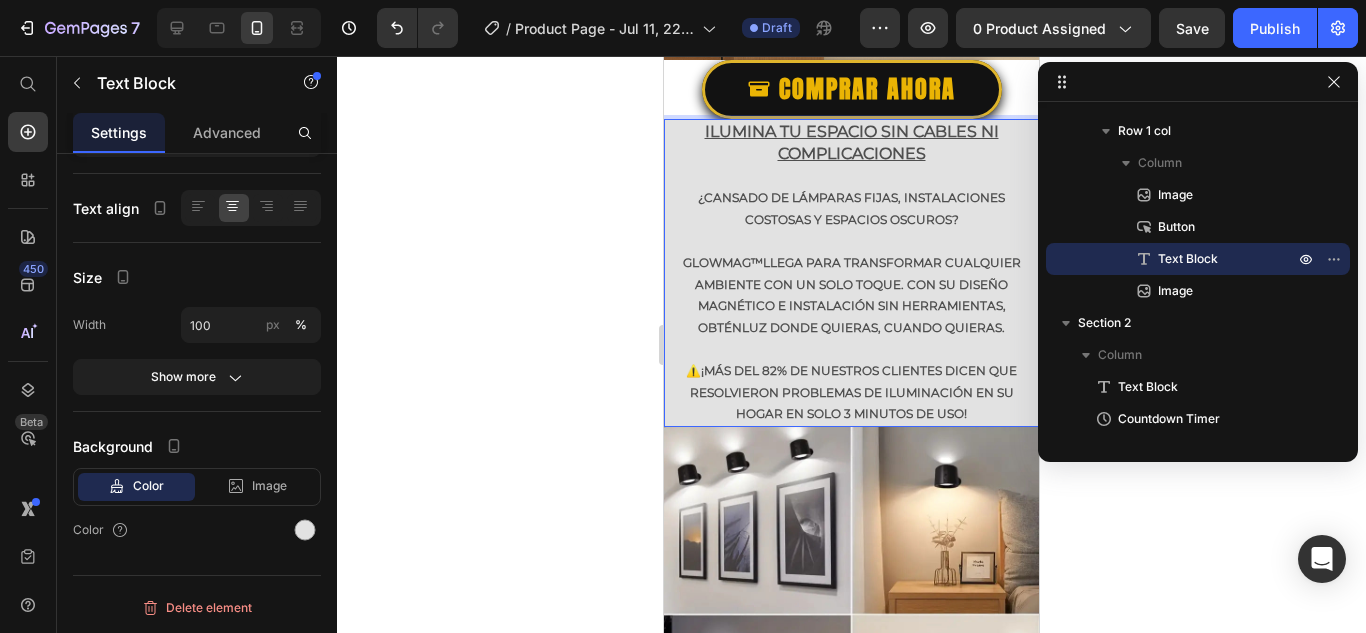 click on "GLOWMAG™" at bounding box center [723, 262] 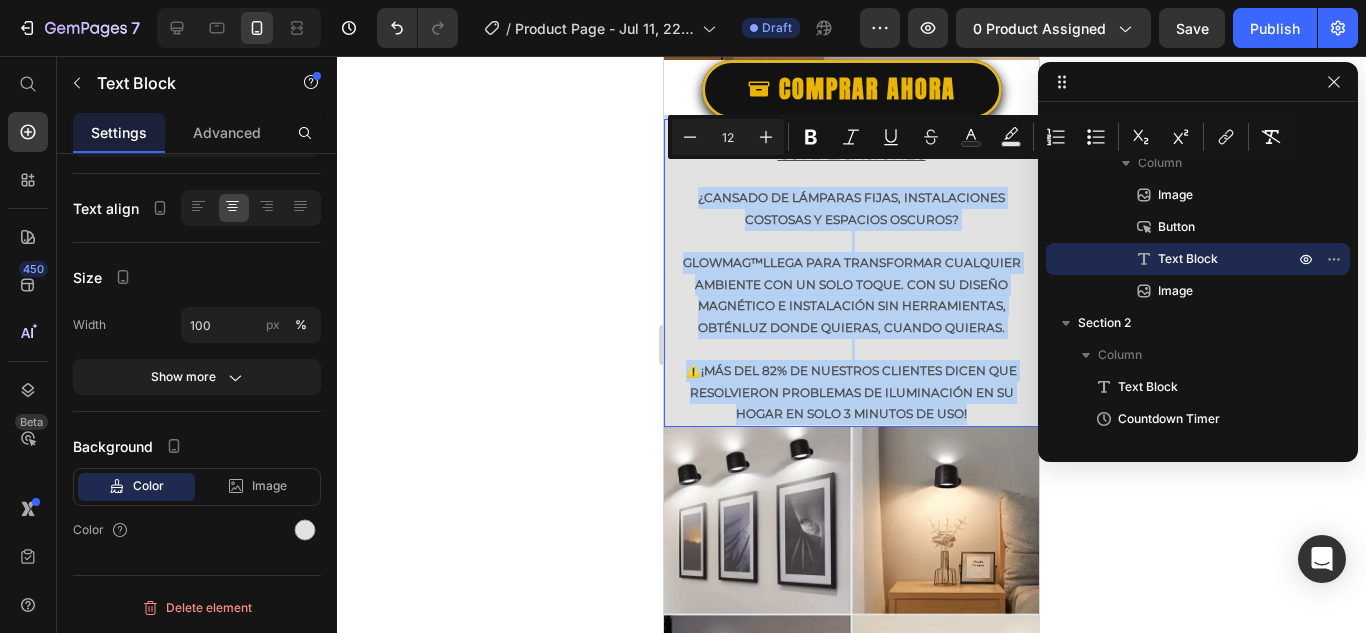 drag, startPoint x: 693, startPoint y: 170, endPoint x: 983, endPoint y: 396, distance: 367.6629 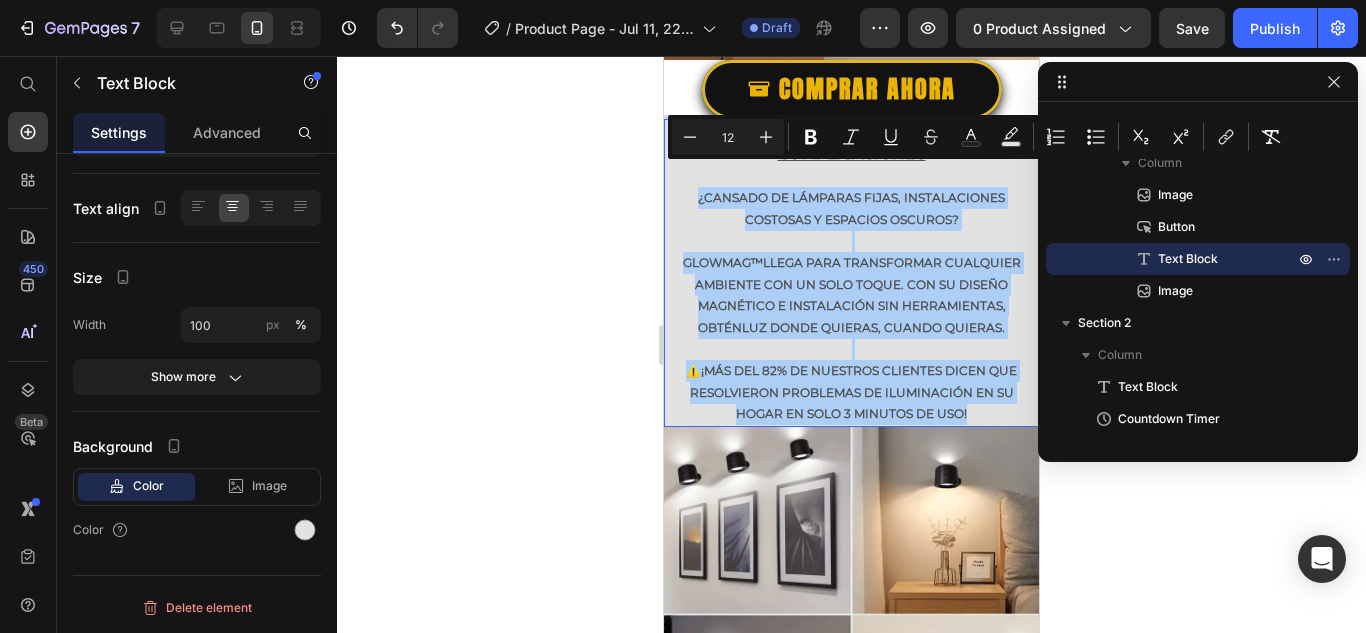 click 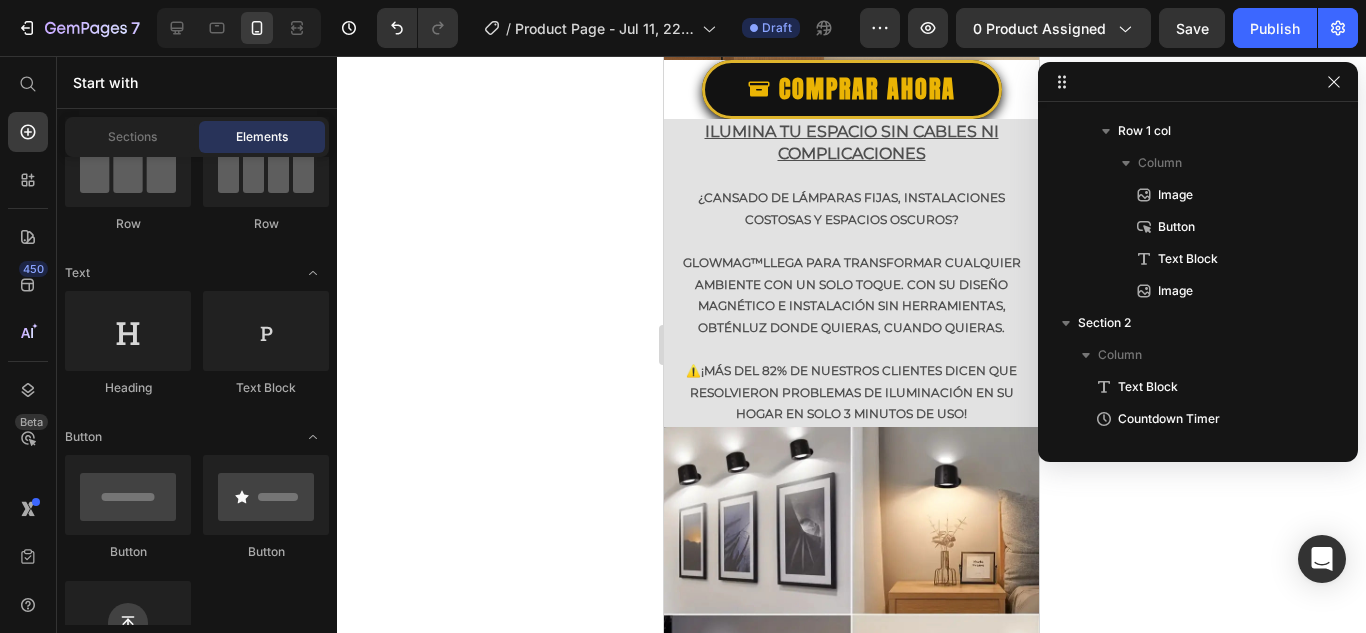 click 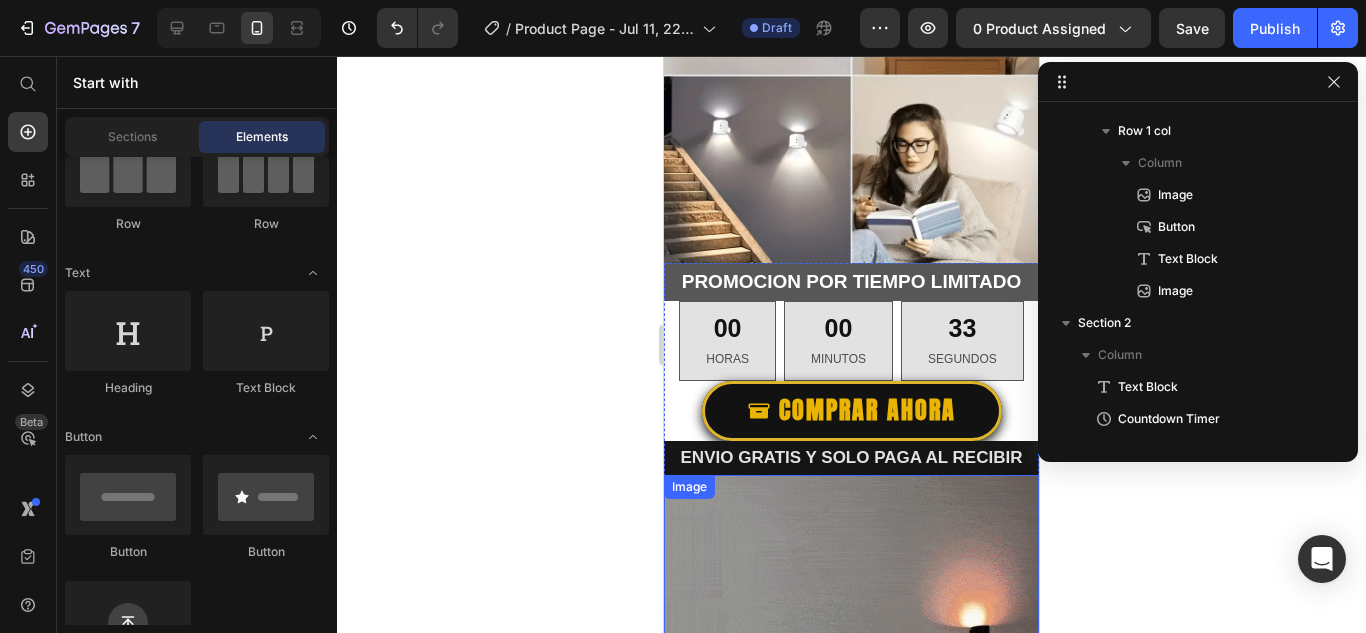 scroll, scrollTop: 1100, scrollLeft: 0, axis: vertical 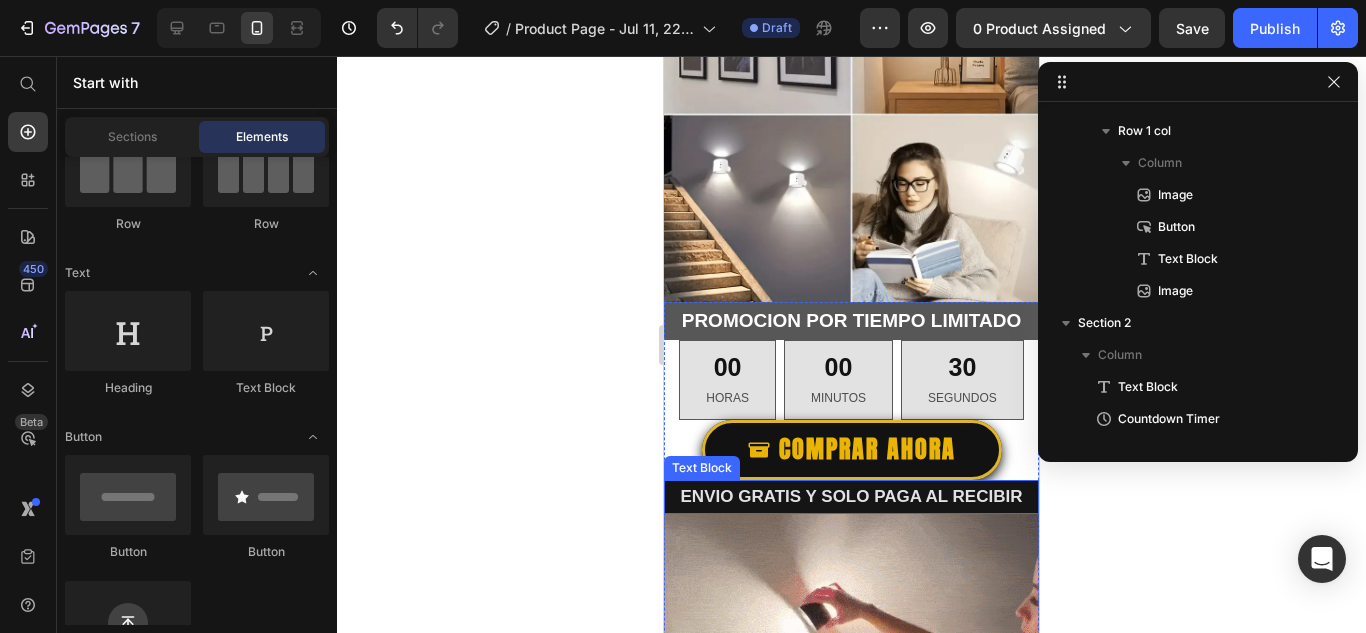 click on "ENVIO GRATIS Y SOLO PAGA AL RECIBIR" at bounding box center (851, 497) 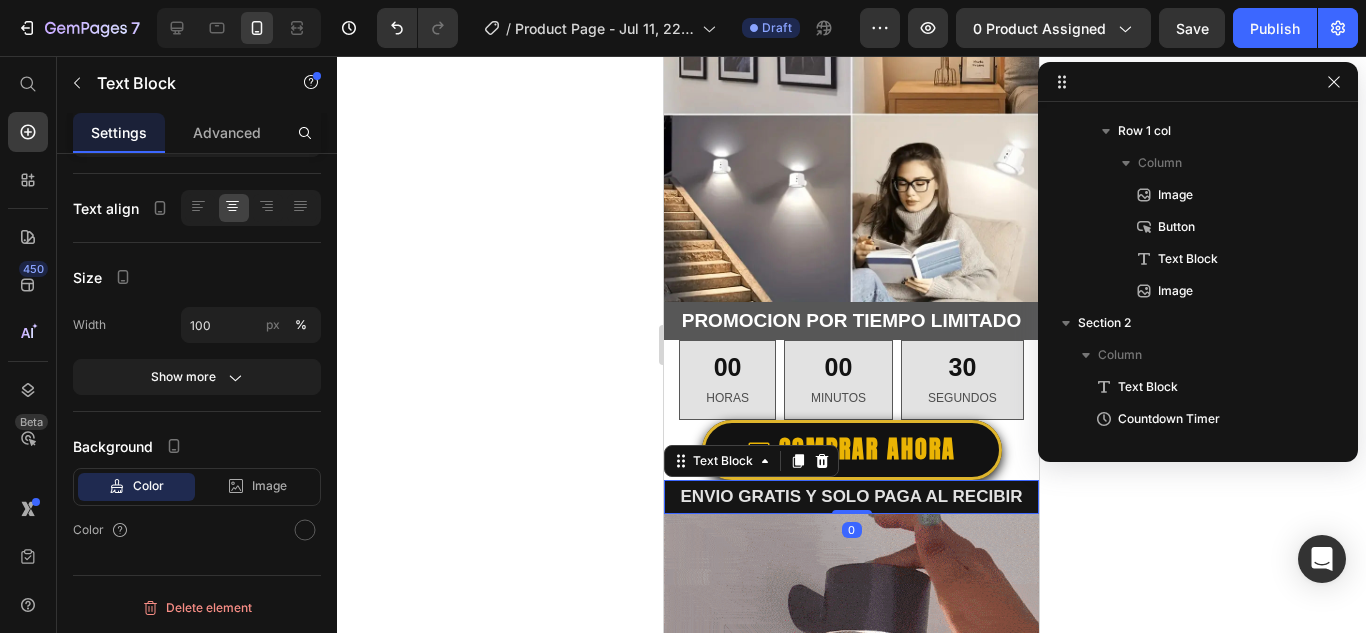 scroll, scrollTop: 283, scrollLeft: 0, axis: vertical 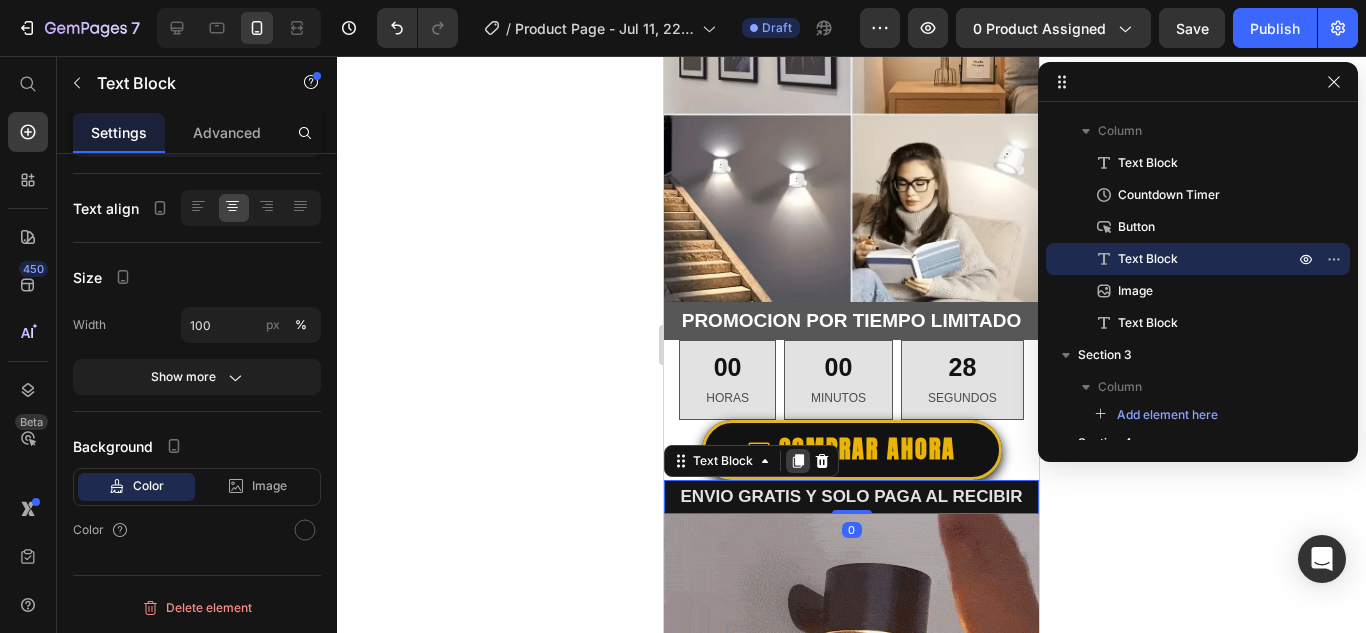 click 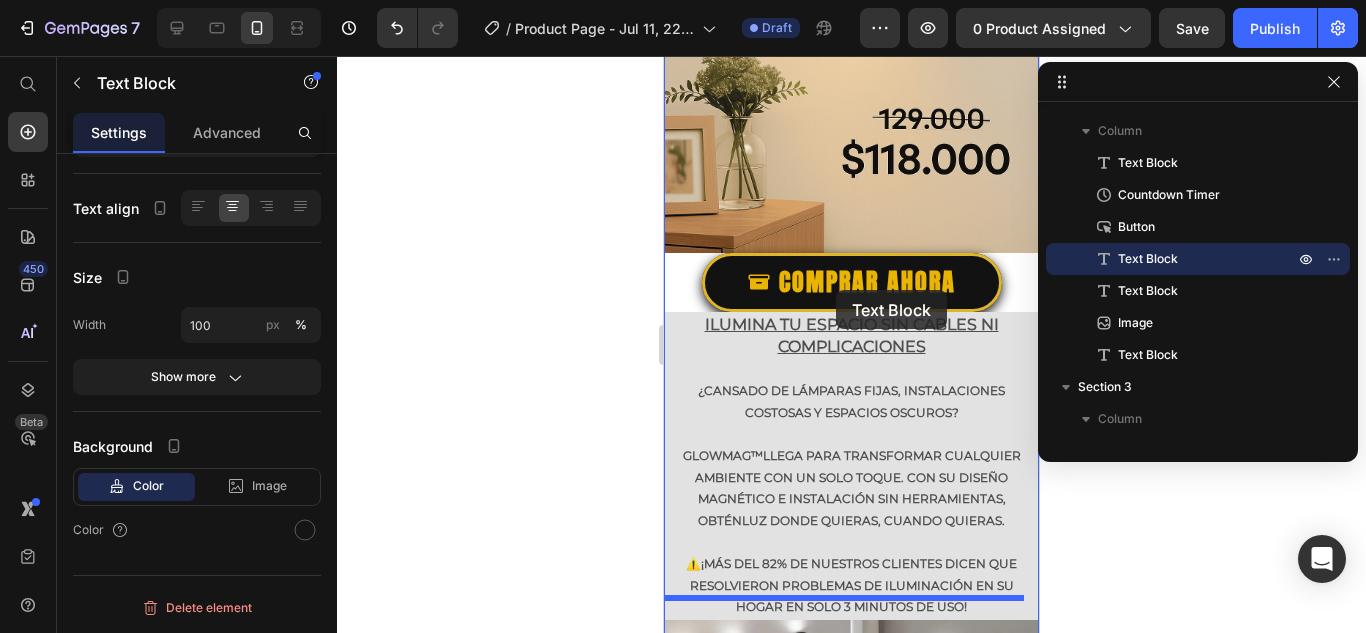 scroll, scrollTop: 400, scrollLeft: 0, axis: vertical 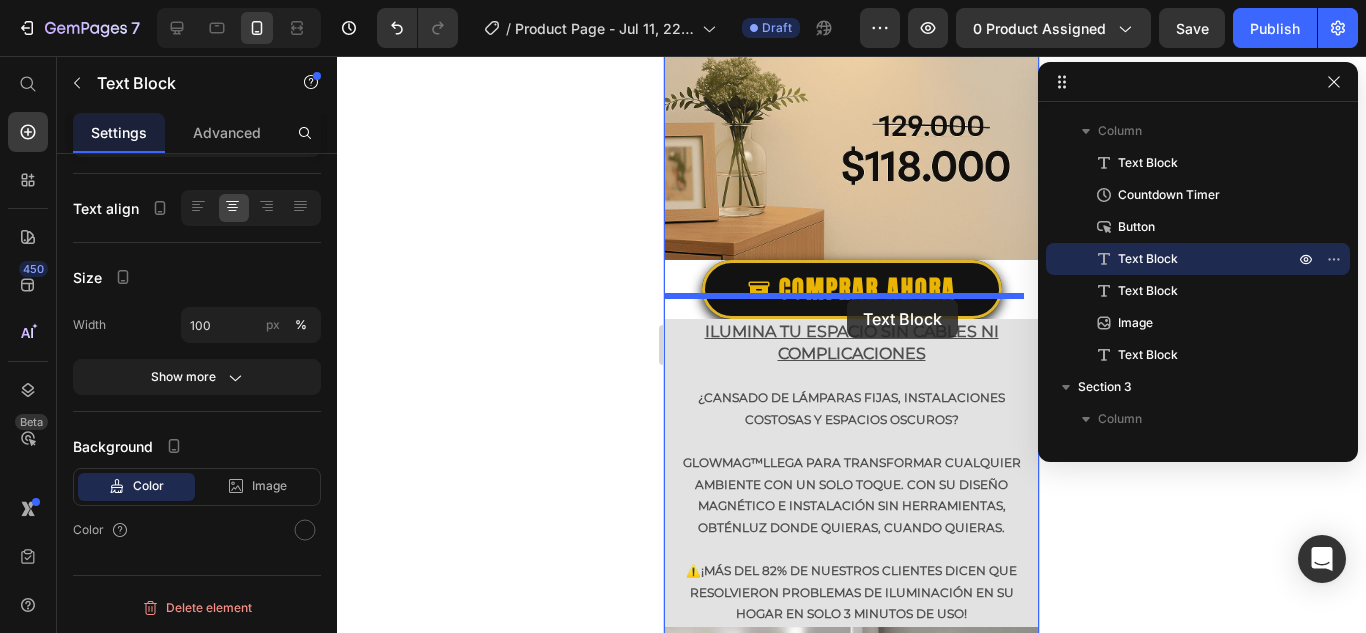 drag, startPoint x: 944, startPoint y: 467, endPoint x: 847, endPoint y: 299, distance: 193.99226 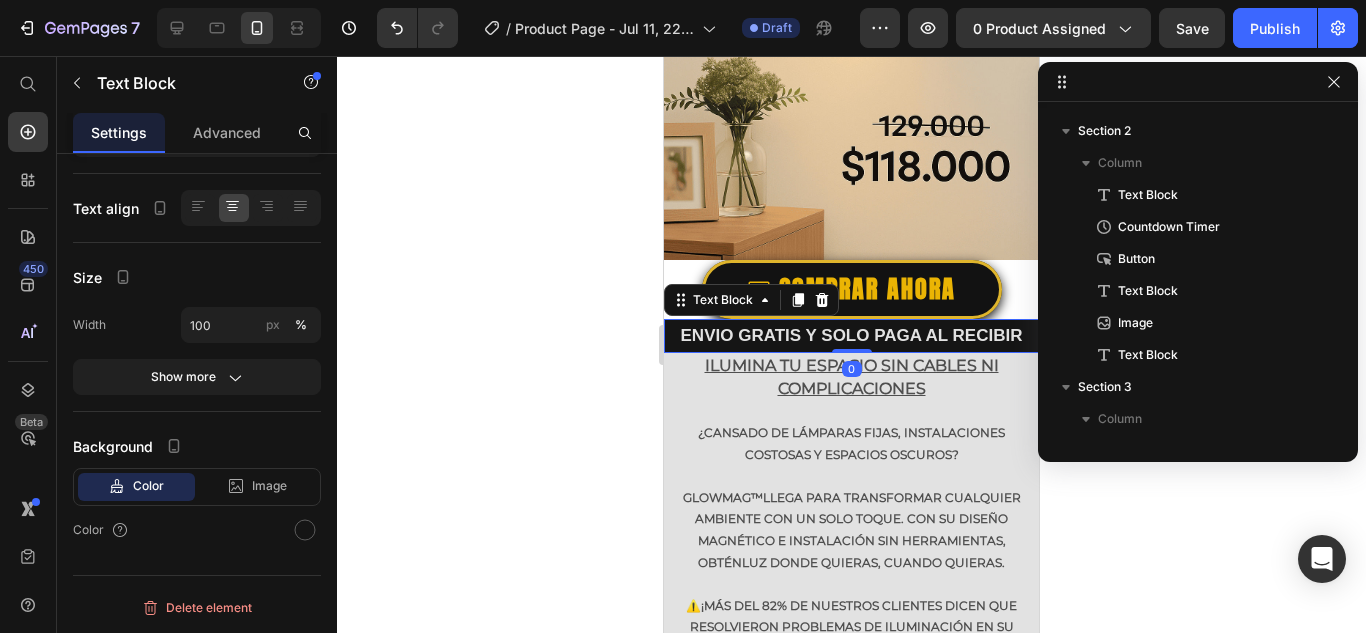click 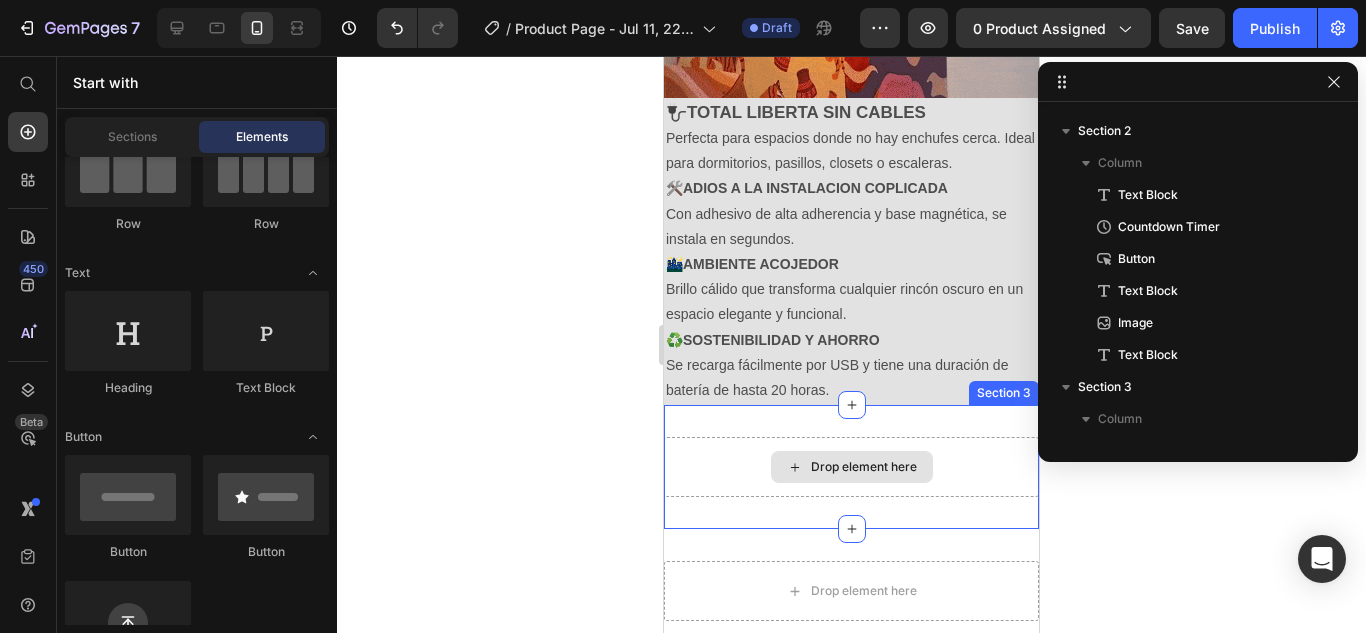 scroll, scrollTop: 1500, scrollLeft: 0, axis: vertical 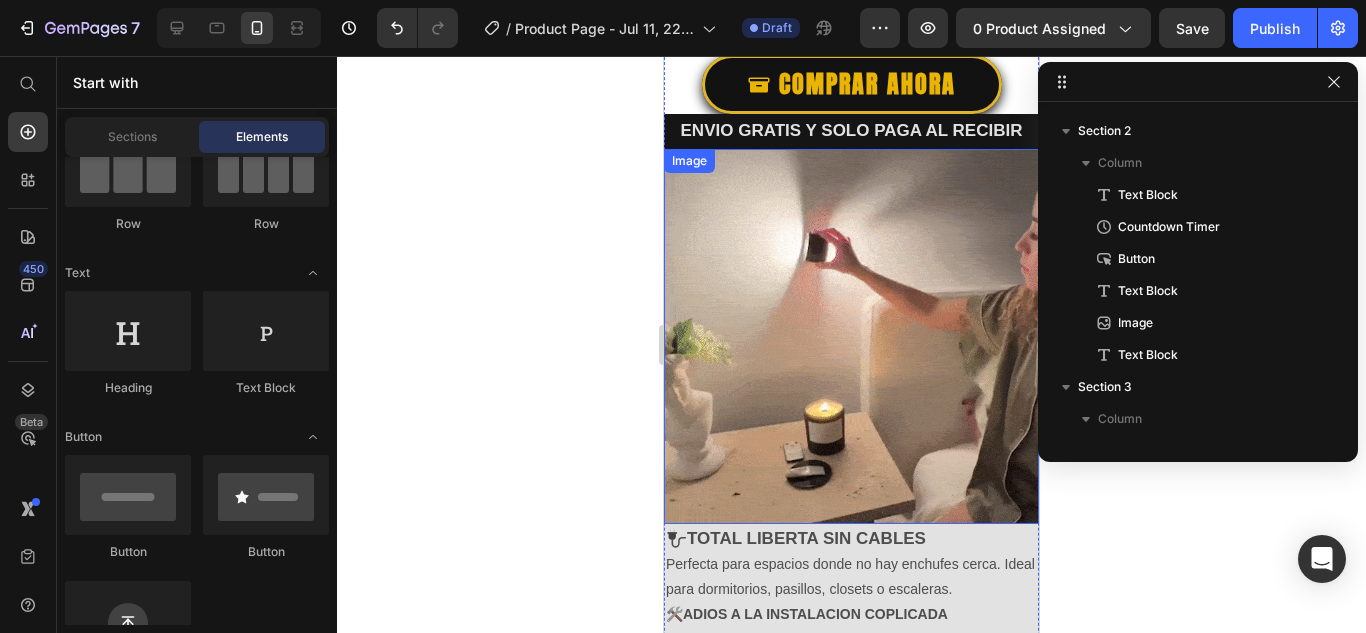 click at bounding box center [851, 336] 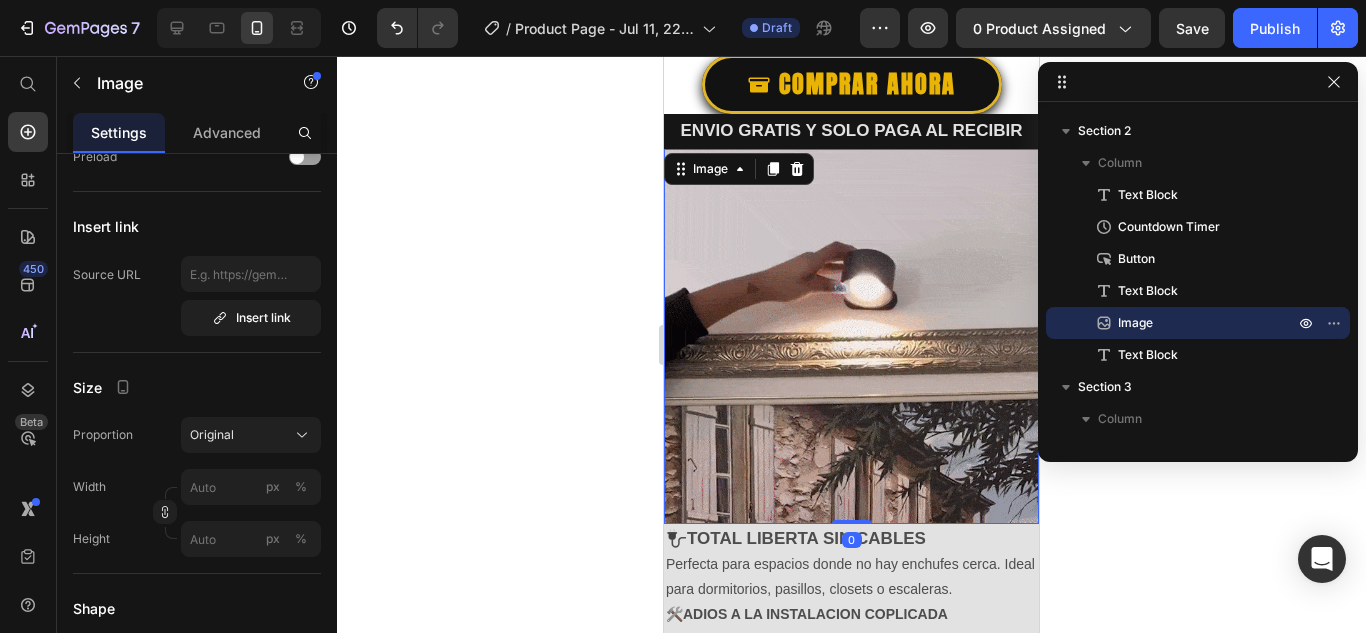 scroll, scrollTop: 0, scrollLeft: 0, axis: both 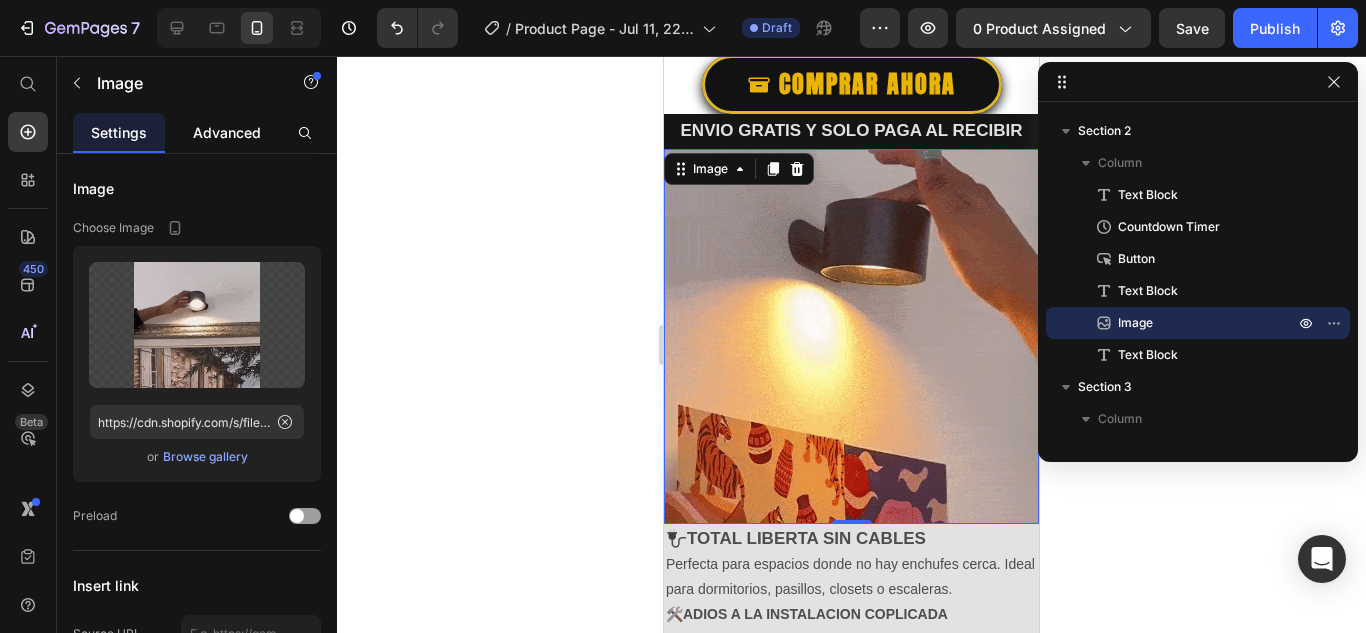 click on "Advanced" at bounding box center [227, 132] 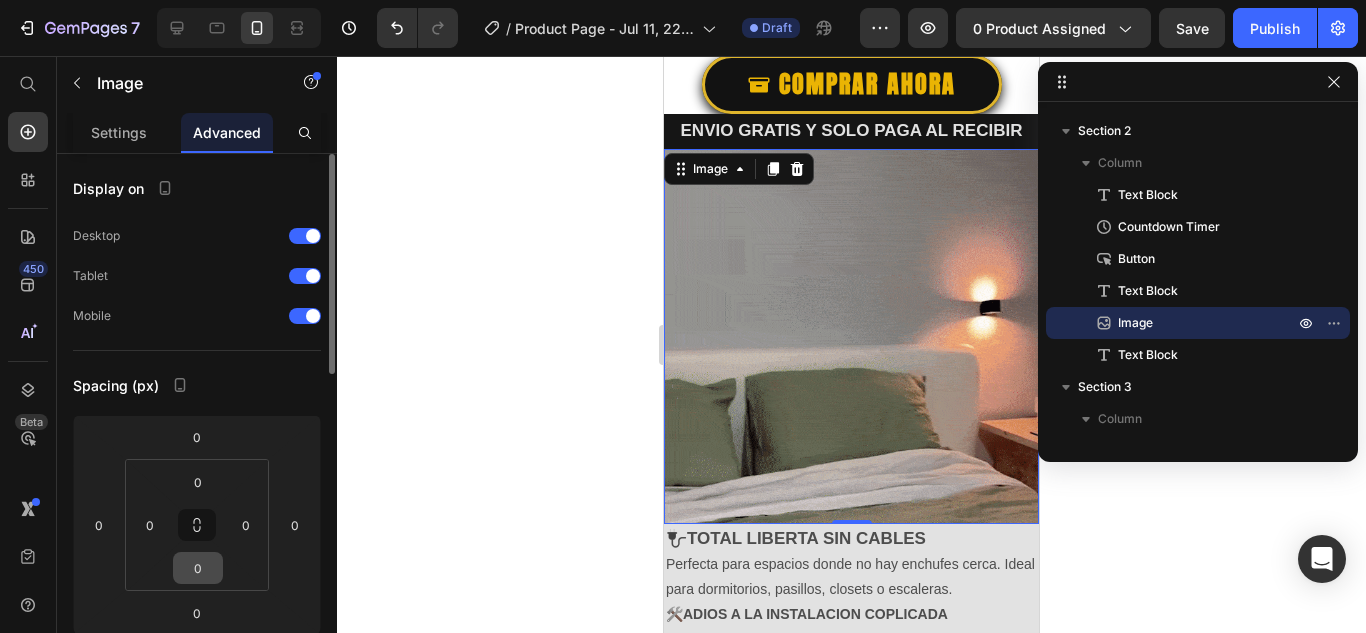 scroll, scrollTop: 100, scrollLeft: 0, axis: vertical 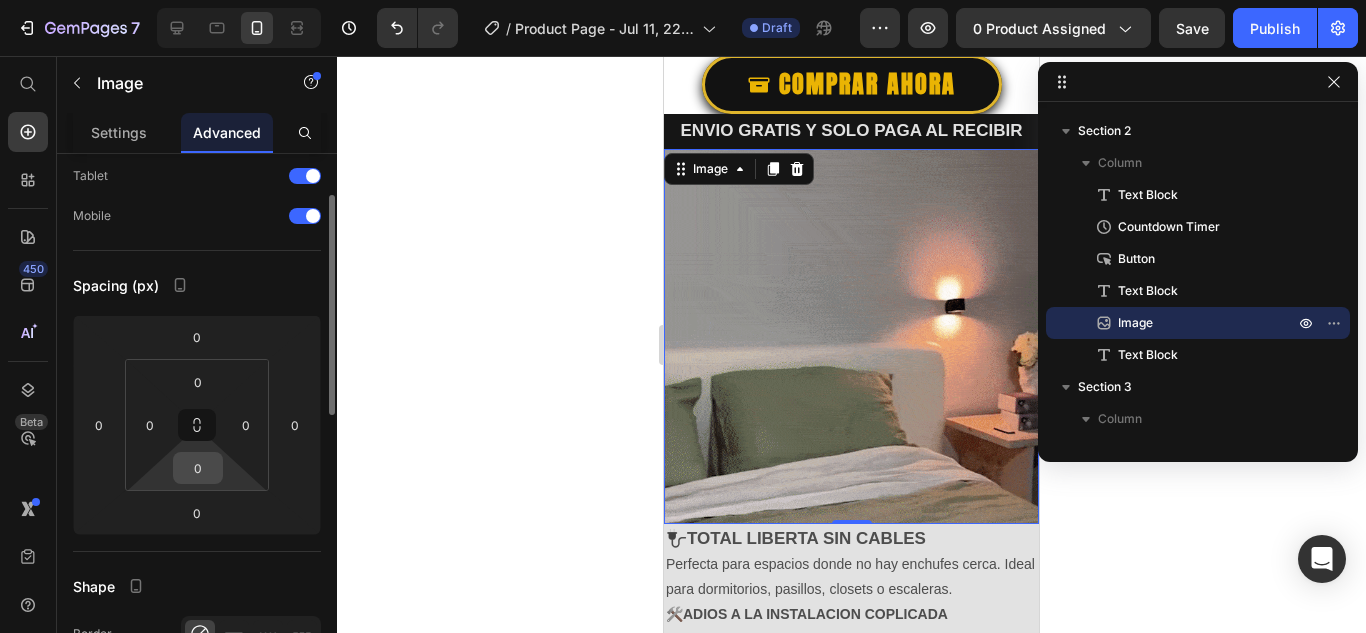 click on "0" at bounding box center [198, 468] 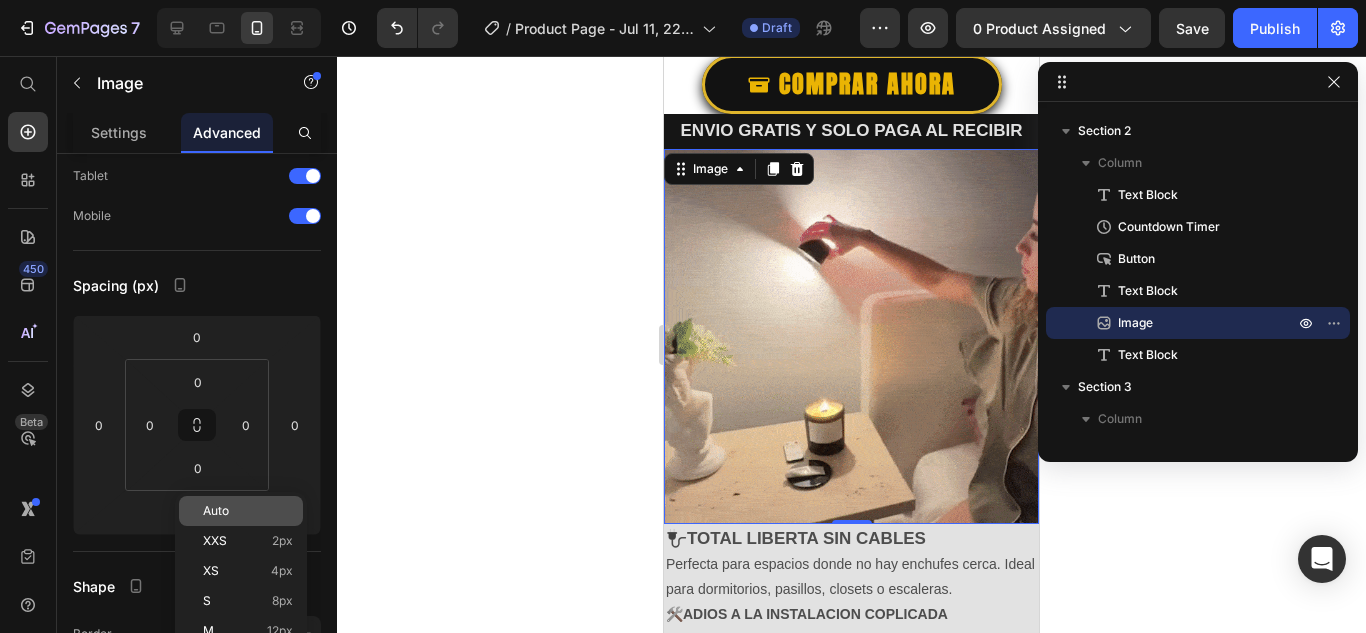 click on "Auto" at bounding box center [248, 511] 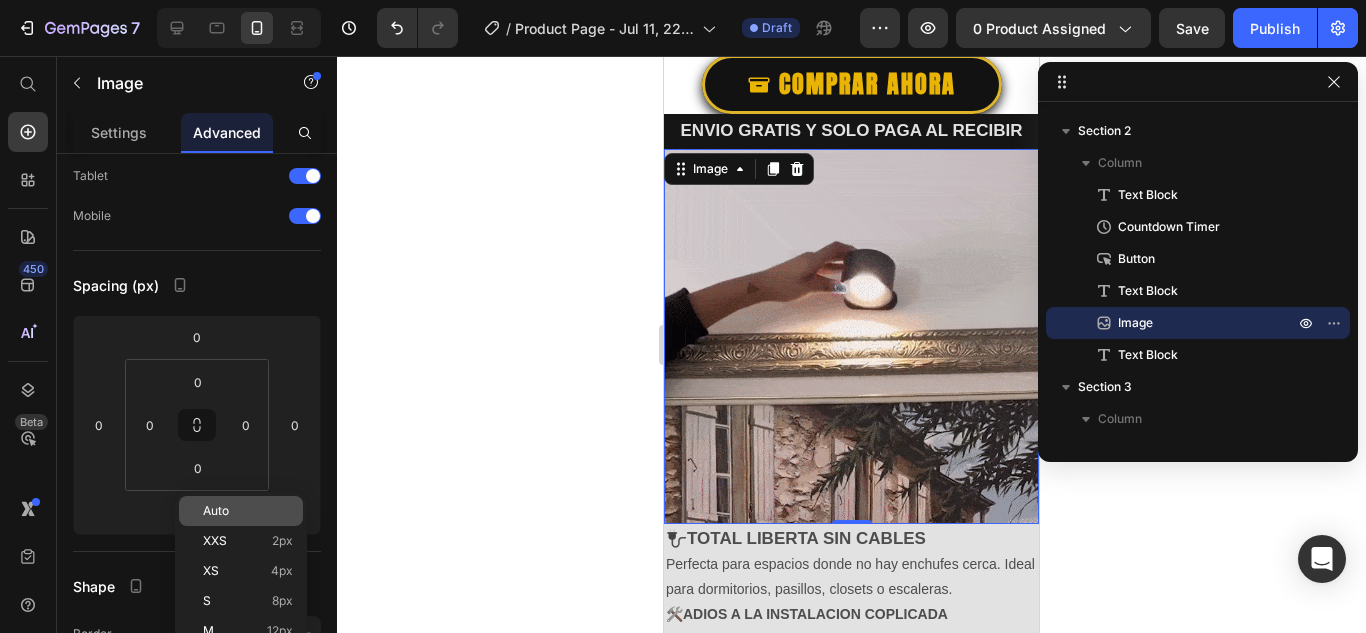 type 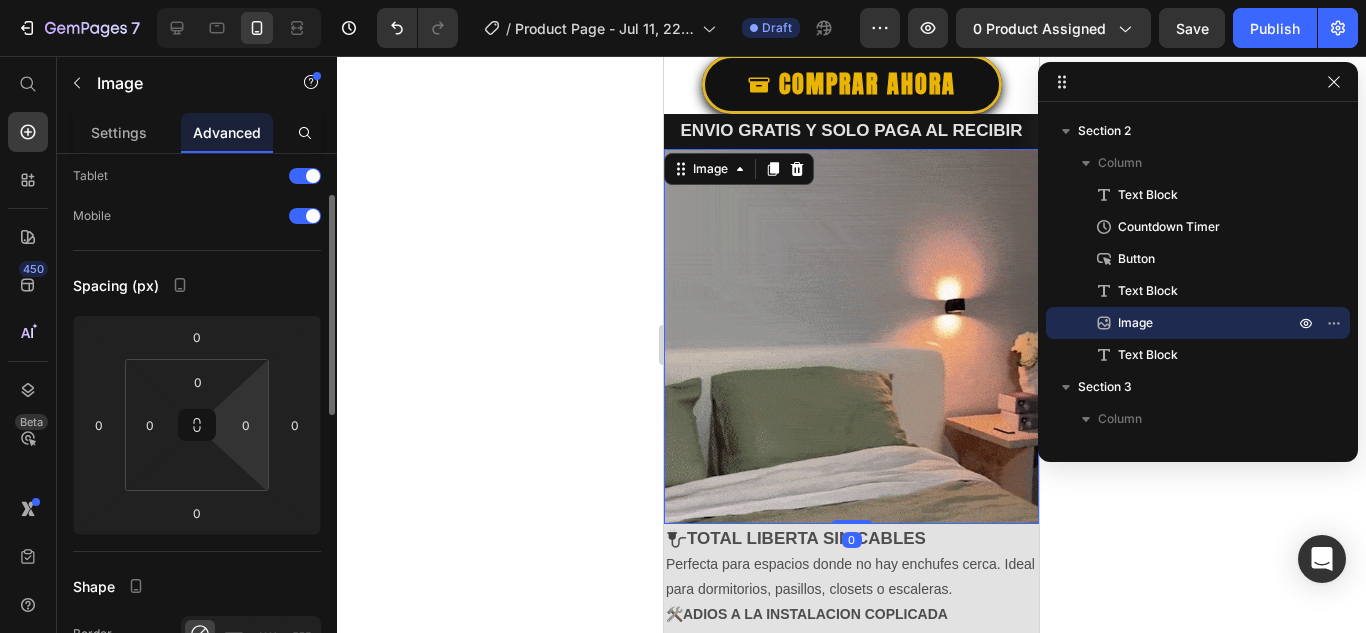 click on "7   /  Product Page - Jul 11, 22:24:13 Draft Preview 0 product assigned  Save   Publish  450 Beta Start with Sections Elements Hero Section Product Detail Brands Trusted Badges Guarantee Product Breakdown How to use Testimonials Compare Bundle FAQs Social Proof Brand Story Product List Collection Blog List Contact Sticky Add to Cart Custom Footer Browse Library 450 Layout
Row
Row
Row
Row Text
Heading
Text Block Button
Button
Button
Sticky Back to top Media
Image" at bounding box center [683, 0] 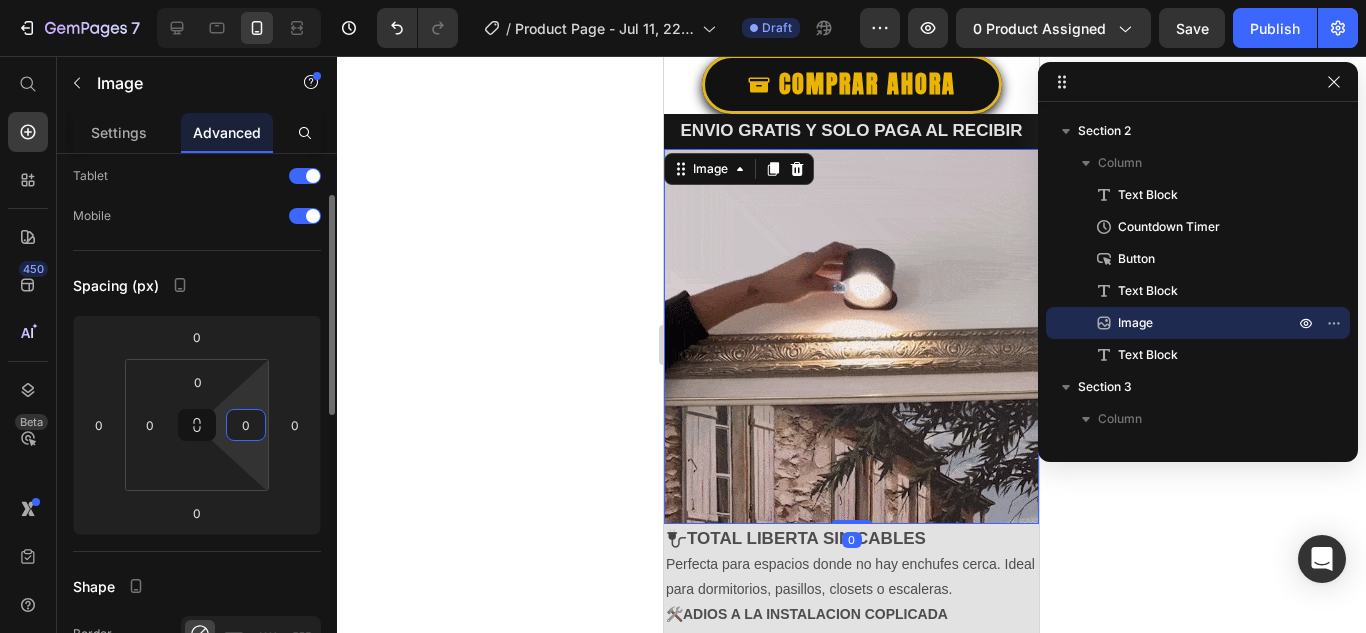 click on "7   /  Product Page - Jul 11, 22:24:13 Draft Preview 0 product assigned  Save   Publish  450 Beta Start with Sections Elements Hero Section Product Detail Brands Trusted Badges Guarantee Product Breakdown How to use Testimonials Compare Bundle FAQs Social Proof Brand Story Product List Collection Blog List Contact Sticky Add to Cart Custom Footer Browse Library 450 Layout
Row
Row
Row
Row Text
Heading
Text Block Button
Button
Button
Sticky Back to top Media
Image" at bounding box center [683, 0] 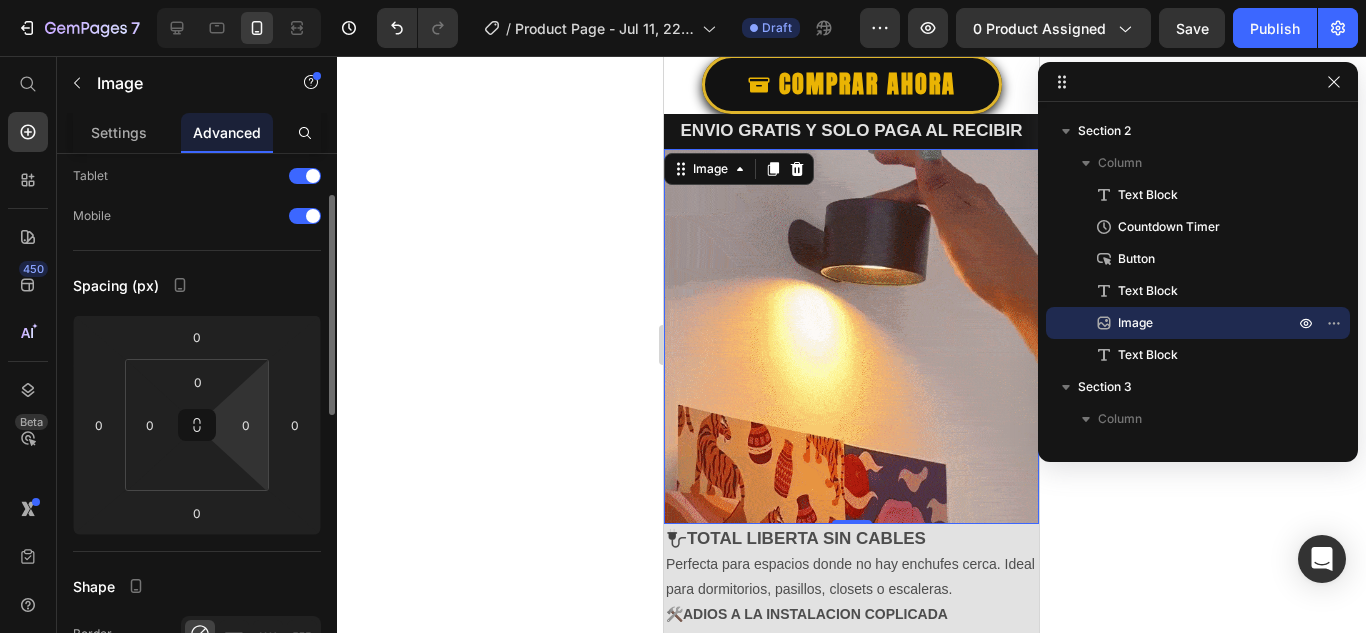 click on "7   /  Product Page - Jul 11, 22:24:13 Draft Preview 0 product assigned  Save   Publish  450 Beta Start with Sections Elements Hero Section Product Detail Brands Trusted Badges Guarantee Product Breakdown How to use Testimonials Compare Bundle FAQs Social Proof Brand Story Product List Collection Blog List Contact Sticky Add to Cart Custom Footer Browse Library 450 Layout
Row
Row
Row
Row Text
Heading
Text Block Button
Button
Button
Sticky Back to top Media
Image" at bounding box center [683, 0] 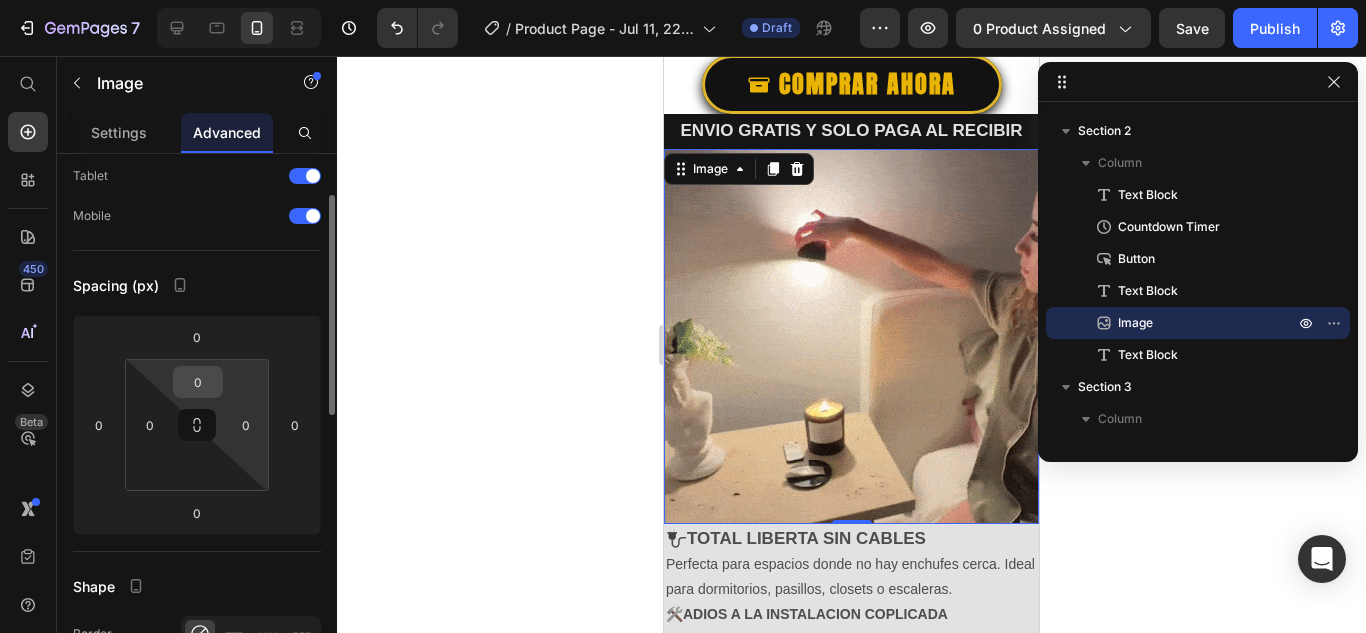 click on "0" at bounding box center [198, 382] 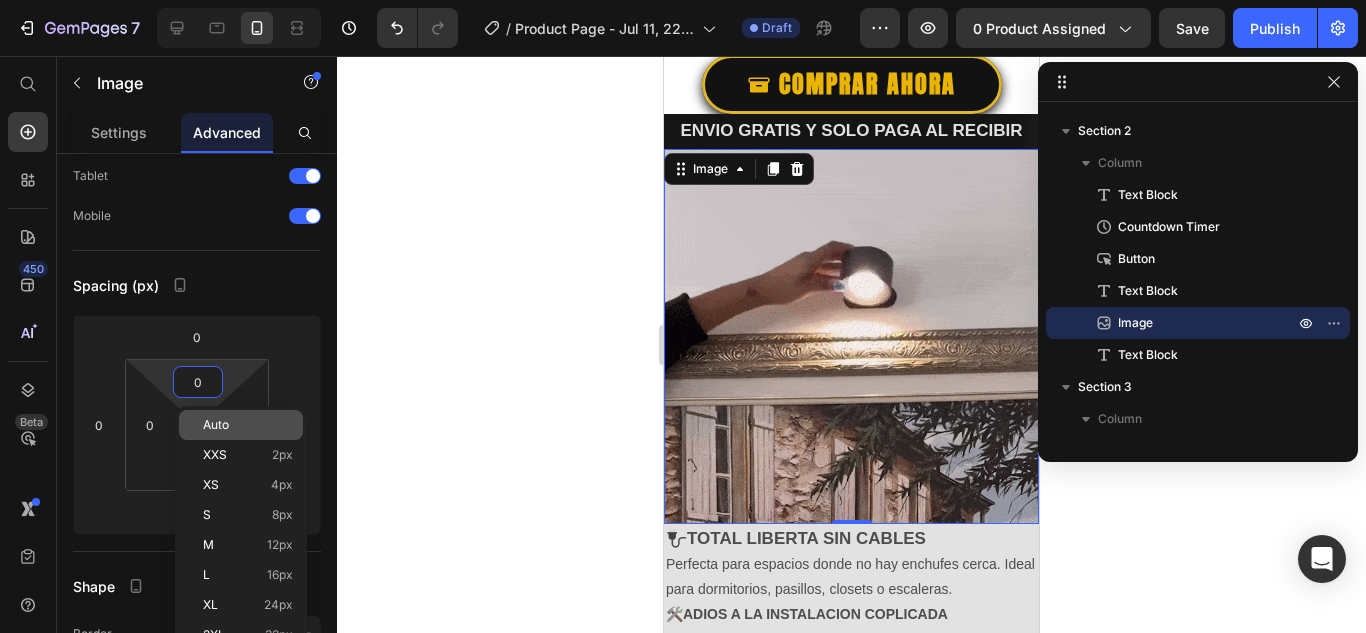 click on "Auto" 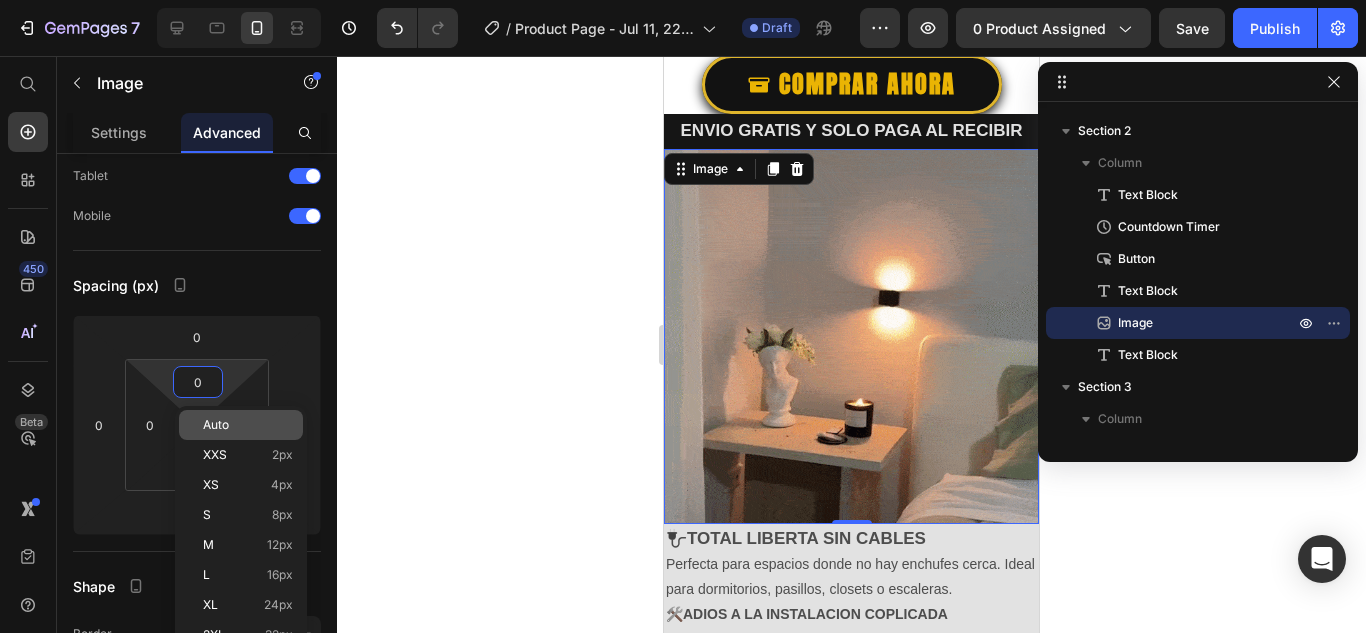 type 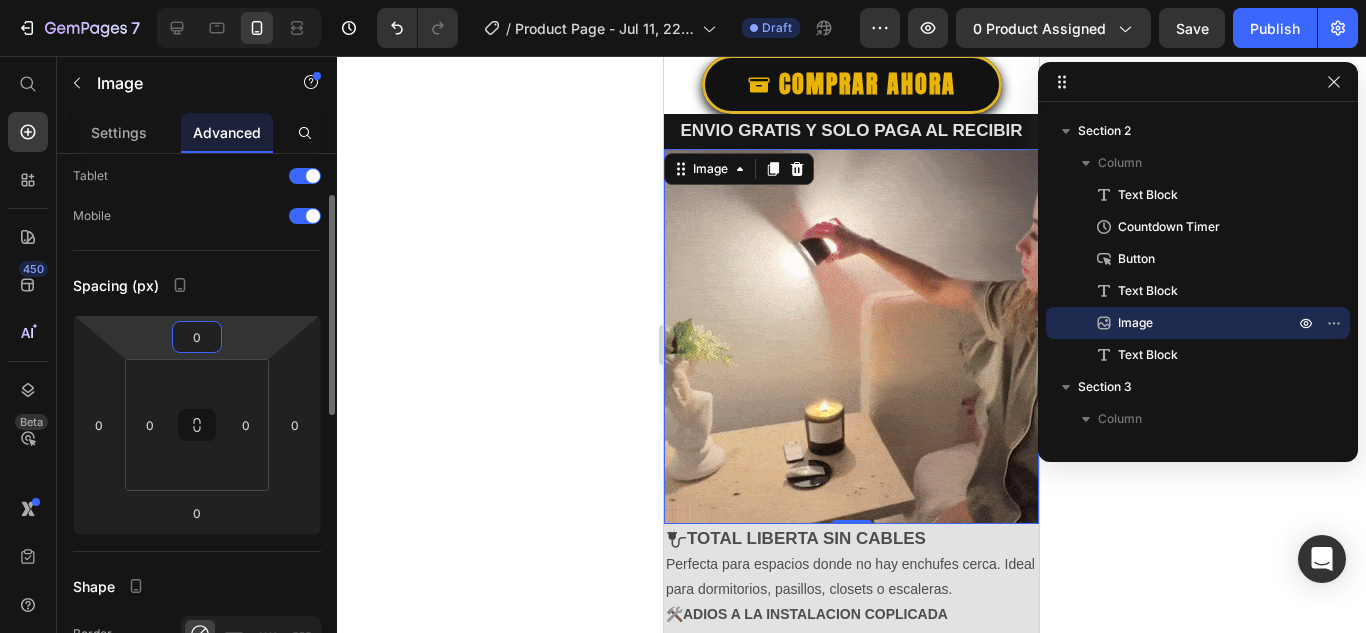 click on "0" at bounding box center (197, 337) 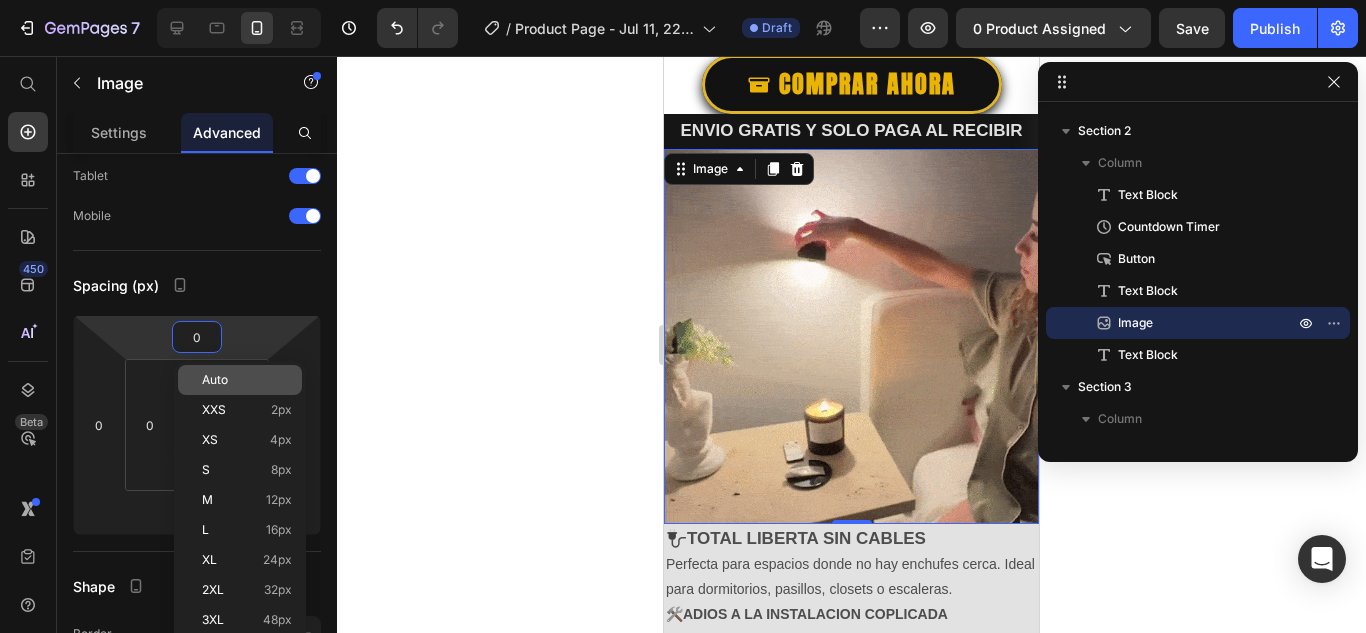 click on "Auto" at bounding box center [215, 380] 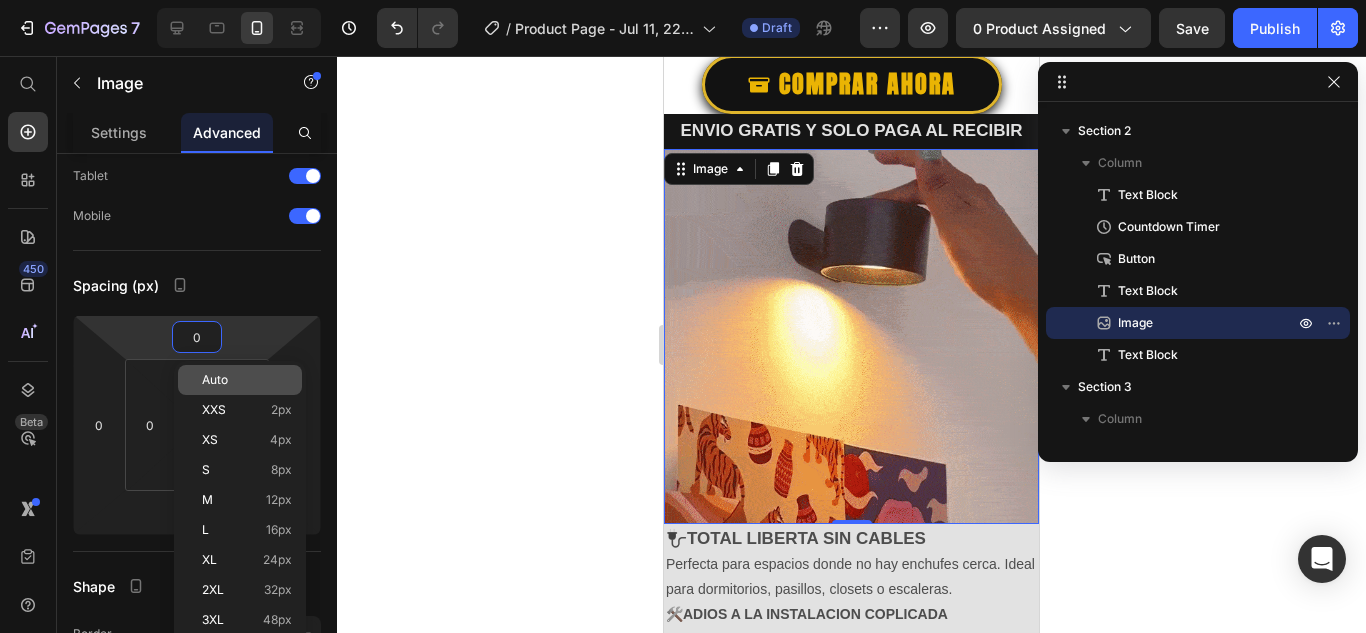 type 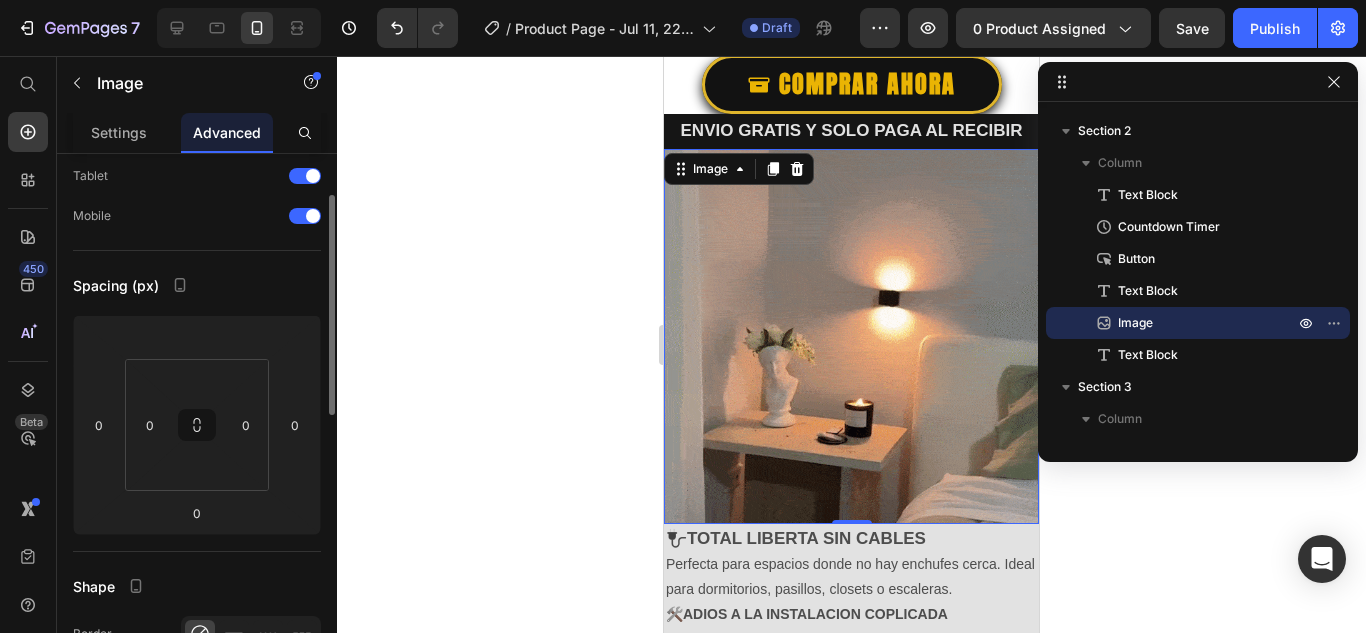 click on "Spacing (px) 0 0 0 0 0" 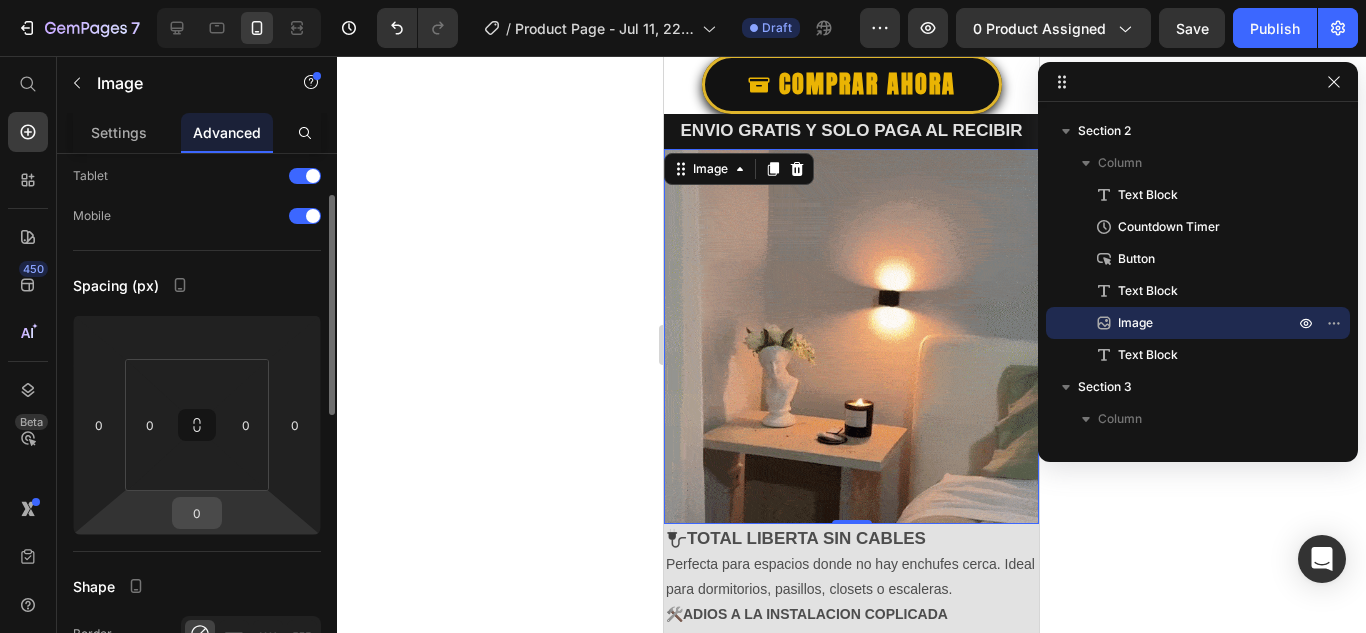 click on "0" at bounding box center (197, 513) 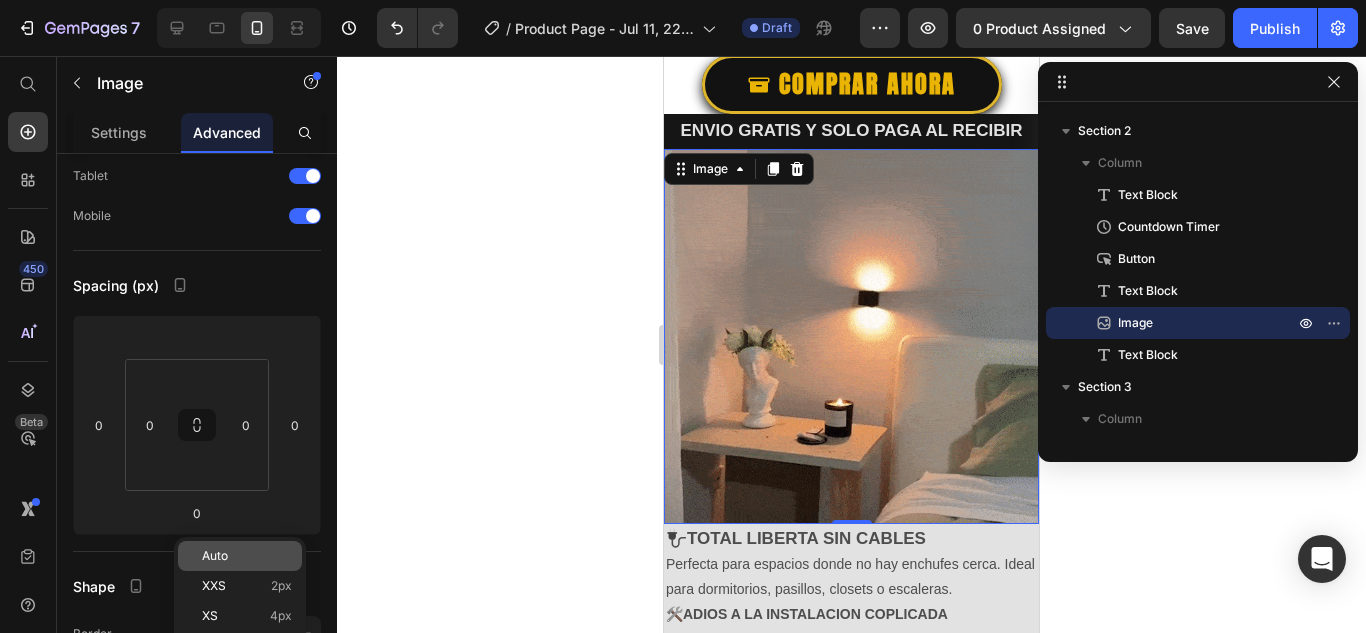 click on "Auto" at bounding box center (215, 556) 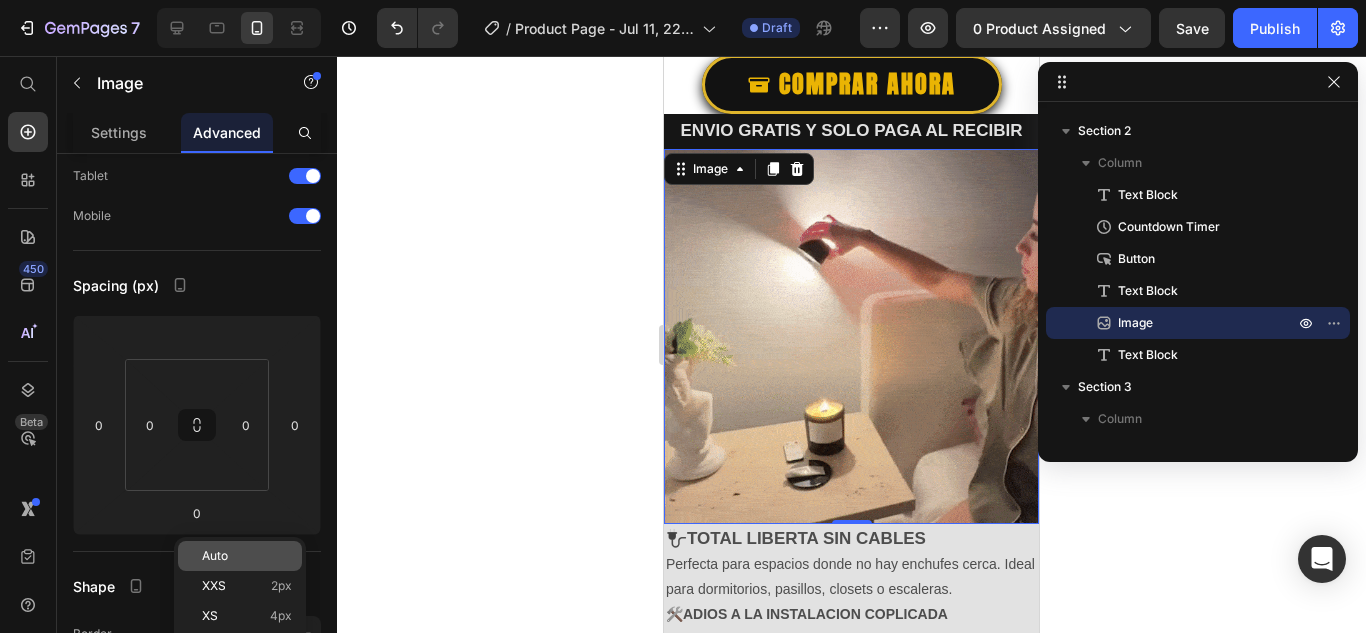 type 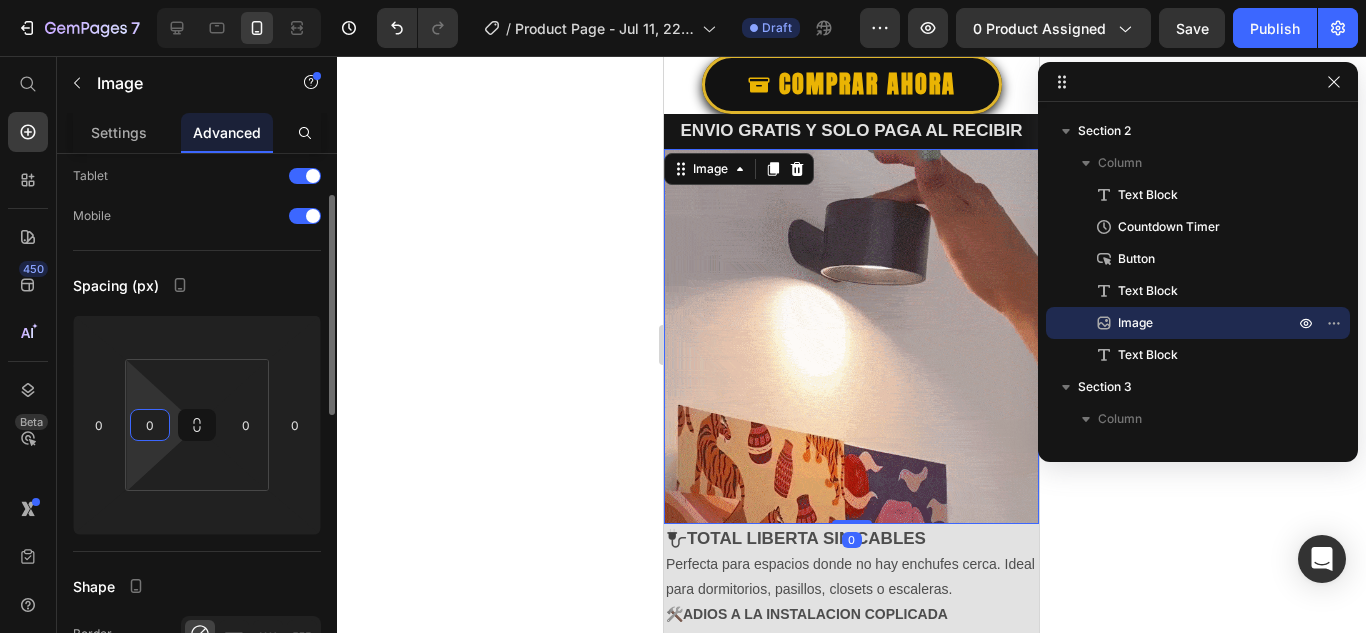 click on "0" at bounding box center [150, 425] 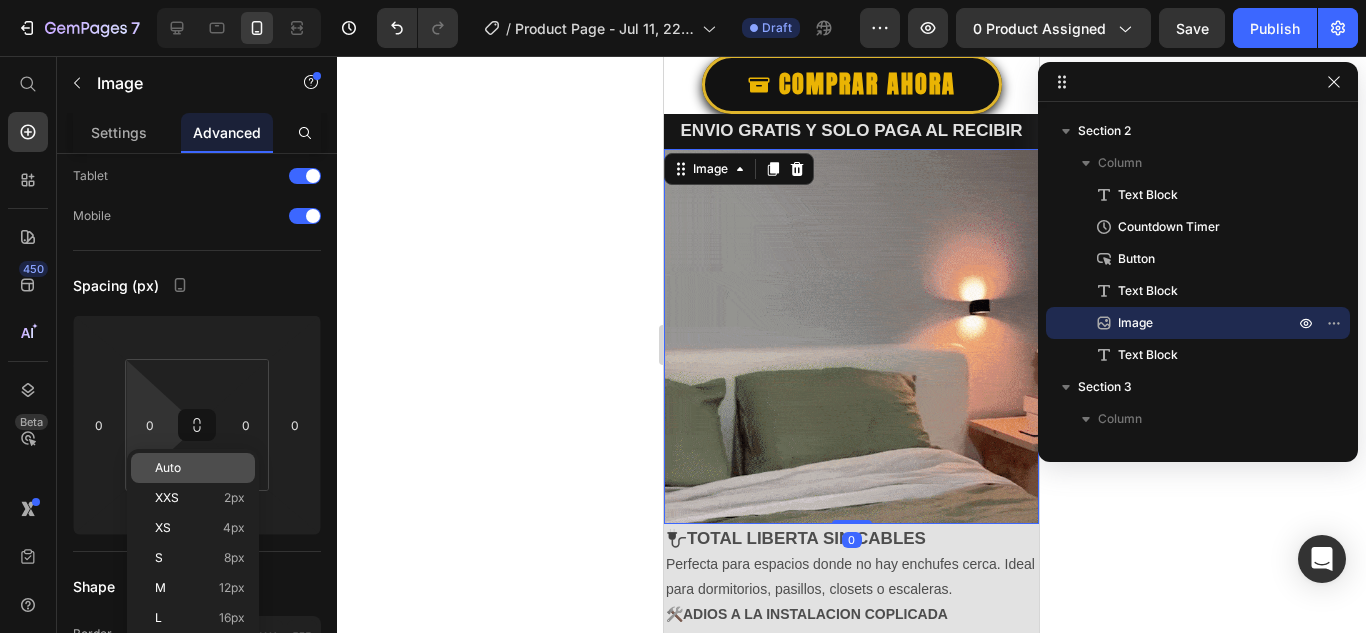 click on "Auto" 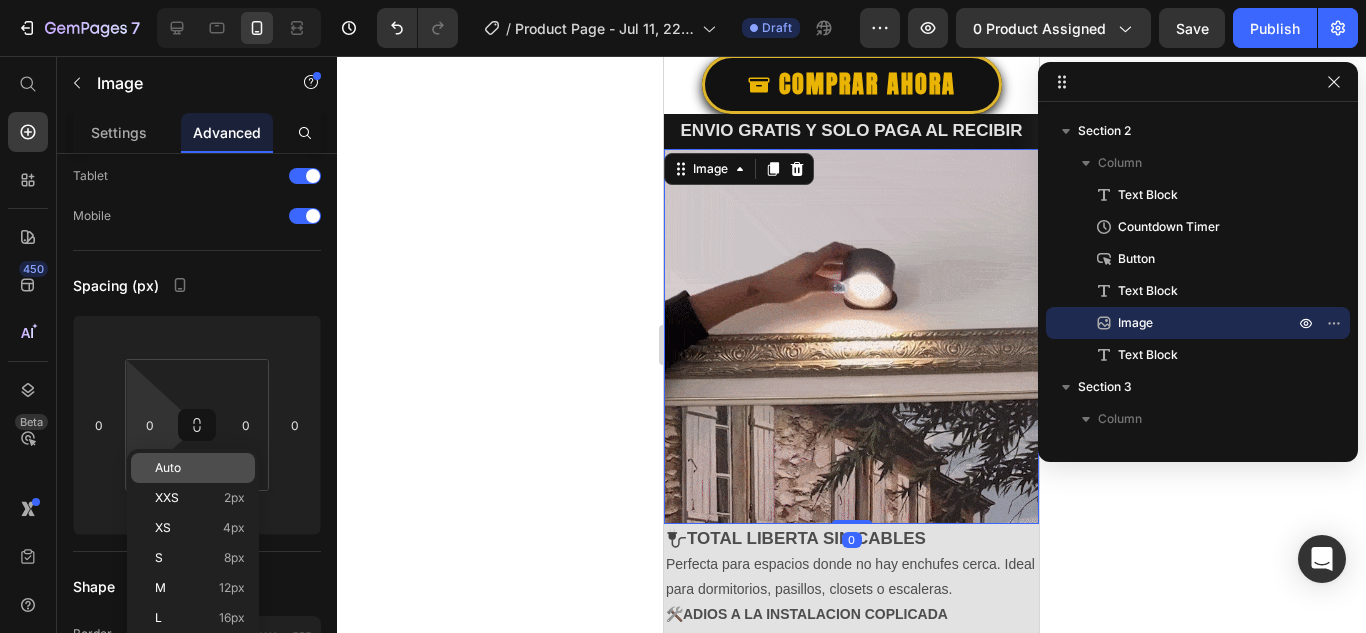 type 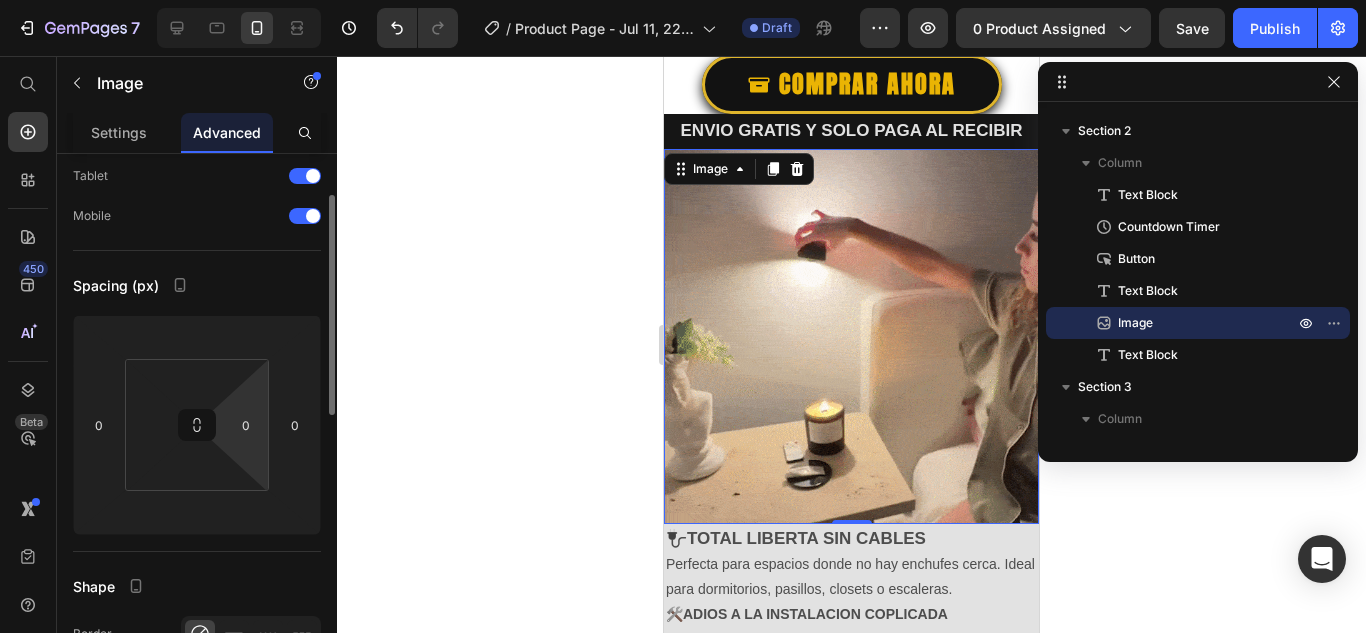 click on "7   /  Product Page - Jul 11, 22:24:13 Draft Preview 0 product assigned  Save   Publish  450 Beta Start with Sections Elements Hero Section Product Detail Brands Trusted Badges Guarantee Product Breakdown How to use Testimonials Compare Bundle FAQs Social Proof Brand Story Product List Collection Blog List Contact Sticky Add to Cart Custom Footer Browse Library 450 Layout
Row
Row
Row
Row Text
Heading
Text Block Button
Button
Button
Sticky Back to top Media
Image" at bounding box center (683, 0) 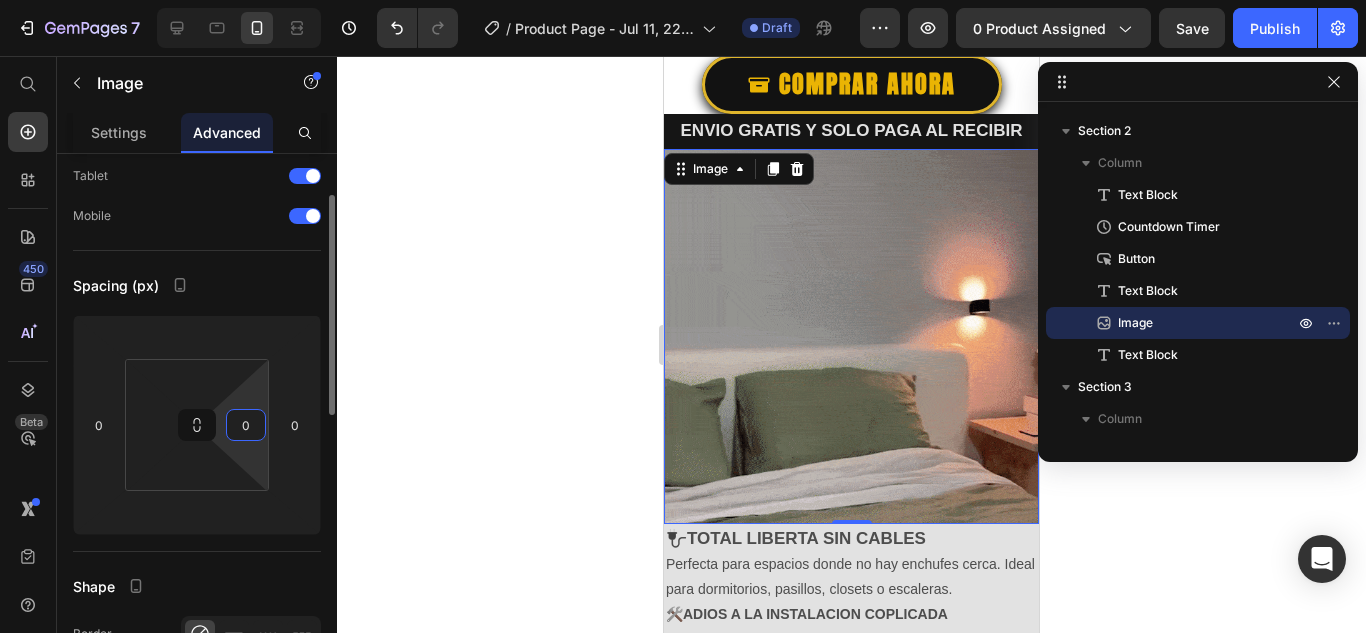 click on "0" at bounding box center (246, 425) 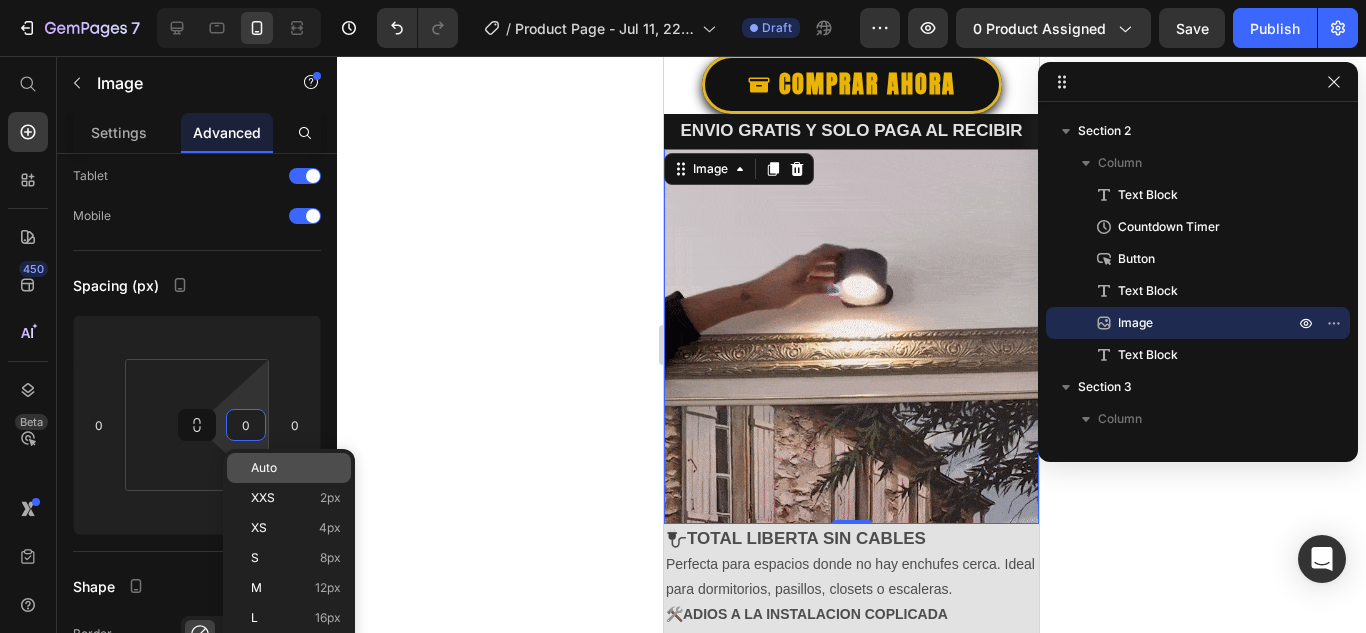 click on "Auto" 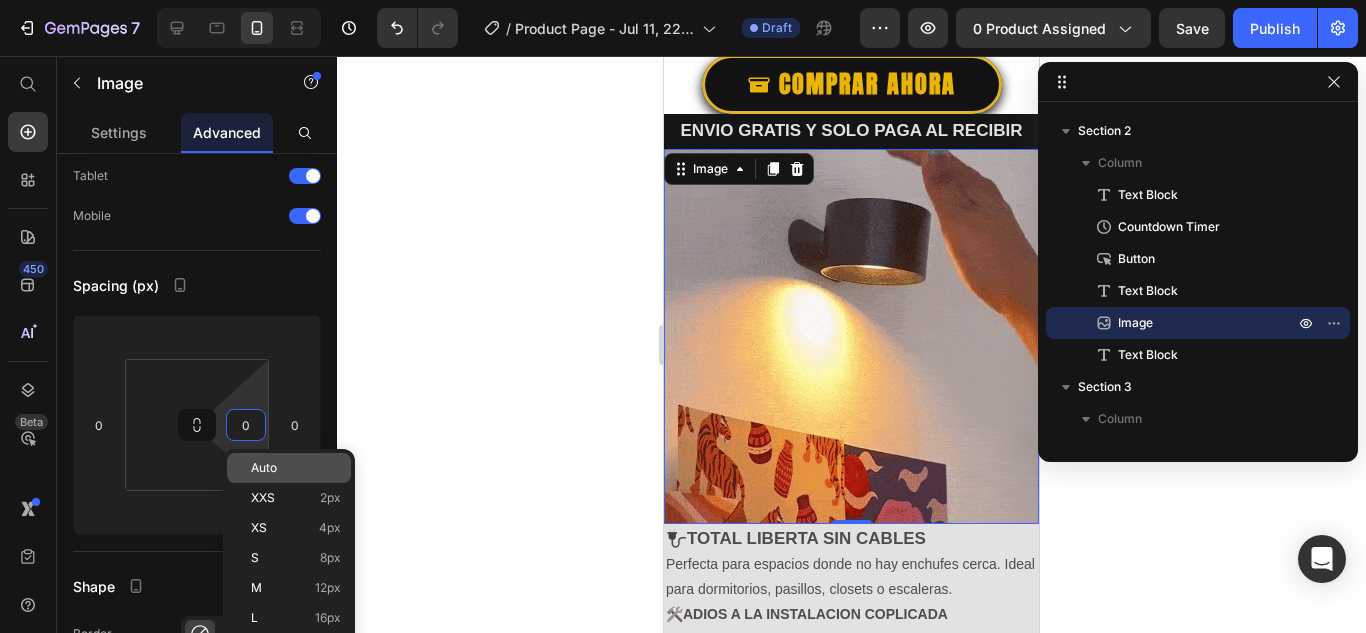 type 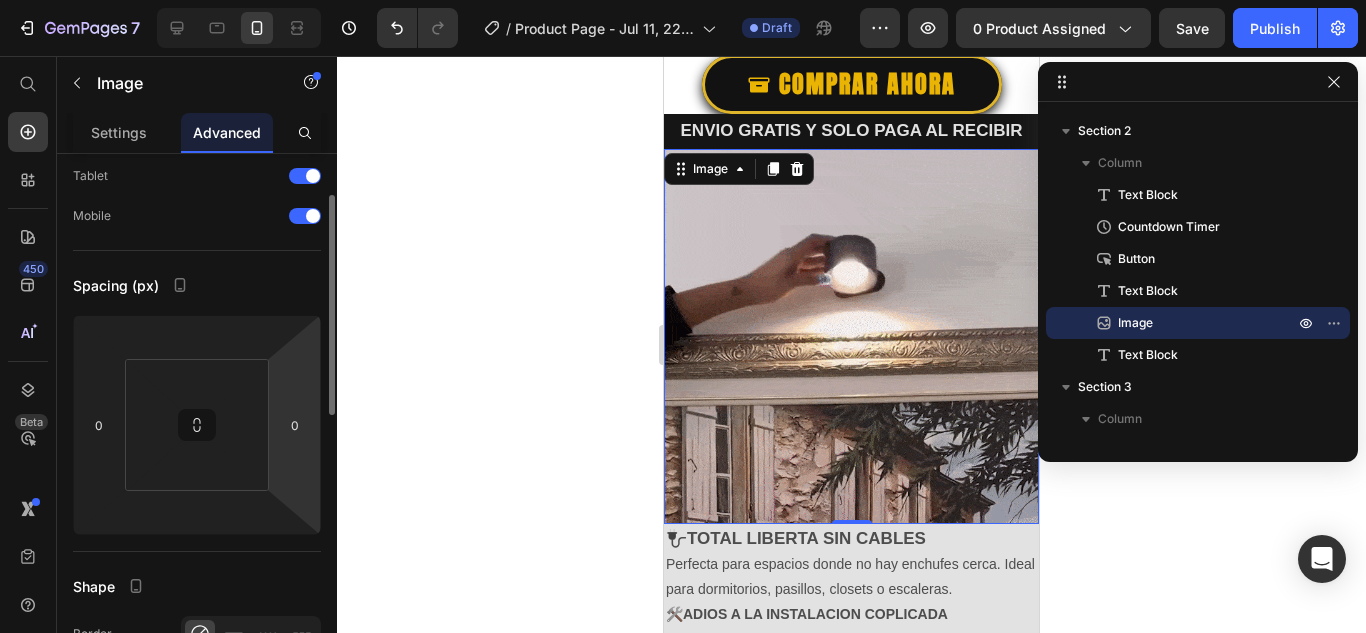 click on "7   /  Product Page - Jul 11, 22:24:13 Draft Preview 0 product assigned  Save   Publish  450 Beta Start with Sections Elements Hero Section Product Detail Brands Trusted Badges Guarantee Product Breakdown How to use Testimonials Compare Bundle FAQs Social Proof Brand Story Product List Collection Blog List Contact Sticky Add to Cart Custom Footer Browse Library 450 Layout
Row
Row
Row
Row Text
Heading
Text Block Button
Button
Button
Sticky Back to top Media
Image" at bounding box center (683, 0) 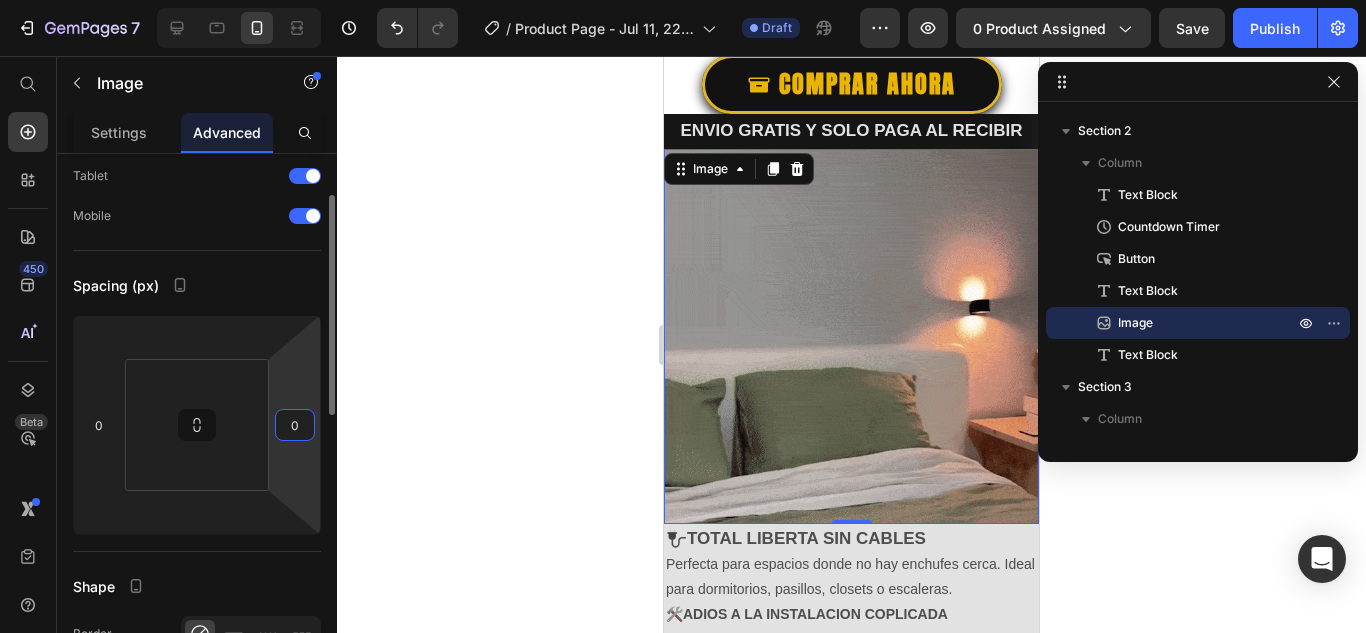 click on "7   /  Product Page - Jul 11, 22:24:13 Draft Preview 0 product assigned  Save   Publish  450 Beta Start with Sections Elements Hero Section Product Detail Brands Trusted Badges Guarantee Product Breakdown How to use Testimonials Compare Bundle FAQs Social Proof Brand Story Product List Collection Blog List Contact Sticky Add to Cart Custom Footer Browse Library 450 Layout
Row
Row
Row
Row Text
Heading
Text Block Button
Button
Button
Sticky Back to top Media
Image" at bounding box center [683, 0] 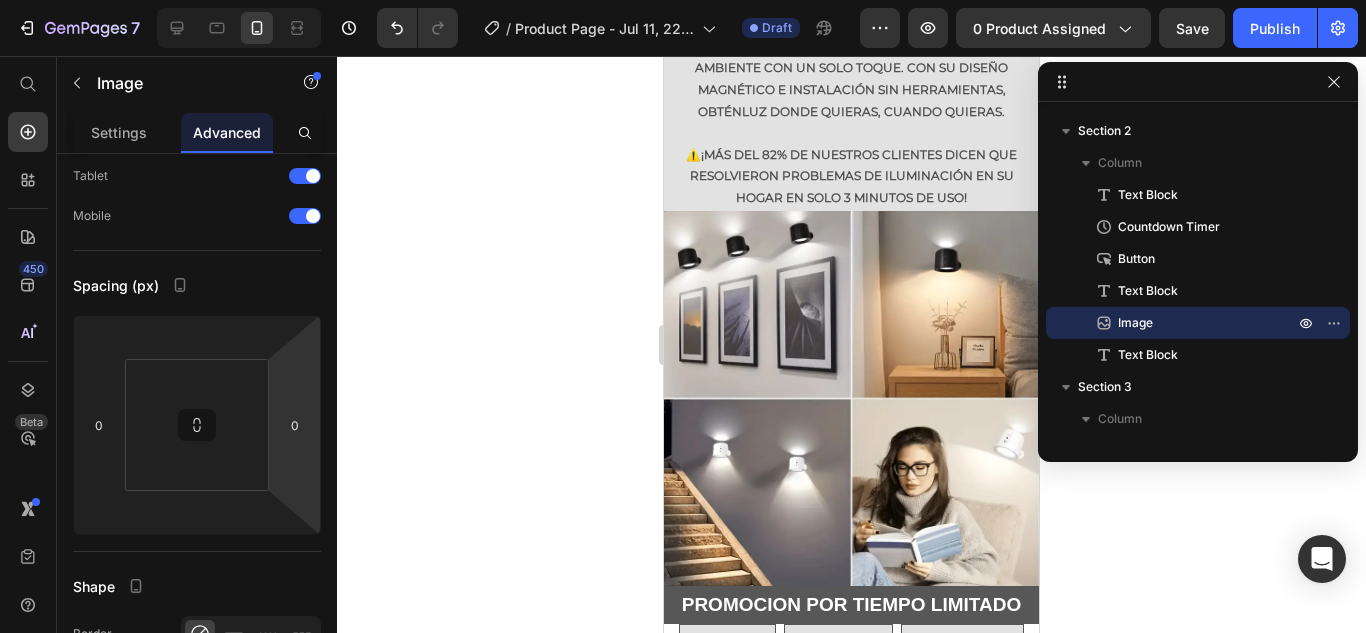 scroll, scrollTop: 800, scrollLeft: 0, axis: vertical 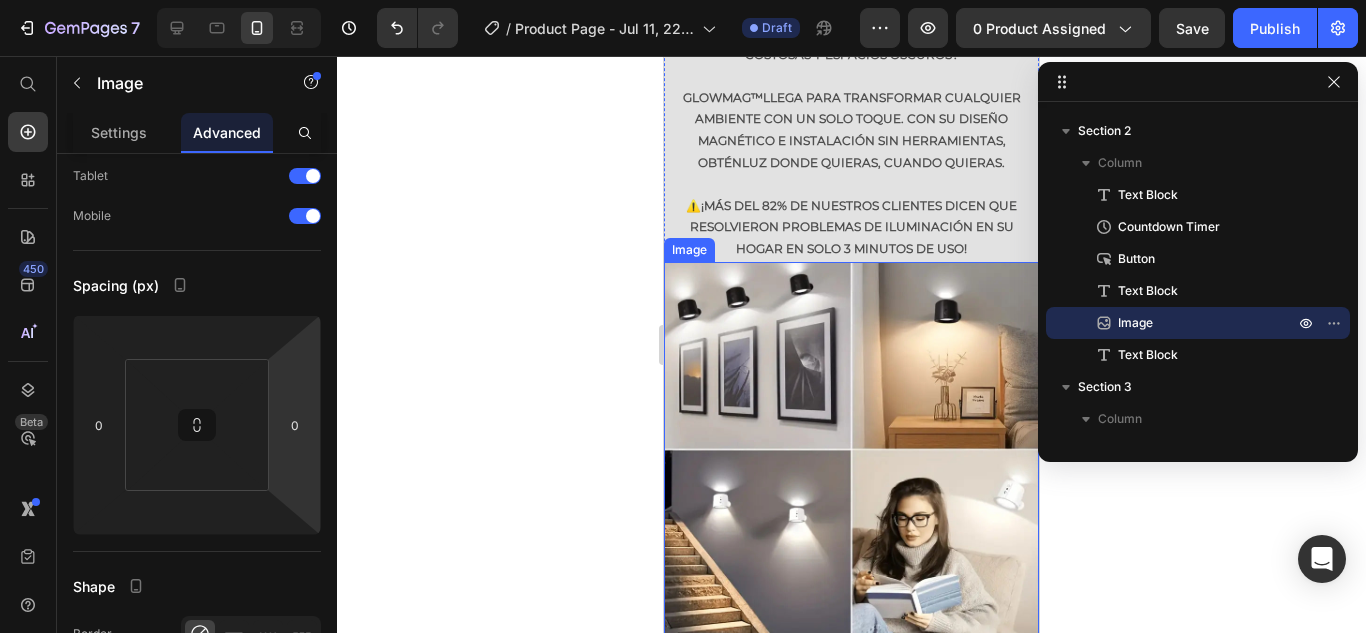 click at bounding box center (851, 449) 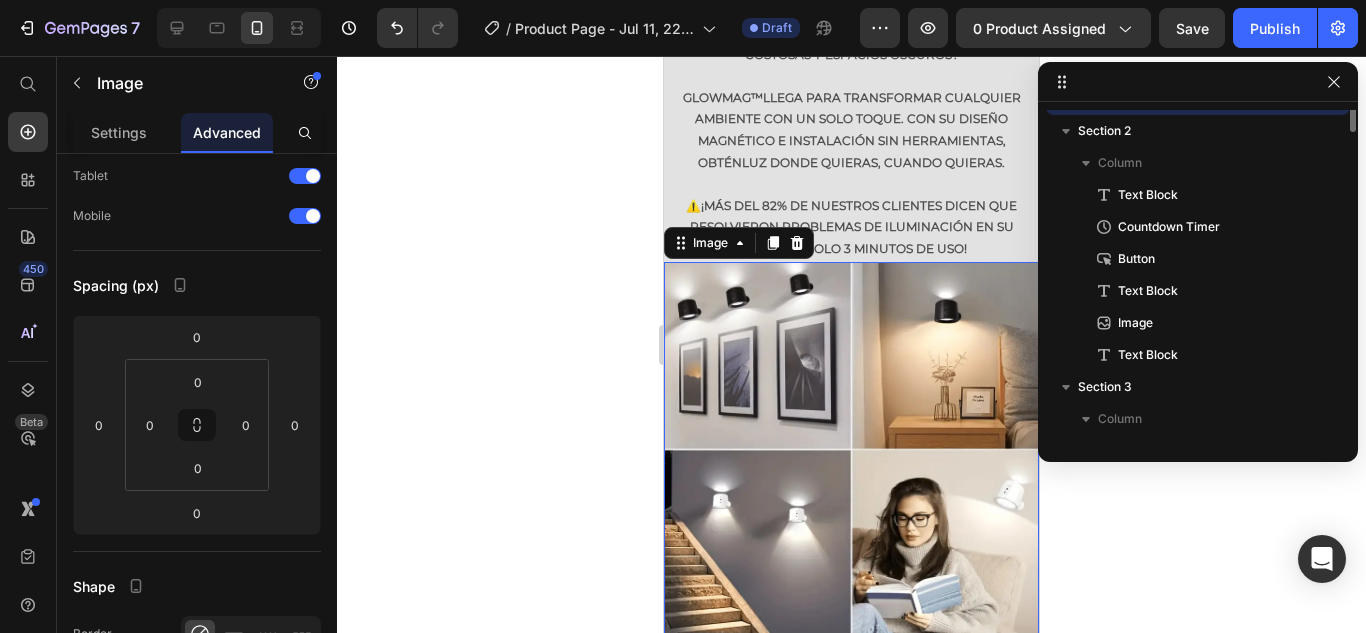 scroll, scrollTop: 123, scrollLeft: 0, axis: vertical 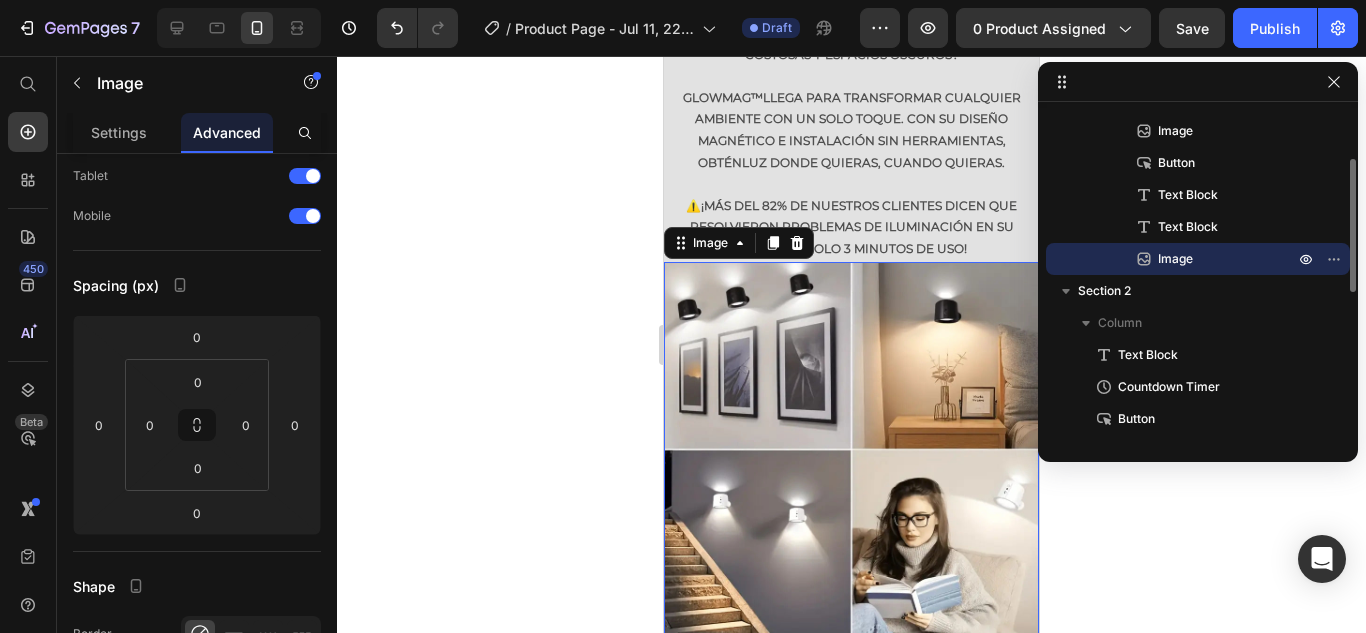 click at bounding box center (851, 449) 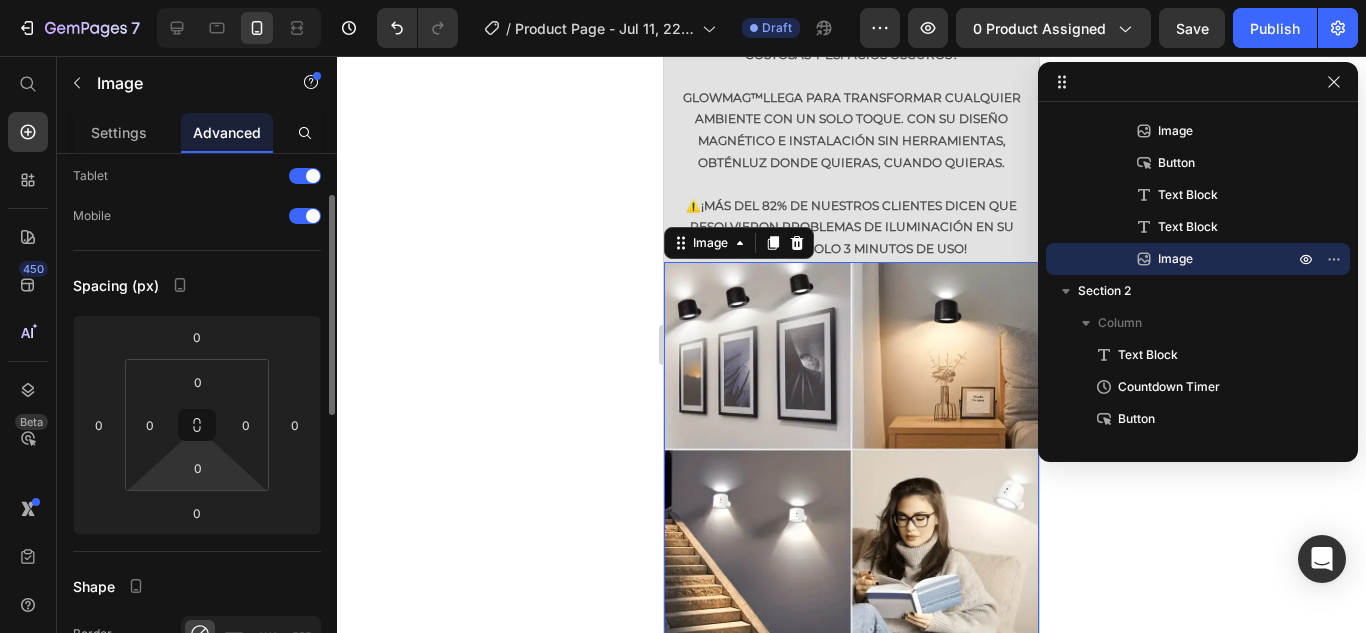 click on "7   /  Product Page - Jul 11, 22:24:13 Draft Preview 0 product assigned  Save   Publish  450 Beta Start with Sections Elements Hero Section Product Detail Brands Trusted Badges Guarantee Product Breakdown How to use Testimonials Compare Bundle FAQs Social Proof Brand Story Product List Collection Blog List Contact Sticky Add to Cart Custom Footer Browse Library 450 Layout
Row
Row
Row
Row Text
Heading
Text Block Button
Button
Button
Sticky Back to top Media
Image" at bounding box center (683, 0) 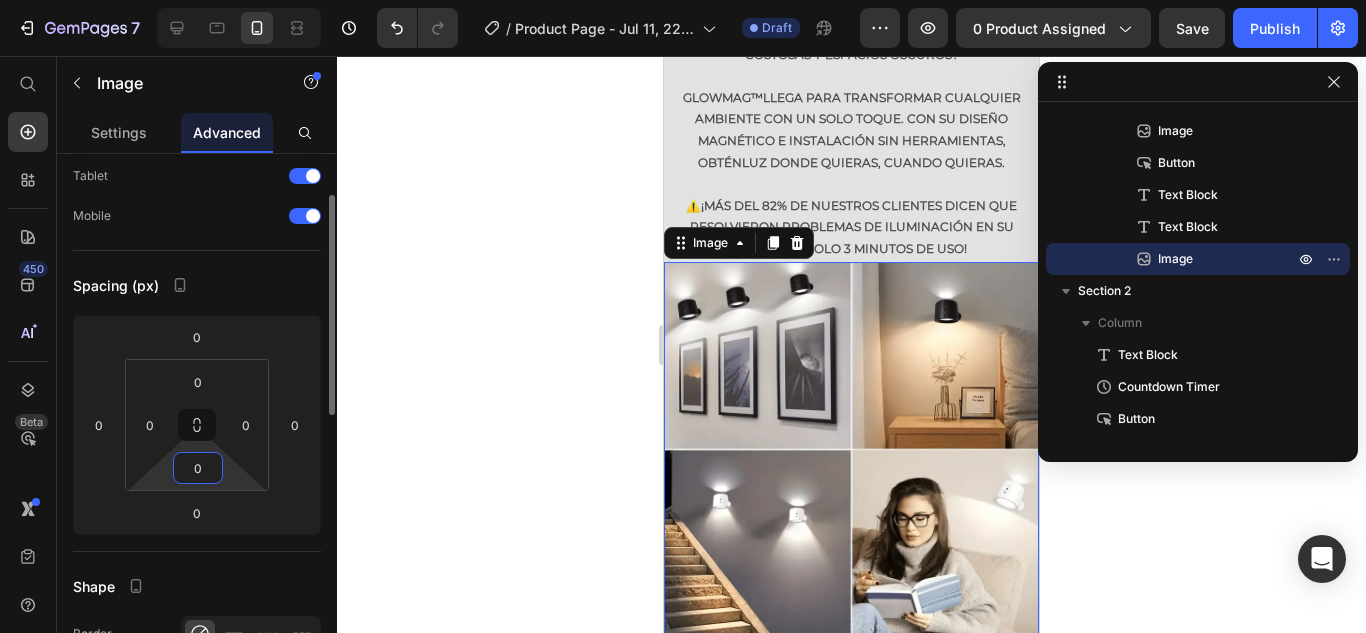 click on "0" at bounding box center [198, 468] 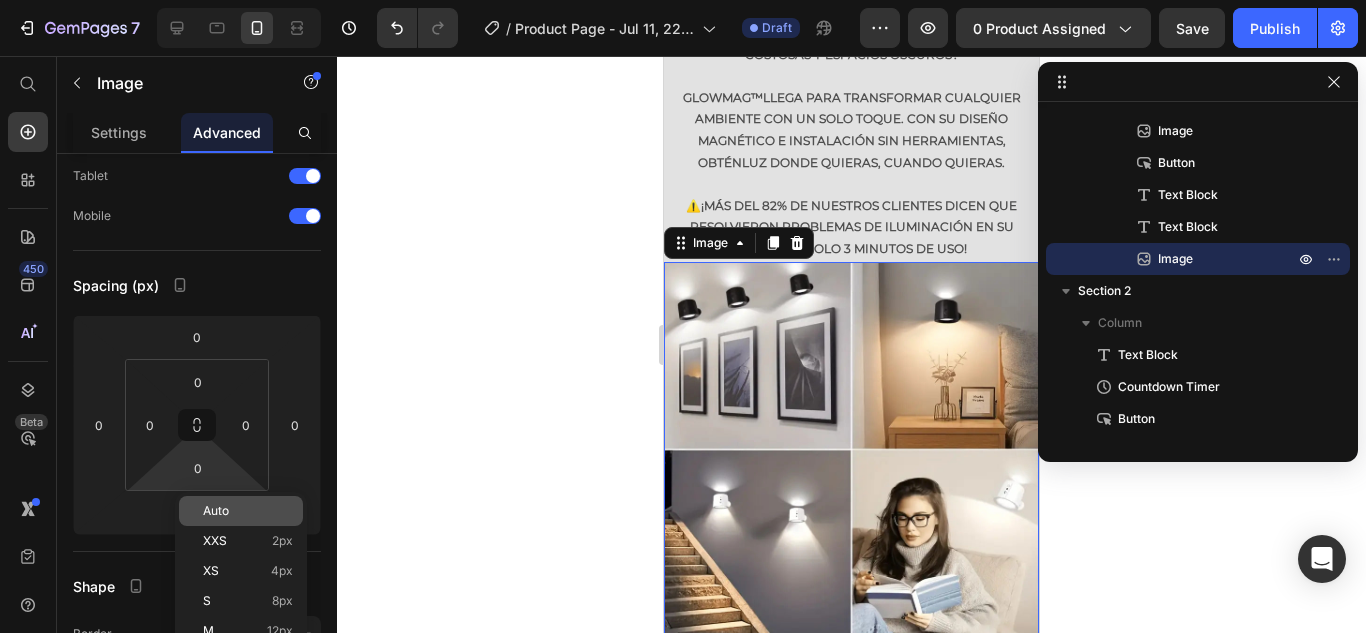 click on "Auto" at bounding box center [216, 511] 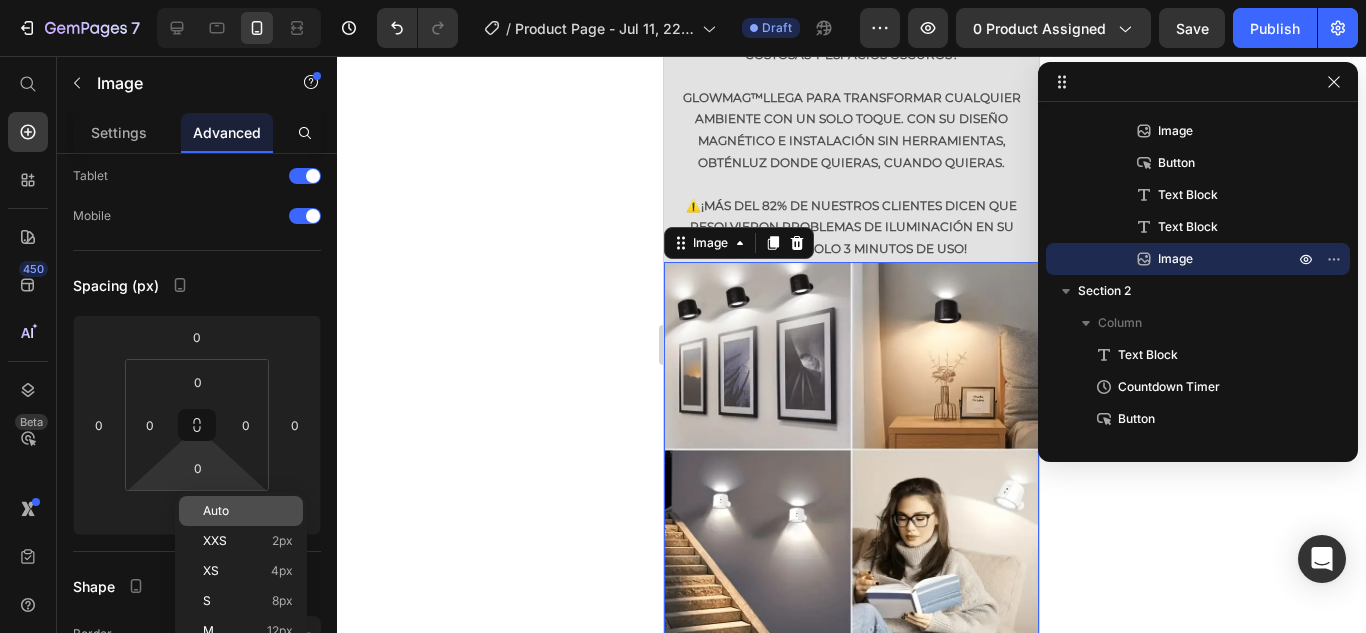 type 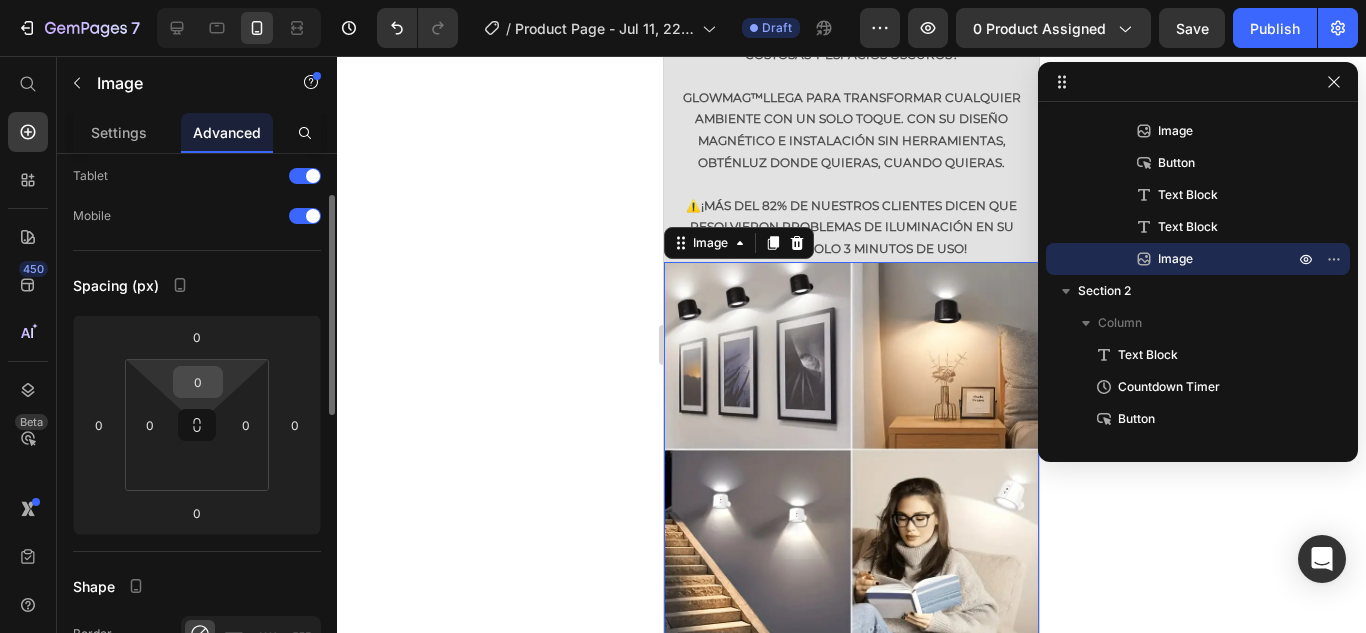 click on "0" at bounding box center (198, 382) 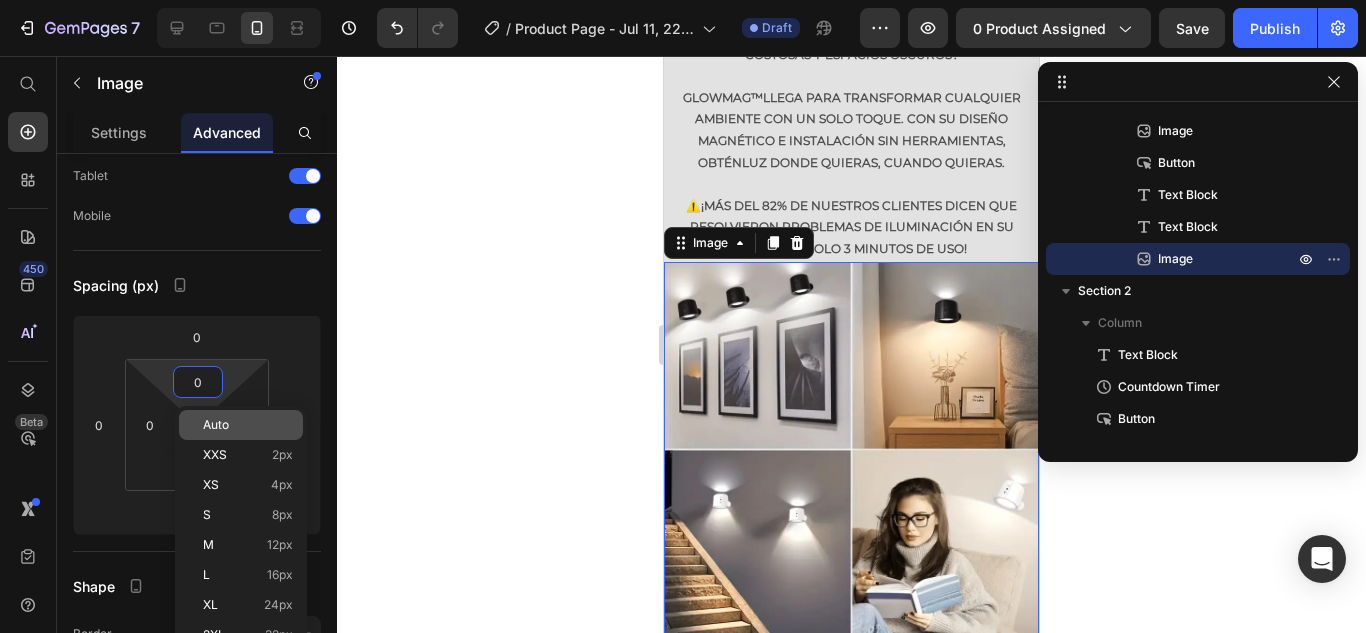 click on "Auto" at bounding box center [216, 425] 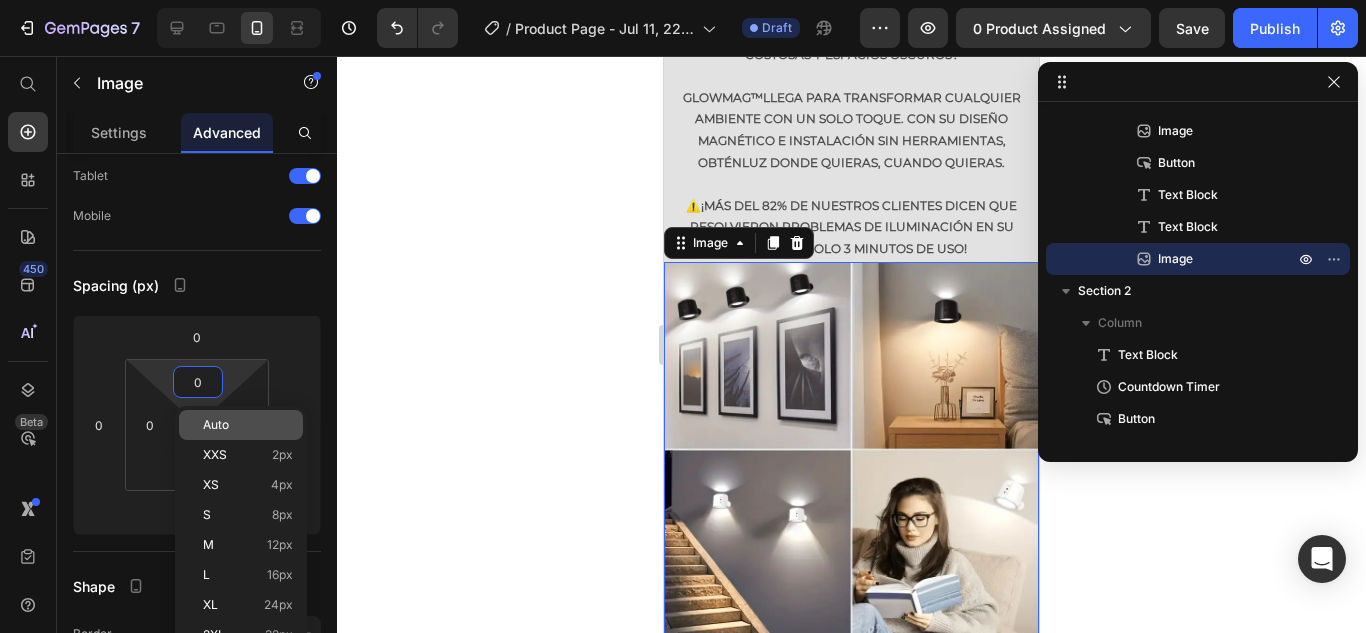 type 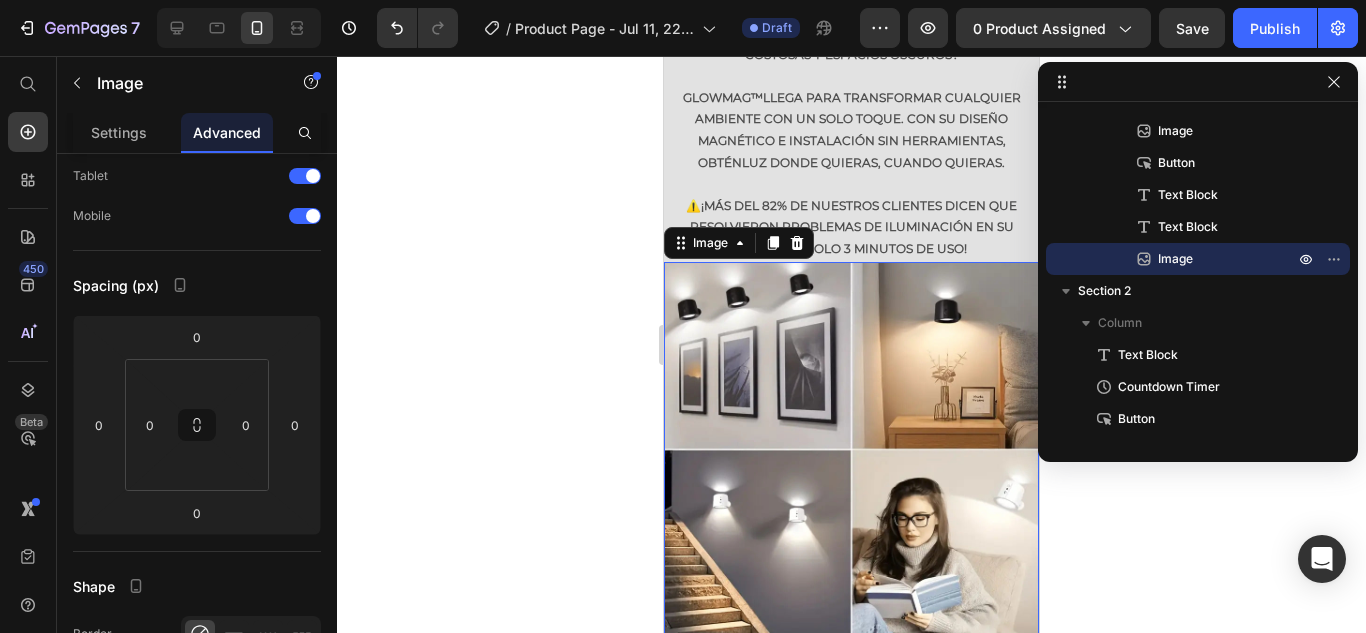 click 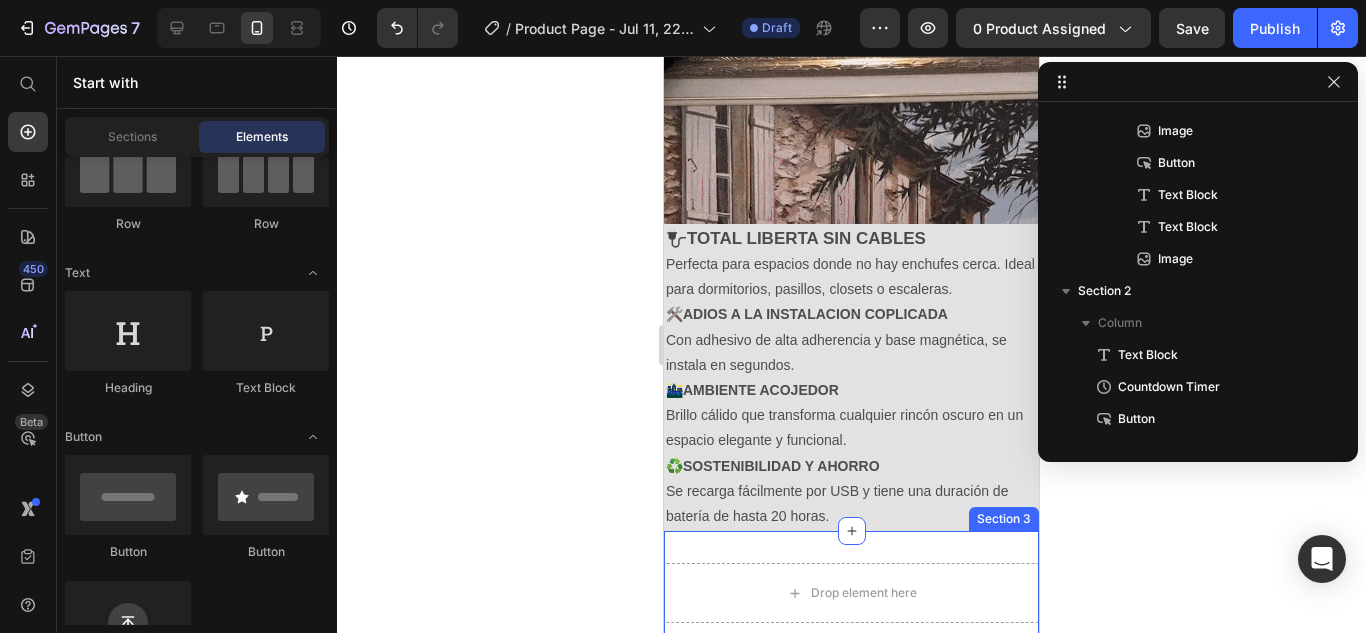 scroll, scrollTop: 2000, scrollLeft: 0, axis: vertical 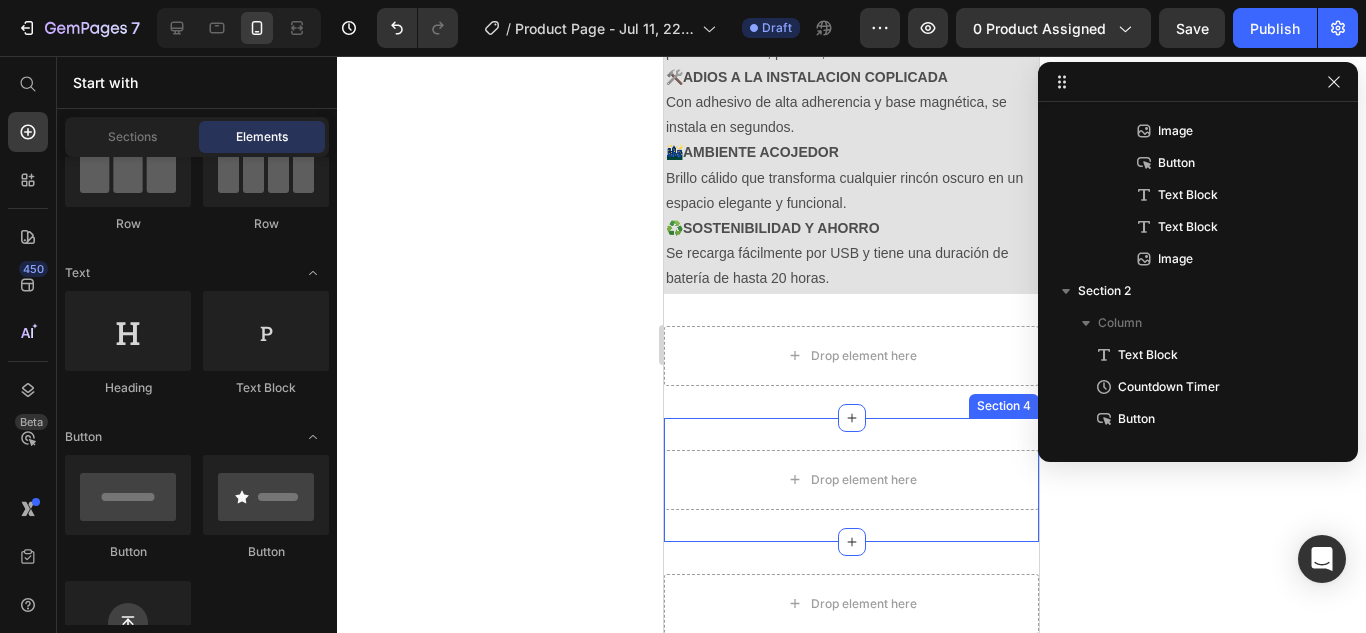 click 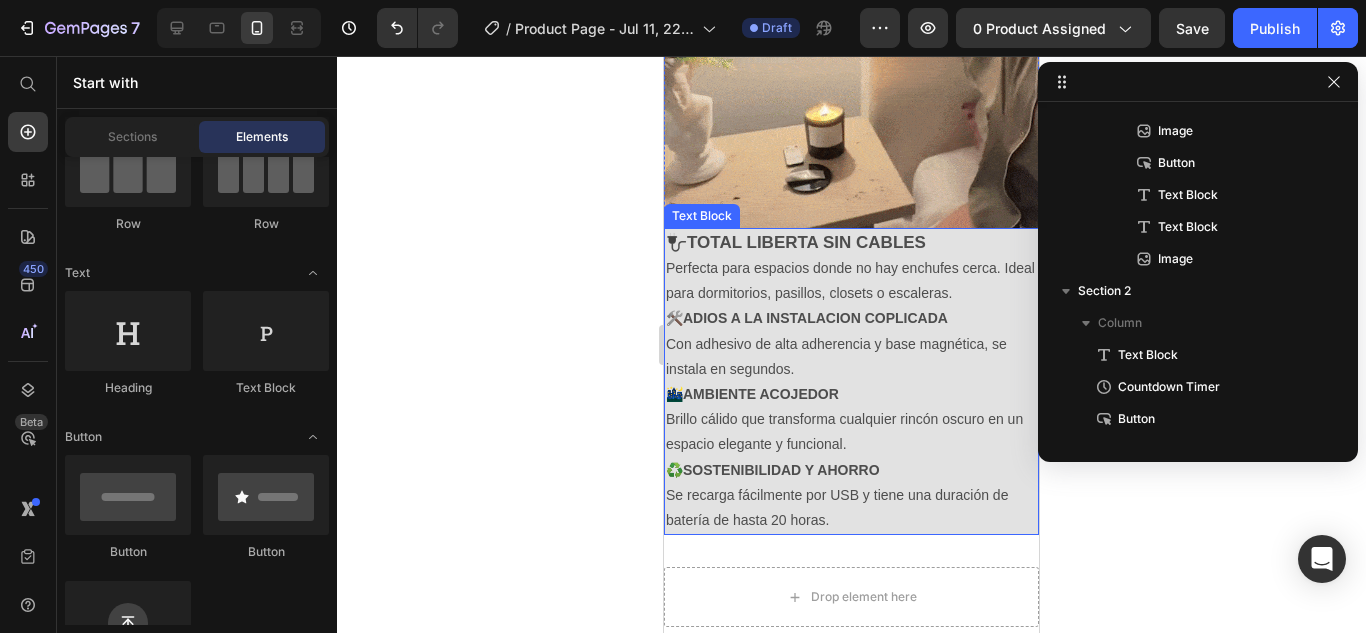 scroll, scrollTop: 1800, scrollLeft: 0, axis: vertical 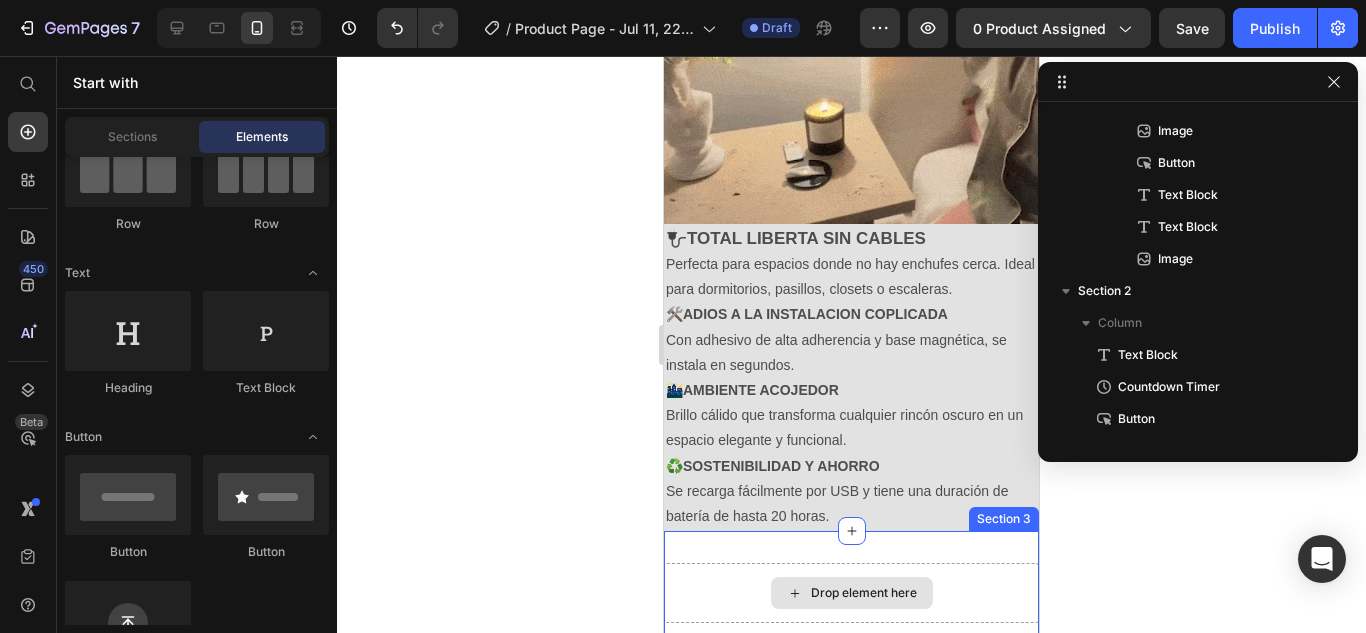 click on "Drop element here" at bounding box center (851, 593) 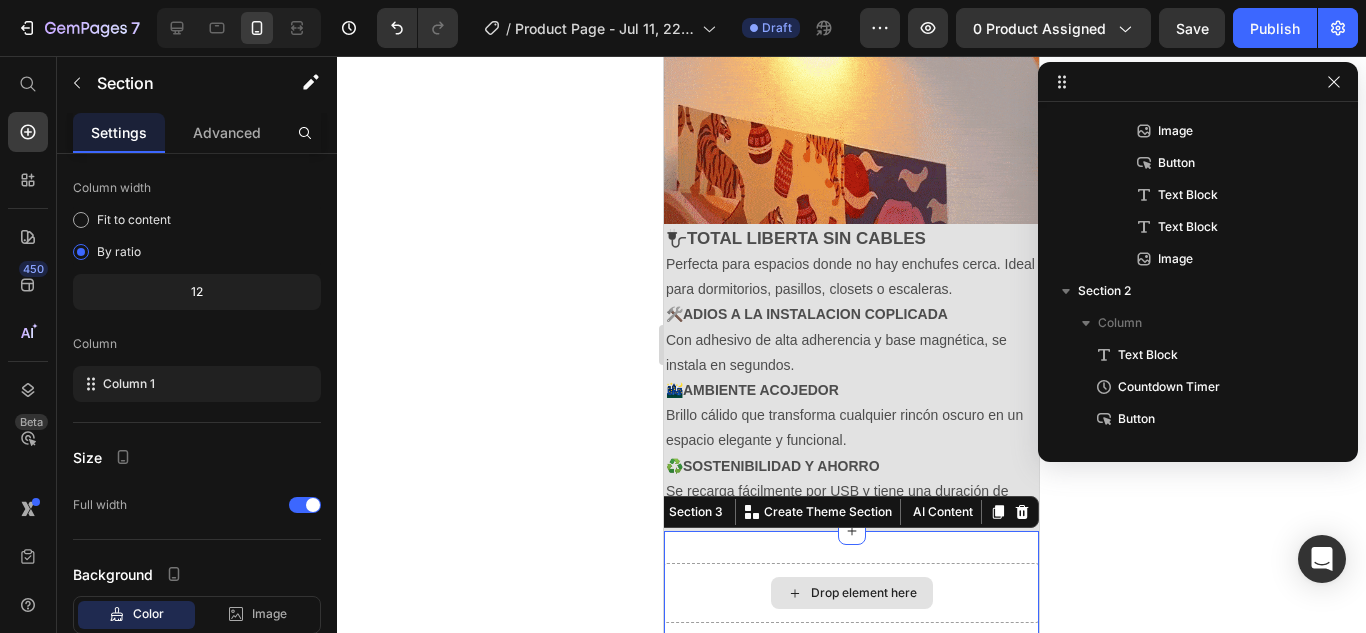 scroll, scrollTop: 411, scrollLeft: 0, axis: vertical 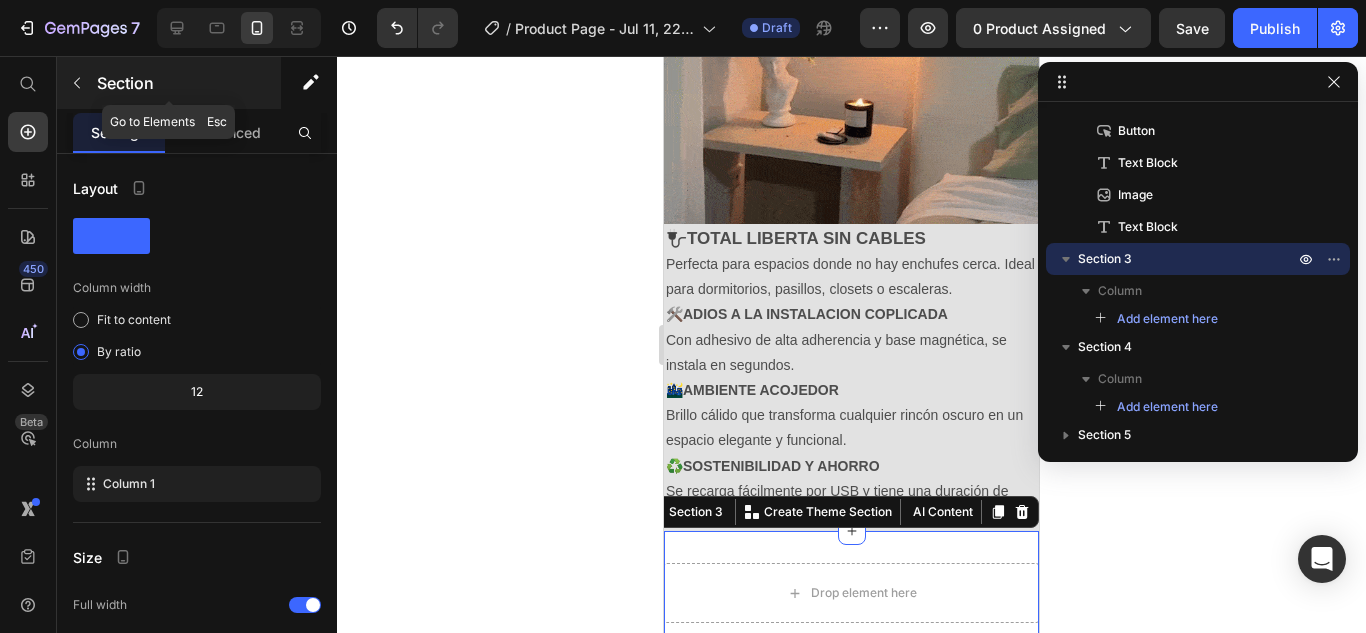 click on "Section" at bounding box center (169, 83) 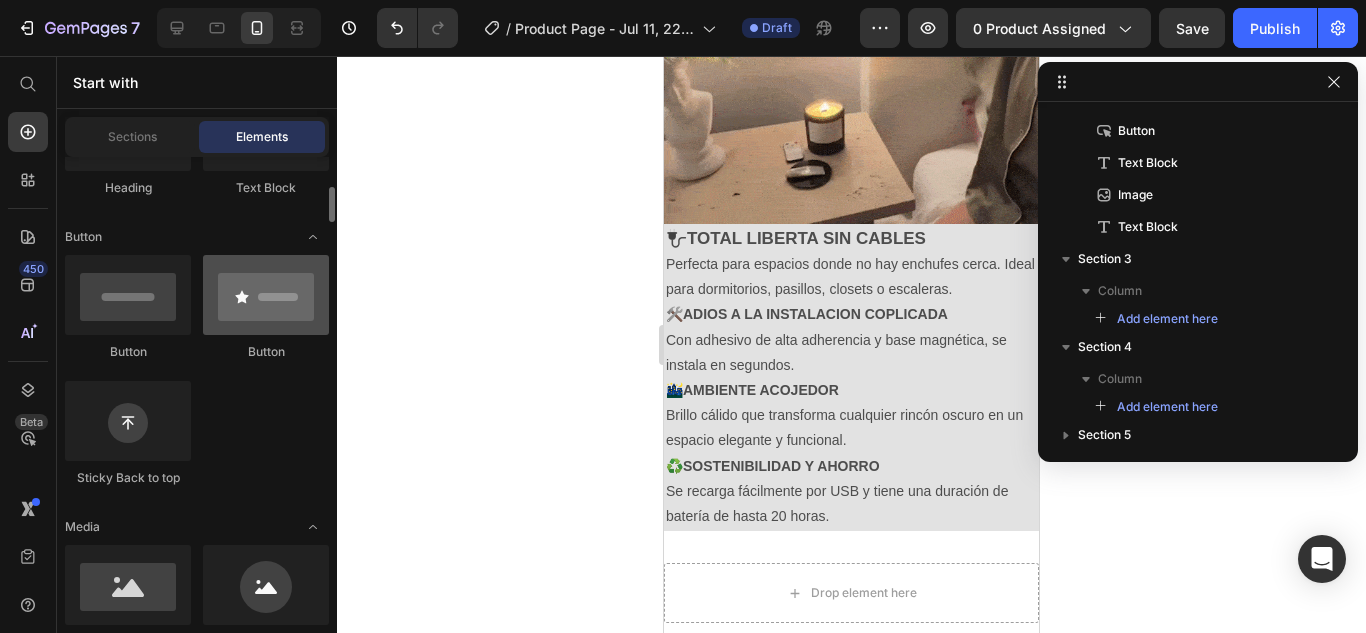 scroll, scrollTop: 500, scrollLeft: 0, axis: vertical 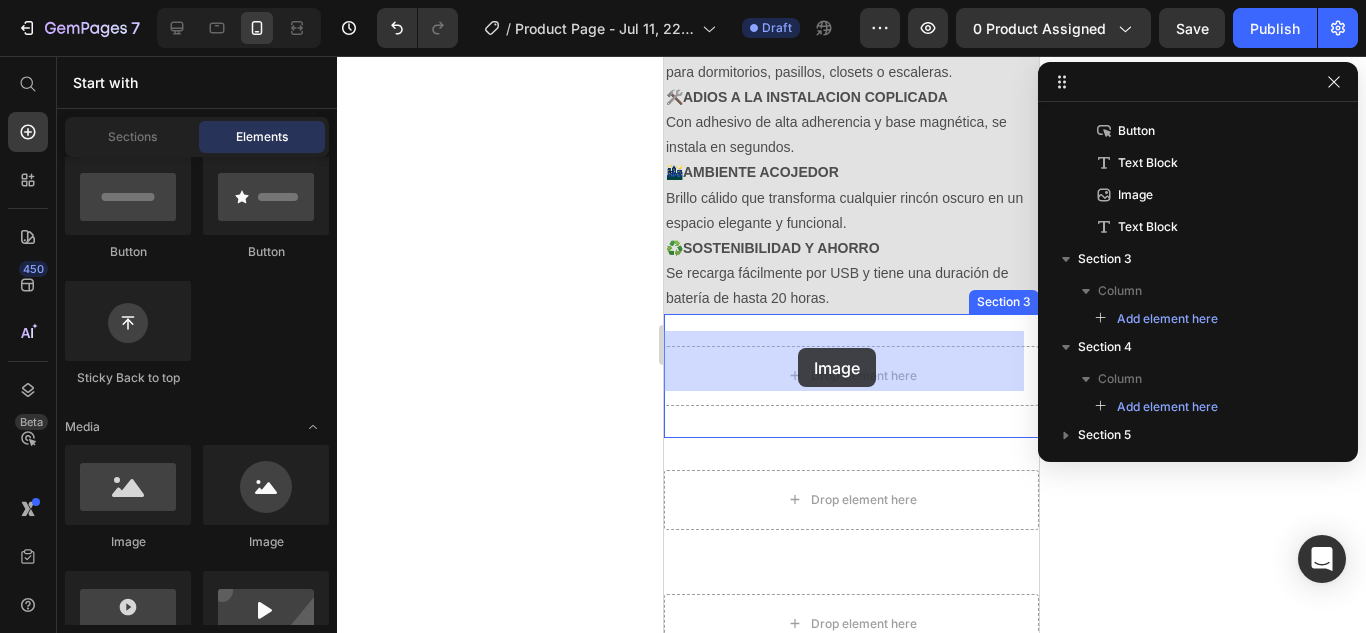 drag, startPoint x: 791, startPoint y: 558, endPoint x: 805, endPoint y: 342, distance: 216.45323 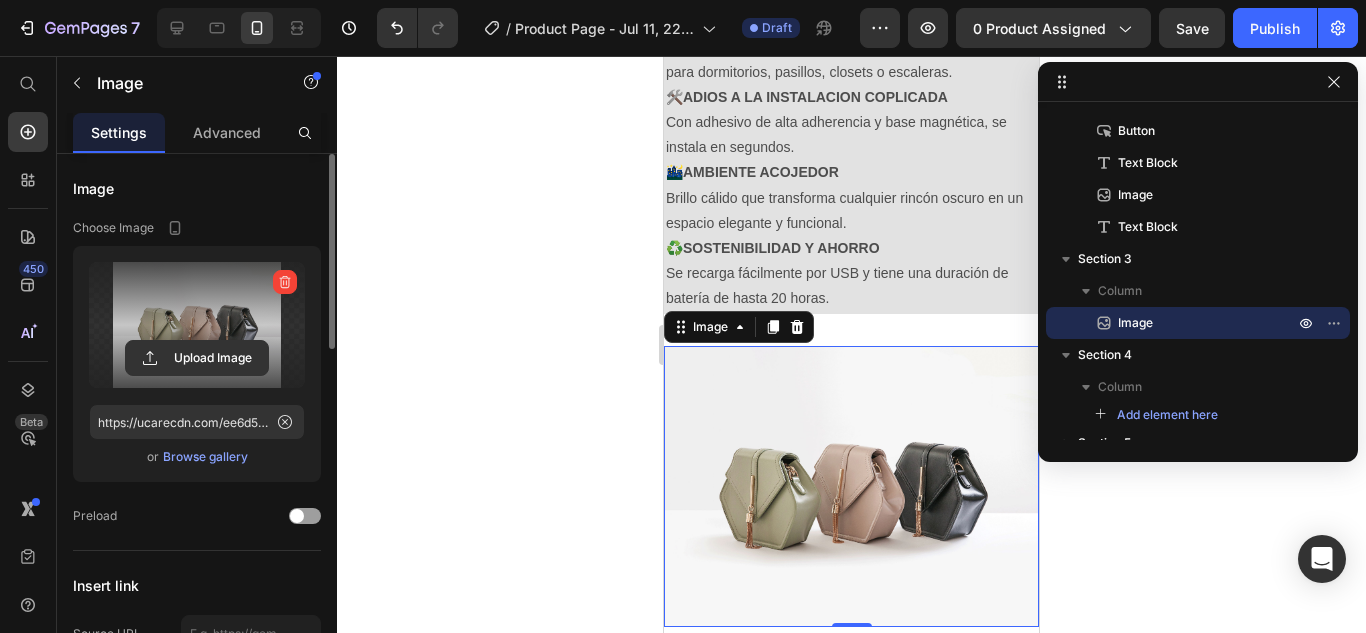 click at bounding box center [197, 325] 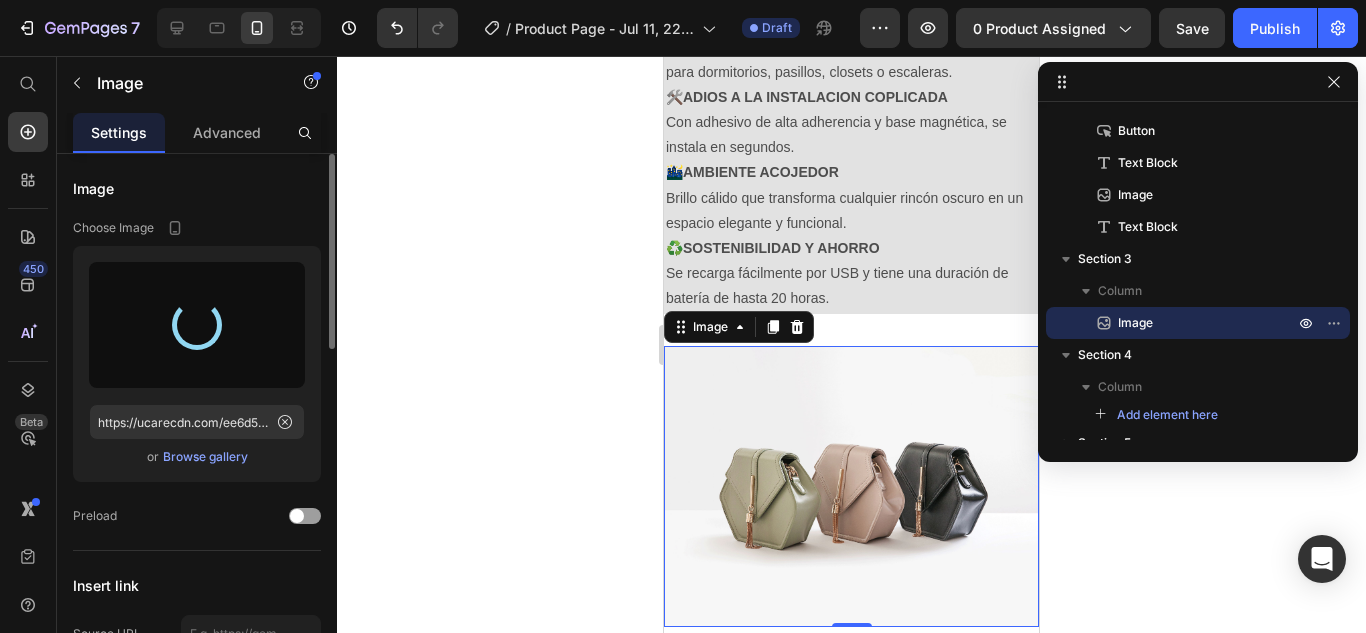 type on "https://cdn.shopify.com/s/files/1/0761/1098/7480/files/gempages_574741779337708656-97590f4d-a9bd-40b1-8e04-14fc155b6e95.jpg" 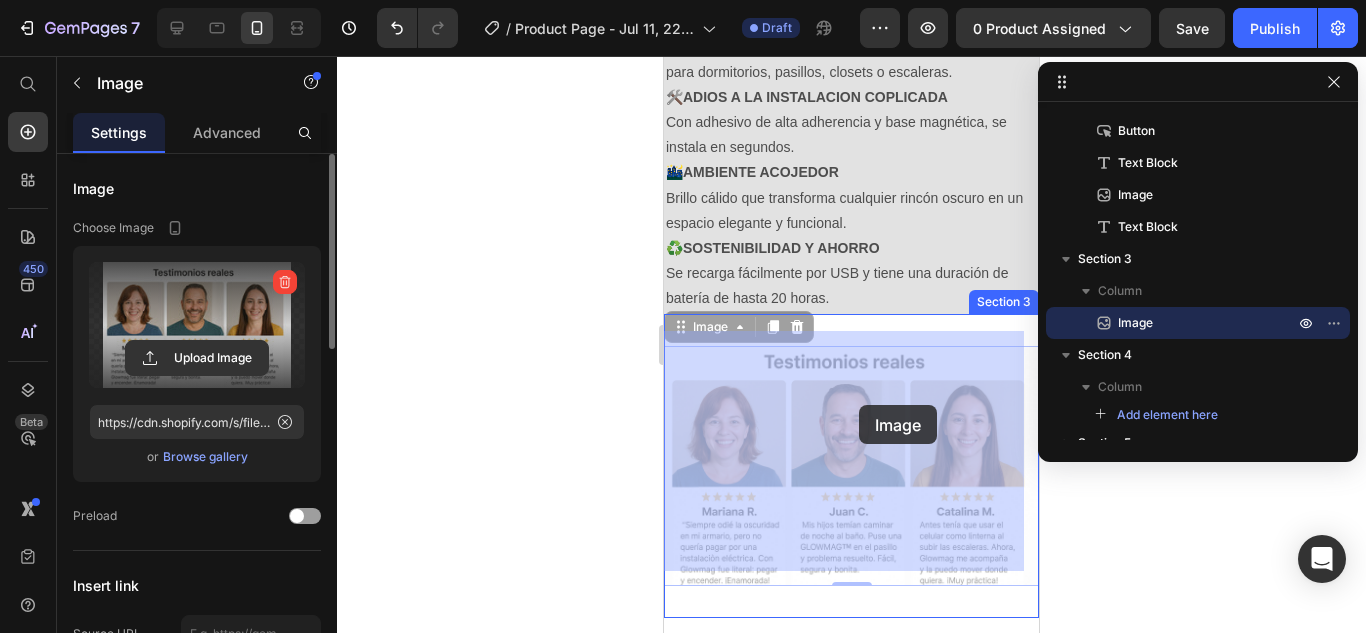 drag, startPoint x: 859, startPoint y: 467, endPoint x: 859, endPoint y: 405, distance: 62 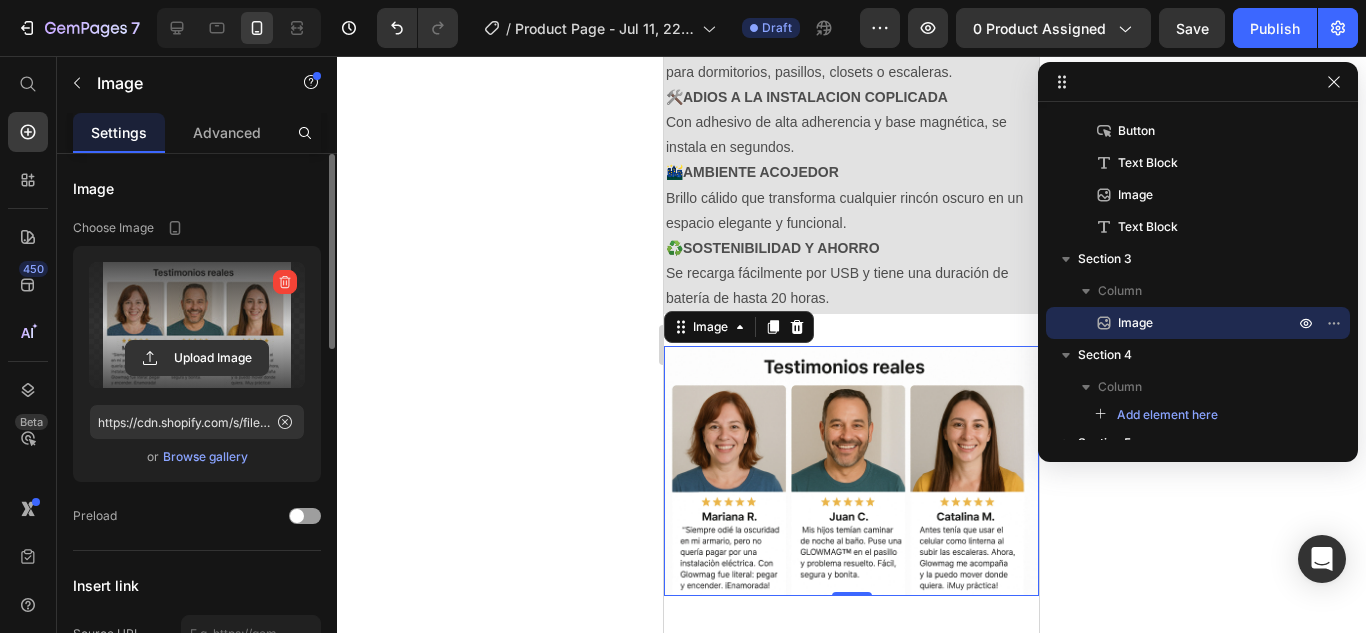 click at bounding box center [851, 471] 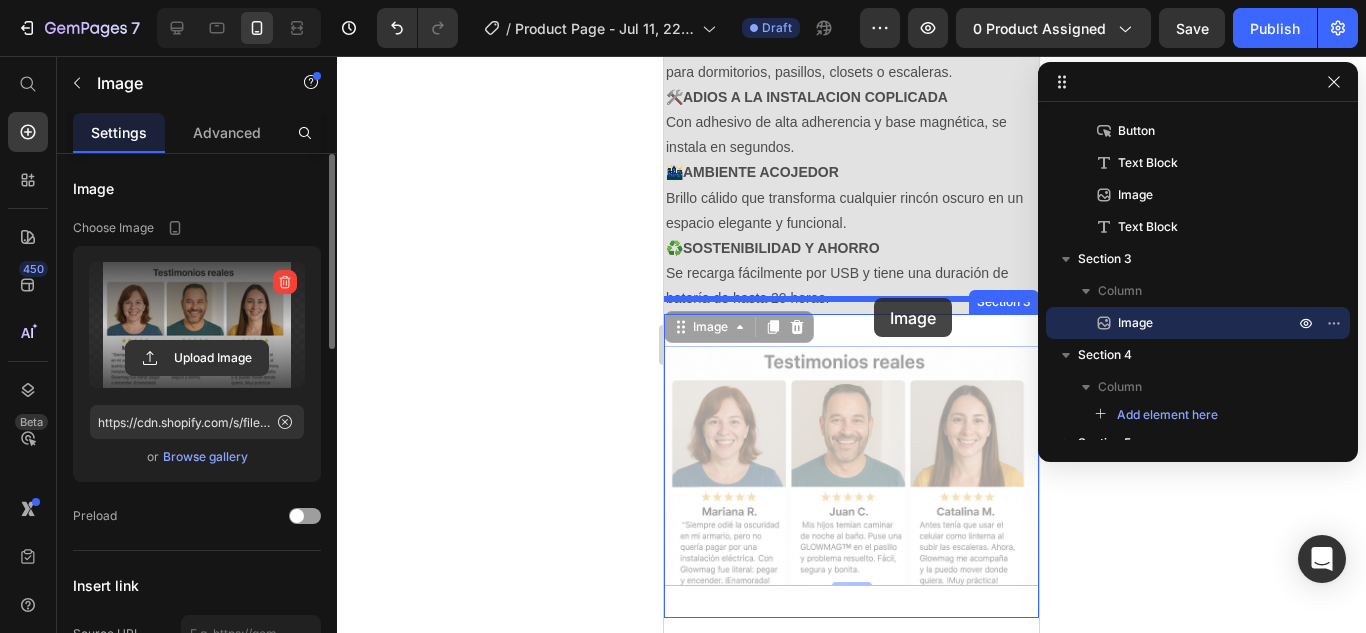 drag, startPoint x: 853, startPoint y: 552, endPoint x: 874, endPoint y: 298, distance: 254.86664 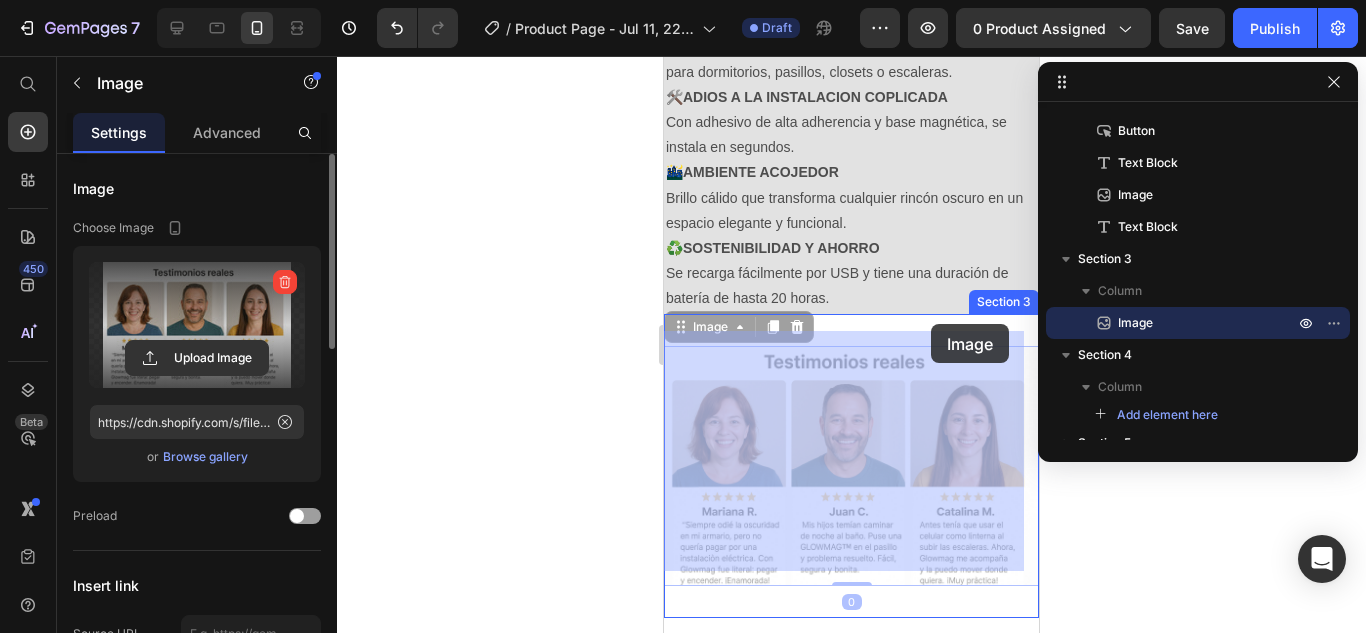 drag, startPoint x: 916, startPoint y: 484, endPoint x: 931, endPoint y: 324, distance: 160.70158 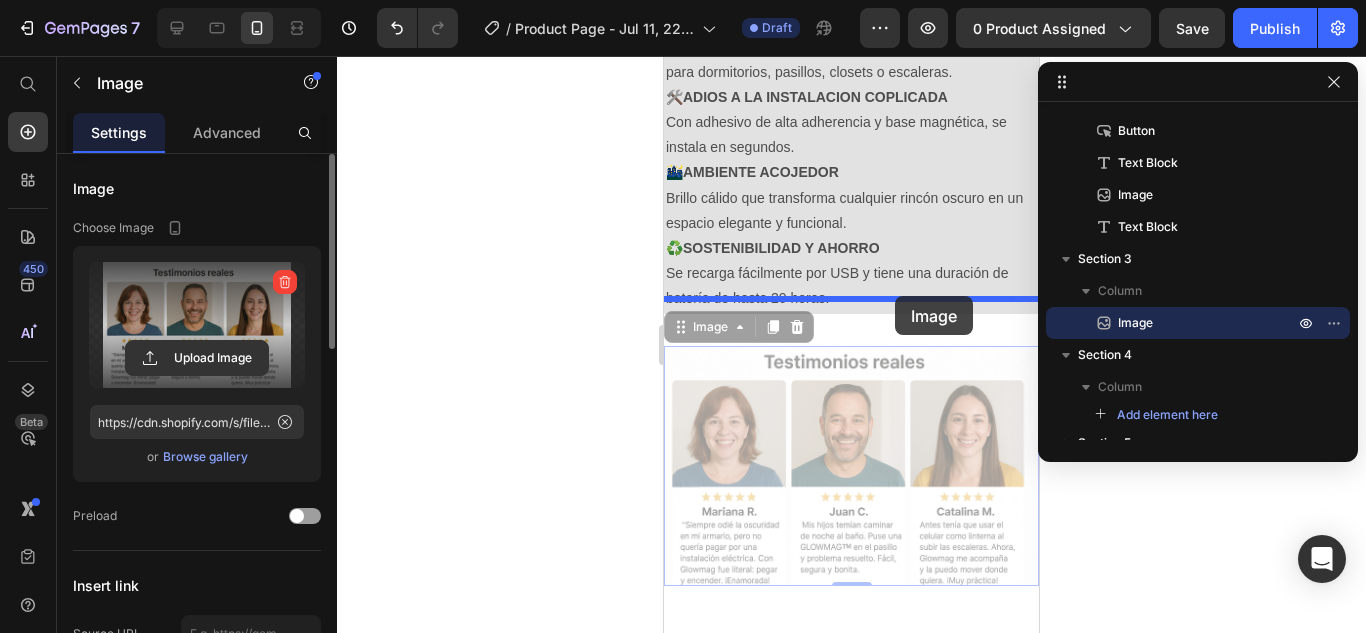drag, startPoint x: 886, startPoint y: 460, endPoint x: 896, endPoint y: 300, distance: 160.3122 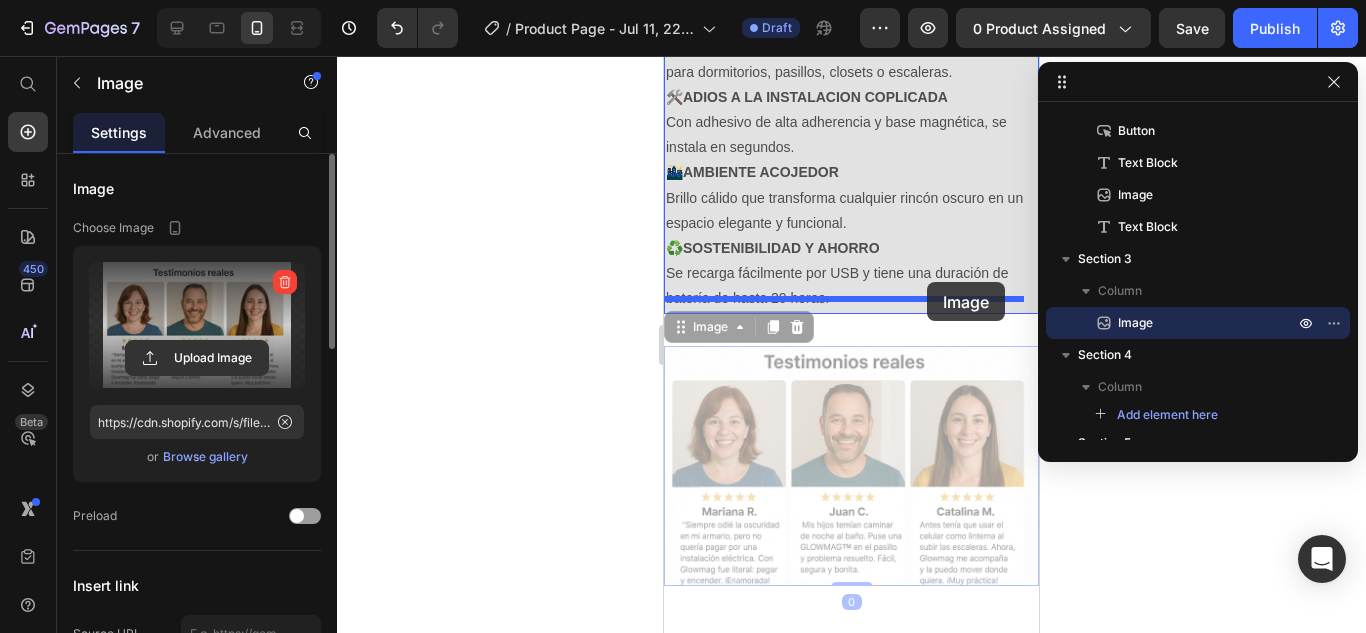 drag, startPoint x: 905, startPoint y: 487, endPoint x: 927, endPoint y: 282, distance: 206.17711 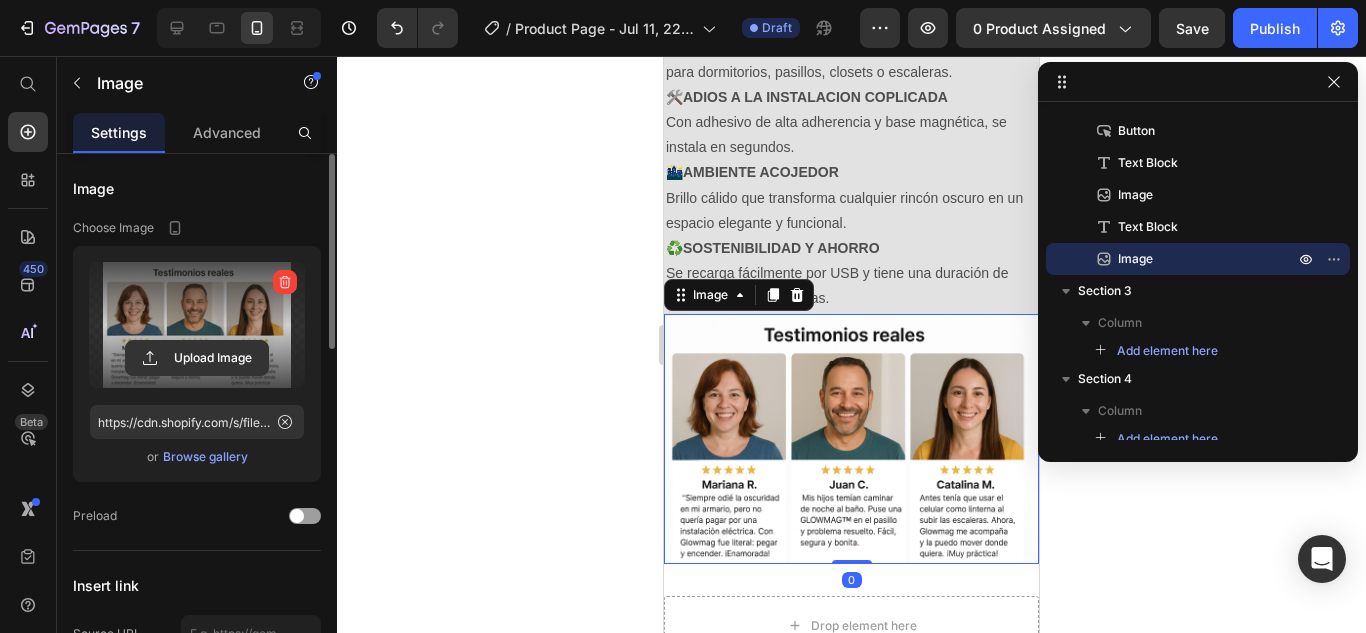 scroll, scrollTop: 2080, scrollLeft: 0, axis: vertical 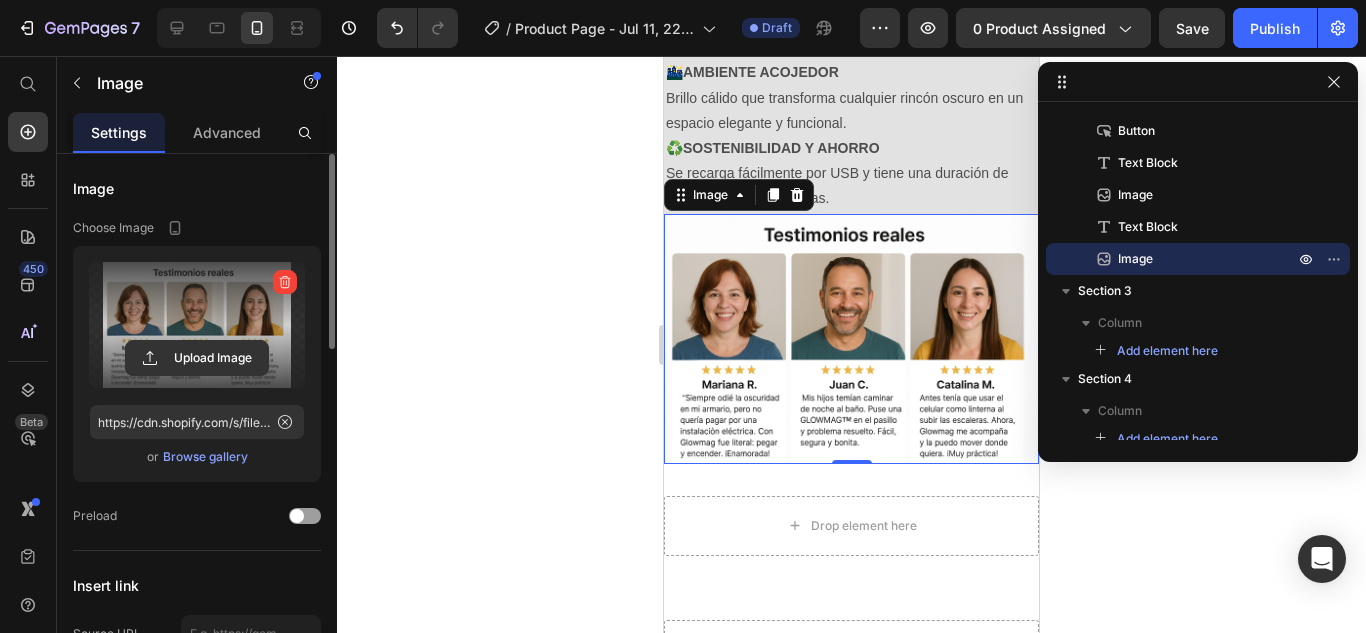 click 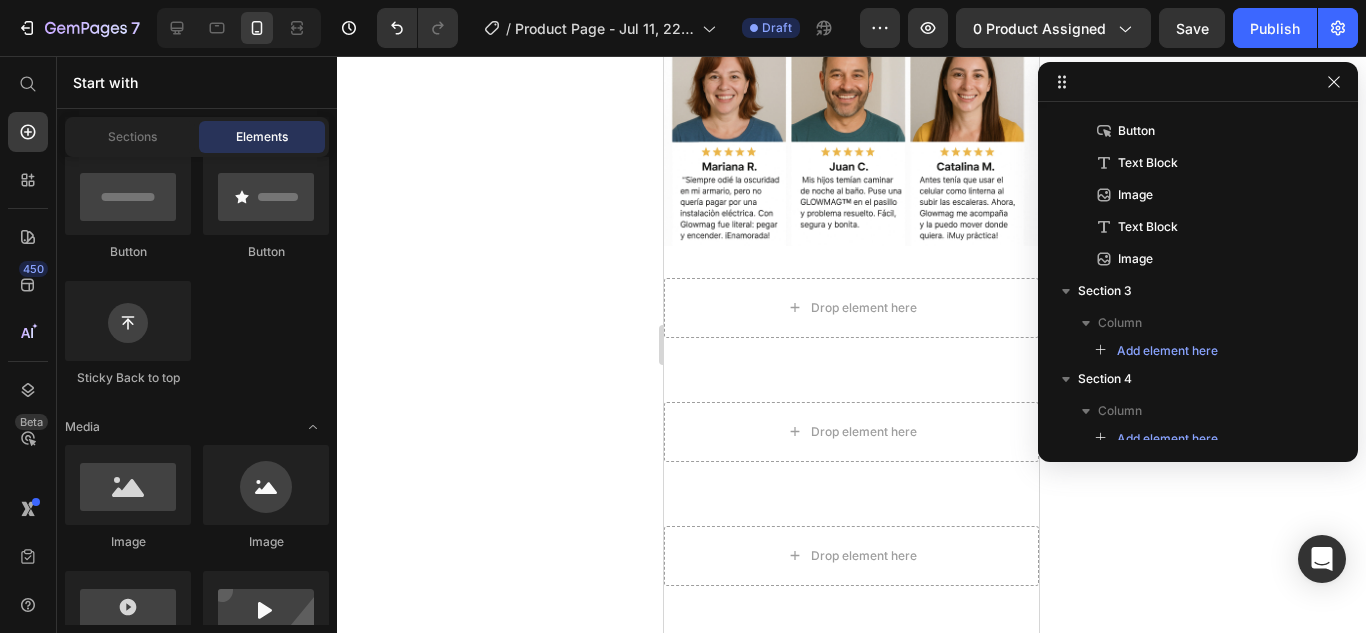 scroll, scrollTop: 2300, scrollLeft: 0, axis: vertical 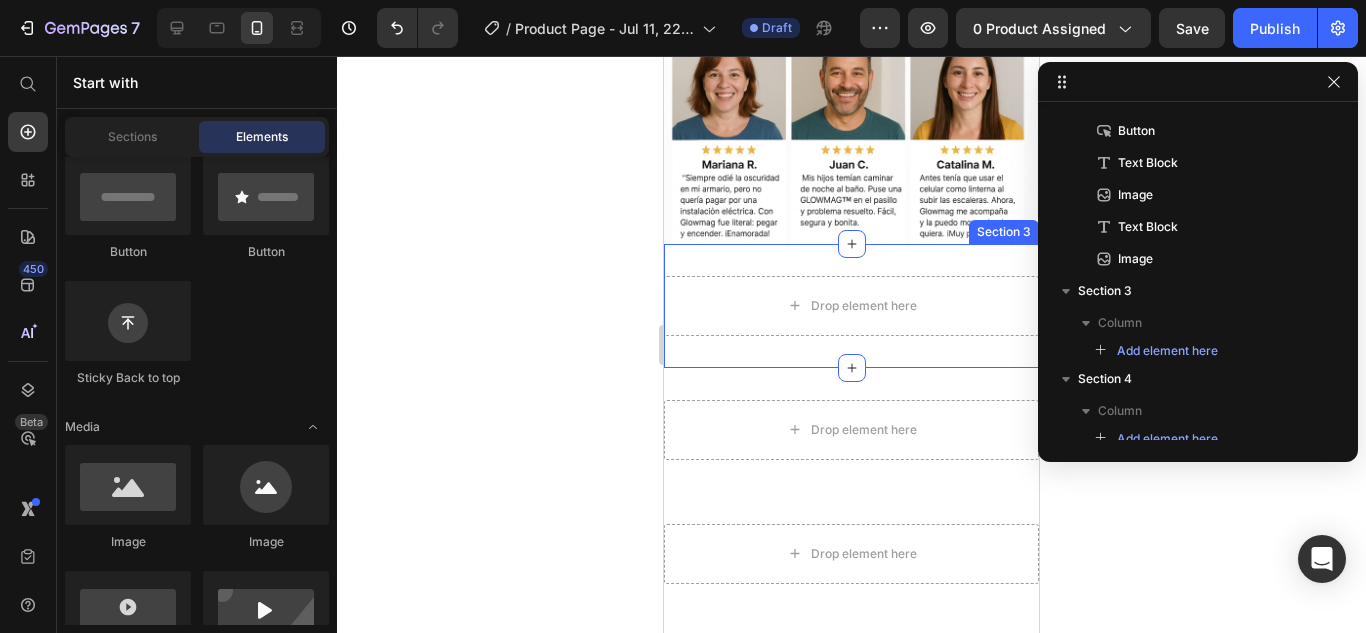 click on "Drop element here Section 3" at bounding box center (851, 306) 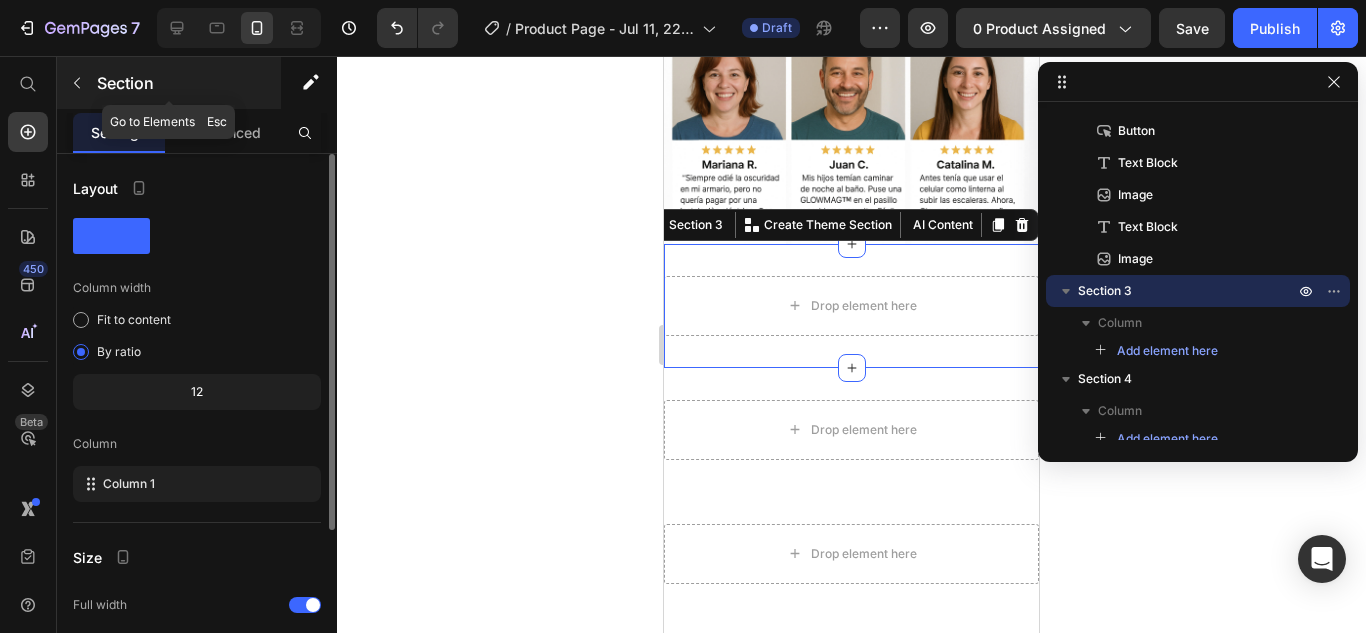 click on "Section" at bounding box center (169, 83) 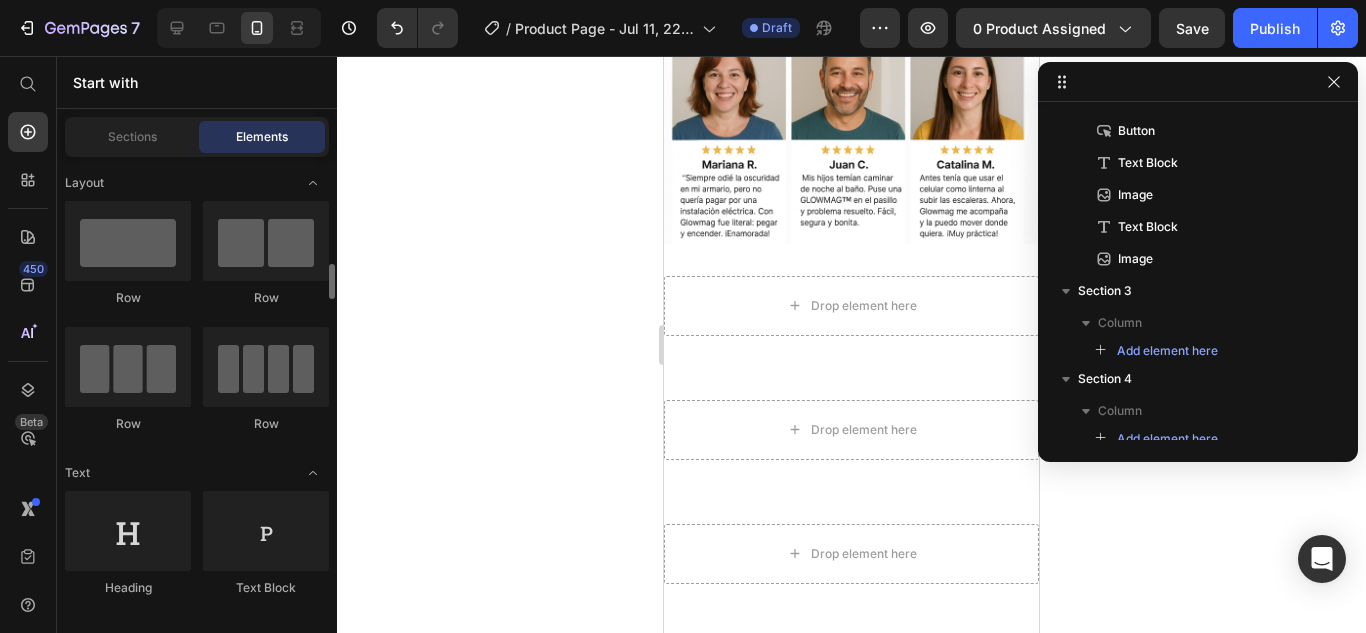 scroll, scrollTop: 100, scrollLeft: 0, axis: vertical 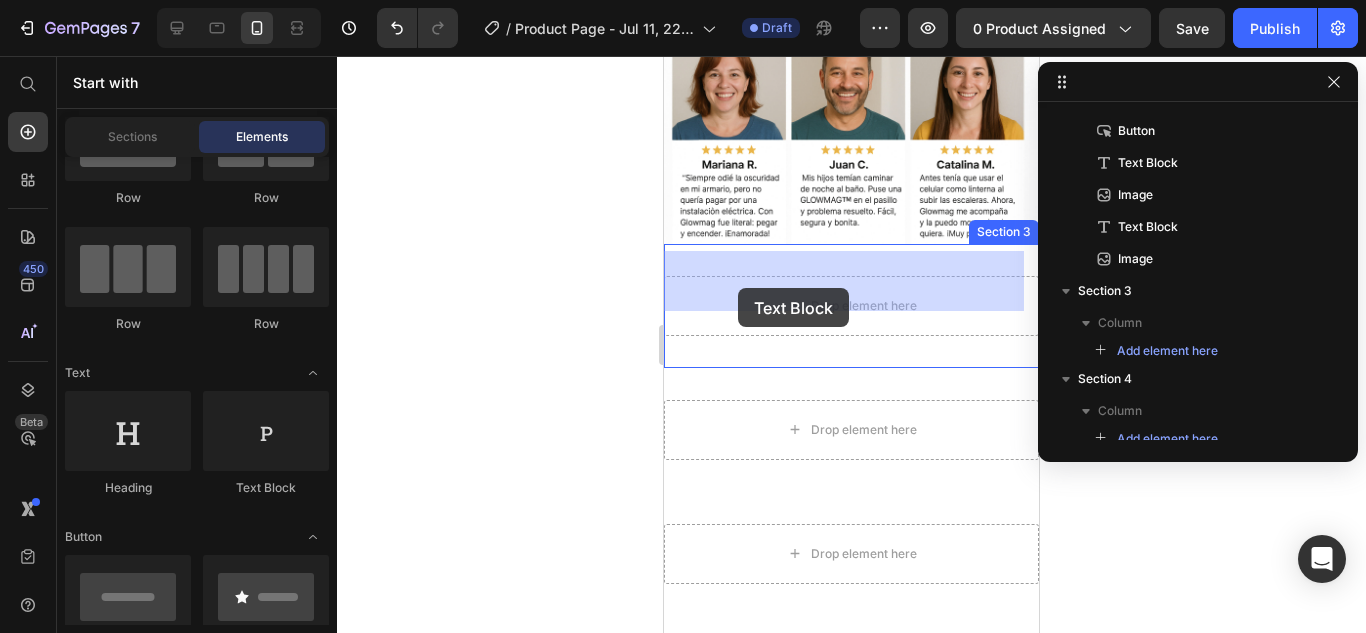 drag, startPoint x: 928, startPoint y: 482, endPoint x: 738, endPoint y: 288, distance: 271.54373 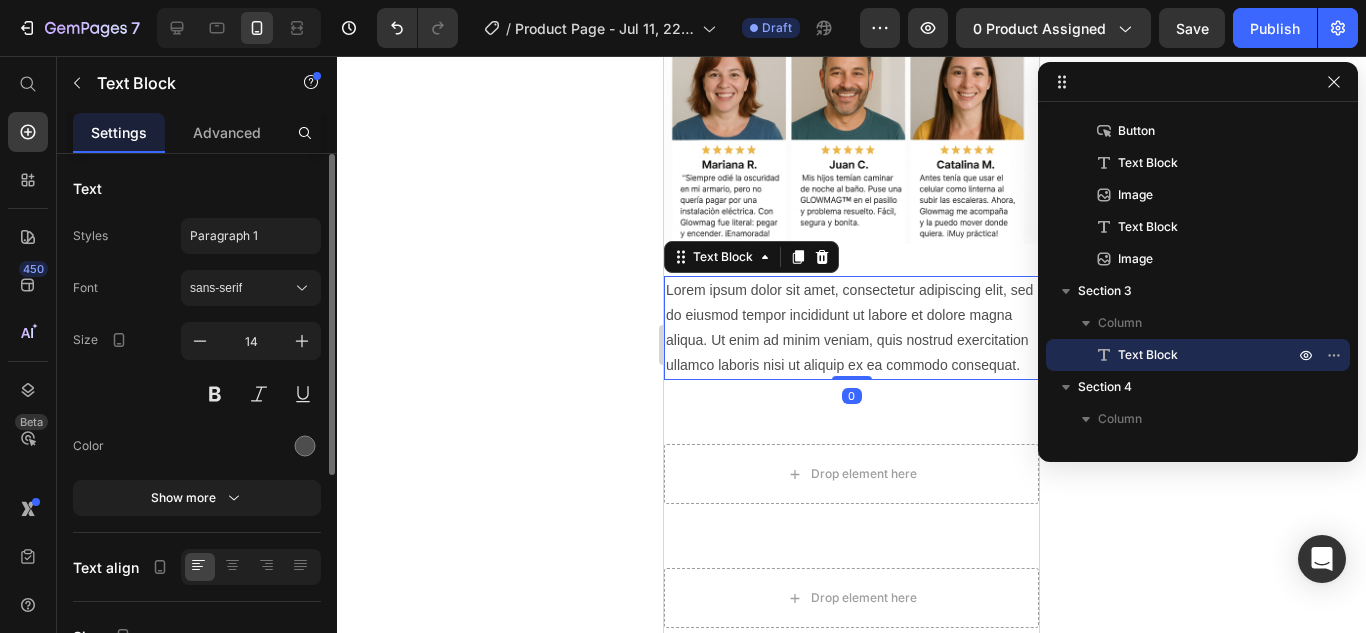 scroll, scrollTop: 100, scrollLeft: 0, axis: vertical 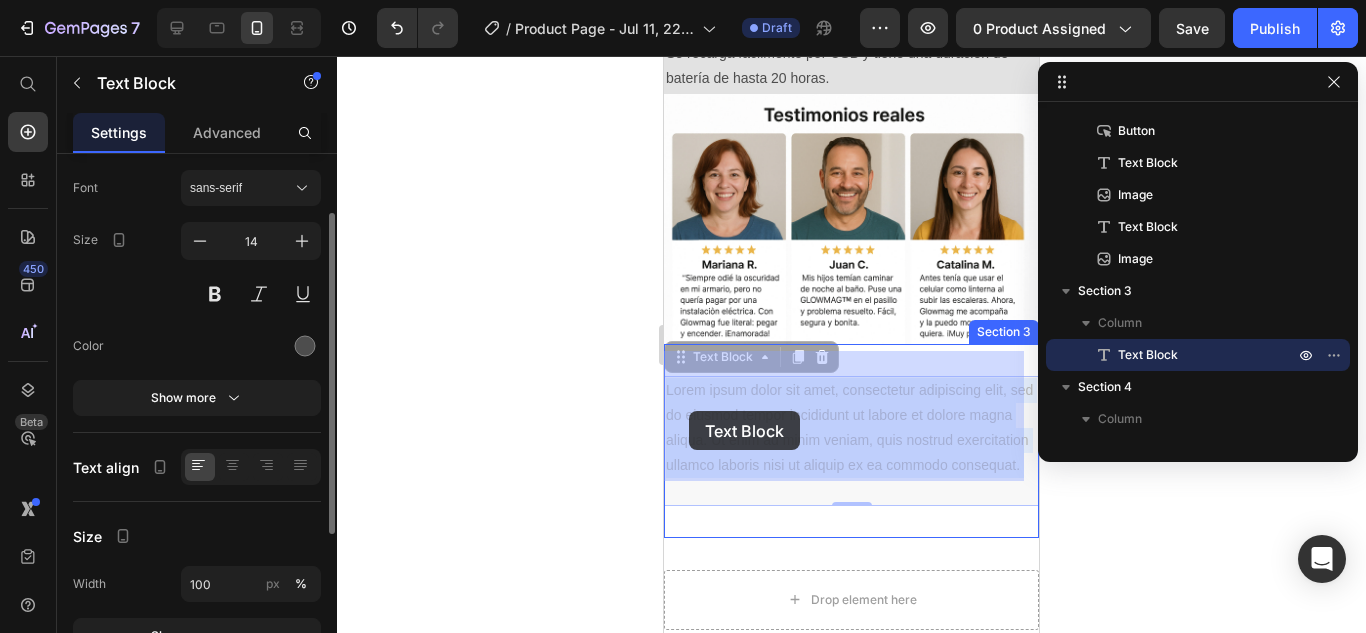 drag, startPoint x: 806, startPoint y: 469, endPoint x: 689, endPoint y: 411, distance: 130.58714 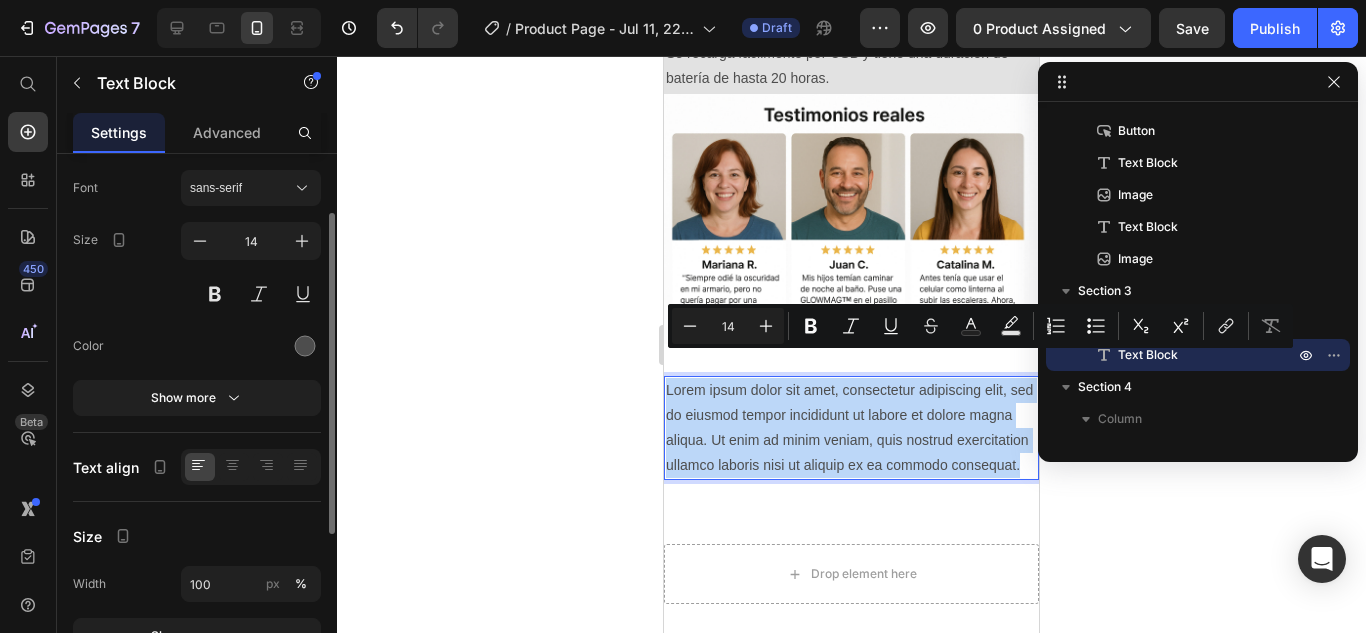drag, startPoint x: 821, startPoint y: 460, endPoint x: 1320, endPoint y: 424, distance: 500.2969 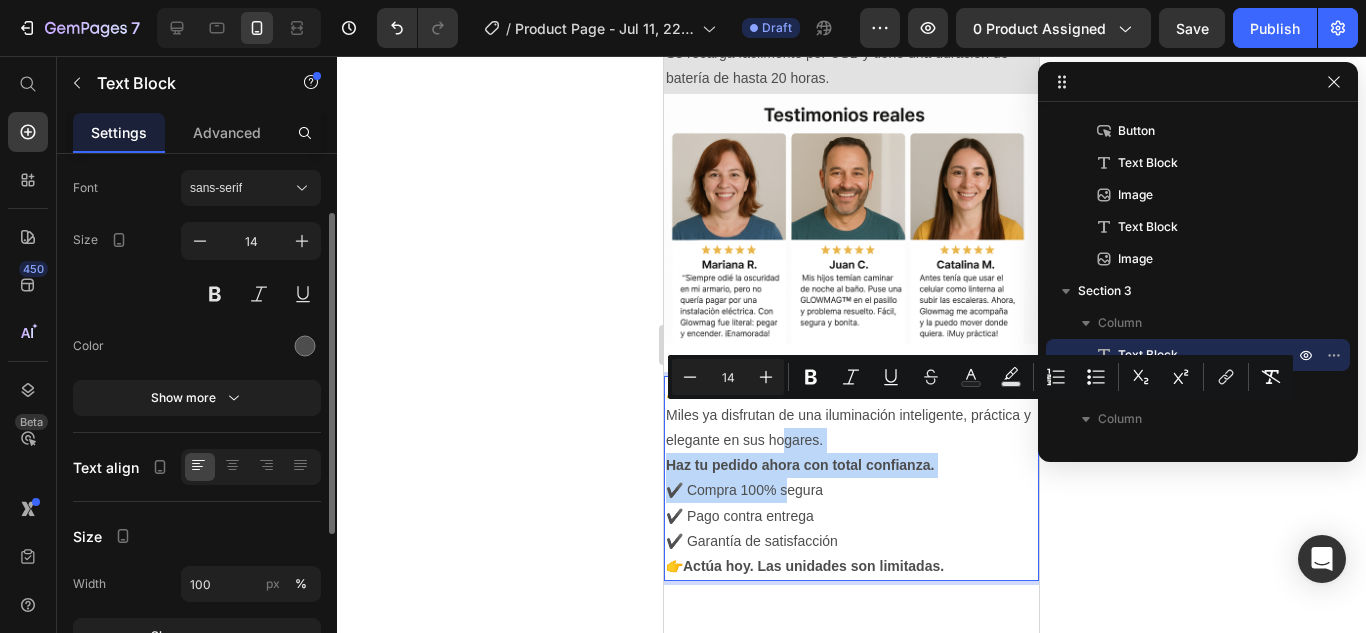 drag, startPoint x: 789, startPoint y: 473, endPoint x: 794, endPoint y: 415, distance: 58.21512 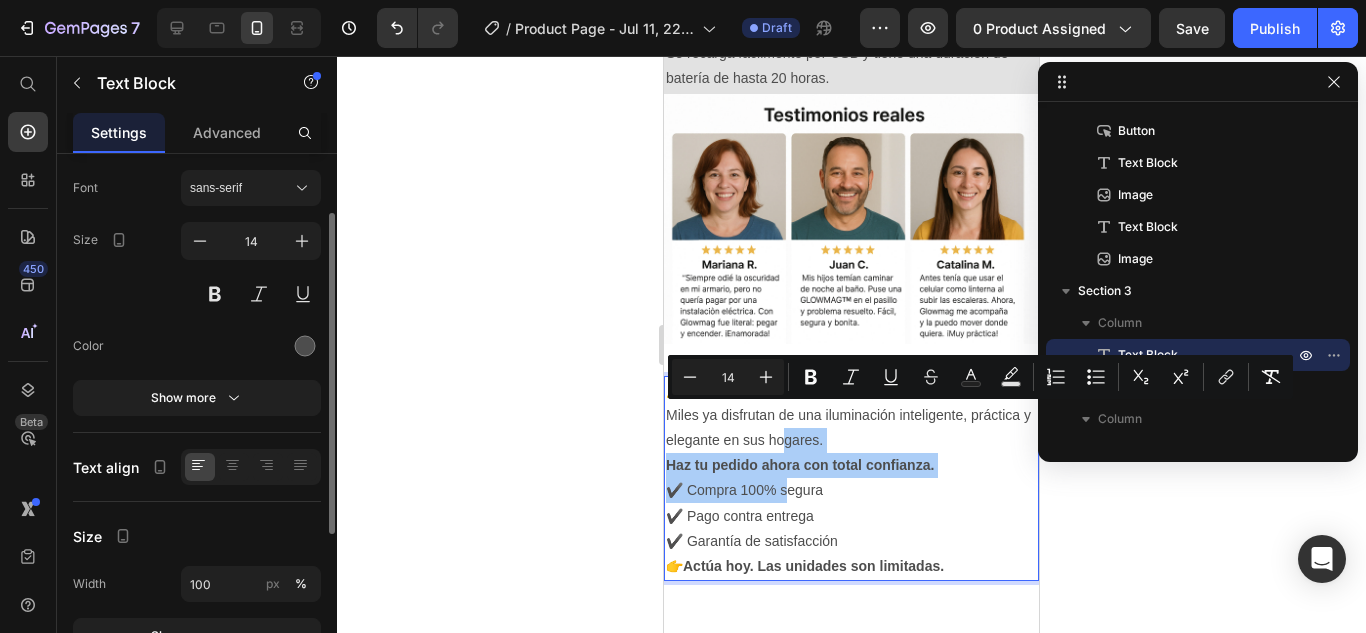 click 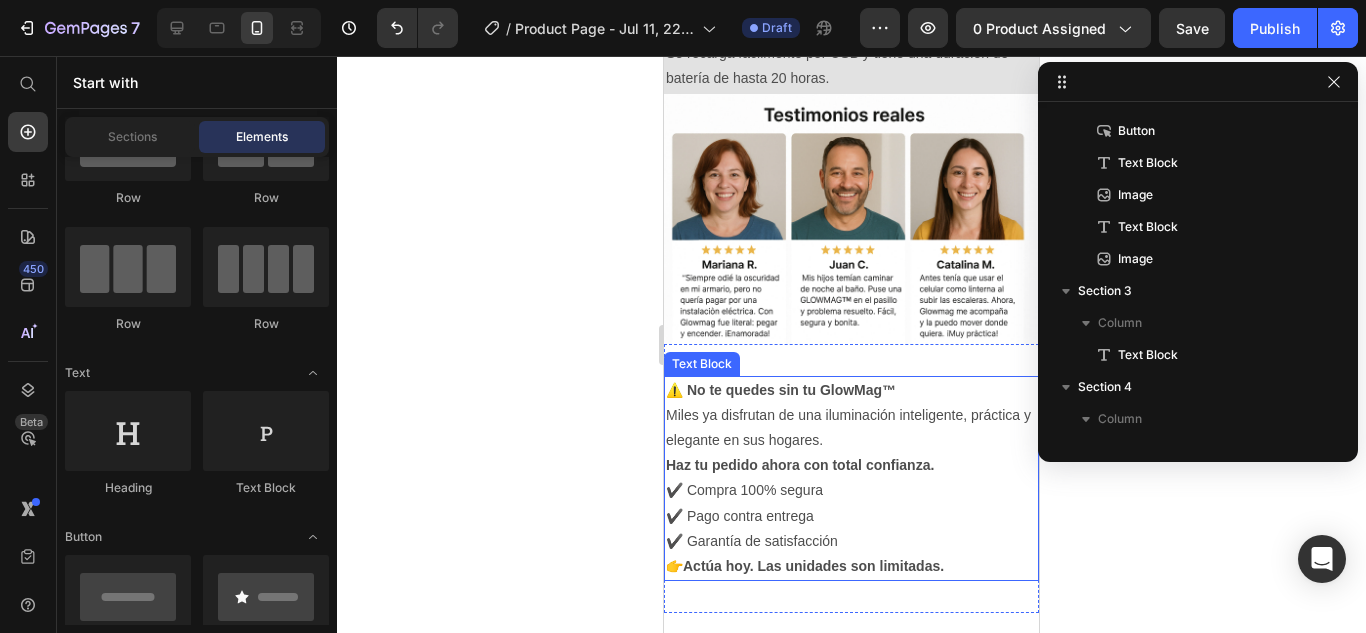 click on "Miles ya disfrutan de una iluminación inteligente, práctica y elegante en sus hogares. Haz tu pedido ahora con total confianza. ✔️ Compra 100% segura ✔️ Pago contra entrega ✔️ Garantía de satisfacción" at bounding box center [851, 478] 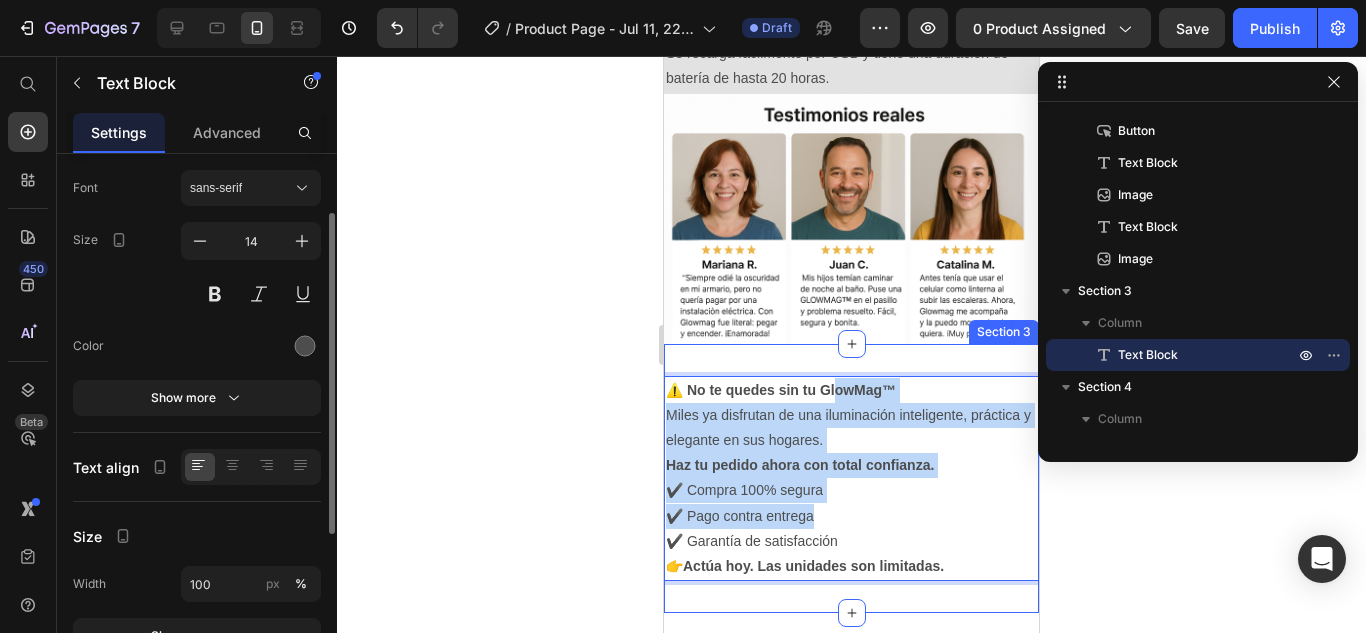 drag, startPoint x: 826, startPoint y: 485, endPoint x: 837, endPoint y: 339, distance: 146.4138 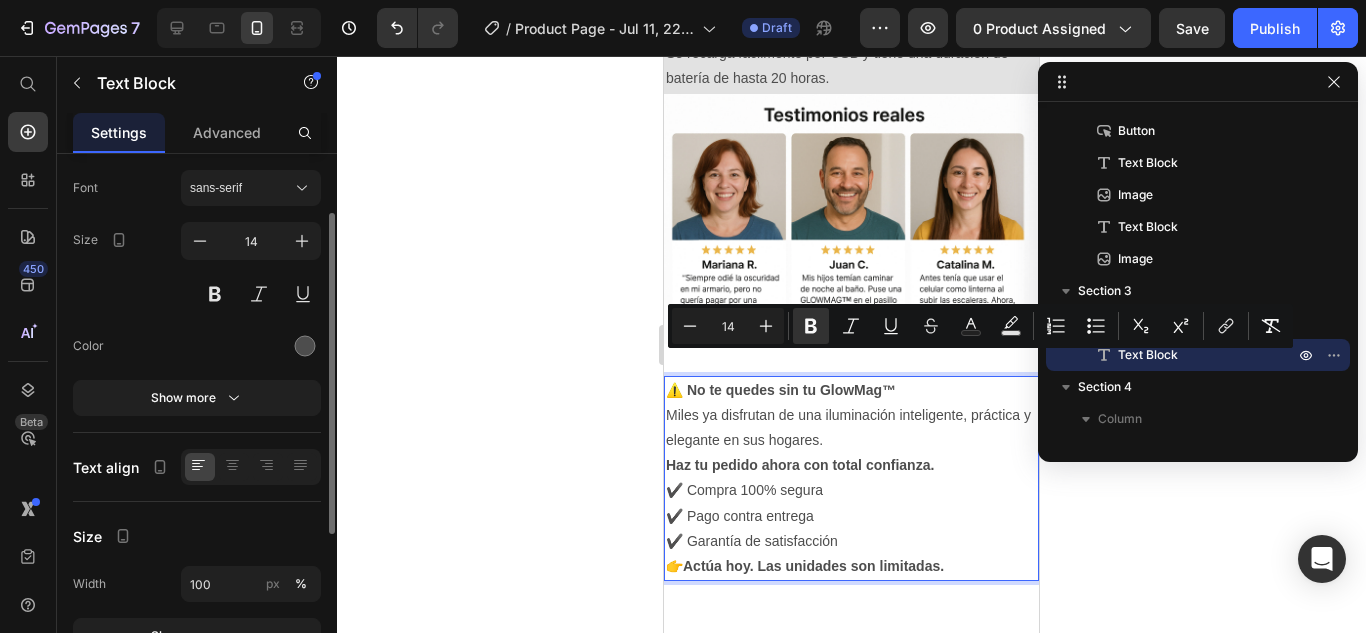 click on "Miles ya disfrutan de una iluminación inteligente, práctica y elegante en sus hogares. Haz tu pedido ahora con total confianza. ✔️ Compra 100% segura ✔️ Pago contra entrega ✔️ Garantía de satisfacción" at bounding box center (851, 478) 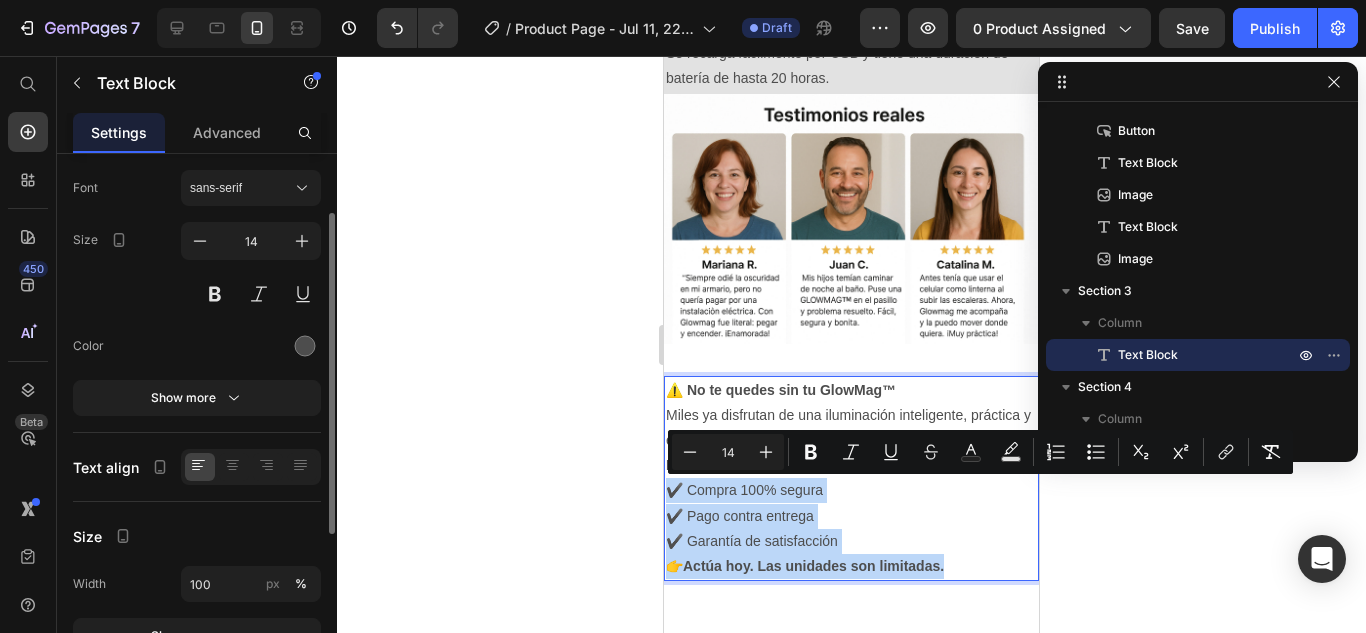 drag, startPoint x: 977, startPoint y: 536, endPoint x: 968, endPoint y: 457, distance: 79.51101 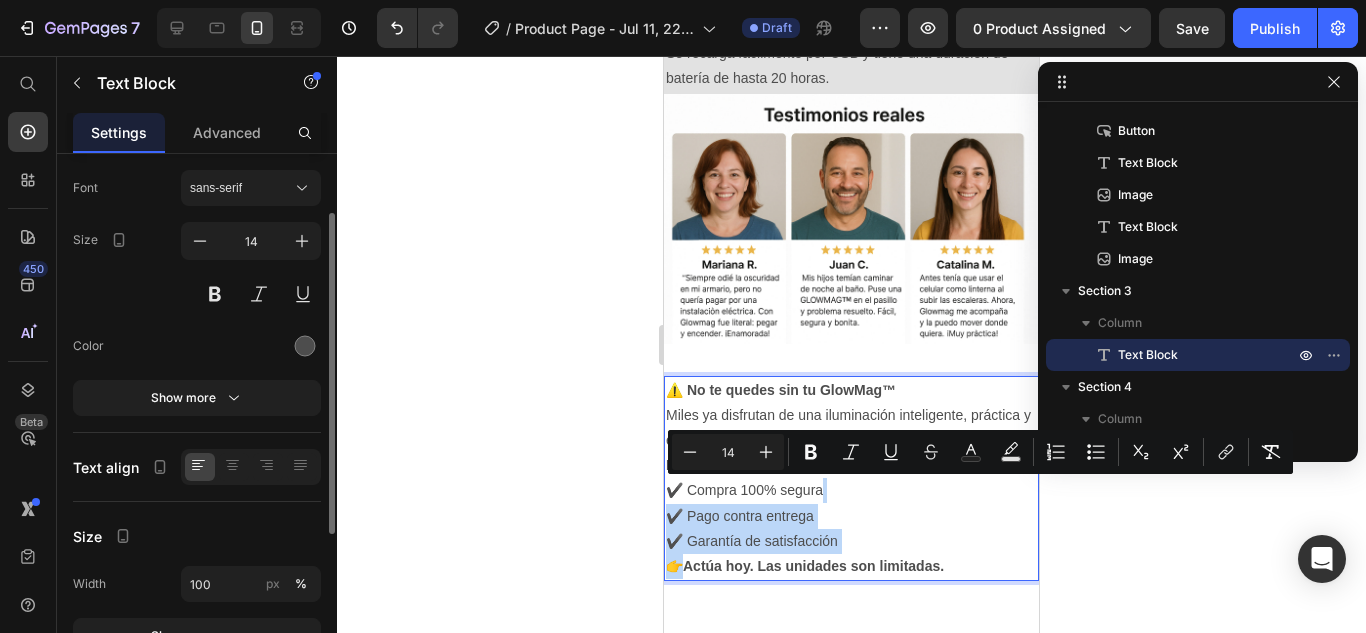 drag, startPoint x: 1000, startPoint y: 498, endPoint x: 1008, endPoint y: 510, distance: 14.422205 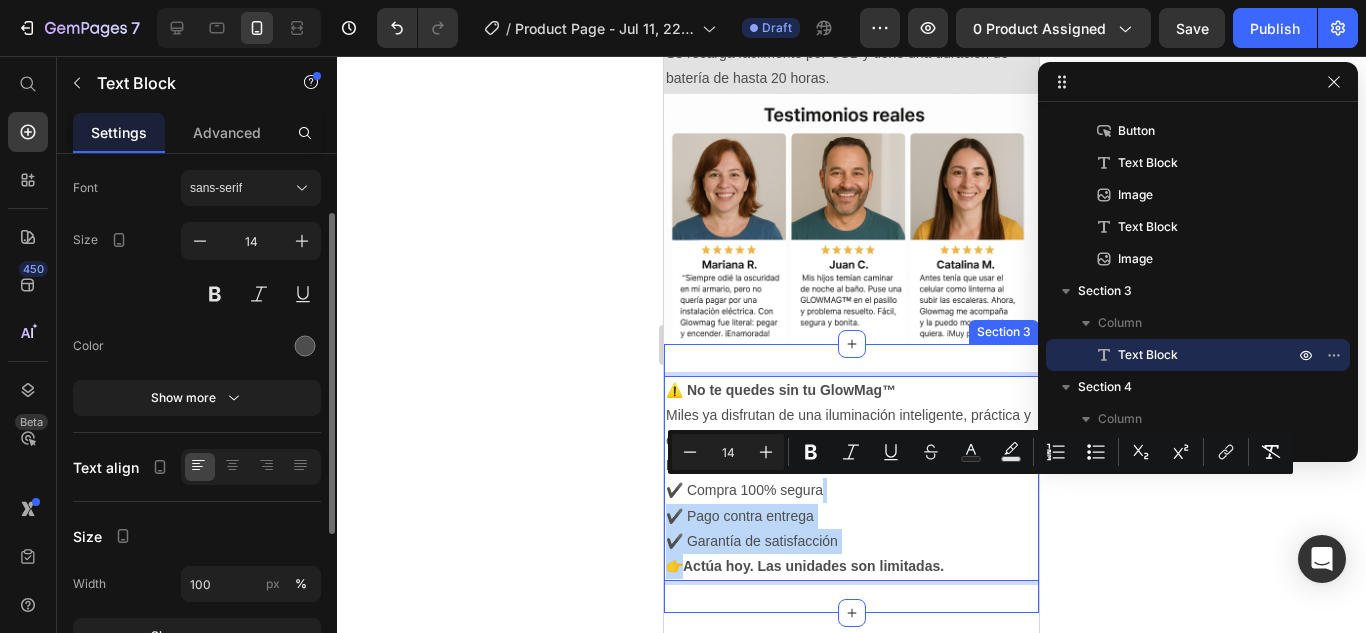 click on "⚠️ No te quedes sin tu GlowMag™ Miles ya disfrutan de una iluminación inteligente, práctica y elegante en sus hogares. Haz tu pedido ahora con total confianza. ✔️ Compra 100% segura ✔️ Pago contra entrega ✔️ Garantía de satisfacción 👉  Actúa hoy. Las unidades son limitadas. Text Block   0 Section 3" at bounding box center (851, 479) 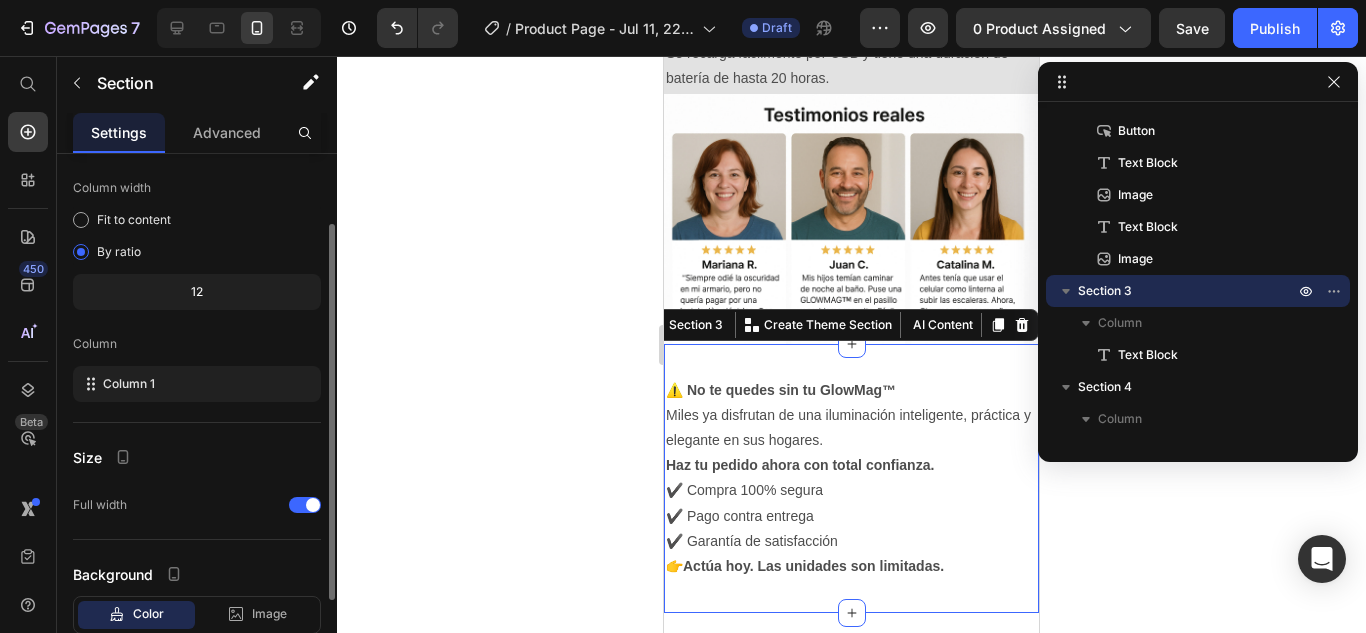 scroll, scrollTop: 0, scrollLeft: 0, axis: both 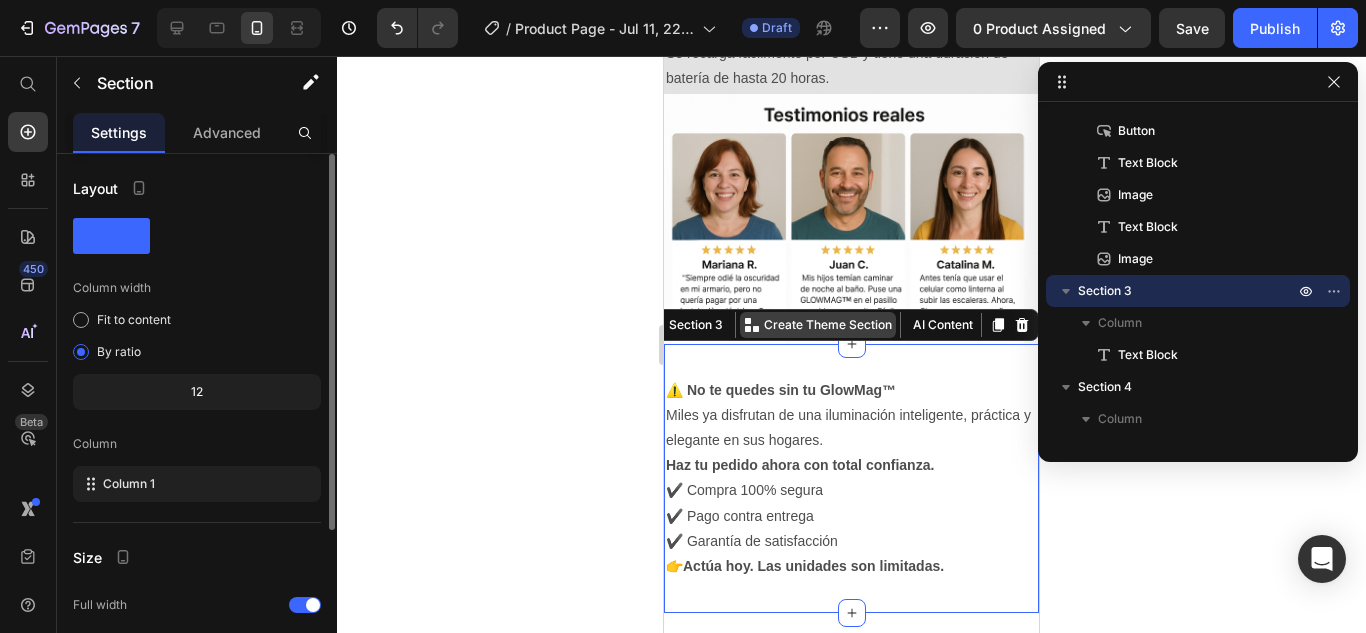 drag, startPoint x: 837, startPoint y: 586, endPoint x: 816, endPoint y: 298, distance: 288.76462 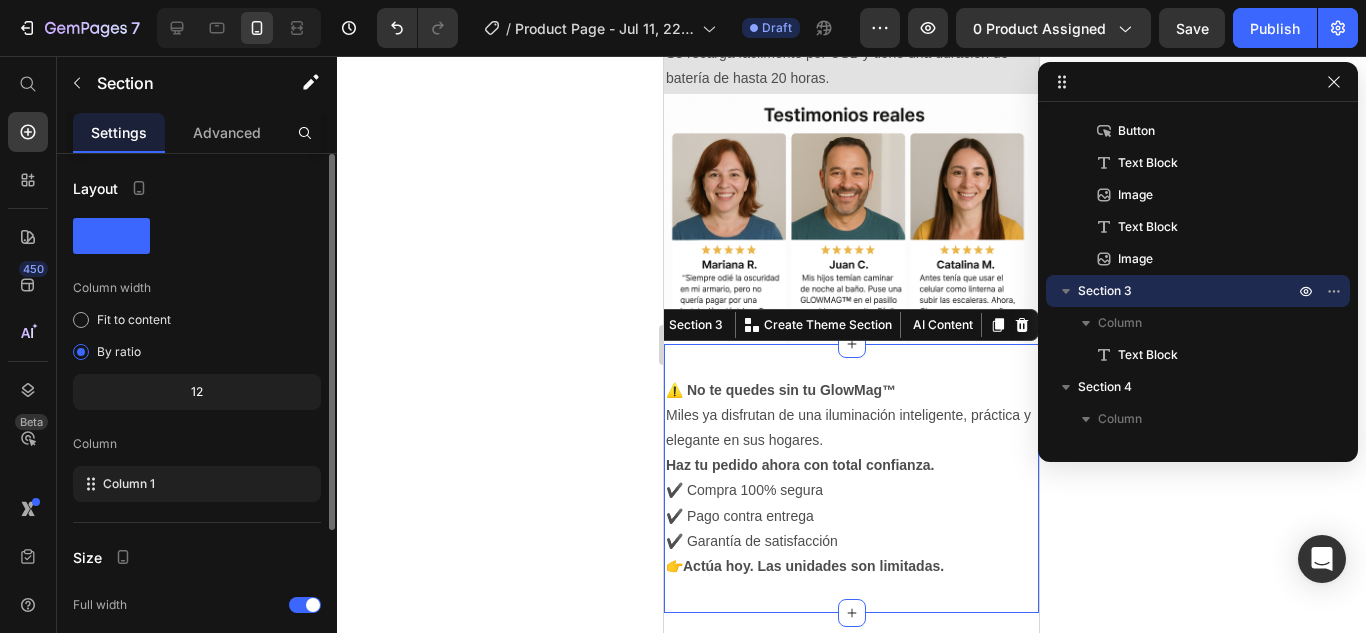 click 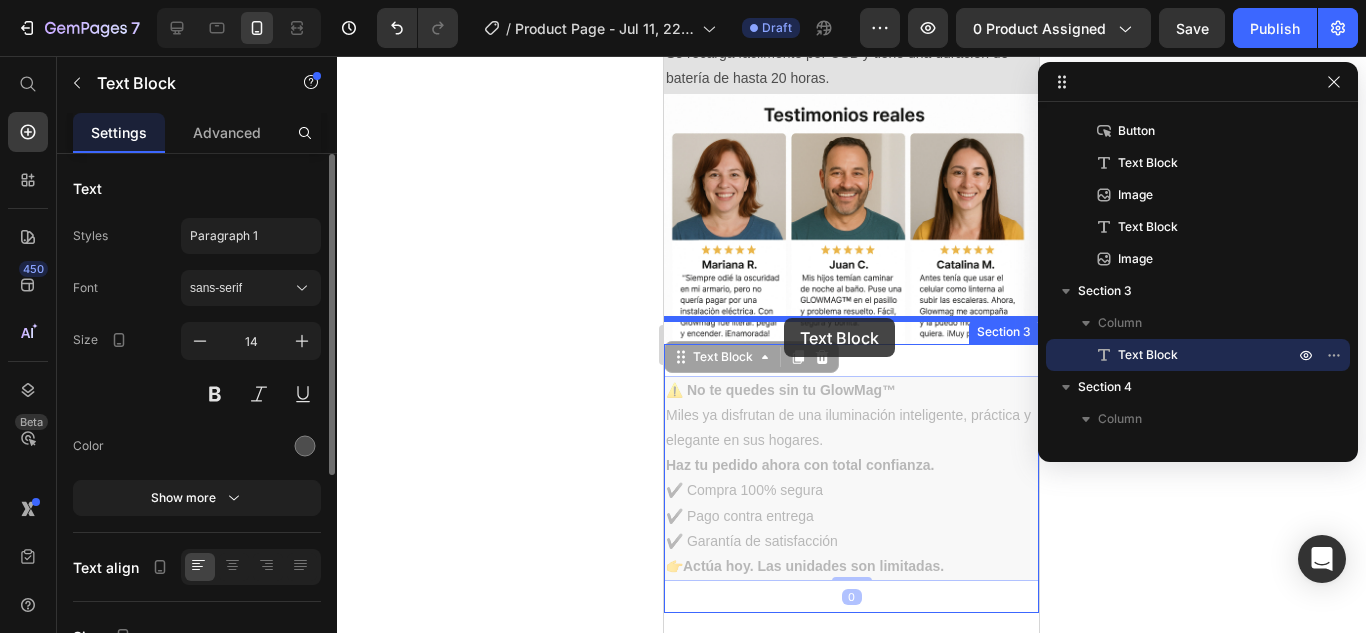 drag, startPoint x: 718, startPoint y: 532, endPoint x: 781, endPoint y: 322, distance: 219.24643 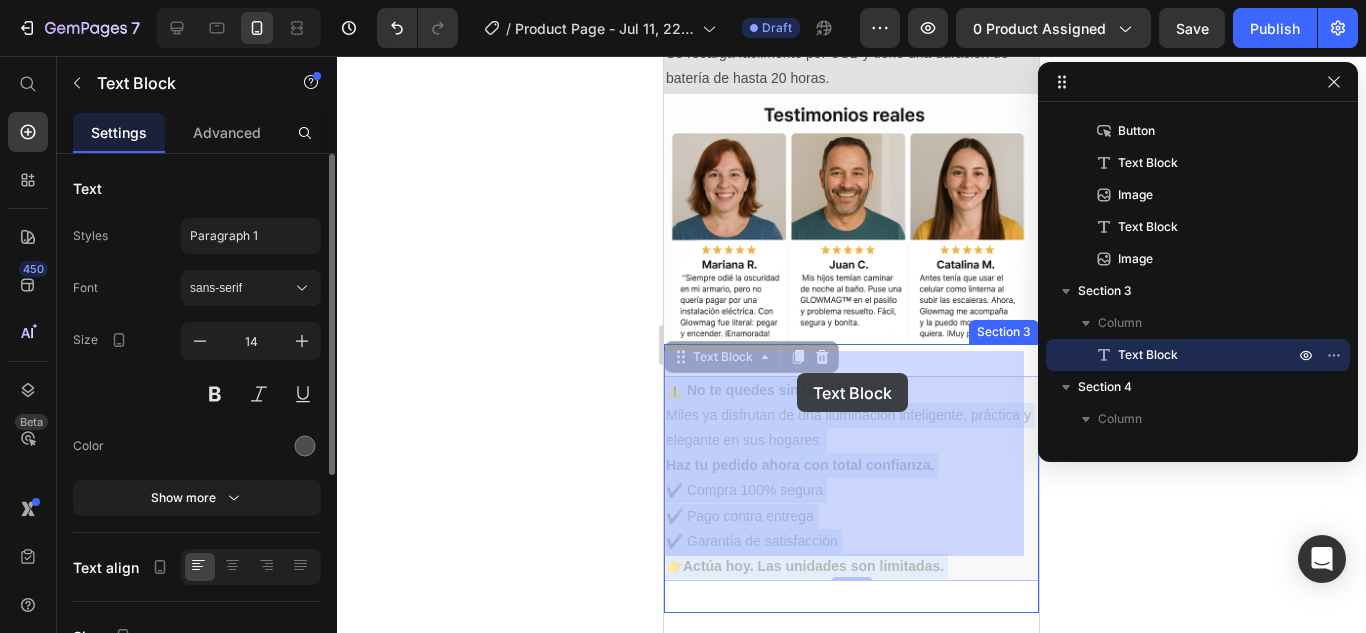 drag, startPoint x: 734, startPoint y: 554, endPoint x: 797, endPoint y: 373, distance: 191.65073 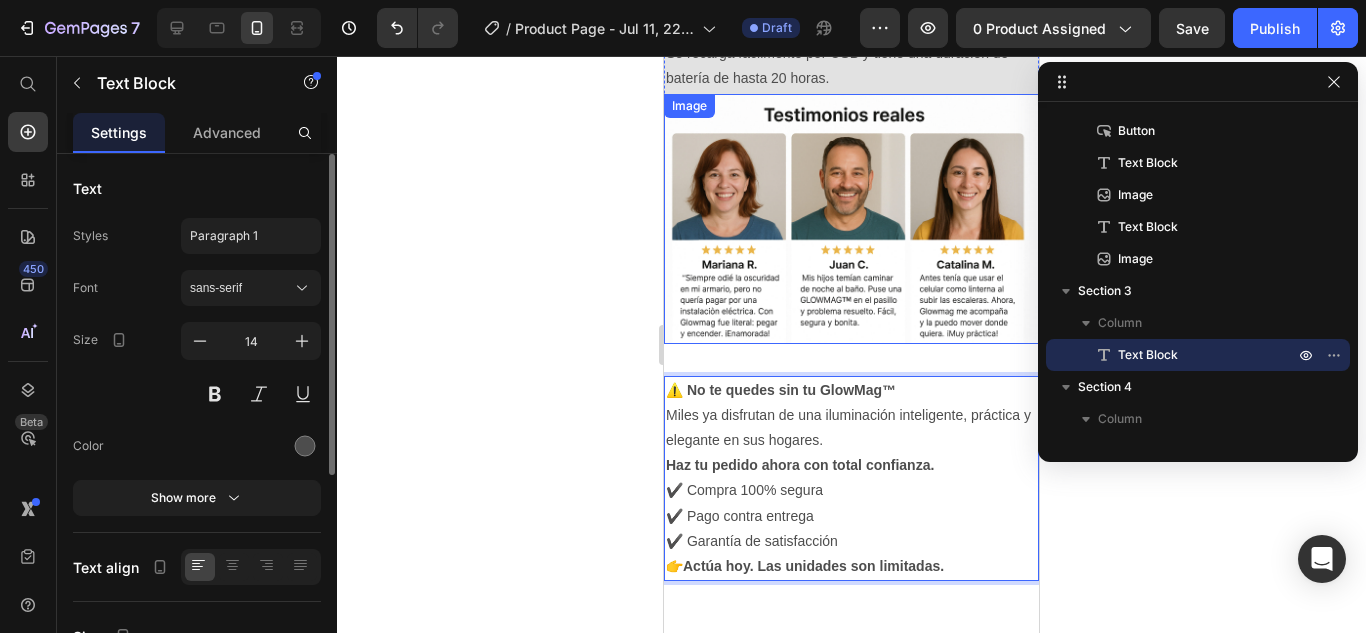 drag, startPoint x: 752, startPoint y: 543, endPoint x: 879, endPoint y: 314, distance: 261.85873 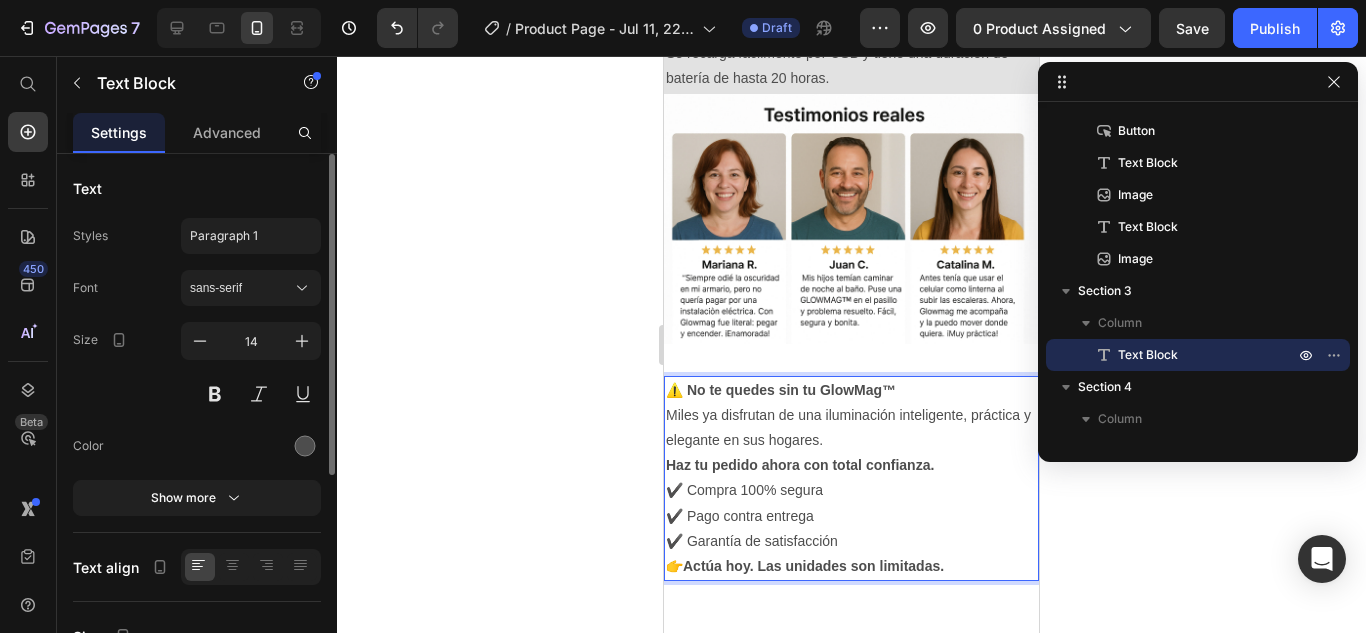 click 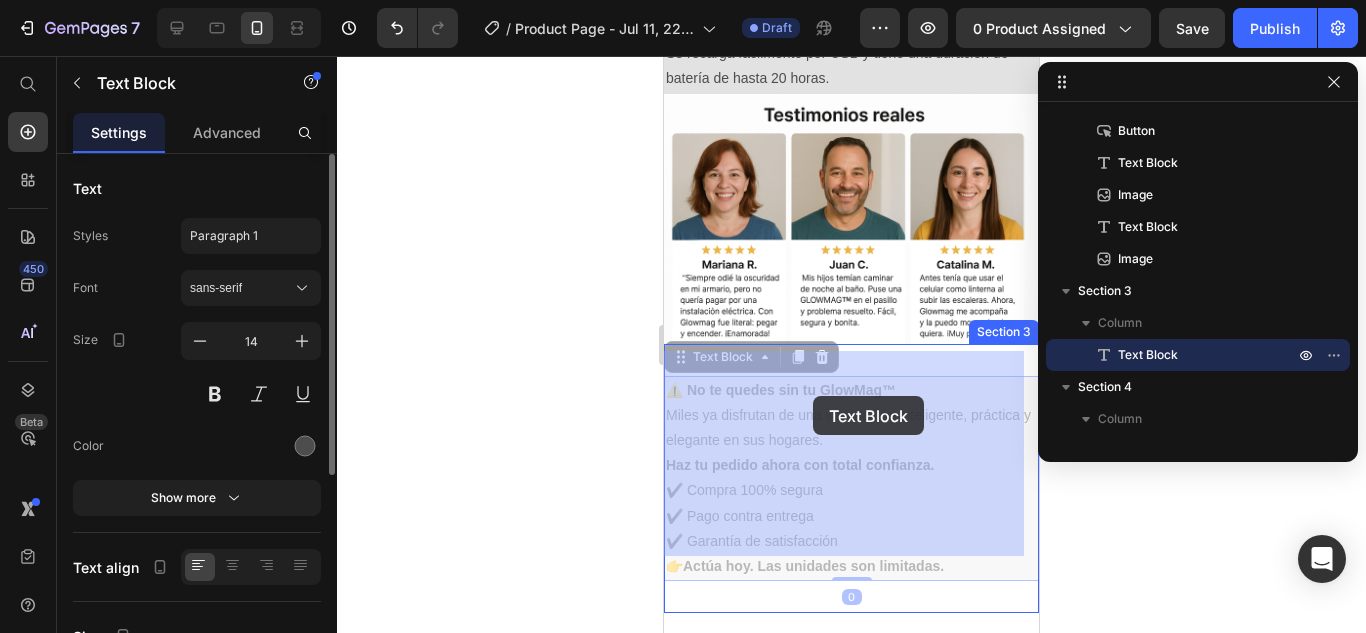 drag, startPoint x: 782, startPoint y: 505, endPoint x: 813, endPoint y: 396, distance: 113.32255 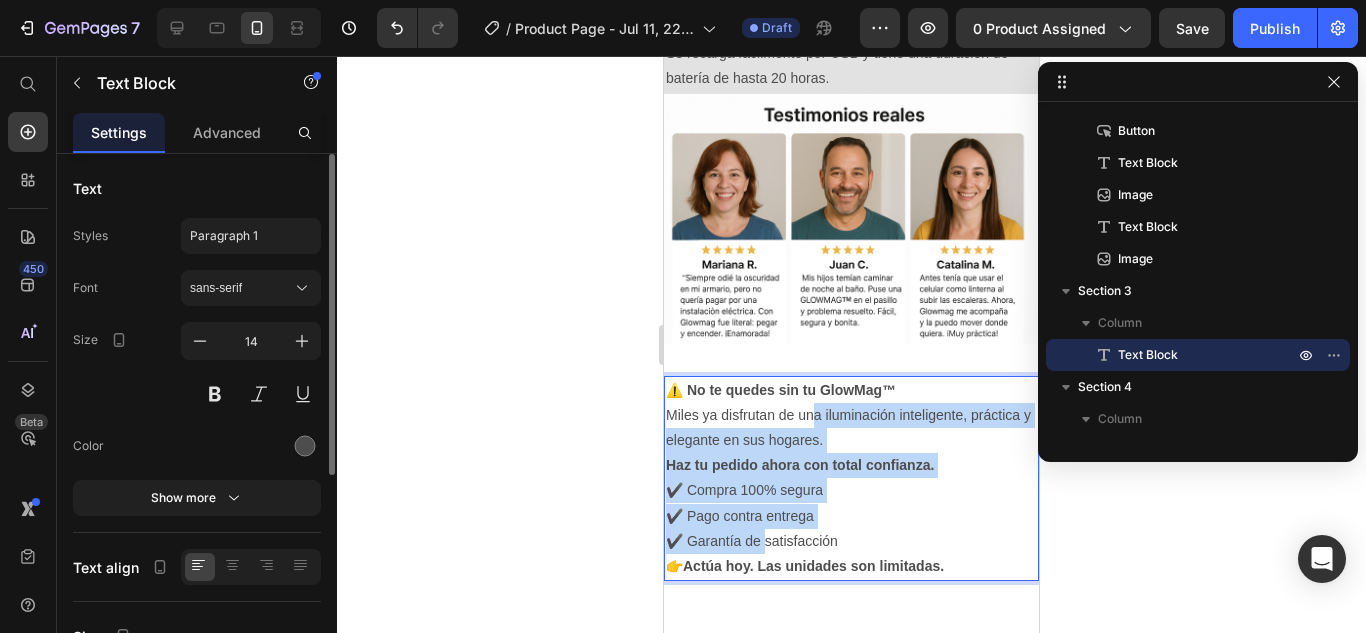 drag, startPoint x: 765, startPoint y: 526, endPoint x: 833, endPoint y: 419, distance: 126.779335 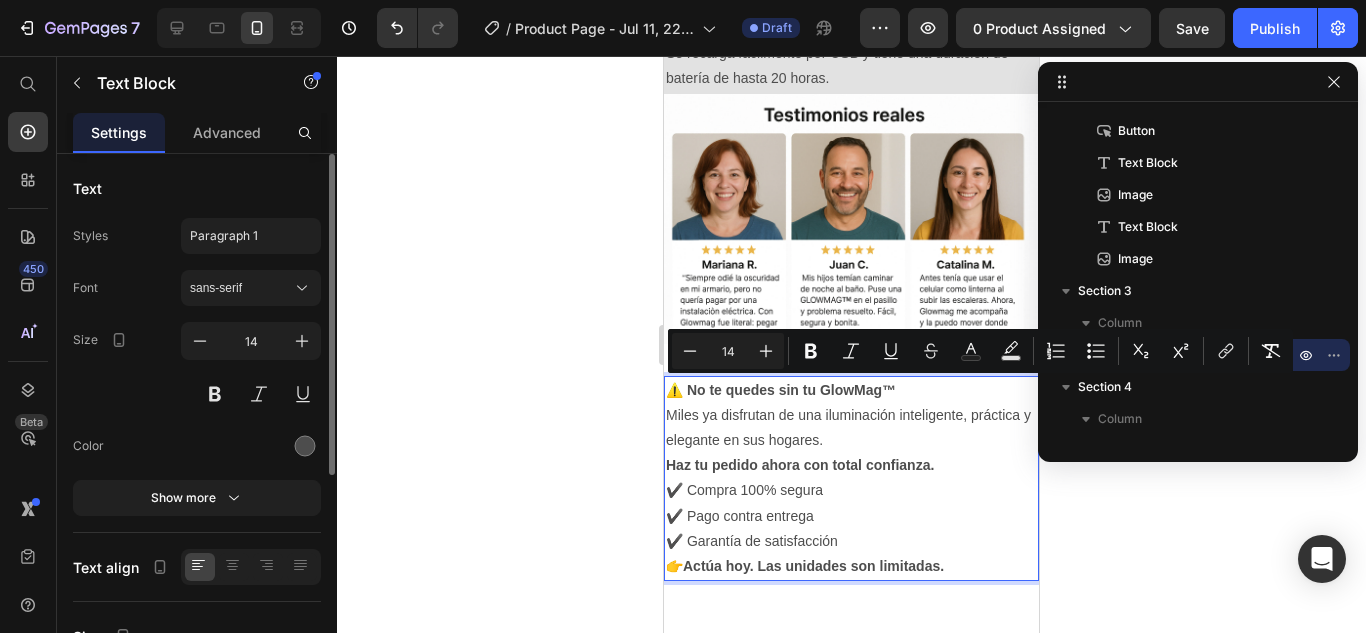 click on "Miles ya disfrutan de una iluminación inteligente, práctica y elegante en sus hogares. Haz tu pedido ahora con total confianza. ✔️ Compra 100% segura ✔️ Pago contra entrega ✔️ Garantía de satisfacción" at bounding box center [851, 478] 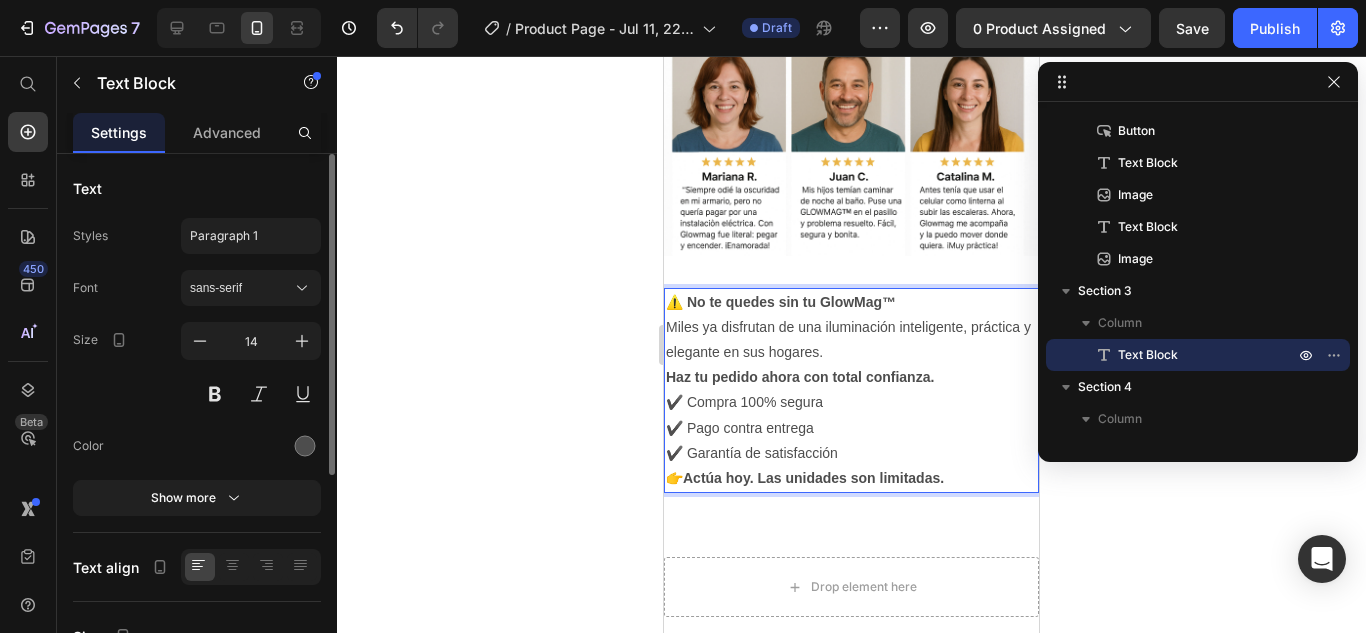 scroll, scrollTop: 2300, scrollLeft: 0, axis: vertical 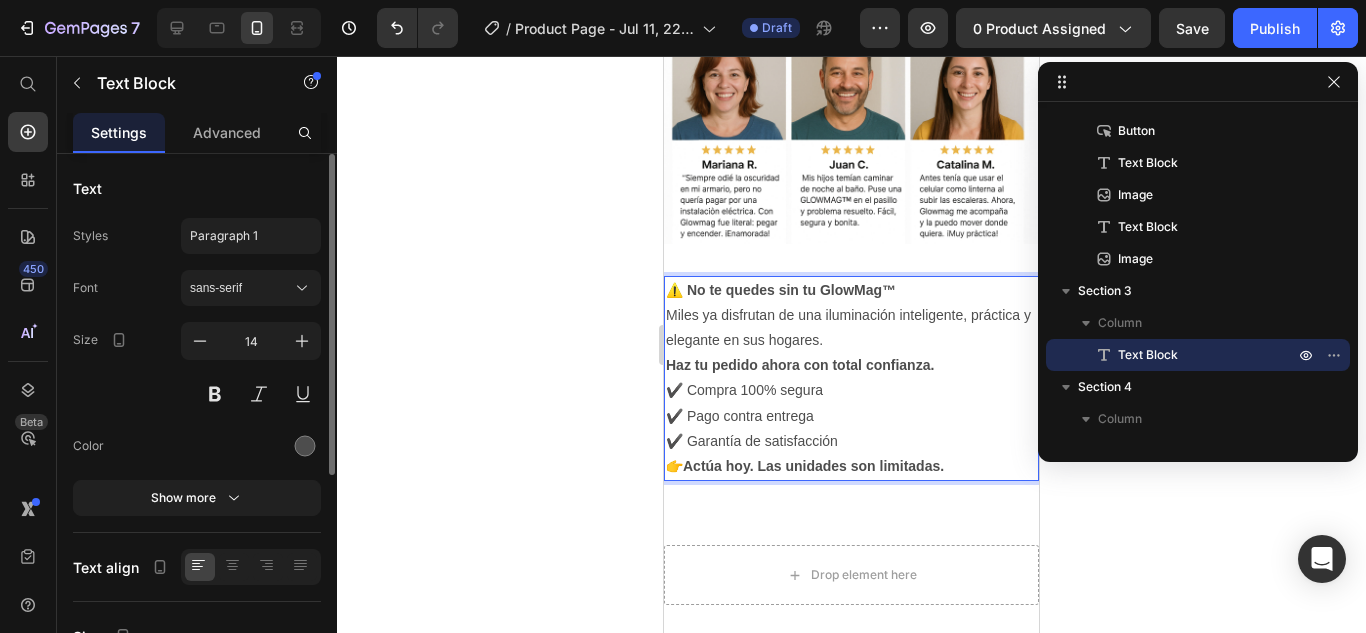 click 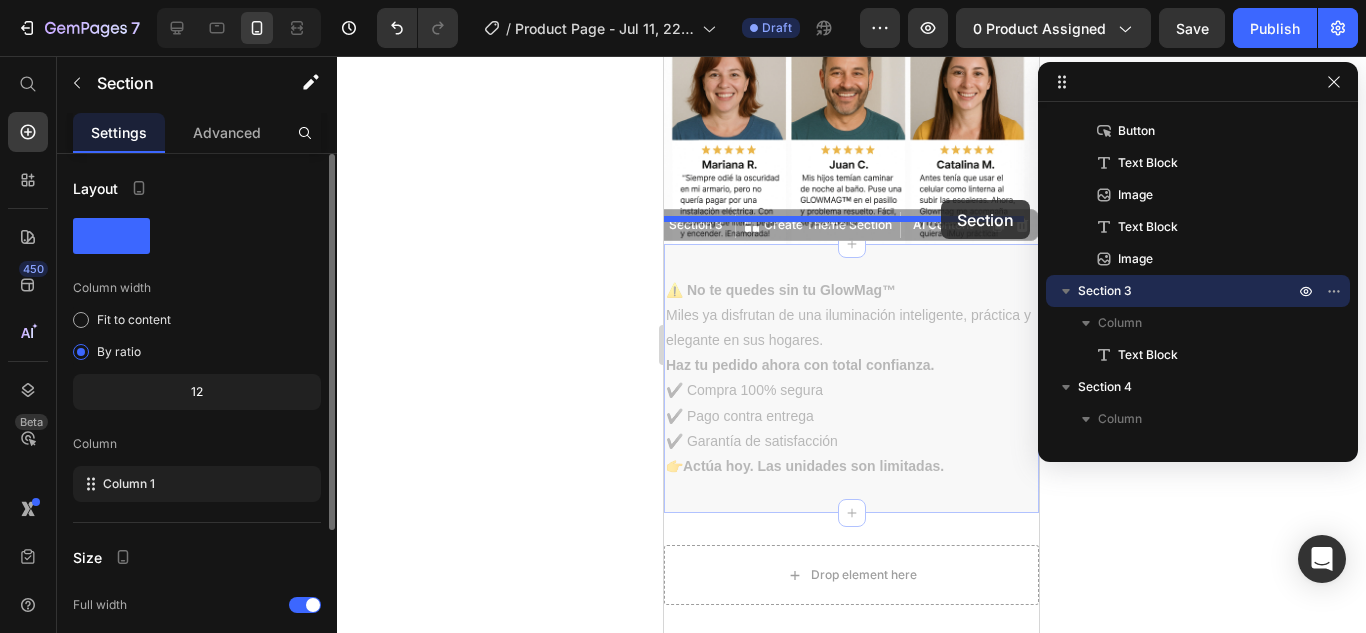 drag, startPoint x: 909, startPoint y: 457, endPoint x: 941, endPoint y: 200, distance: 258.98456 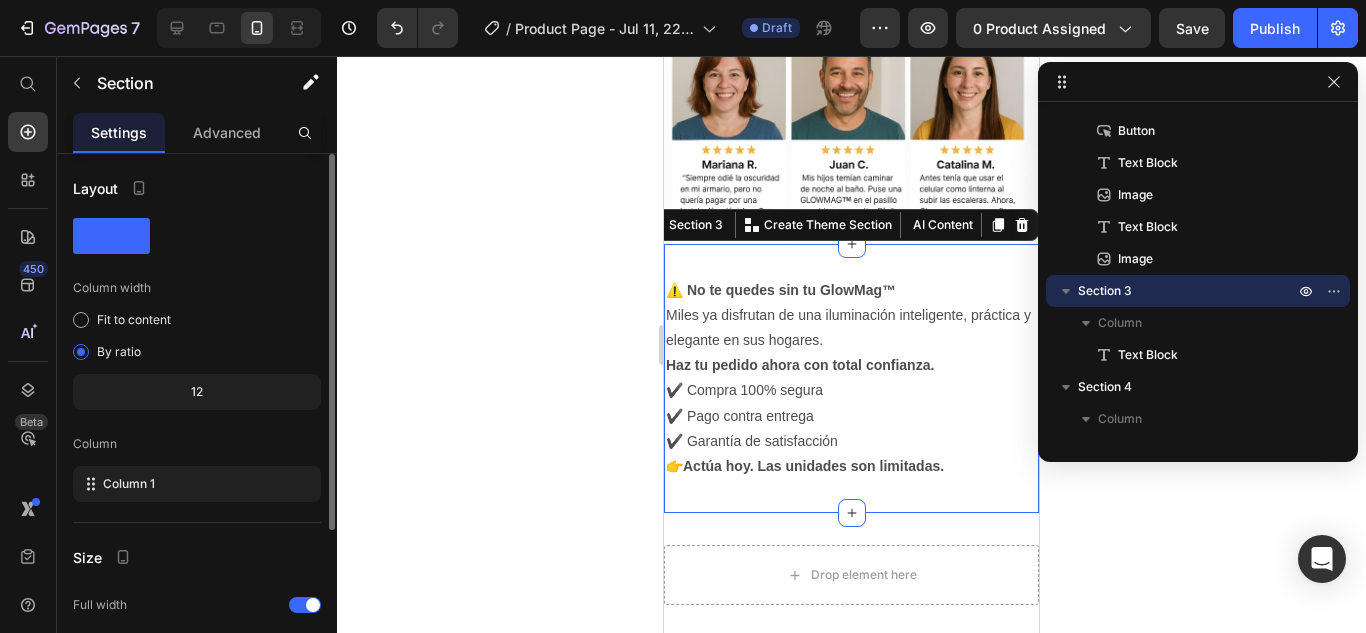 click 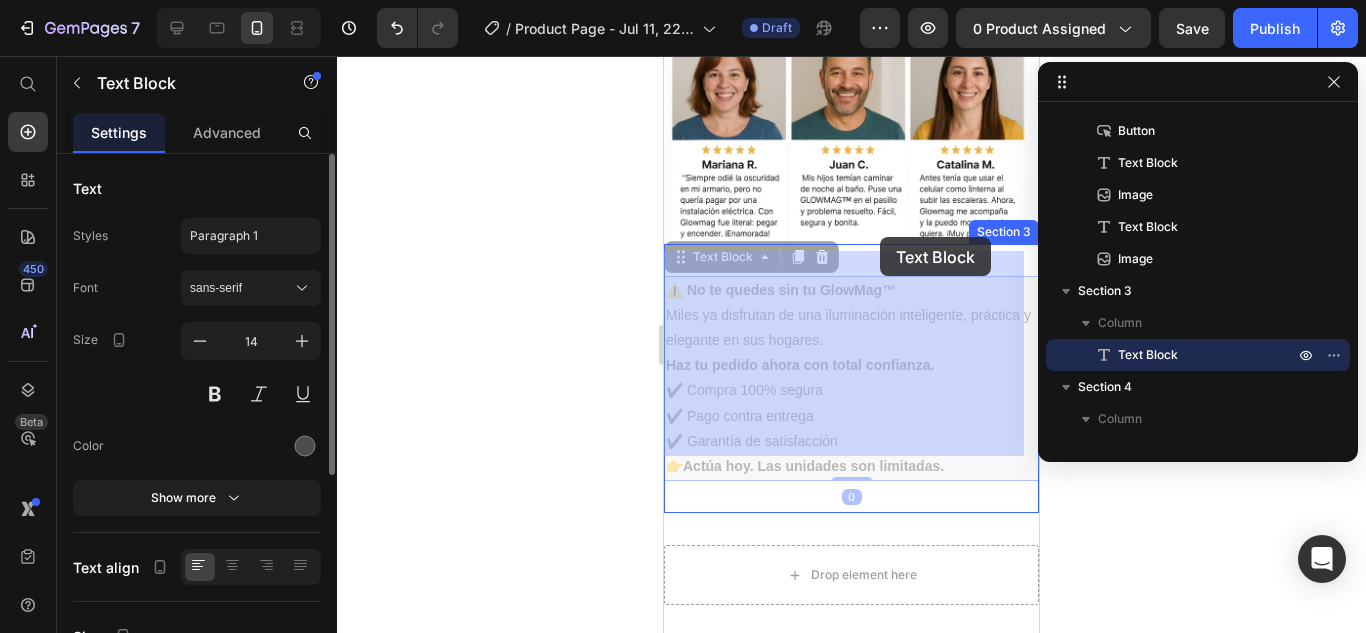 drag, startPoint x: 902, startPoint y: 256, endPoint x: 880, endPoint y: 236, distance: 29.732138 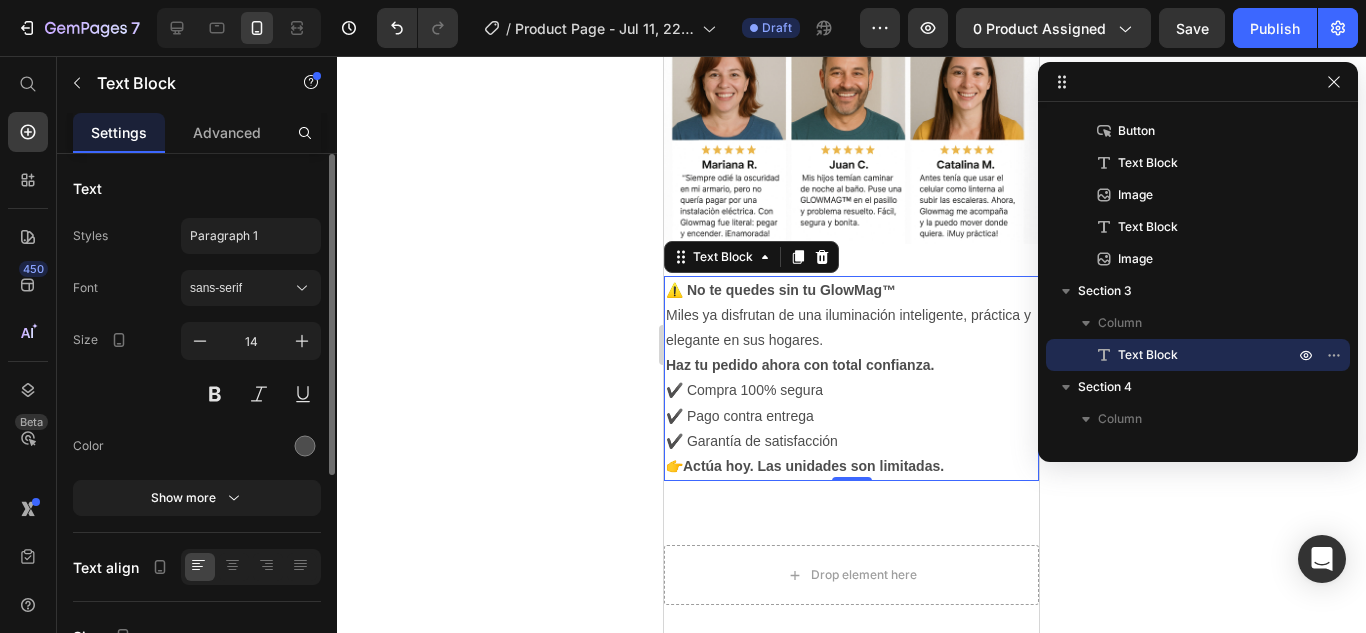 click 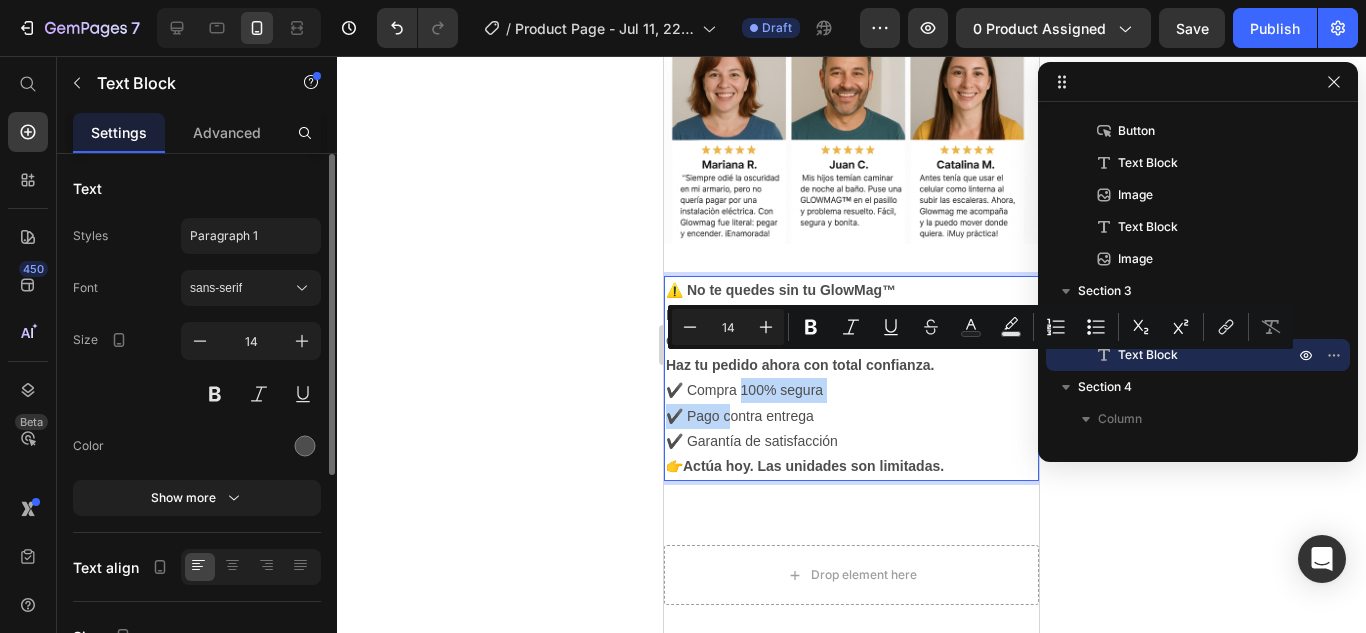 drag, startPoint x: 735, startPoint y: 380, endPoint x: 741, endPoint y: 366, distance: 15.231546 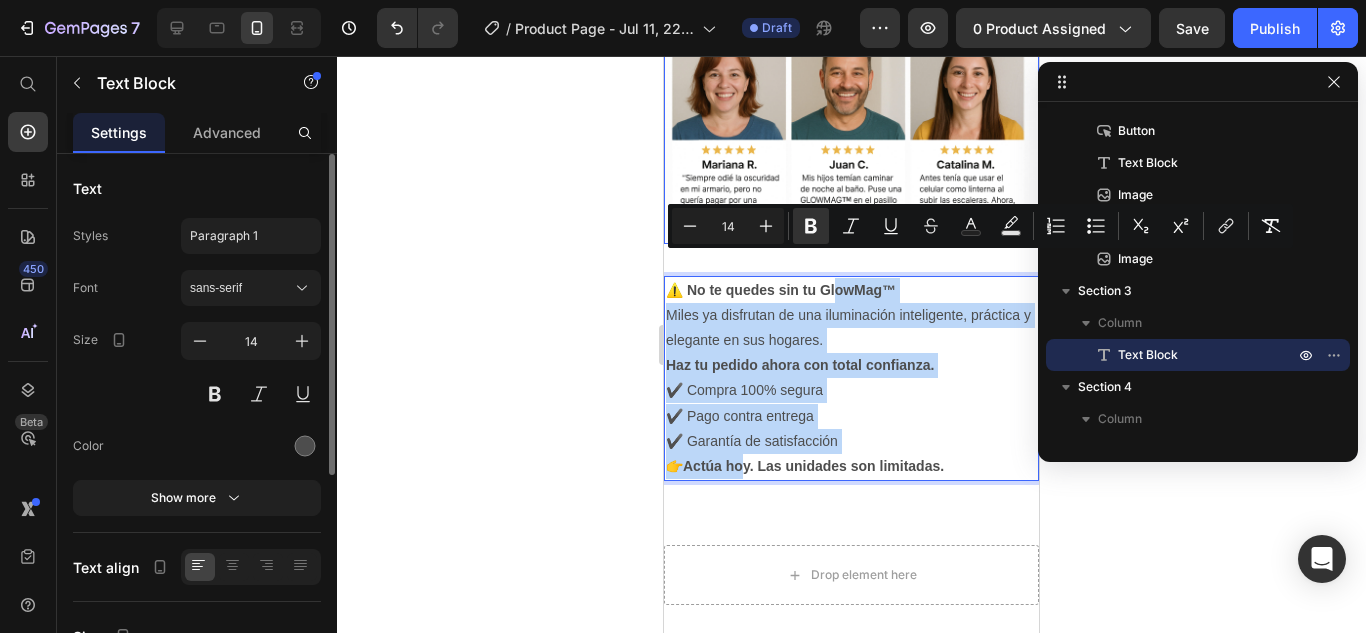 drag, startPoint x: 751, startPoint y: 442, endPoint x: 837, endPoint y: 185, distance: 271.0074 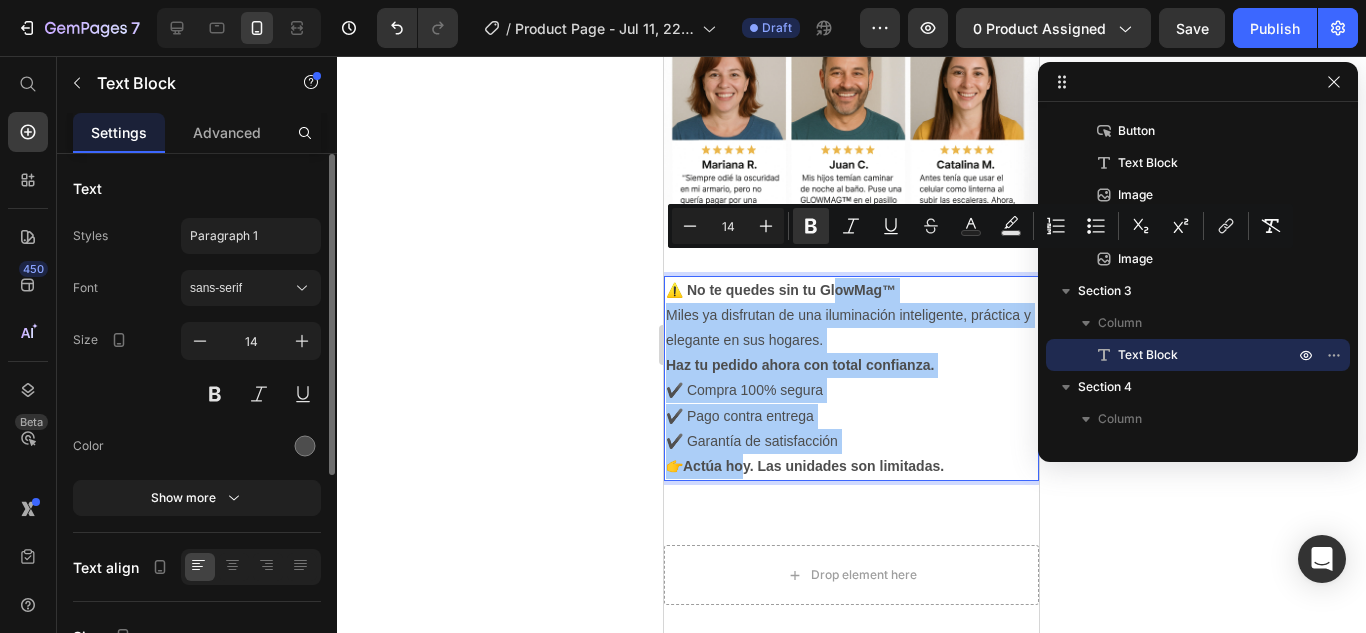 click 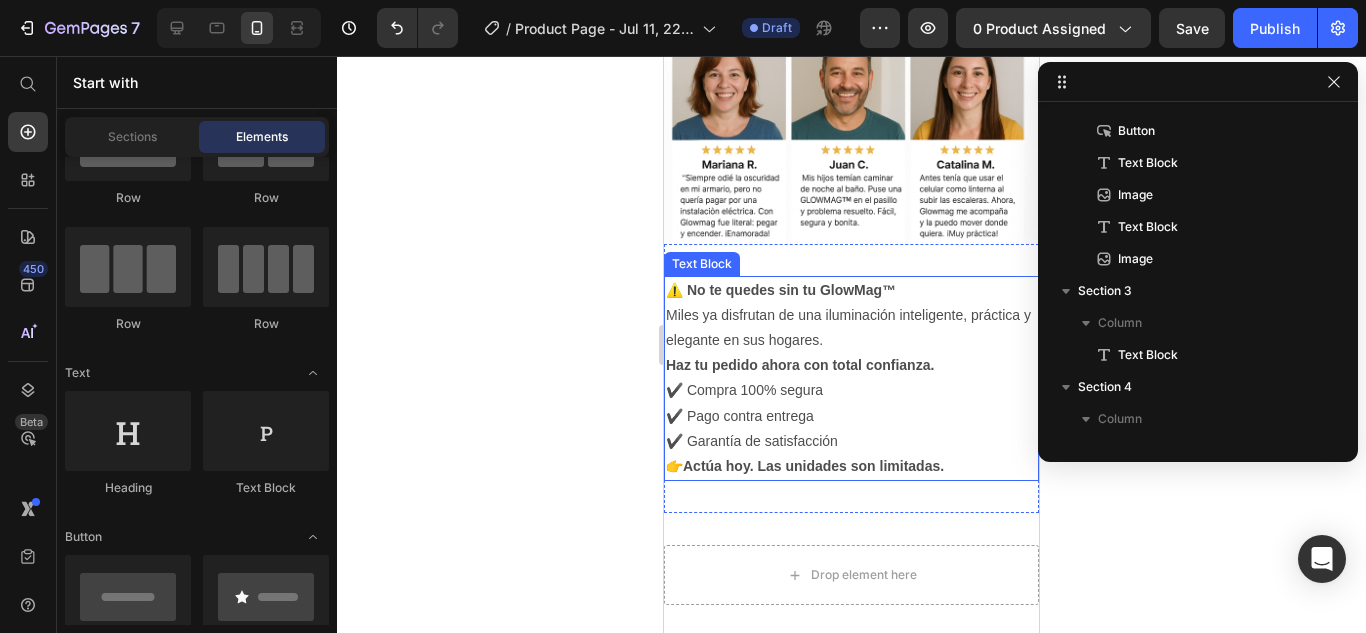 click 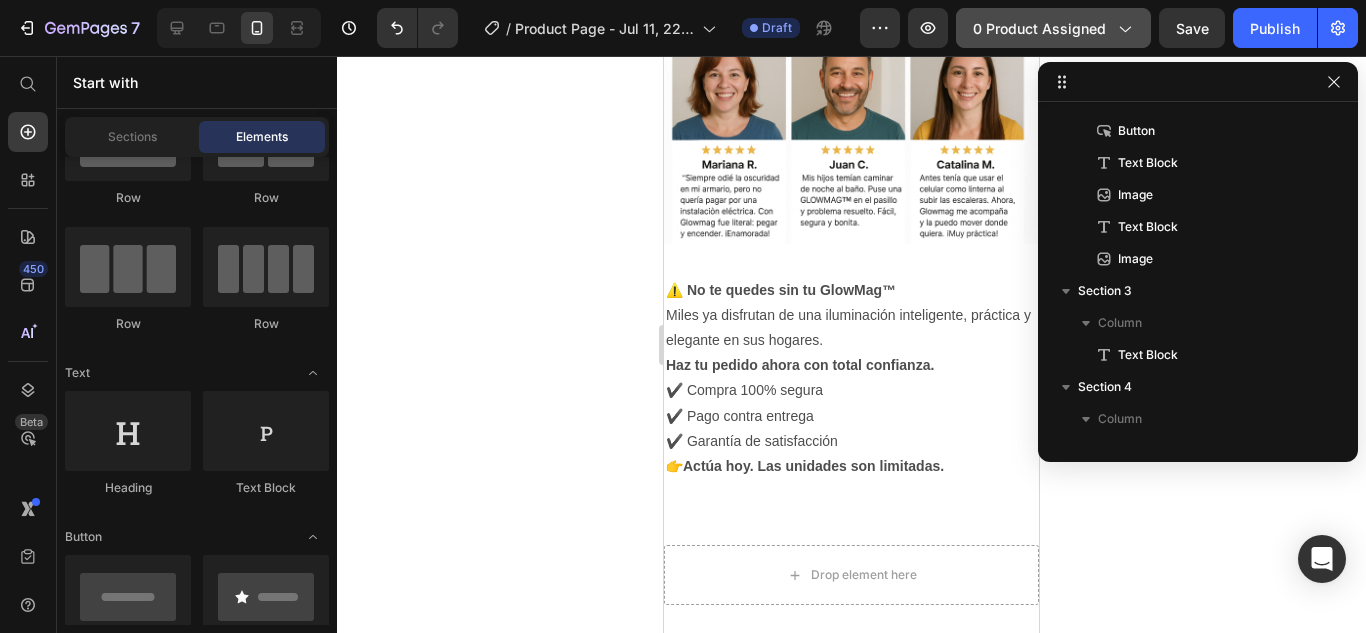 click on "0 product assigned" at bounding box center [1053, 28] 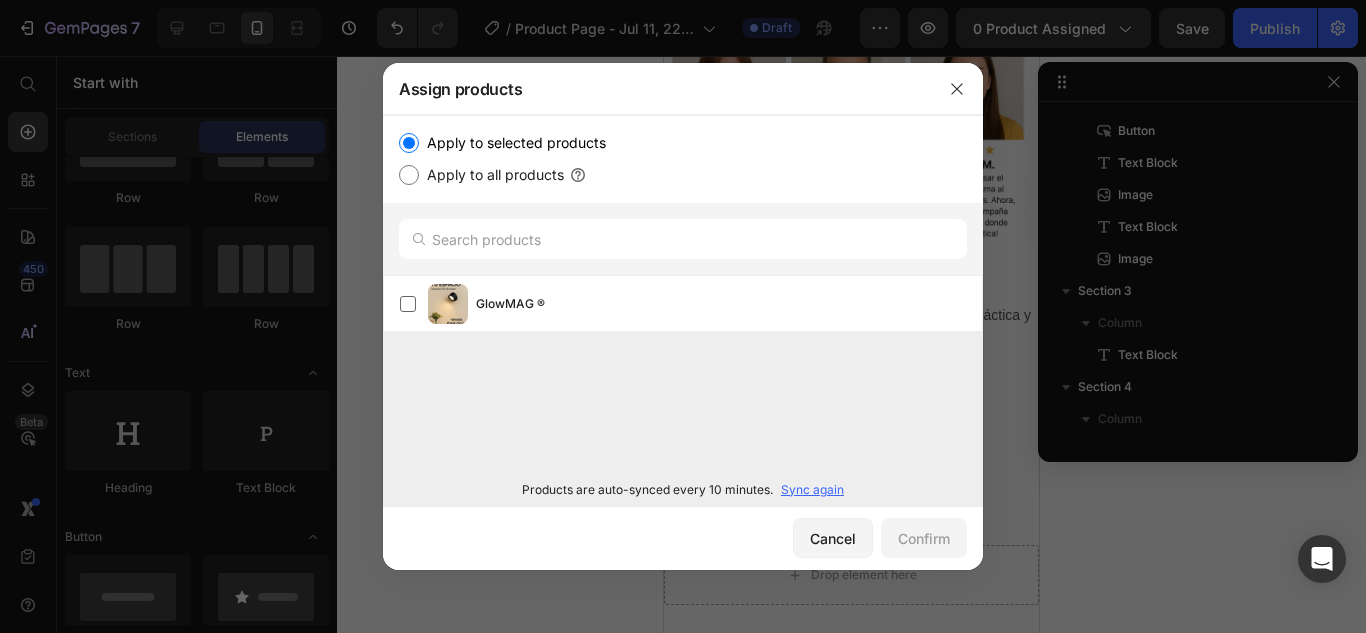 click at bounding box center [683, 316] 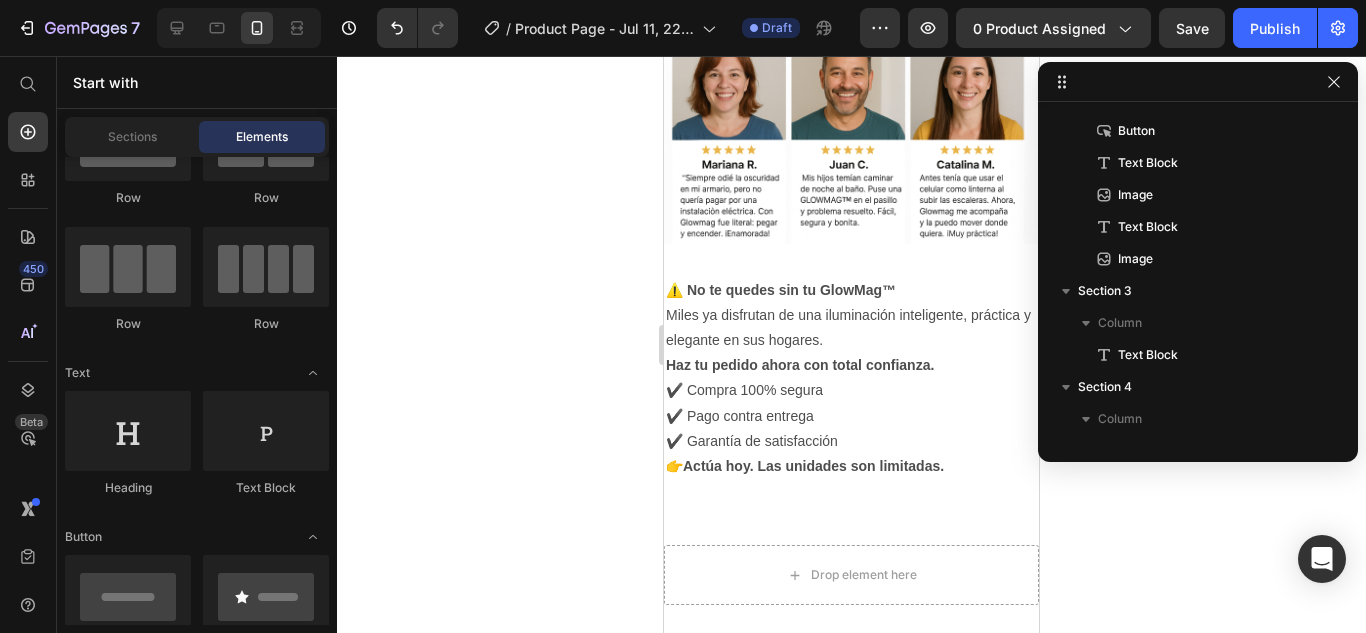 click 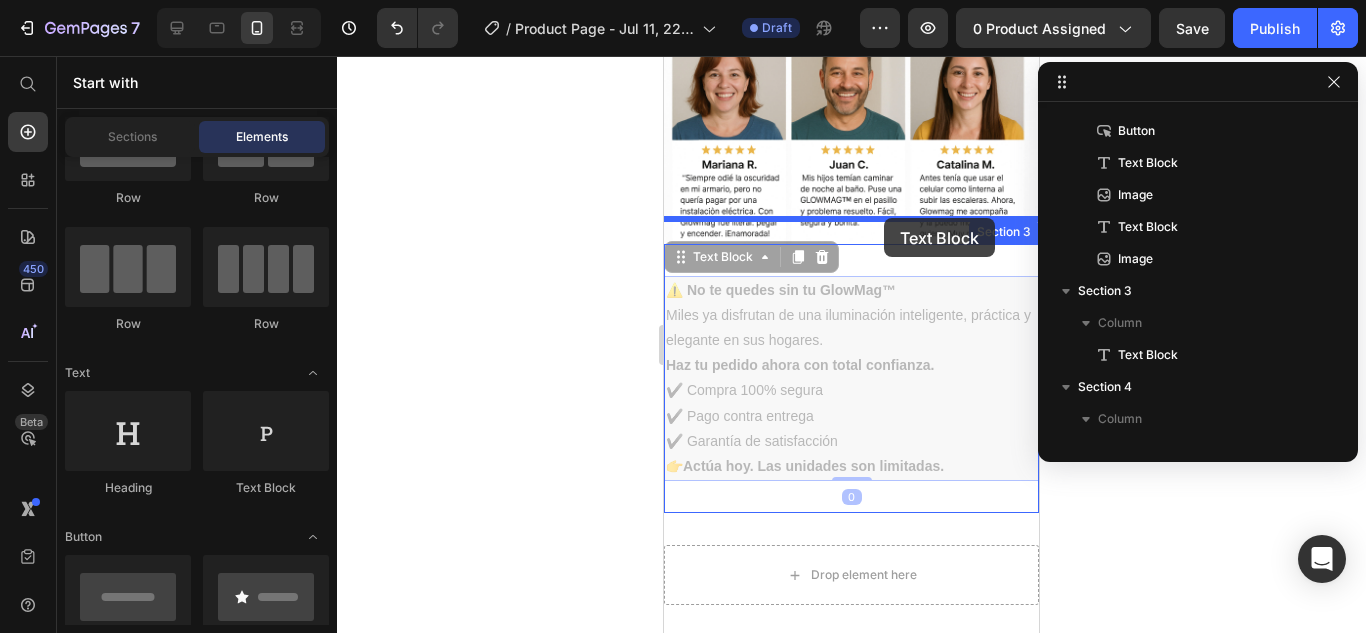drag, startPoint x: 721, startPoint y: 463, endPoint x: 884, endPoint y: 218, distance: 294.2686 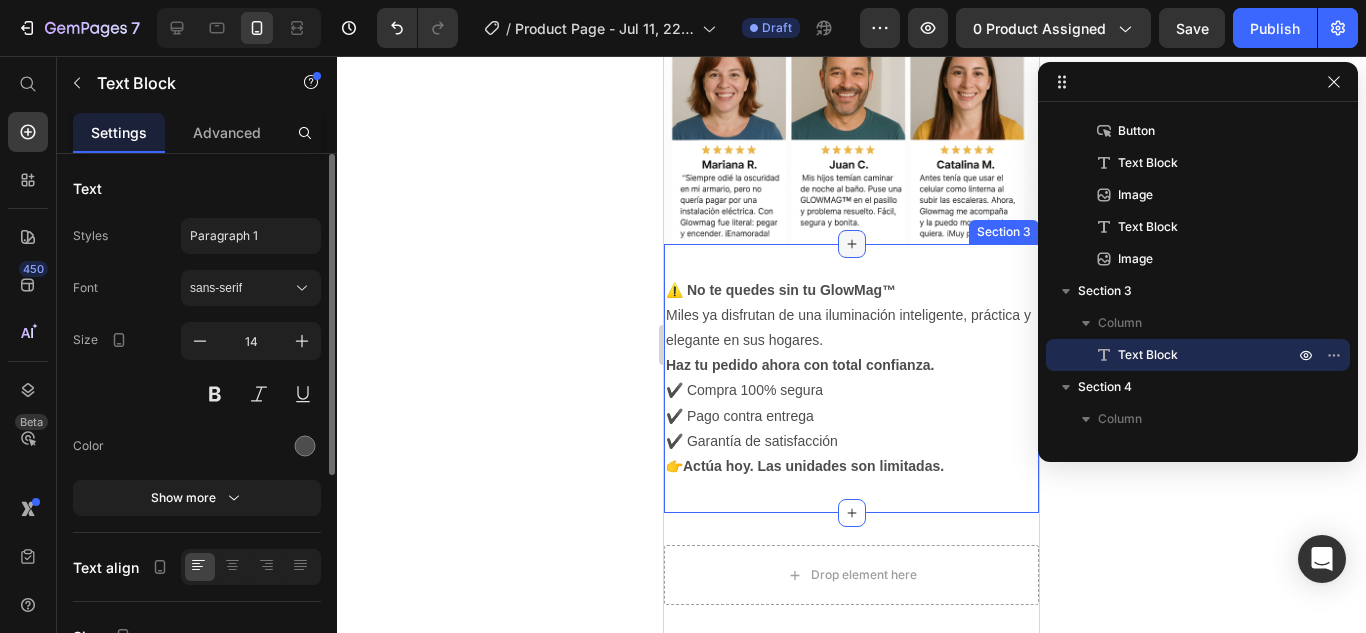 click at bounding box center (852, 244) 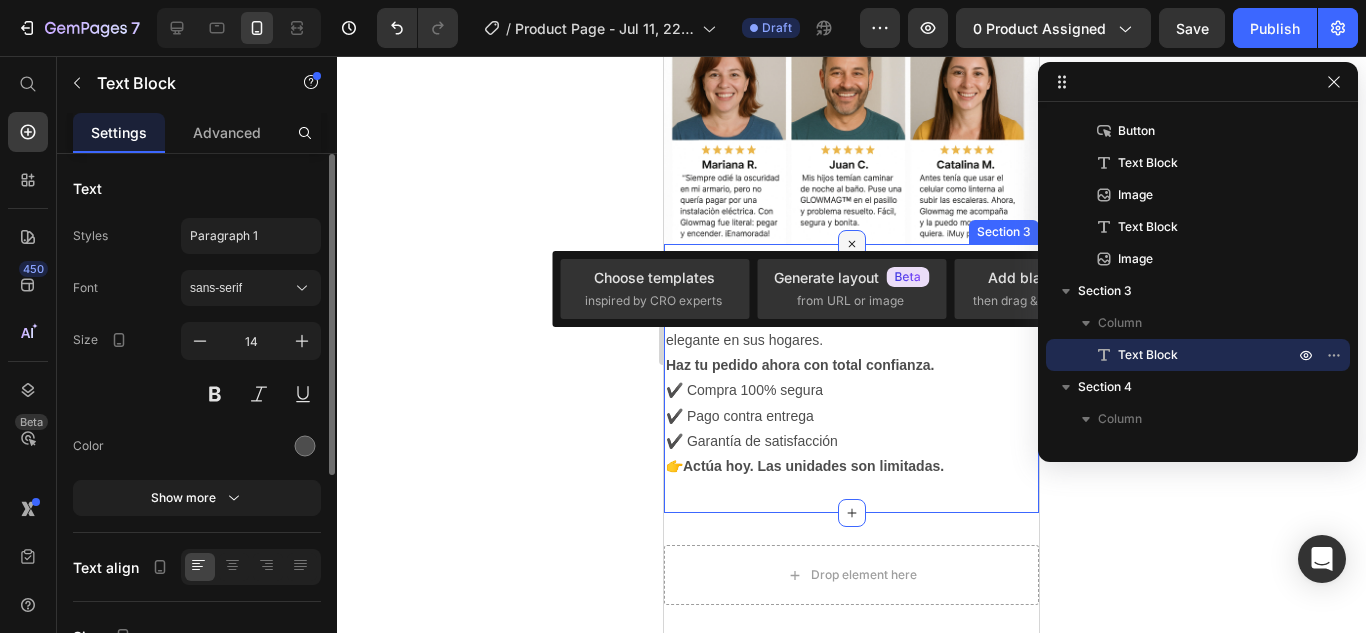 click 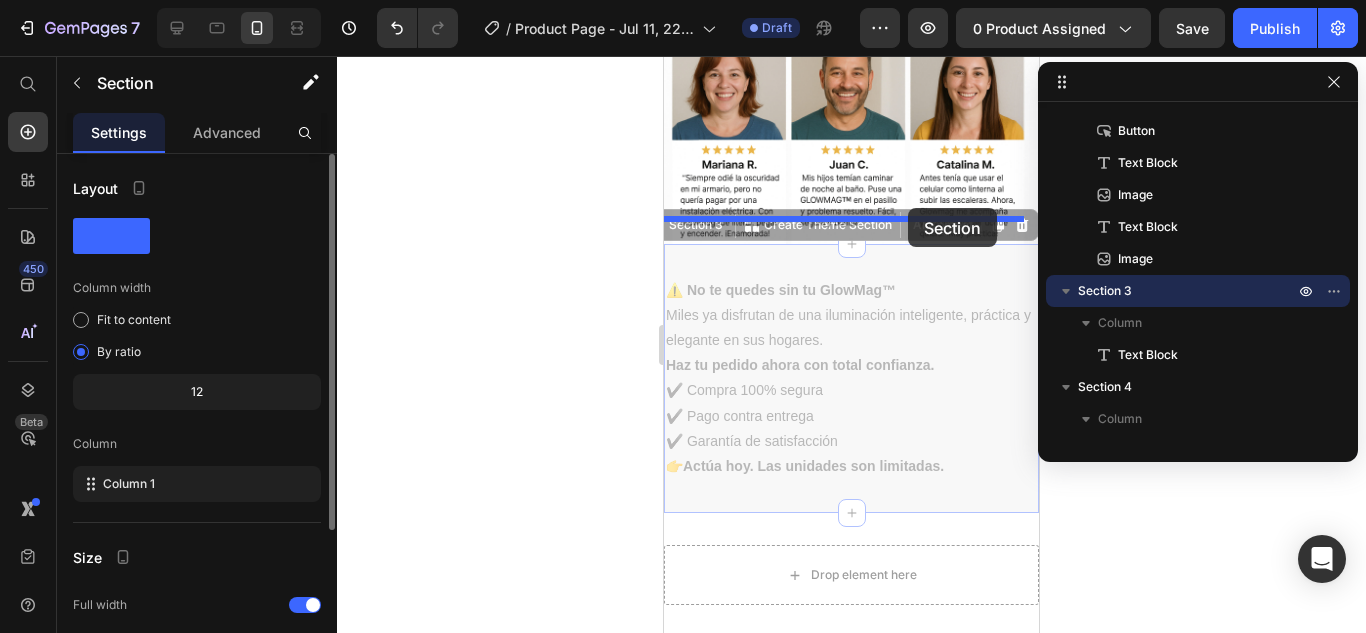 drag, startPoint x: 902, startPoint y: 238, endPoint x: 908, endPoint y: 208, distance: 30.594116 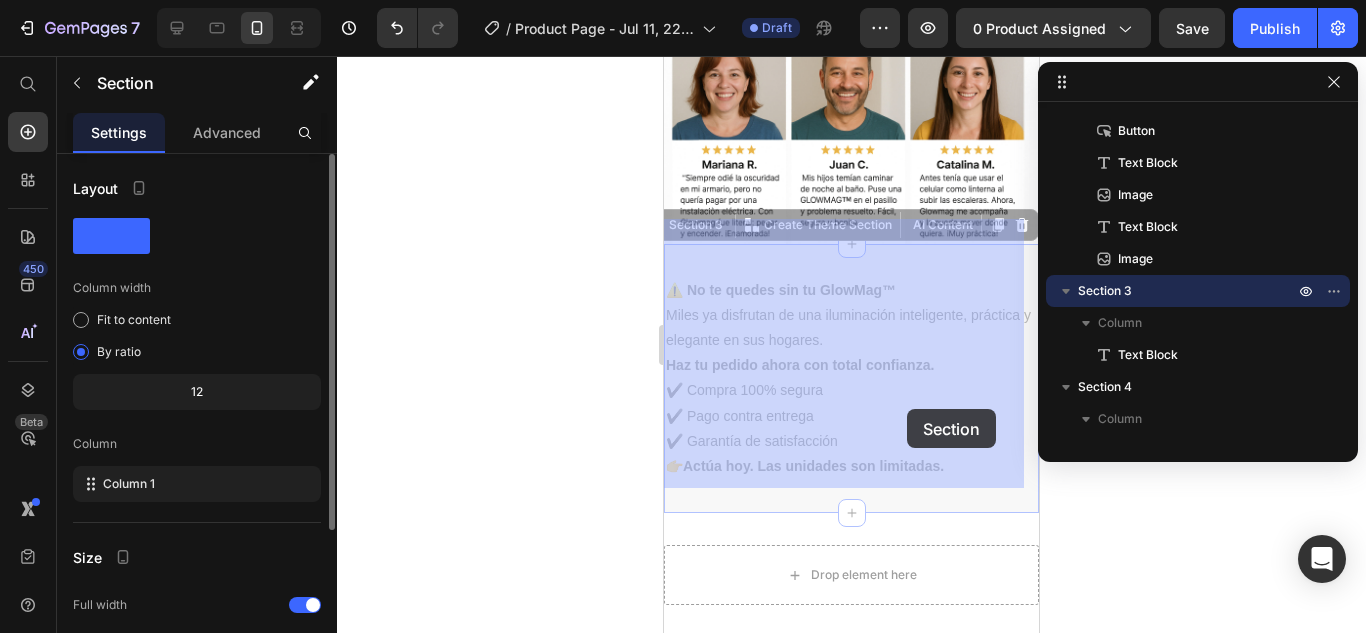 drag, startPoint x: 897, startPoint y: 464, endPoint x: 906, endPoint y: 405, distance: 59.682495 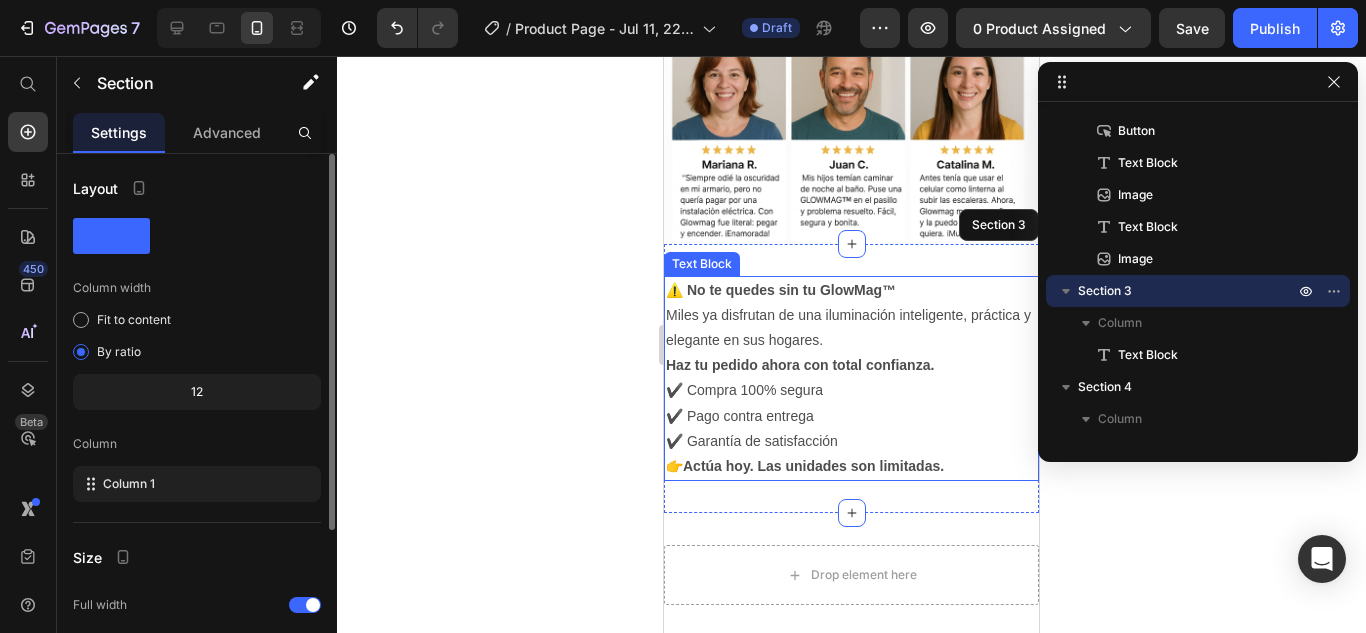 scroll, scrollTop: 2400, scrollLeft: 0, axis: vertical 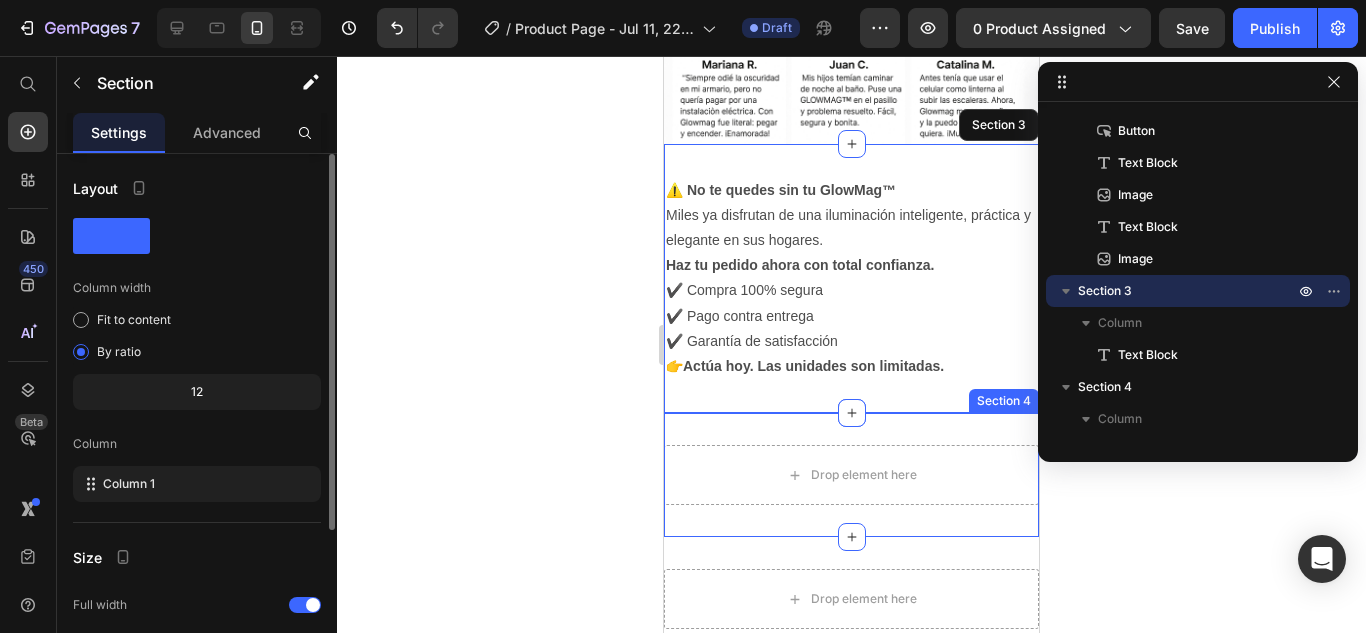 click on "Drop element here Section 4" at bounding box center [851, 475] 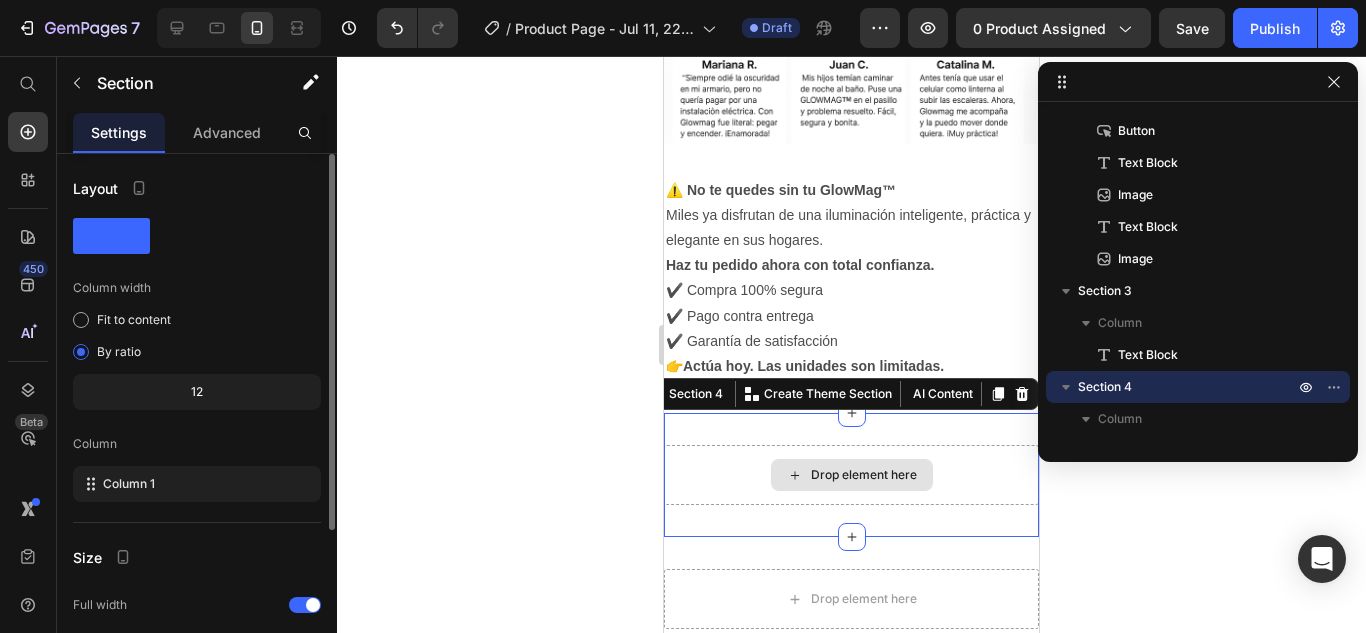 drag, startPoint x: 733, startPoint y: 421, endPoint x: 1154, endPoint y: 340, distance: 428.72134 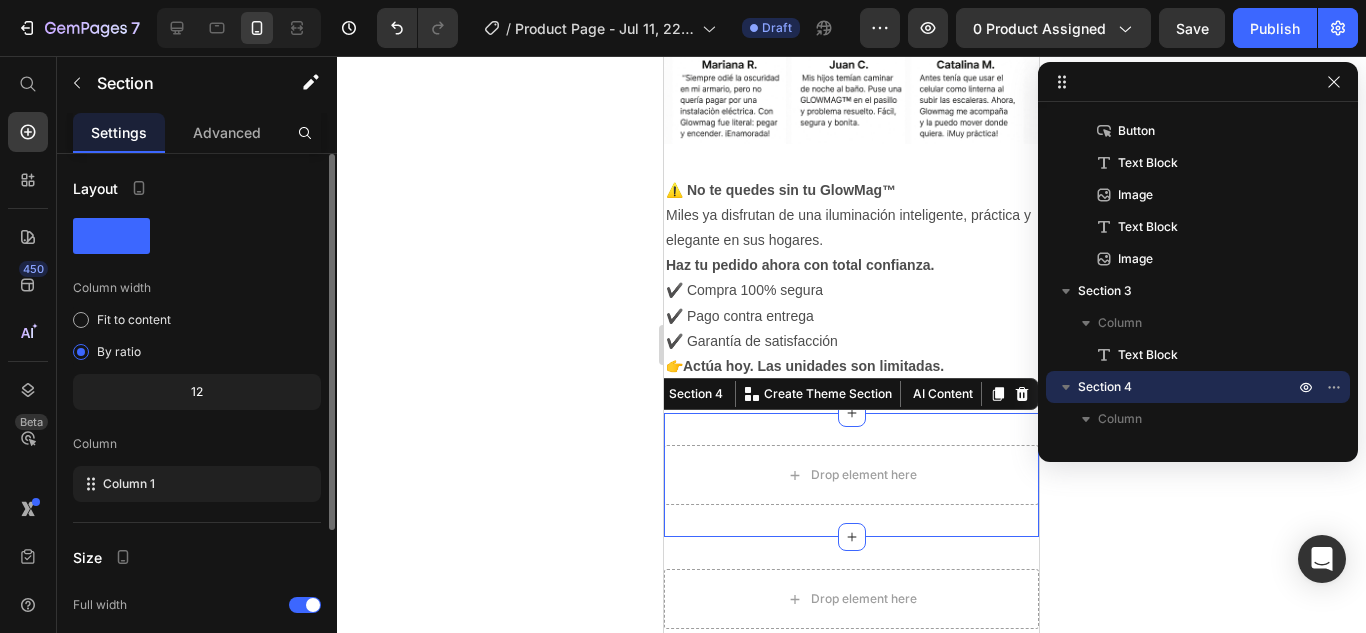 click 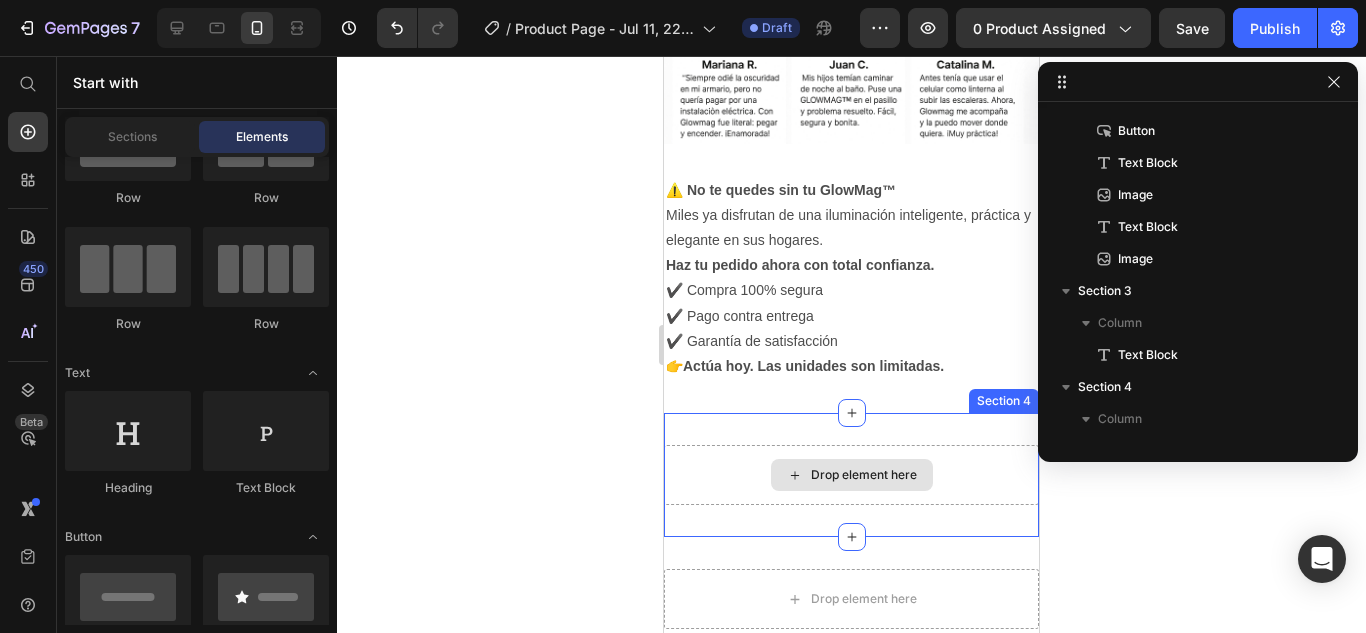 click on "Drop element here" at bounding box center (851, 475) 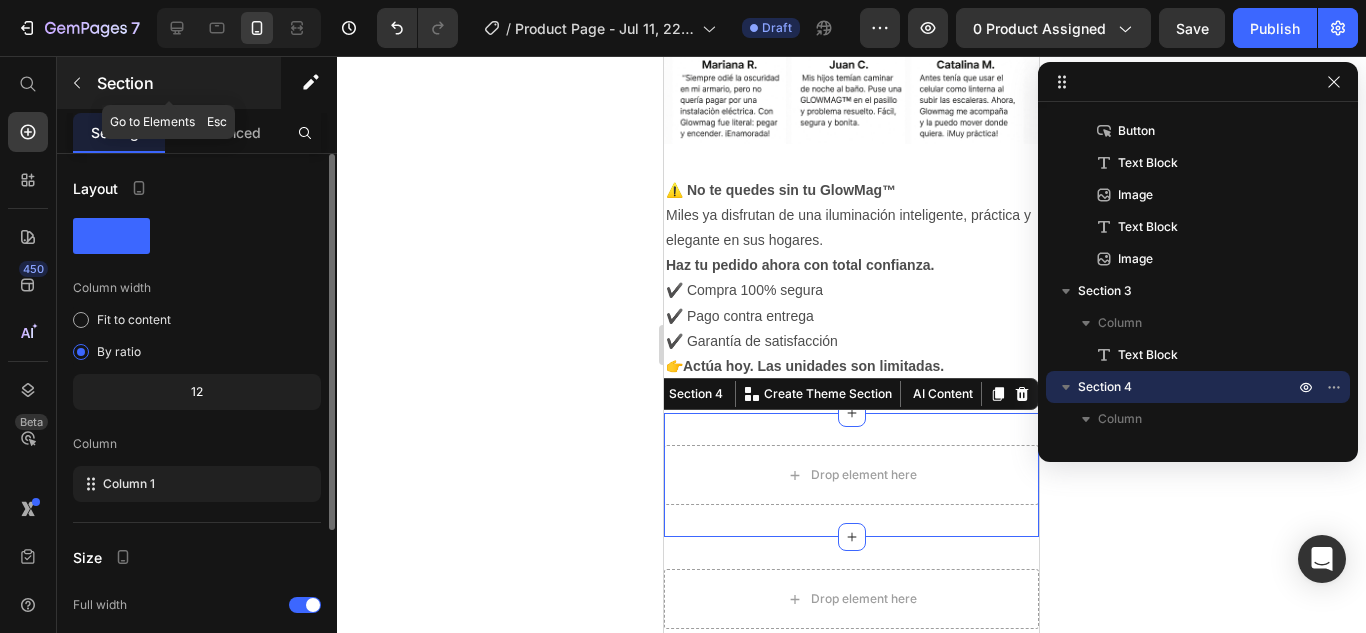 click on "Section" at bounding box center [187, 83] 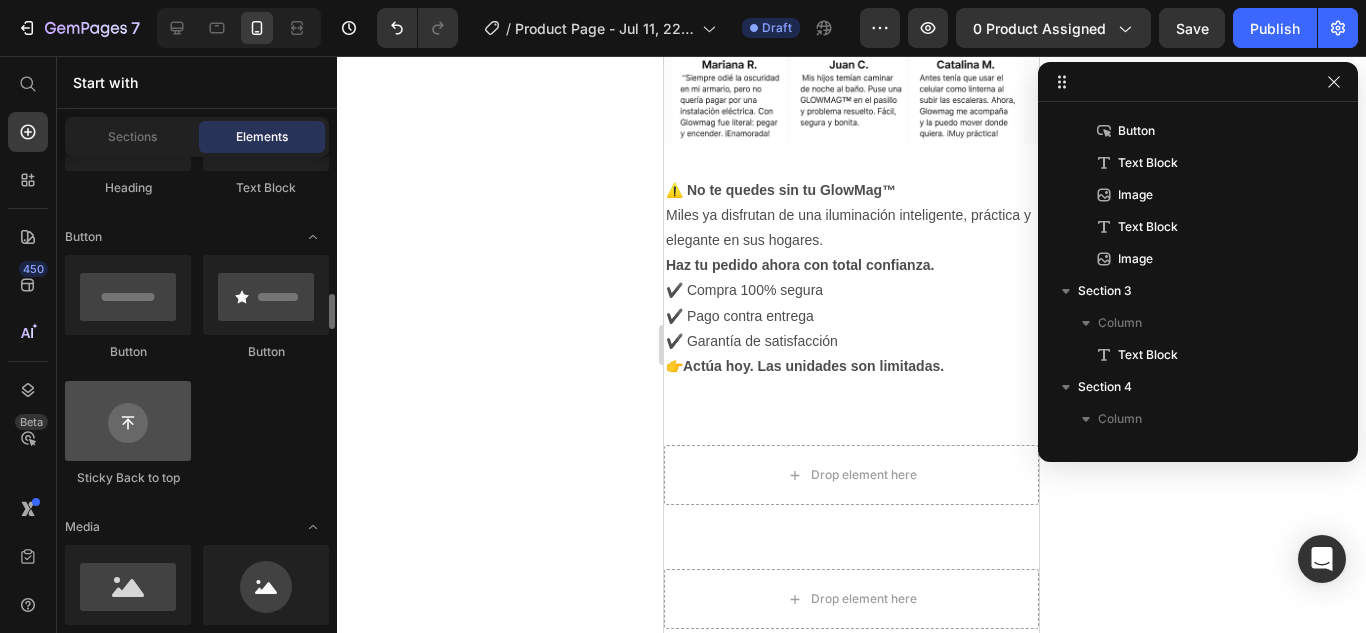 scroll, scrollTop: 500, scrollLeft: 0, axis: vertical 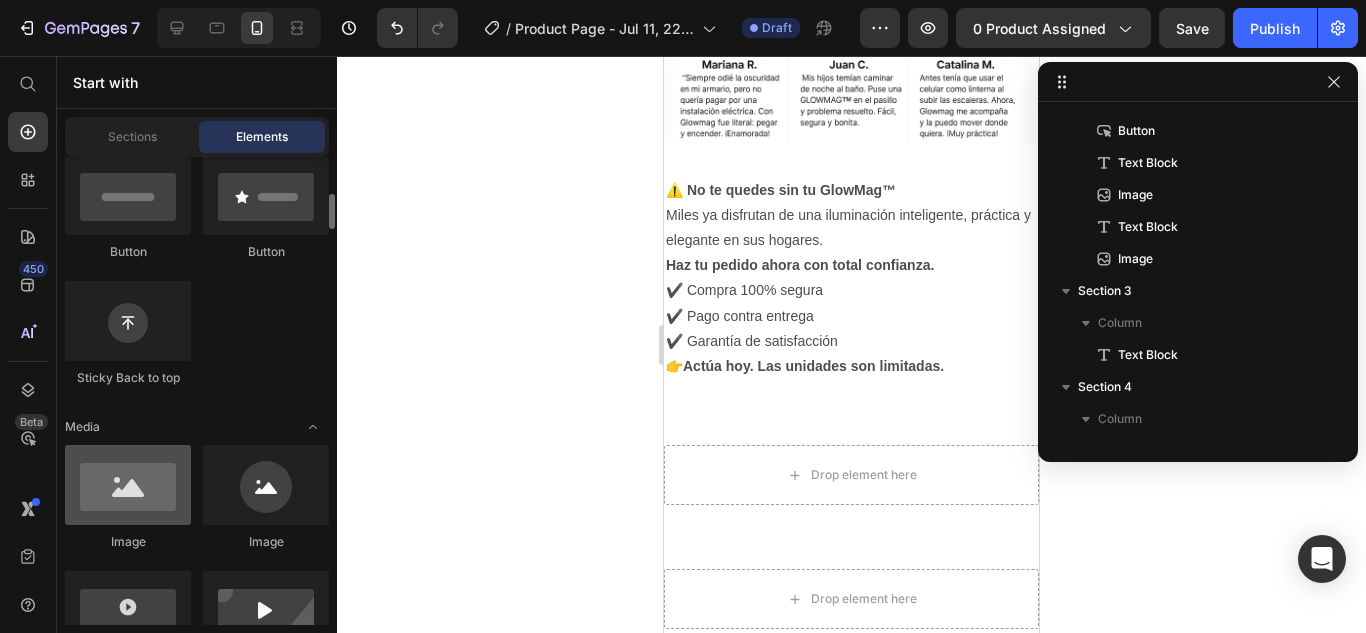 click at bounding box center [128, 485] 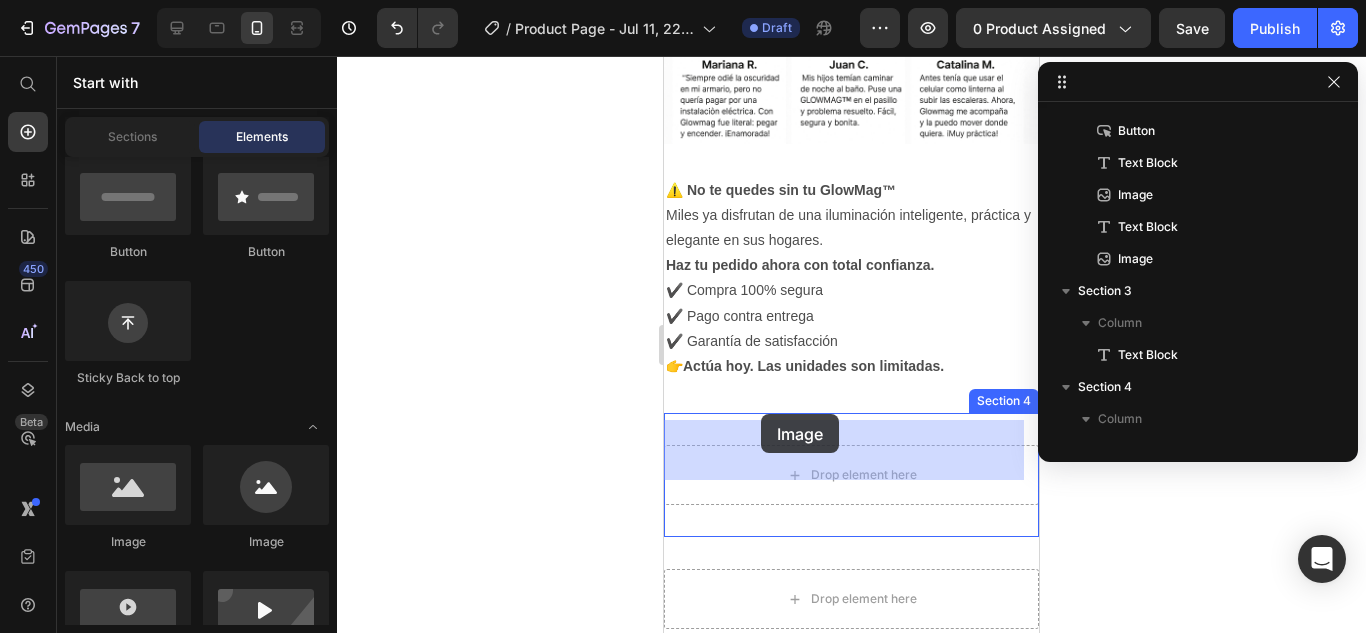 drag, startPoint x: 823, startPoint y: 544, endPoint x: 761, endPoint y: 414, distance: 144.02777 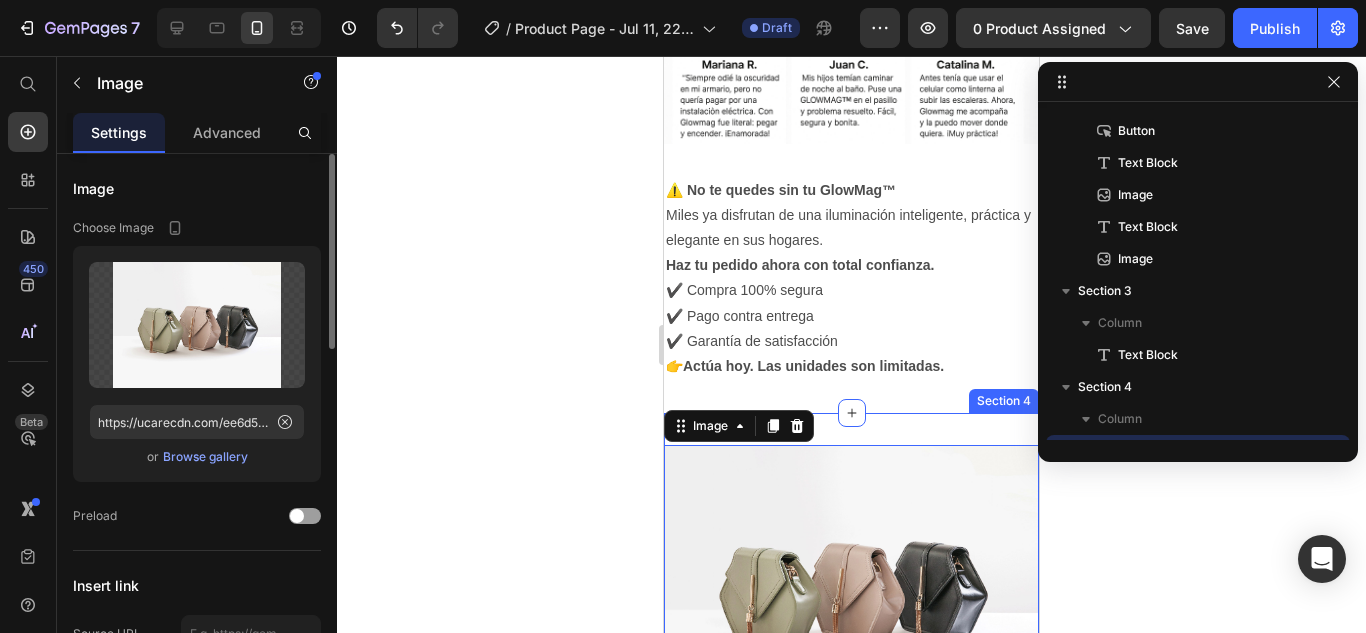 scroll, scrollTop: 603, scrollLeft: 0, axis: vertical 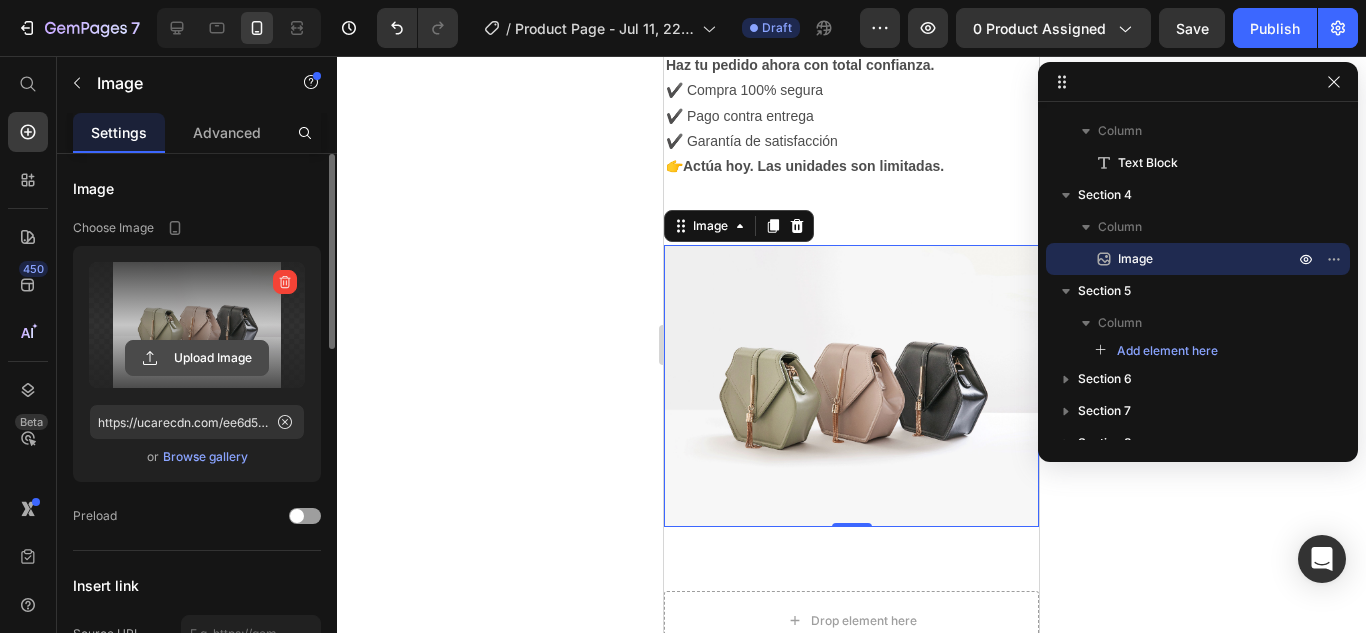 click 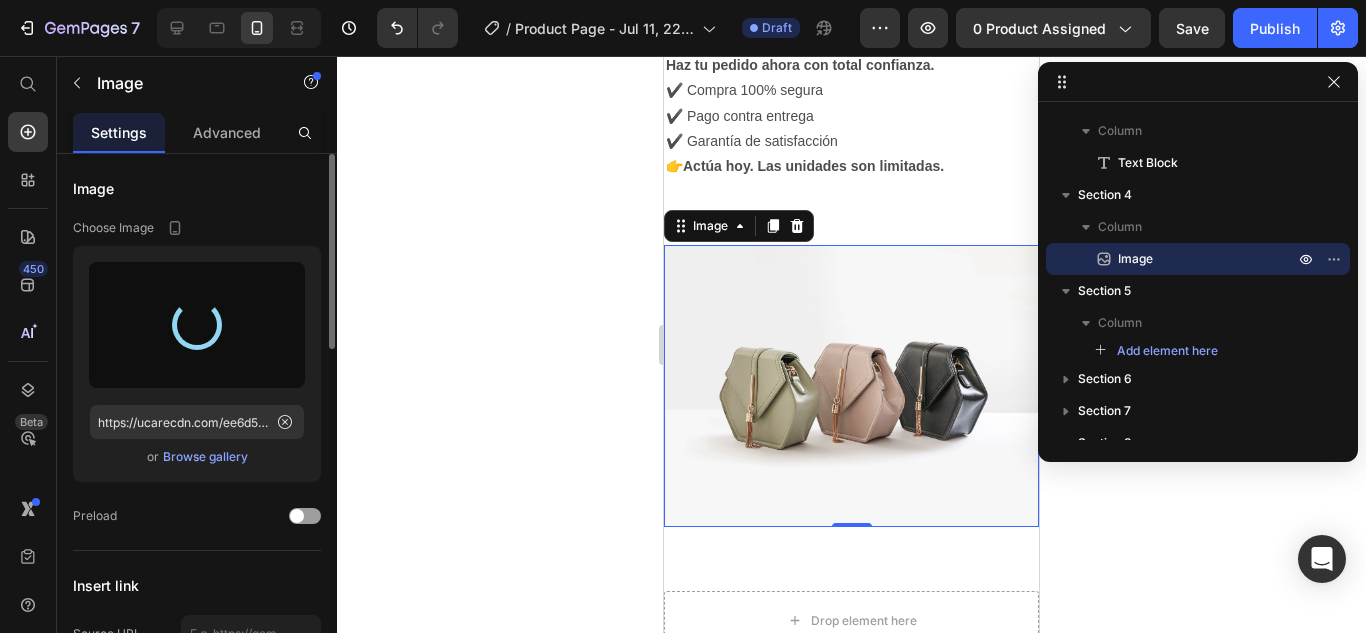type on "https://cdn.shopify.com/s/files/1/0761/1098/7480/files/gempages_574741779337708656-64df2f3a-d3a5-4038-b527-ab1deba72f0a.jpg" 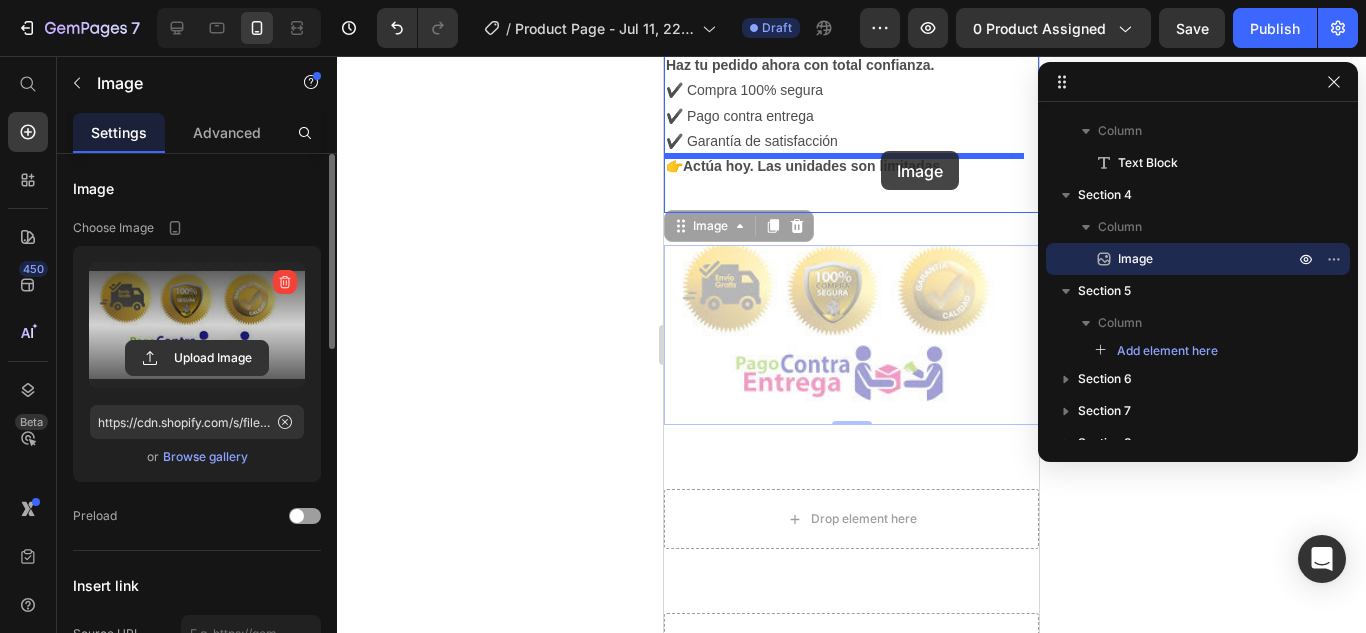 drag, startPoint x: 858, startPoint y: 338, endPoint x: 881, endPoint y: 151, distance: 188.40913 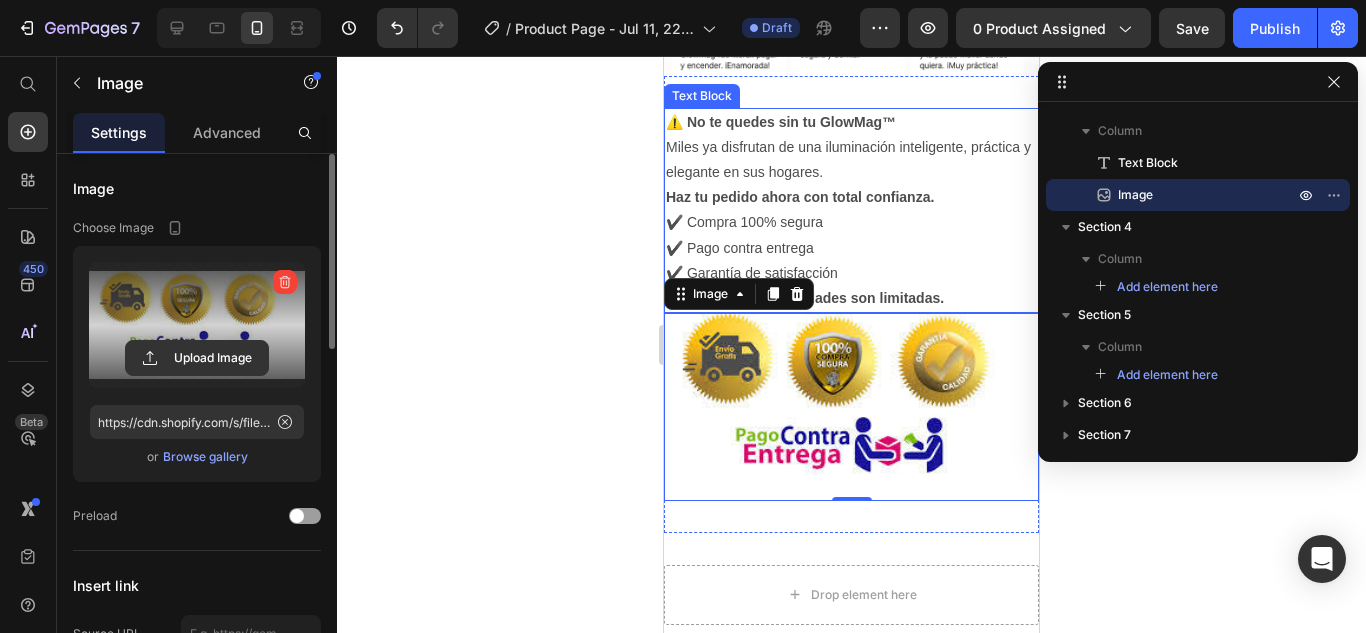 scroll, scrollTop: 2400, scrollLeft: 0, axis: vertical 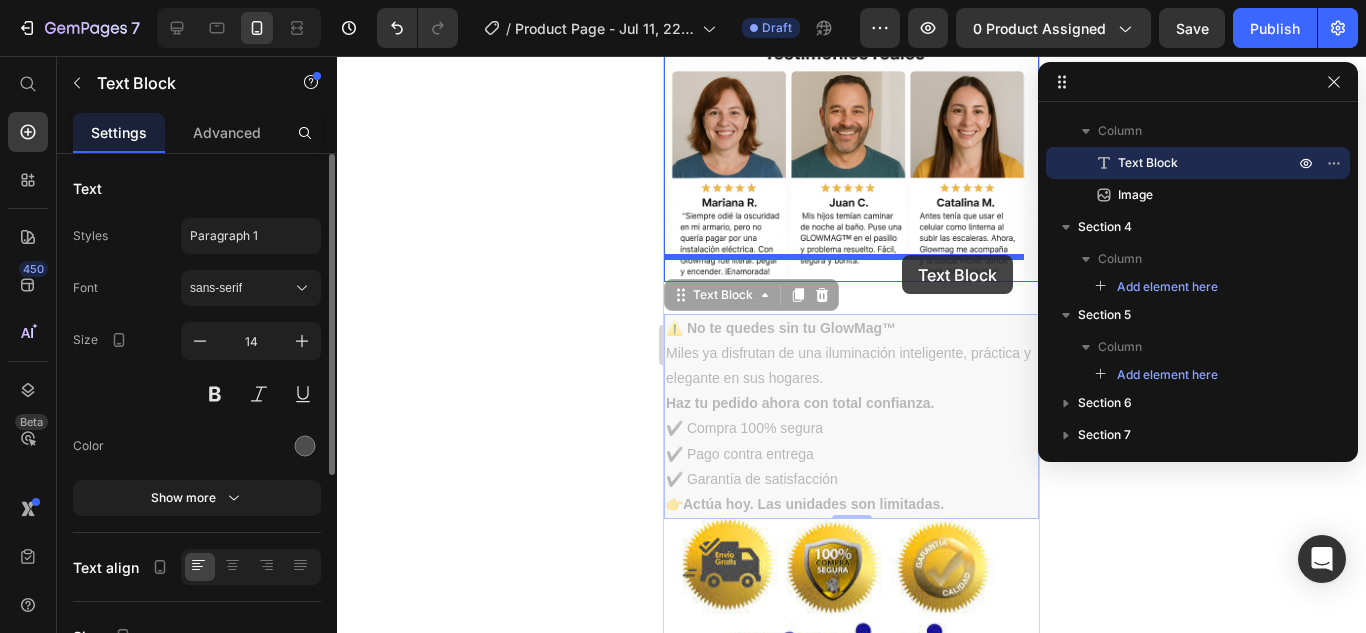 drag, startPoint x: 863, startPoint y: 274, endPoint x: 902, endPoint y: 255, distance: 43.382023 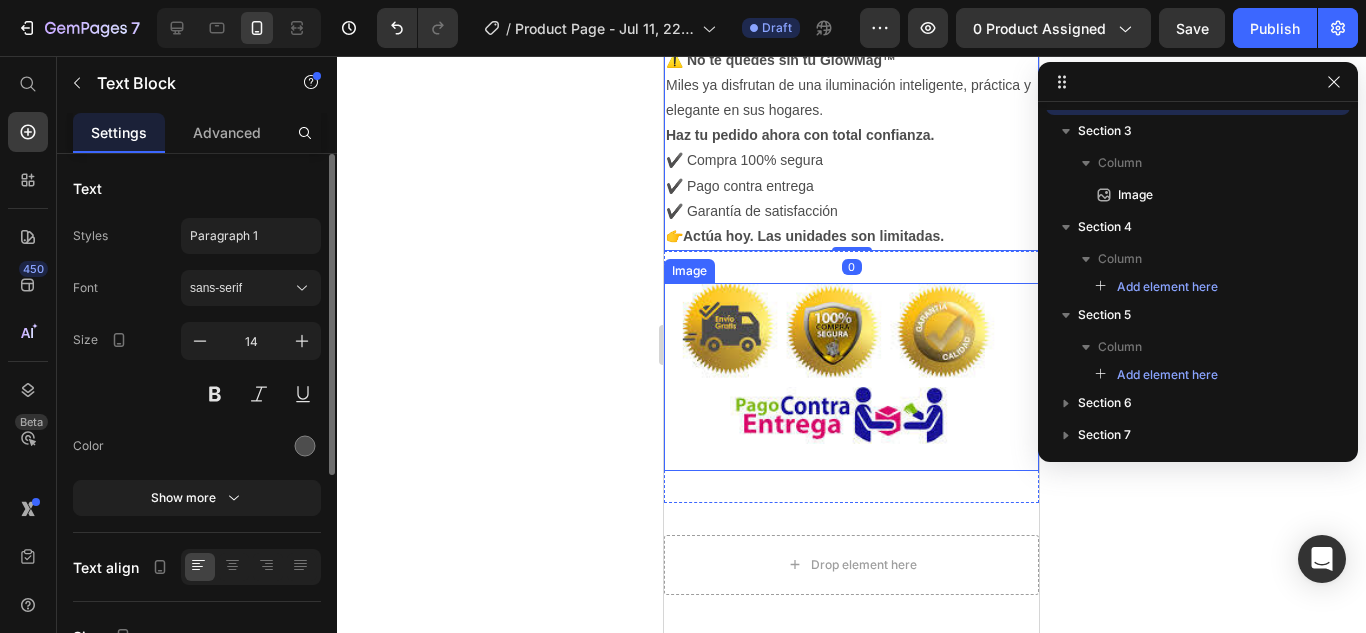 scroll, scrollTop: 2562, scrollLeft: 0, axis: vertical 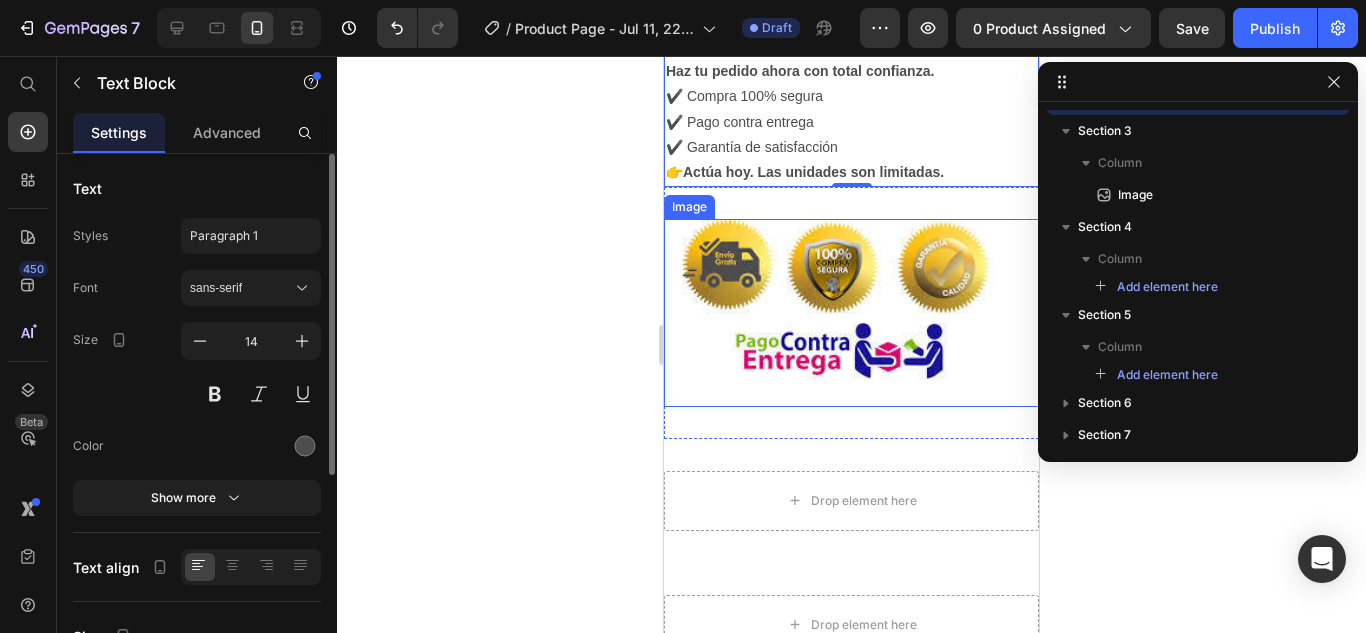 click at bounding box center (851, 313) 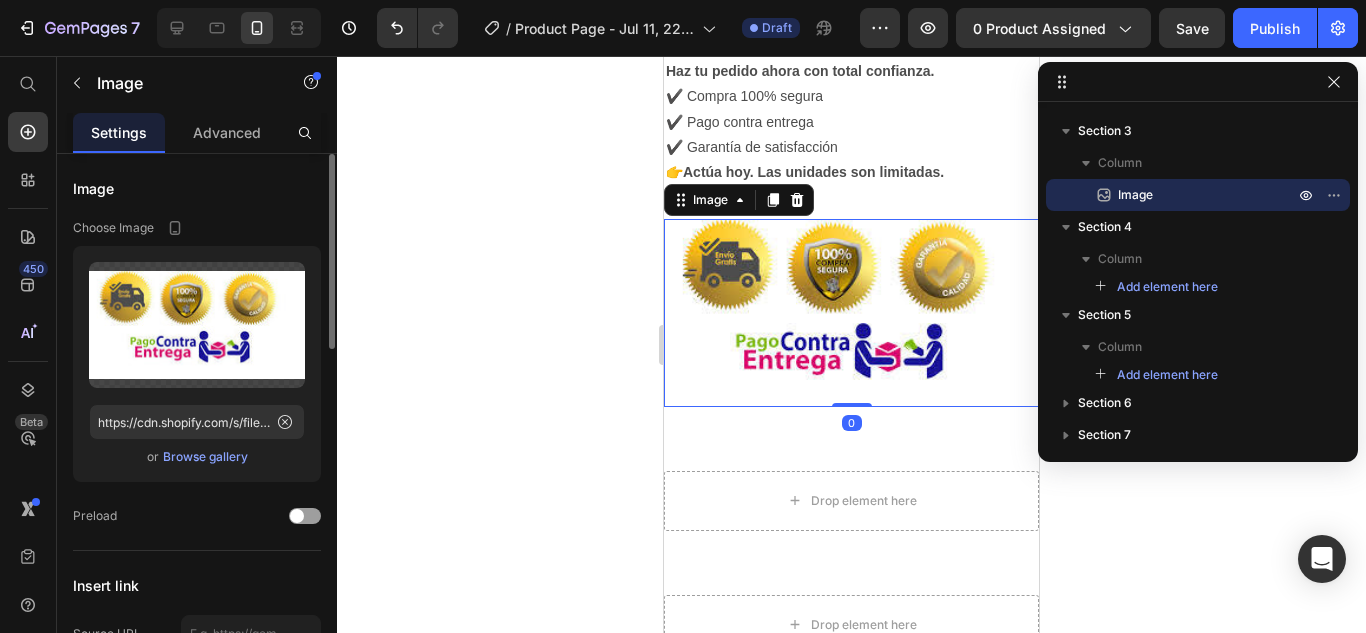 click at bounding box center (851, 313) 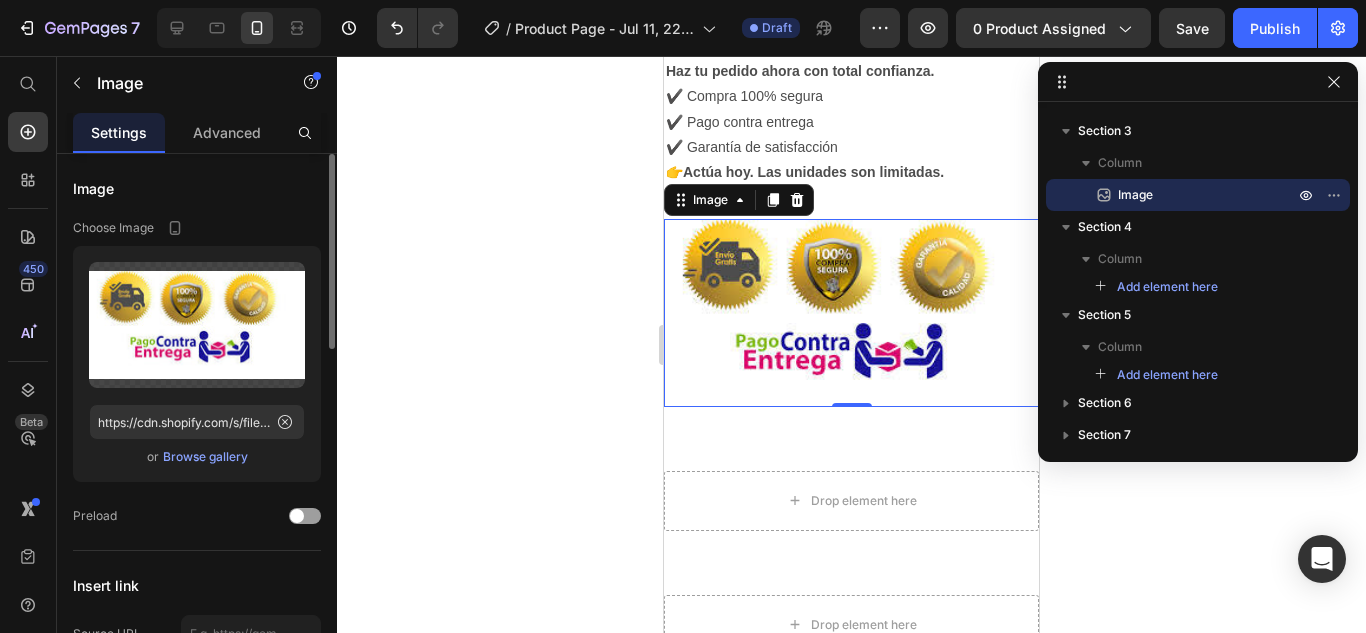click 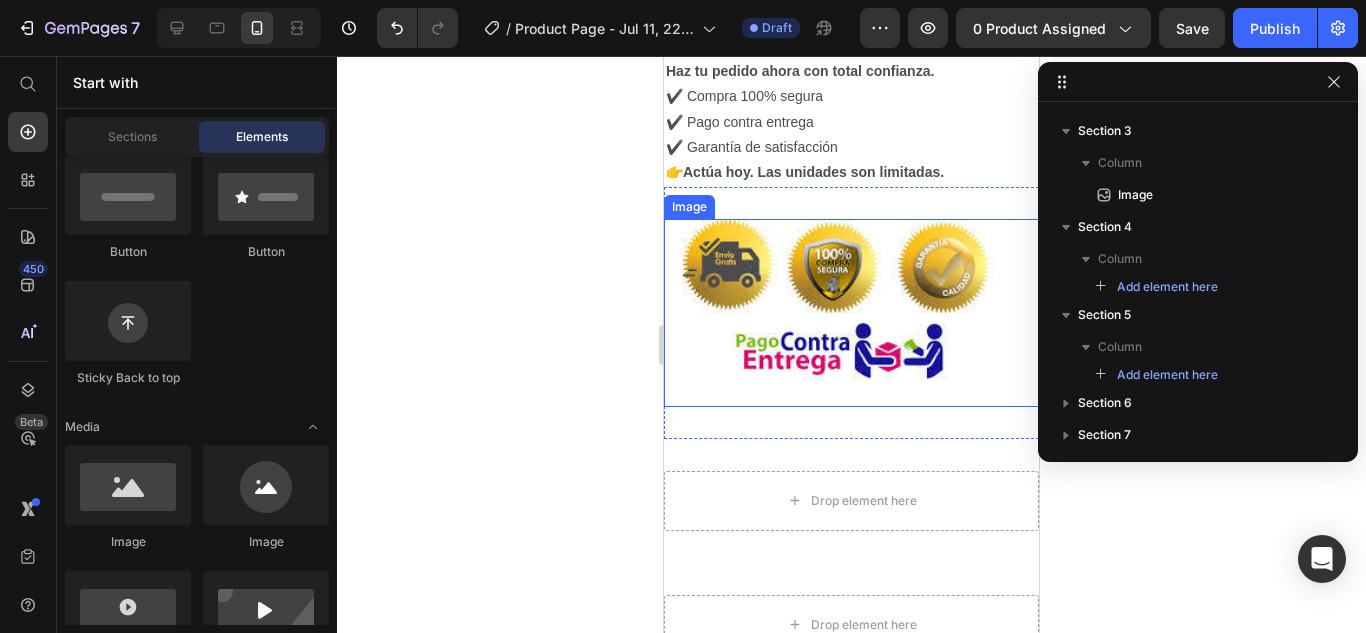 click at bounding box center [851, 313] 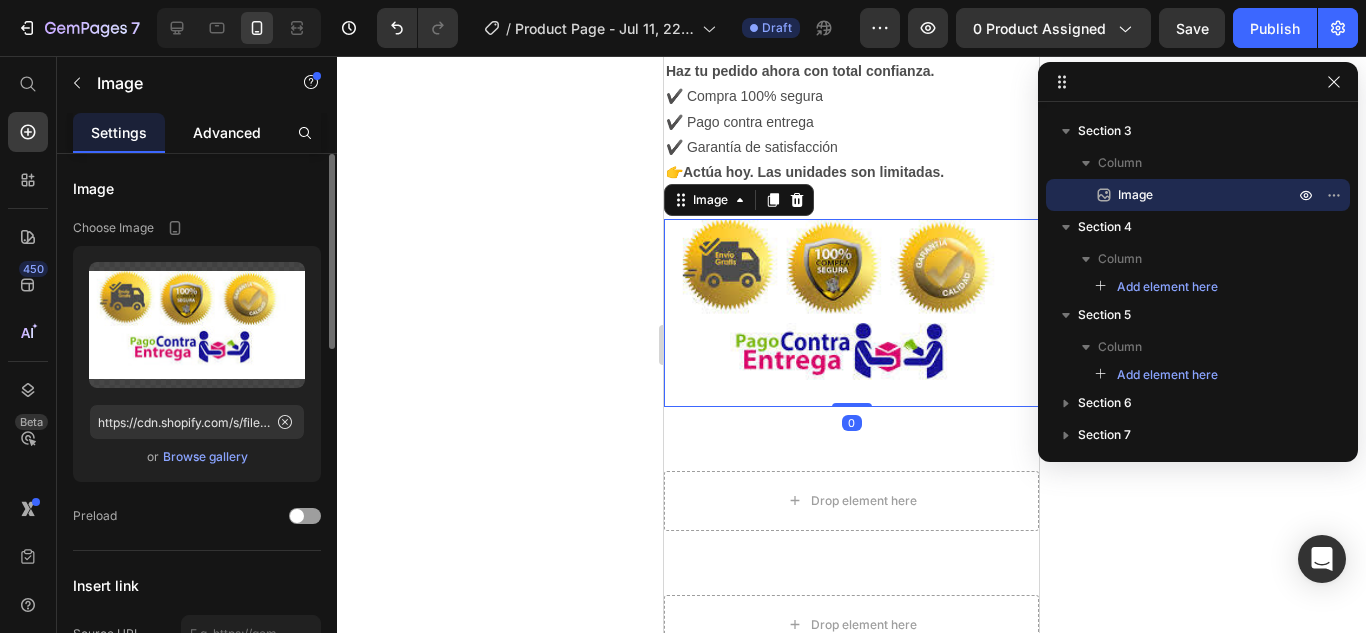 click on "Advanced" at bounding box center (227, 132) 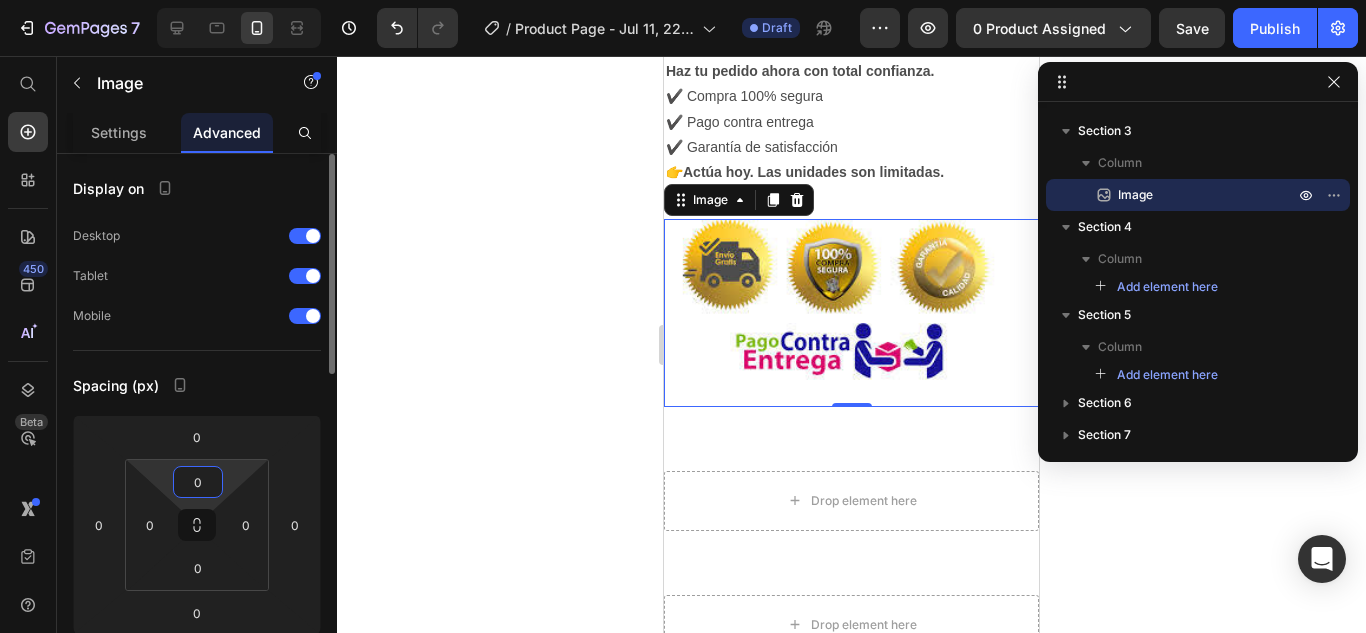 click on "0" at bounding box center [198, 482] 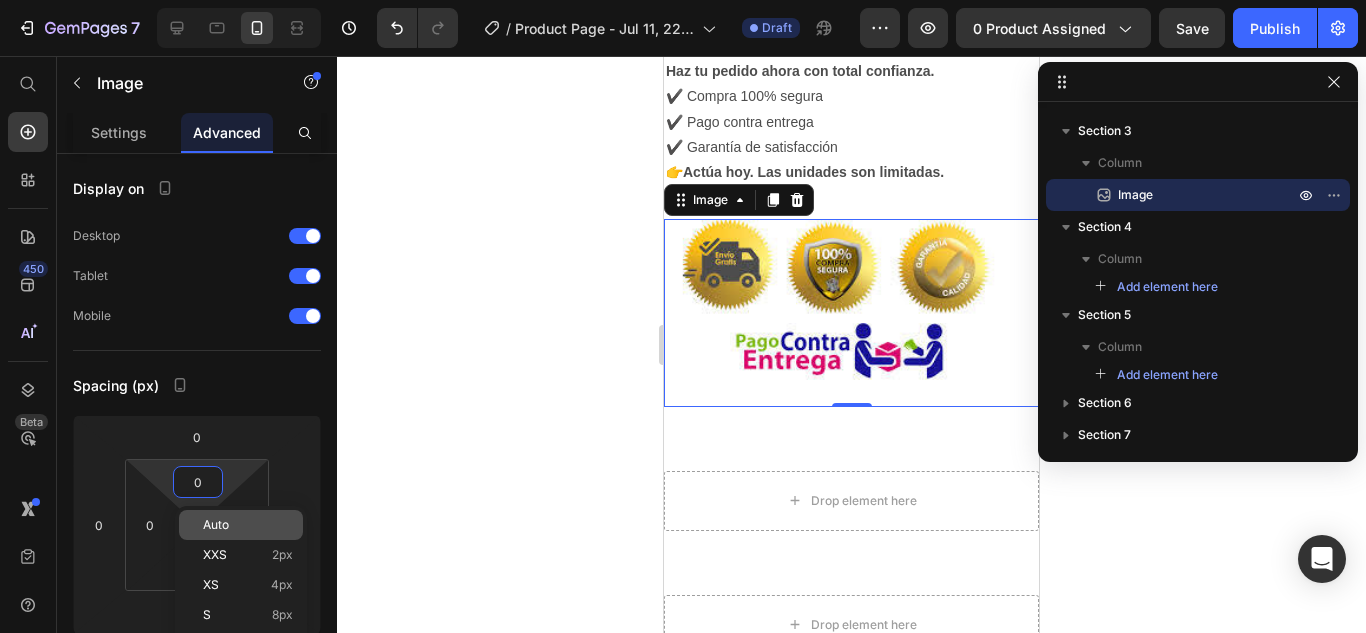 click on "Auto" at bounding box center [216, 525] 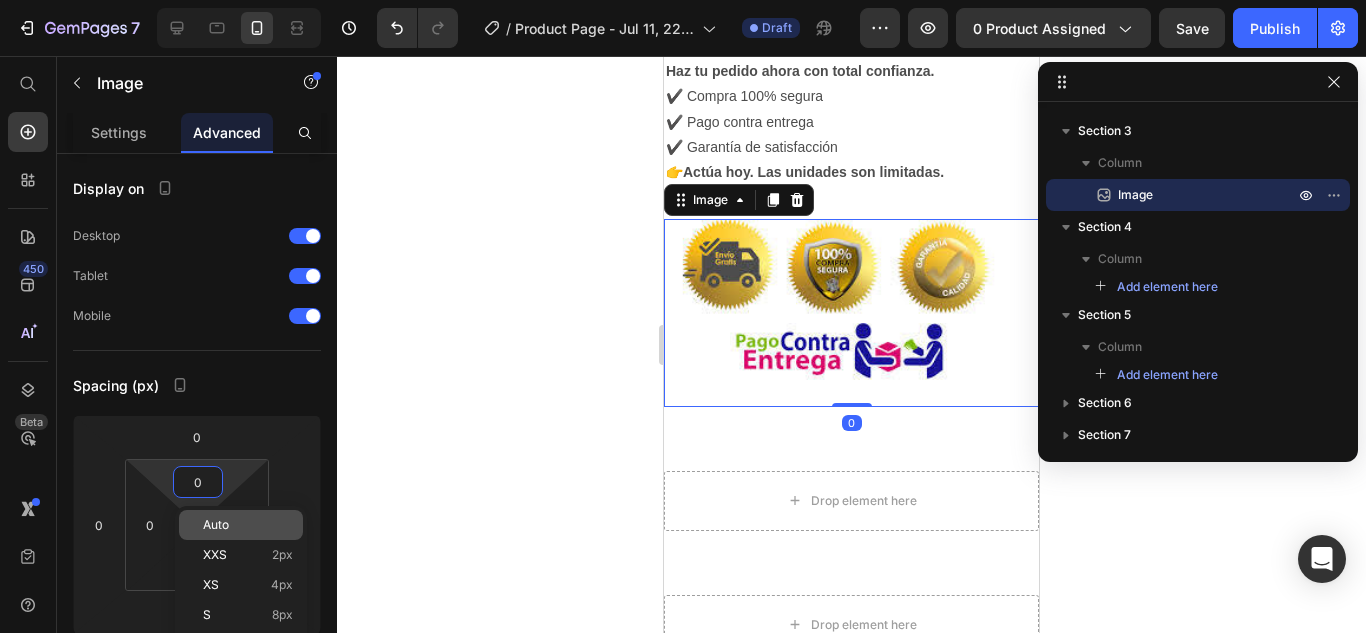 type 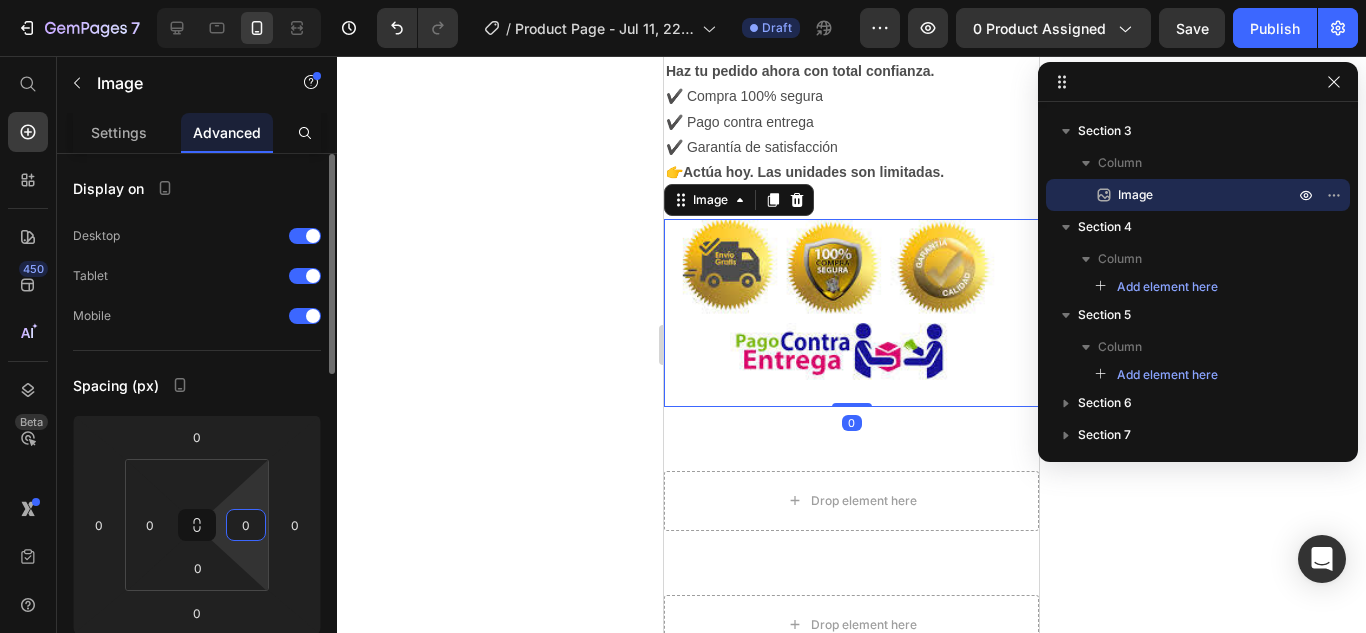 click on "0" at bounding box center (246, 525) 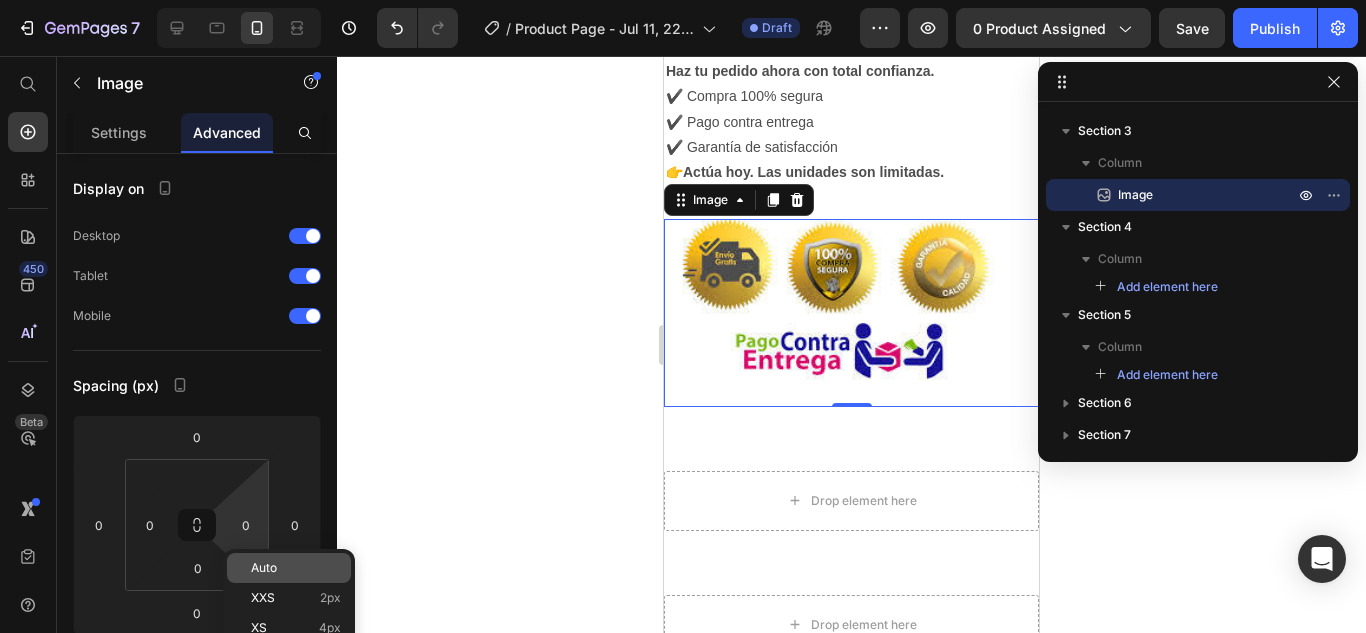 click on "Auto" 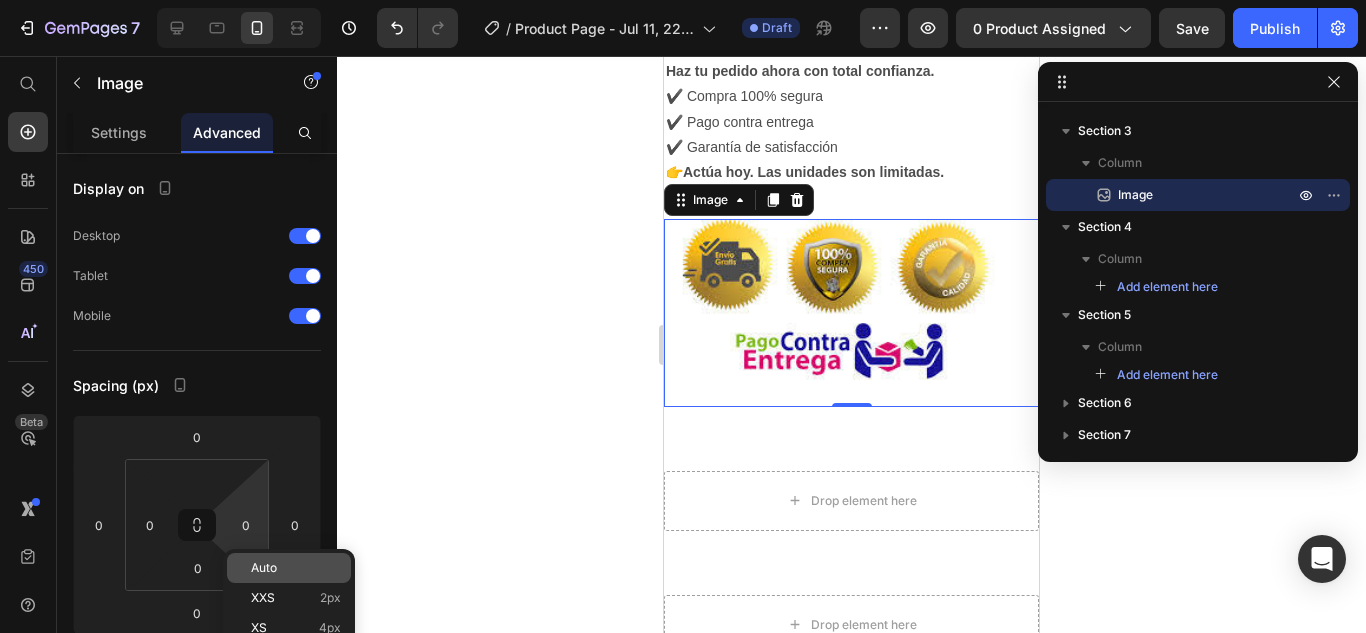 type 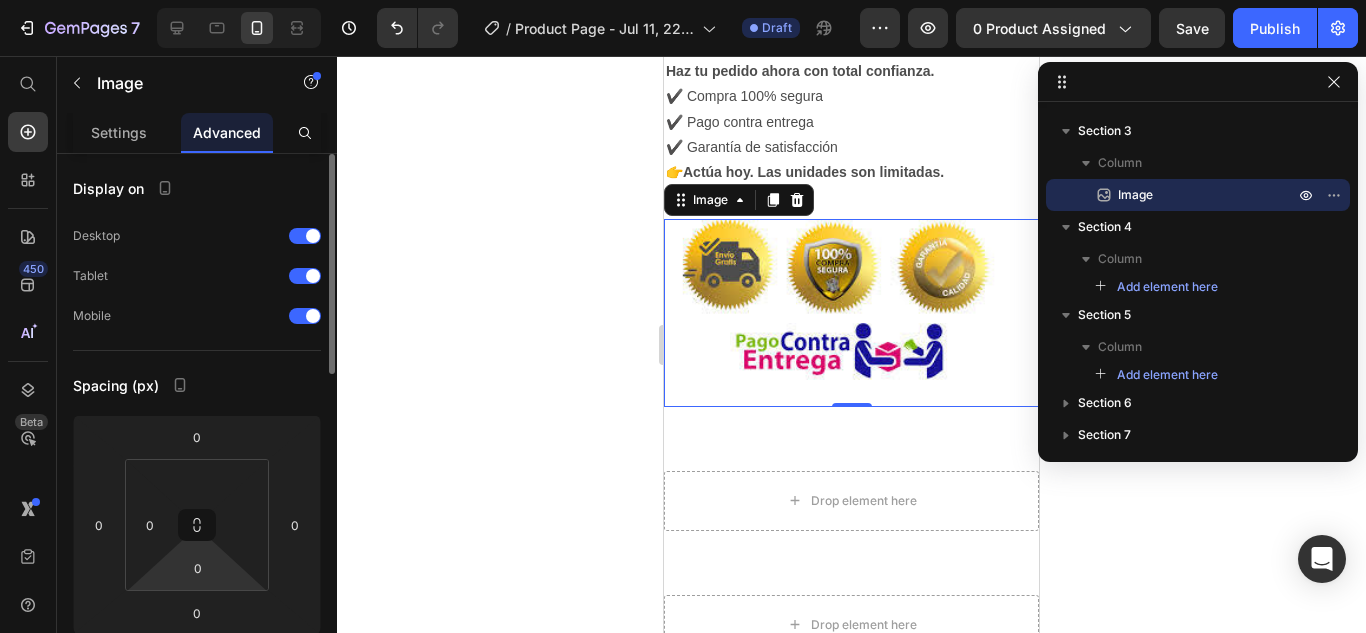 click on "7   /  Product Page - Jul 11, 22:24:13 Draft Preview 0 product assigned  Save   Publish  450 Beta Start with Sections Elements Hero Section Product Detail Brands Trusted Badges Guarantee Product Breakdown How to use Testimonials Compare Bundle FAQs Social Proof Brand Story Product List Collection Blog List Contact Sticky Add to Cart Custom Footer Browse Library 450 Layout
Row
Row
Row
Row Text
Heading
Text Block Button
Button
Button
Sticky Back to top Media
Image" at bounding box center [683, 0] 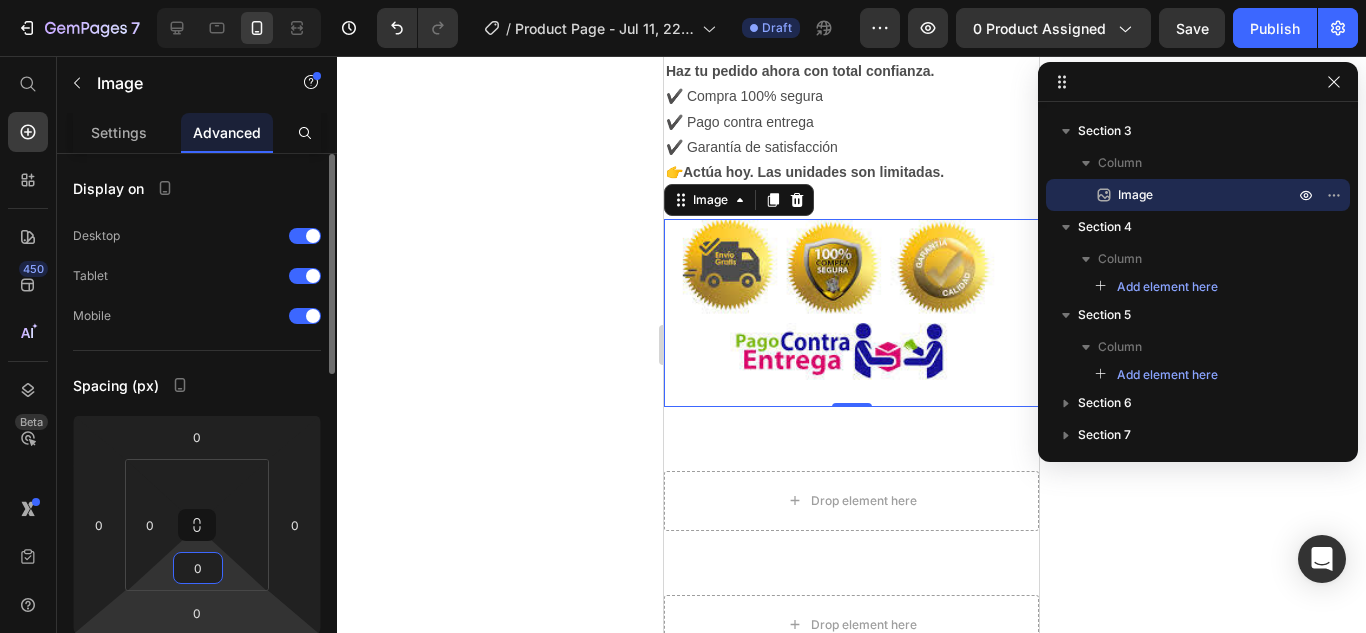 scroll, scrollTop: 100, scrollLeft: 0, axis: vertical 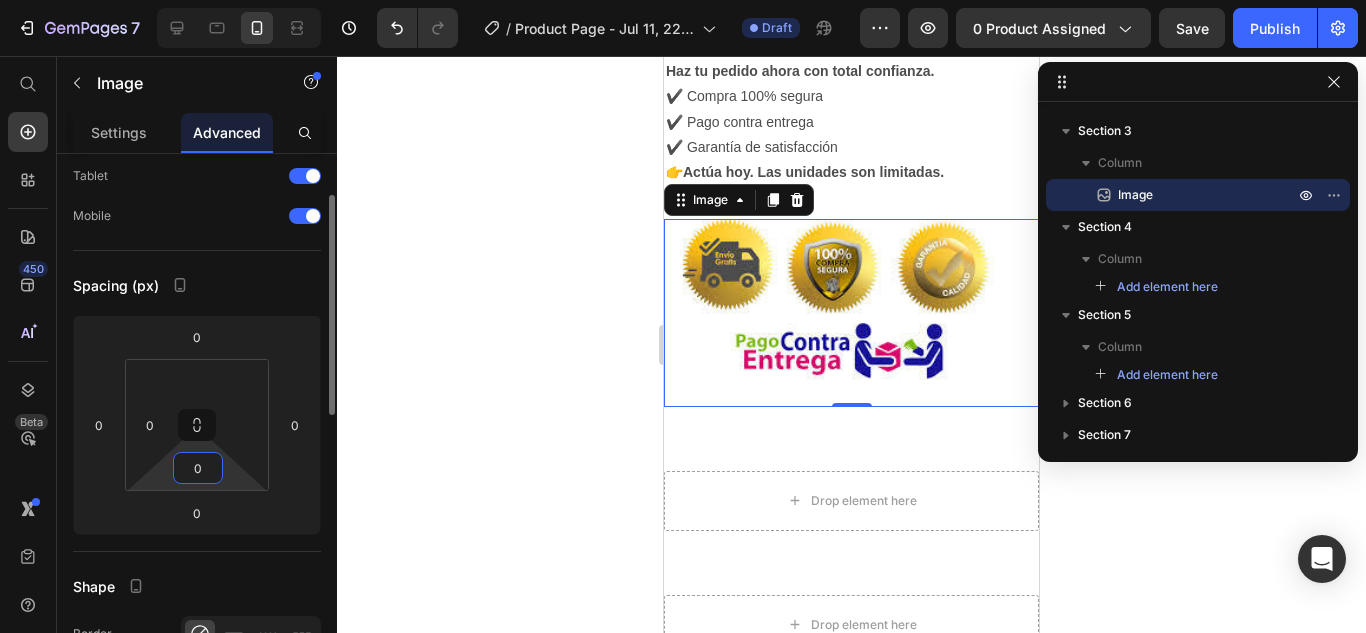 click on "0" at bounding box center (198, 468) 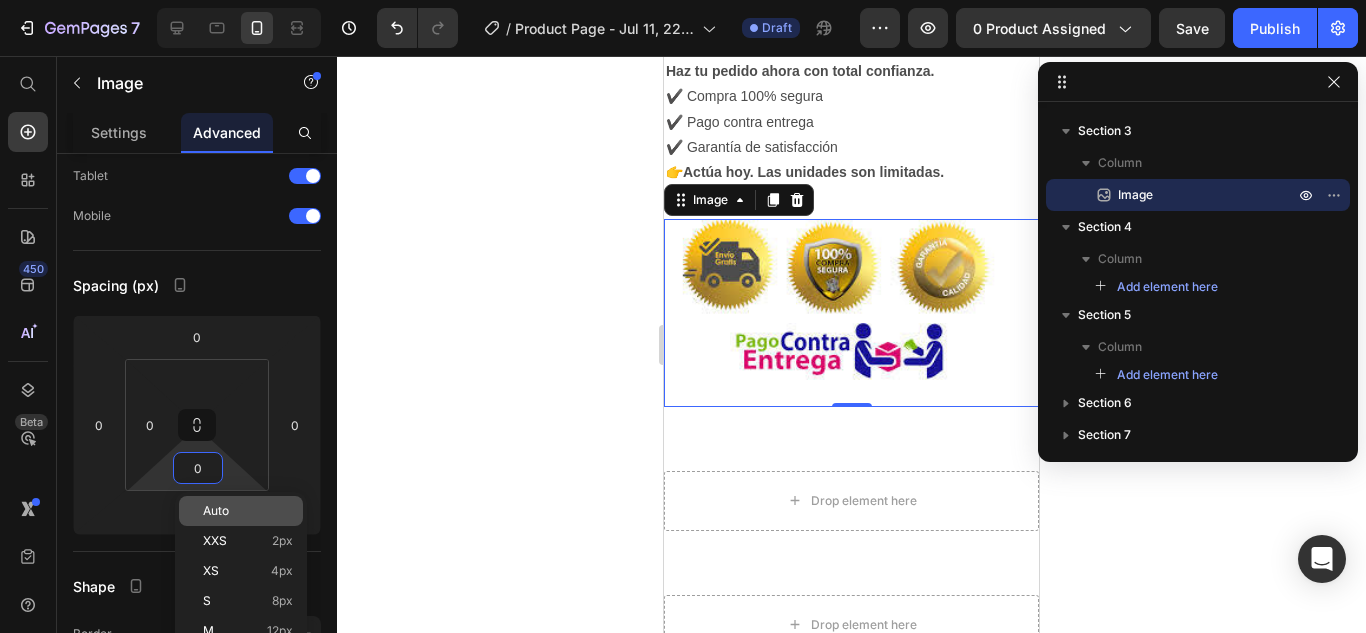 click on "Auto" 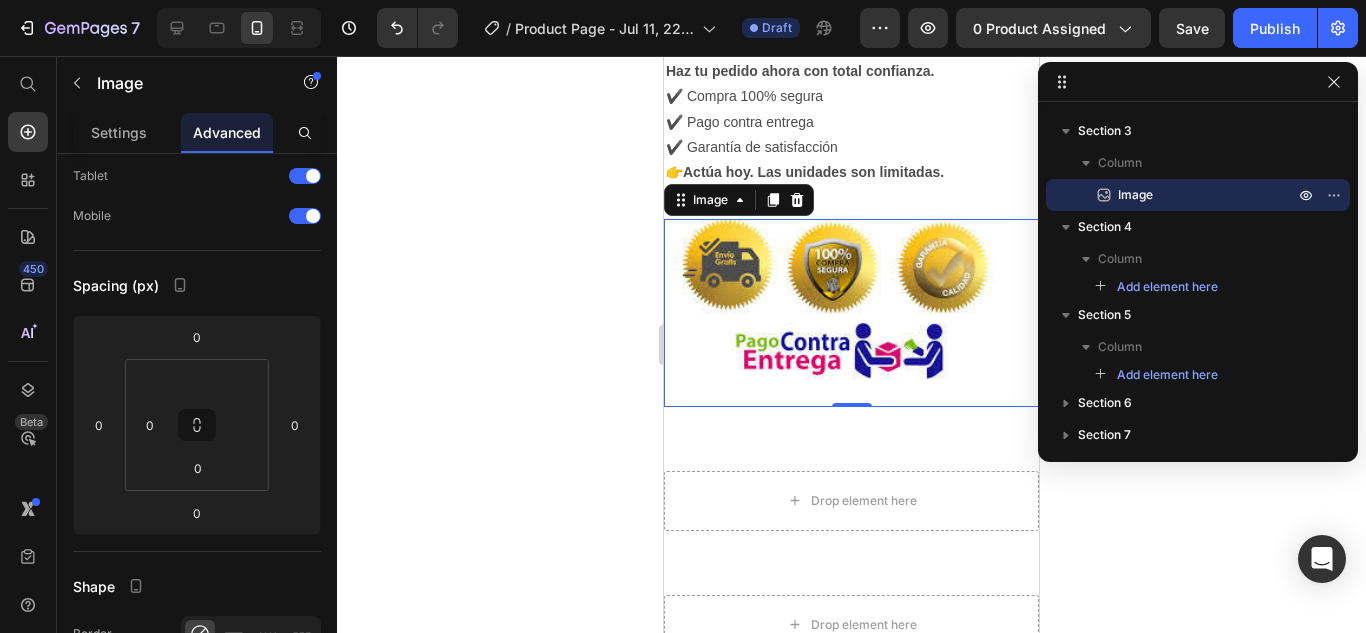 type 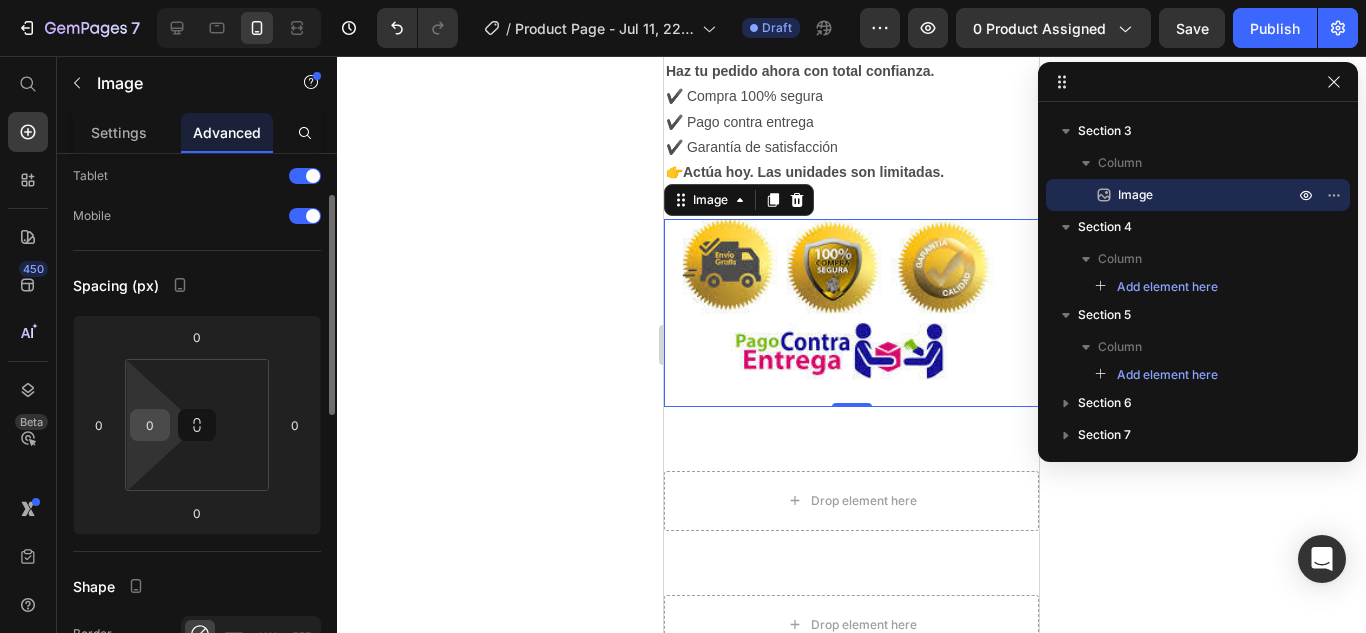 click on "0" at bounding box center [150, 425] 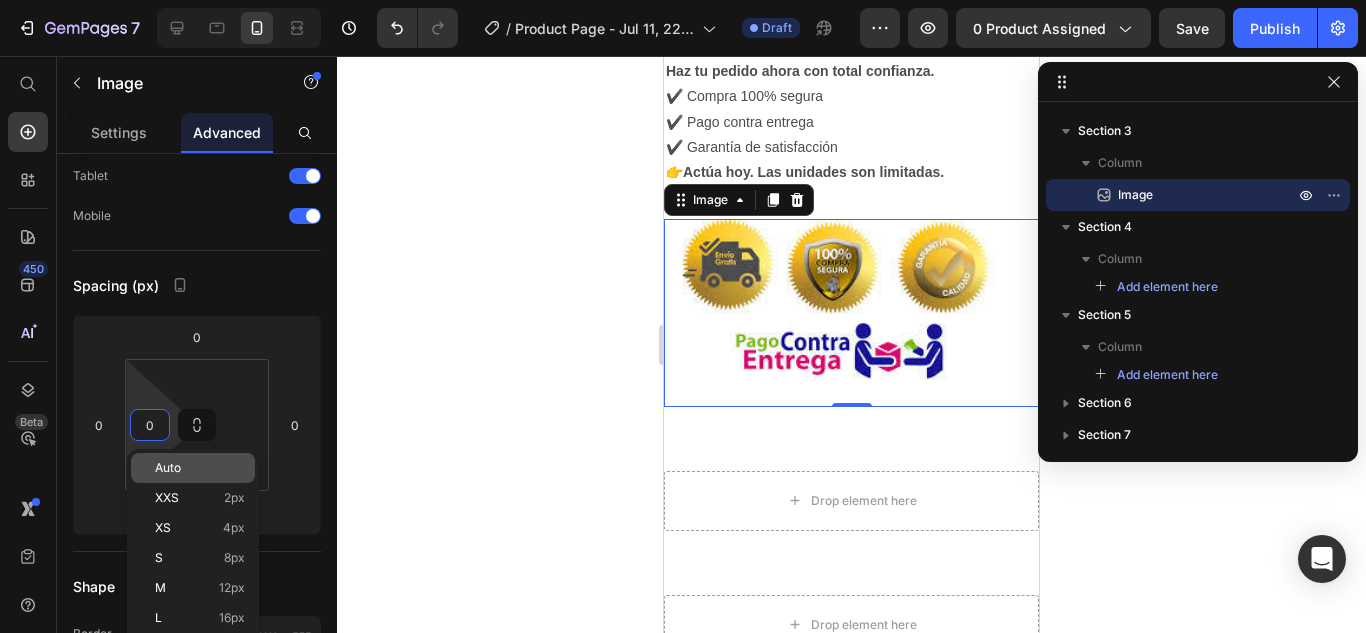 click on "Auto" 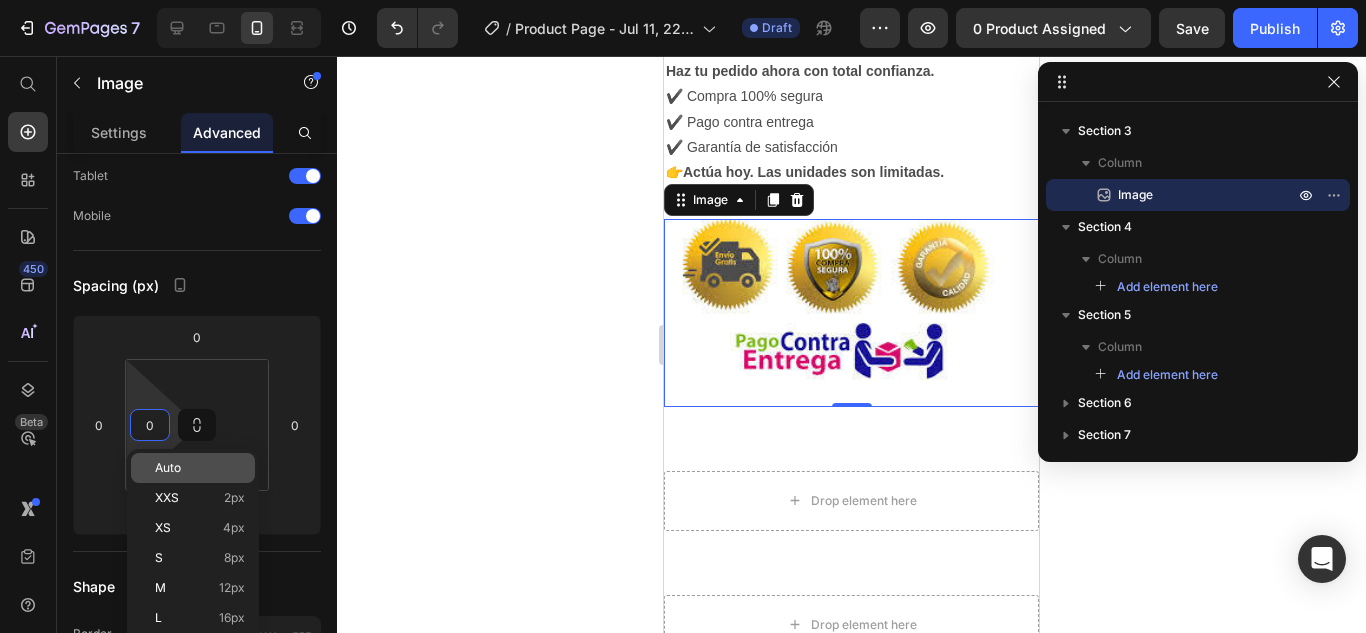 type 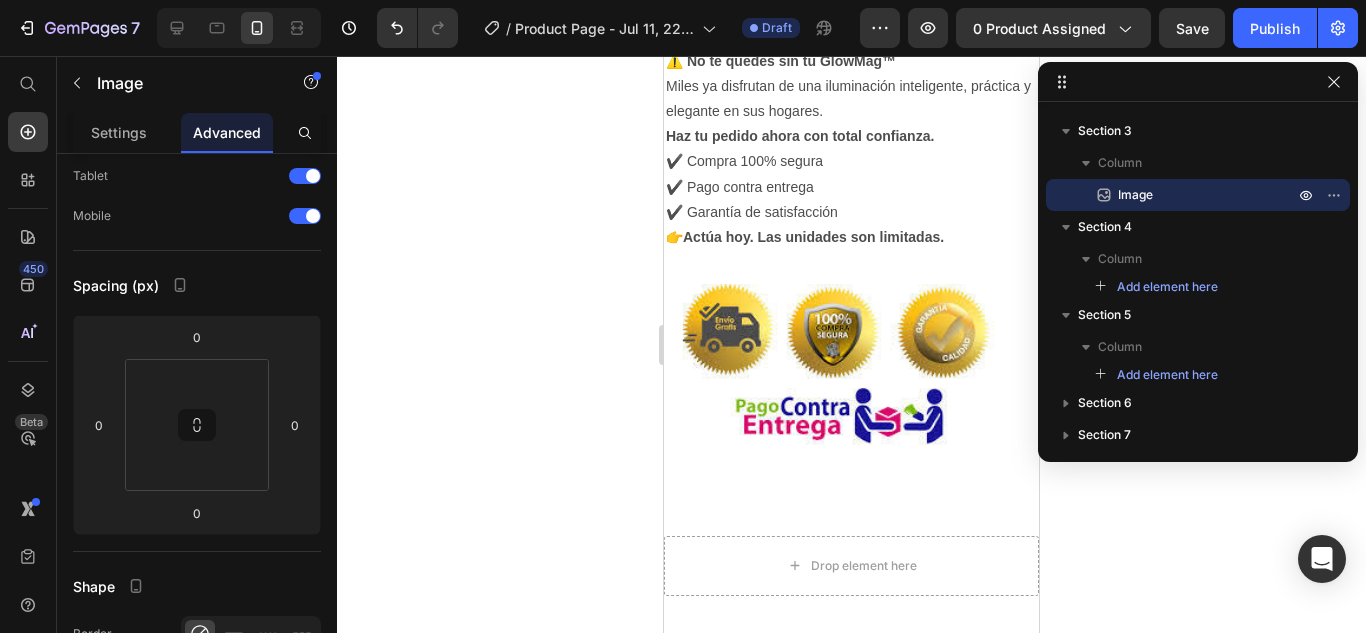 scroll, scrollTop: 2500, scrollLeft: 0, axis: vertical 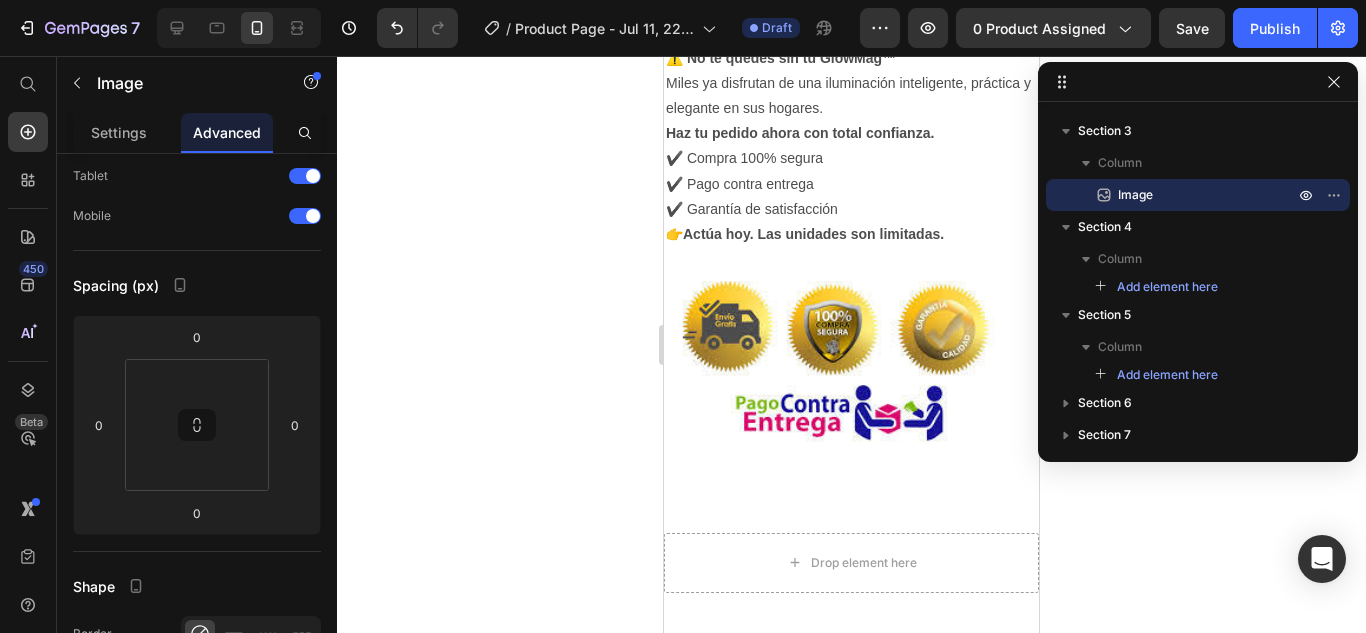click 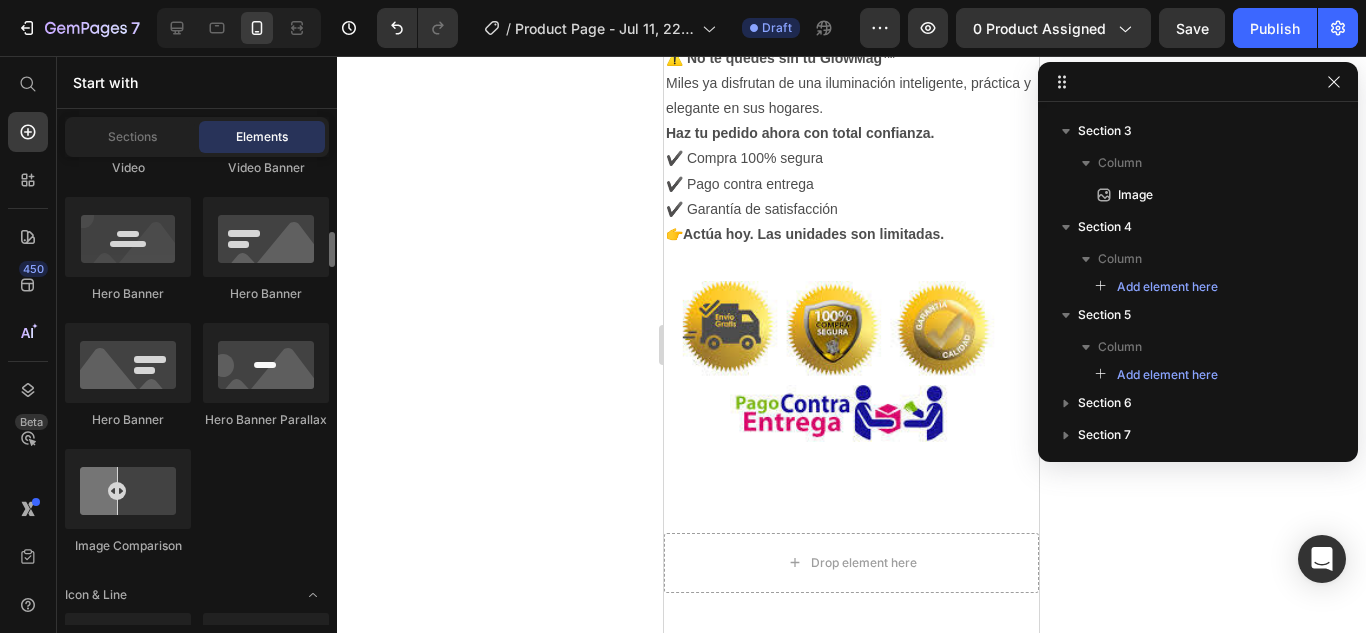 scroll, scrollTop: 1300, scrollLeft: 0, axis: vertical 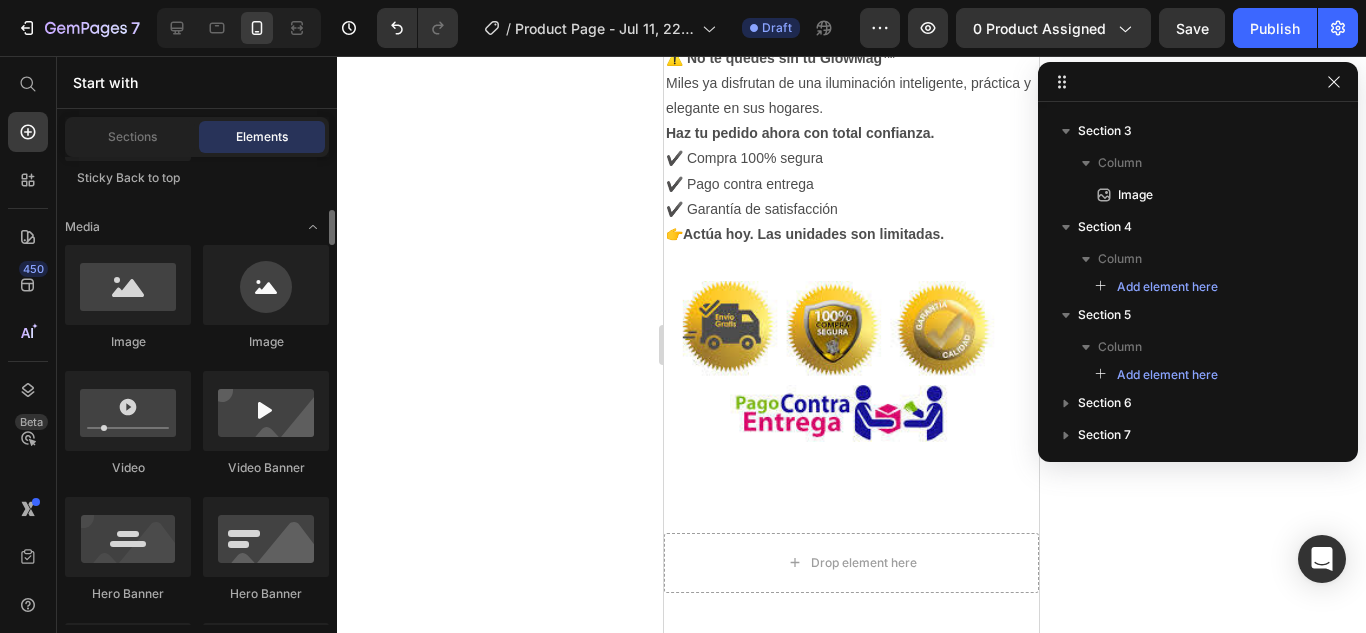 click 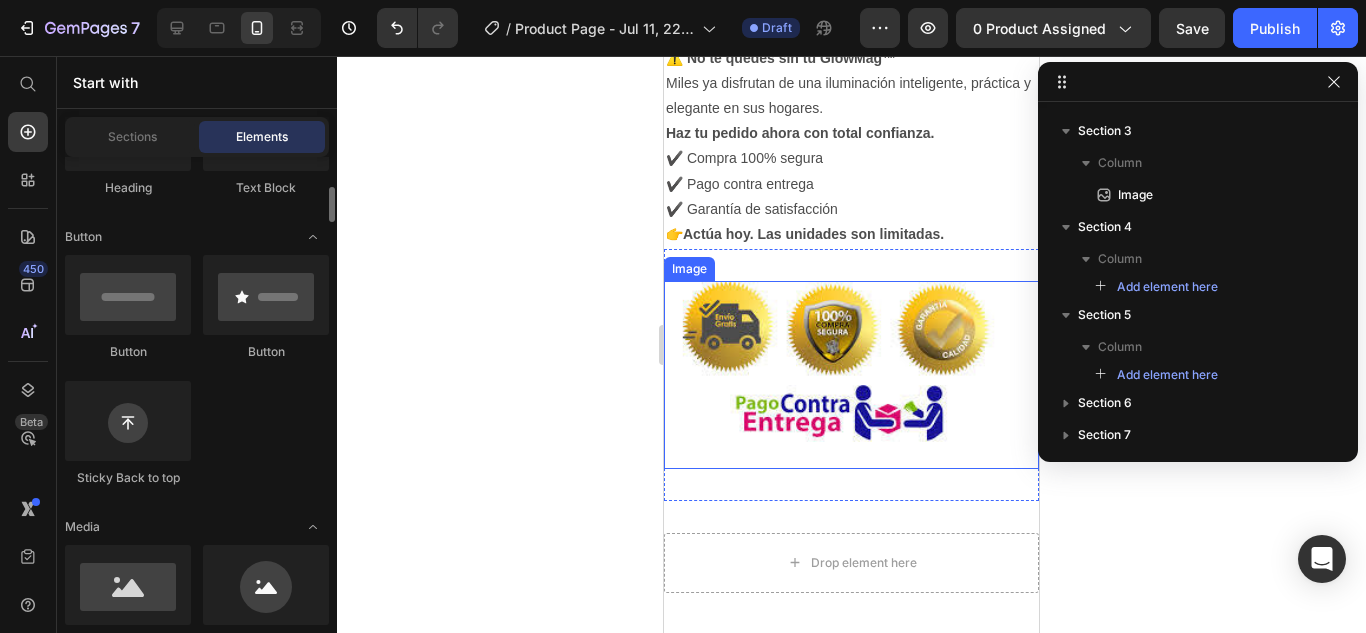 click on "Image Section 3" at bounding box center (851, 375) 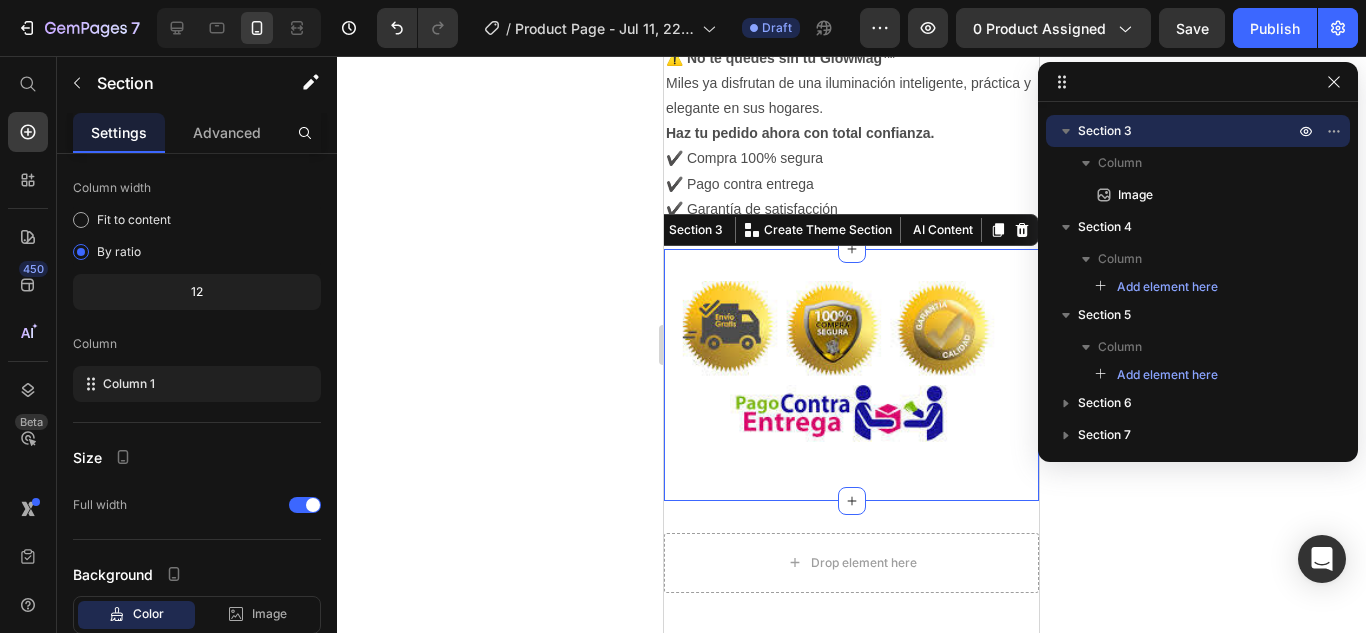 scroll, scrollTop: 0, scrollLeft: 0, axis: both 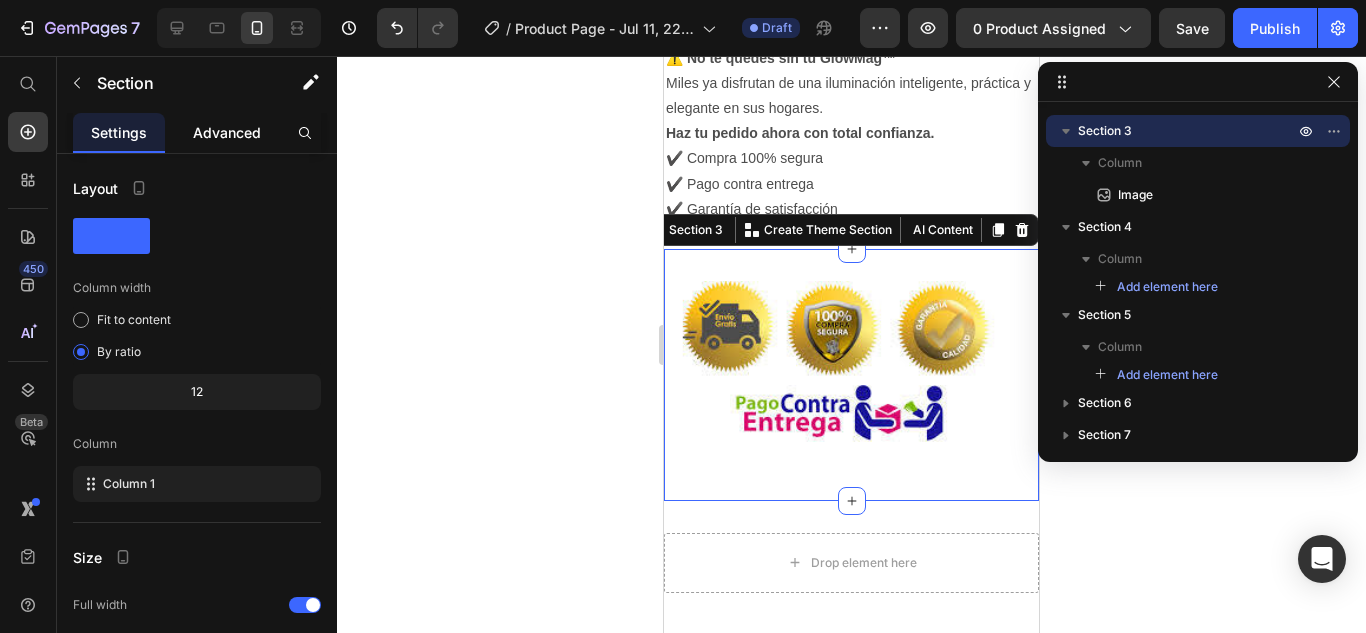click on "Advanced" at bounding box center [227, 132] 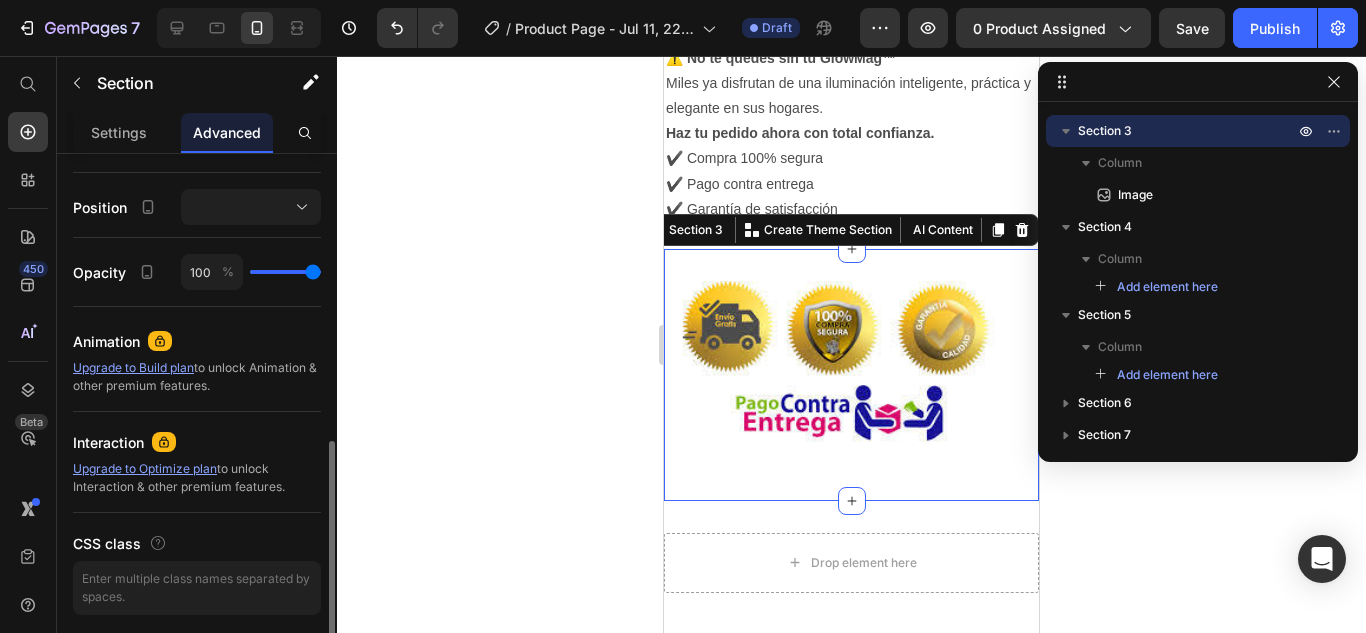scroll, scrollTop: 769, scrollLeft: 0, axis: vertical 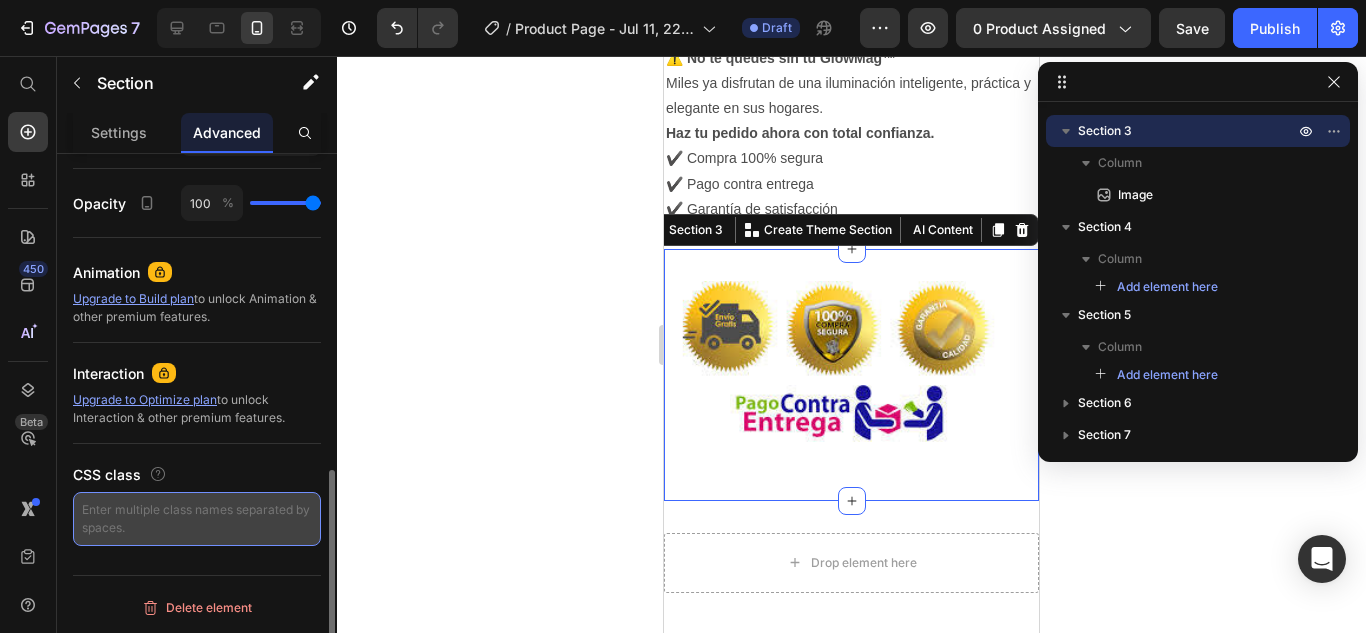 click at bounding box center (197, 519) 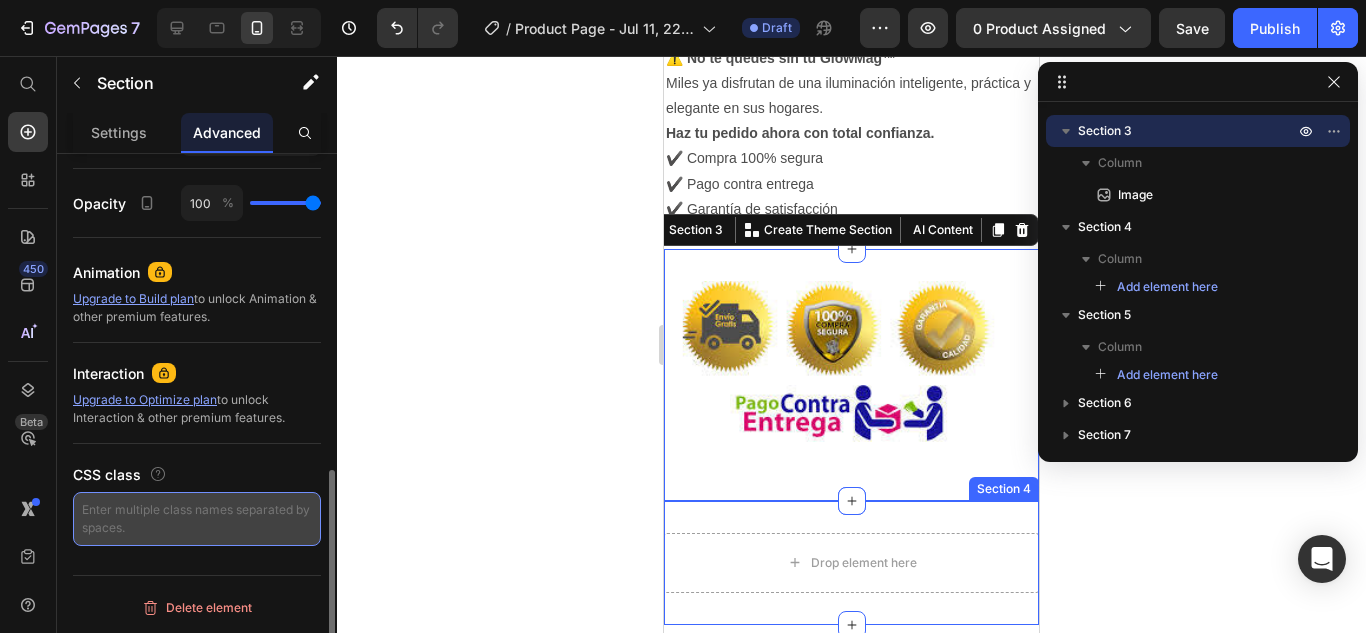 click at bounding box center [197, 519] 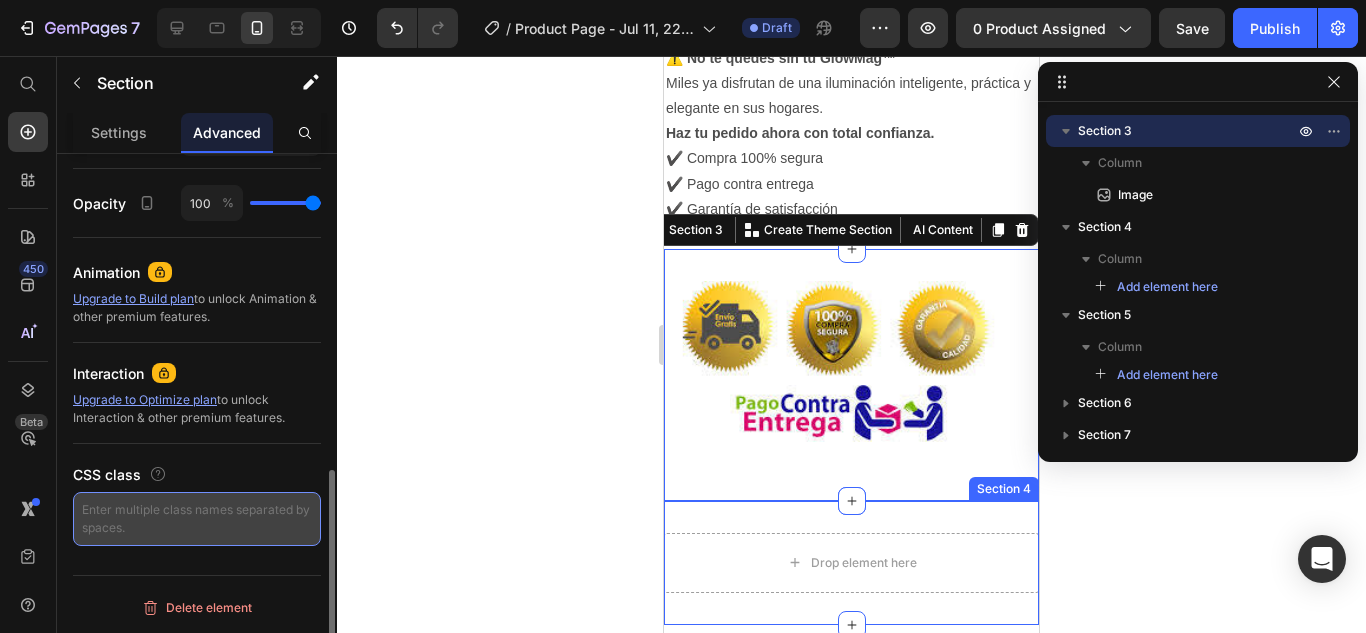 paste on "_rsi-cod-form-is-gempage _rsi-cod-form-gempages-button-overwrite" 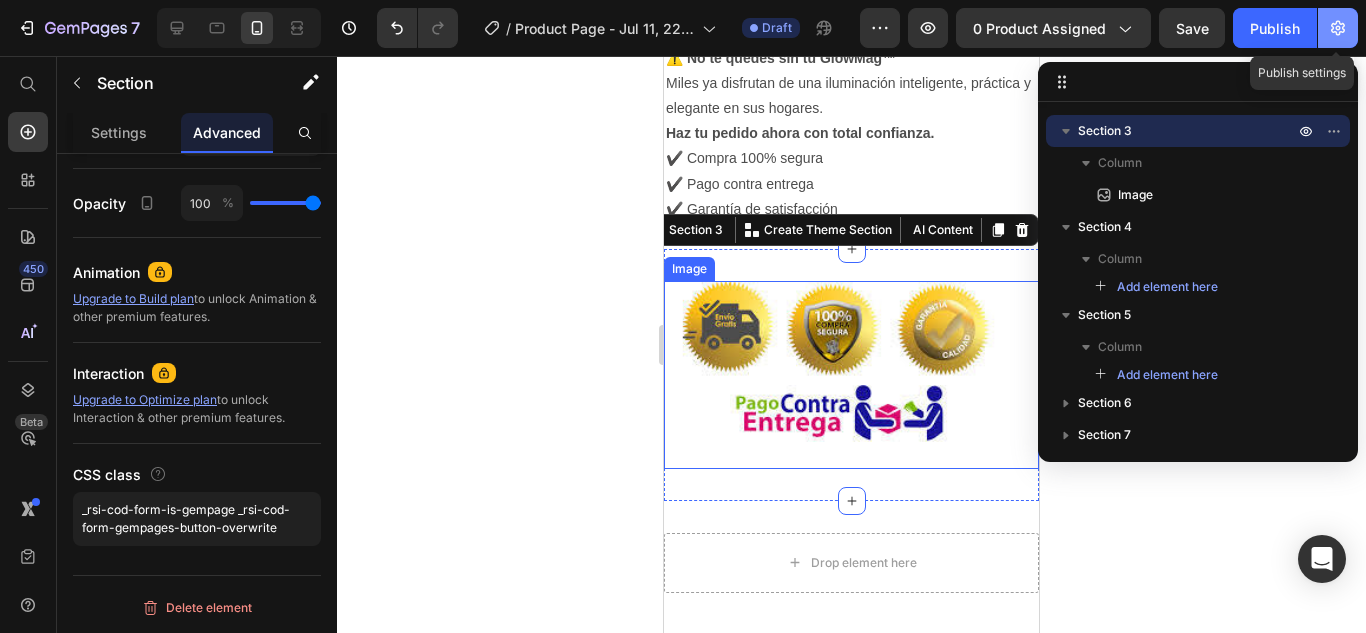 click 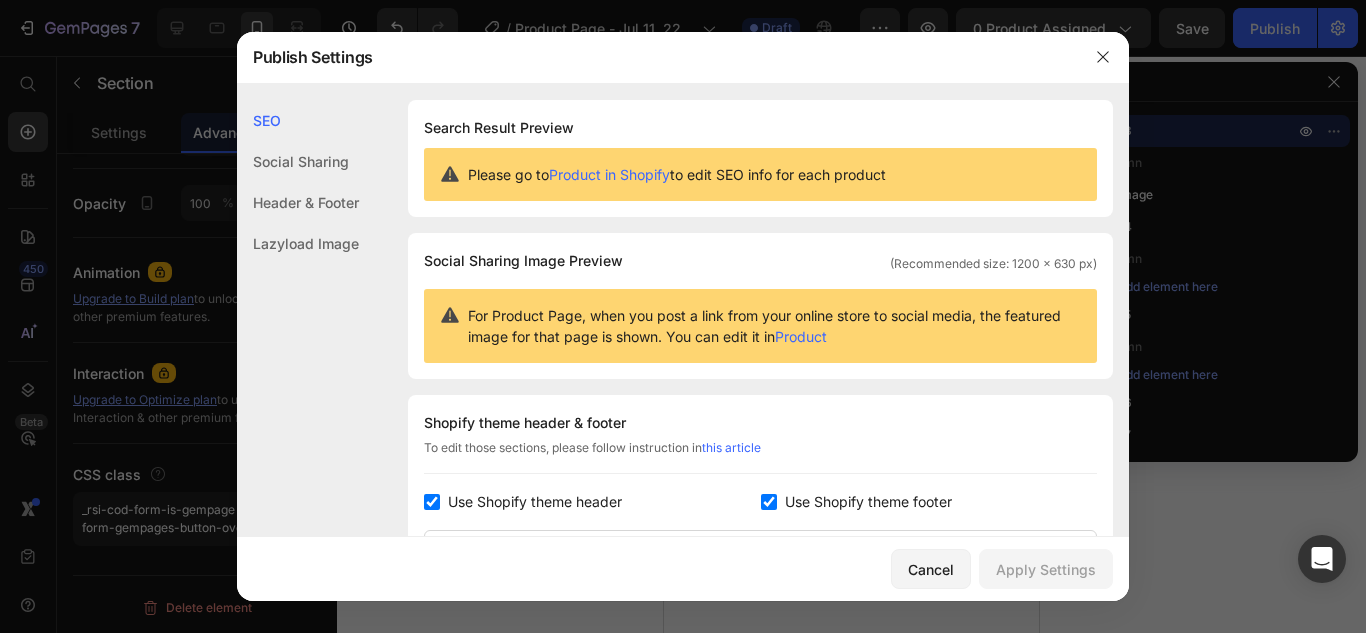click at bounding box center (683, 316) 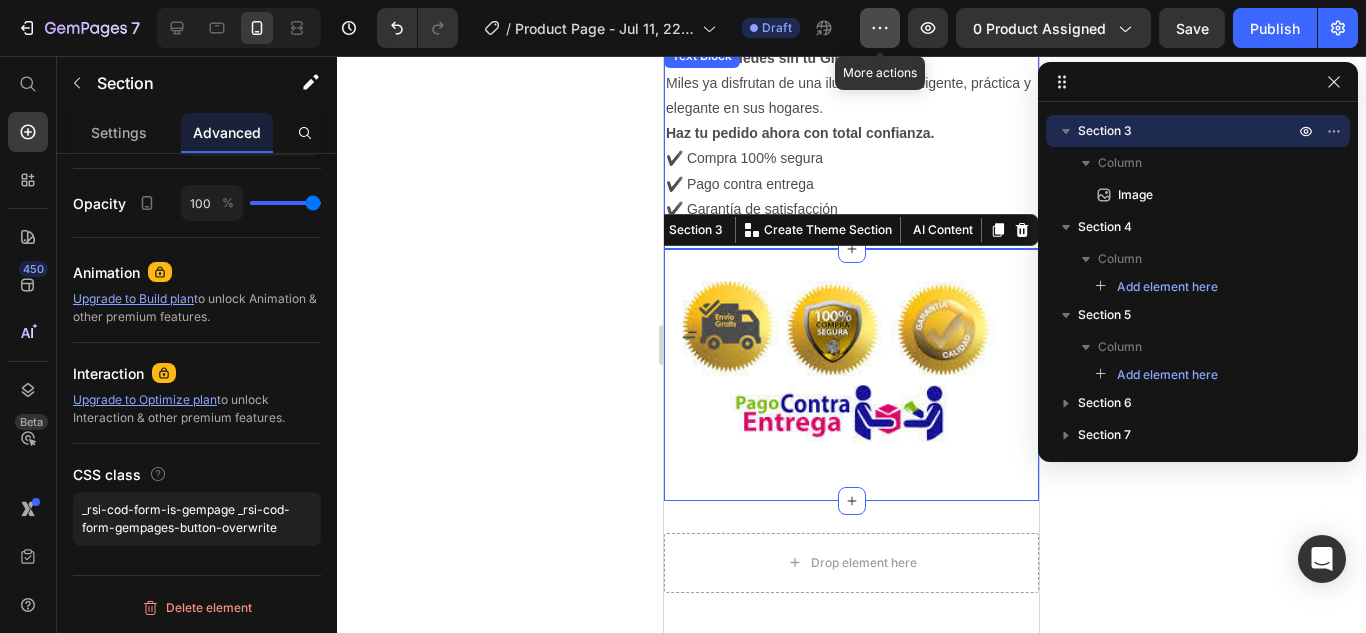 click 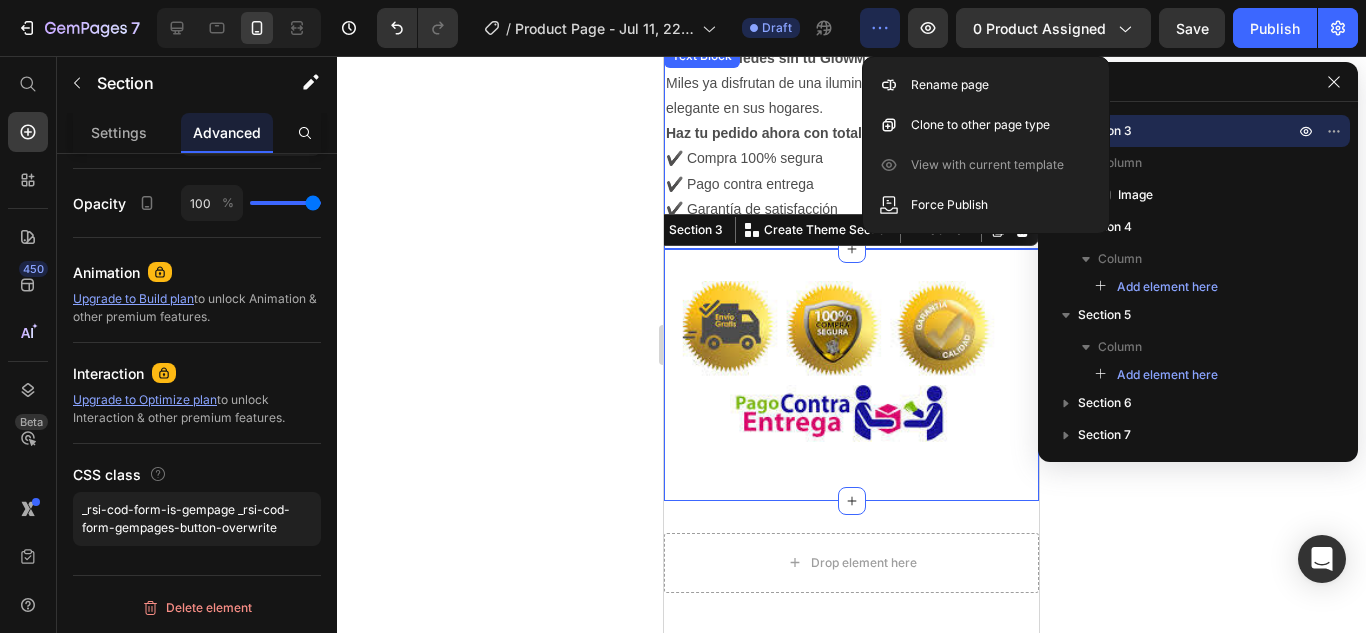 click 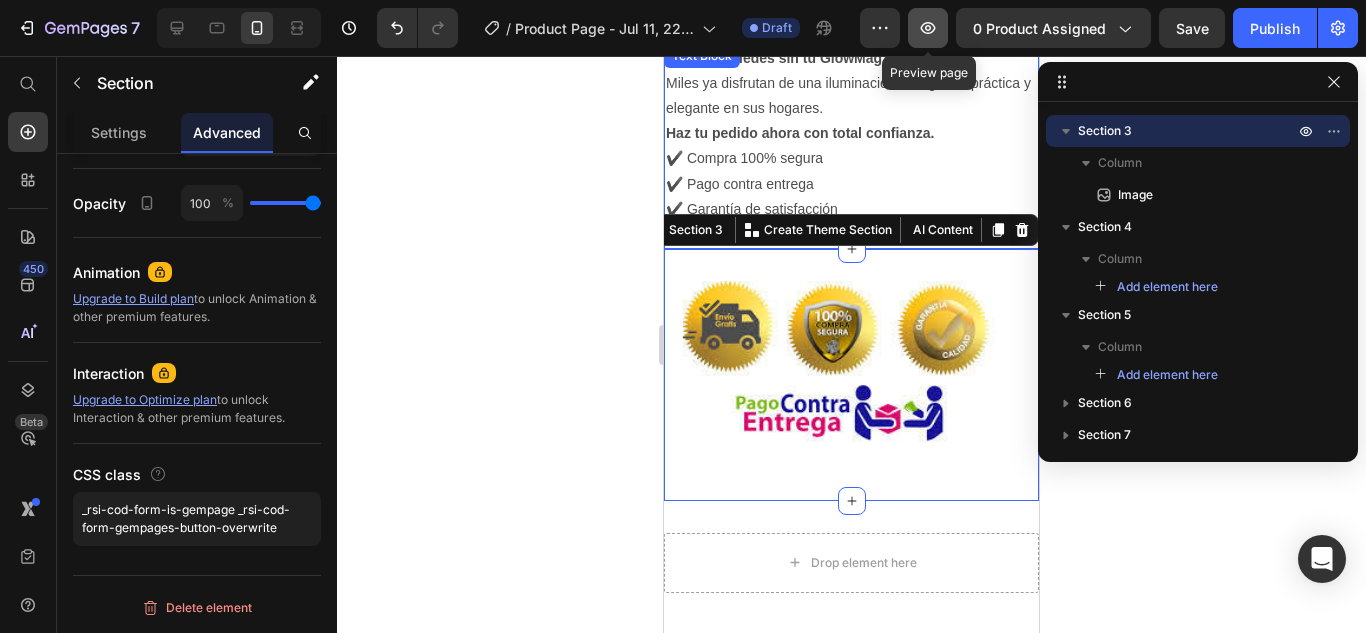 click 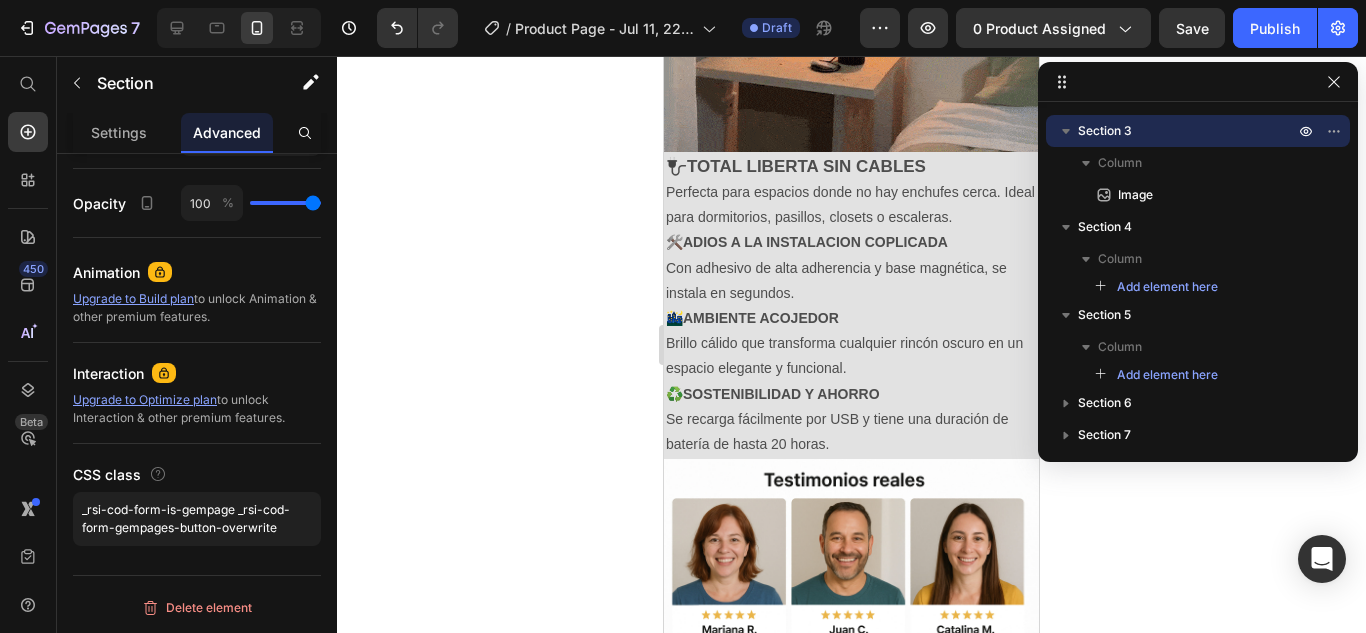 scroll, scrollTop: 940, scrollLeft: 0, axis: vertical 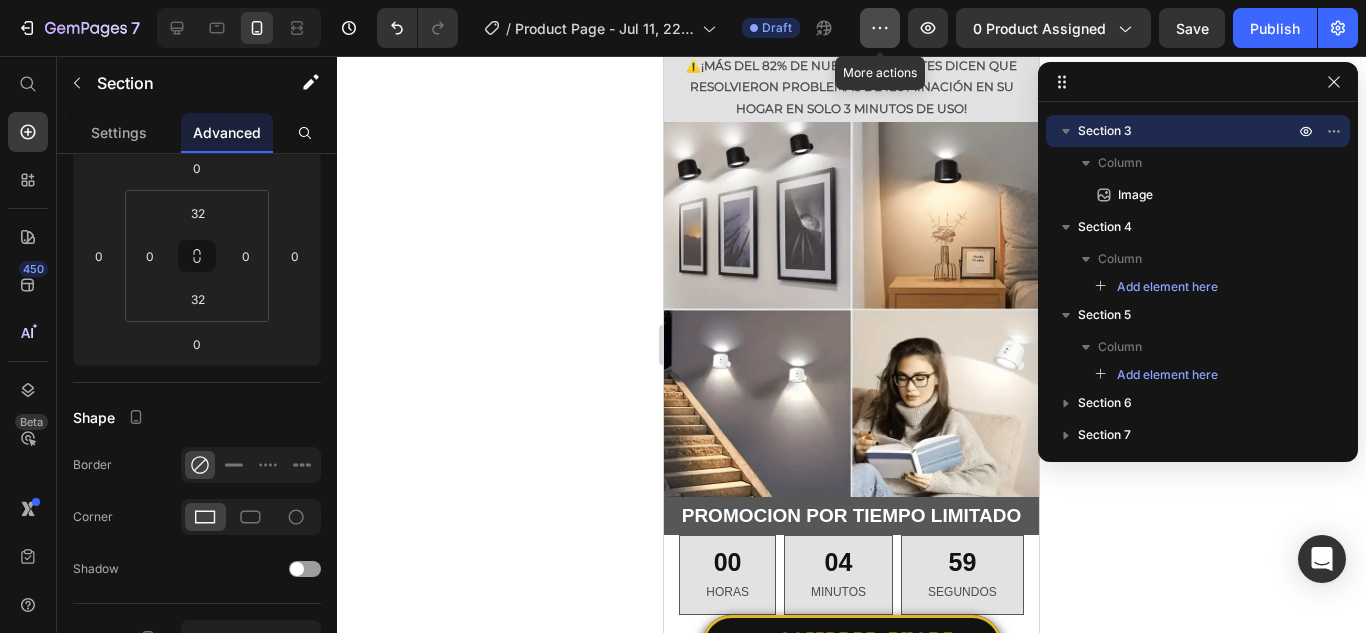 click 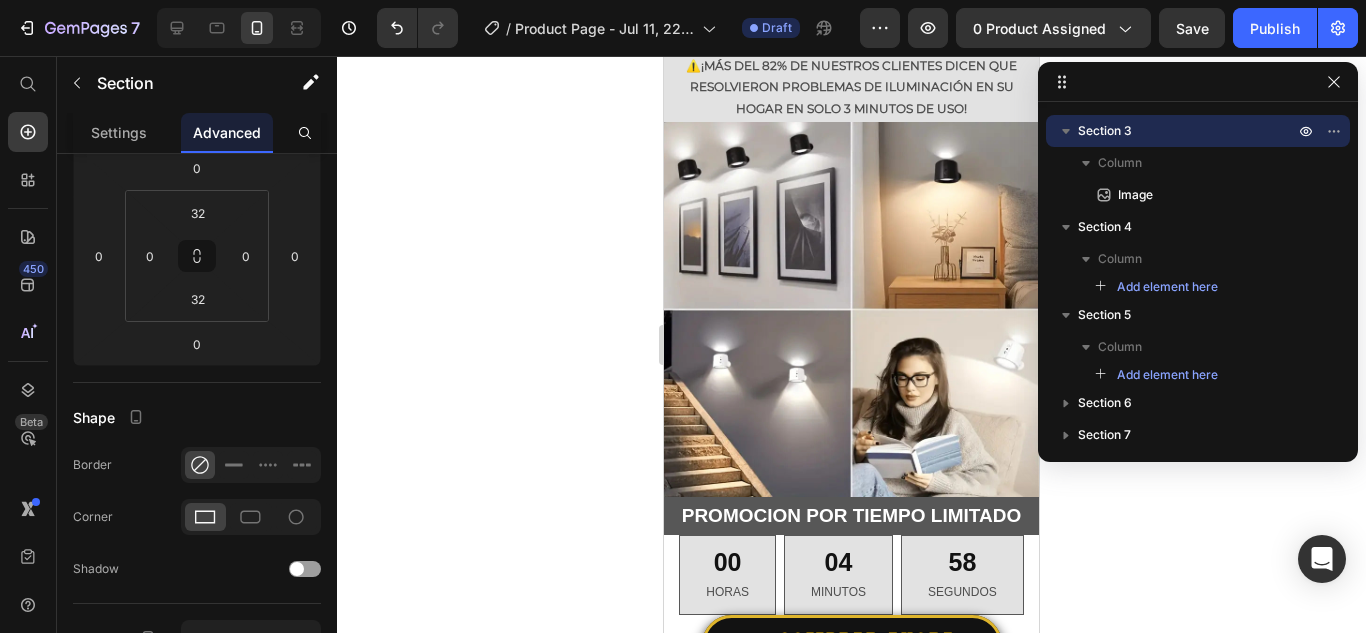 click 